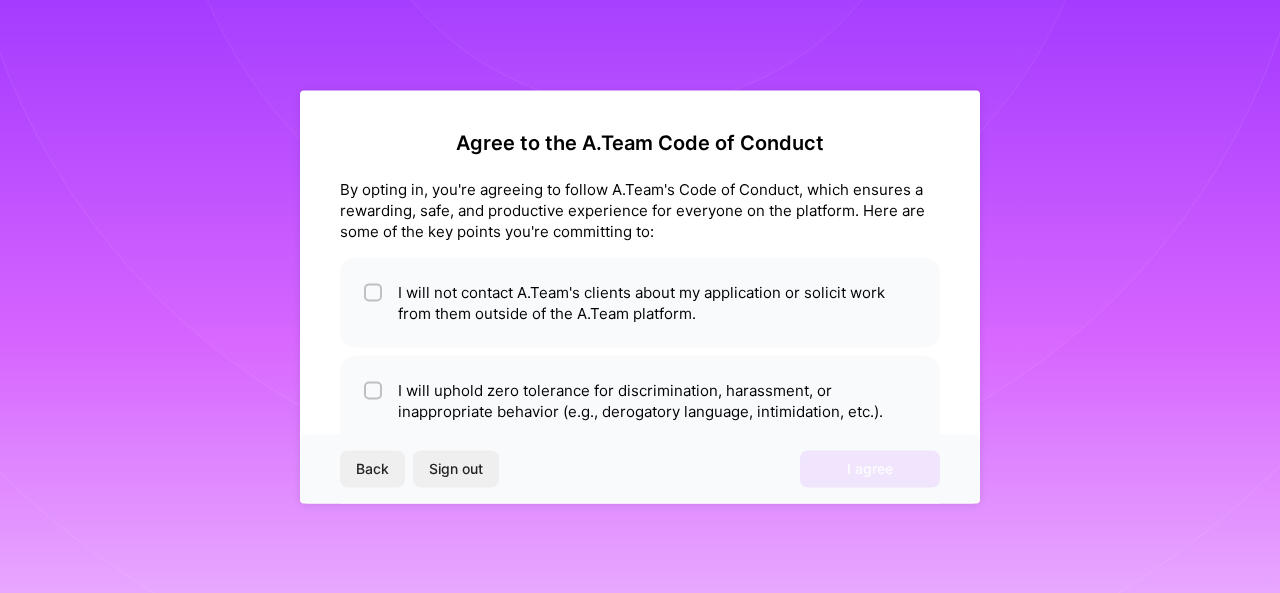 scroll, scrollTop: 0, scrollLeft: 0, axis: both 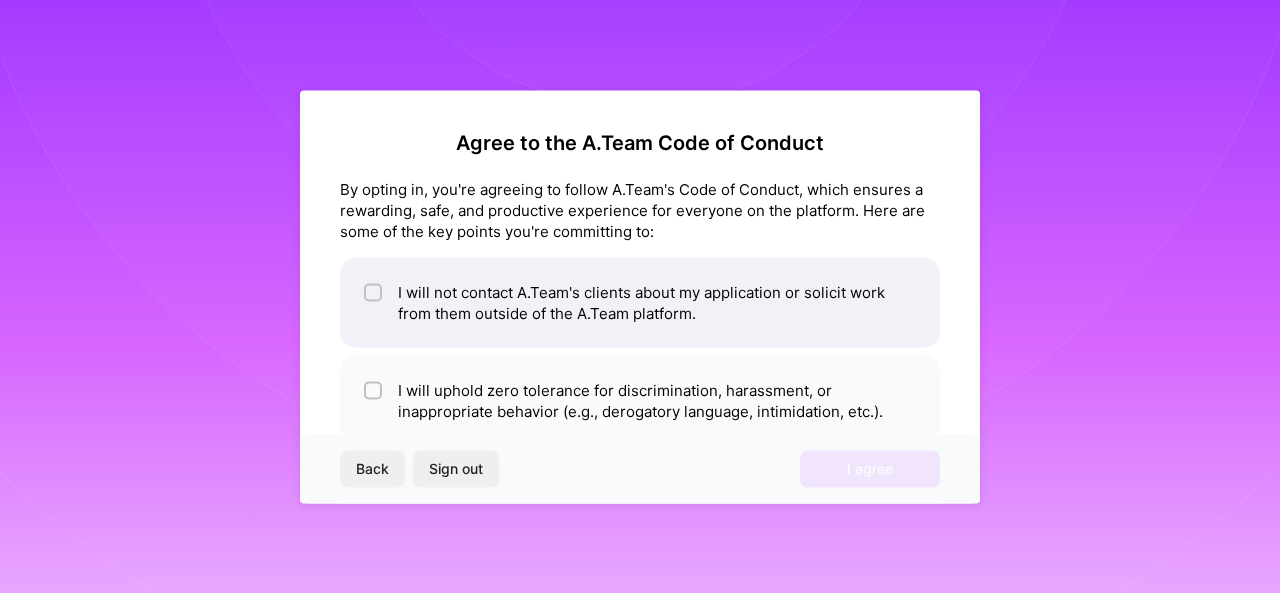 click on "I will not contact A.Team's clients about my application or solicit work from them outside of the A.Team platform." at bounding box center [640, 302] 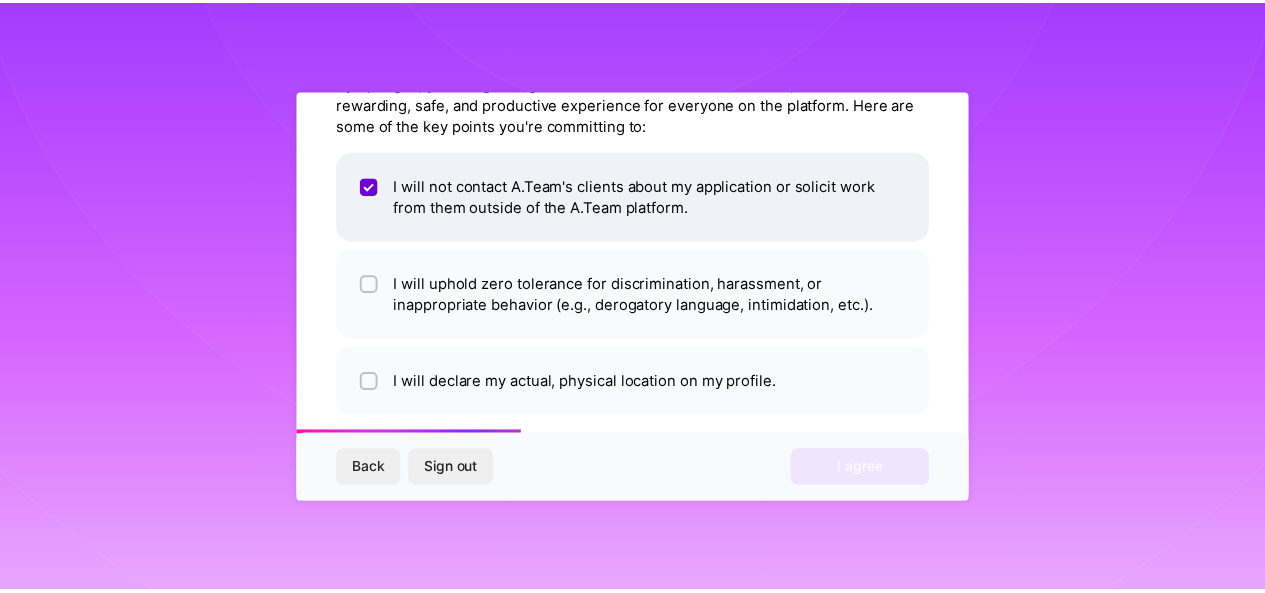 scroll, scrollTop: 126, scrollLeft: 0, axis: vertical 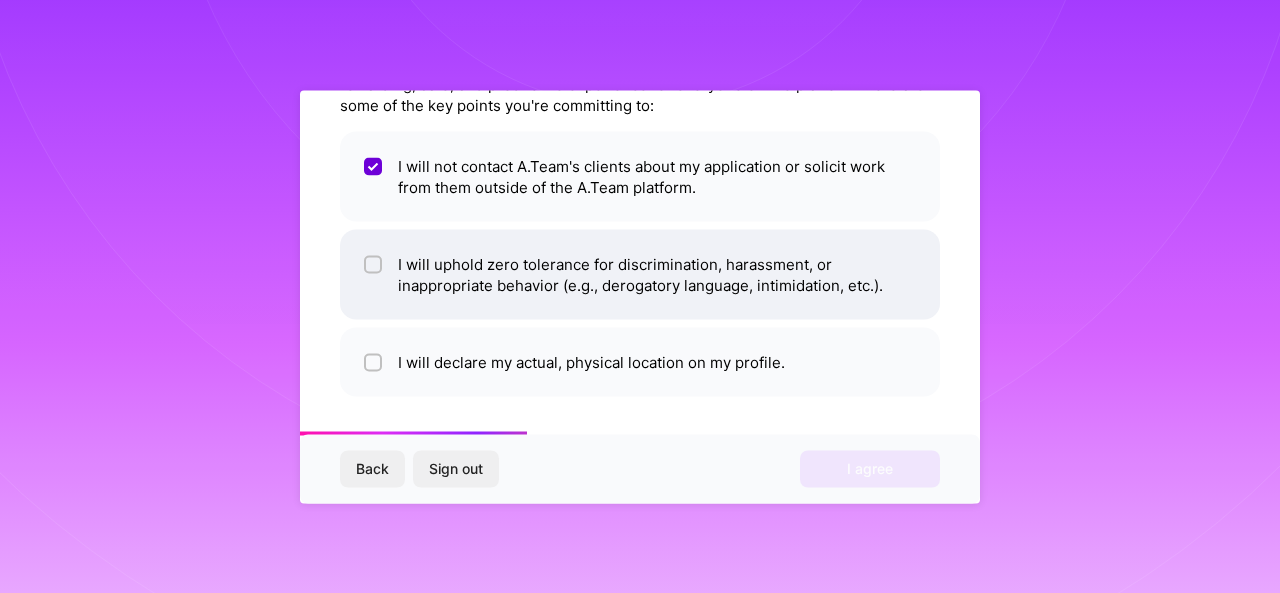 click on "I will uphold zero tolerance for discrimination, harassment, or inappropriate behavior (e.g., derogatory language, intimidation, etc.)." at bounding box center [640, 274] 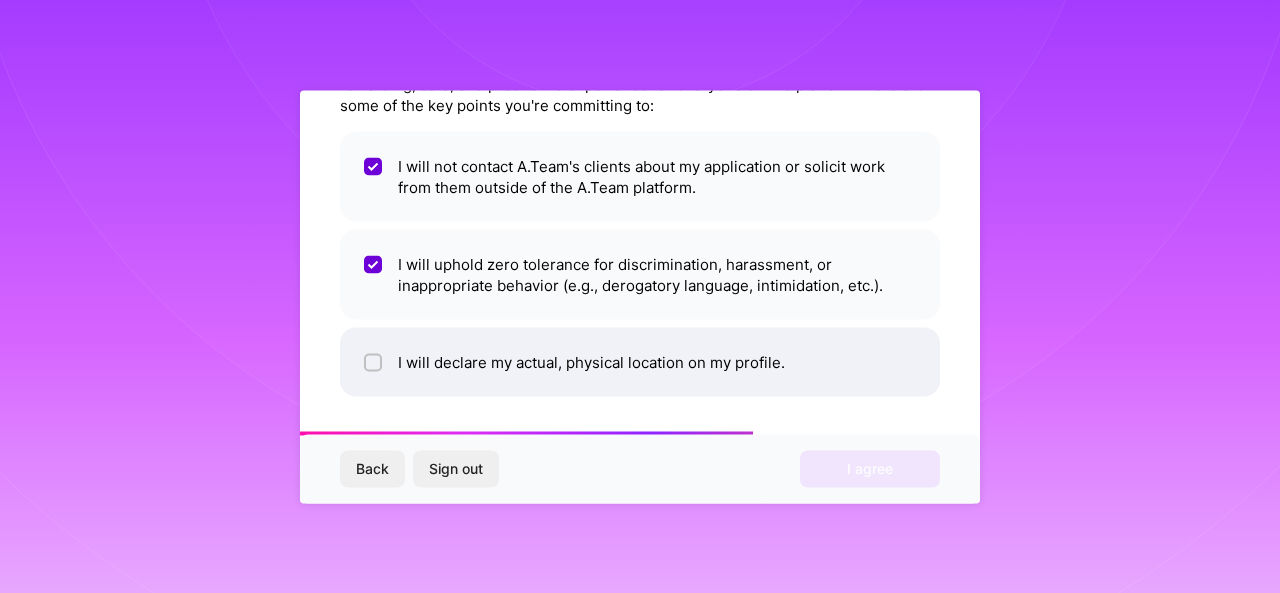 click on "I will declare my actual, physical location on my profile." at bounding box center [640, 361] 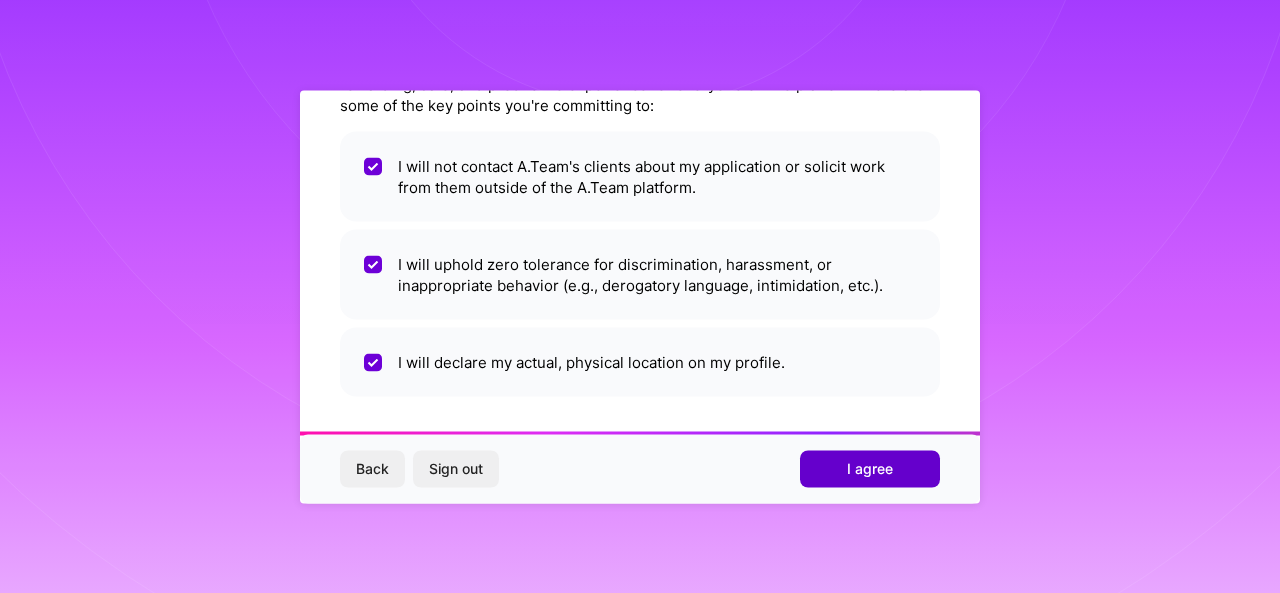 click on "I agree" at bounding box center (870, 469) 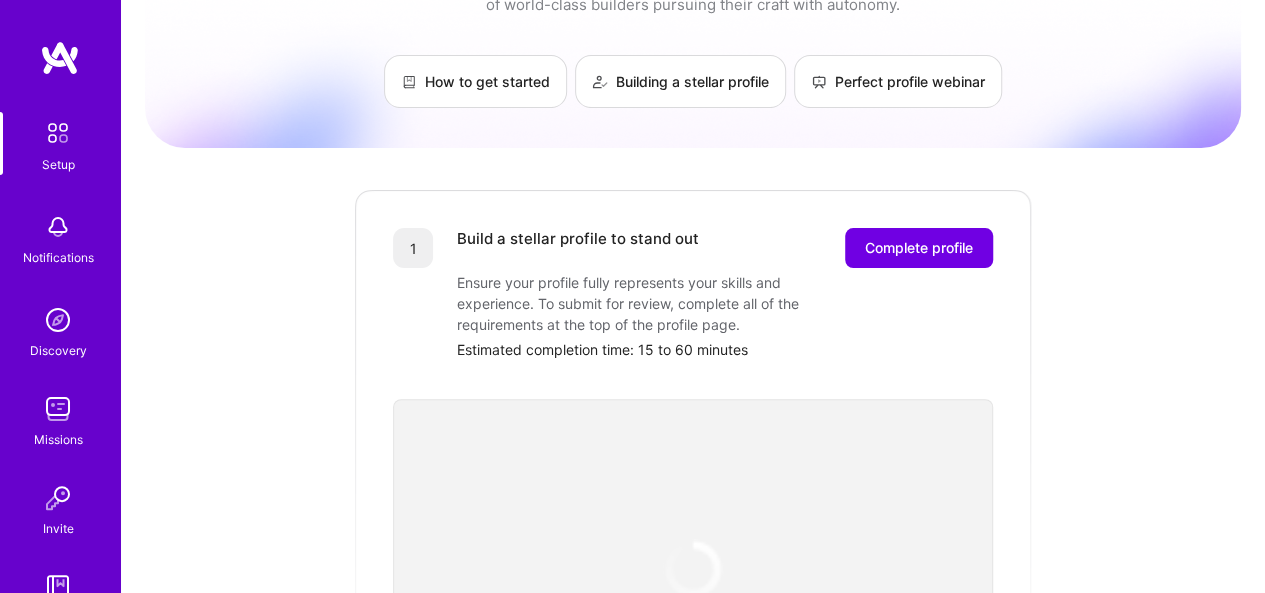 scroll, scrollTop: 0, scrollLeft: 0, axis: both 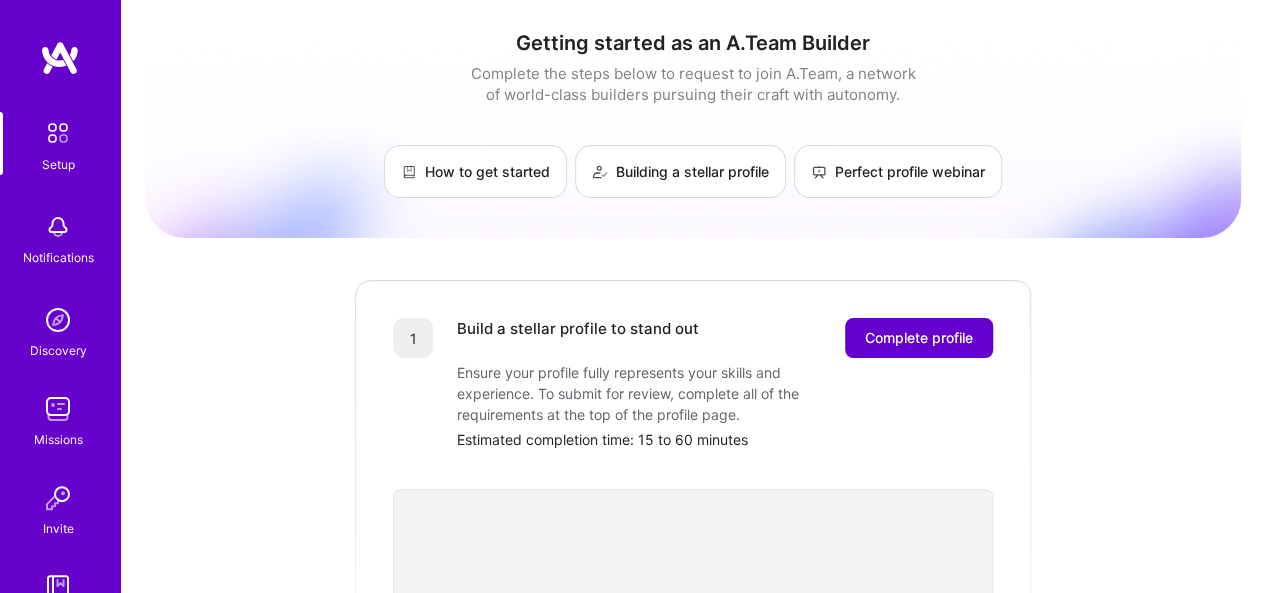 click on "Complete profile" at bounding box center (919, 338) 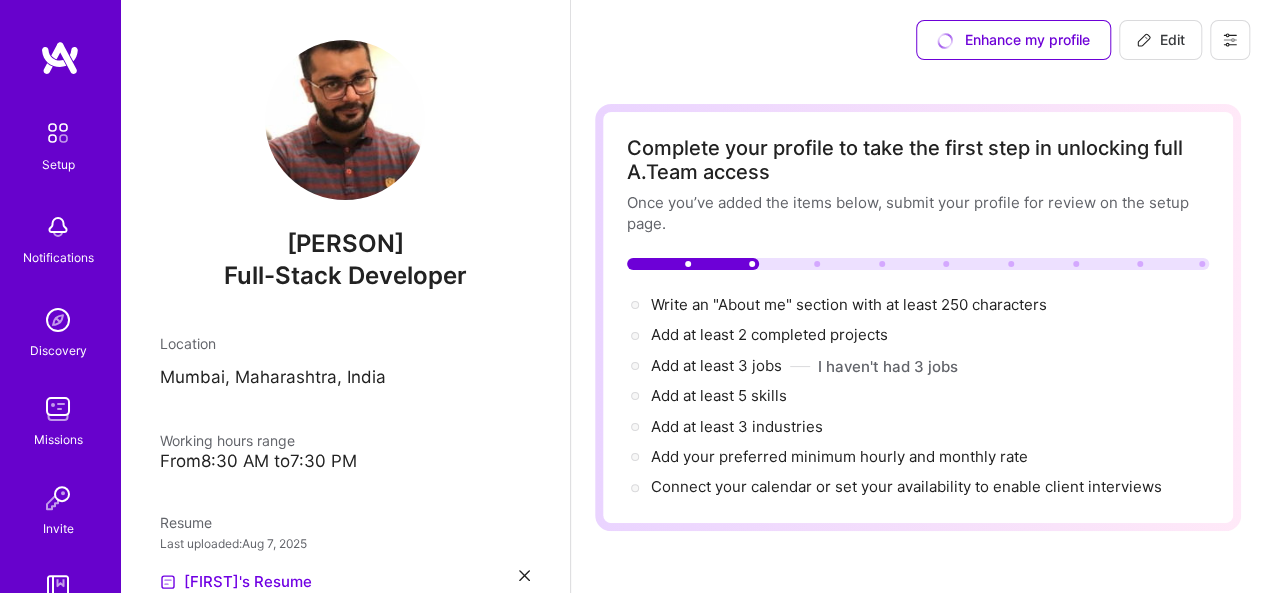 select on "US" 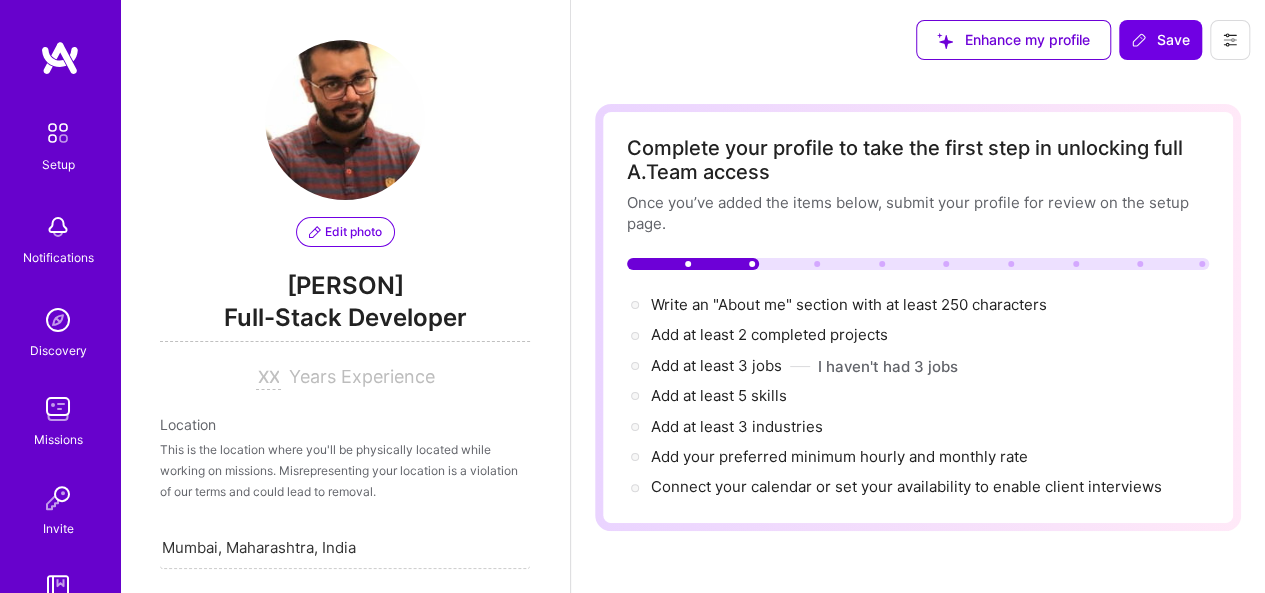 scroll, scrollTop: 394, scrollLeft: 0, axis: vertical 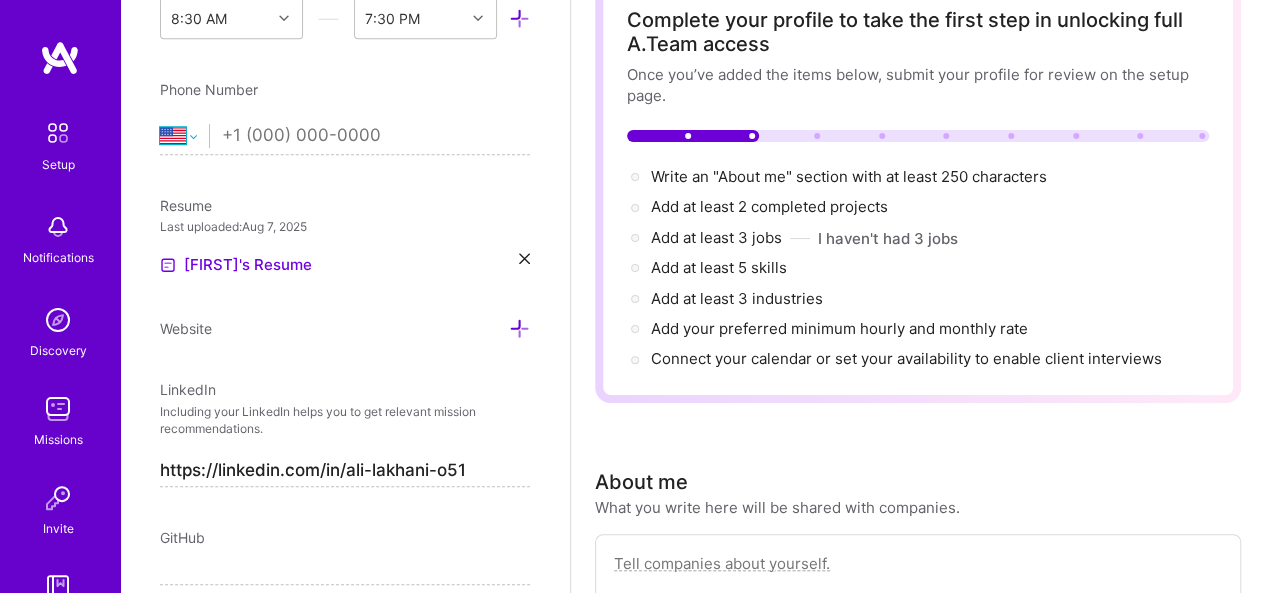 click on "Afghanistan Åland Islands Albania Algeria American Samoa Andorra Angola Anguilla Antigua and Barbuda Argentina Armenia Aruba Ascension Island Australia Austria Azerbaijan Bahamas Bahrain Bangladesh Barbados Belarus Belgium Belize Benin Bermuda Bhutan Bolivia Bonaire, Sint Eustatius and Saba Bosnia and Herzegovina Botswana Brazil British Indian Ocean Territory Brunei Darussalam Bulgaria Burkina Faso Burundi Cambodia Cameroon Canada Cape Verde Cayman Islands Central African Republic Chad Chile China Christmas Island Cocos (Keeling) Islands Colombia Comoros Congo Congo, Democratic Republic of the Cook Islands Costa Rica Cote d'Ivoire Croatia Cuba Curaçao Cyprus Czech Republic Denmark Djibouti Dominica Dominican Republic Ecuador Egypt El Salvador Equatorial Guinea Eritrea Estonia Ethiopia Falkland Islands Faroe Islands Federated States of Micronesia Fiji Finland France French Guiana French Polynesia Gabon Gambia Georgia Germany Ghana Gibraltar Greece Greenland Grenada Guadeloupe Guam Guatemala Guernsey Guinea" at bounding box center (184, 136) 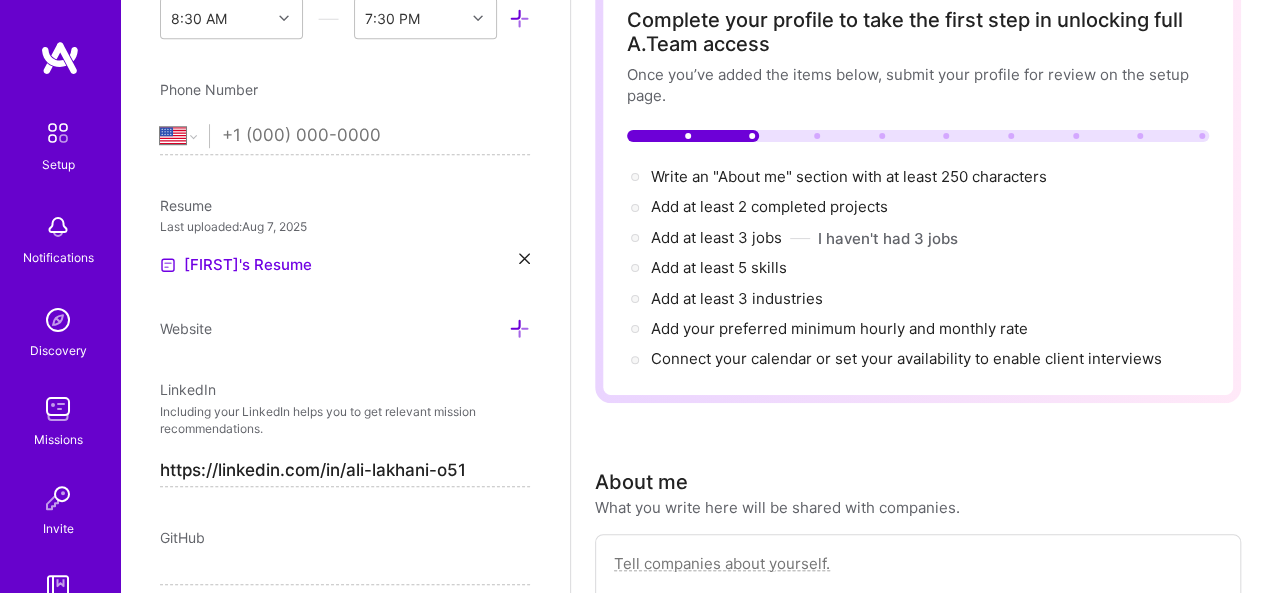 click on "Afghanistan Åland Islands Albania Algeria American Samoa Andorra Angola Anguilla Antigua and Barbuda Argentina Armenia Aruba Ascension Island Australia Austria Azerbaijan Bahamas Bahrain Bangladesh Barbados Belarus Belgium Belize Benin Bermuda Bhutan Bolivia Bonaire, Sint Eustatius and Saba Bosnia and Herzegovina Botswana Brazil British Indian Ocean Territory Brunei Darussalam Bulgaria Burkina Faso Burundi Cambodia Cameroon Canada Cape Verde Cayman Islands Central African Republic Chad Chile China Christmas Island Cocos (Keeling) Islands Colombia Comoros Congo Congo, Democratic Republic of the Cook Islands Costa Rica Cote d'Ivoire Croatia Cuba Curaçao Cyprus Czech Republic Denmark Djibouti Dominica Dominican Republic Ecuador Egypt El Salvador Equatorial Guinea Eritrea Estonia Ethiopia Falkland Islands Faroe Islands Federated States of Micronesia Fiji Finland France French Guiana French Polynesia Gabon Gambia Georgia Germany Ghana Gibraltar Greece Greenland Grenada Guadeloupe Guam Guatemala Guernsey Guinea" at bounding box center (184, 136) 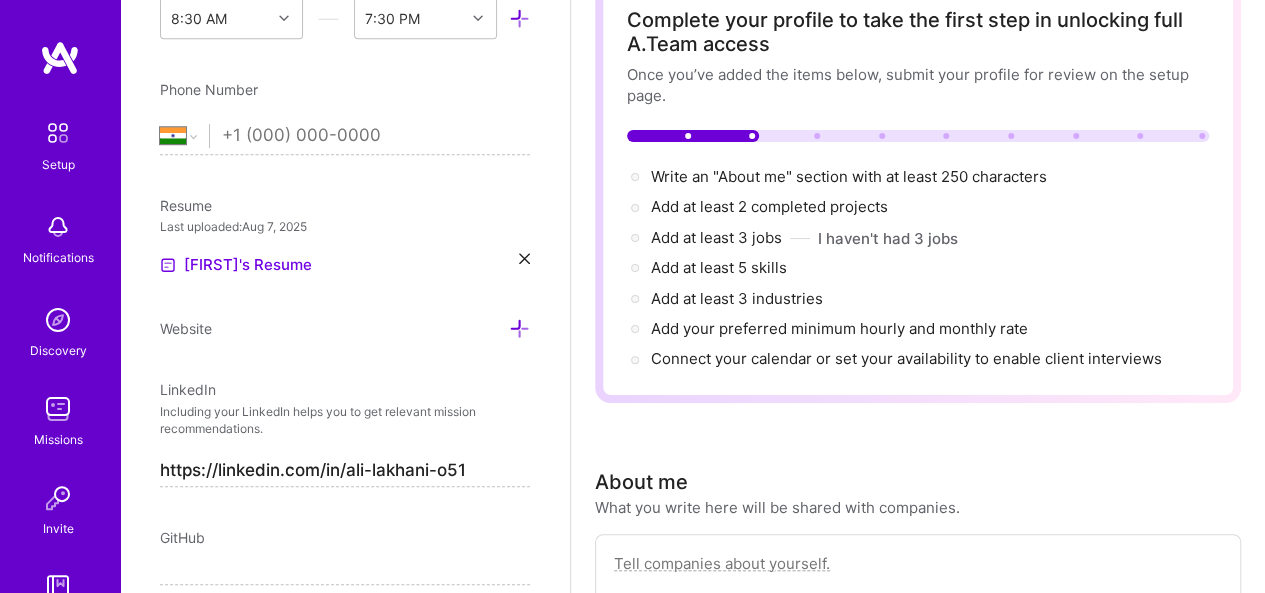 click at bounding box center [376, 136] 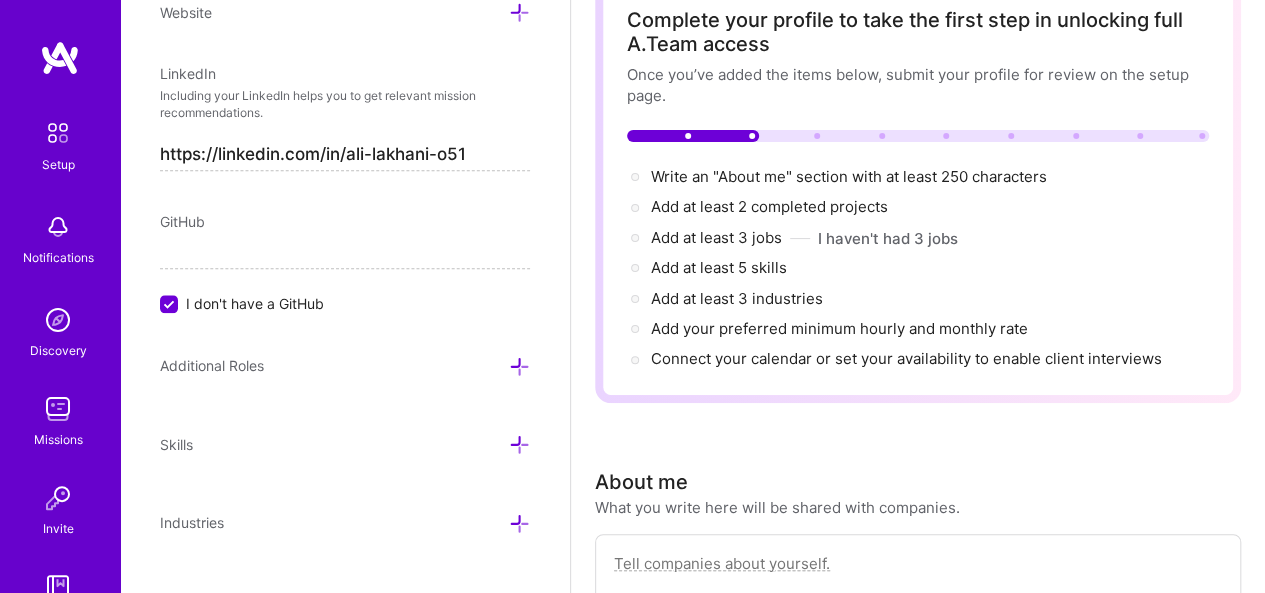 scroll, scrollTop: 1046, scrollLeft: 0, axis: vertical 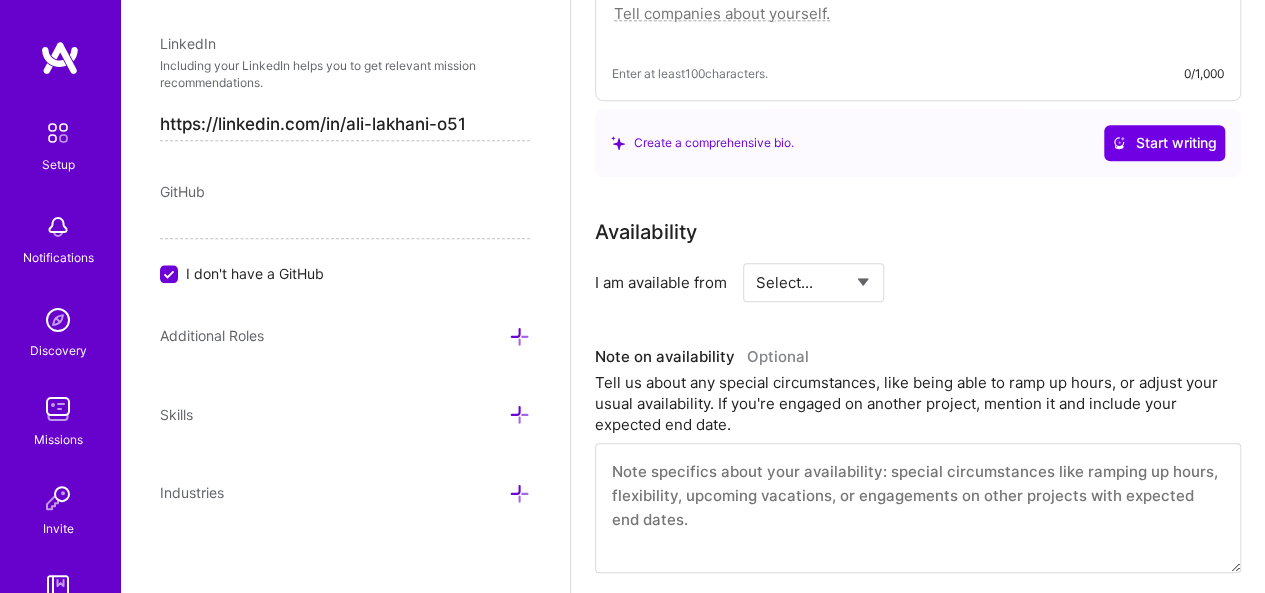 type on "84510 41512" 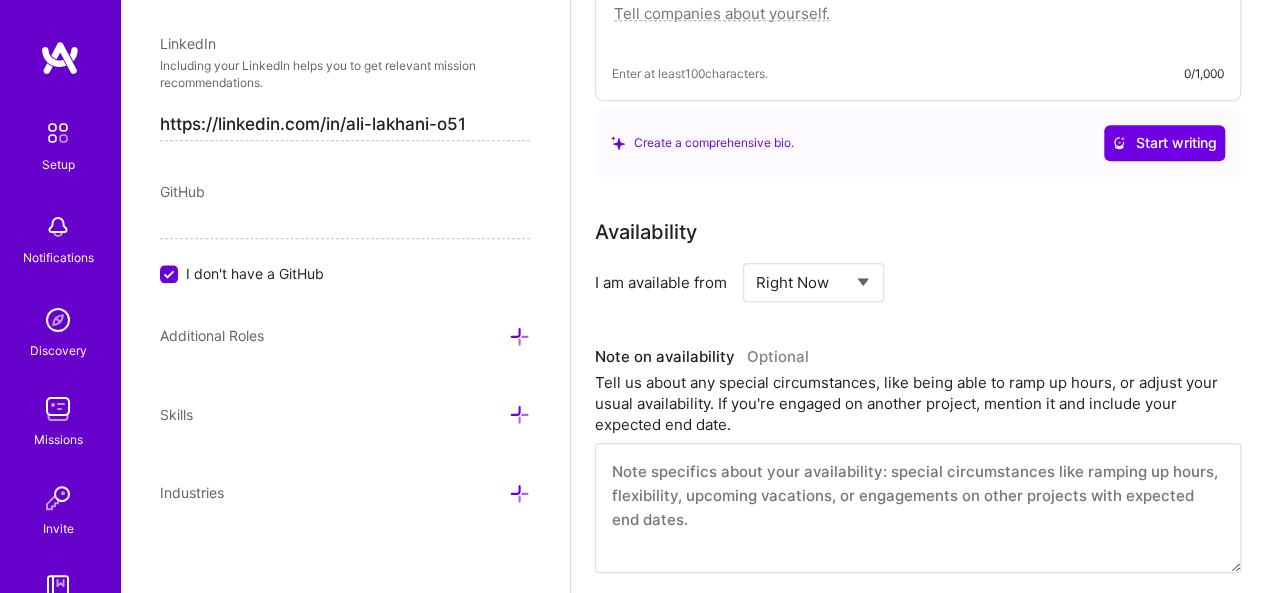 click on "Select... Right Now Future Date Not Available" at bounding box center [813, 282] 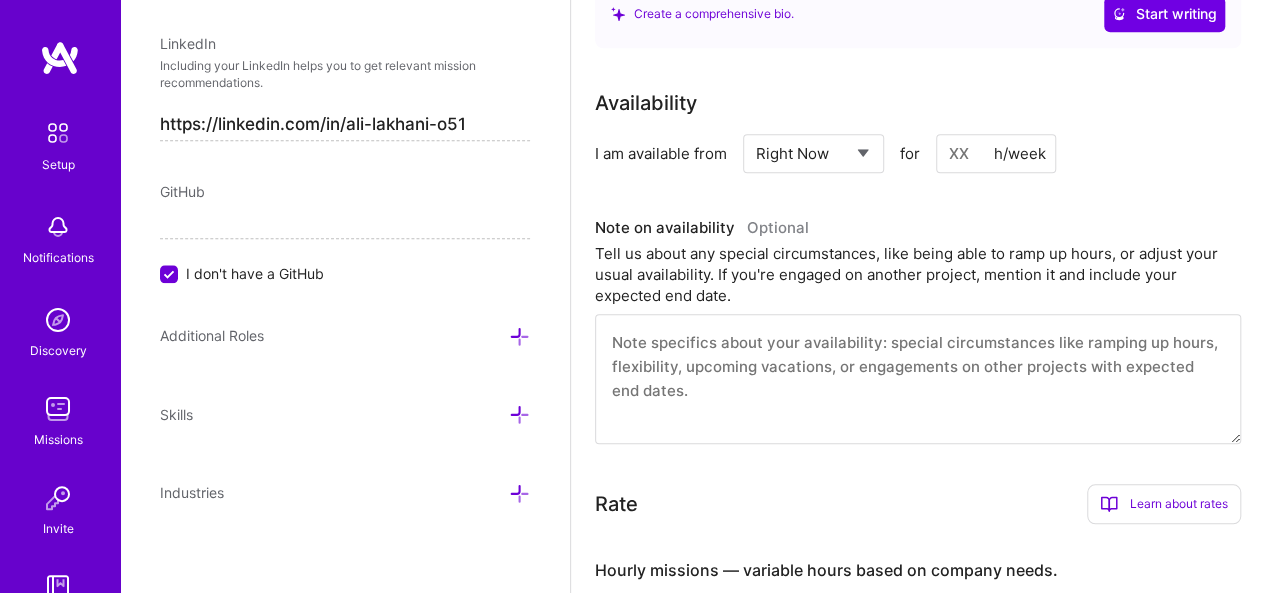 scroll, scrollTop: 828, scrollLeft: 0, axis: vertical 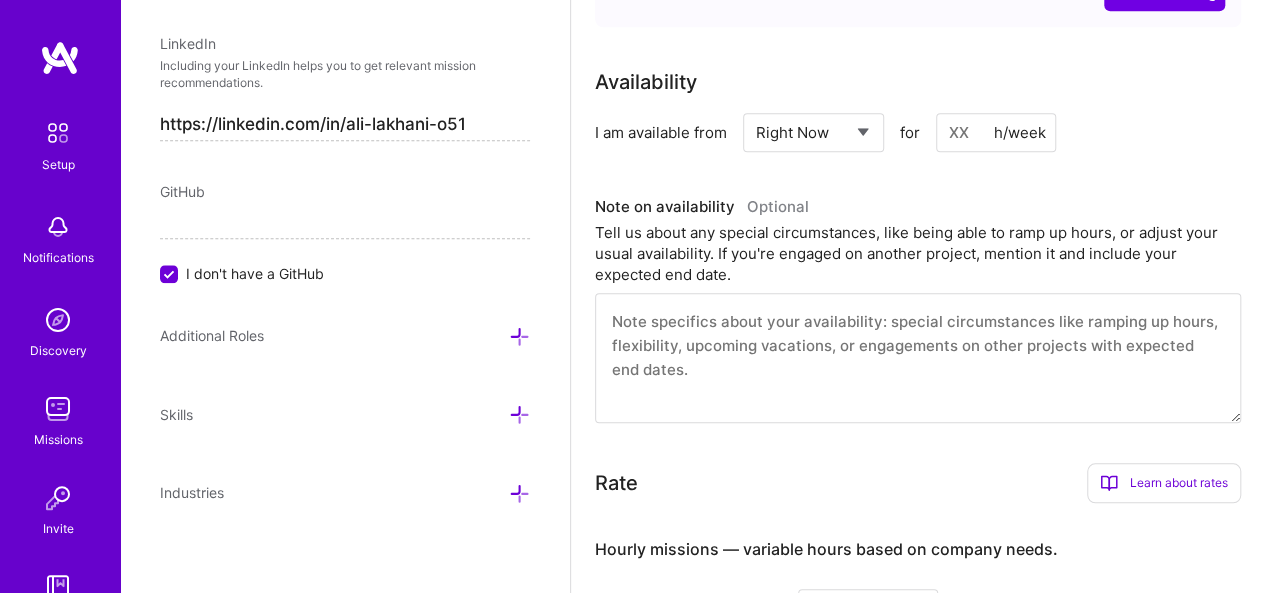click at bounding box center [996, 132] 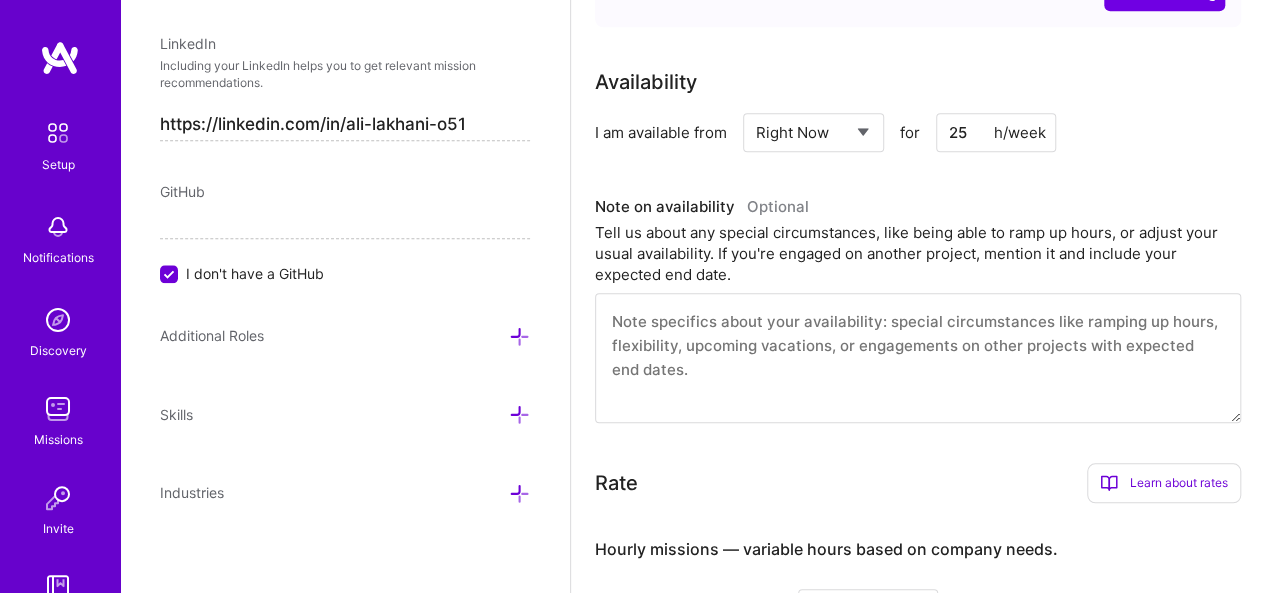 type on "25" 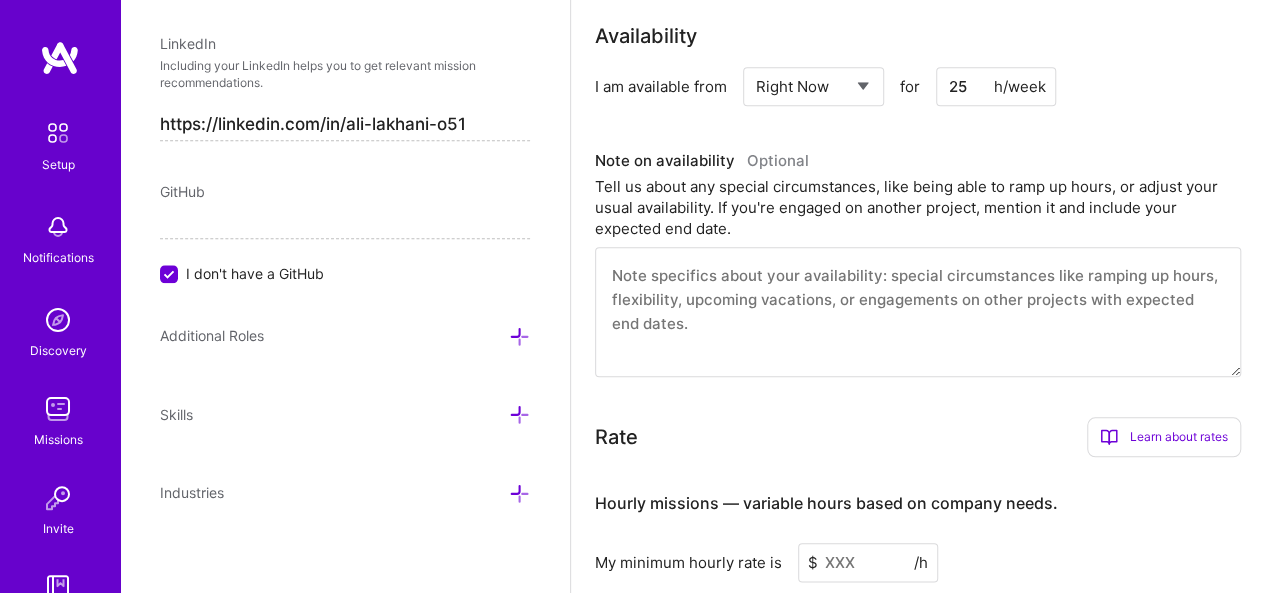 scroll, scrollTop: 878, scrollLeft: 0, axis: vertical 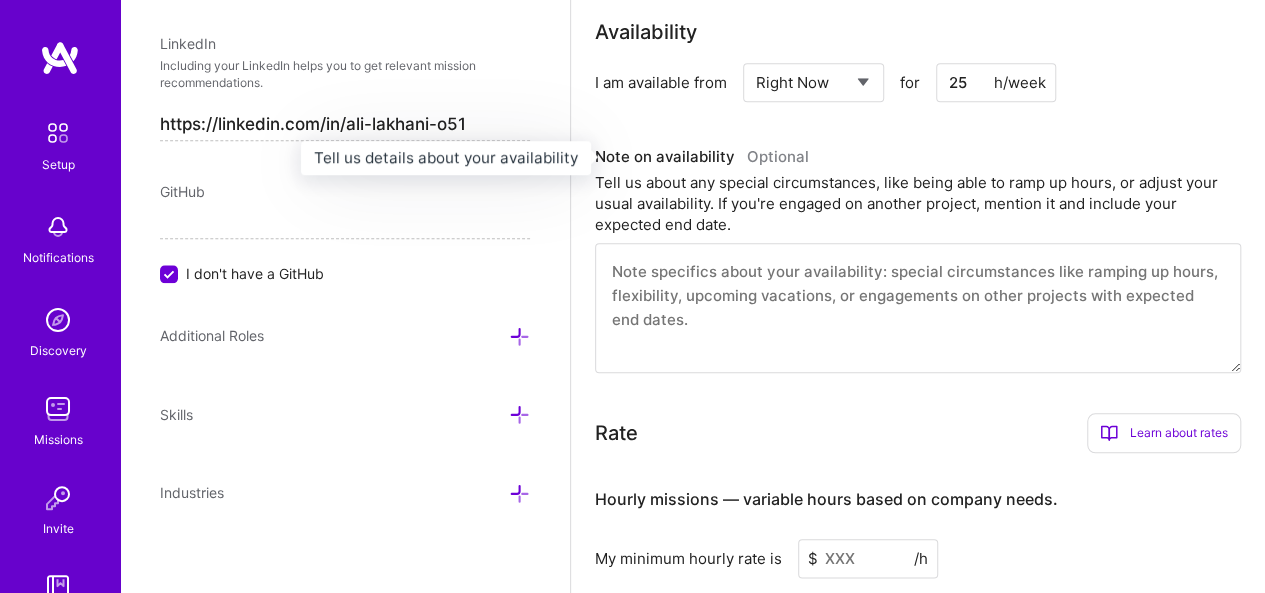 click on "Optional" at bounding box center [778, 156] 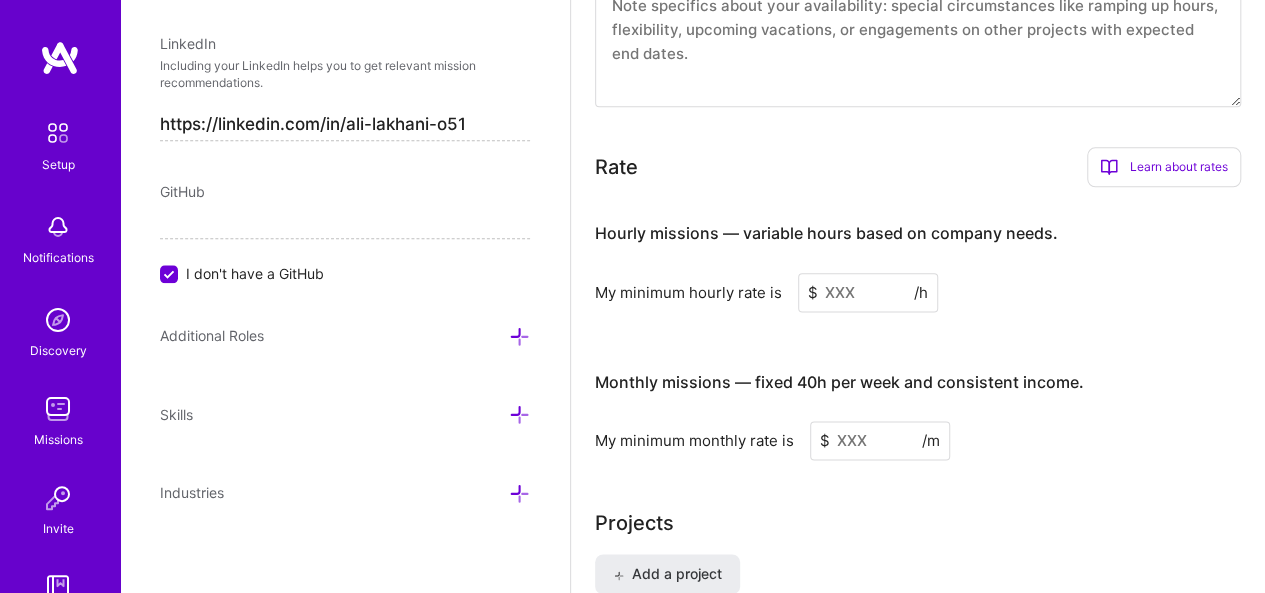 scroll, scrollTop: 1161, scrollLeft: 0, axis: vertical 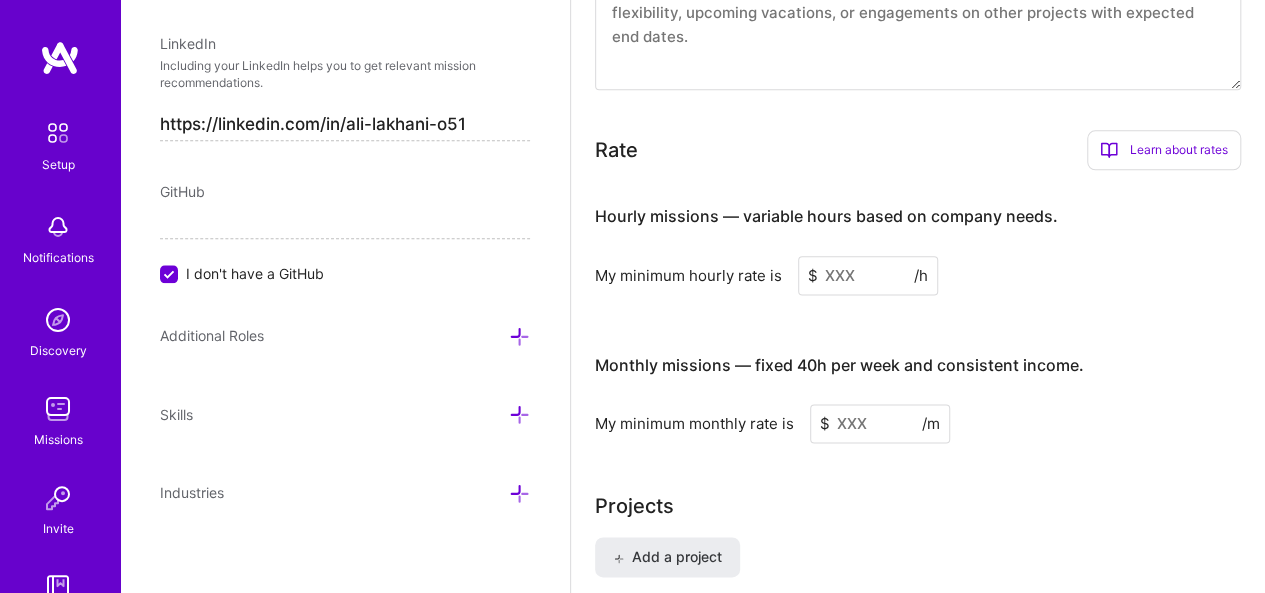 click at bounding box center (868, 275) 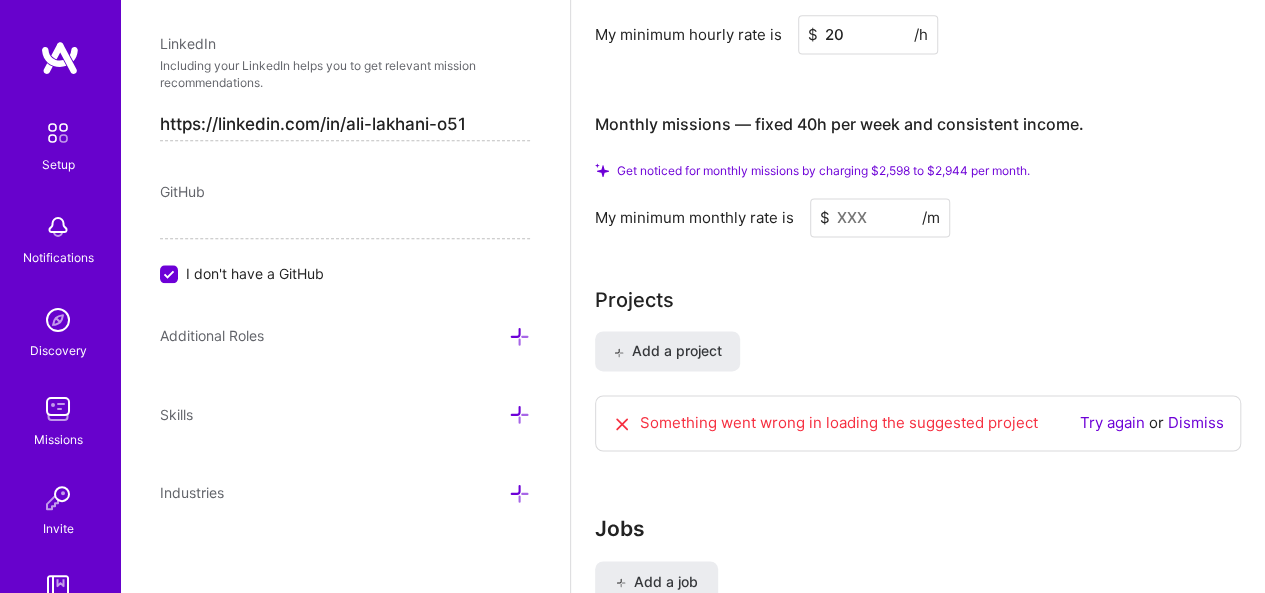 scroll, scrollTop: 1411, scrollLeft: 0, axis: vertical 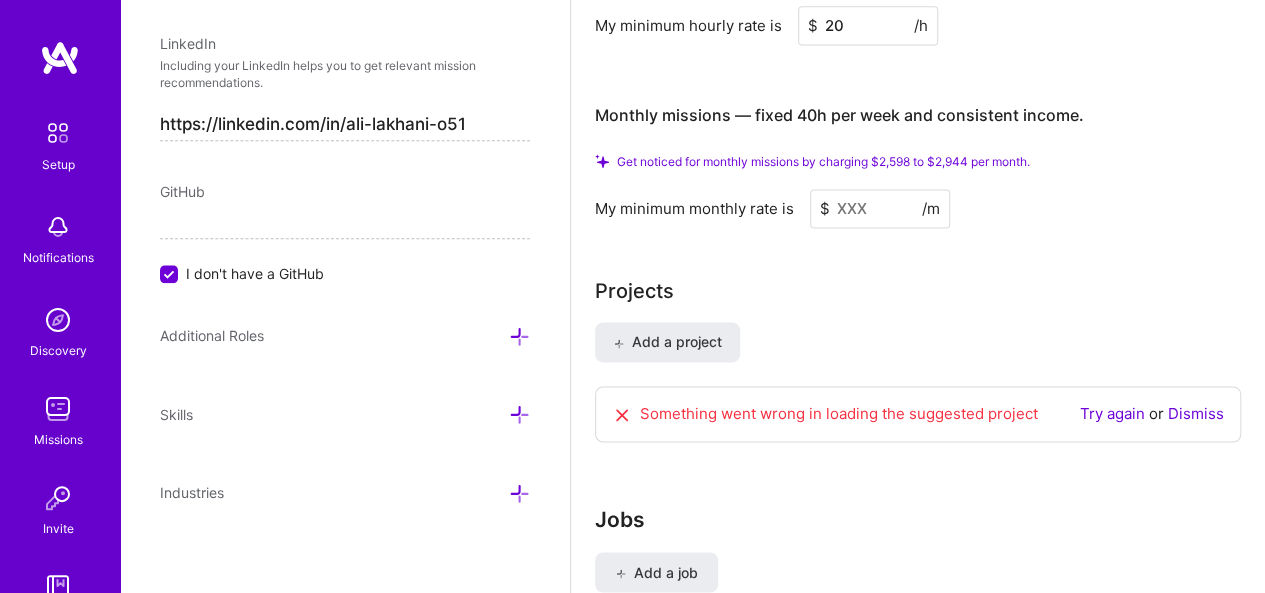 type on "20" 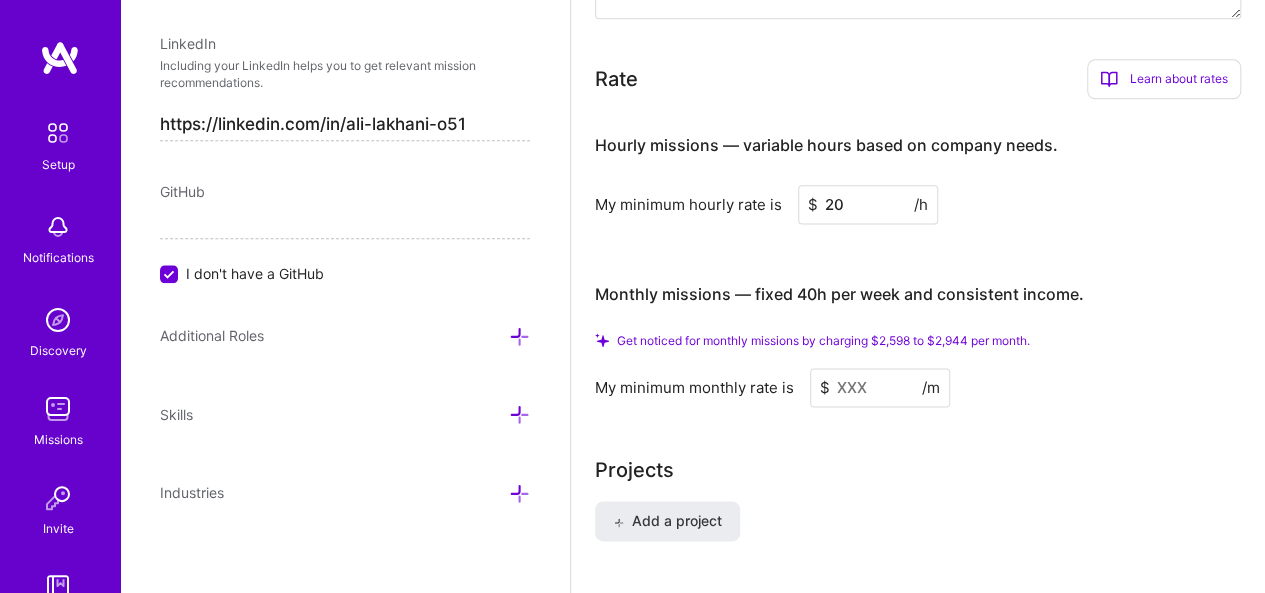 scroll, scrollTop: 1236, scrollLeft: 0, axis: vertical 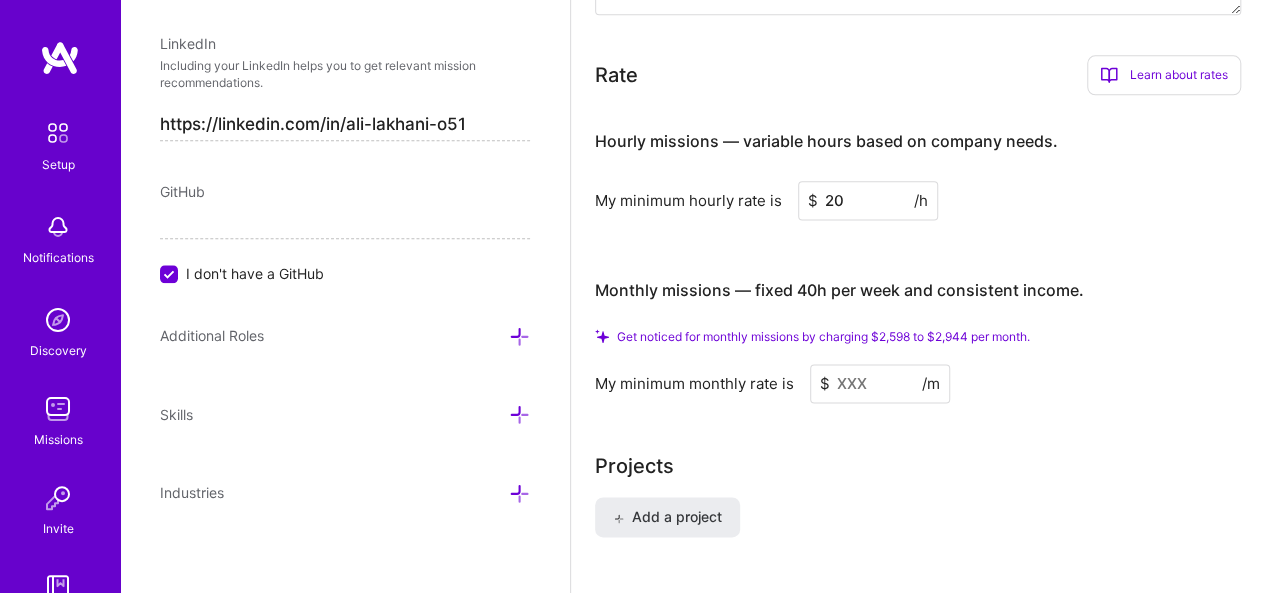 click at bounding box center [880, 383] 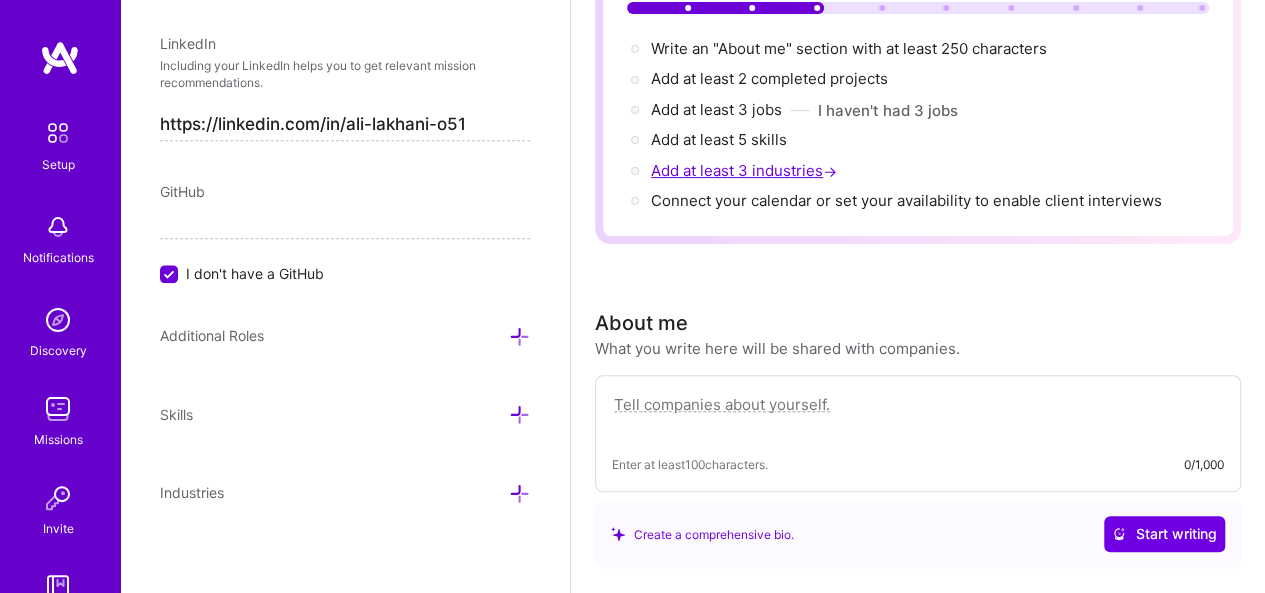 scroll, scrollTop: 0, scrollLeft: 0, axis: both 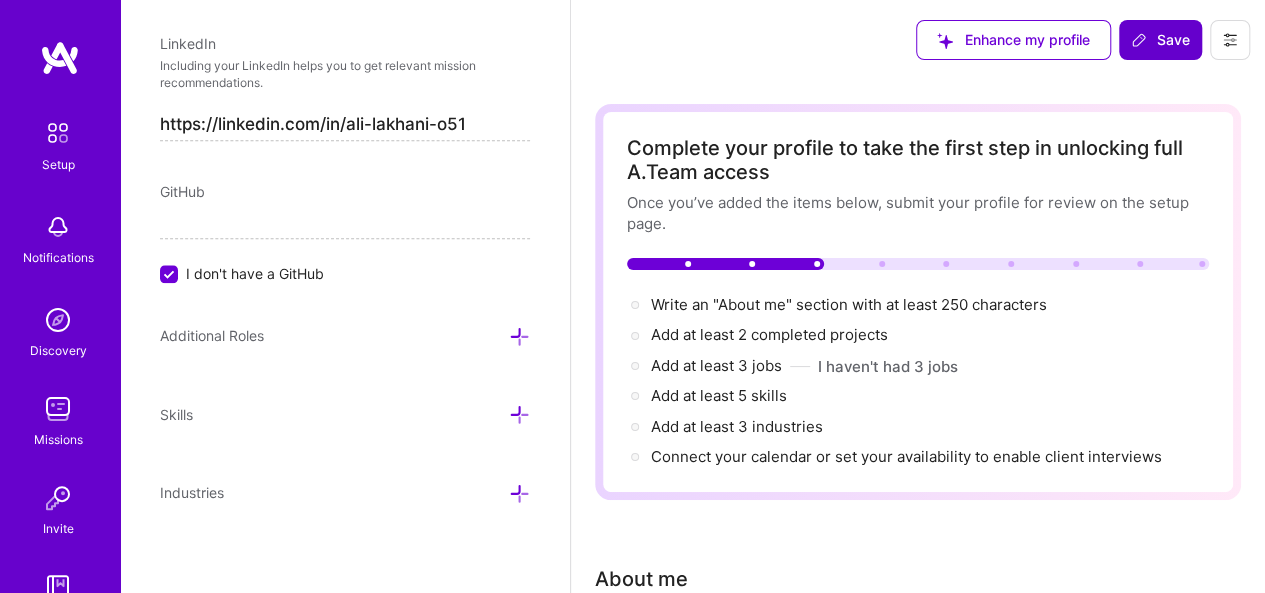 type on "2500" 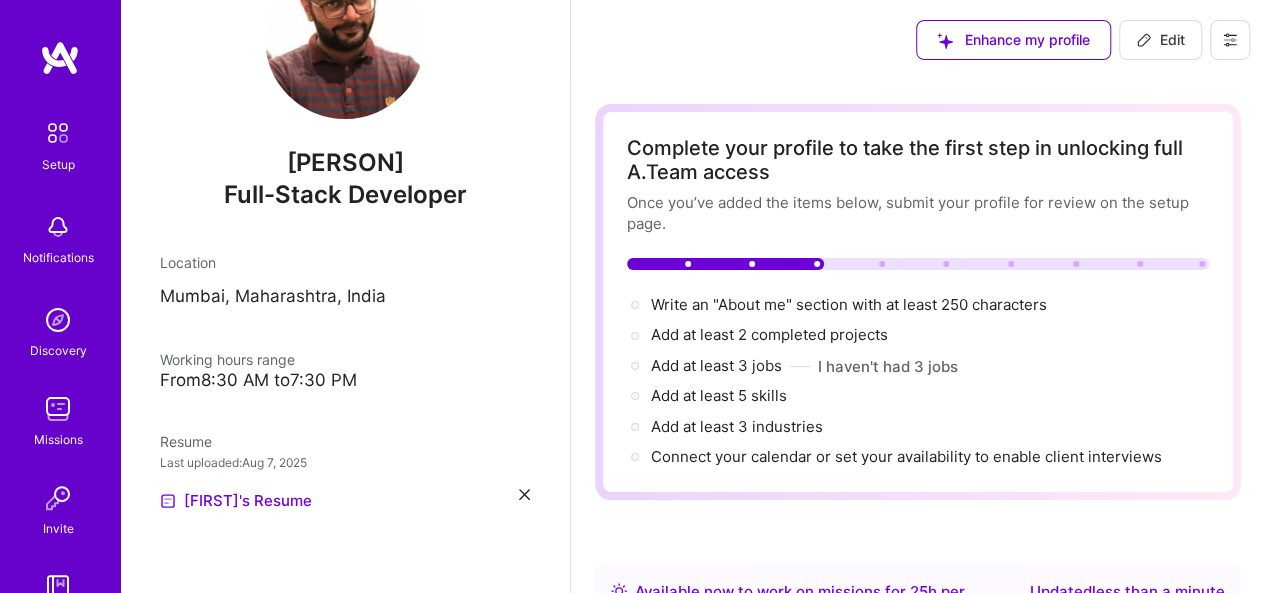 scroll, scrollTop: 80, scrollLeft: 0, axis: vertical 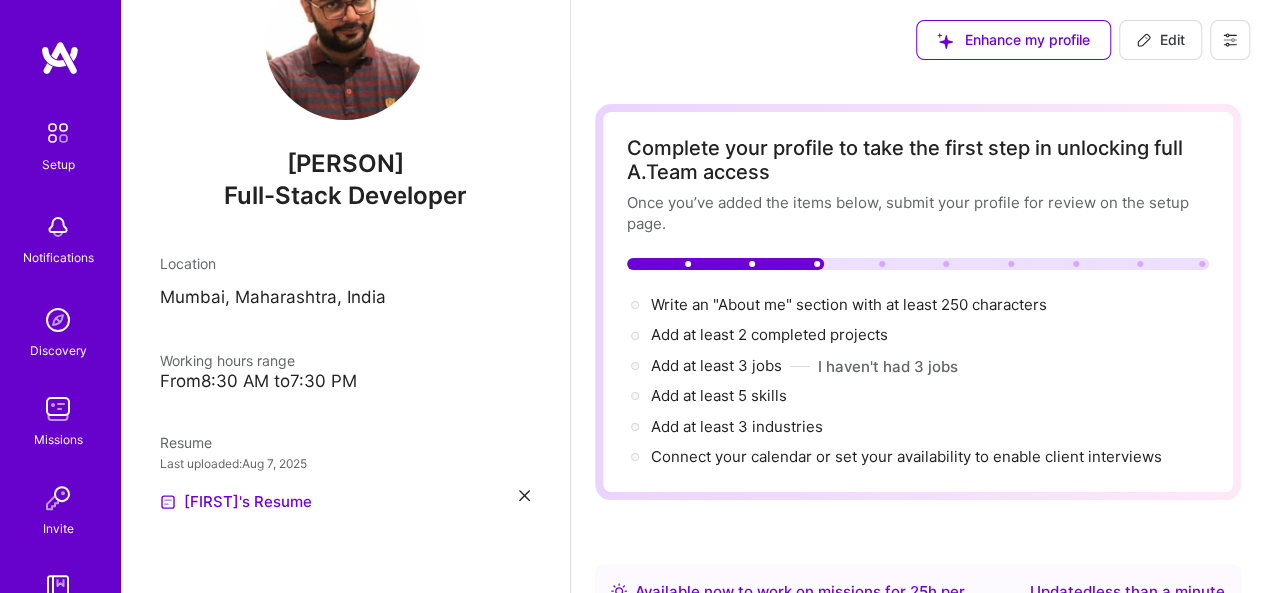 click on "Edit" at bounding box center [1160, 40] 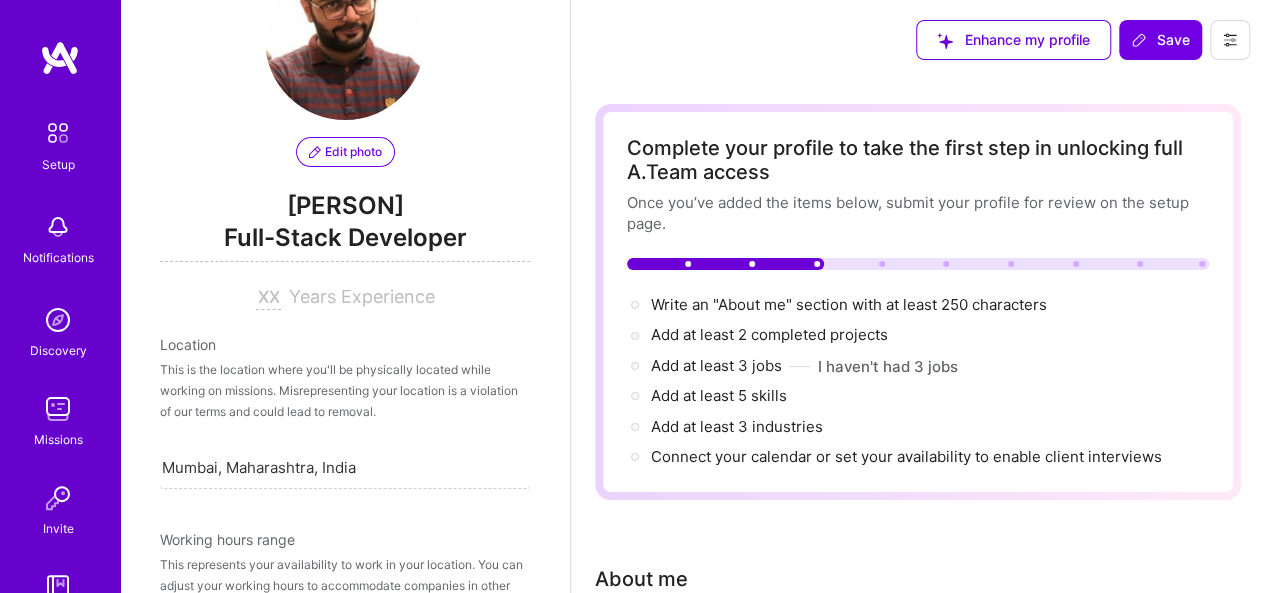 scroll, scrollTop: 364, scrollLeft: 0, axis: vertical 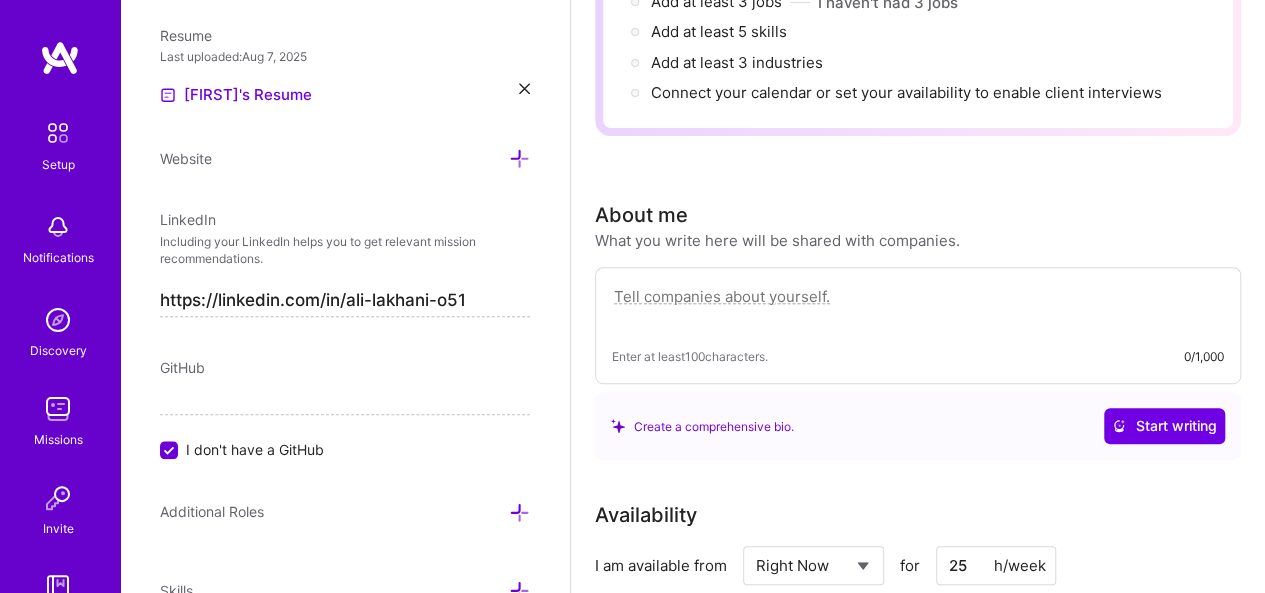 click at bounding box center [918, 307] 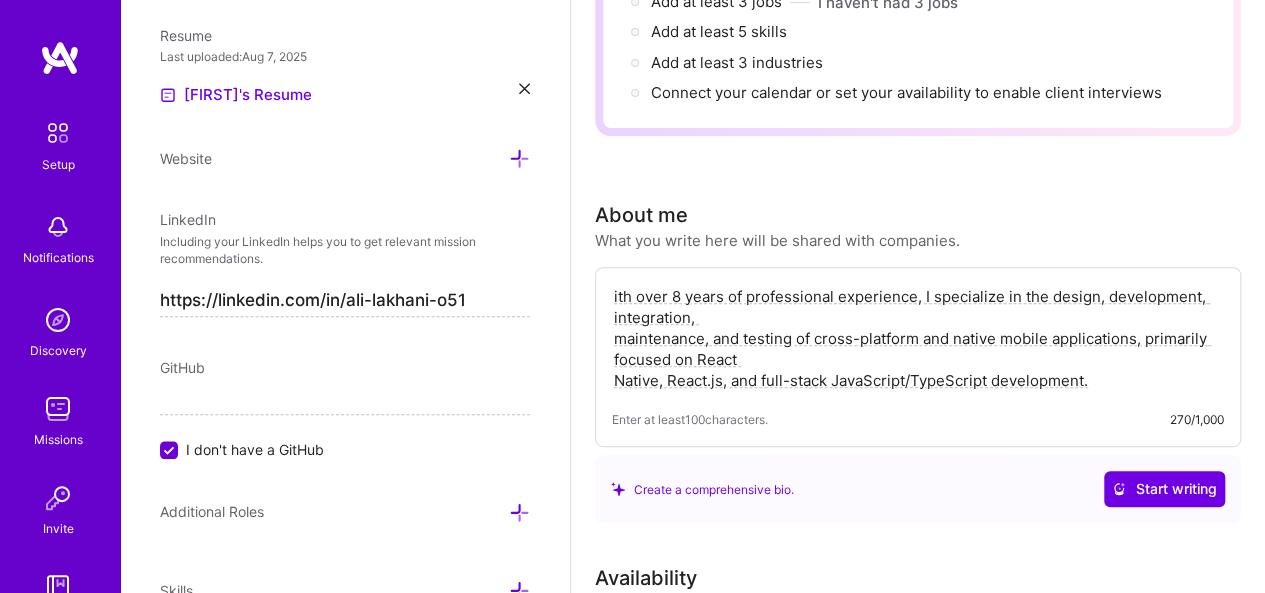 click on "ith over 8 years of professional experience, I specialize in the design, development, integration,
maintenance, and testing of cross-platform and native mobile applications, primarily focused on React
Native, React.js, and full-stack JavaScript/TypeScript development." at bounding box center (918, 338) 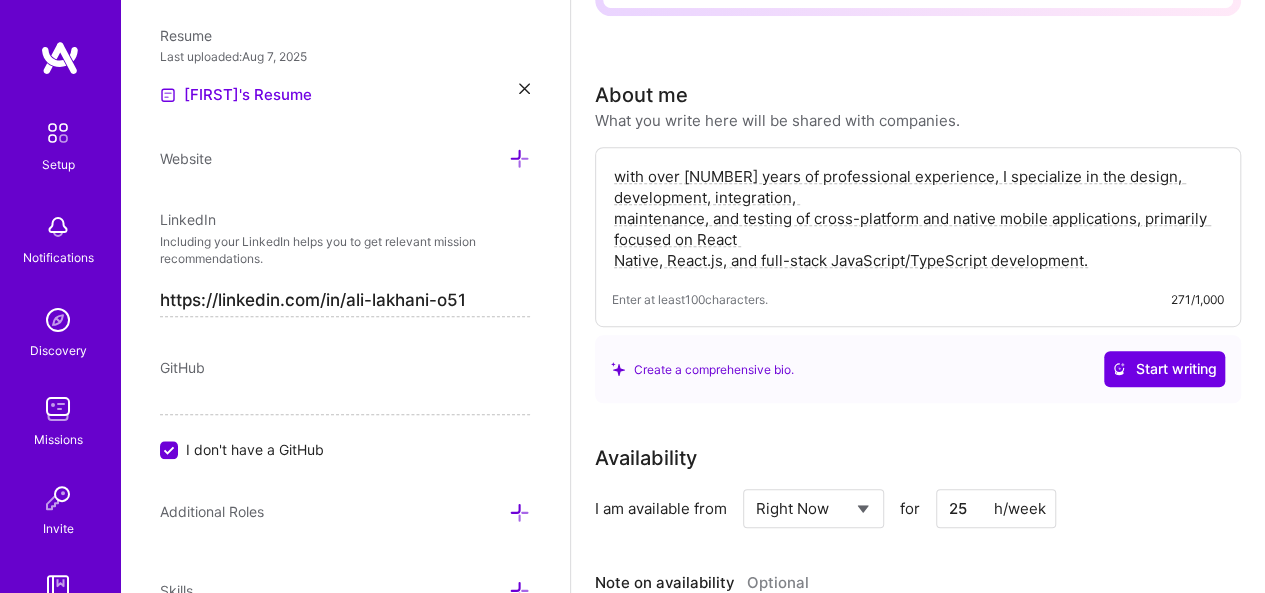 scroll, scrollTop: 480, scrollLeft: 0, axis: vertical 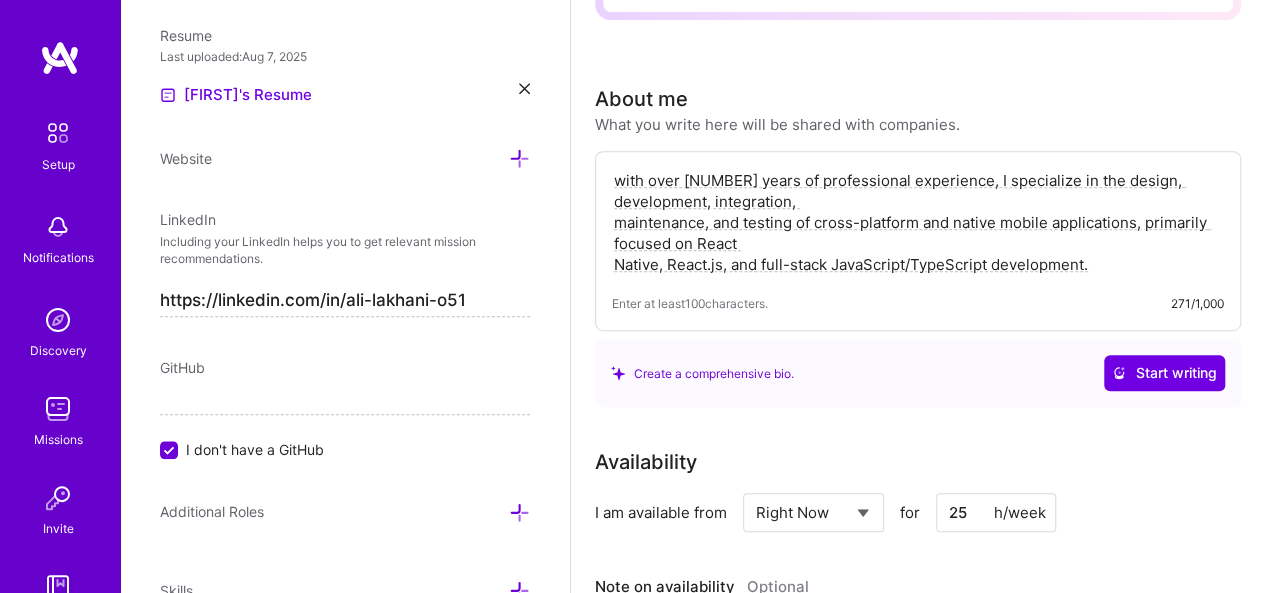 click on "with over [NUMBER] years of professional experience, I specialize in the design, development, integration,
maintenance, and testing of cross-platform and native mobile applications, primarily focused on React
Native, React.js, and full-stack JavaScript/TypeScript development." at bounding box center [918, 222] 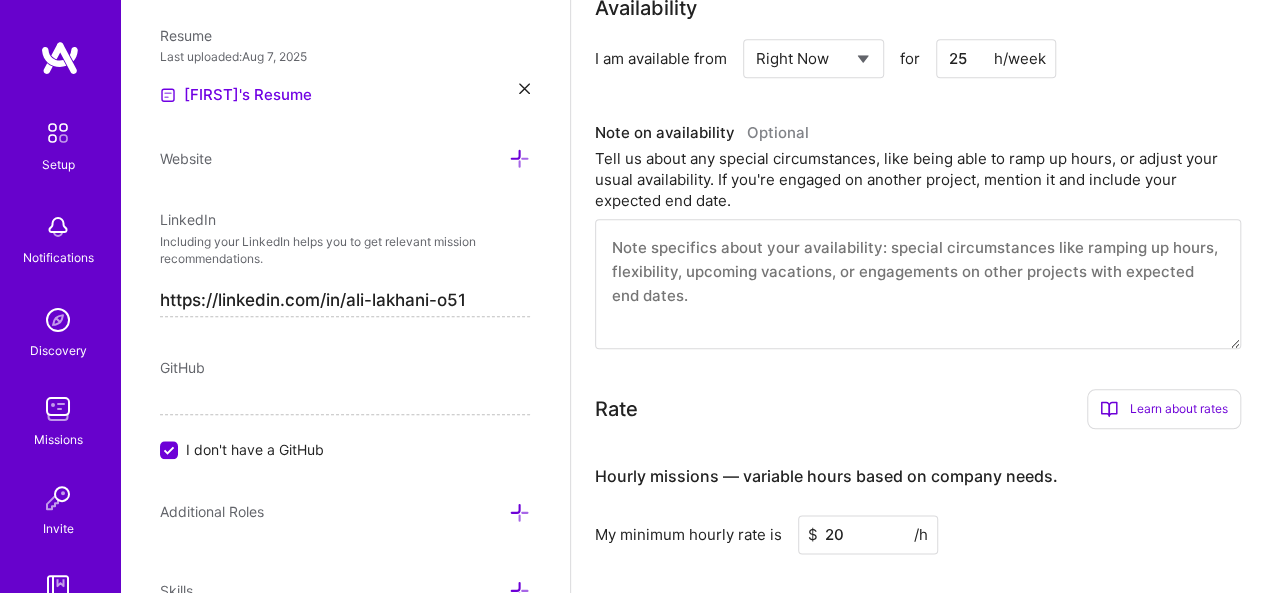 scroll, scrollTop: 947, scrollLeft: 0, axis: vertical 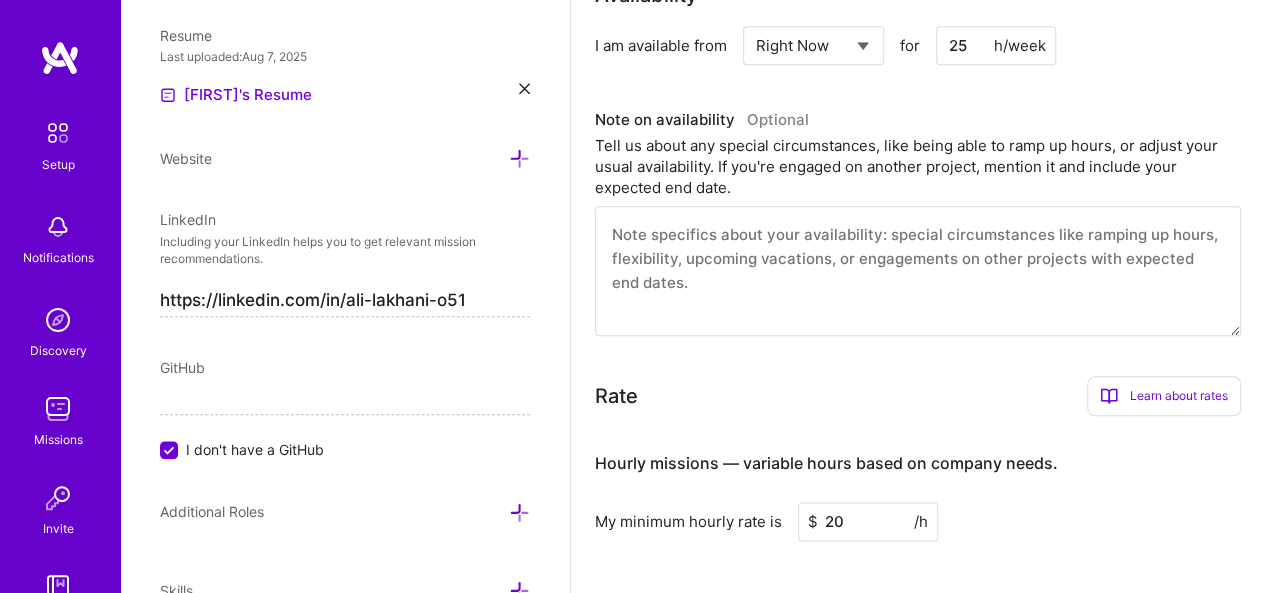 type on "with over 9 years of professional experience, I specialize in the design, development, integration,
maintenance, and testing of cross-platform and native mobile applications, primarily focused on React
Native, React.js, and full-stack JavaScript/TypeScript development." 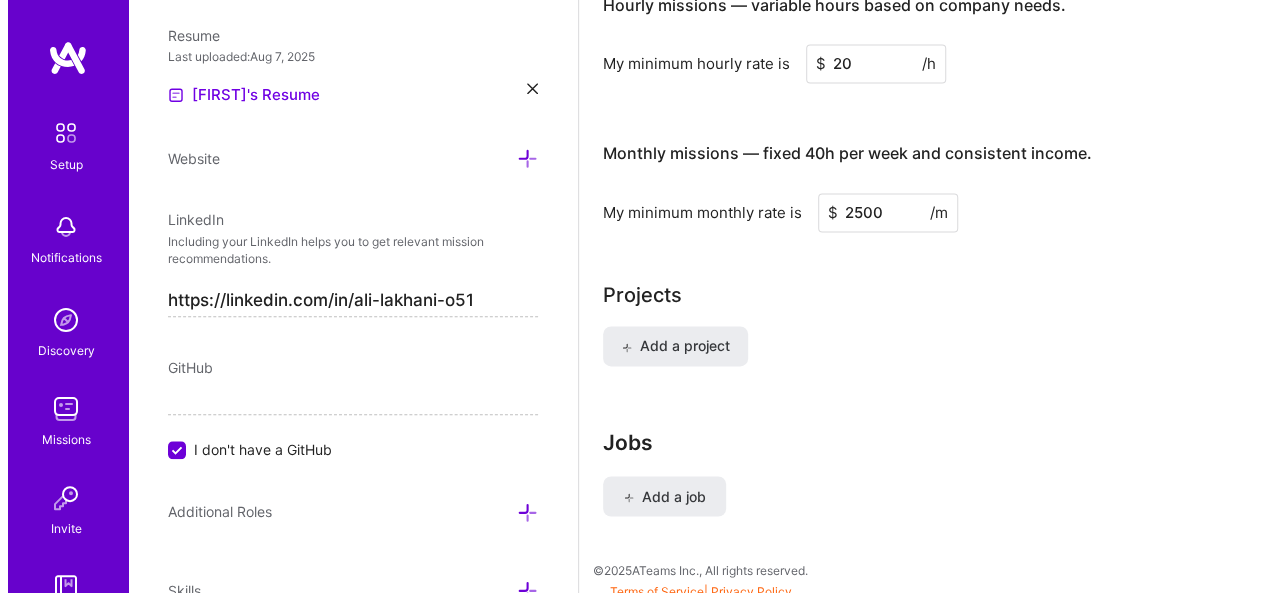 scroll, scrollTop: 1497, scrollLeft: 0, axis: vertical 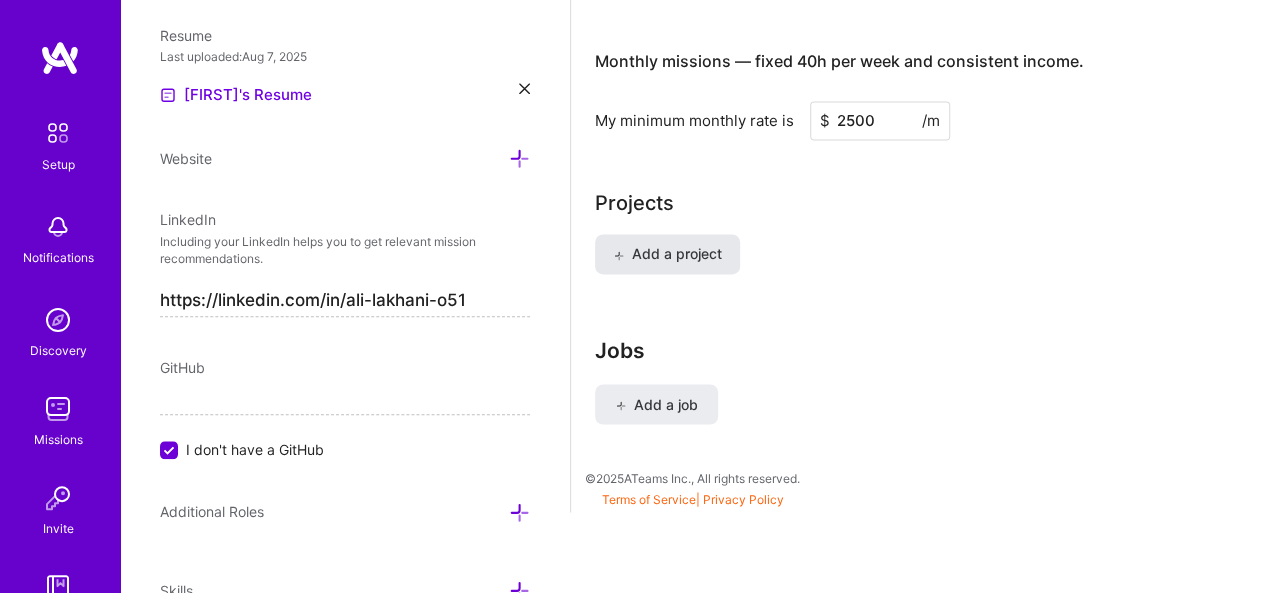 click on "Add a project" at bounding box center (667, 254) 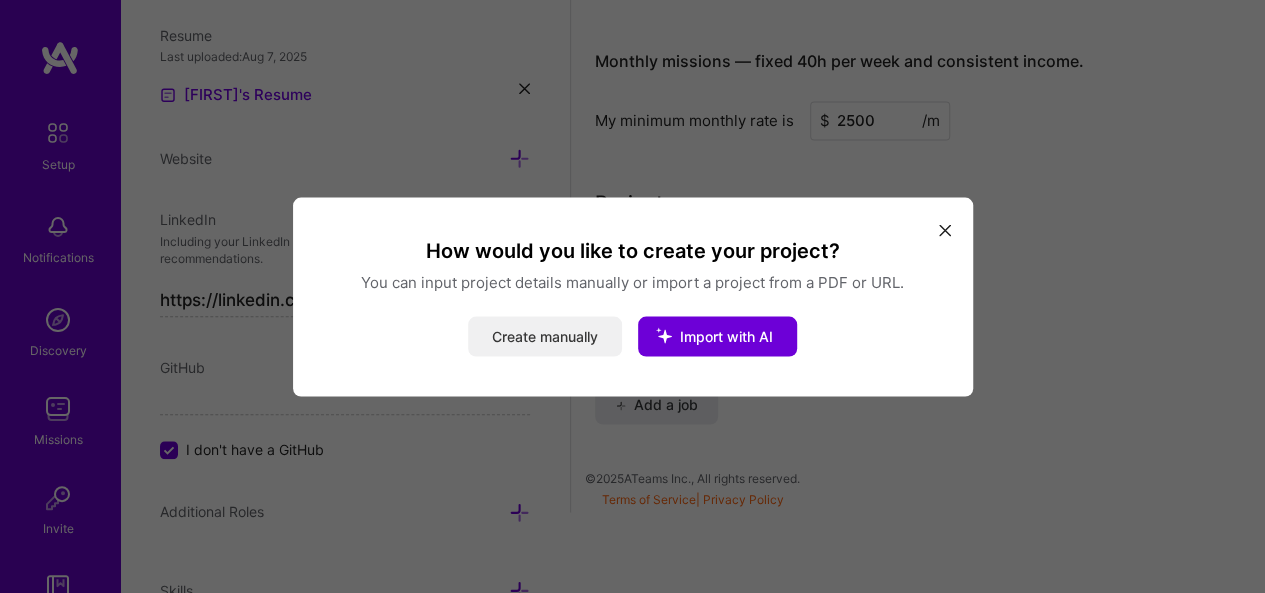click on "Create manually" at bounding box center (545, 336) 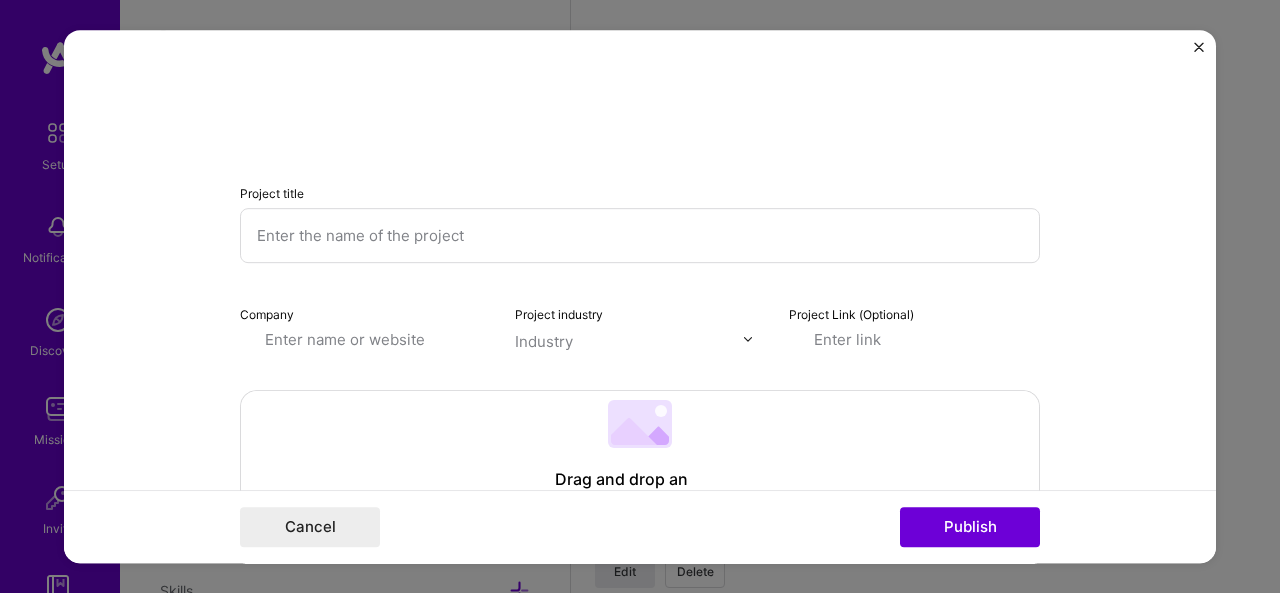 click on "Project title Company Project industry Industry Project Link (Optional) Drag and drop an image or   Upload file Upload file We recommend uploading at least 4 images. 1600x1200px or higher recommended. Max 5MB each. Role Full-Stack Developer to I’m still working on this project Skills used — Add up to 12 skills Any new skills will be added to your profile. Enter skills... Did this role require you to manage team members? (Optional) Yes, I managed — team members. Were you involved from inception to launch (0  ->  1)? (Optional) Zero to one is creation and development of a unique product from the ground up. I was involved in zero to one with this project Add metrics (Optional) Metrics help you visually show the outcome of a project. You can add up to 3 metrics. Project details   100 characters minimum 0 / 1,000  characters Highlight the company's mission or purpose, and then transition into the specific project you contributed to. Related job (Optional) Connect a job this project was a part of. Cancel" at bounding box center [640, 296] 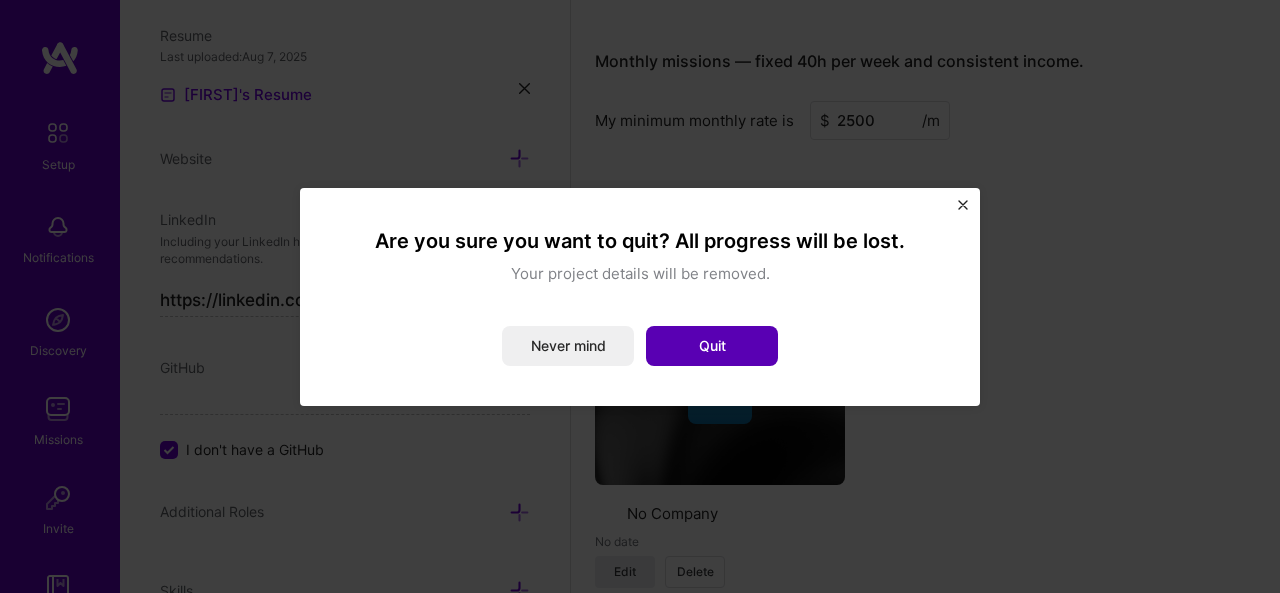 click on "Quit" at bounding box center (712, 346) 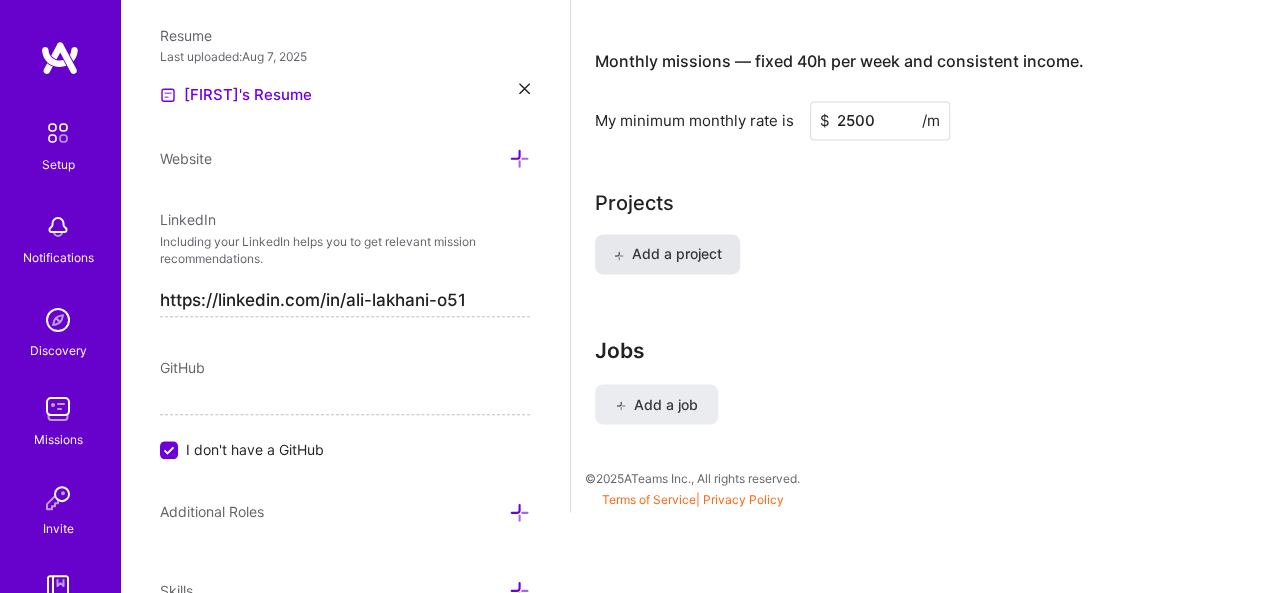 click on "Add a project" at bounding box center (667, 254) 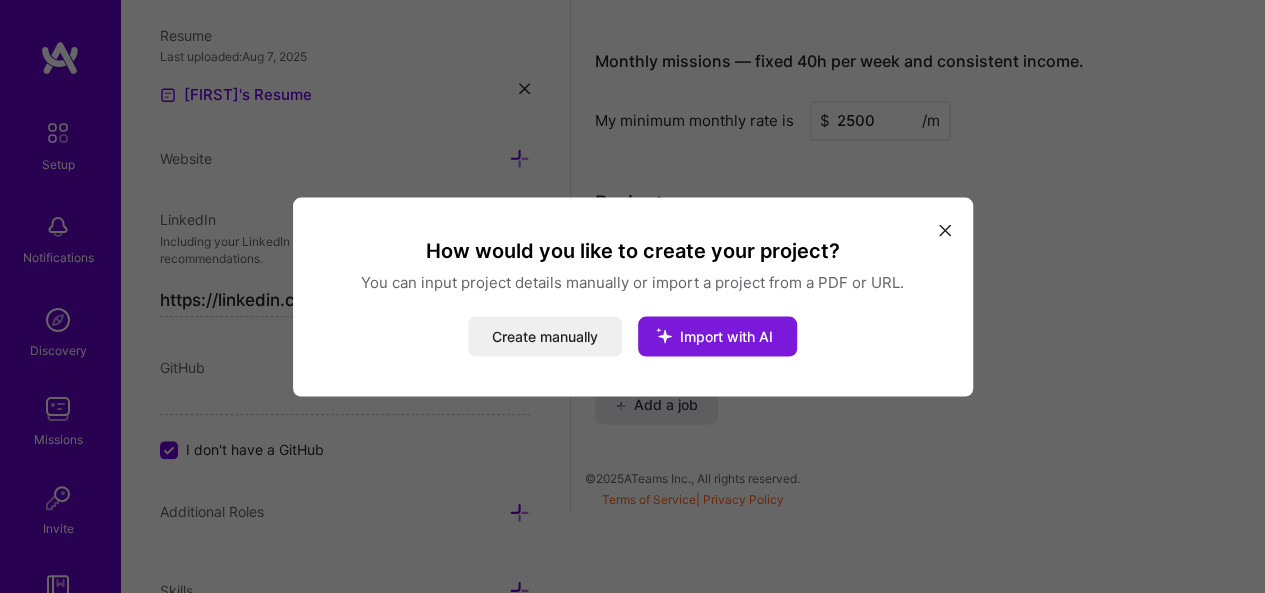 click on "Import with AI" at bounding box center [726, 335] 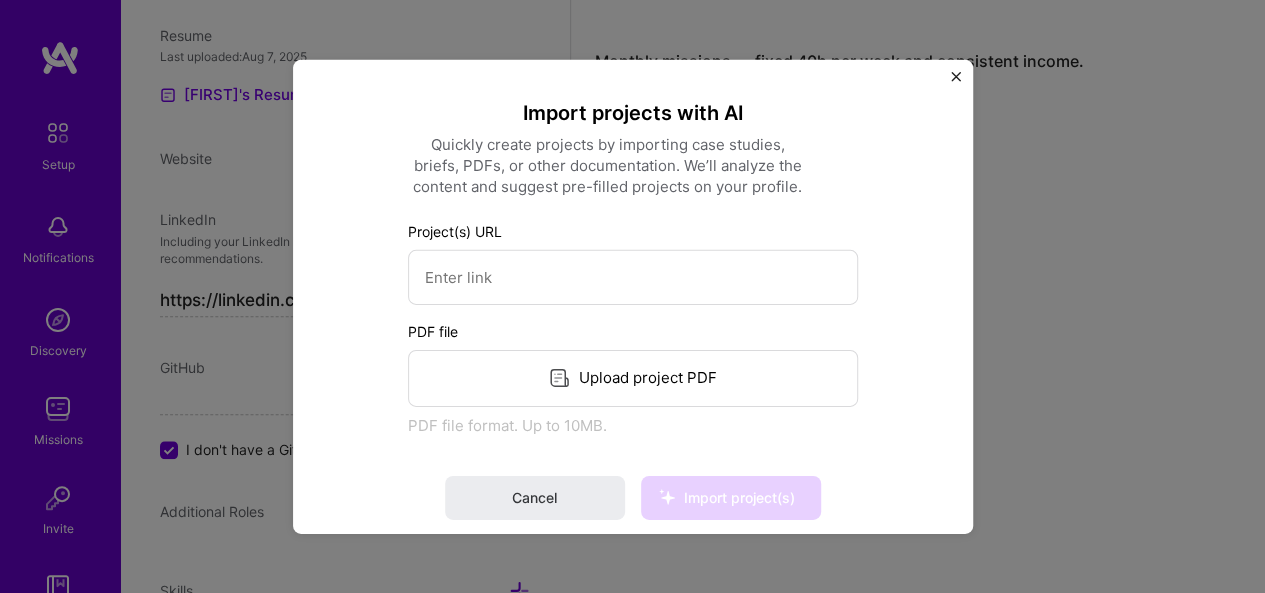 click on "Project(s) URL PDF file Upload project PDF PDF file format. Up to 10MB." at bounding box center [633, 327] 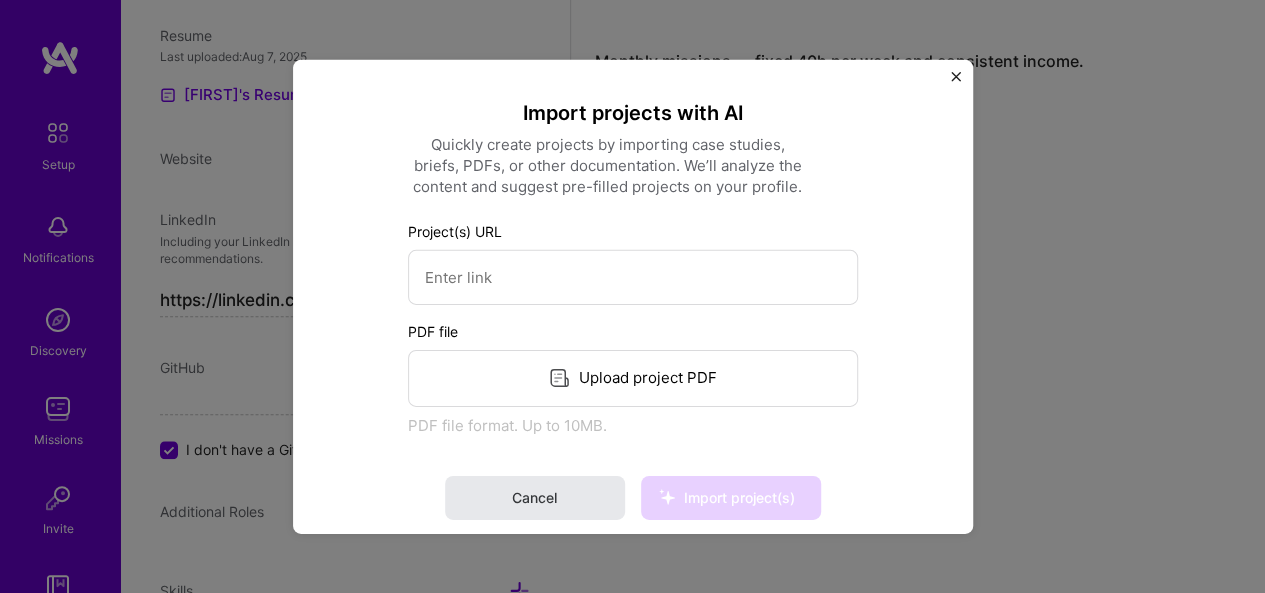 click on "Cancel" at bounding box center [535, 497] 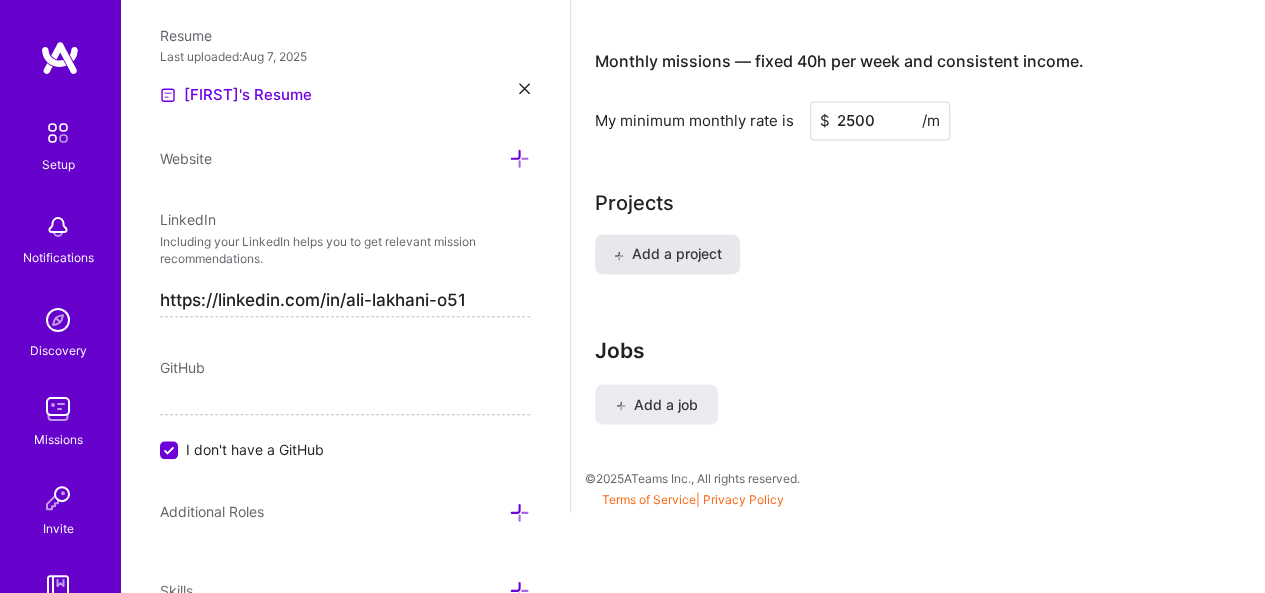 click on "Add a project" at bounding box center (667, 254) 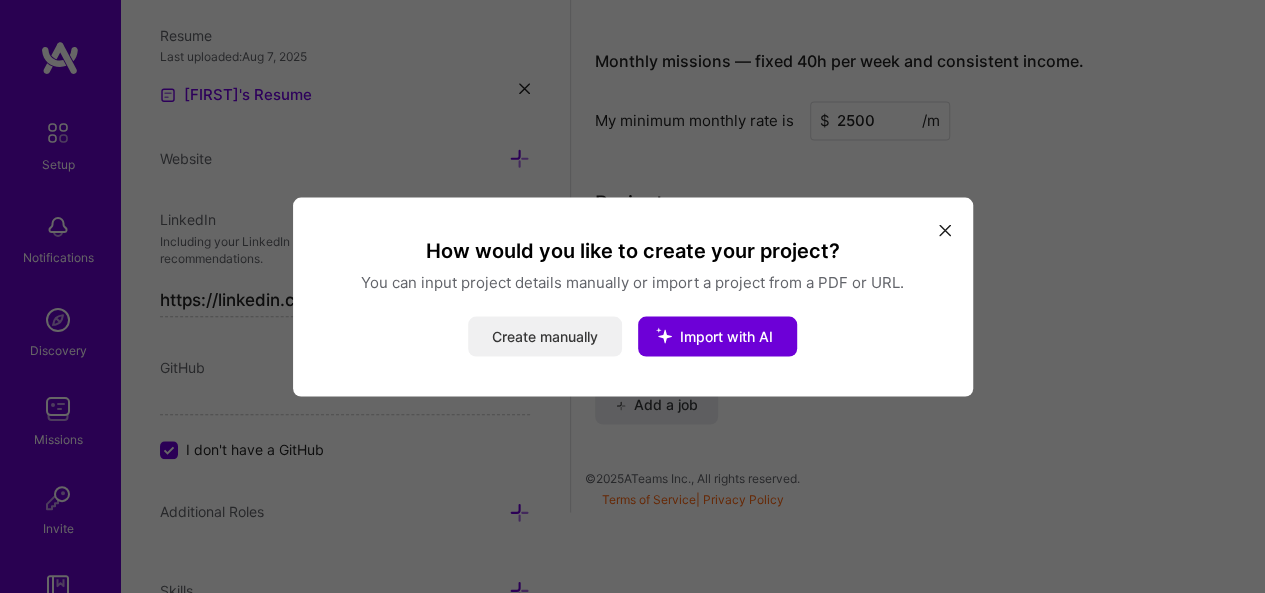 click on "Create manually" at bounding box center (545, 336) 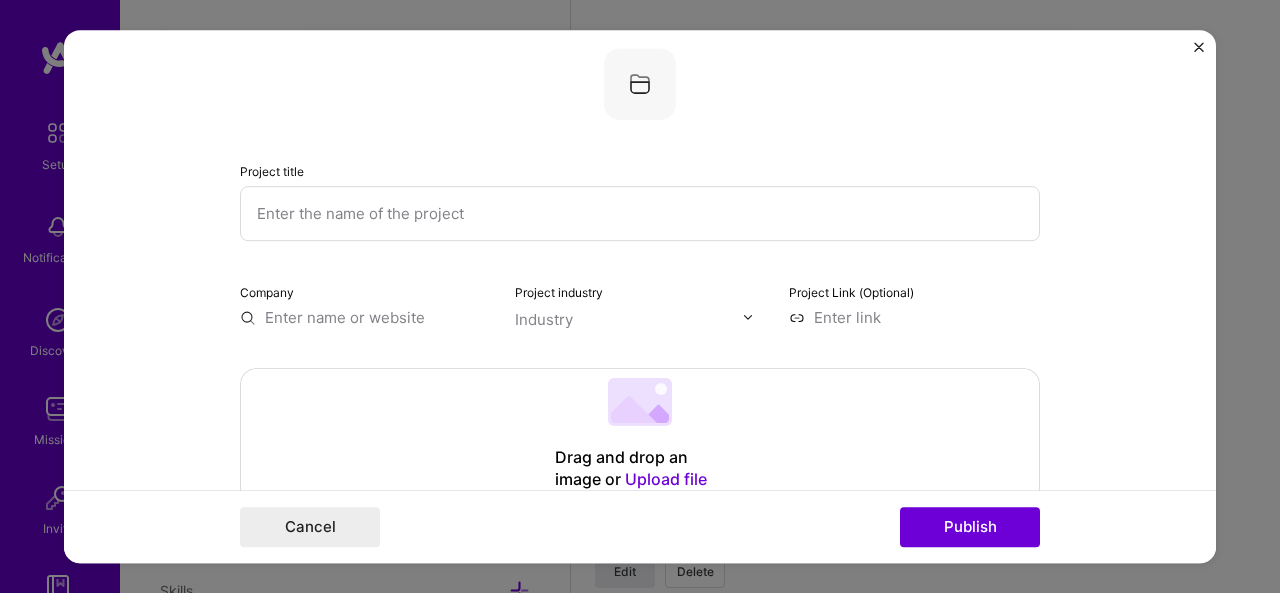 scroll, scrollTop: 16, scrollLeft: 0, axis: vertical 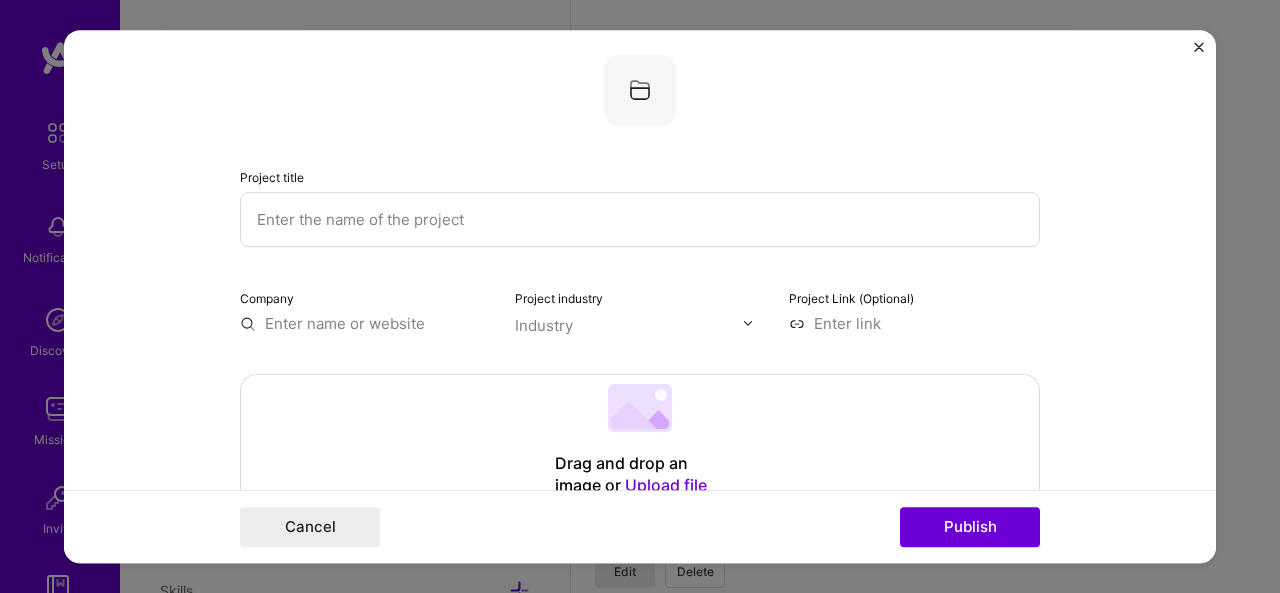 click at bounding box center [640, 219] 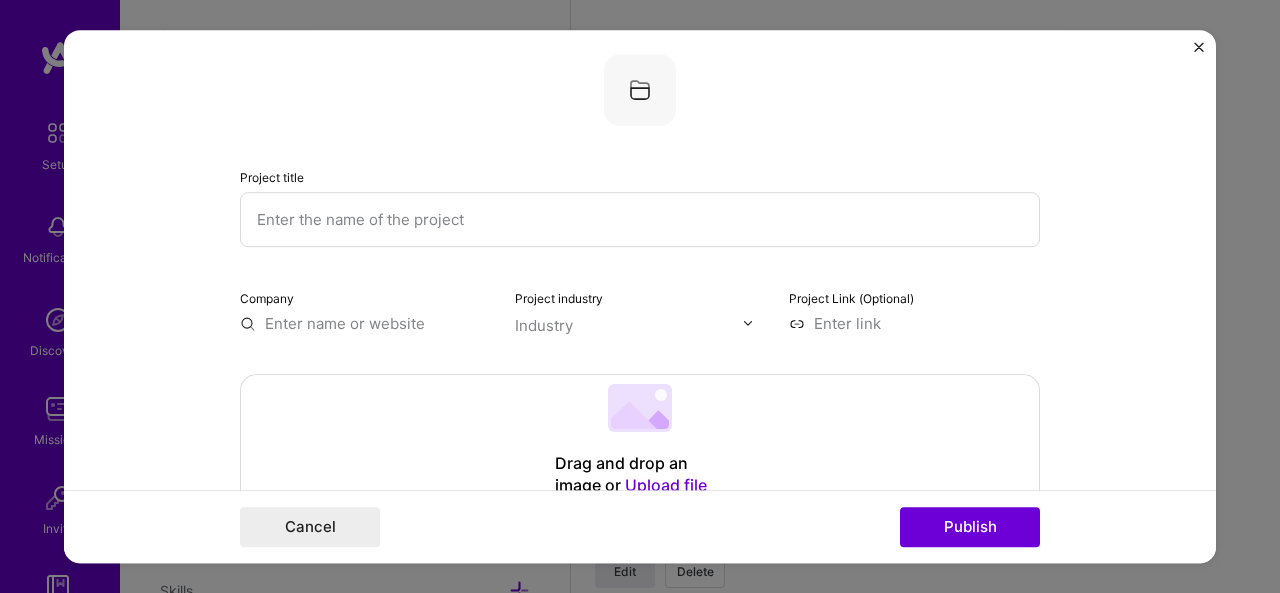 click at bounding box center [640, 219] 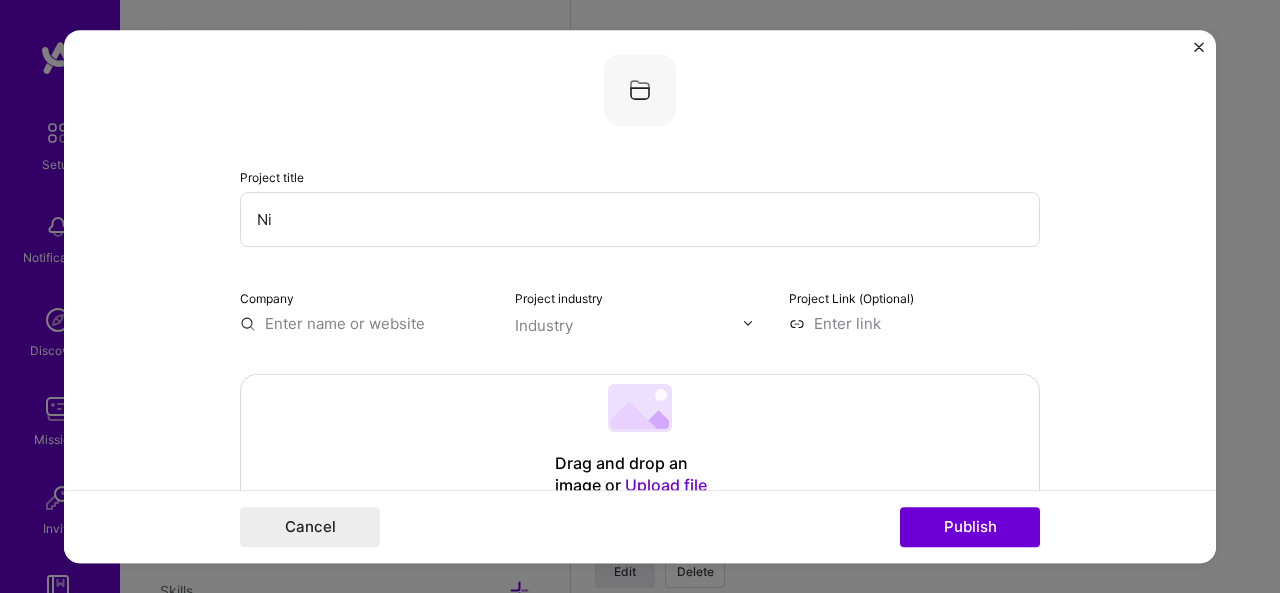 type on "N" 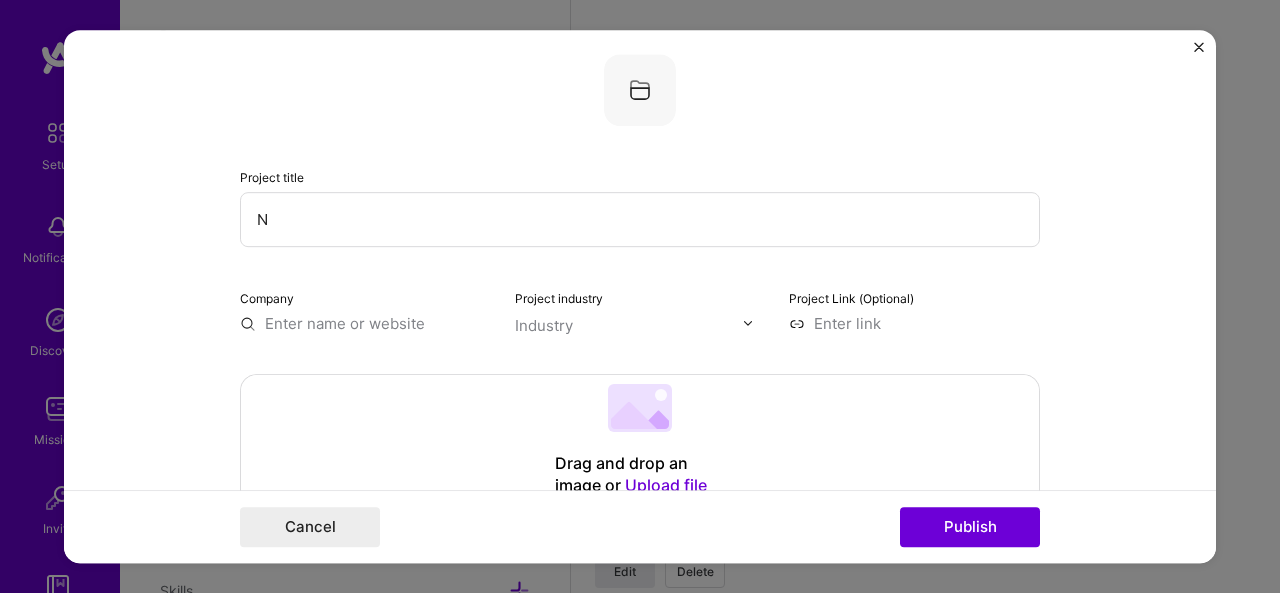 type 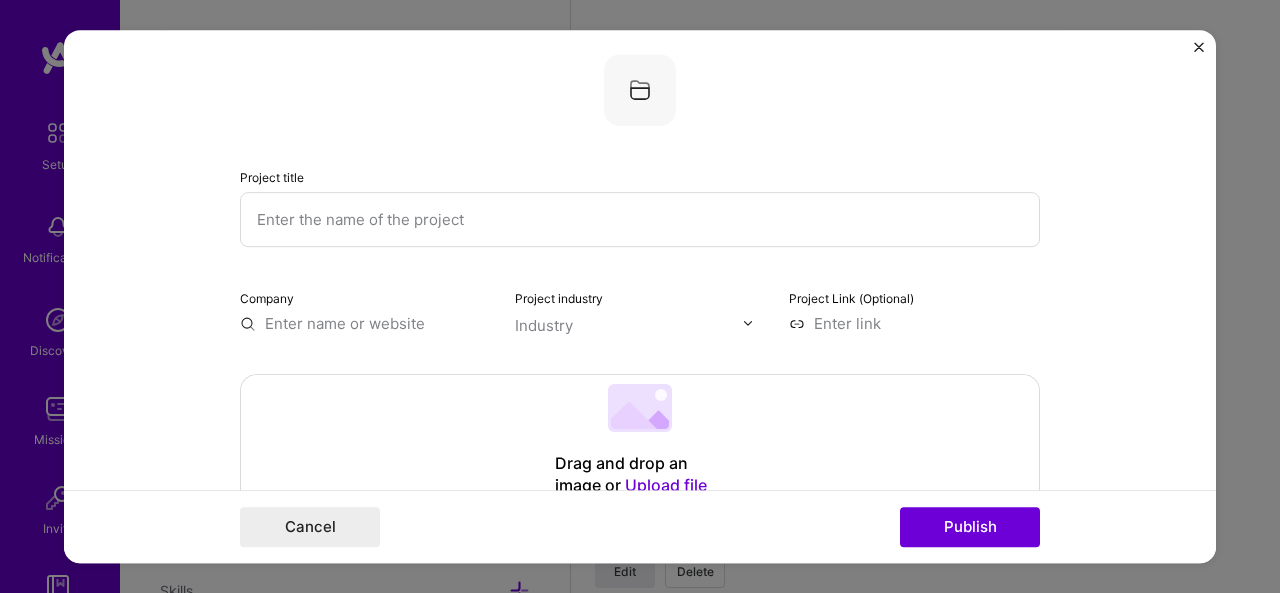 click at bounding box center (1199, 47) 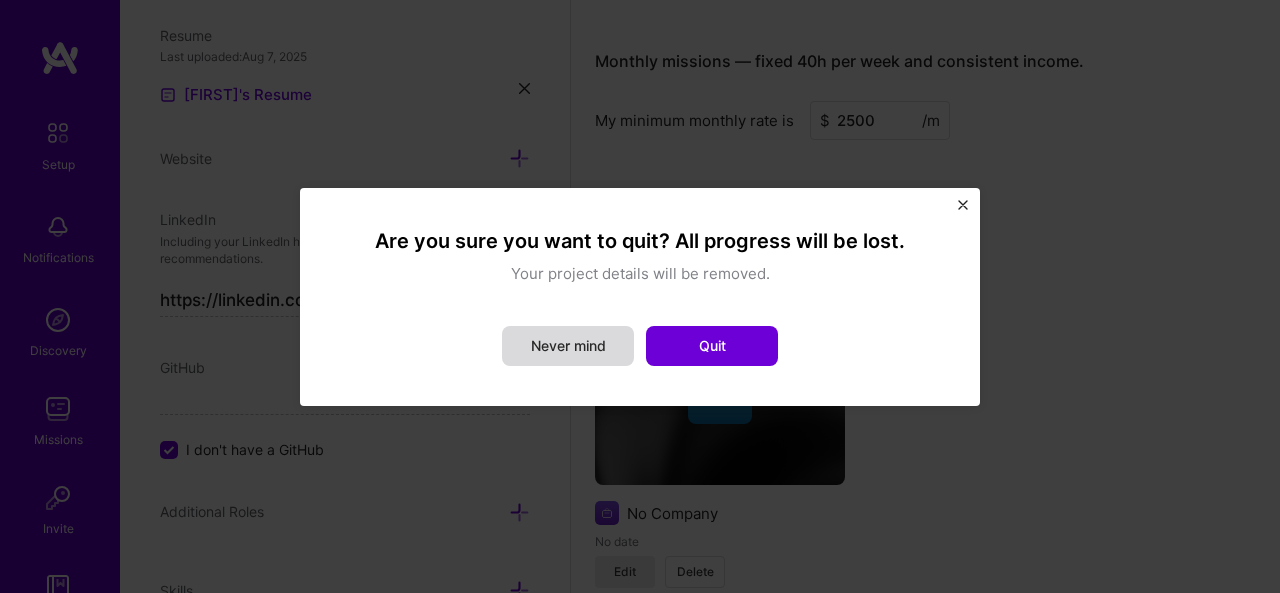 click on "Never mind" at bounding box center [568, 346] 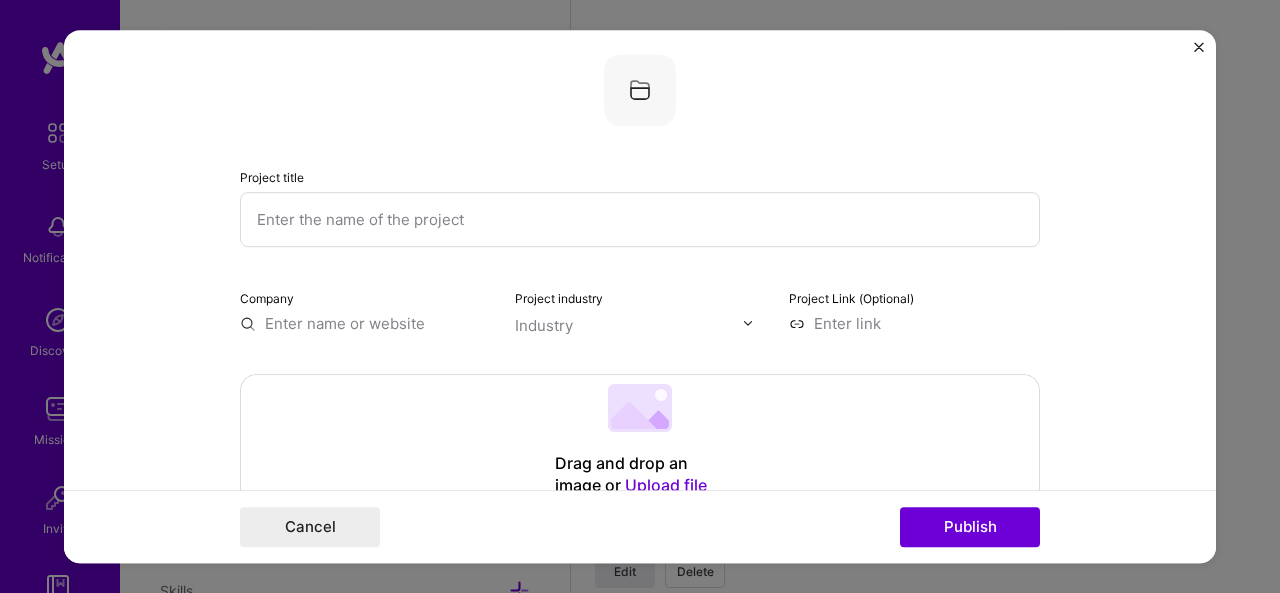 click at bounding box center (1199, 47) 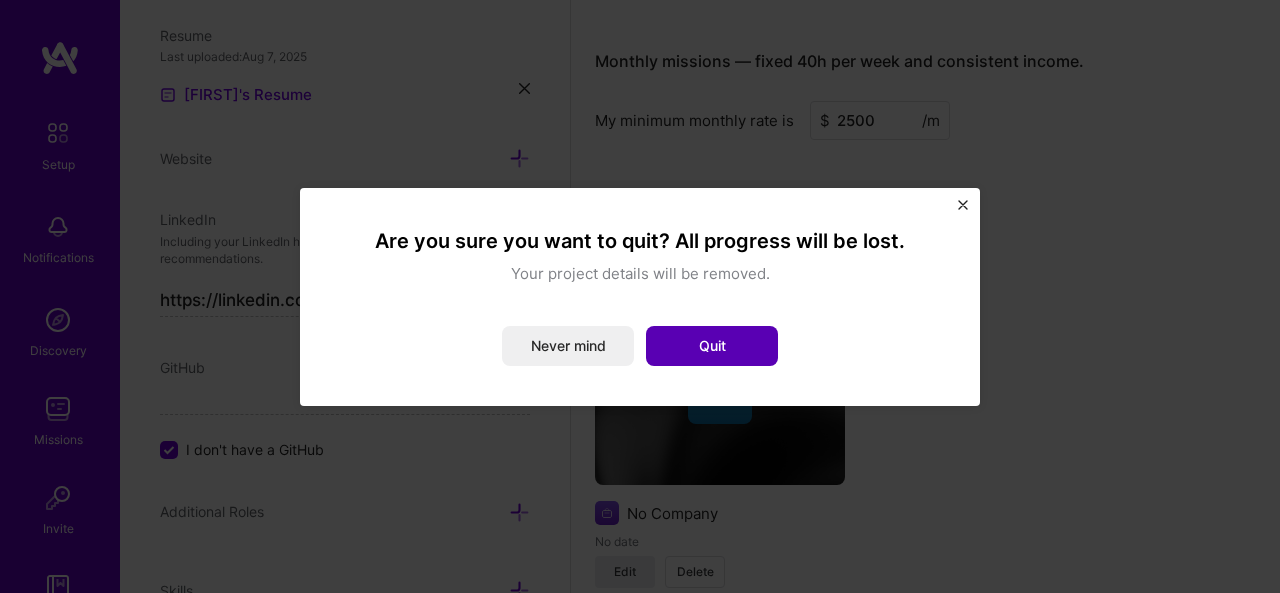 click on "Quit" at bounding box center [712, 346] 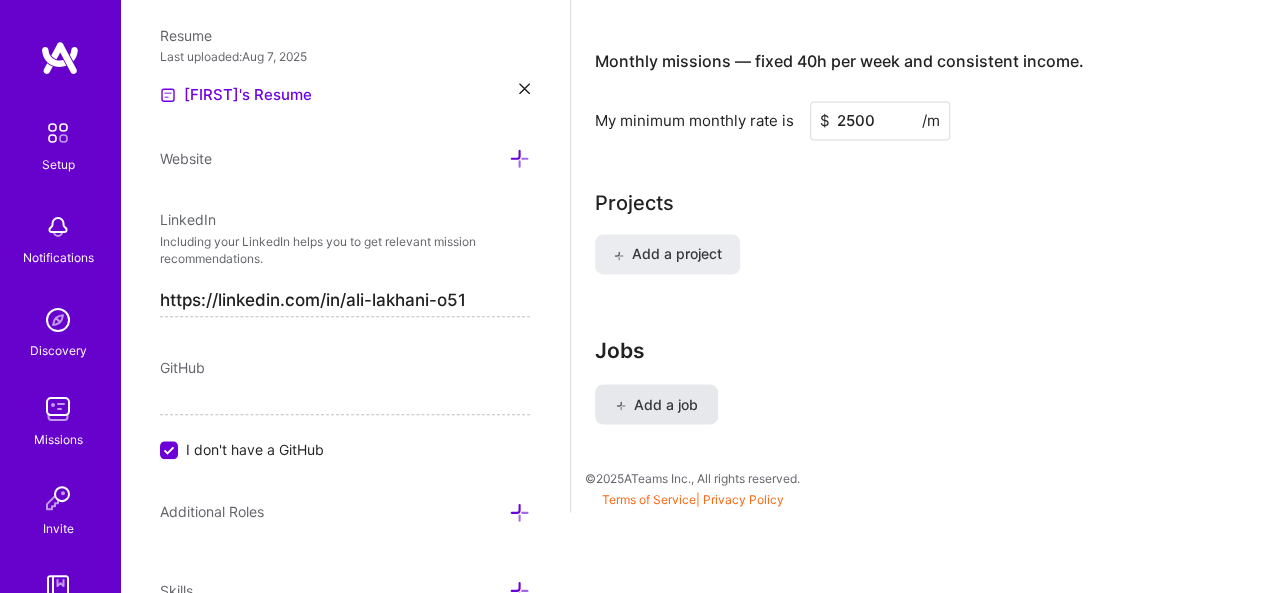 click on "Add a job" at bounding box center [656, 404] 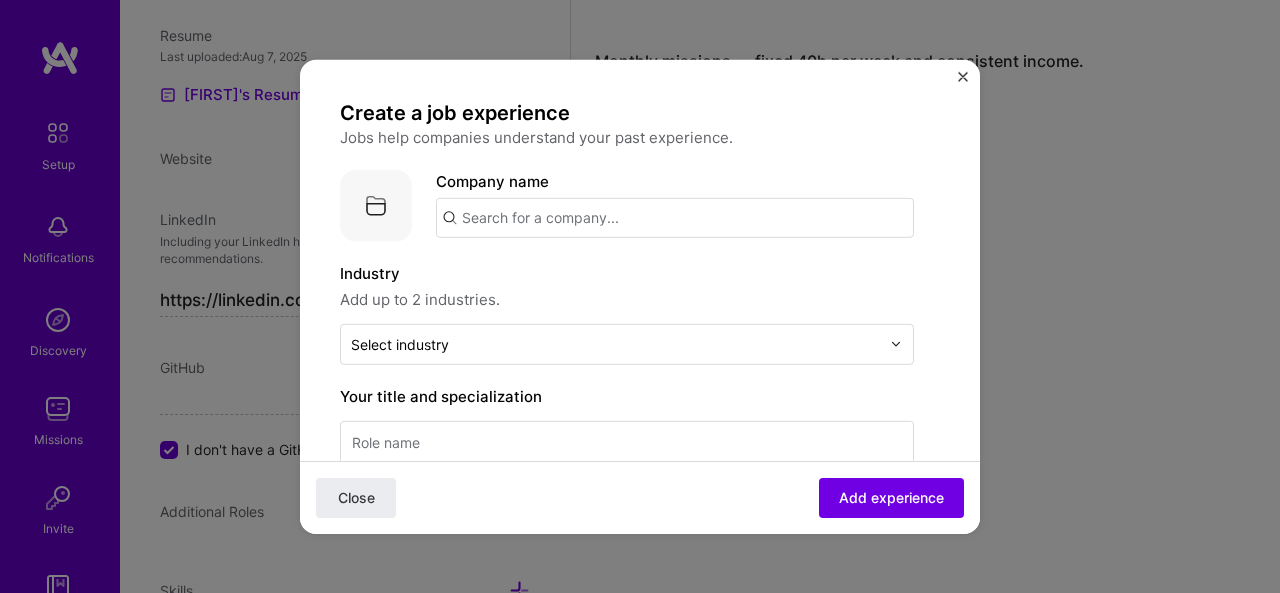 click at bounding box center [675, 217] 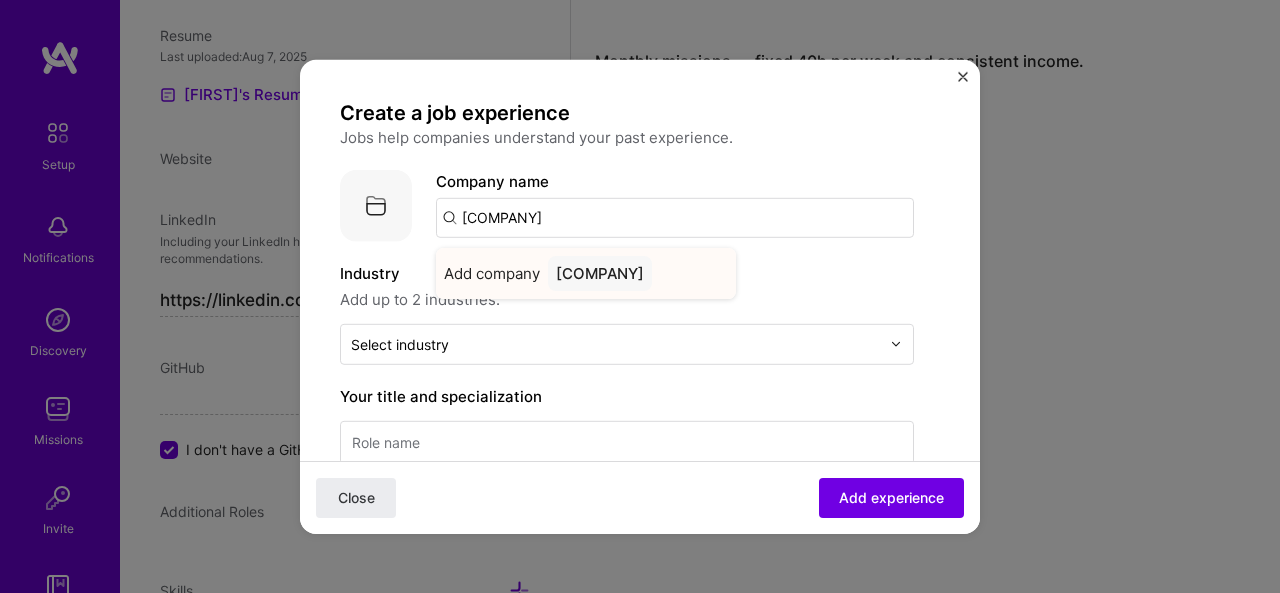 type on "[COMPANY]" 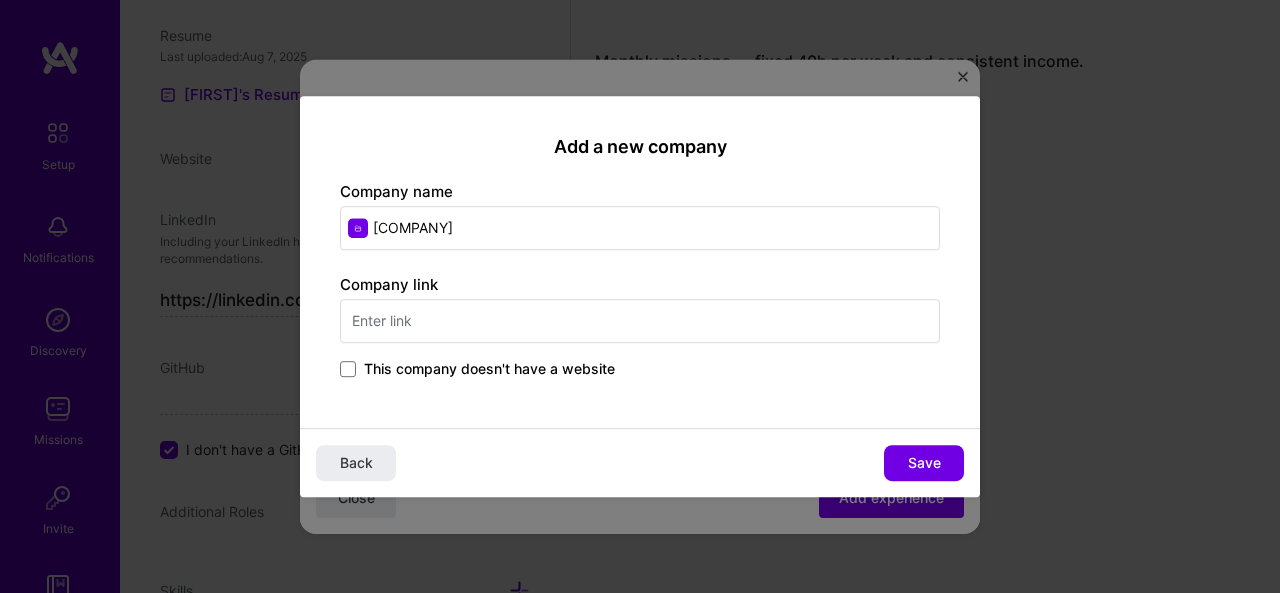 click at bounding box center [640, 321] 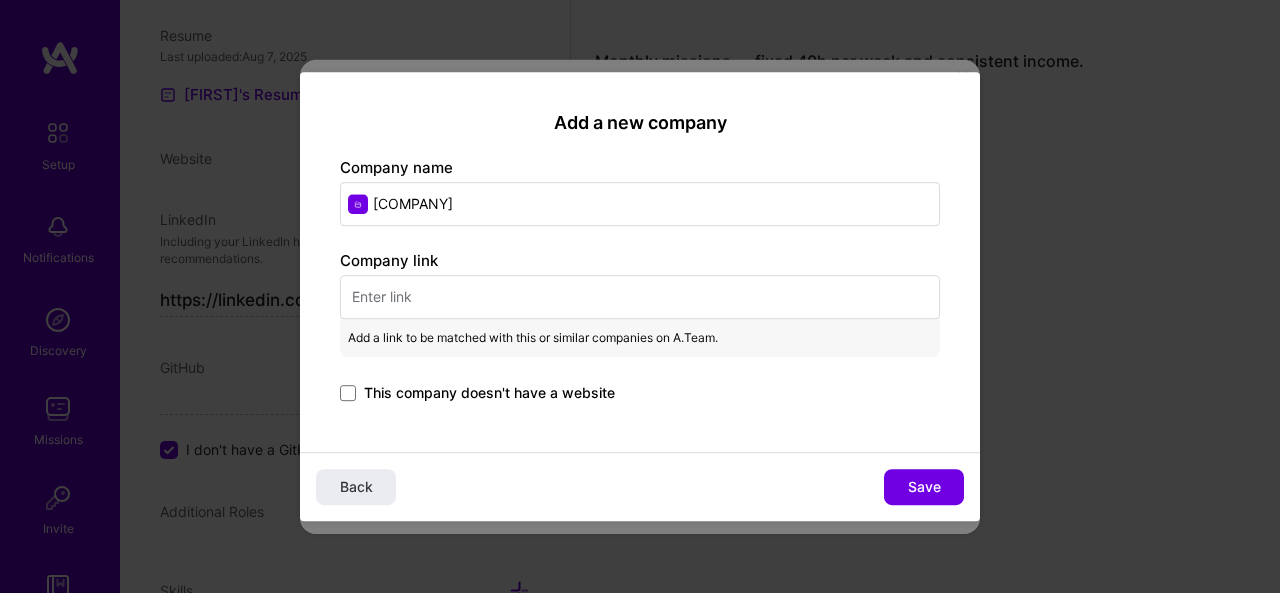 paste on "https://nityo.example.com/" 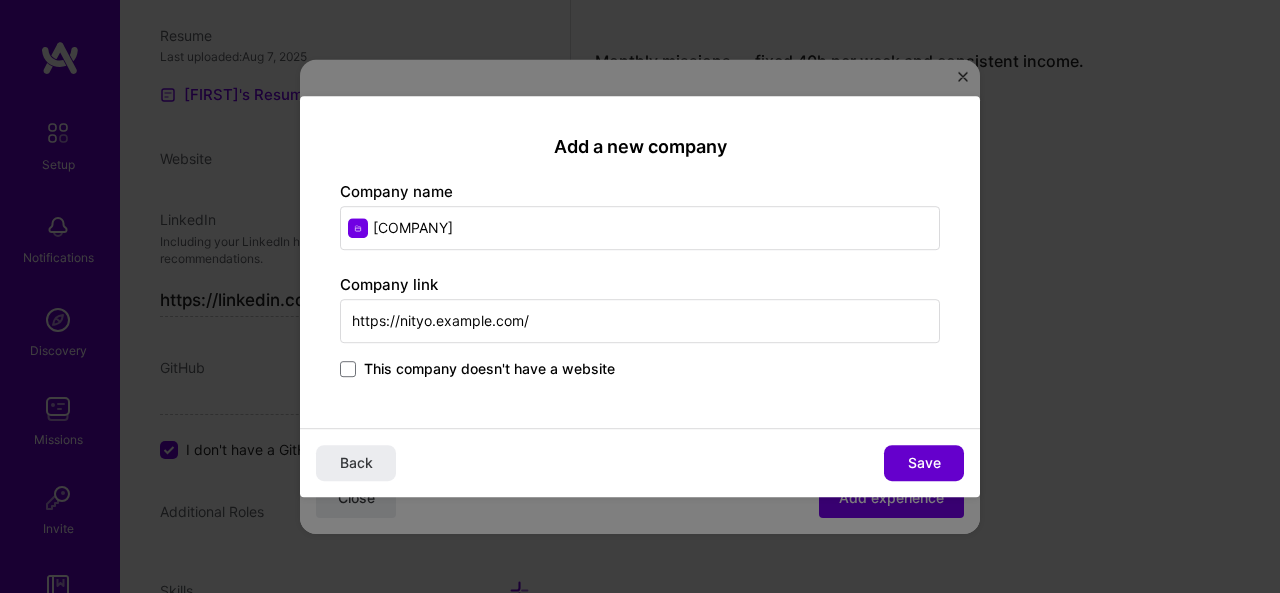 type on "https://nityo.example.com/" 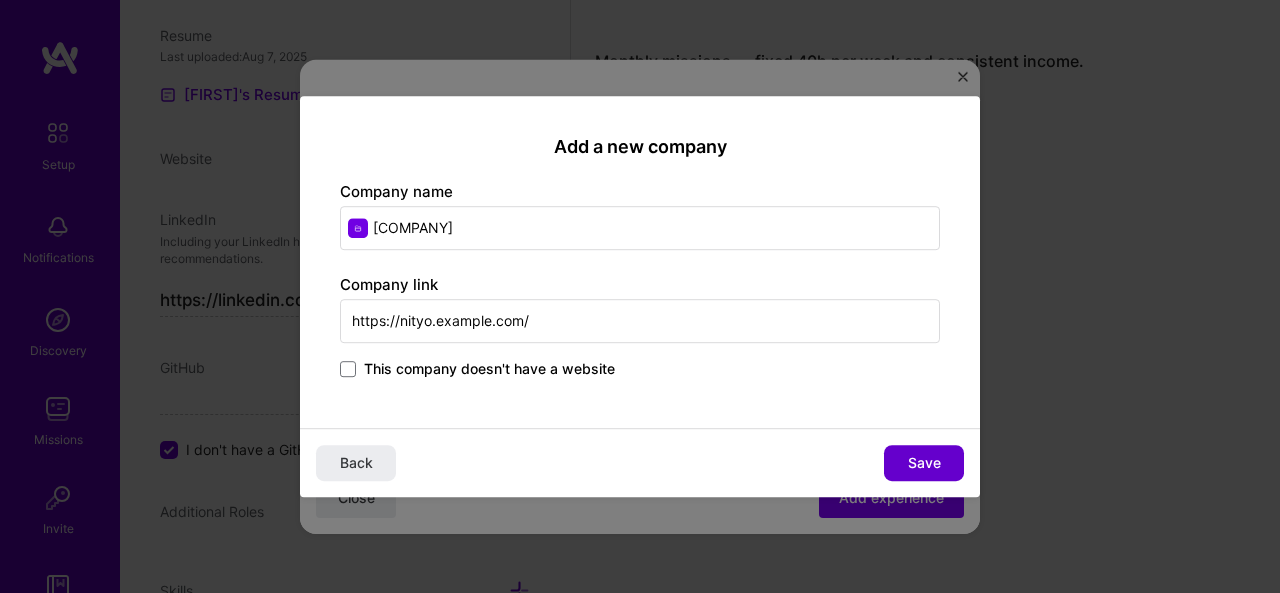 click on "Save" at bounding box center [924, 463] 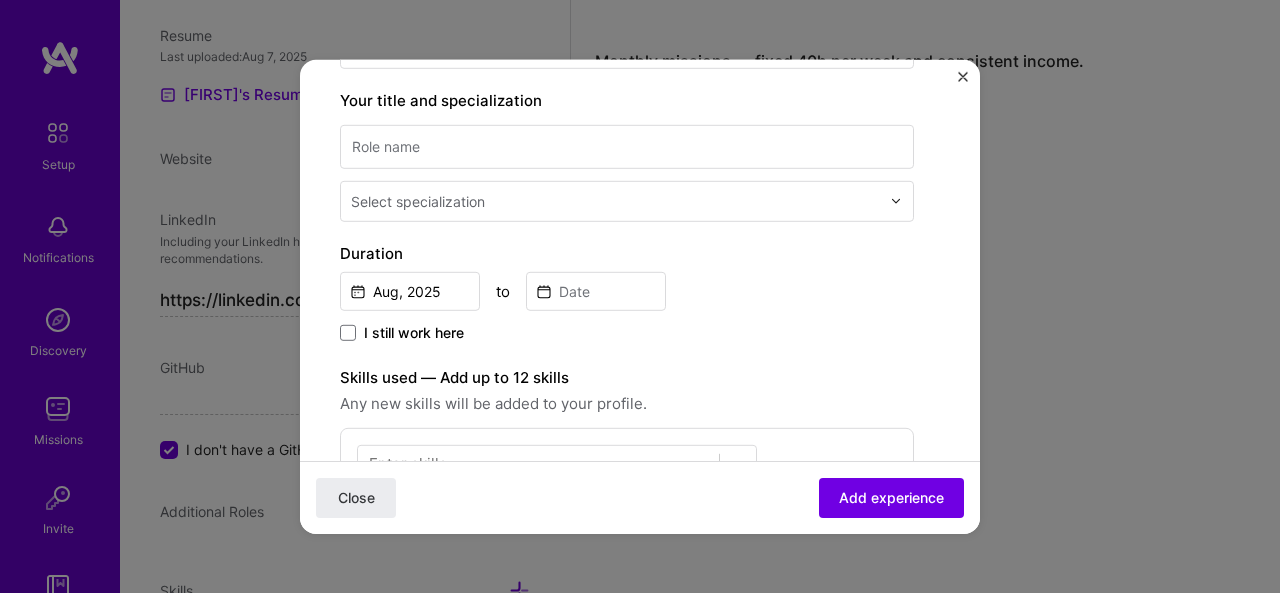 scroll, scrollTop: 433, scrollLeft: 0, axis: vertical 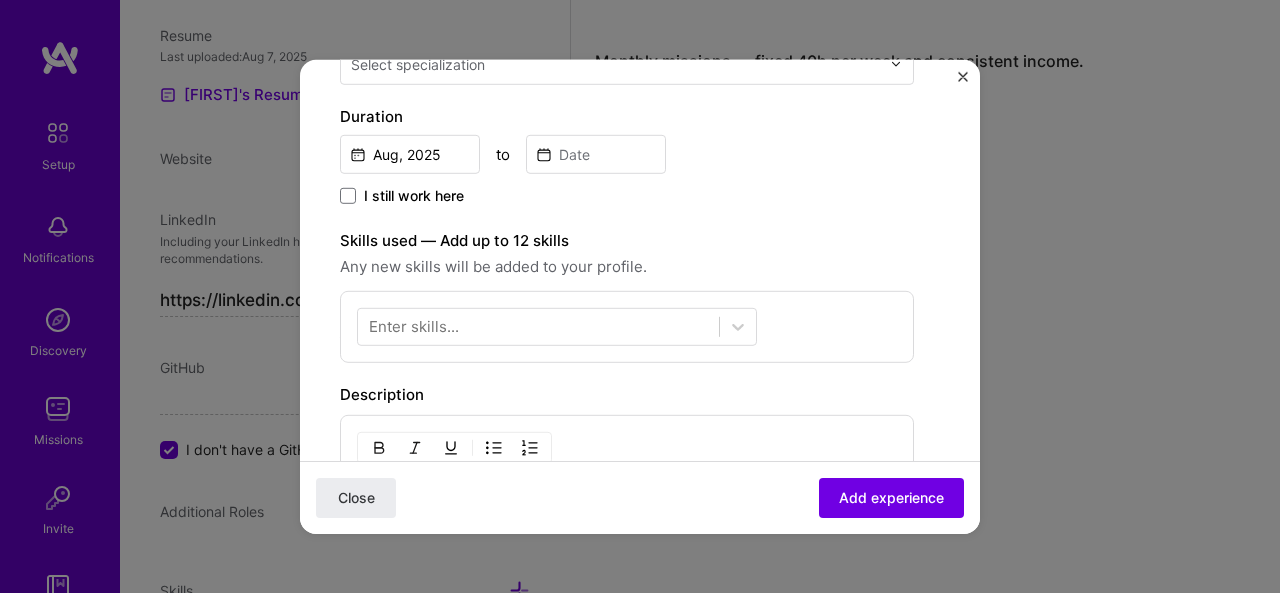 click on "100 characters minimum 0 / 2,000  characters" at bounding box center [627, 482] 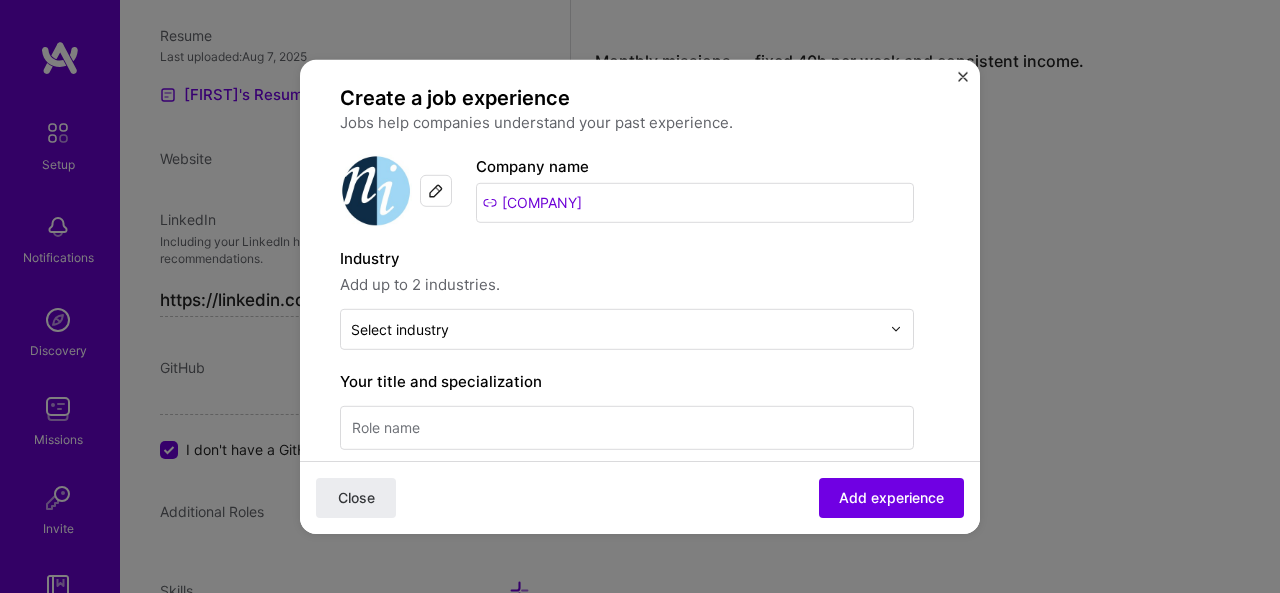 scroll, scrollTop: 0, scrollLeft: 0, axis: both 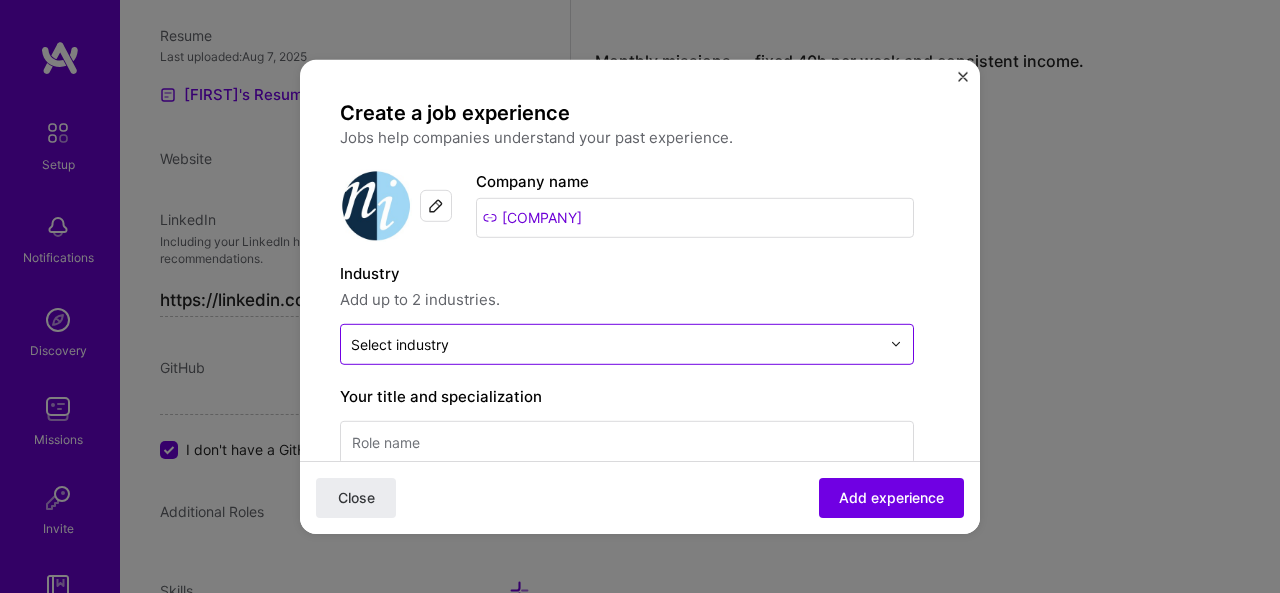 click at bounding box center (615, 343) 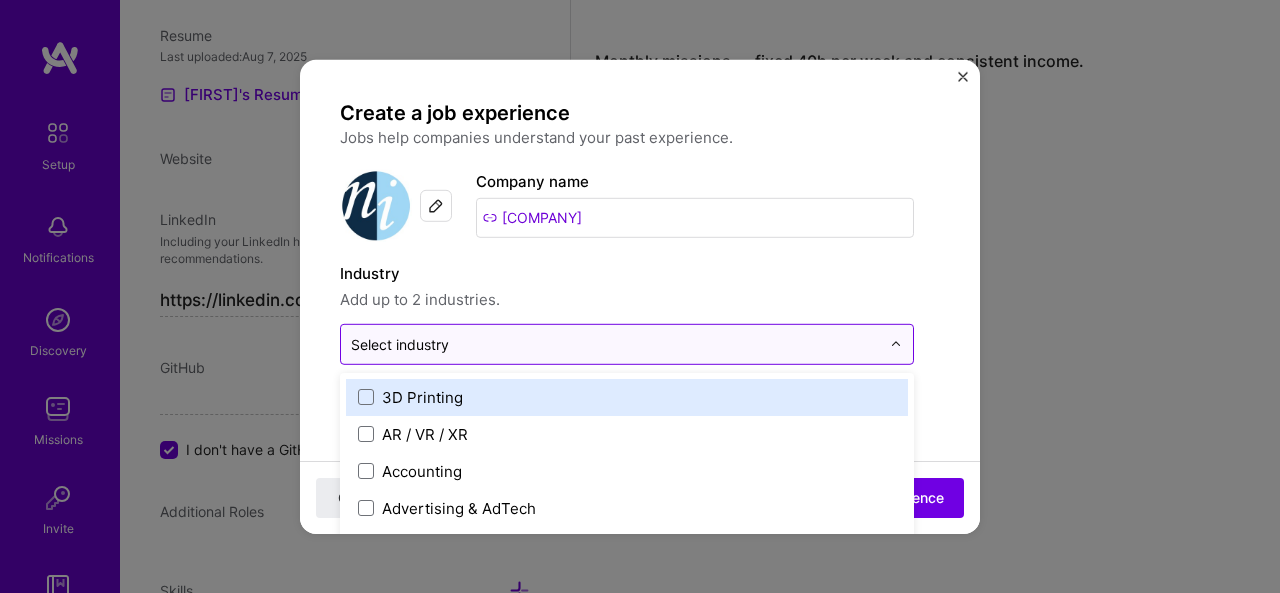 scroll, scrollTop: 1502, scrollLeft: 0, axis: vertical 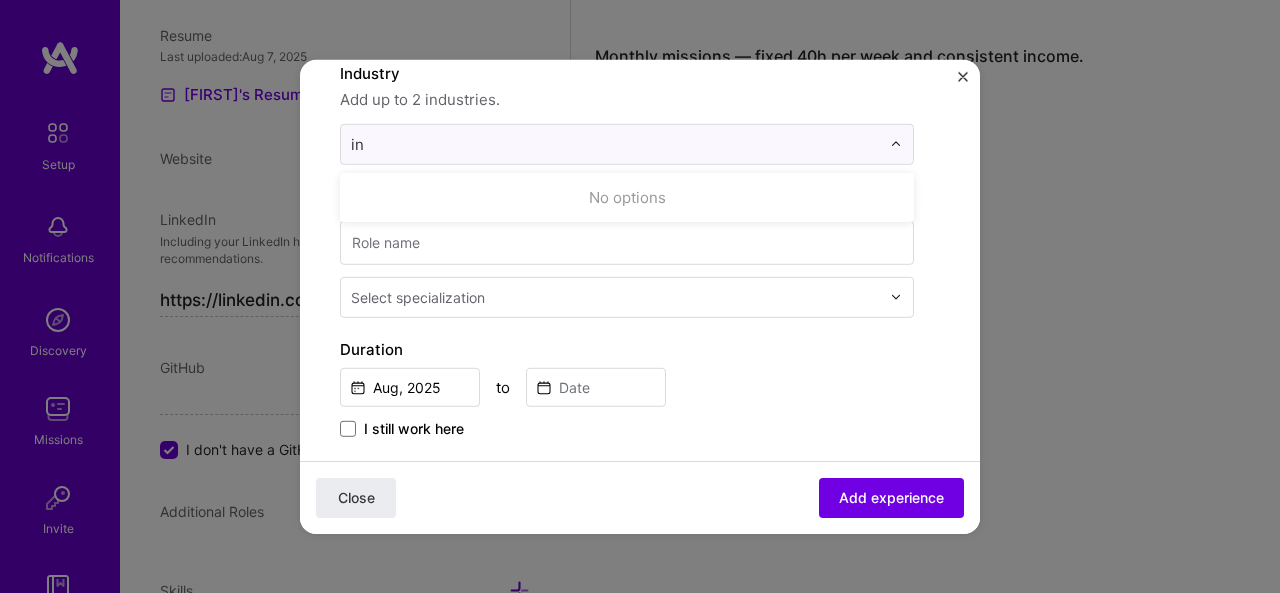 type on "i" 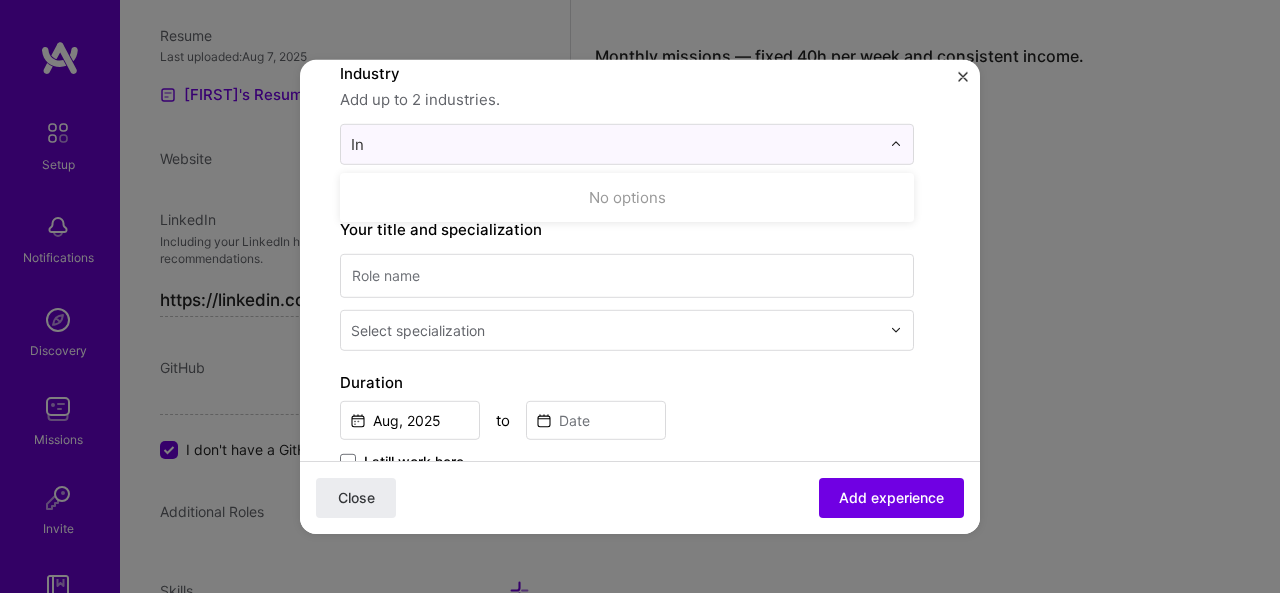 type on "I" 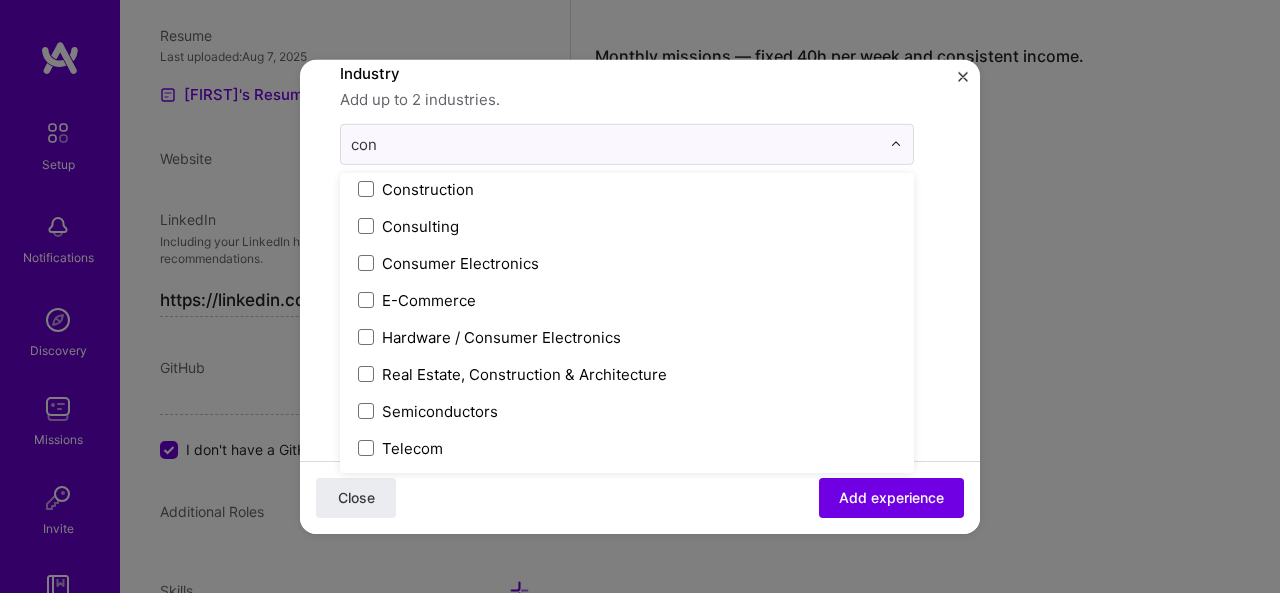 scroll, scrollTop: 0, scrollLeft: 0, axis: both 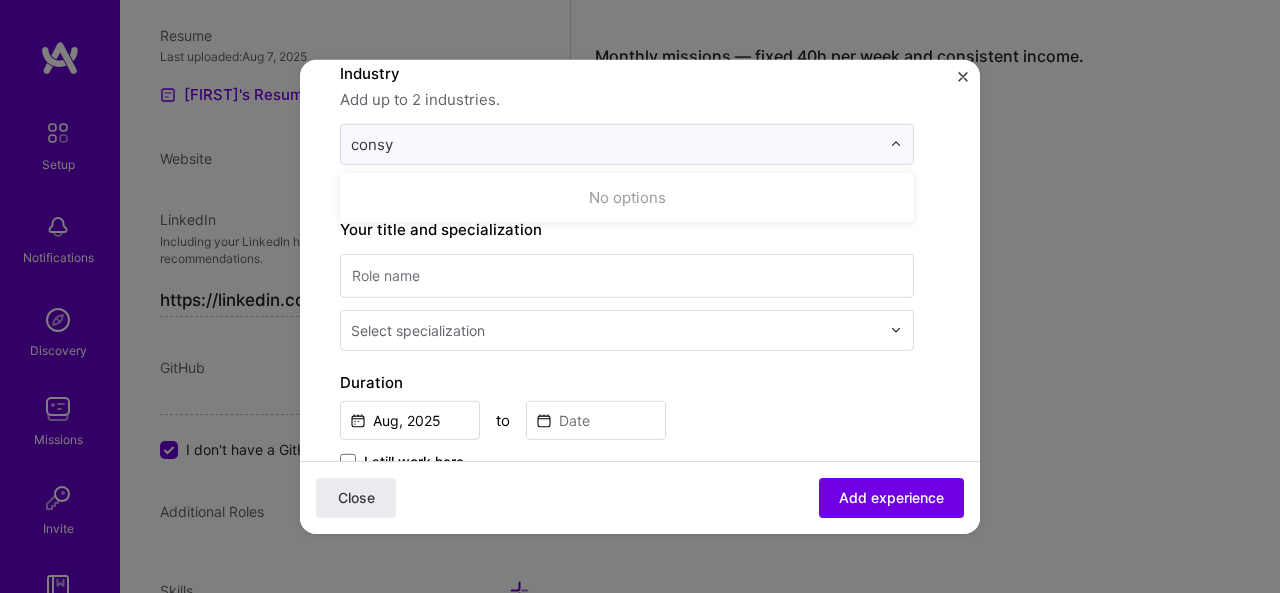 type on "cons" 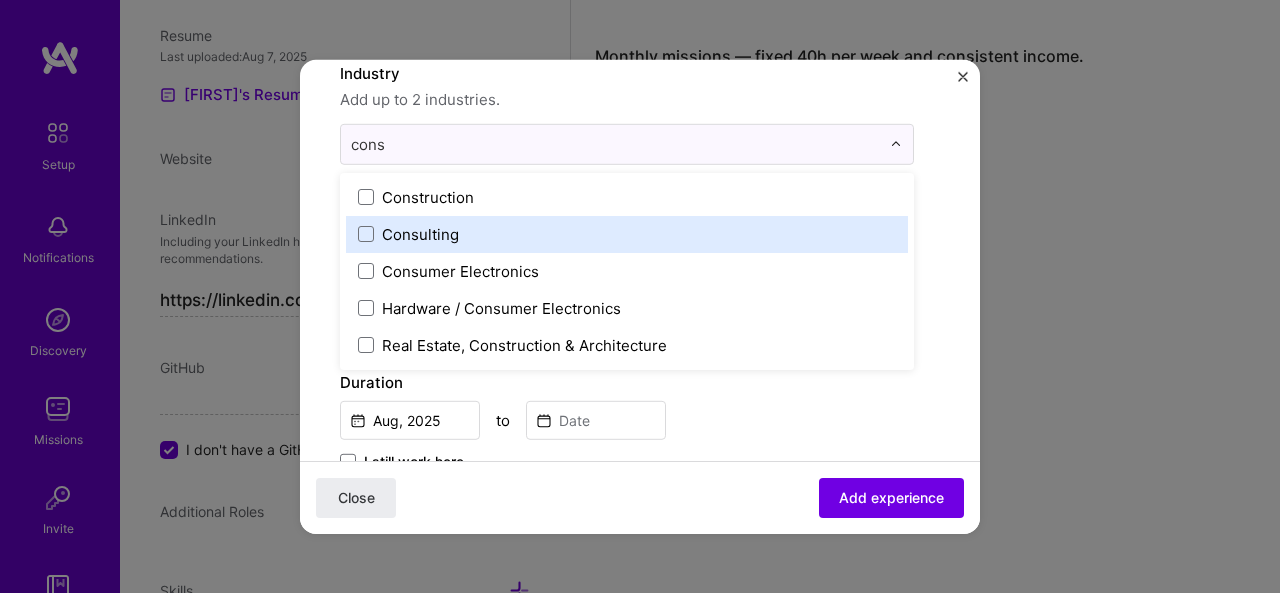 type 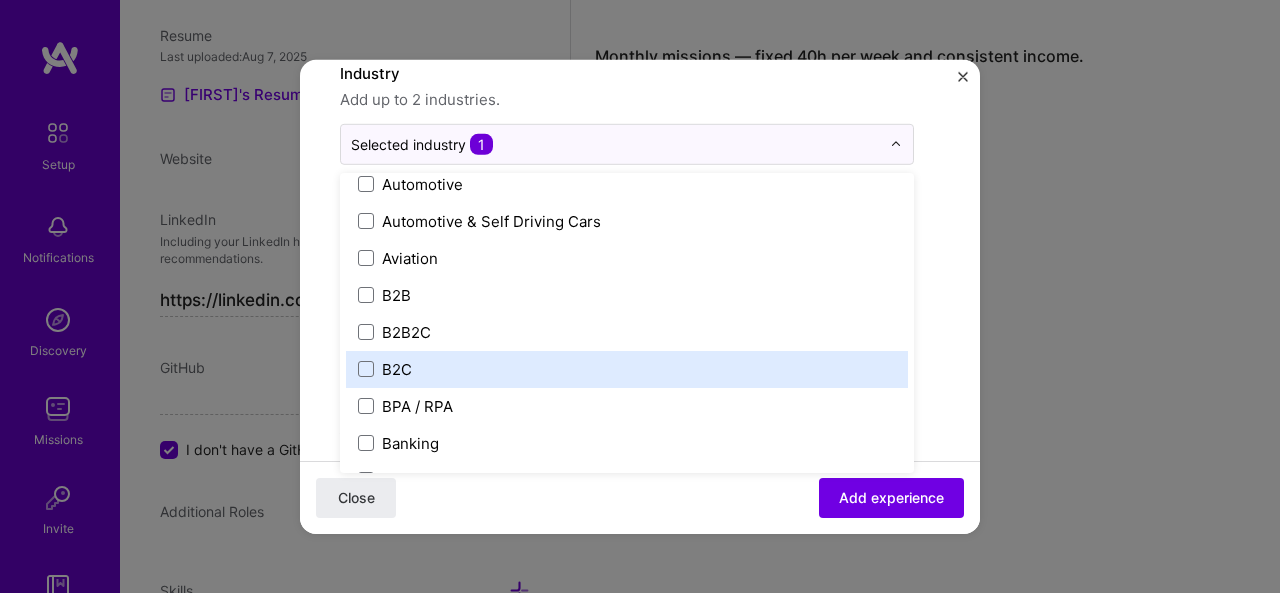 scroll, scrollTop: 433, scrollLeft: 0, axis: vertical 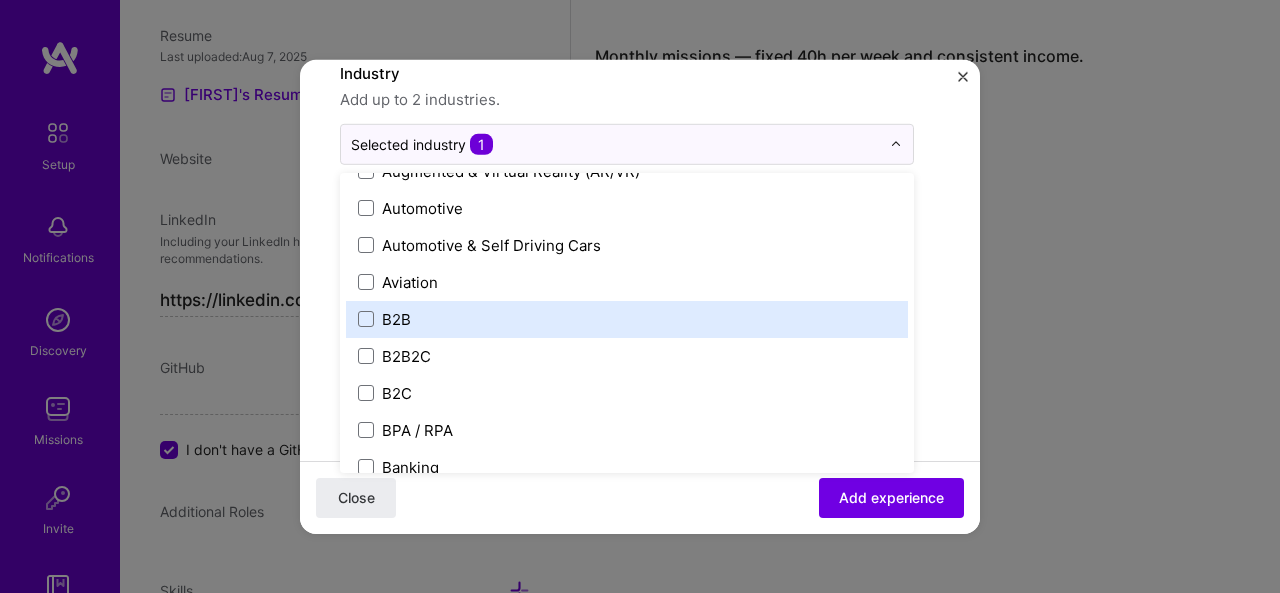 click on "B2B" at bounding box center [627, 318] 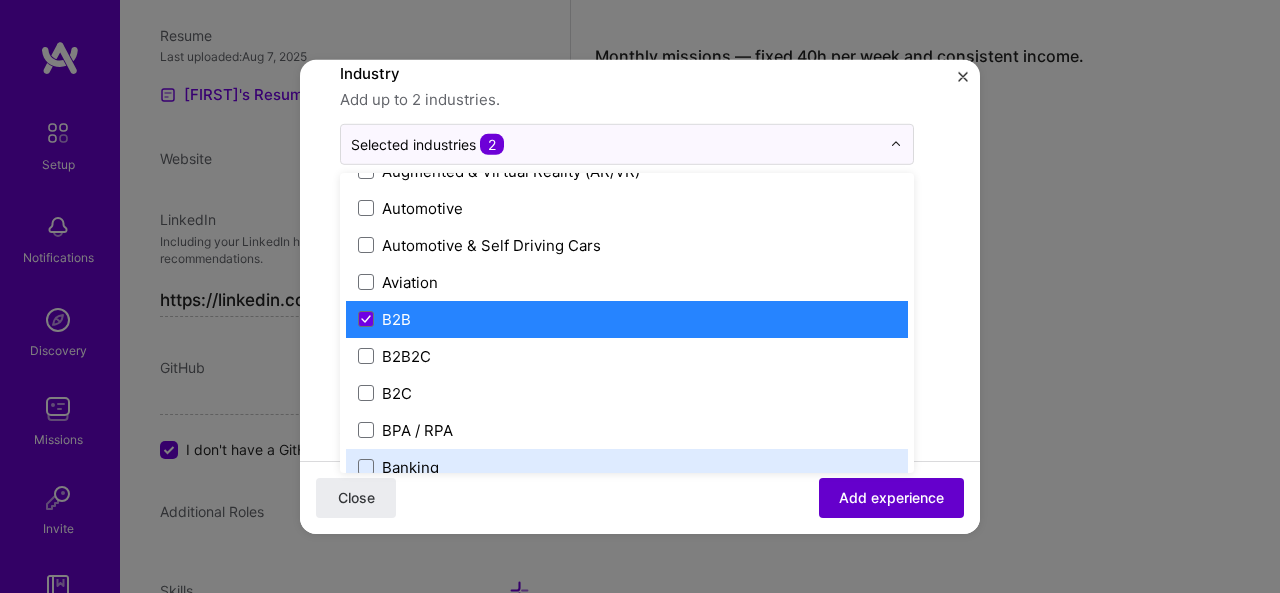 click on "Add experience" at bounding box center [891, 498] 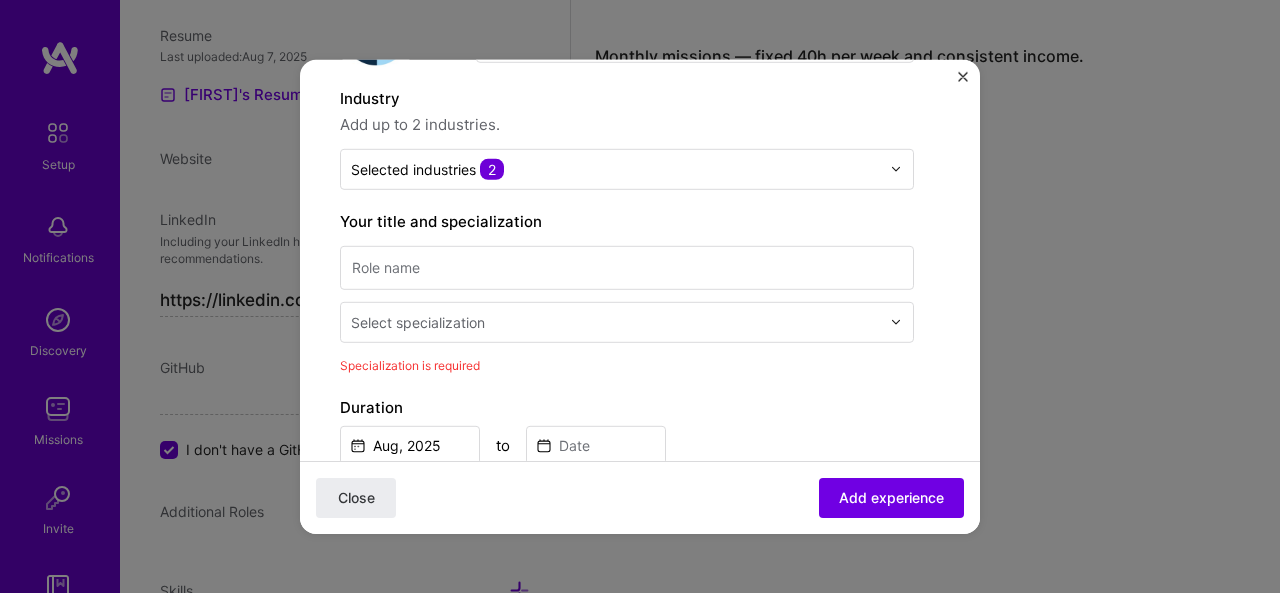 scroll, scrollTop: 158, scrollLeft: 0, axis: vertical 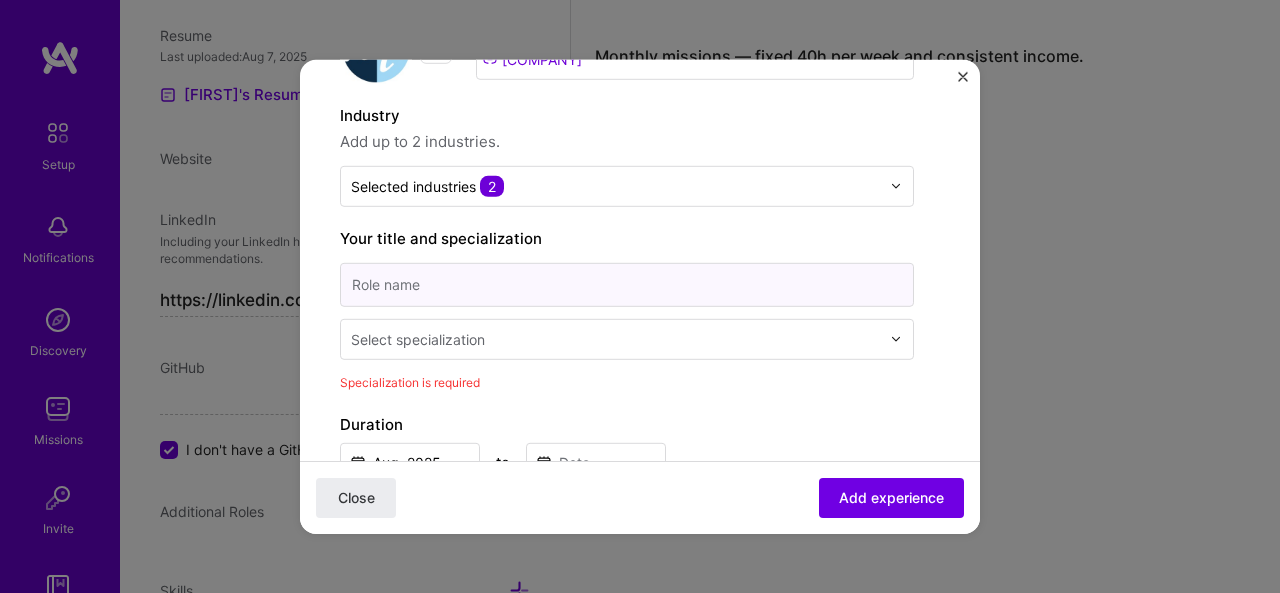 click at bounding box center [627, 284] 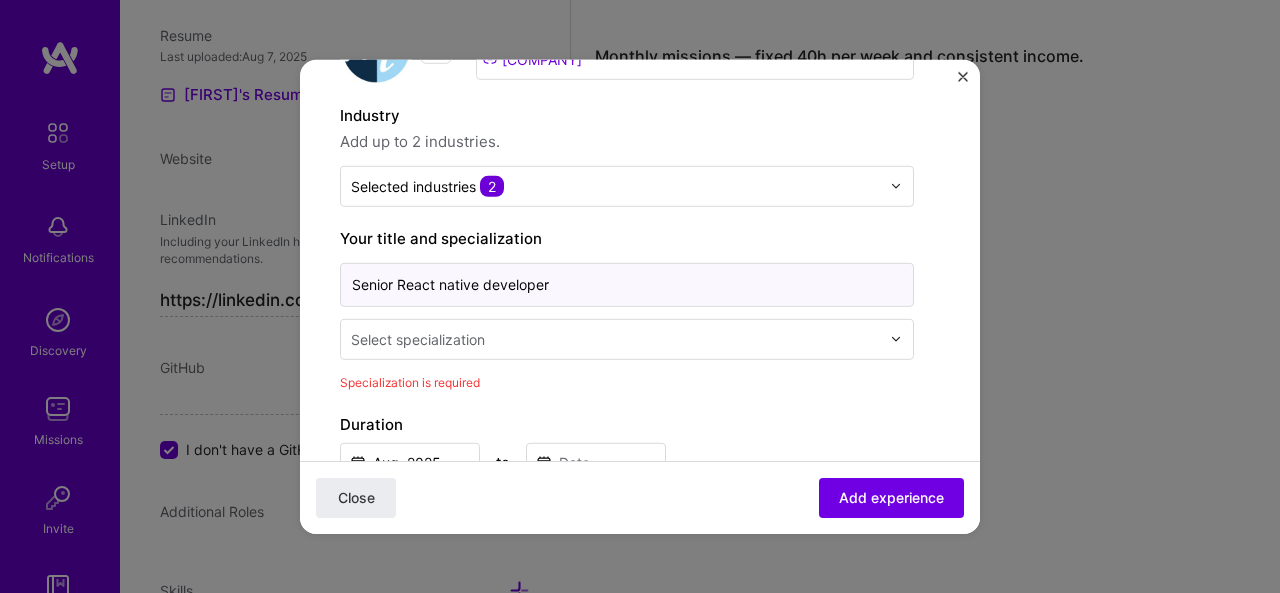 type on "Senior React native developer" 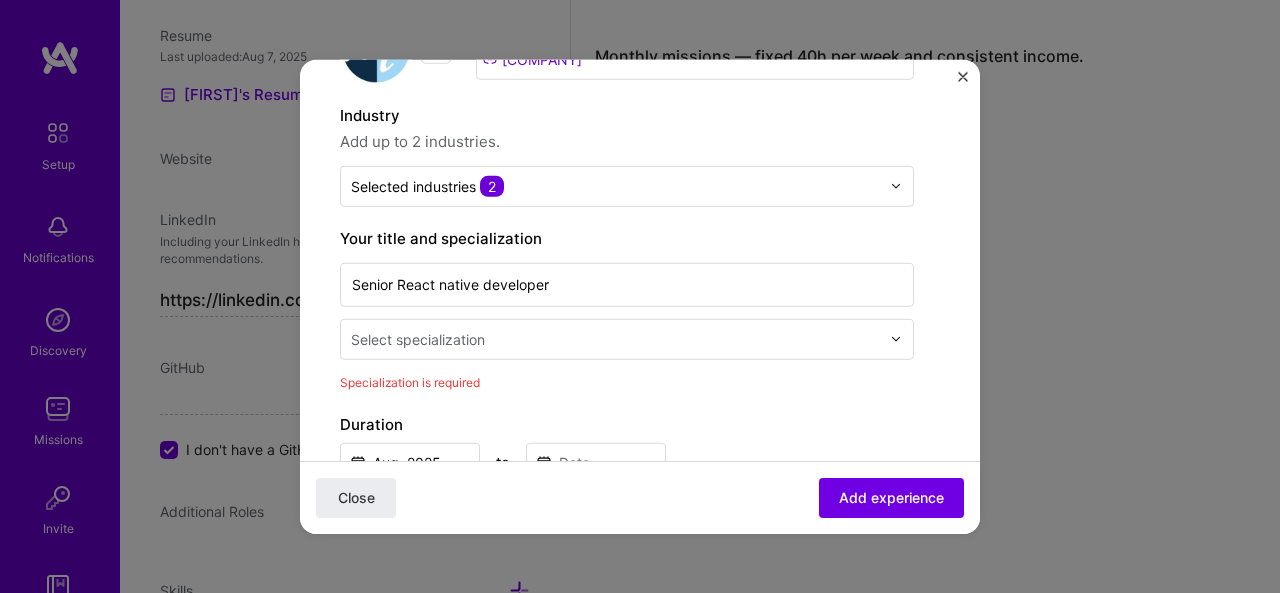 click at bounding box center (617, 338) 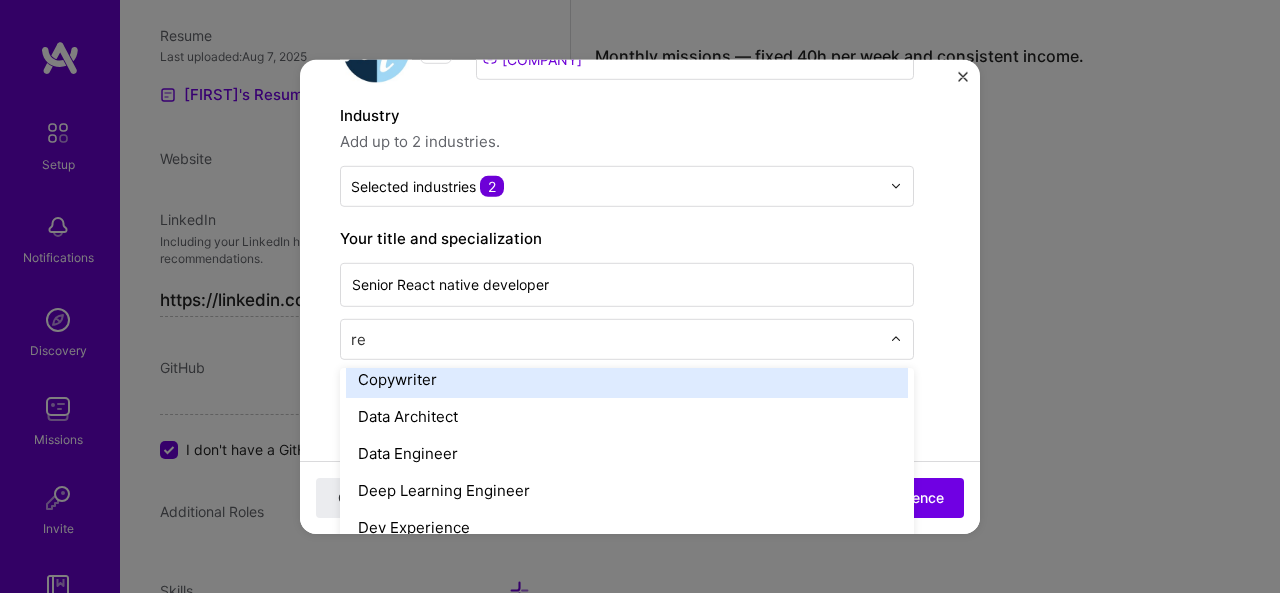 scroll, scrollTop: 0, scrollLeft: 0, axis: both 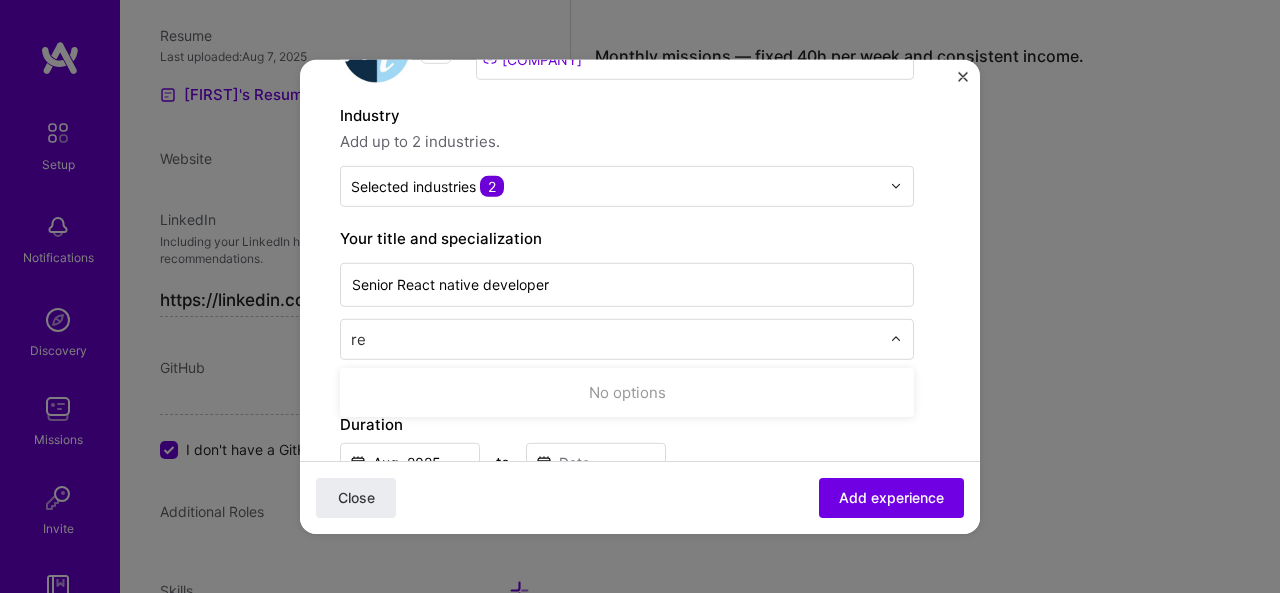 type on "r" 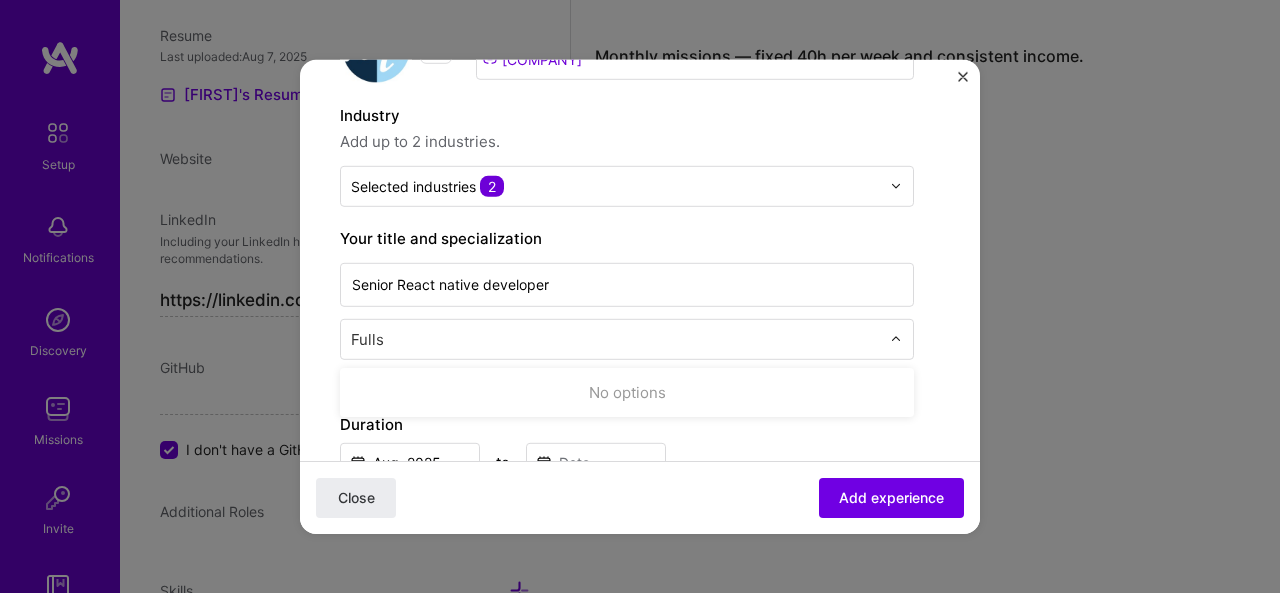 type on "Full" 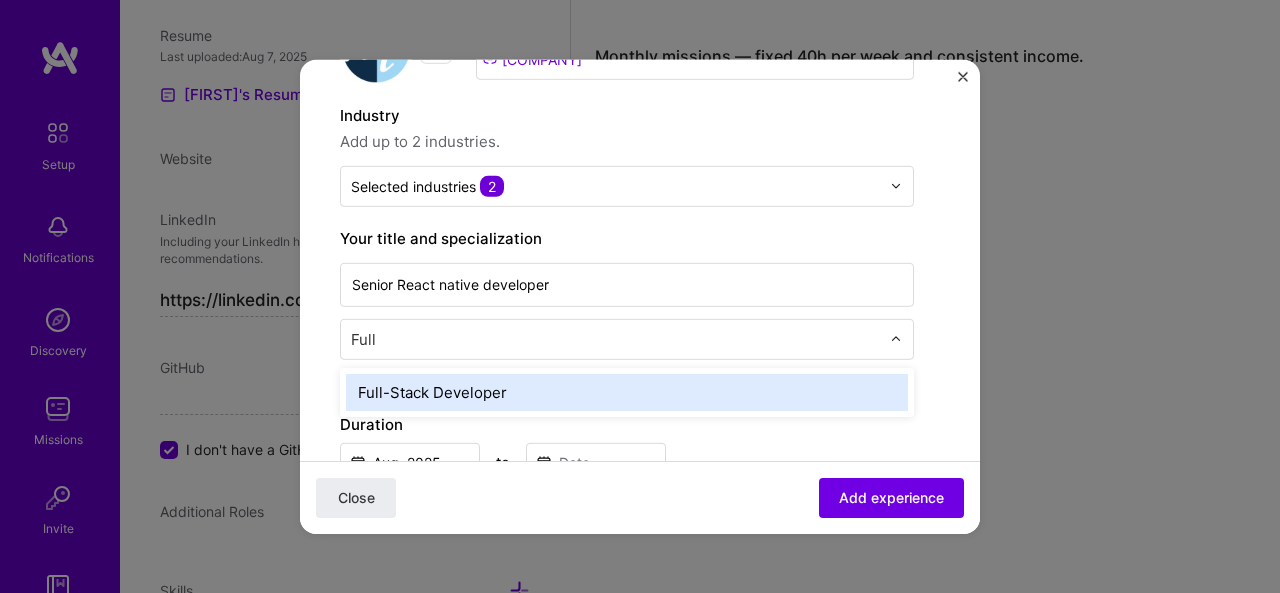 type 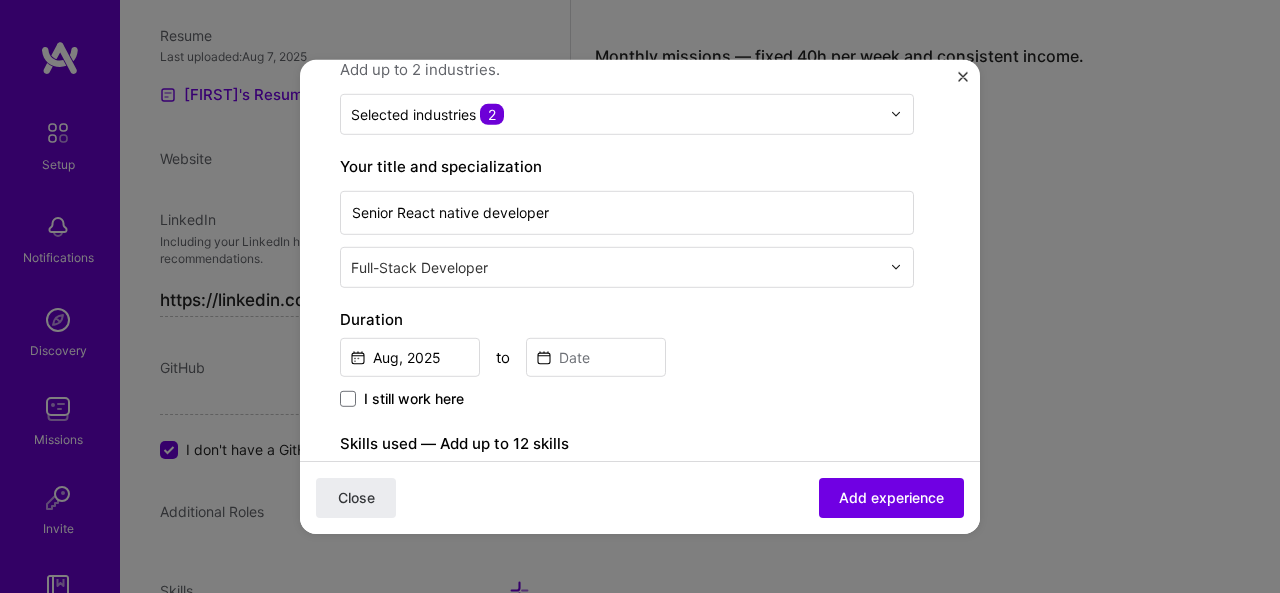 scroll, scrollTop: 241, scrollLeft: 0, axis: vertical 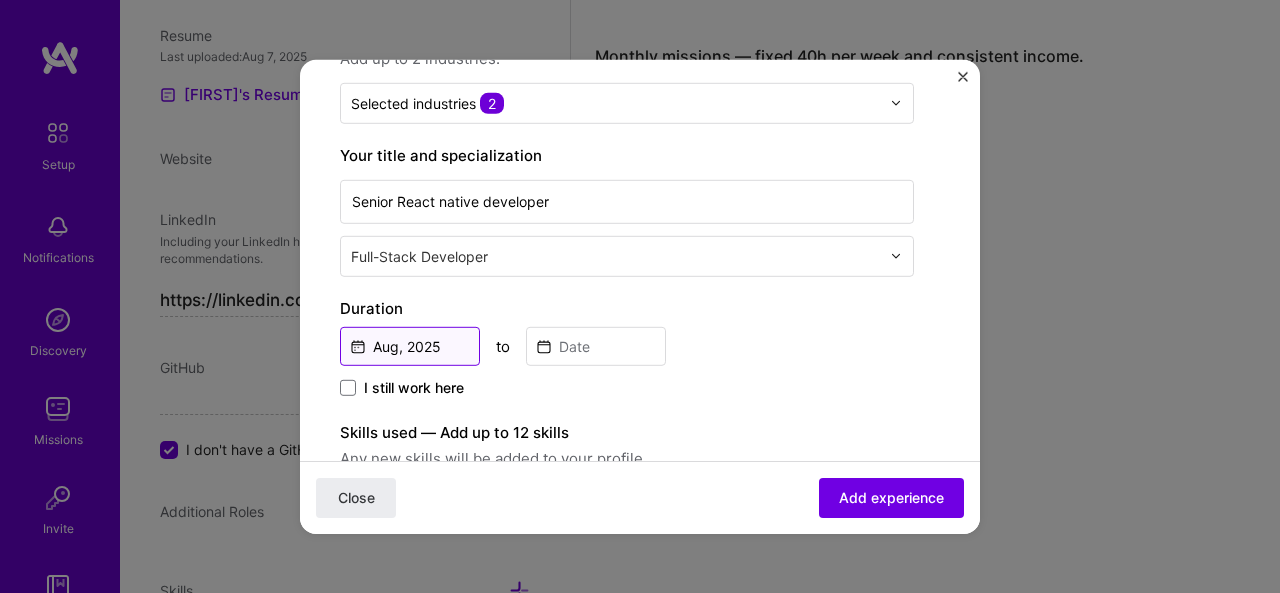 click on "Aug, 2025" at bounding box center [410, 345] 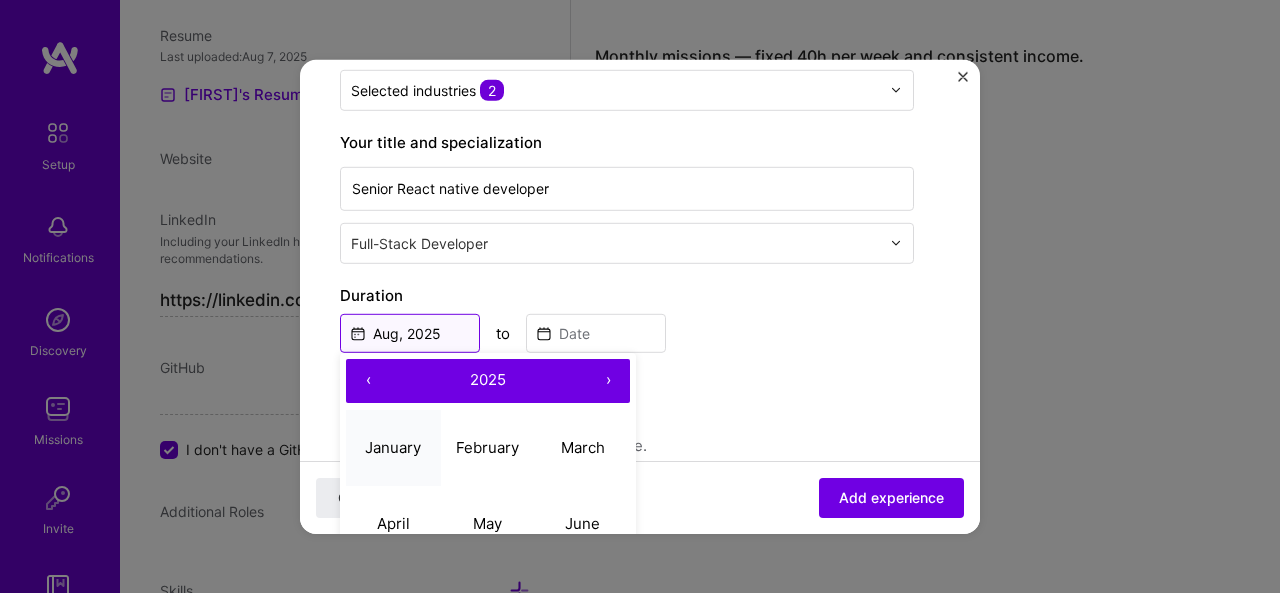 scroll, scrollTop: 258, scrollLeft: 0, axis: vertical 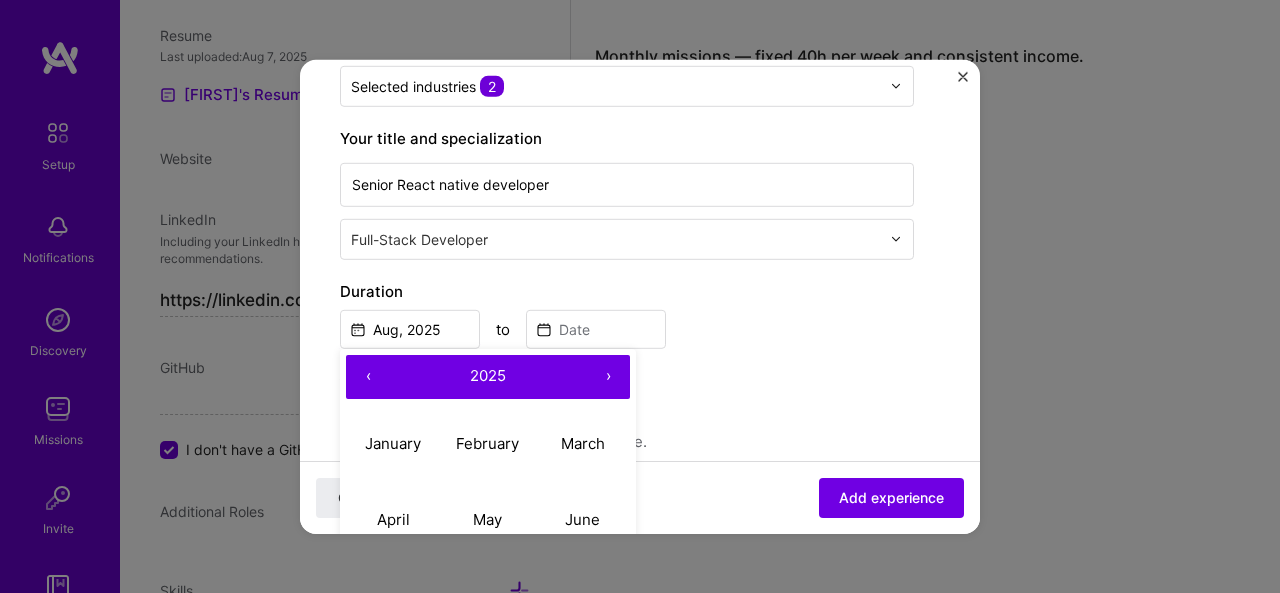 click on "‹" at bounding box center (368, 376) 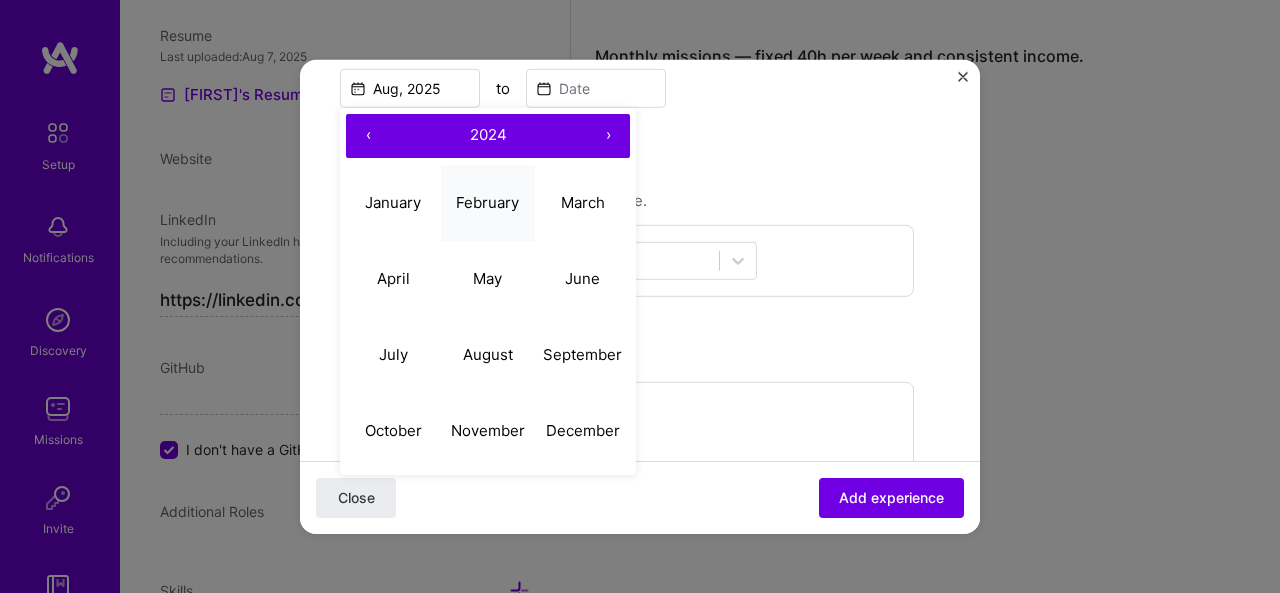 scroll, scrollTop: 508, scrollLeft: 0, axis: vertical 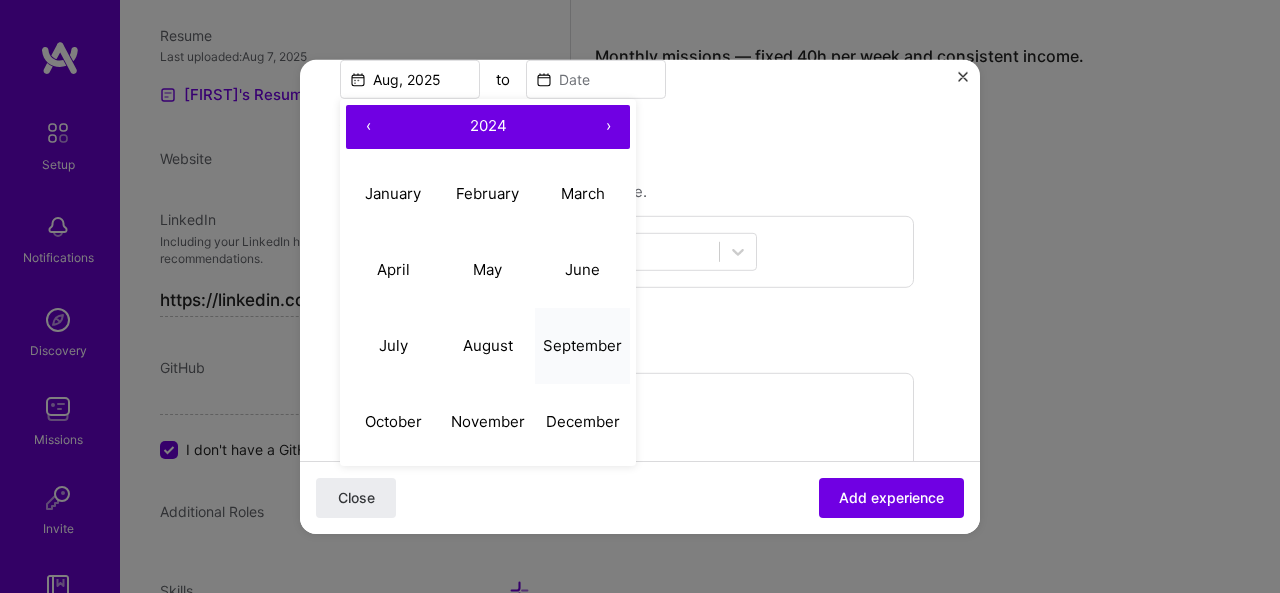 click on "September" at bounding box center [582, 345] 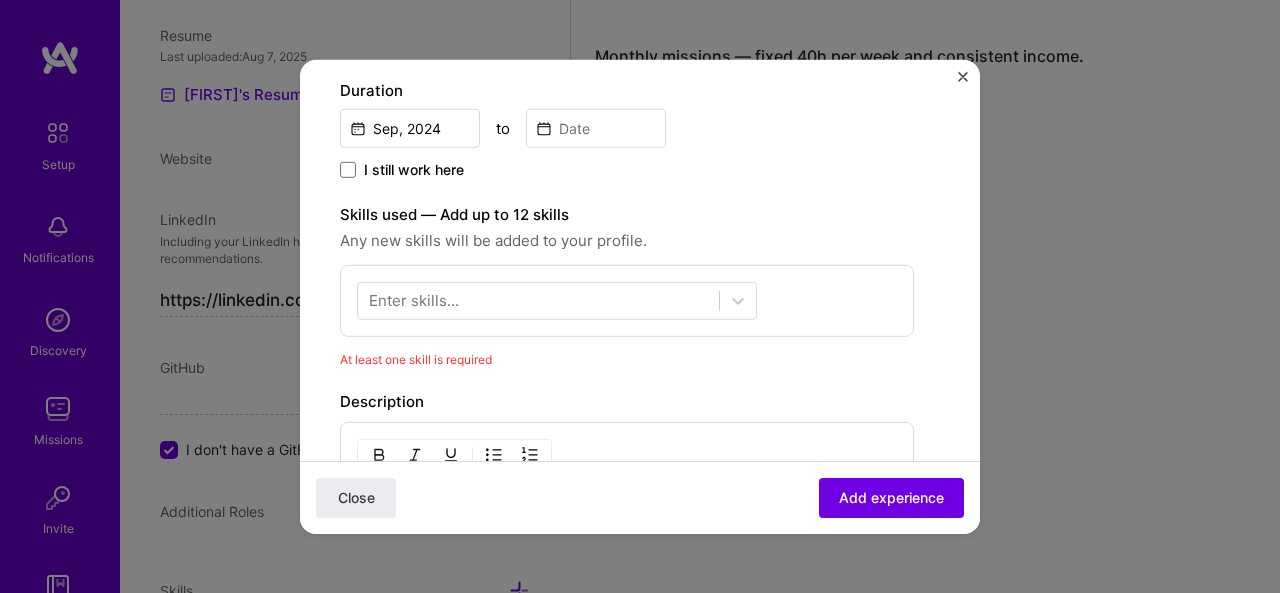 scroll, scrollTop: 458, scrollLeft: 0, axis: vertical 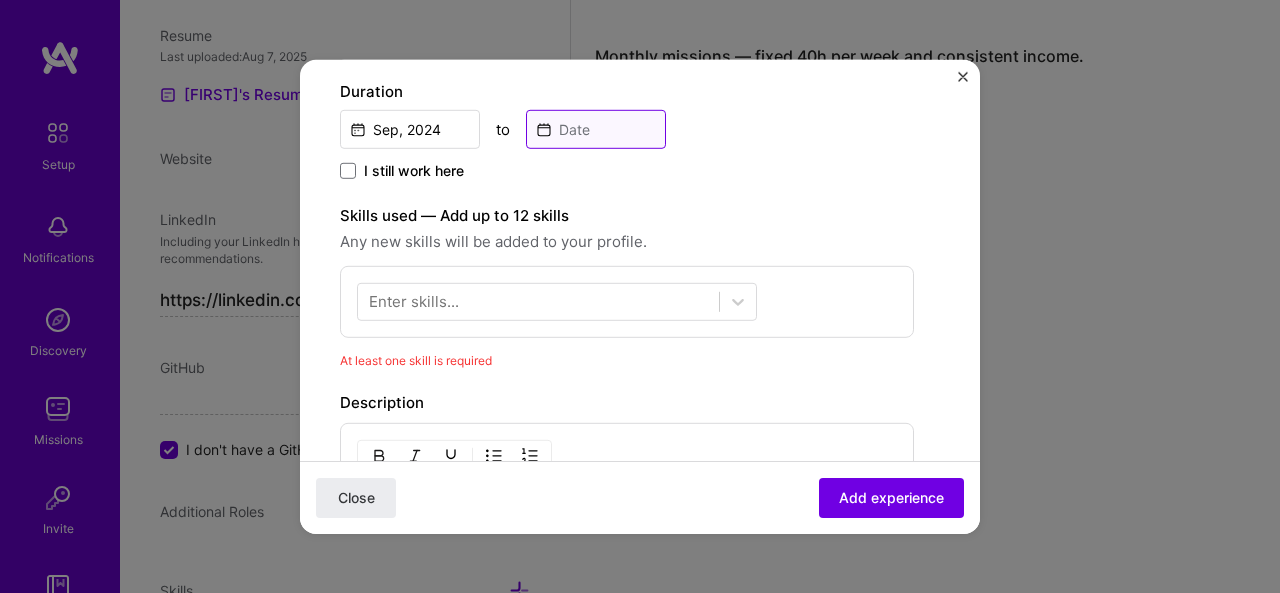 click at bounding box center (596, 128) 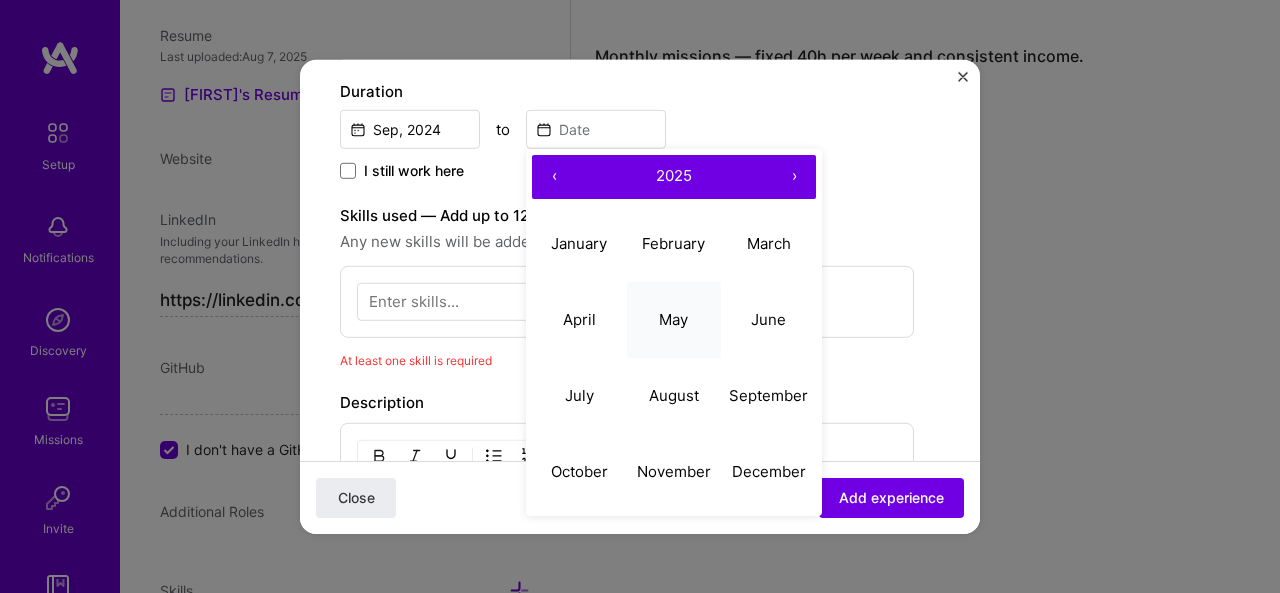 click on "May" at bounding box center (673, 319) 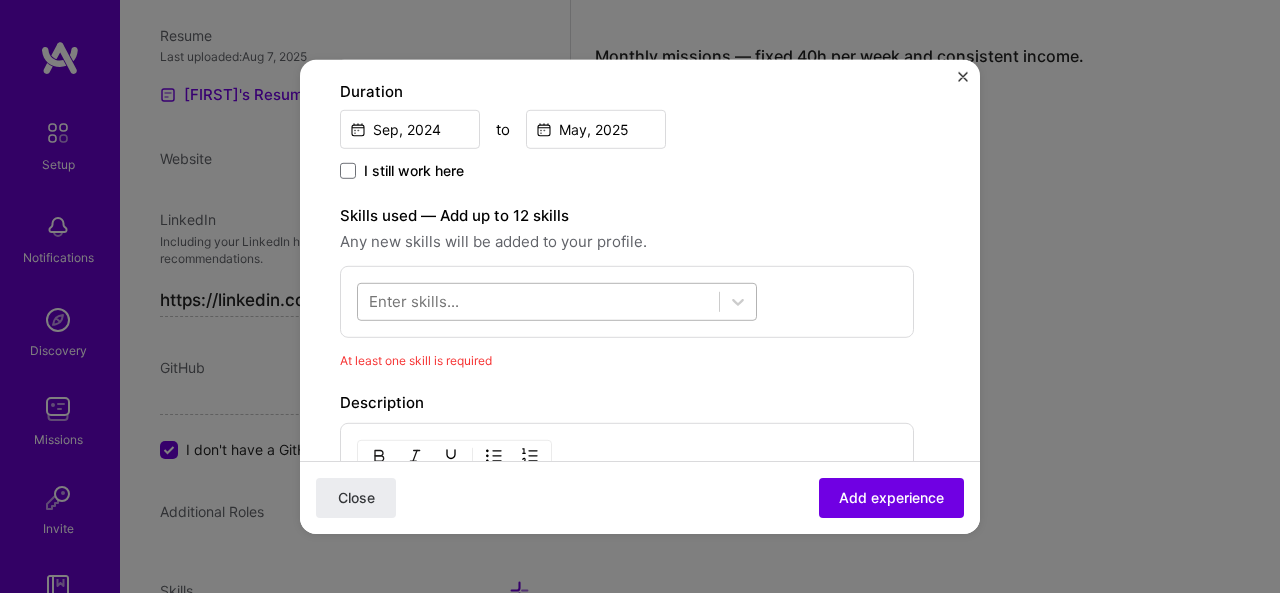 click at bounding box center (538, 301) 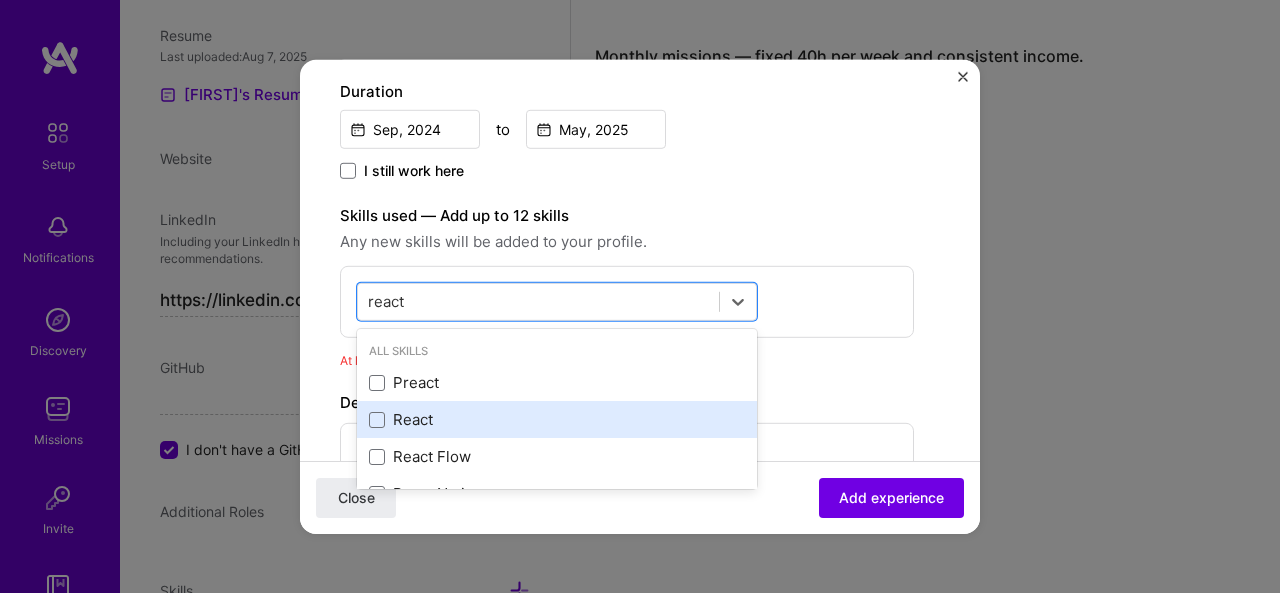 click on "React" at bounding box center [557, 419] 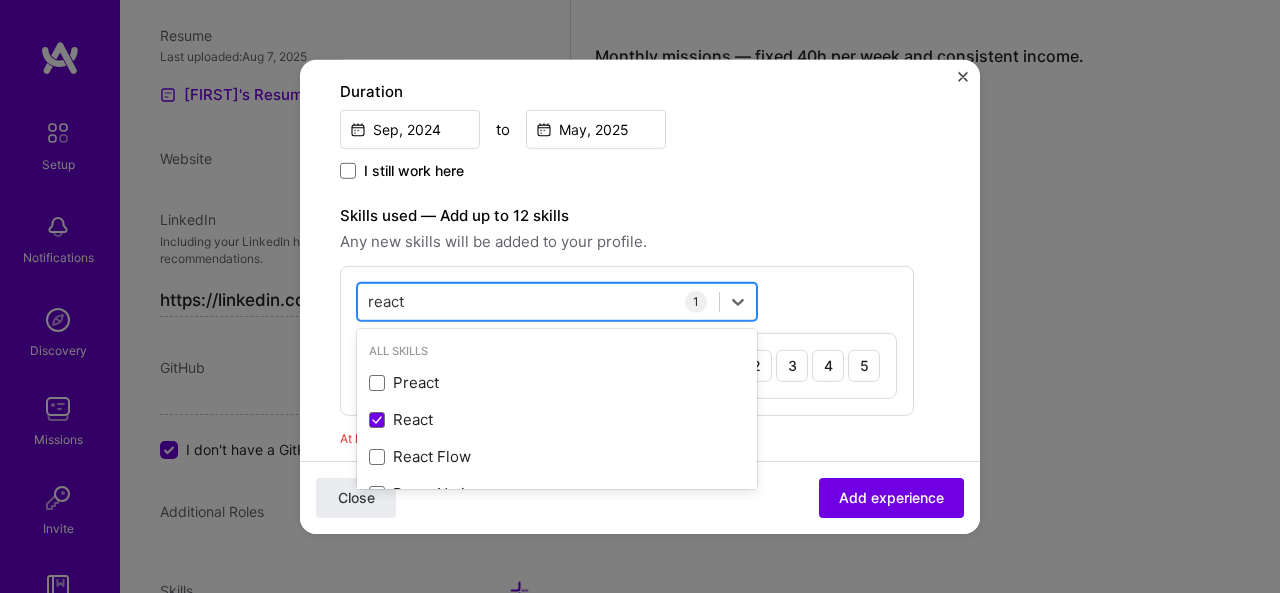 click on "react react" at bounding box center [538, 301] 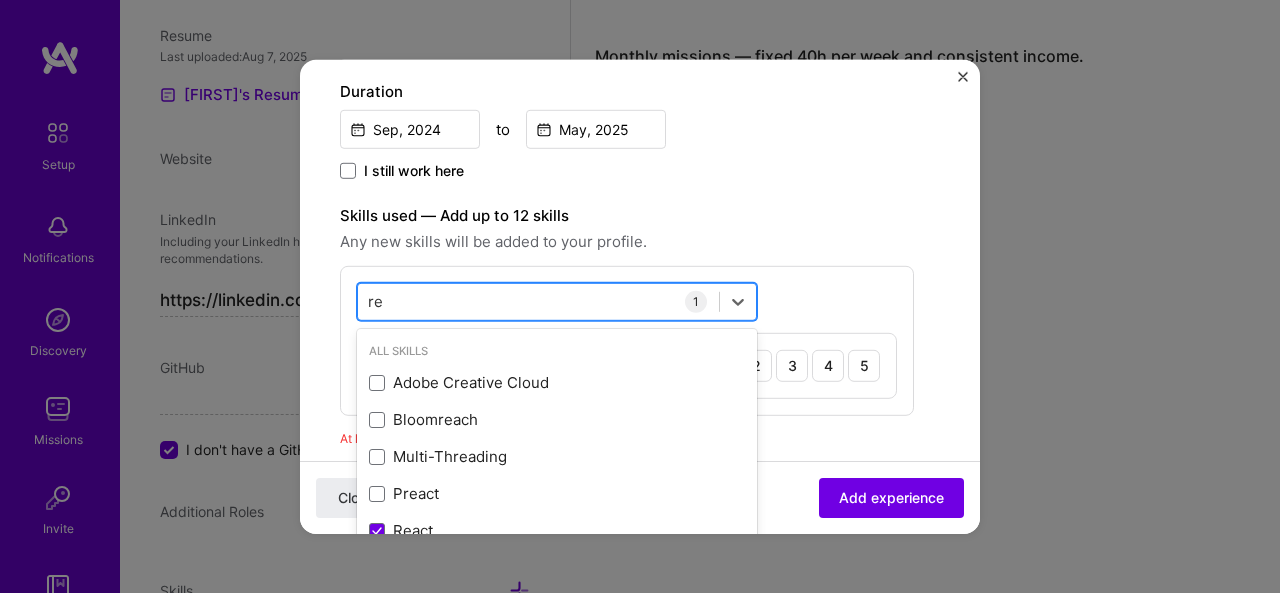 type on "r" 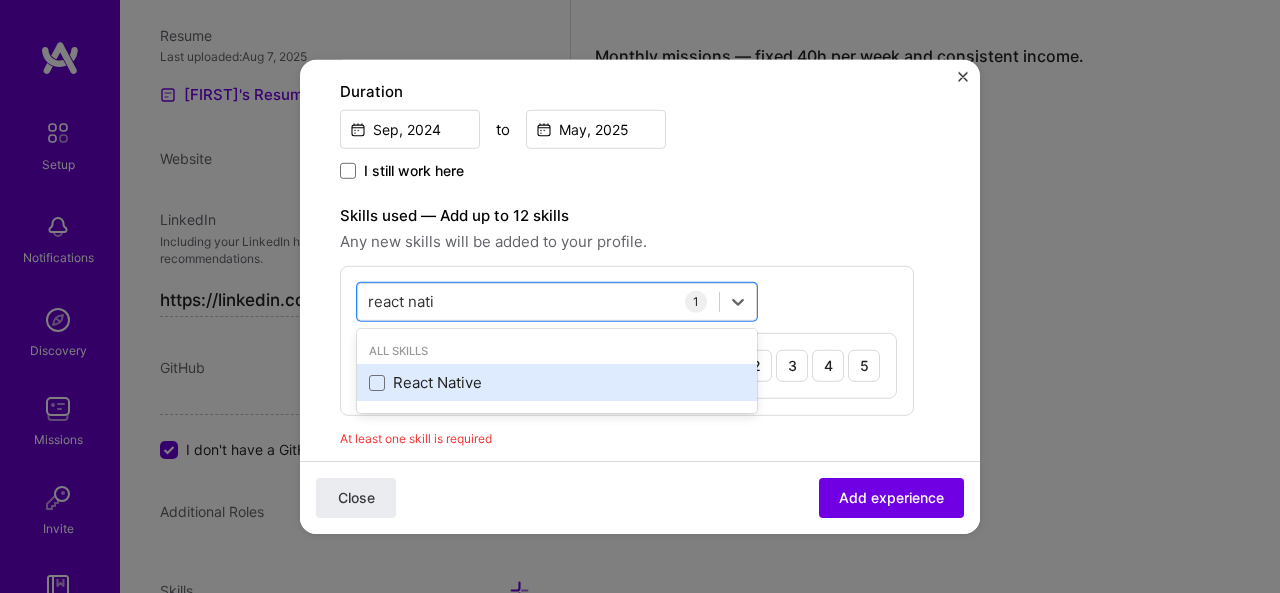click on "React Native" at bounding box center [557, 382] 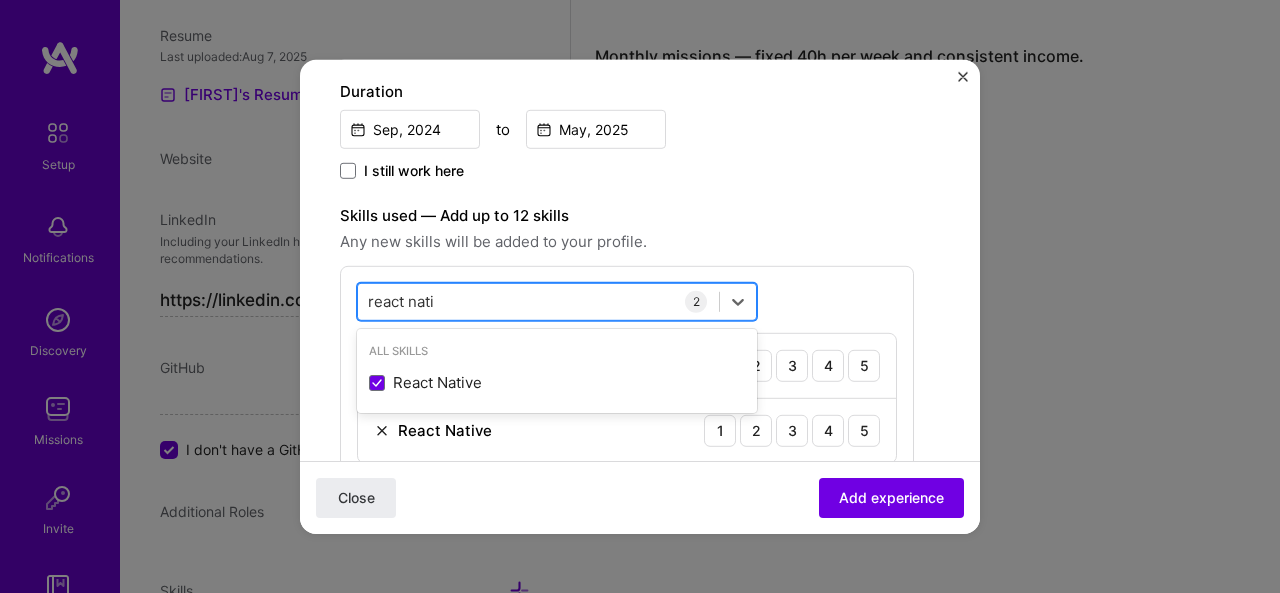 click on "react nati react nati" at bounding box center (557, 301) 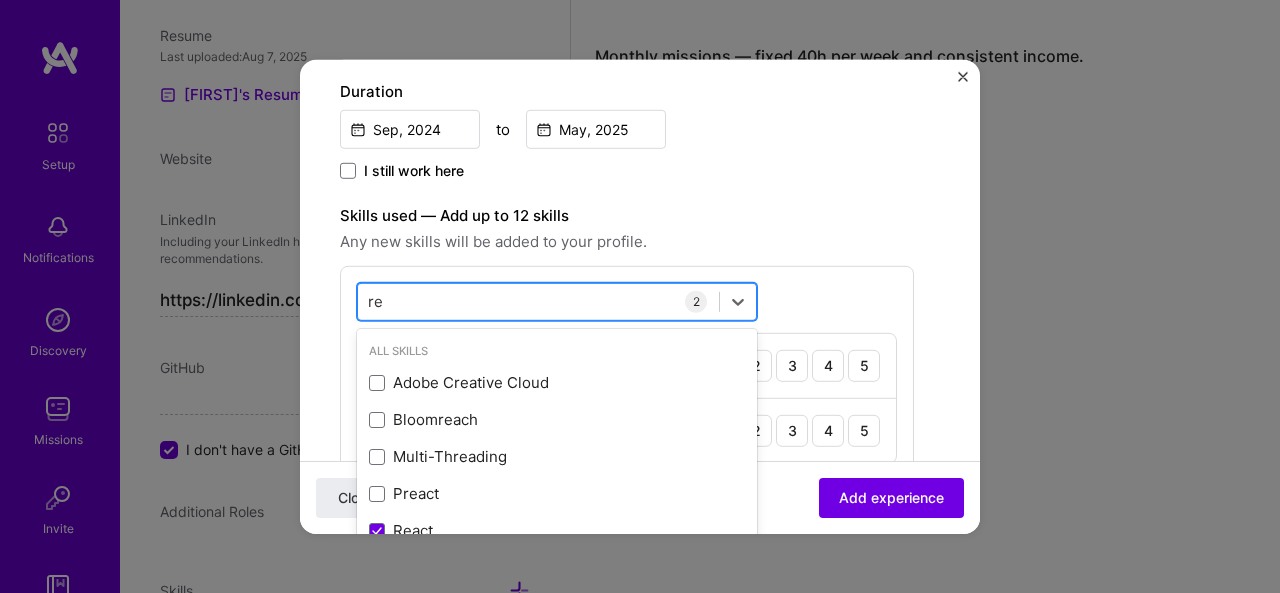 type on "r" 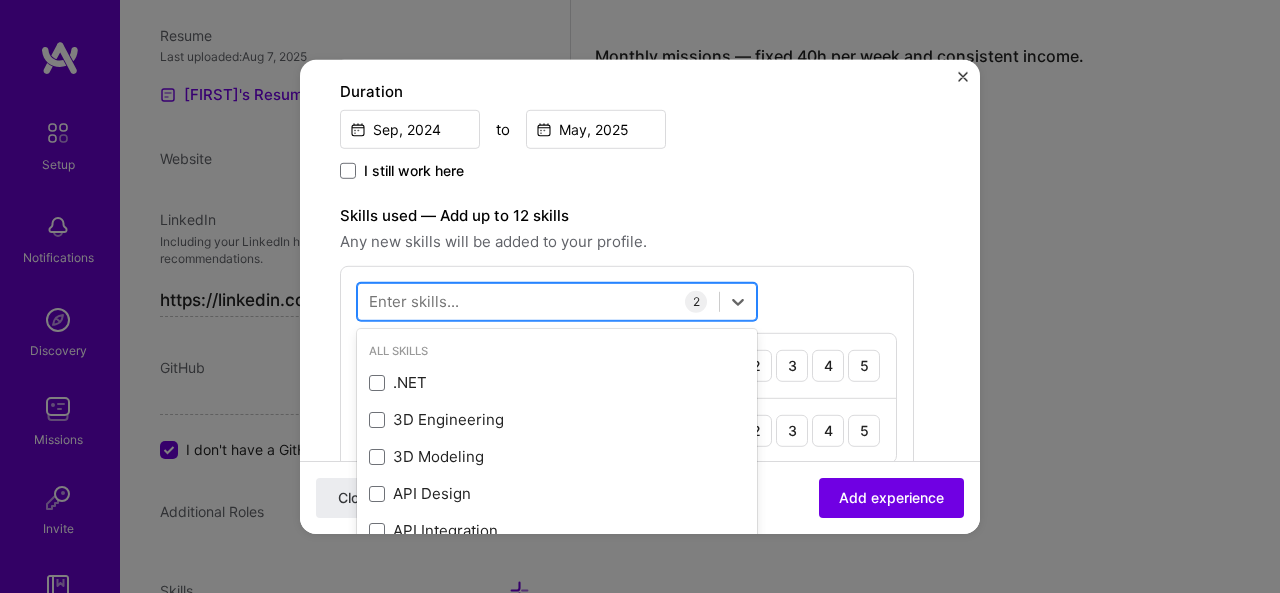 type on "j" 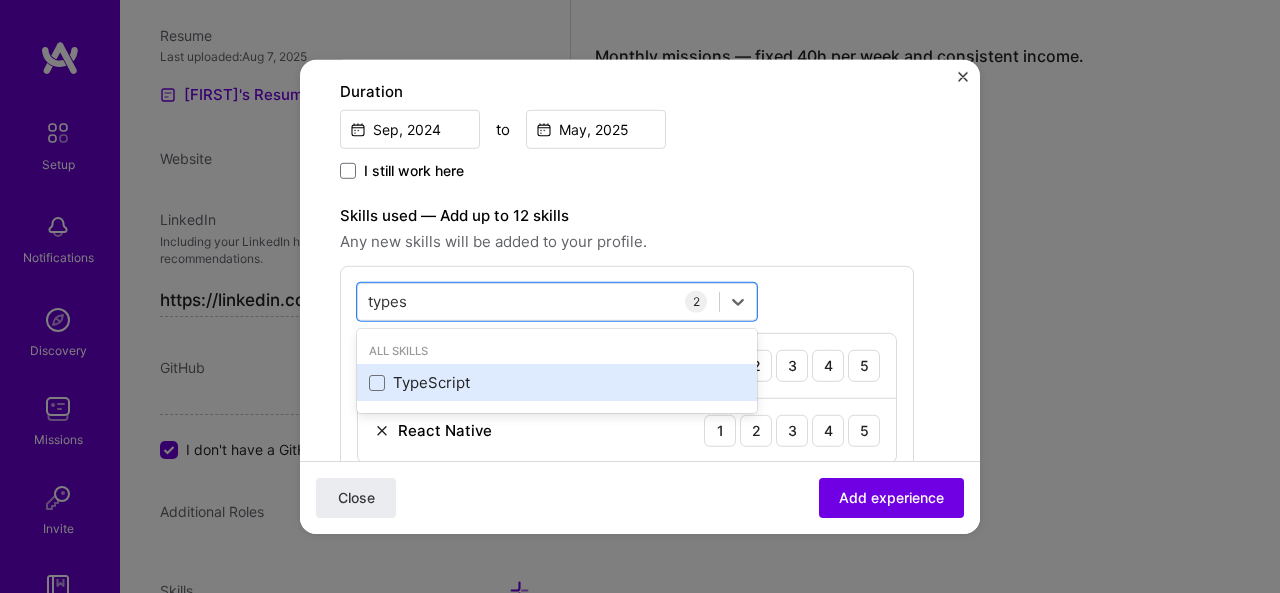 click on "TypeScript" at bounding box center (557, 382) 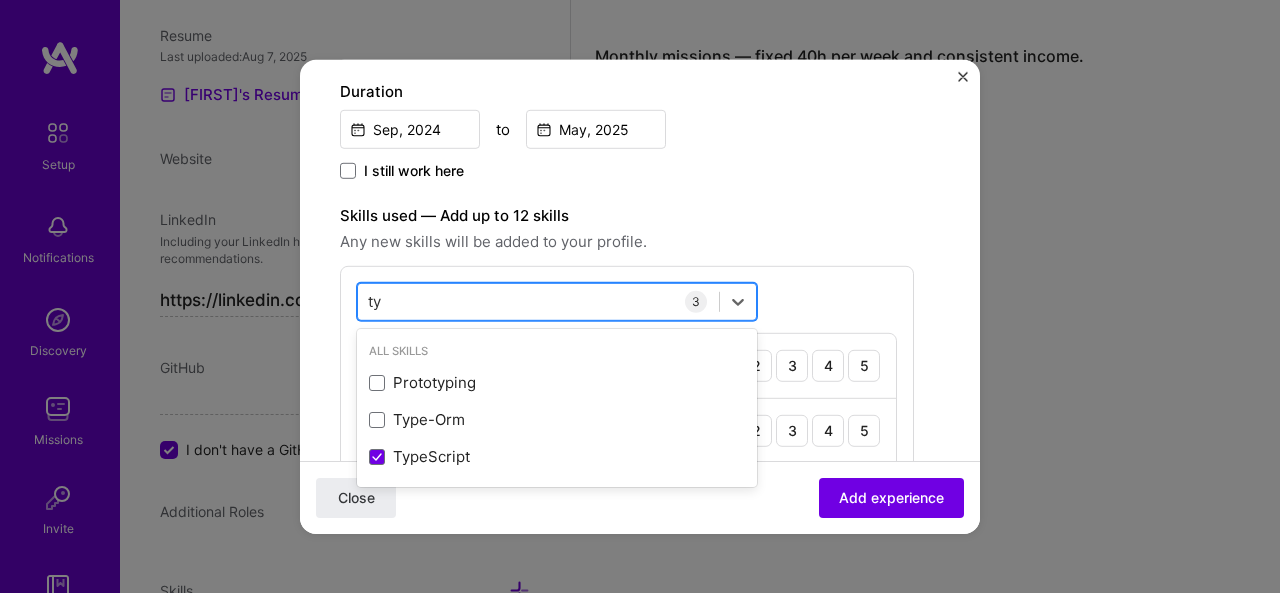 type on "t" 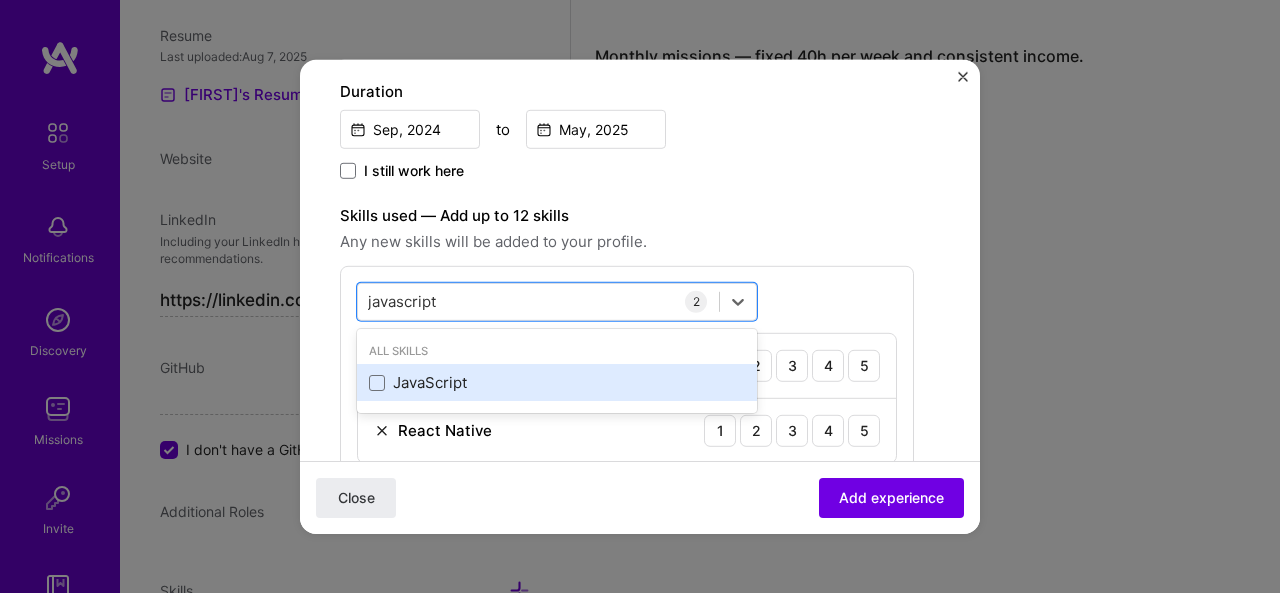 click on "JavaScript" at bounding box center (557, 382) 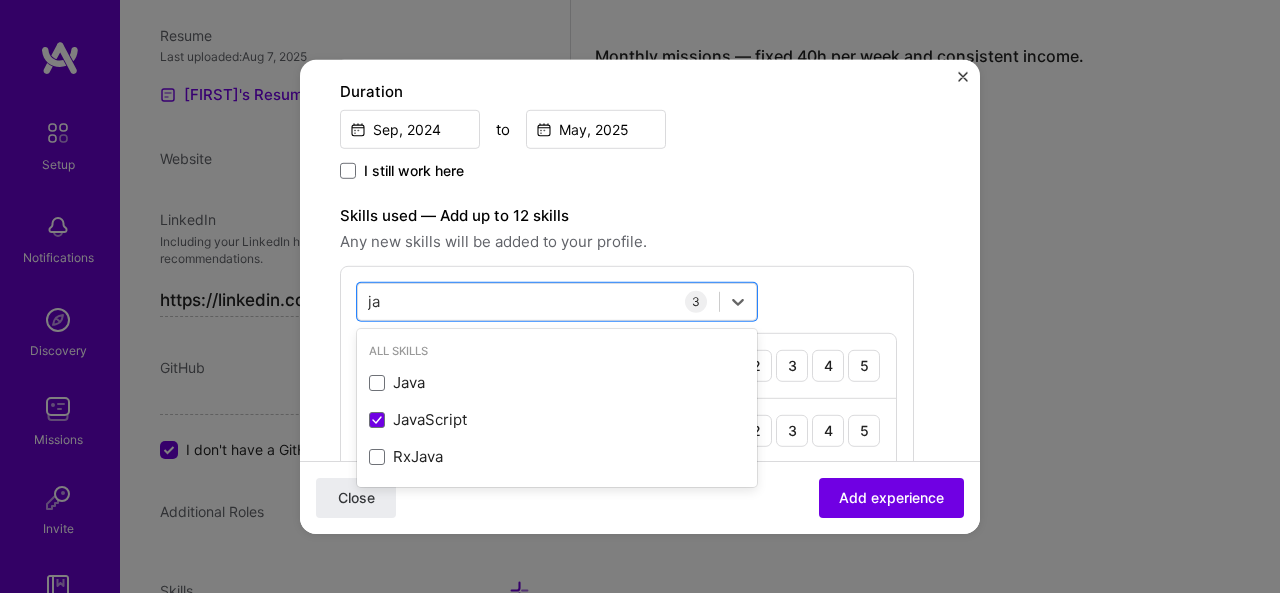 type on "j" 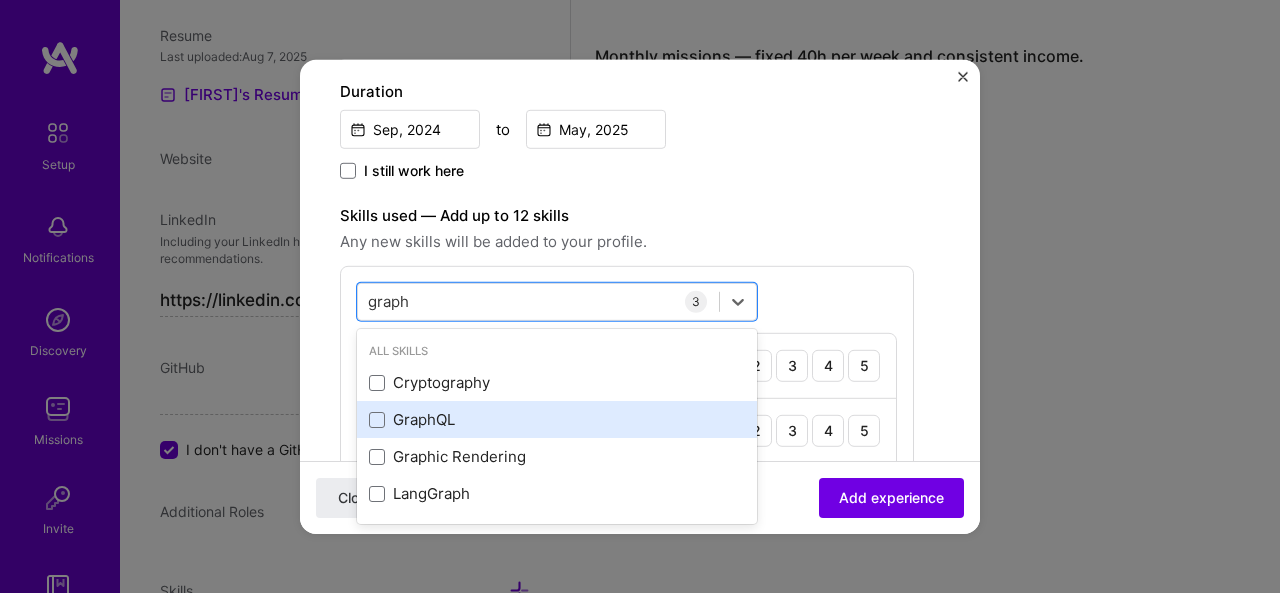 click on "GraphQL" at bounding box center (557, 419) 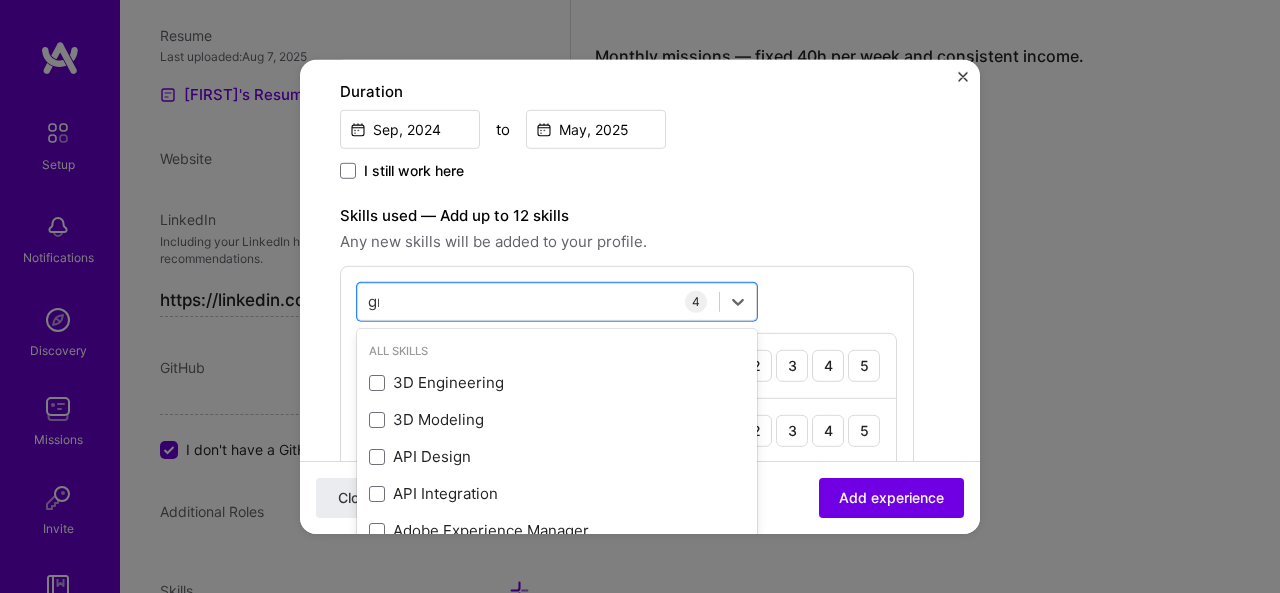 type on "g" 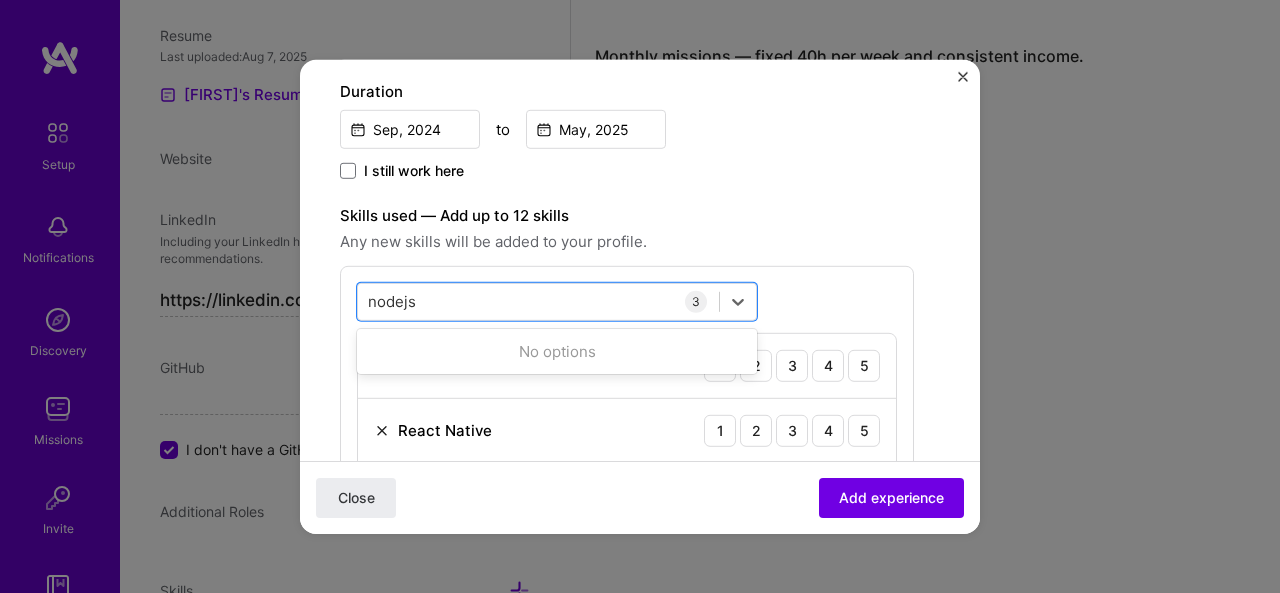click on "No options" at bounding box center [557, 350] 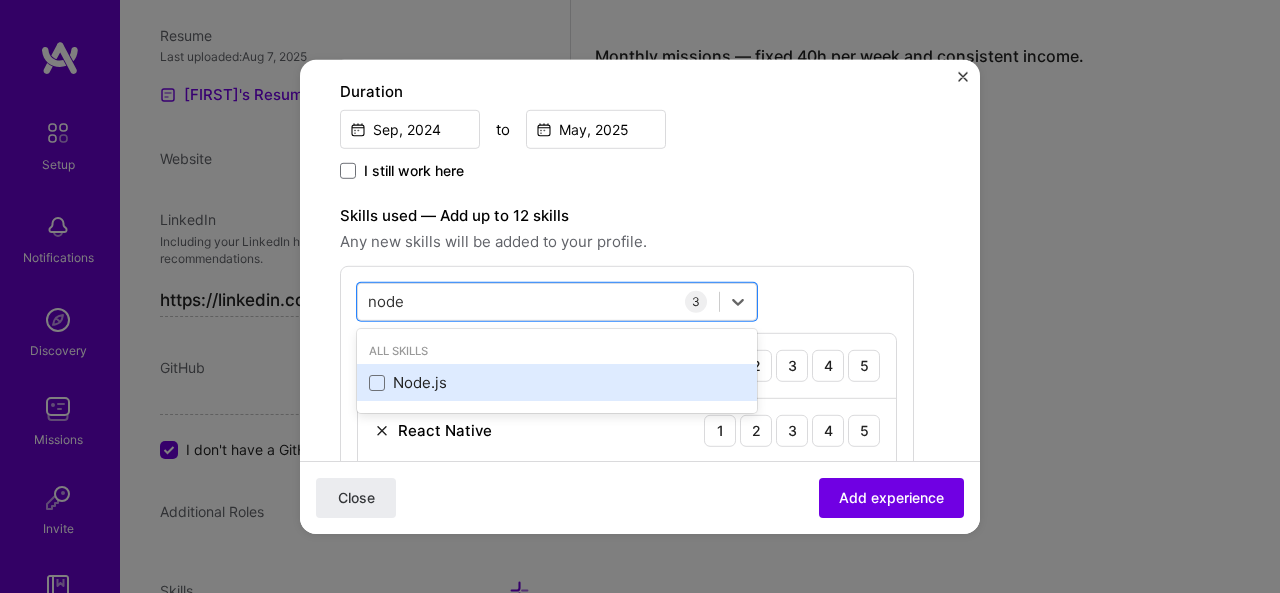 click on "Node.js" at bounding box center (557, 382) 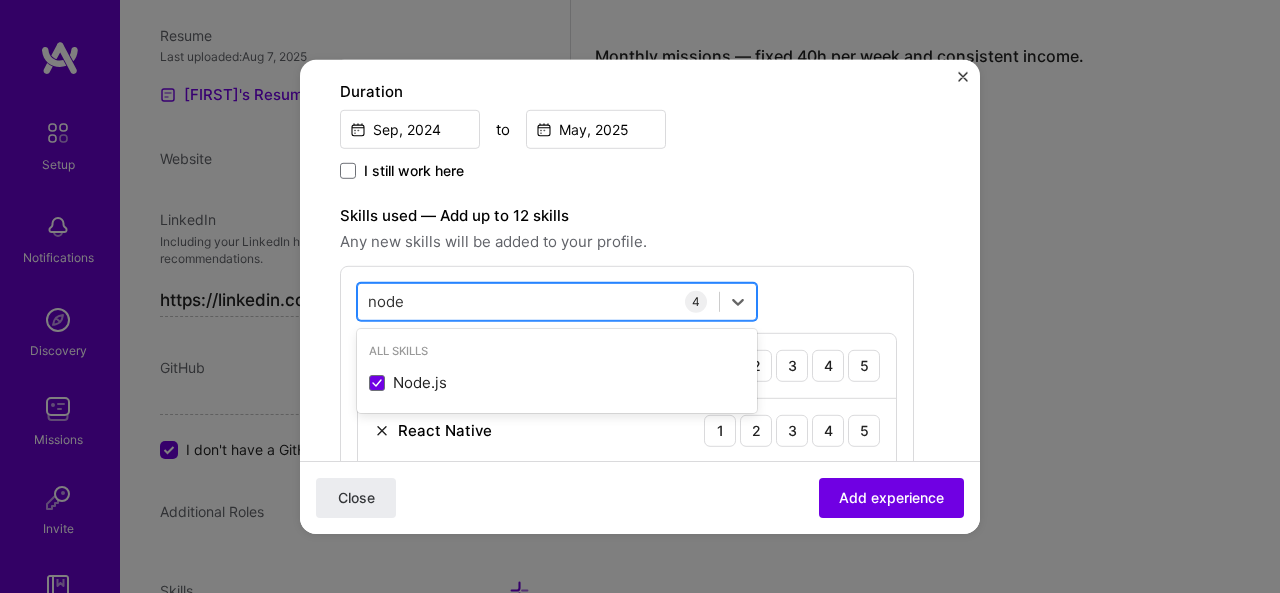 click on "node node" at bounding box center (538, 301) 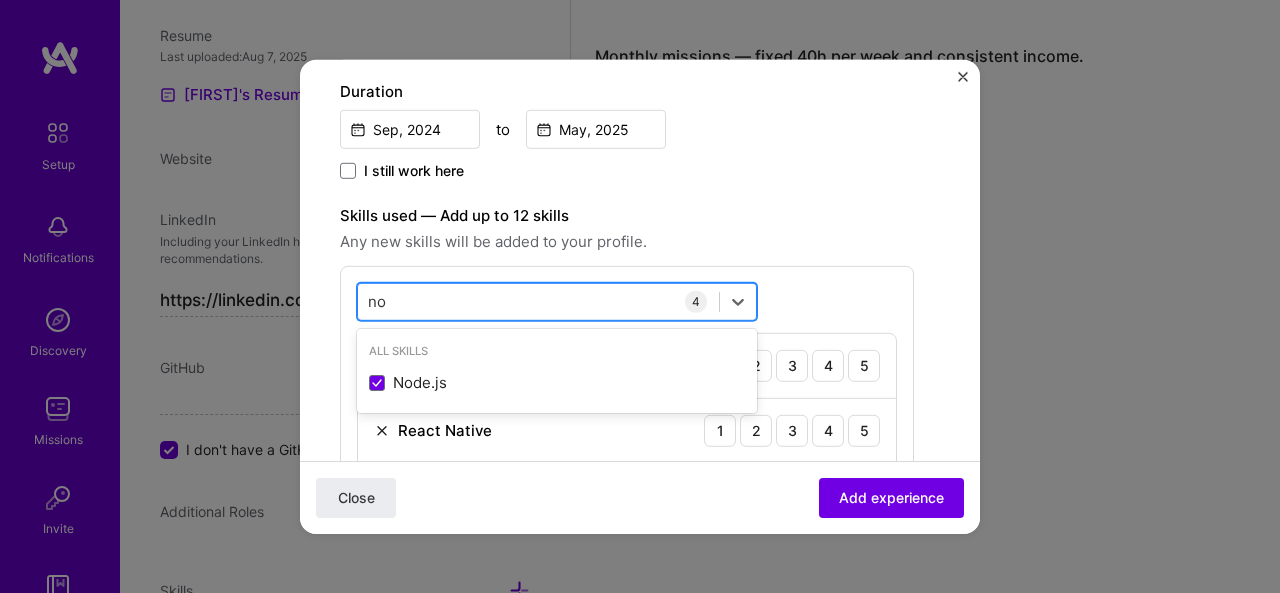 type on "n" 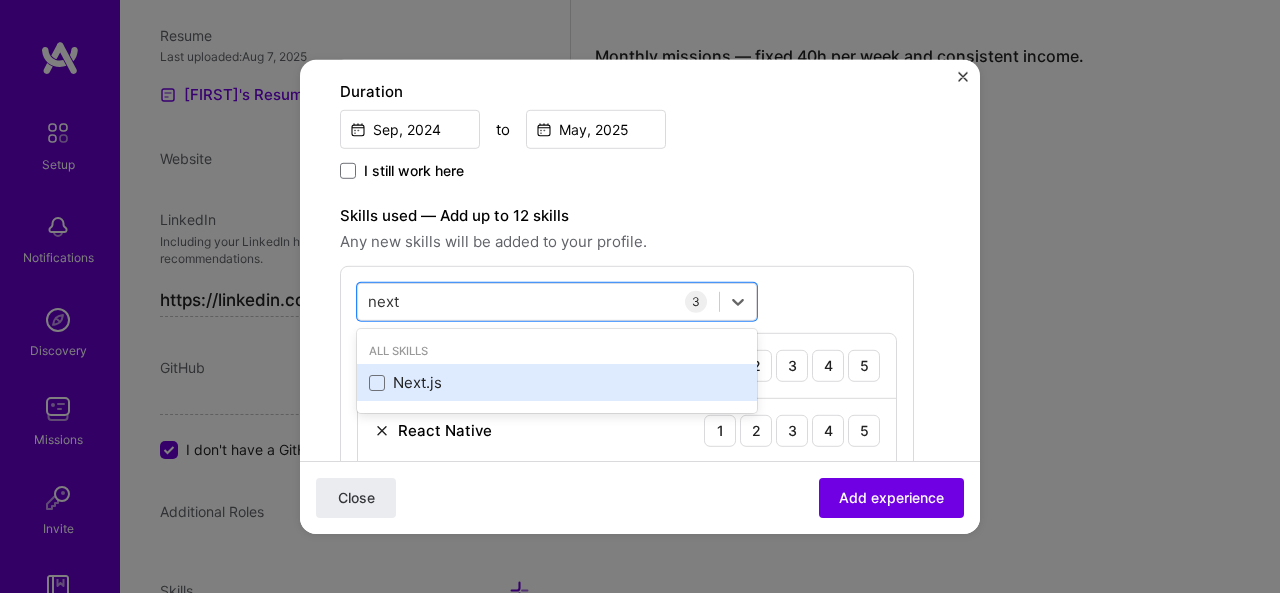 click on "Next.js" at bounding box center [557, 382] 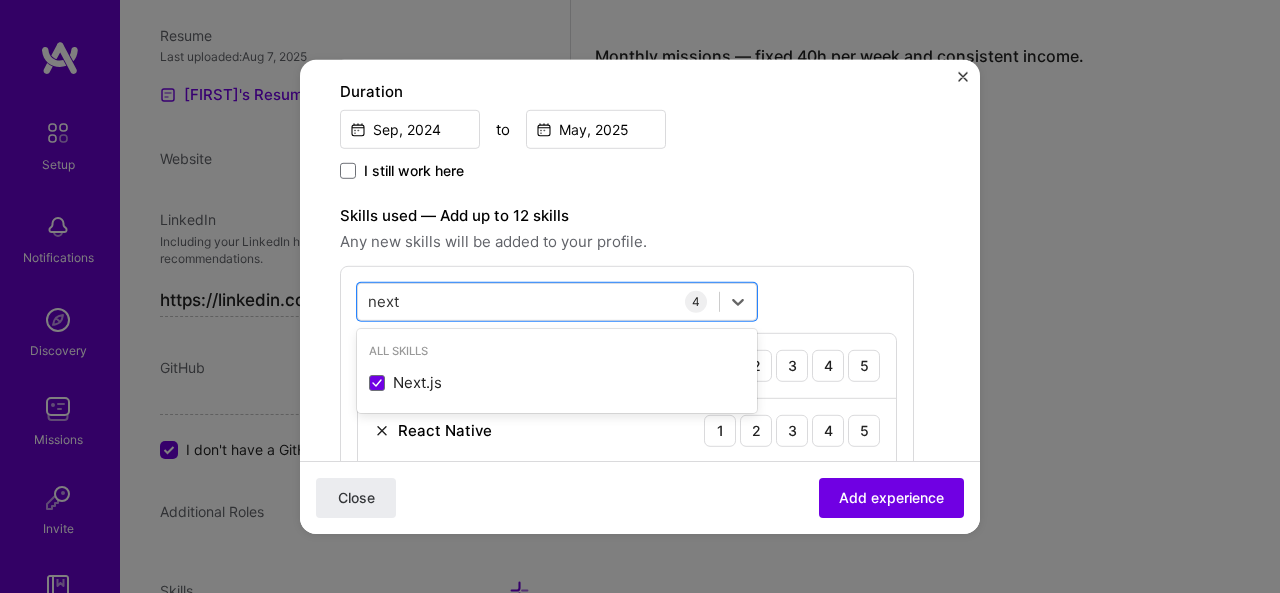 click on "Close Add experience" at bounding box center [640, 497] 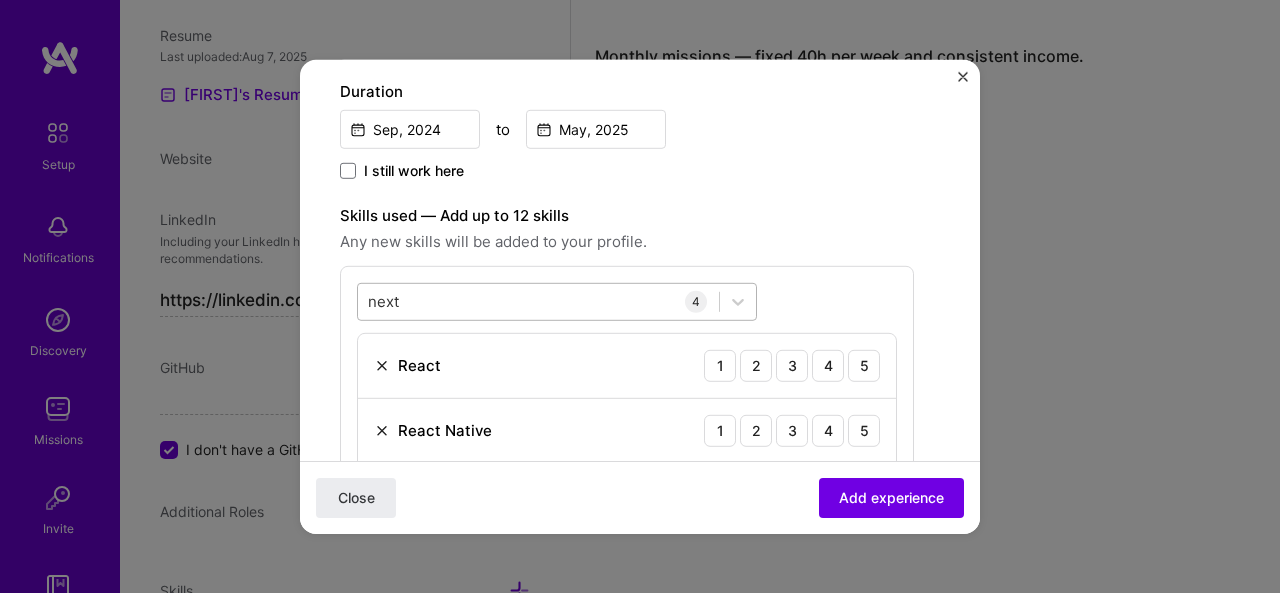 click on "next next" at bounding box center [538, 301] 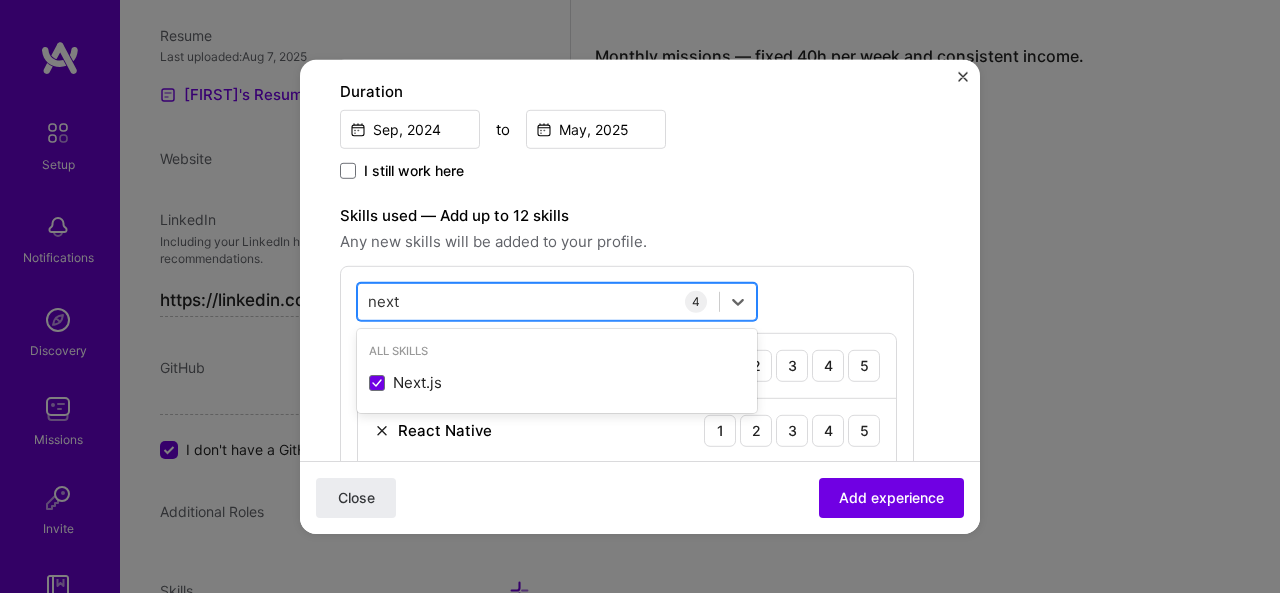 click on "next next" at bounding box center [538, 301] 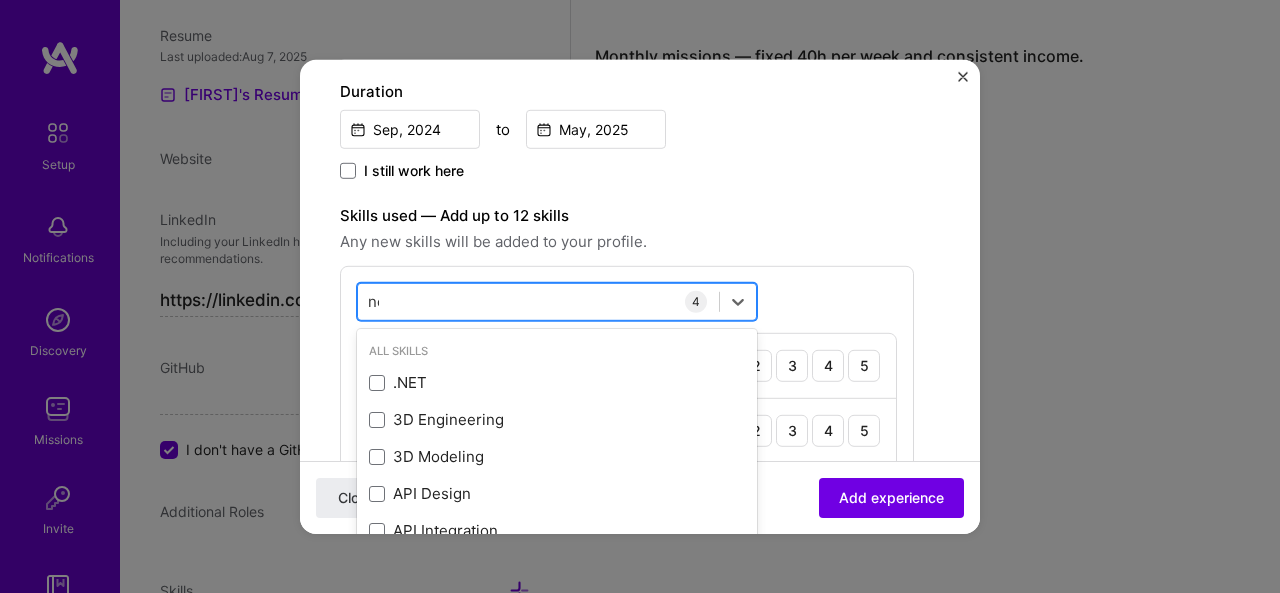 type on "n" 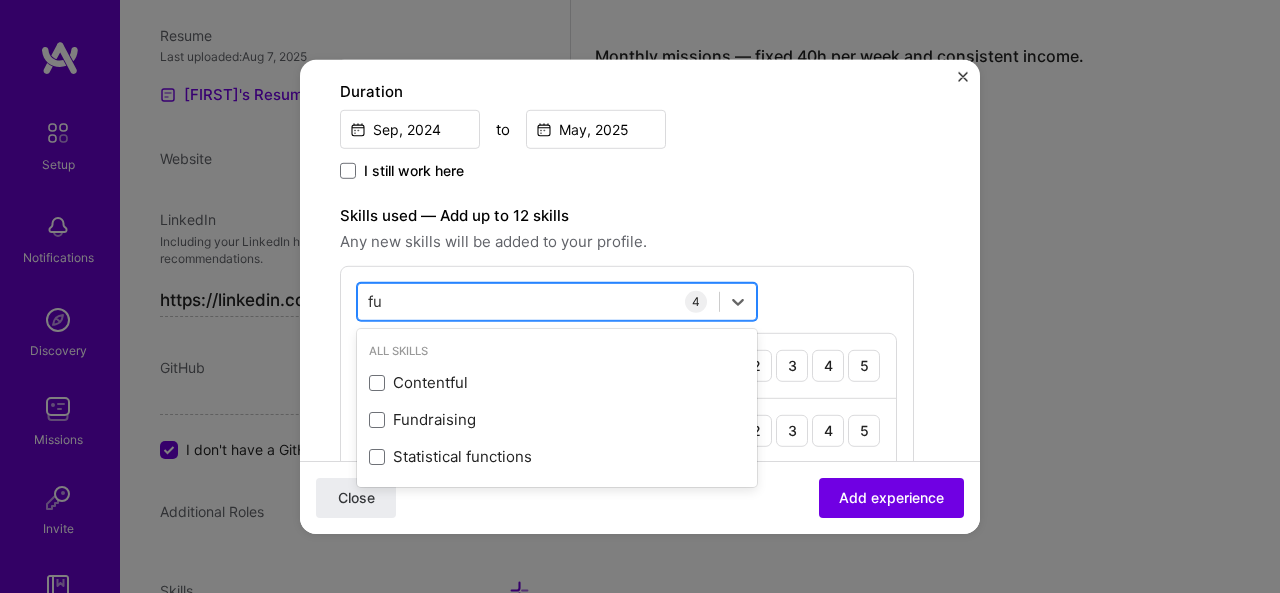 type on "f" 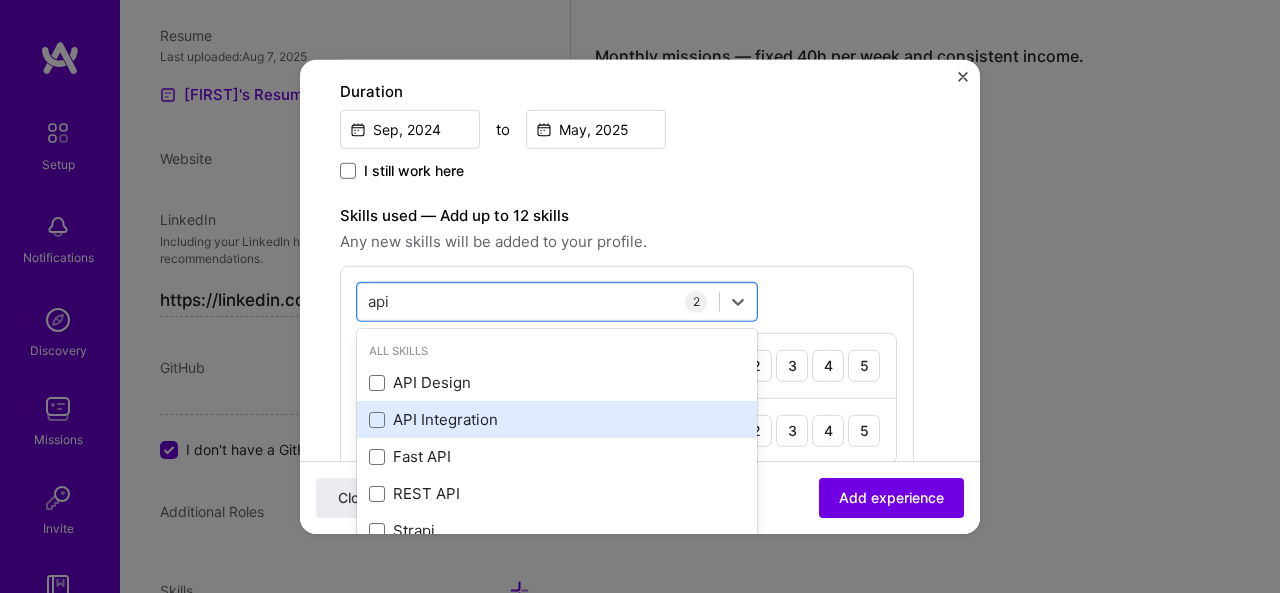 click on "API Integration" at bounding box center (557, 419) 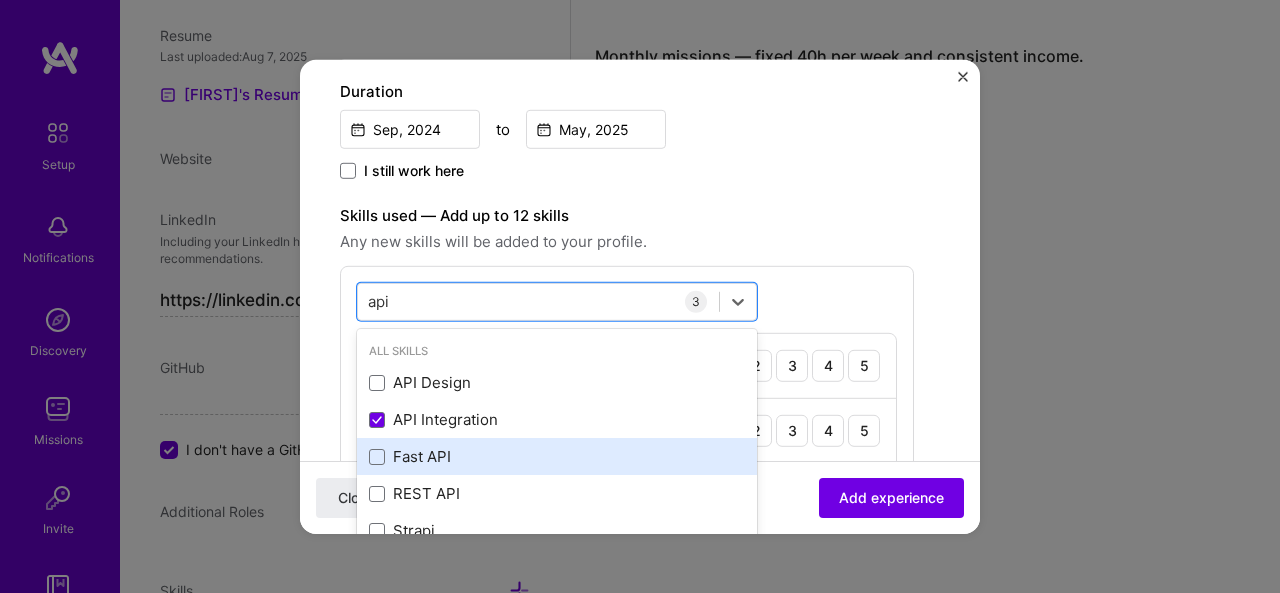 click on "Fast API" at bounding box center [557, 456] 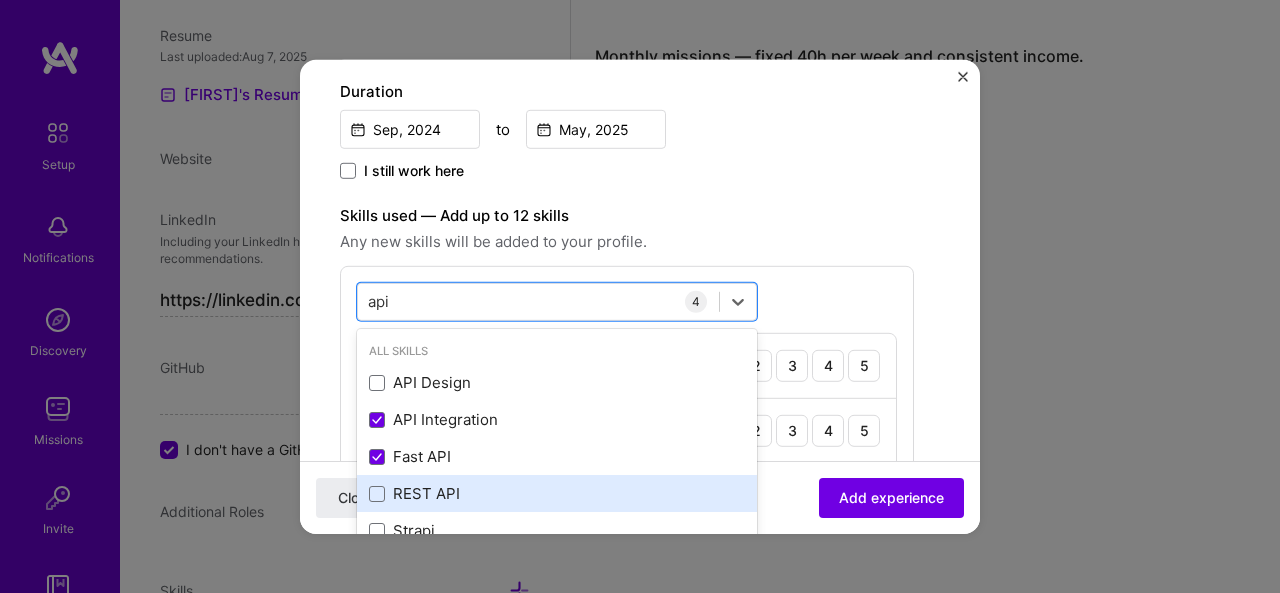 click on "REST API" at bounding box center (557, 493) 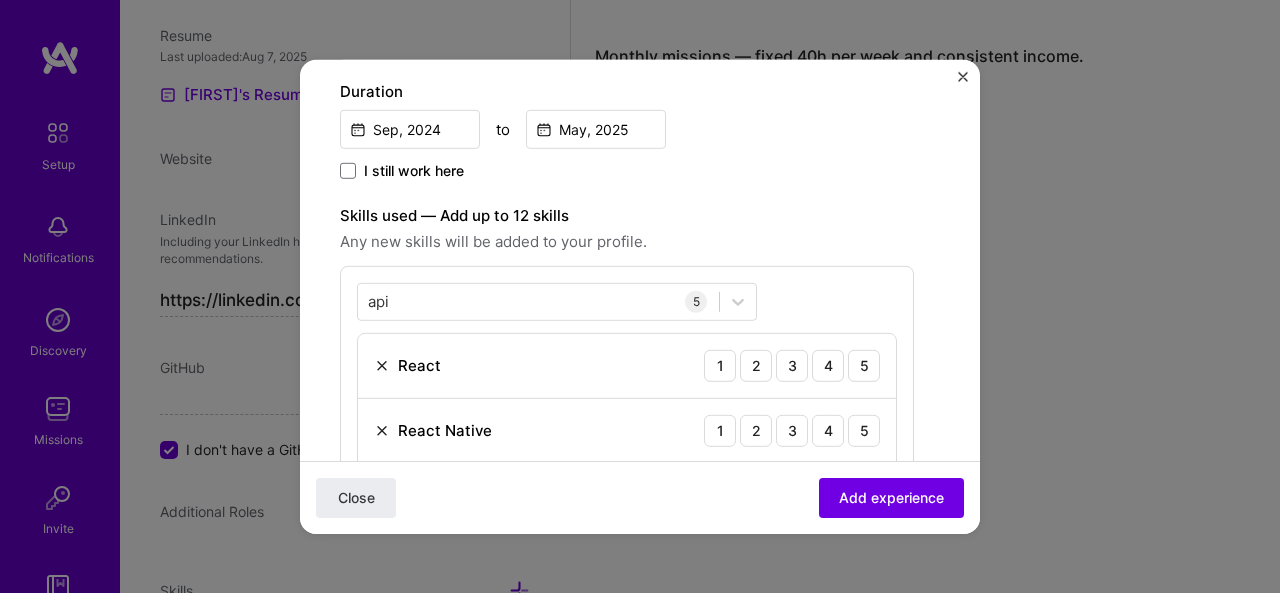 click on "api api 5 React 1 2 3 4 5 React Native 1 2 3 4 5 API Integration 1 2 3 4 5 Fast API 1 2 3 4 5 REST API 1 2 3 4 5" at bounding box center (627, 470) 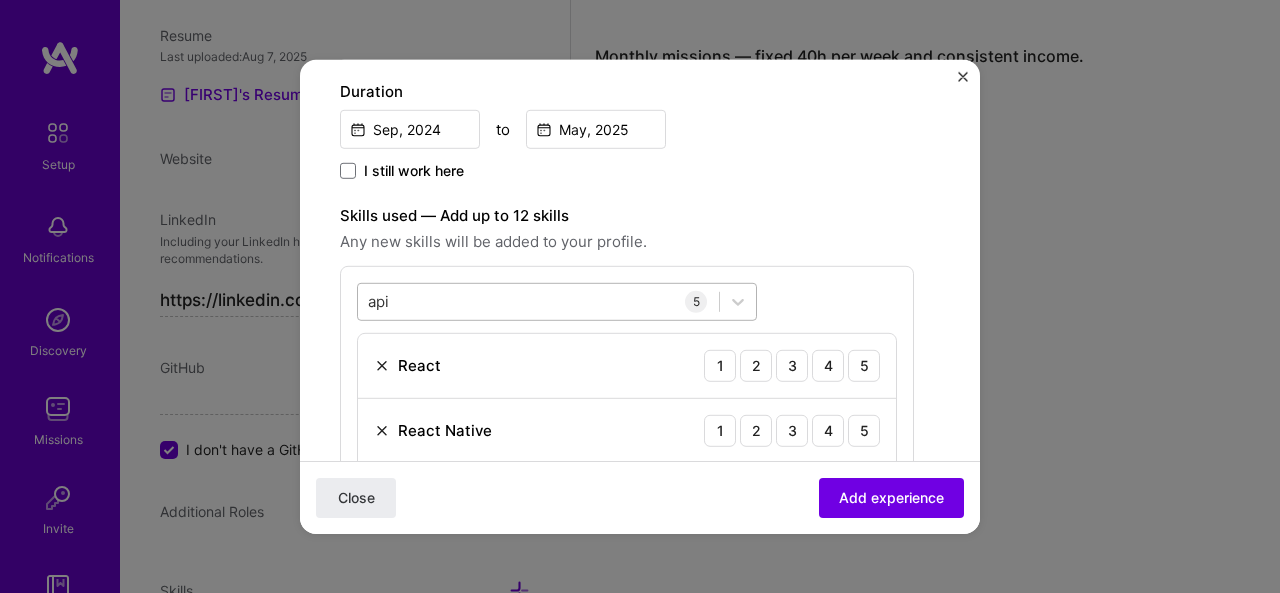 click on "api api" at bounding box center [538, 301] 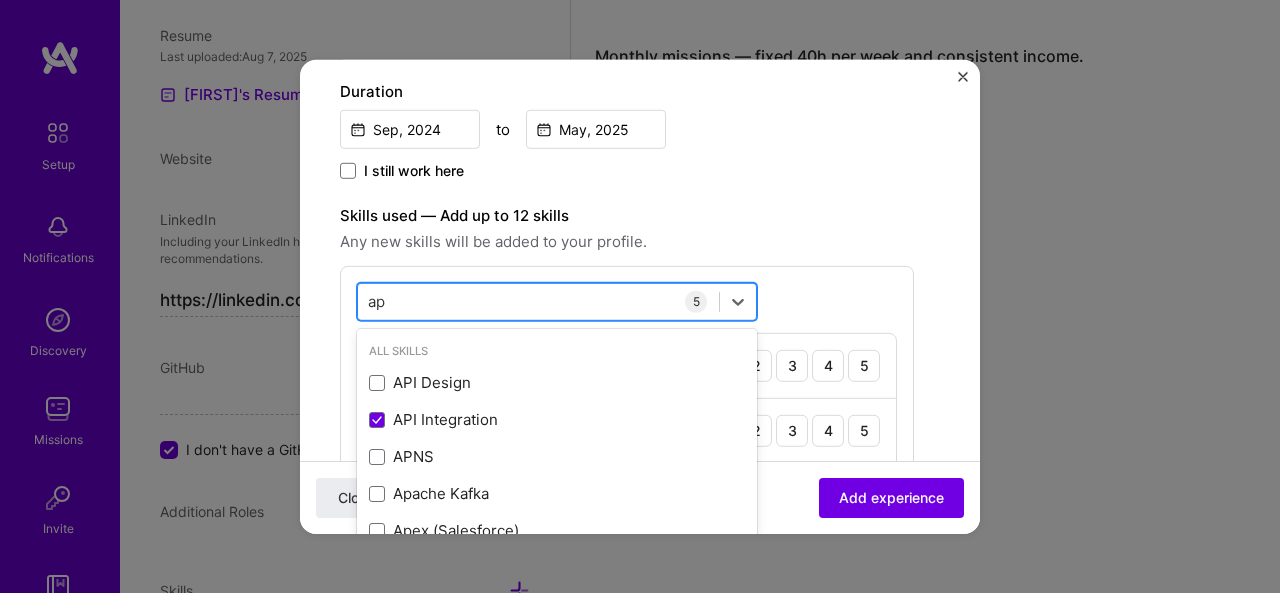 type on "a" 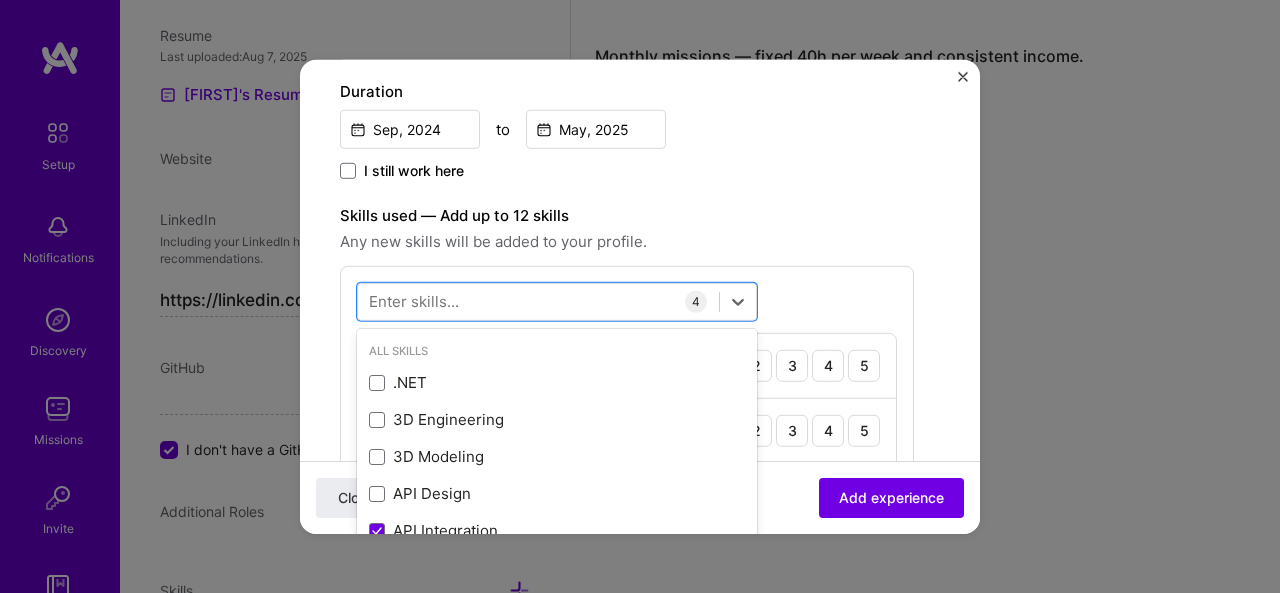 type 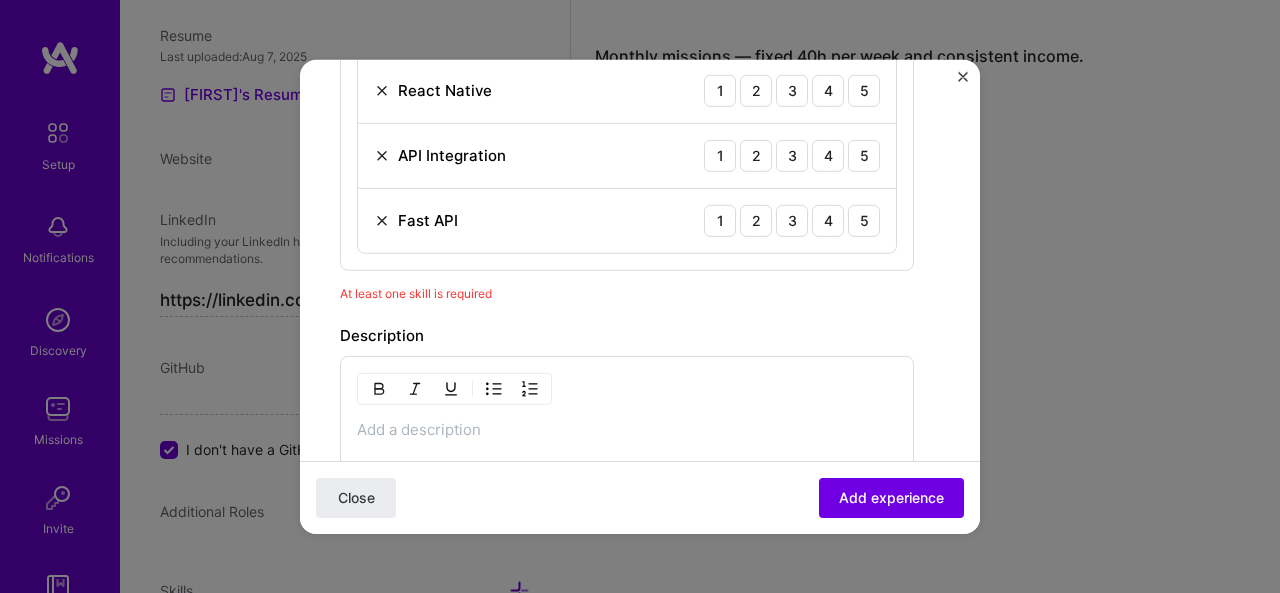 scroll, scrollTop: 796, scrollLeft: 0, axis: vertical 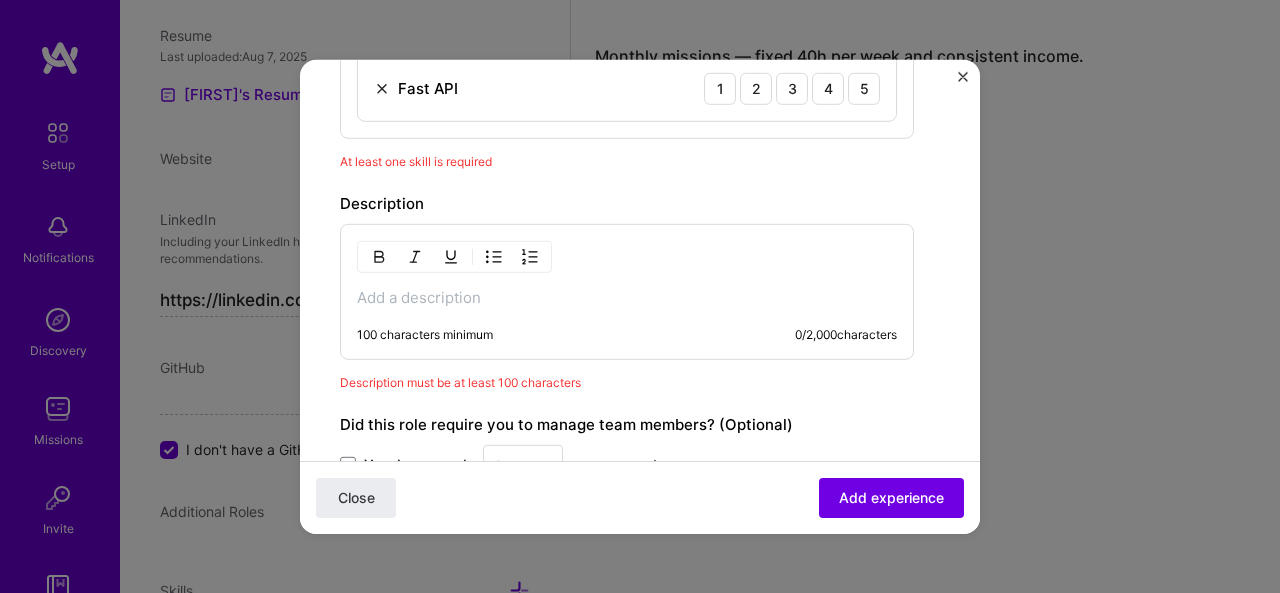 click at bounding box center [627, 297] 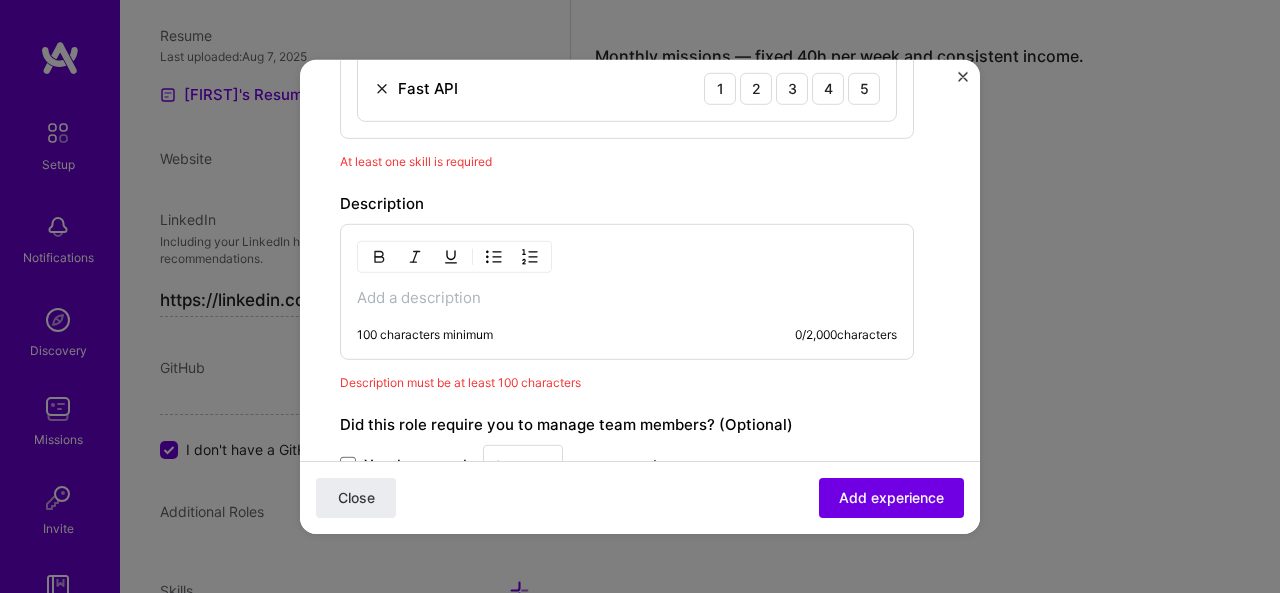 click at bounding box center [627, 297] 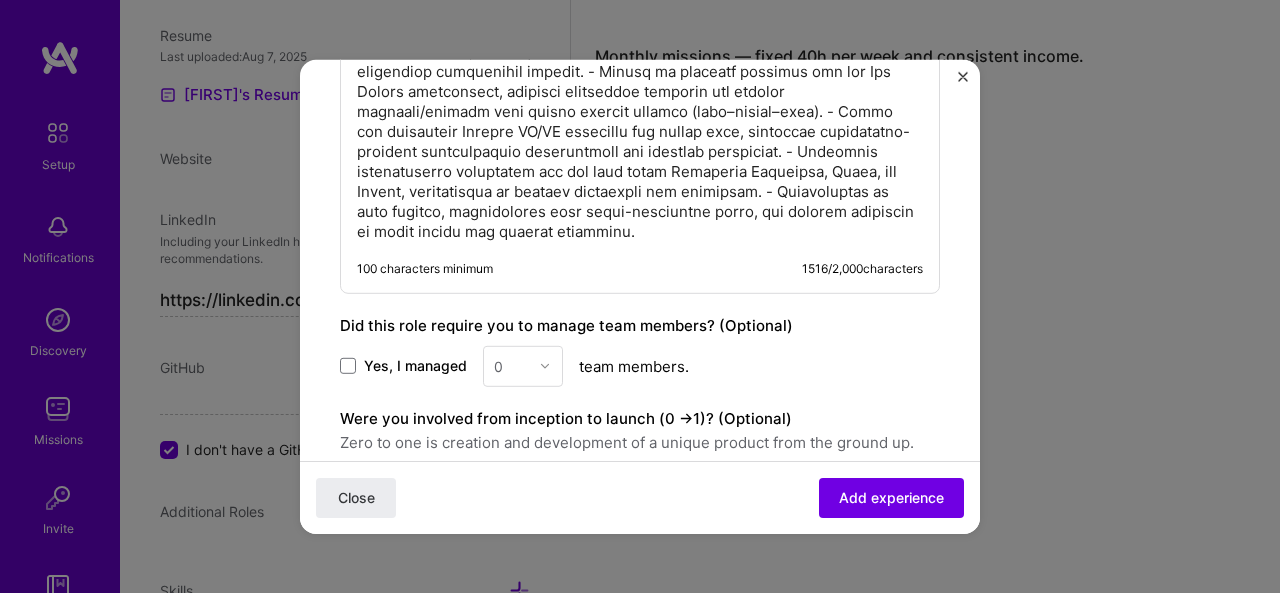 scroll, scrollTop: 1380, scrollLeft: 0, axis: vertical 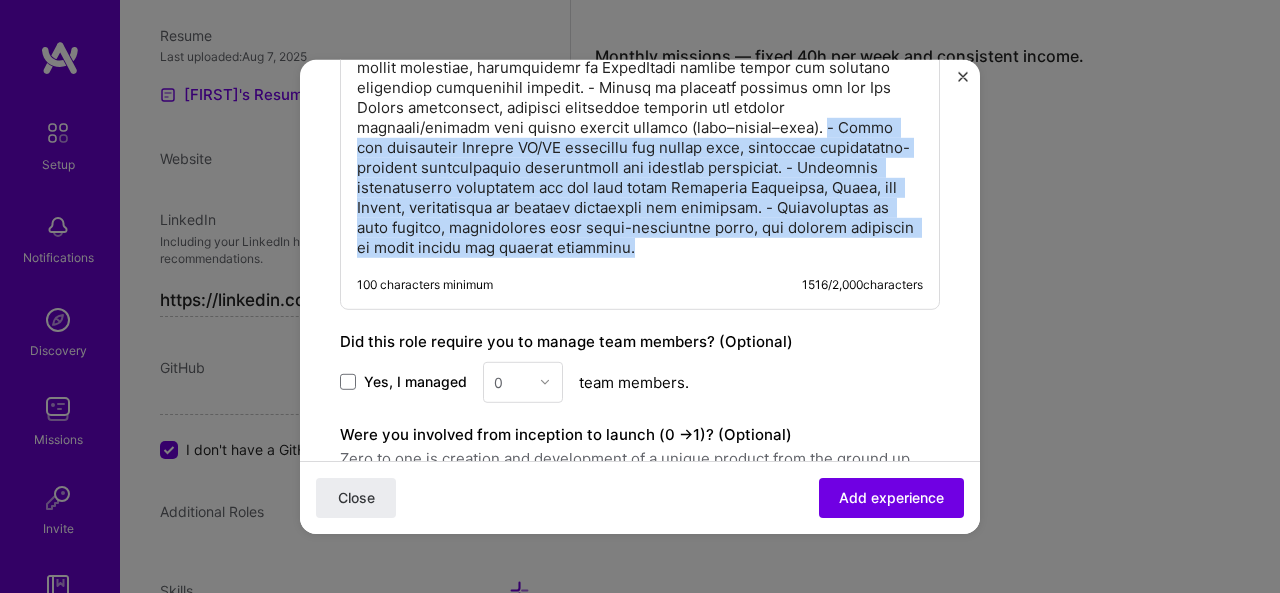 drag, startPoint x: 494, startPoint y: 253, endPoint x: 413, endPoint y: 145, distance: 135 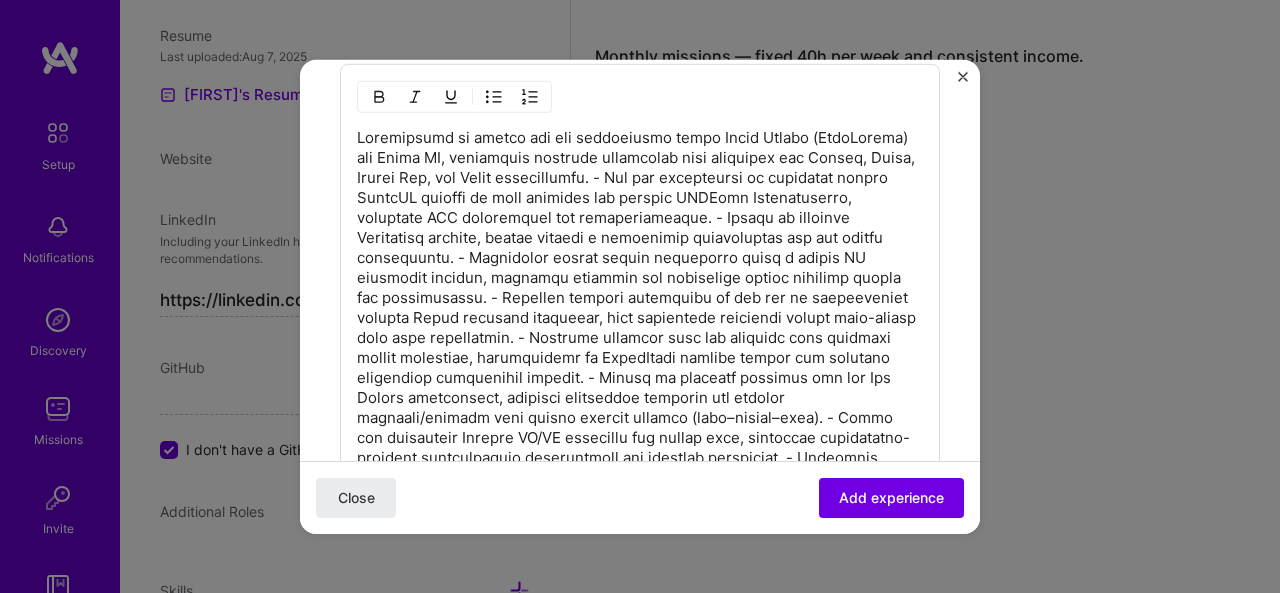 scroll, scrollTop: 1096, scrollLeft: 0, axis: vertical 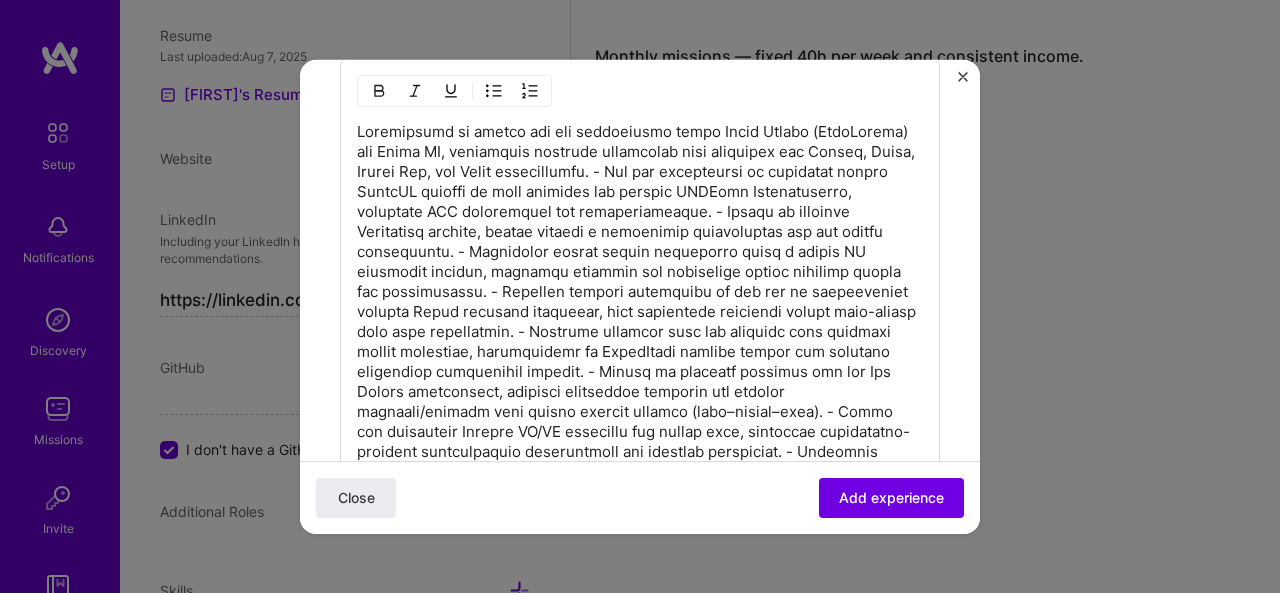 click at bounding box center (640, 331) 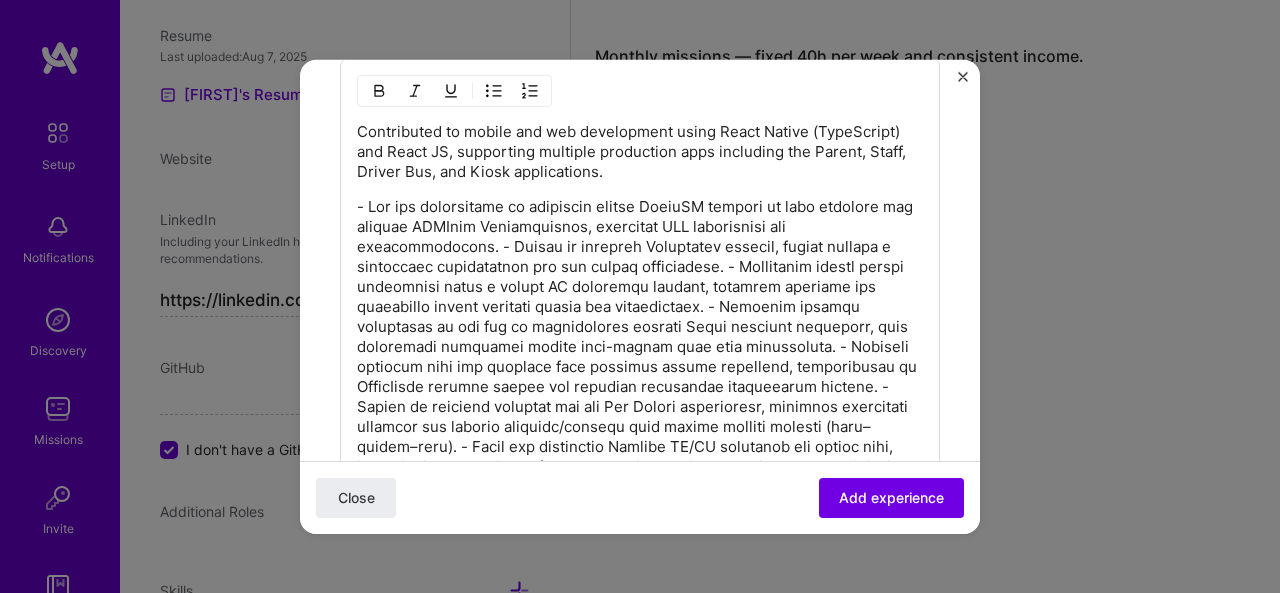type 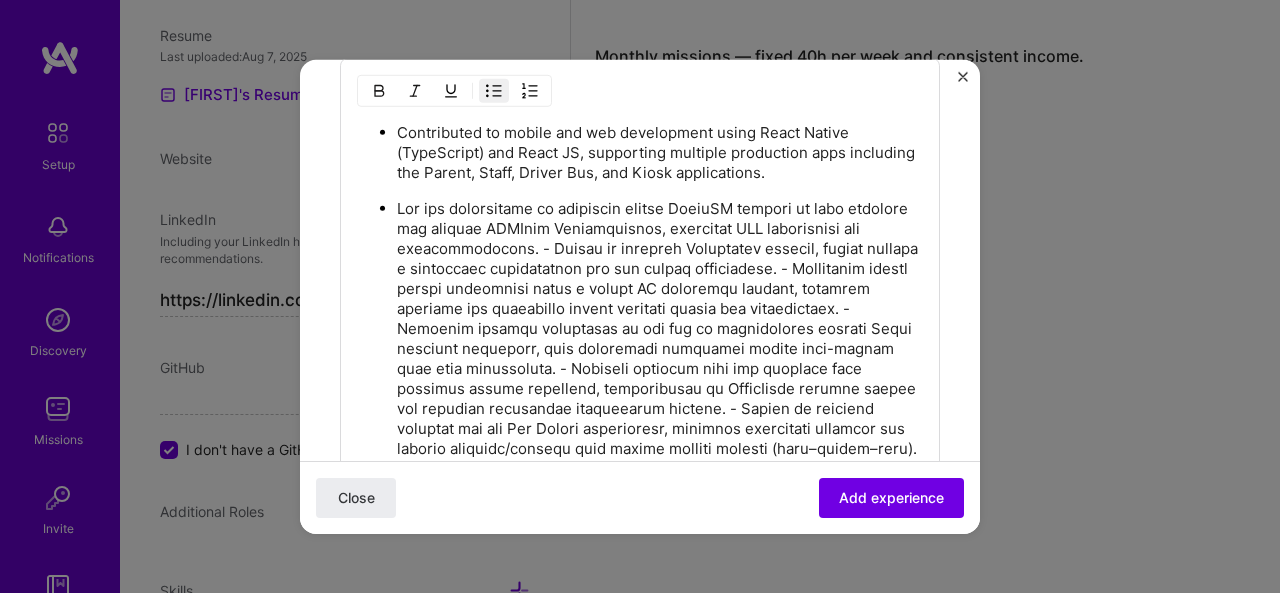 click at bounding box center (660, 398) 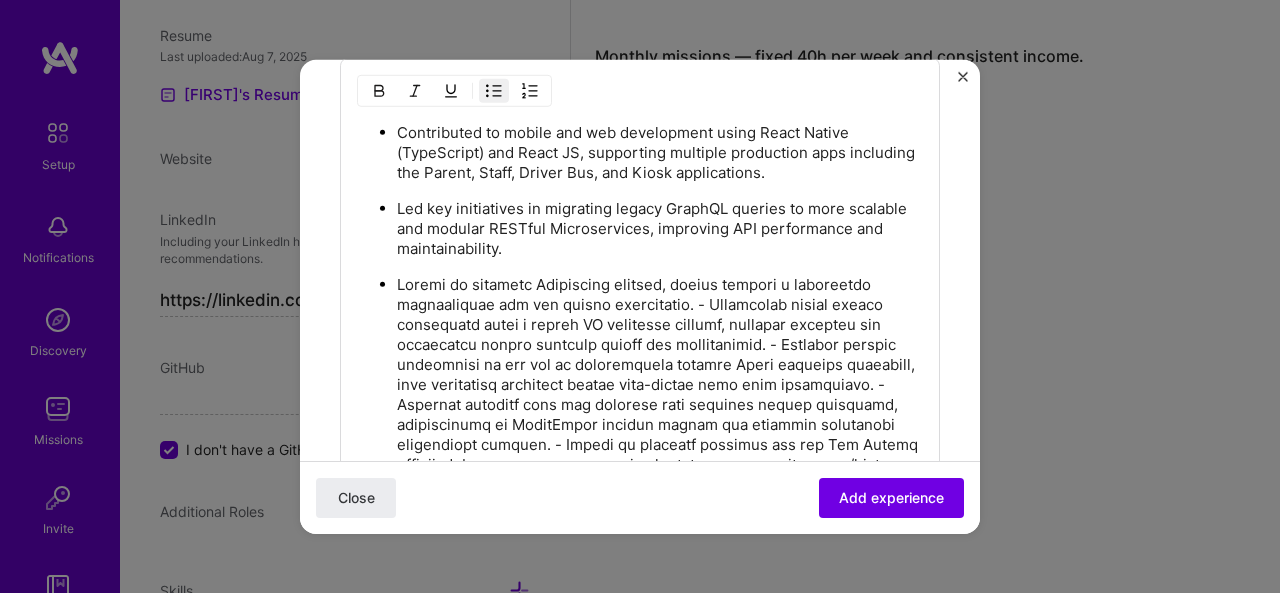click at bounding box center [660, 444] 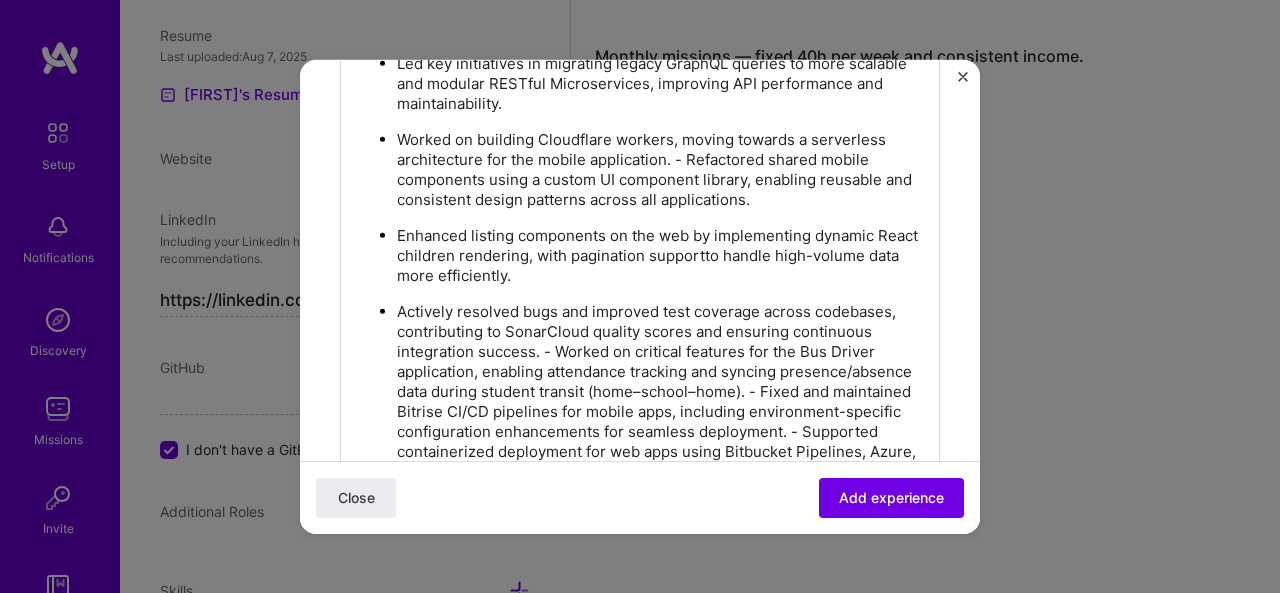 scroll, scrollTop: 1330, scrollLeft: 0, axis: vertical 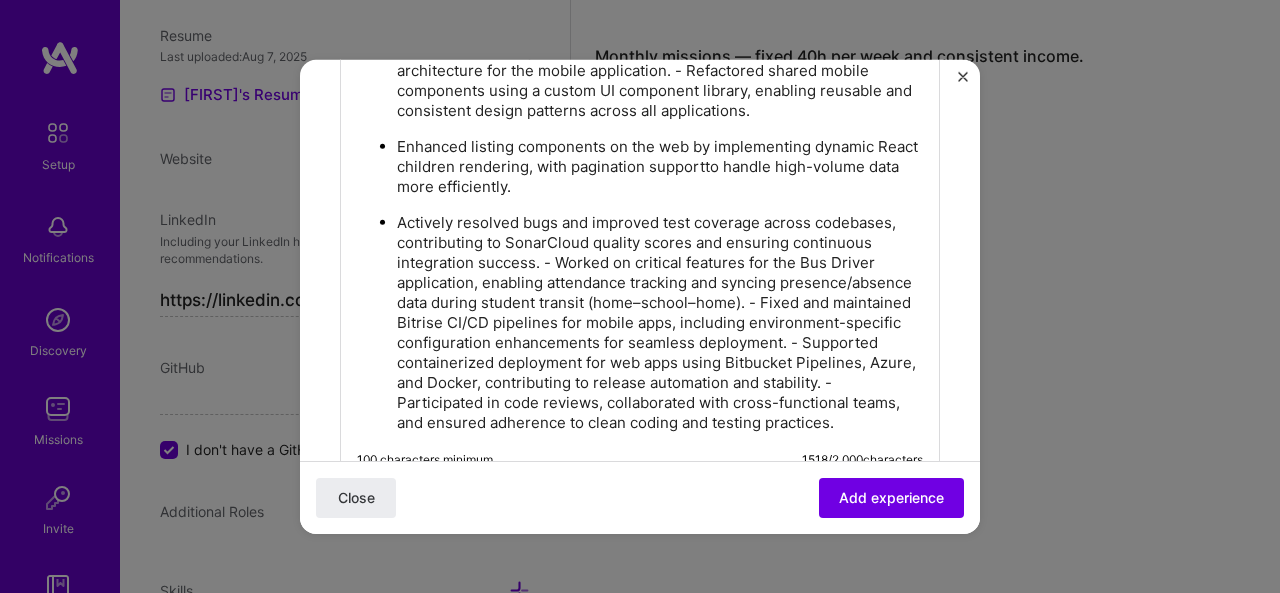 click on "Actively resolved bugs and improved test coverage across codebases, contributing to SonarCloud quality scores and ensuring continuous integration success. - Worked on critical features for the Bus Driver application, enabling attendance tracking and syncing presence/absence data during student transit (home–school–home). - Fixed and maintained Bitrise CI/CD pipelines for mobile apps, including environment-specific configuration enhancements for seamless deployment. - Supported containerized deployment for web apps using Bitbucket Pipelines, Azure, and Docker, contributing to release automation and stability. - Participated in code reviews, collaborated with cross-functional teams, and ensured adherence to clean coding and testing practices." at bounding box center [660, 322] 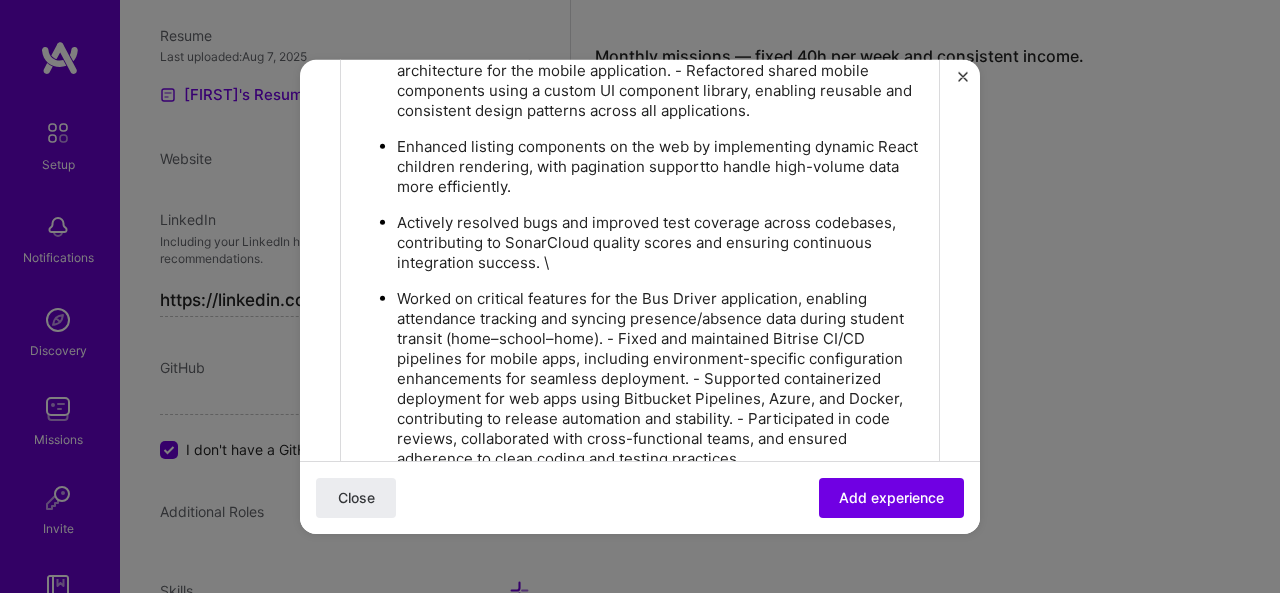 click on "Worked on critical features for the Bus Driver application, enabling attendance tracking and syncing presence/absence data during student transit (home–school–home). - Fixed and maintained Bitrise CI/CD pipelines for mobile apps, including environment-specific configuration enhancements for seamless deployment. - Supported containerized deployment for web apps using Bitbucket Pipelines, Azure, and Docker, contributing to release automation and stability. - Participated in code reviews, collaborated with cross-functional teams, and ensured adherence to clean coding and testing practices." at bounding box center [660, 378] 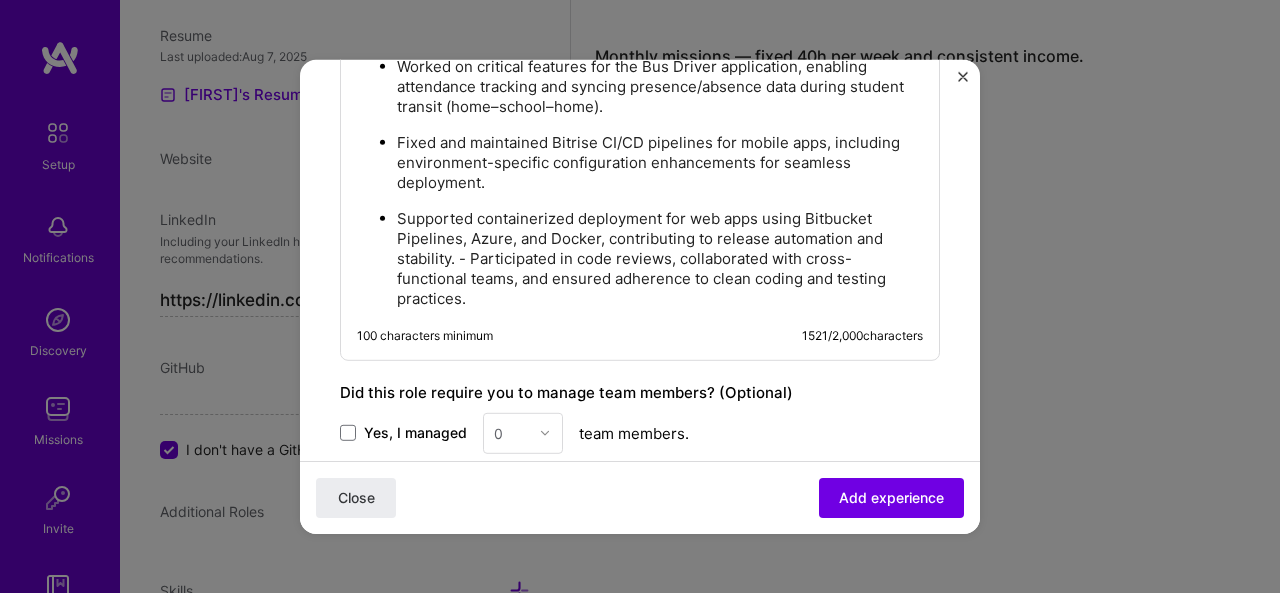 scroll, scrollTop: 1563, scrollLeft: 0, axis: vertical 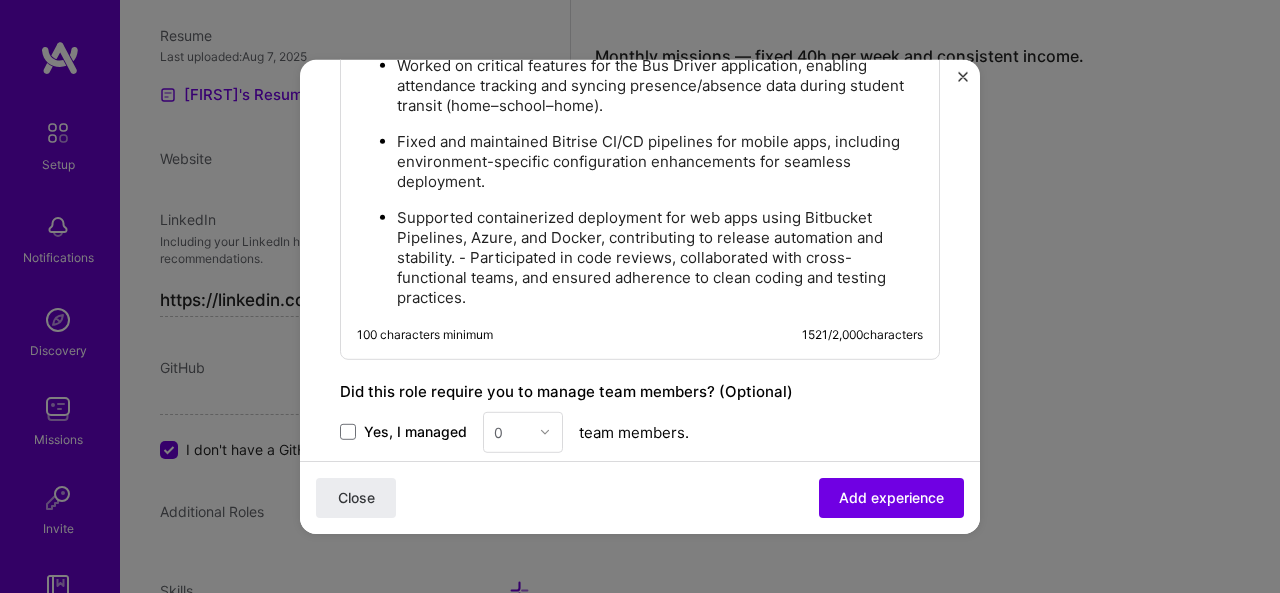 click on "Supported containerized deployment for web apps using Bitbucket Pipelines, Azure, and Docker, contributing to release automation and stability. - Participated in code reviews, collaborated with cross-functional teams, and ensured adherence to clean coding and testing practices." at bounding box center [660, 257] 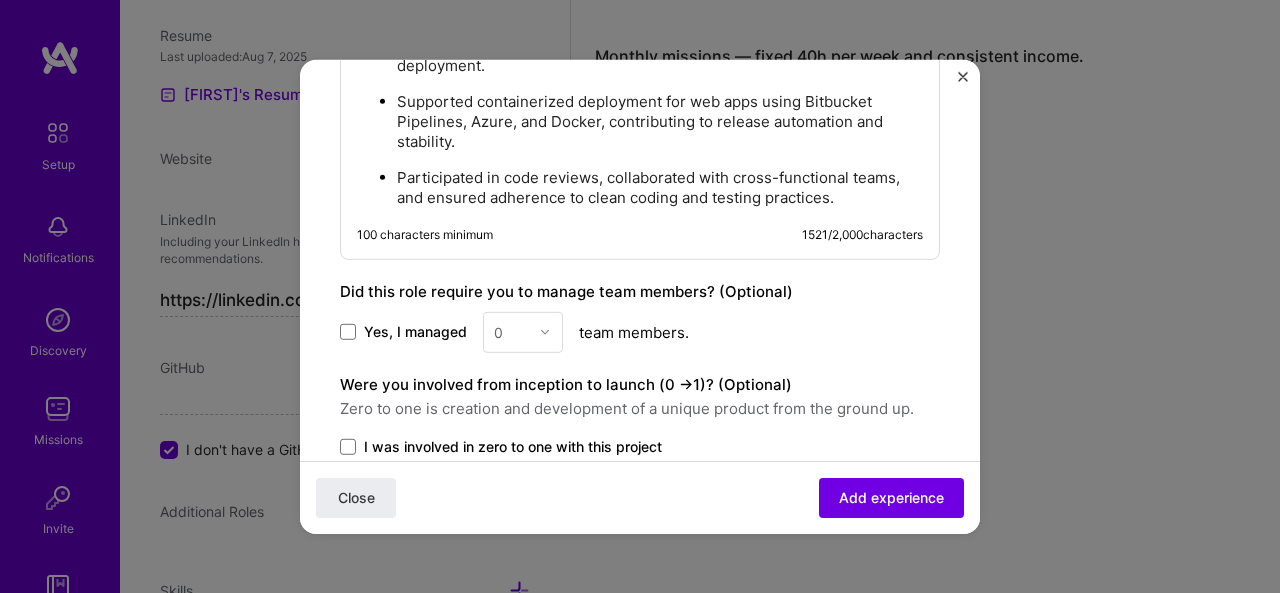 scroll, scrollTop: 1680, scrollLeft: 0, axis: vertical 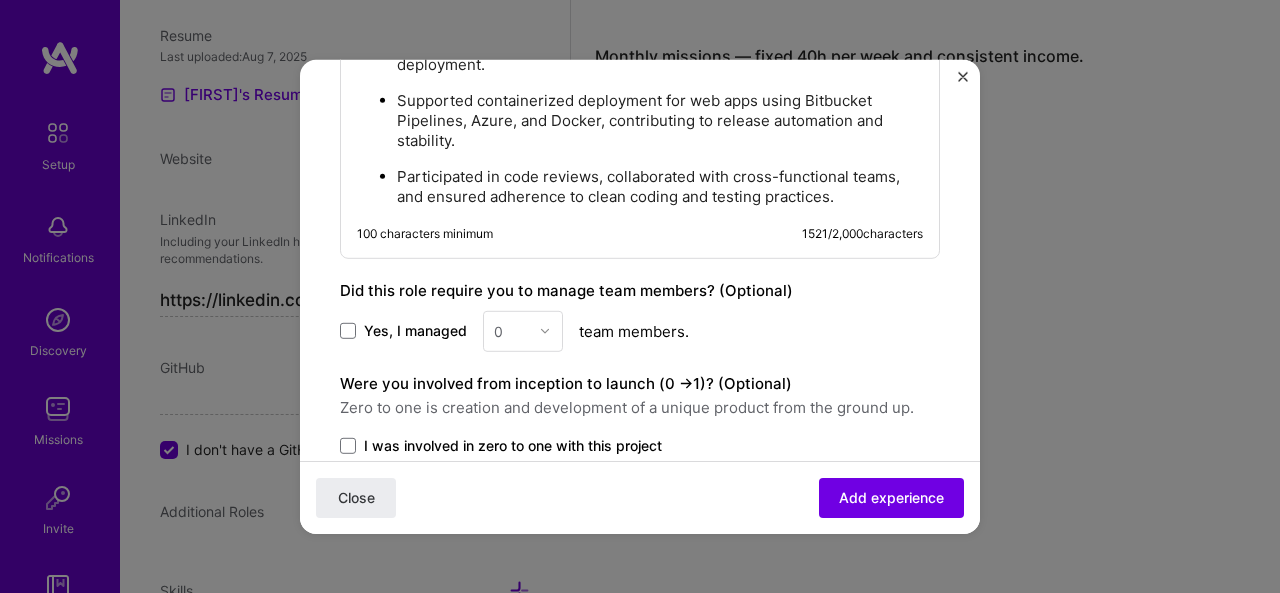 drag, startPoint x: 416, startPoint y: 321, endPoint x: 366, endPoint y: 320, distance: 50.01 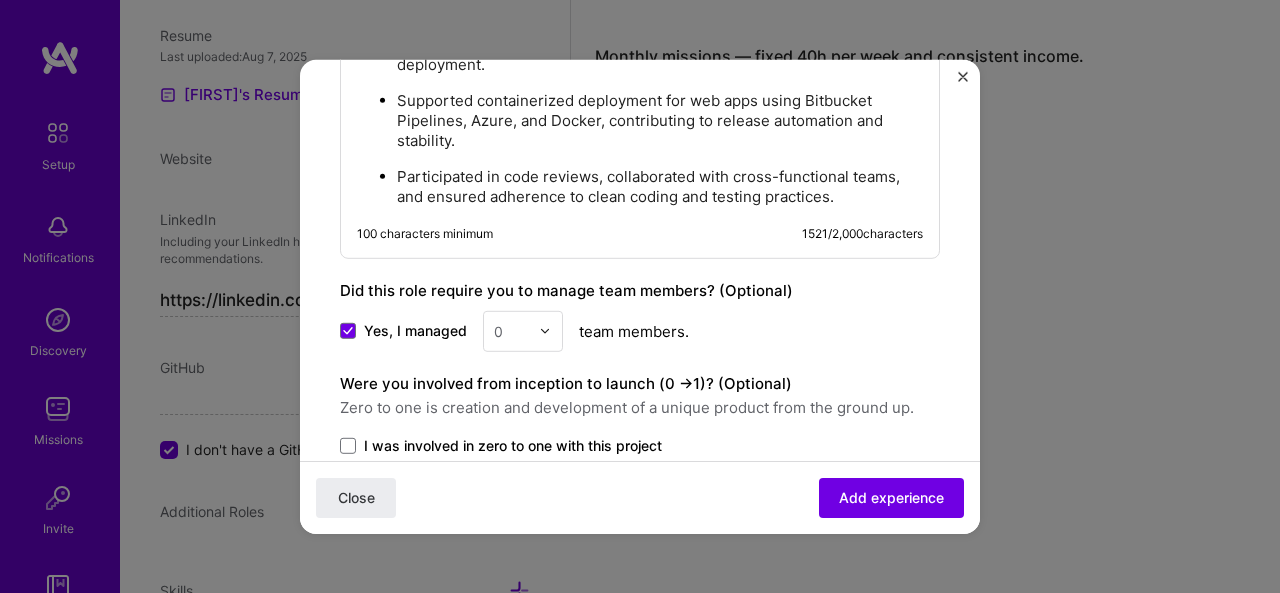 click at bounding box center (545, 331) 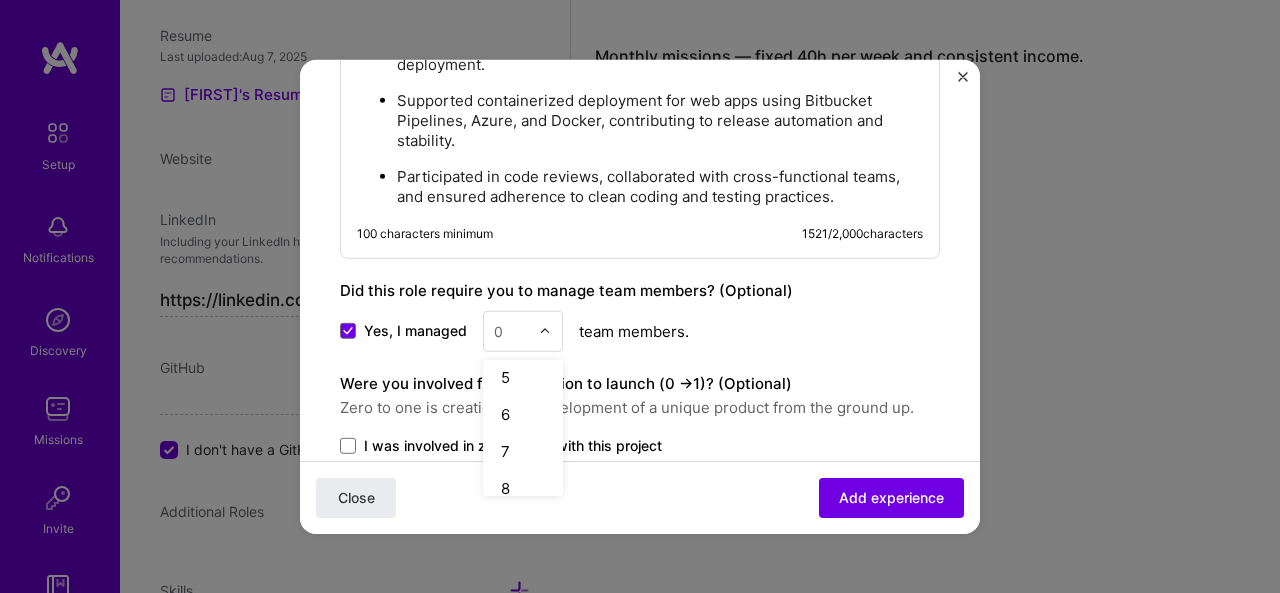 scroll, scrollTop: 166, scrollLeft: 0, axis: vertical 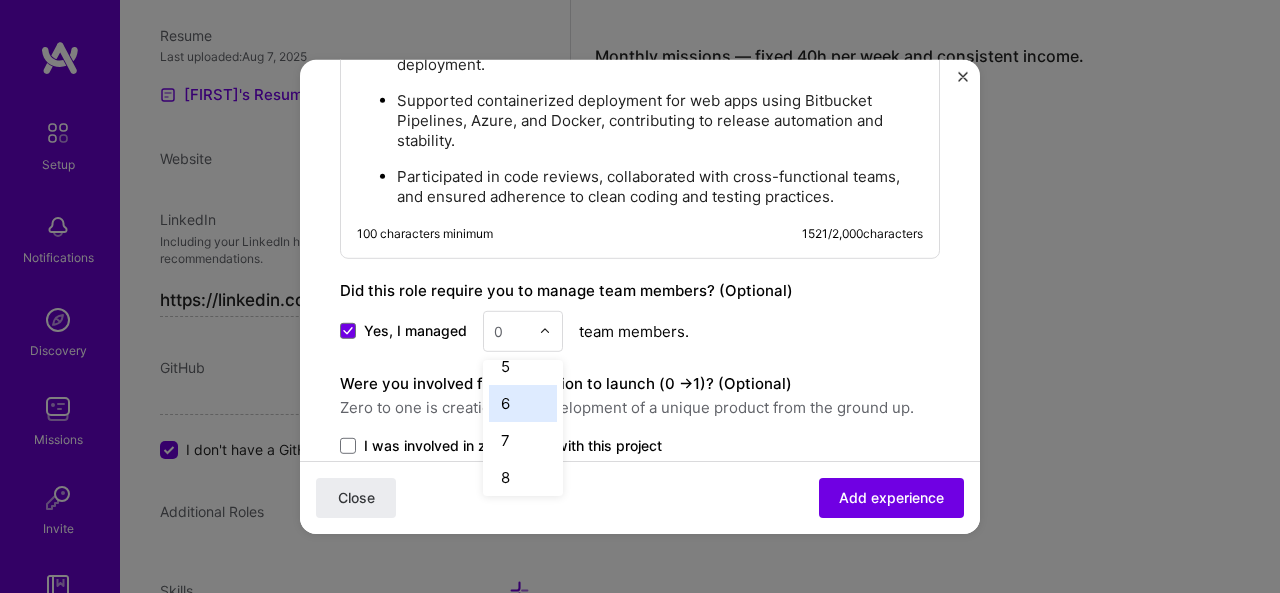 click on "6" at bounding box center (523, 402) 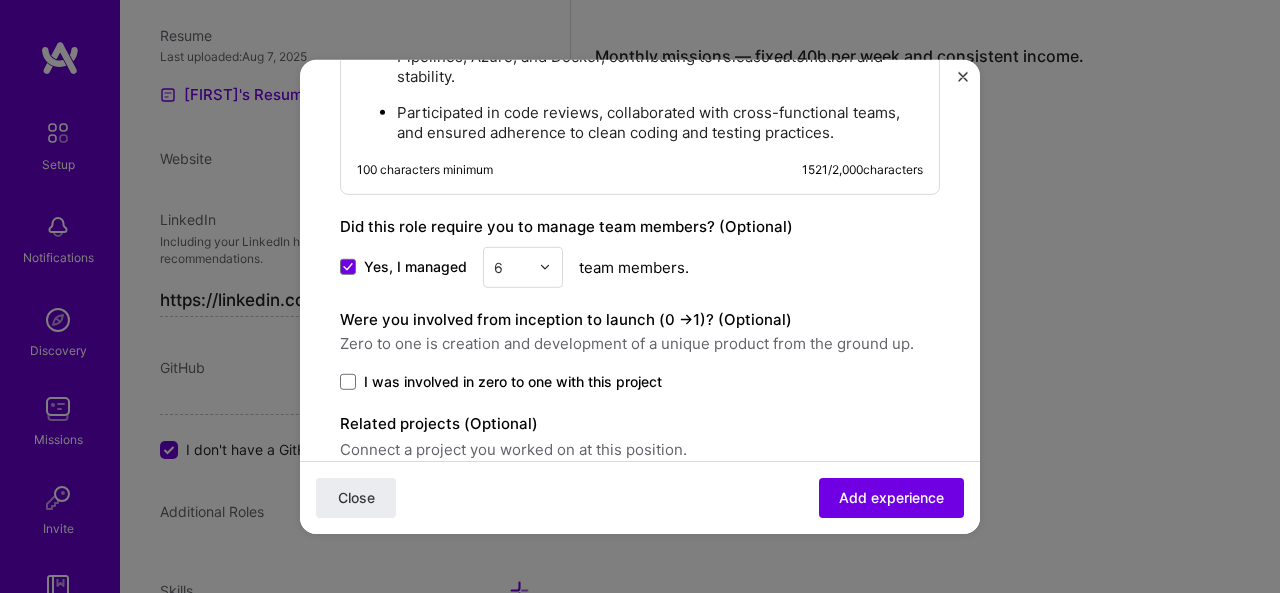 scroll, scrollTop: 1746, scrollLeft: 0, axis: vertical 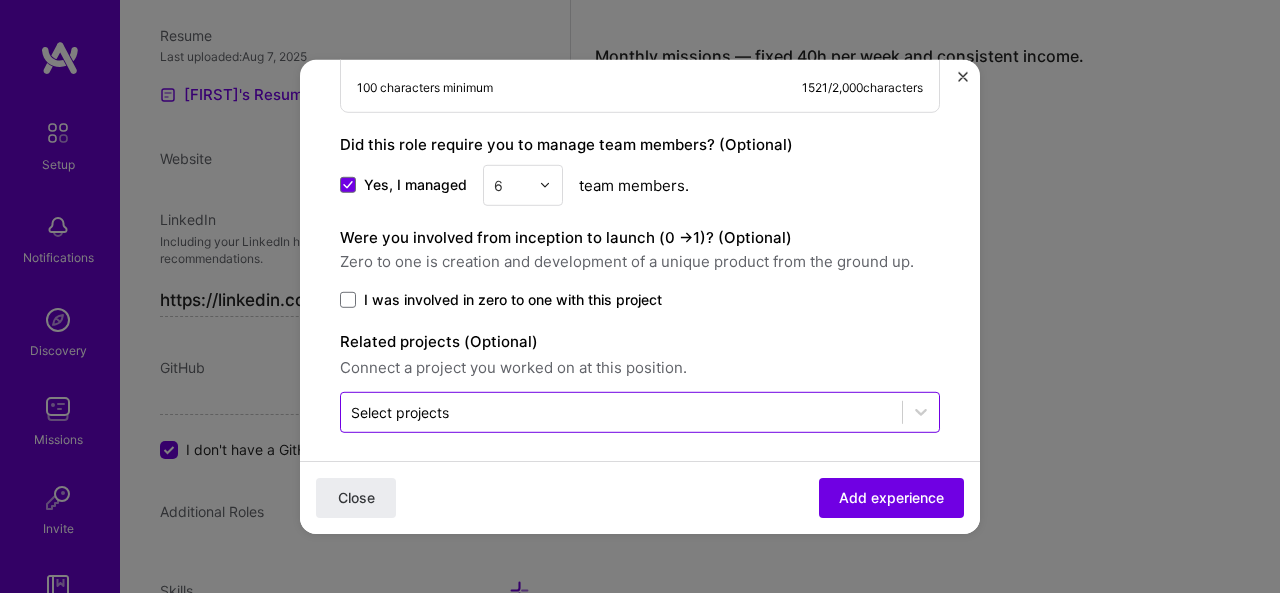 click at bounding box center [621, 411] 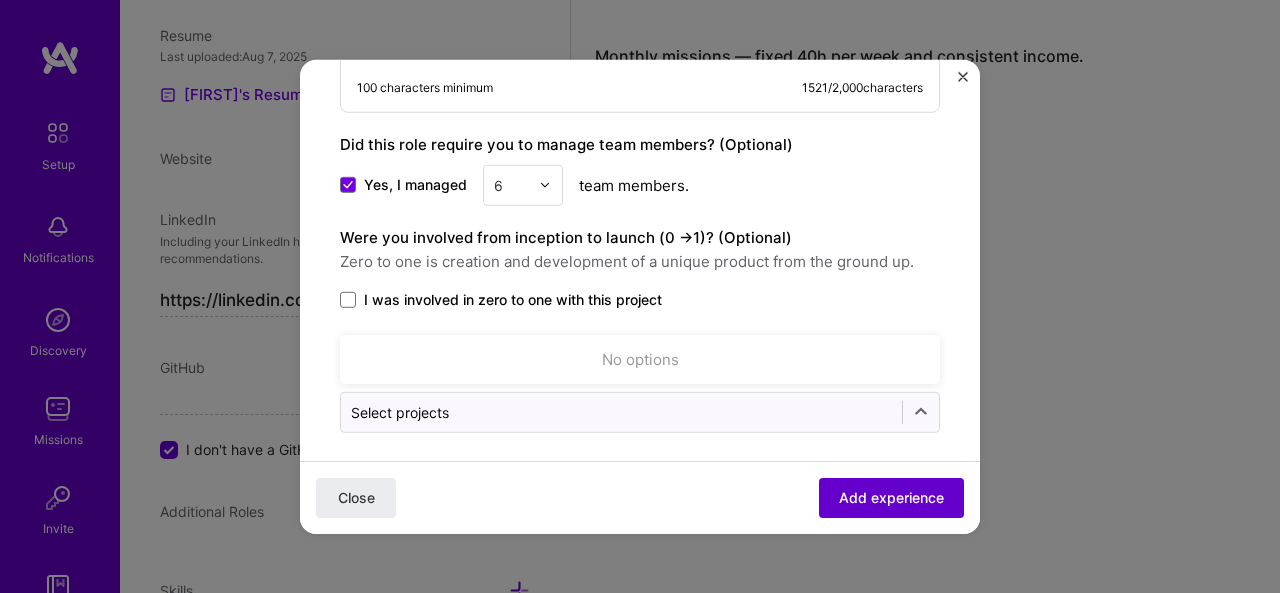 click on "Add experience" at bounding box center (891, 498) 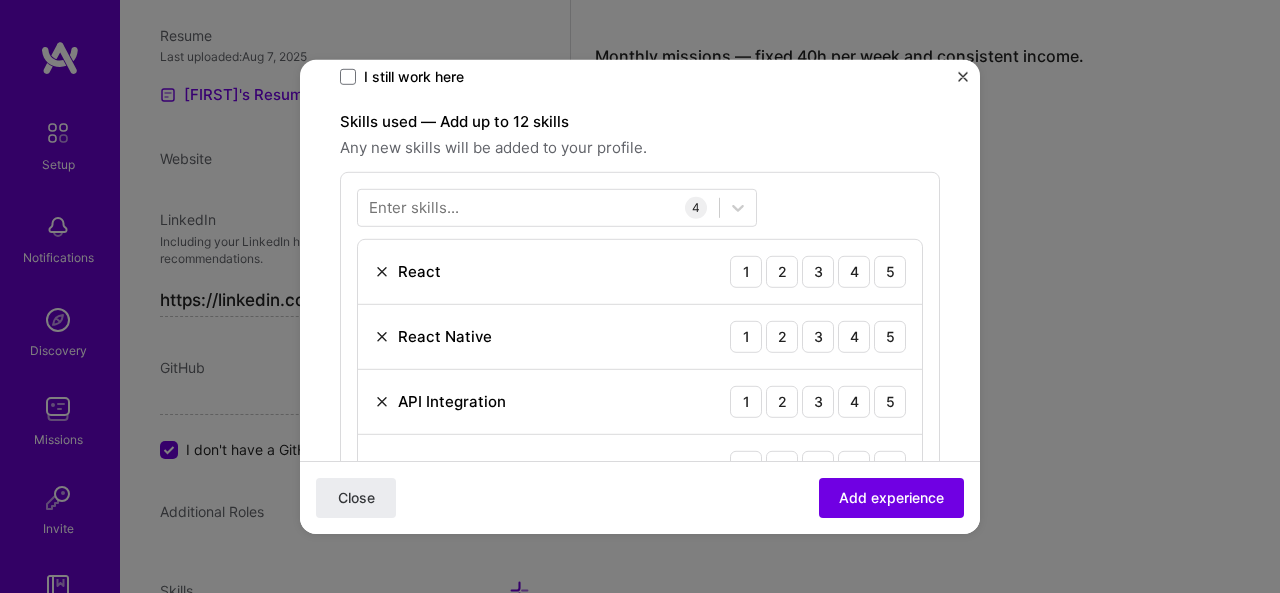 scroll, scrollTop: 516, scrollLeft: 0, axis: vertical 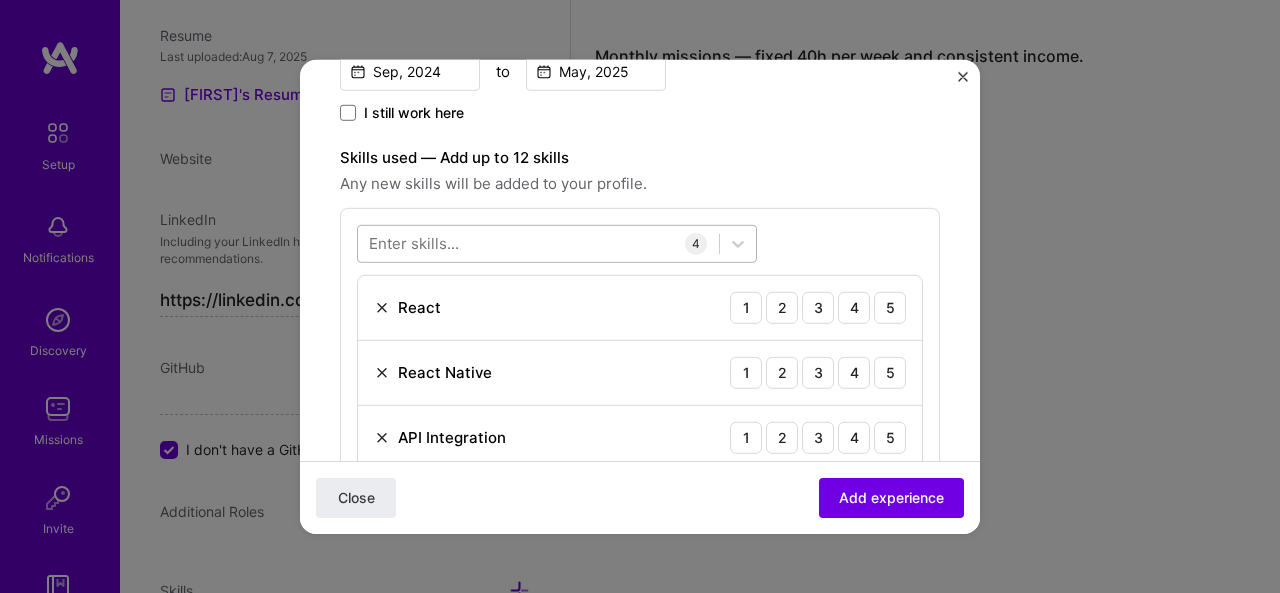 click at bounding box center [538, 243] 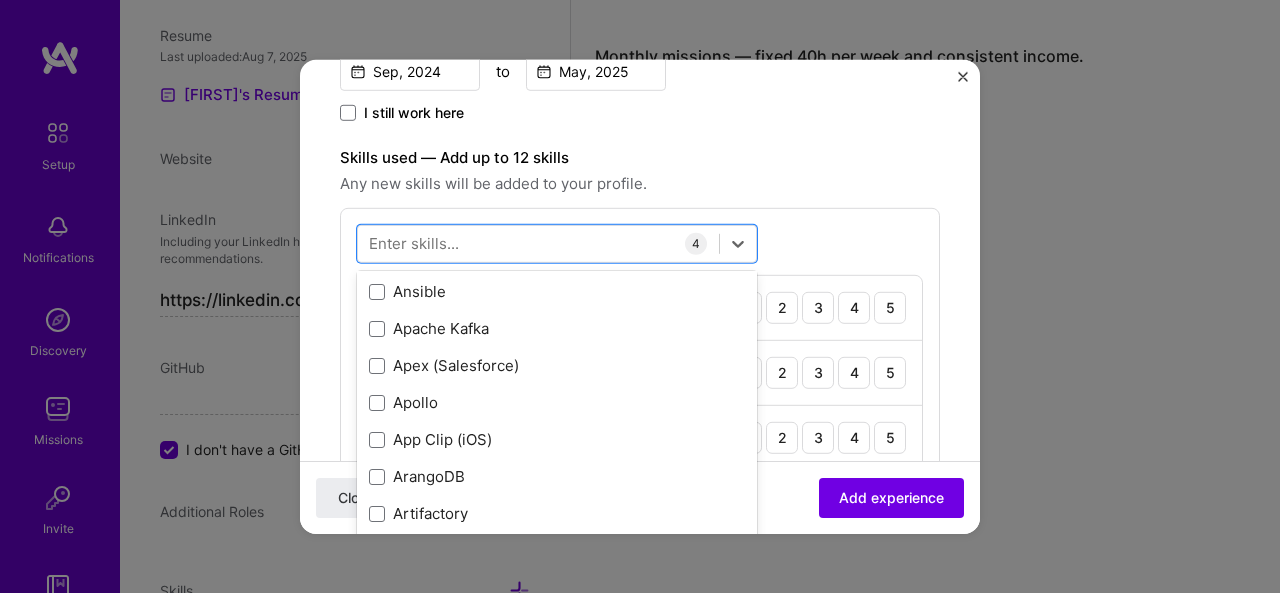 scroll, scrollTop: 1183, scrollLeft: 0, axis: vertical 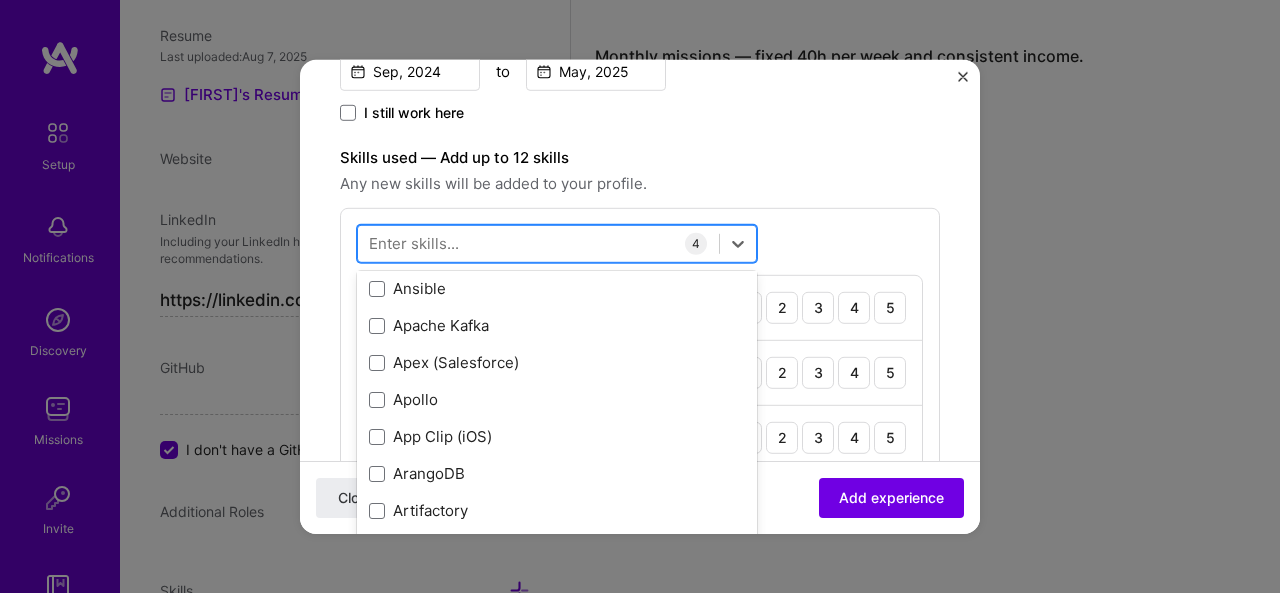 click at bounding box center (538, 243) 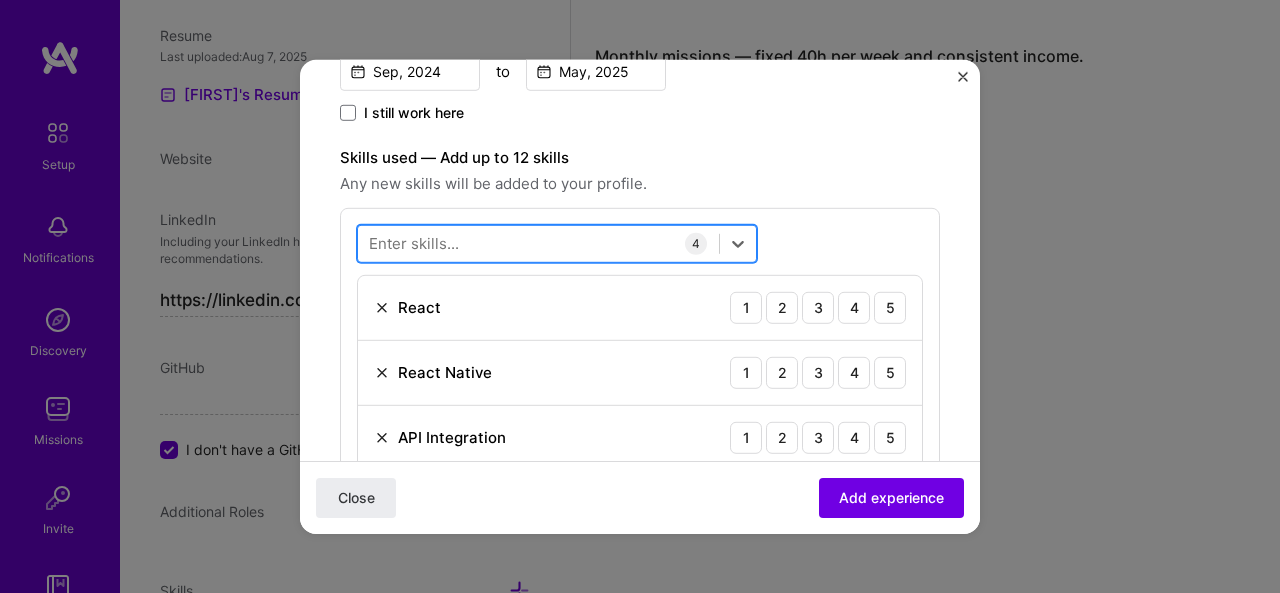 click at bounding box center [538, 243] 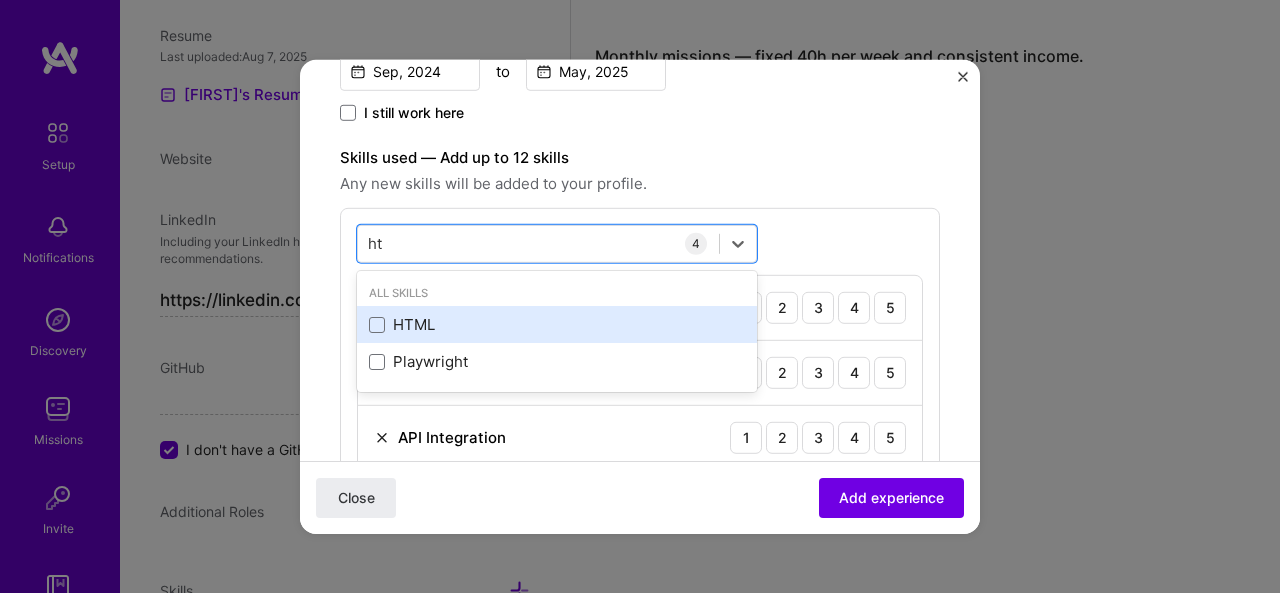 click on "HTML" at bounding box center [557, 324] 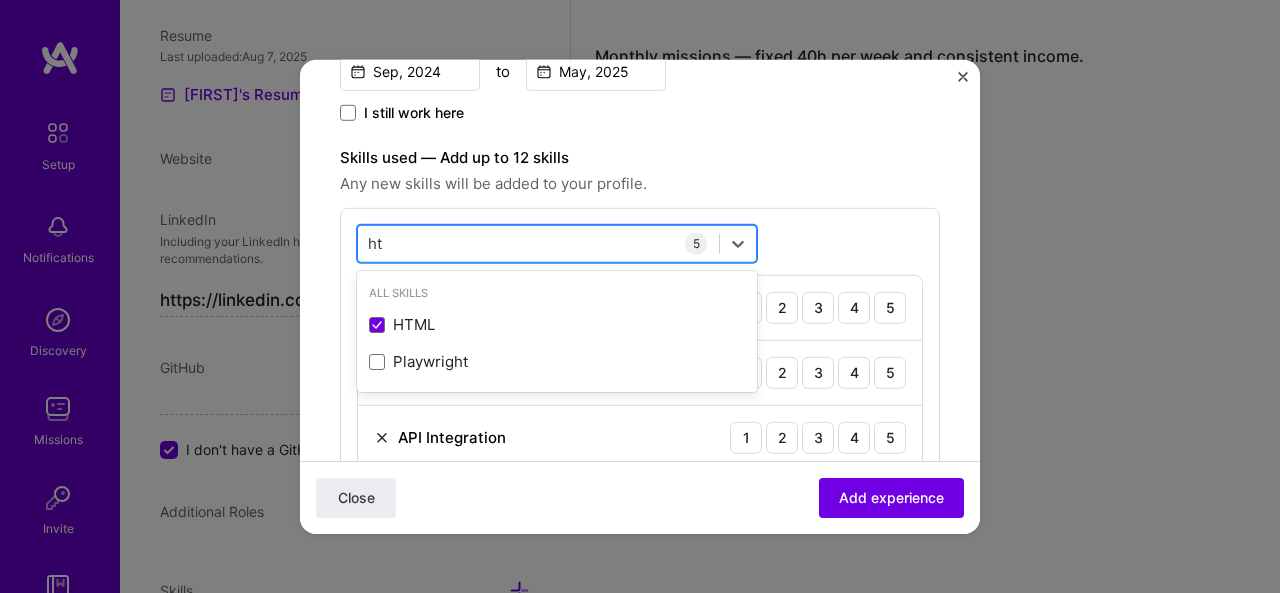 click on "ht ht" at bounding box center (538, 243) 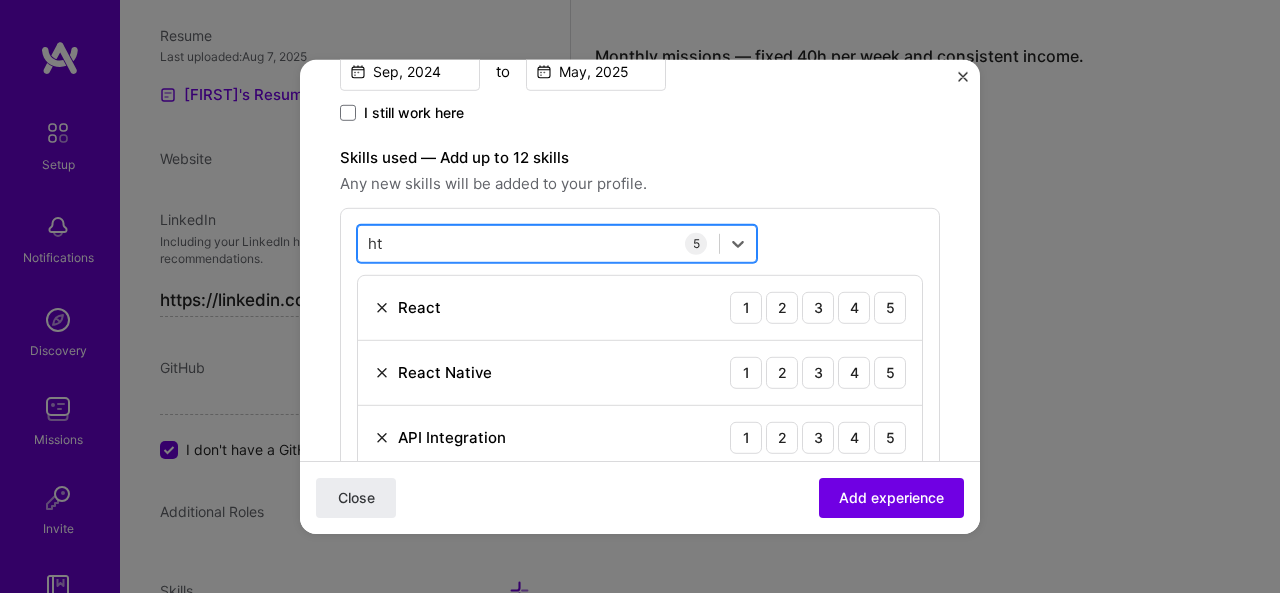 type on "h" 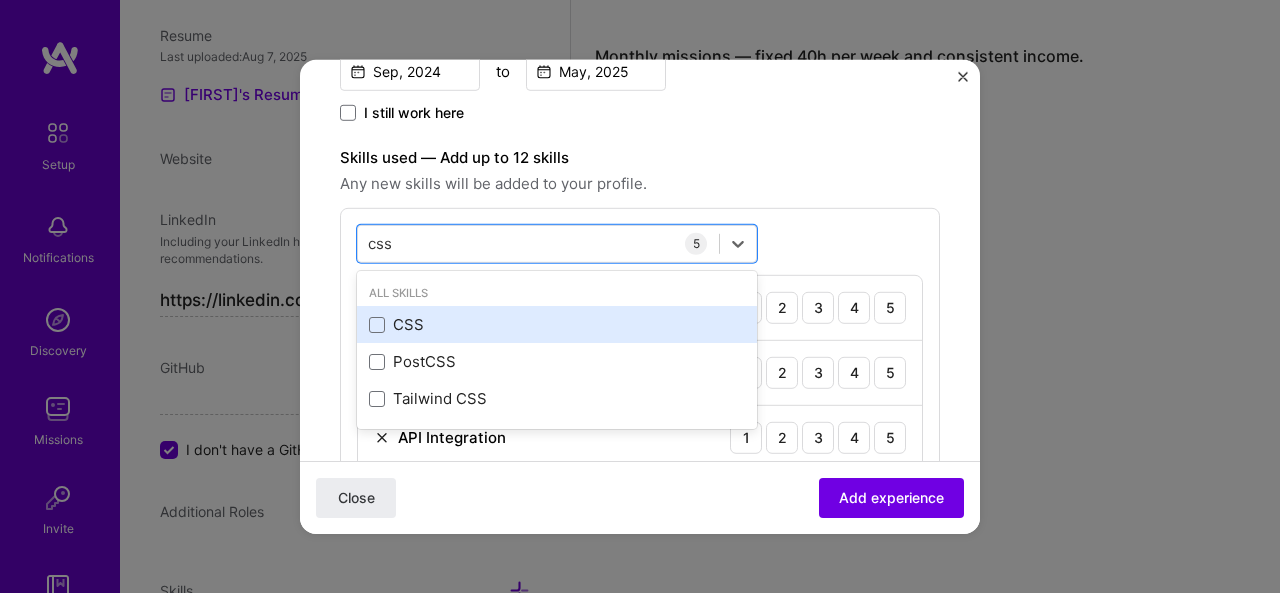 click on "CSS" at bounding box center [557, 324] 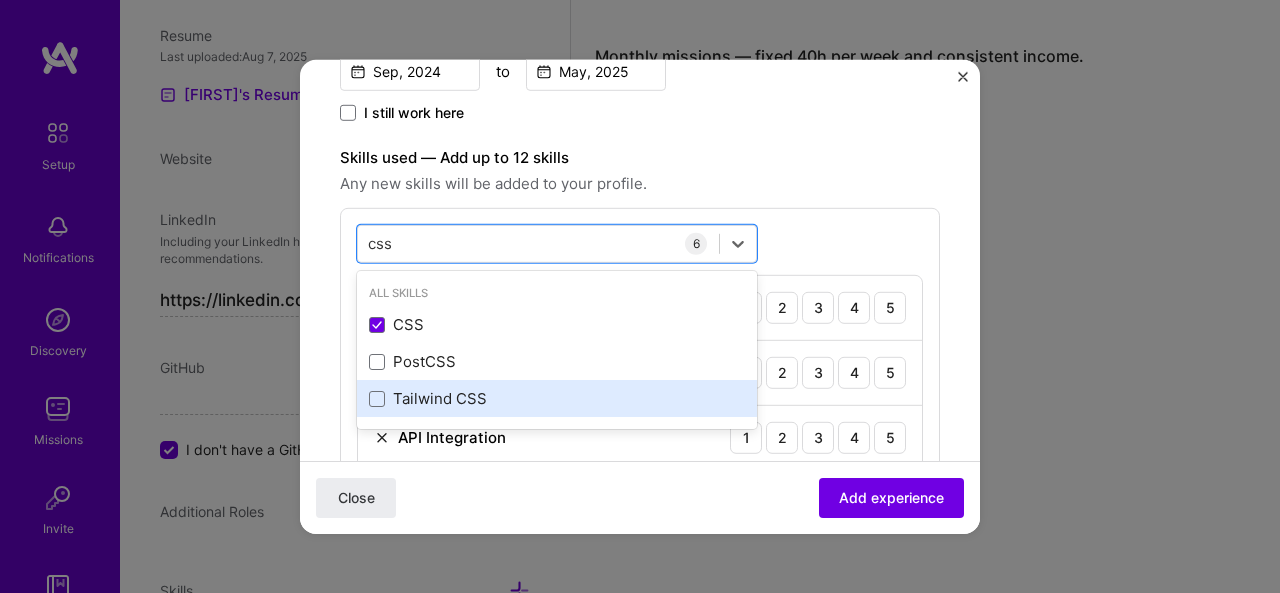 click on "Tailwind CSS" at bounding box center [557, 398] 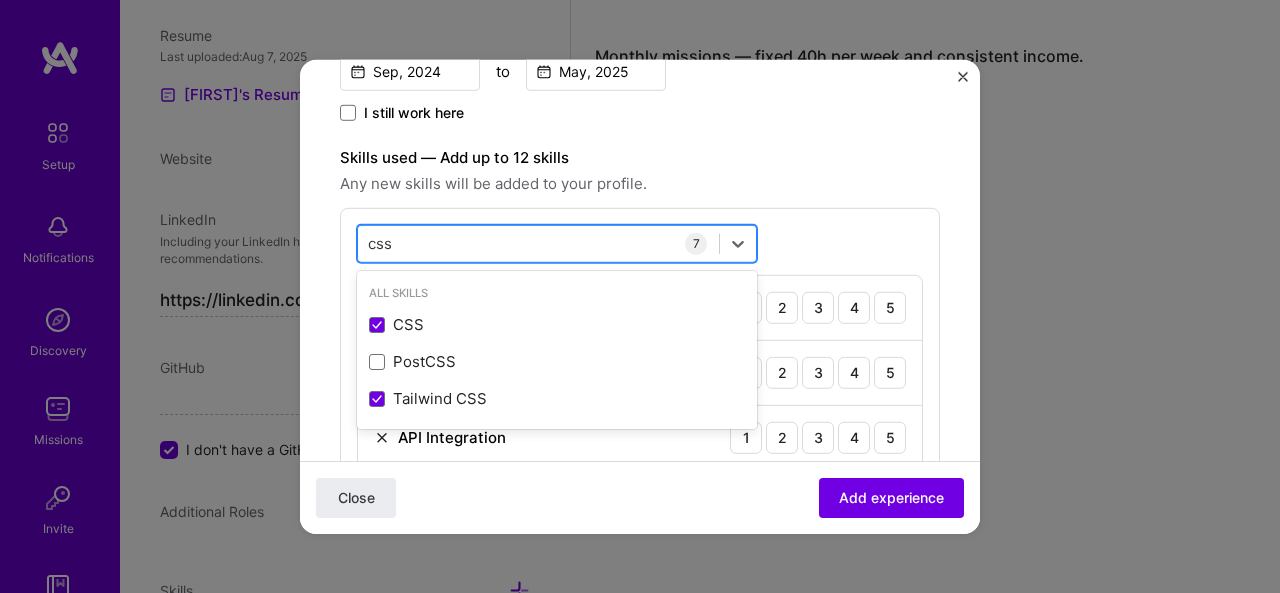 click on "css css" at bounding box center (538, 243) 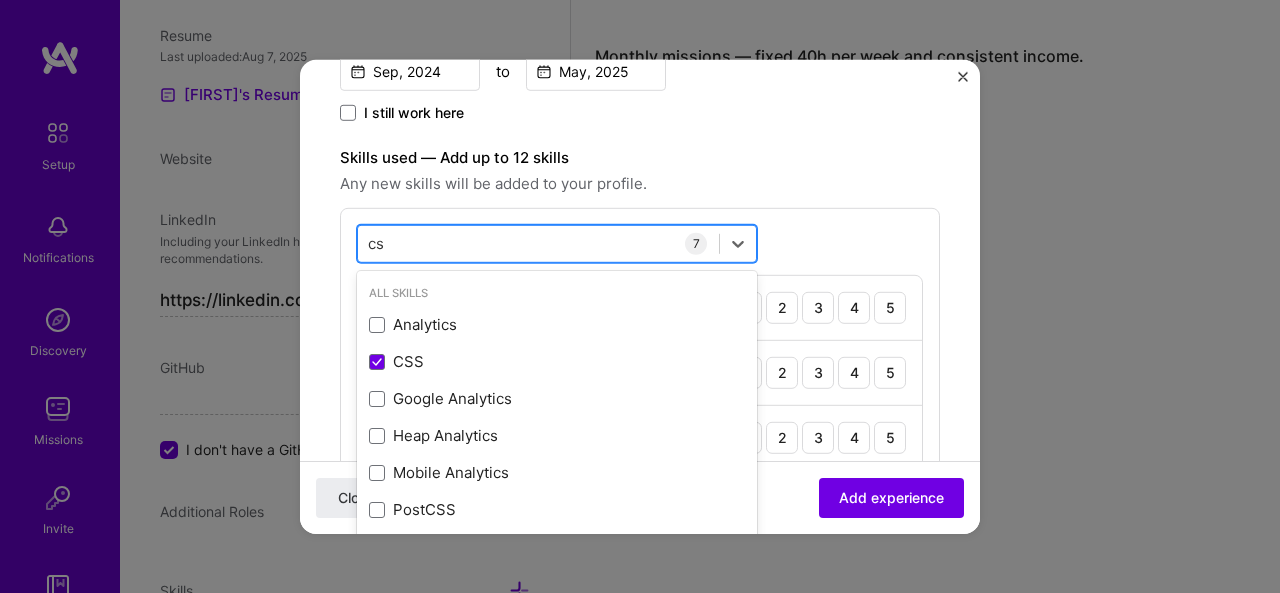 type on "c" 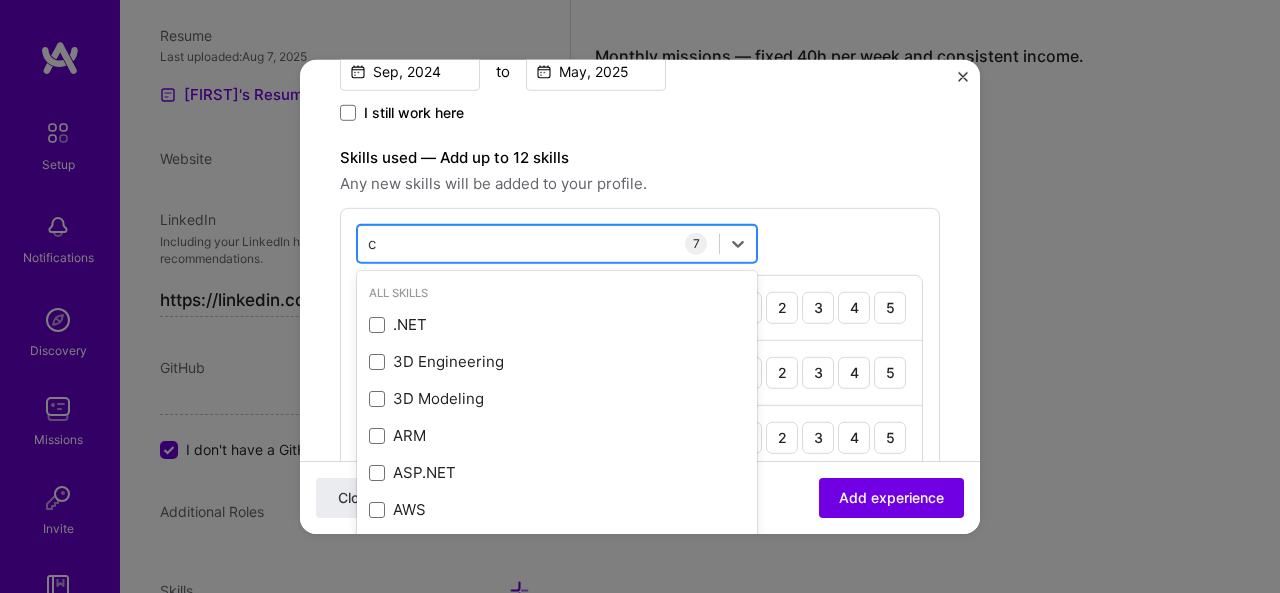 type 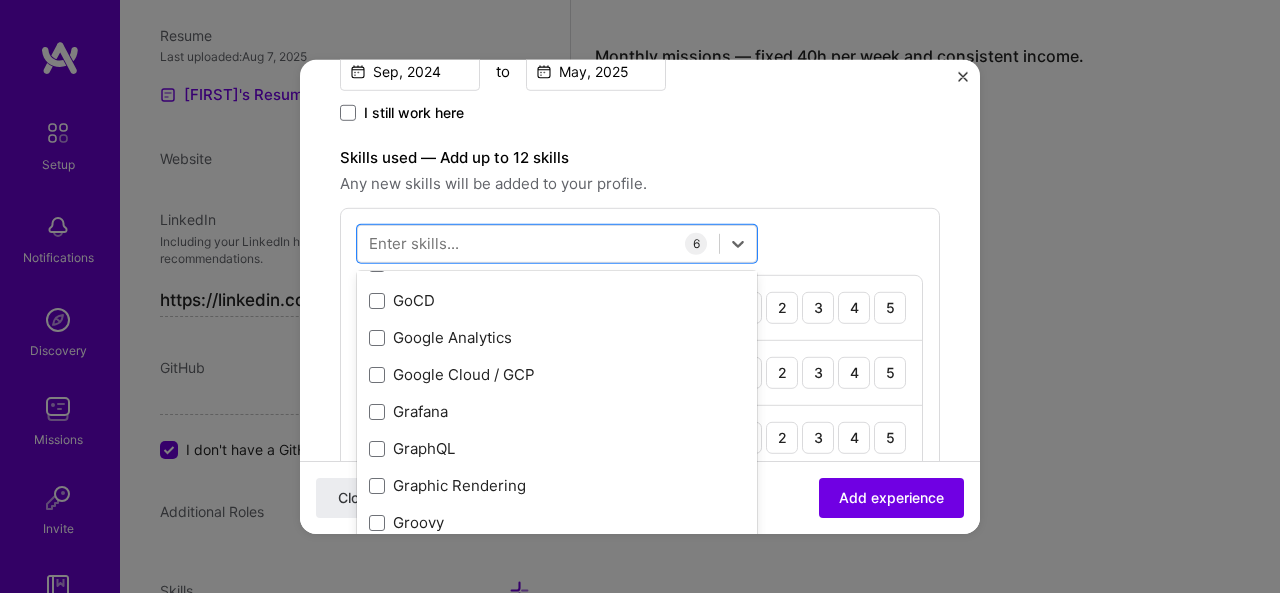 scroll, scrollTop: 5466, scrollLeft: 0, axis: vertical 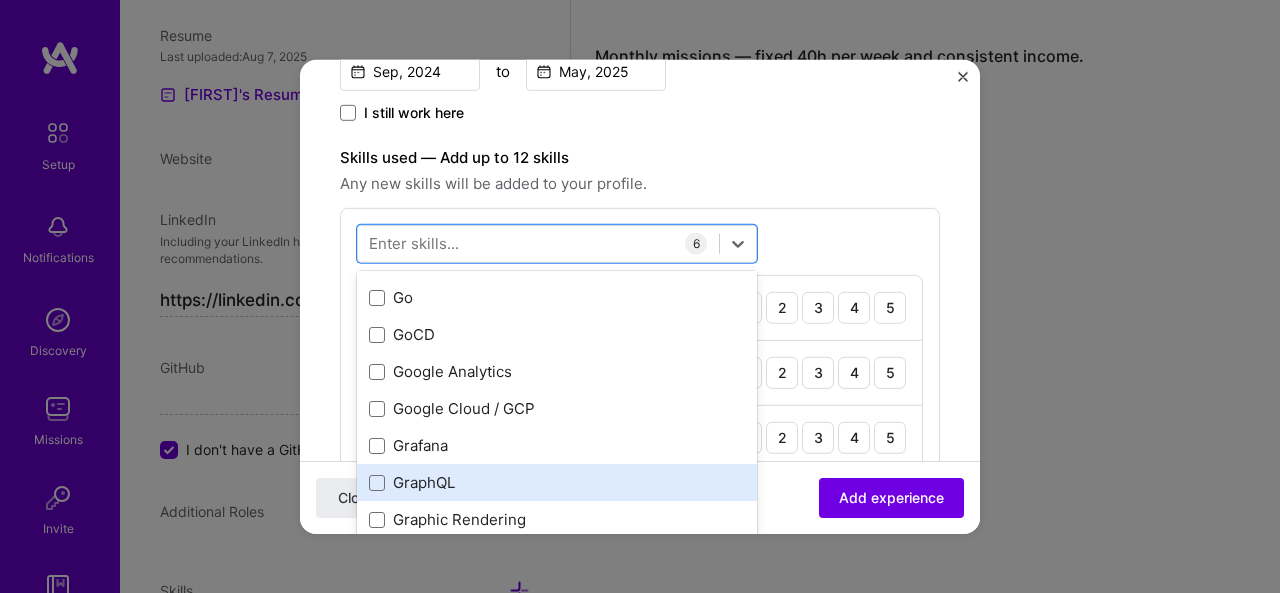 click on "GraphQL" at bounding box center (557, 482) 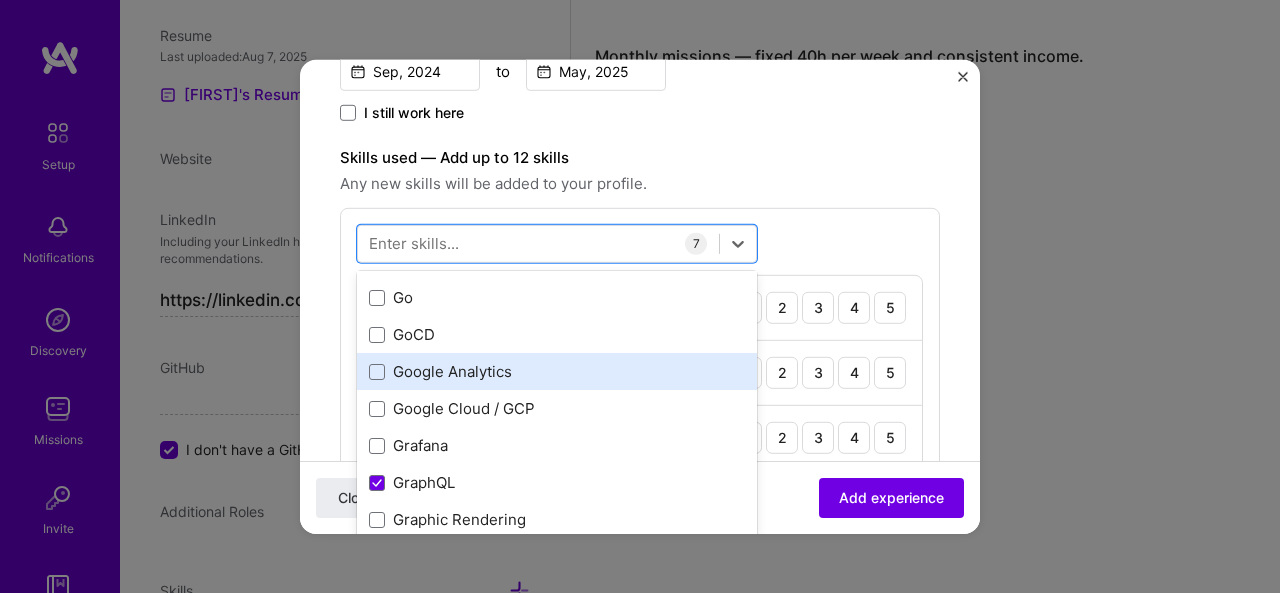 click on "Google Analytics" at bounding box center [557, 371] 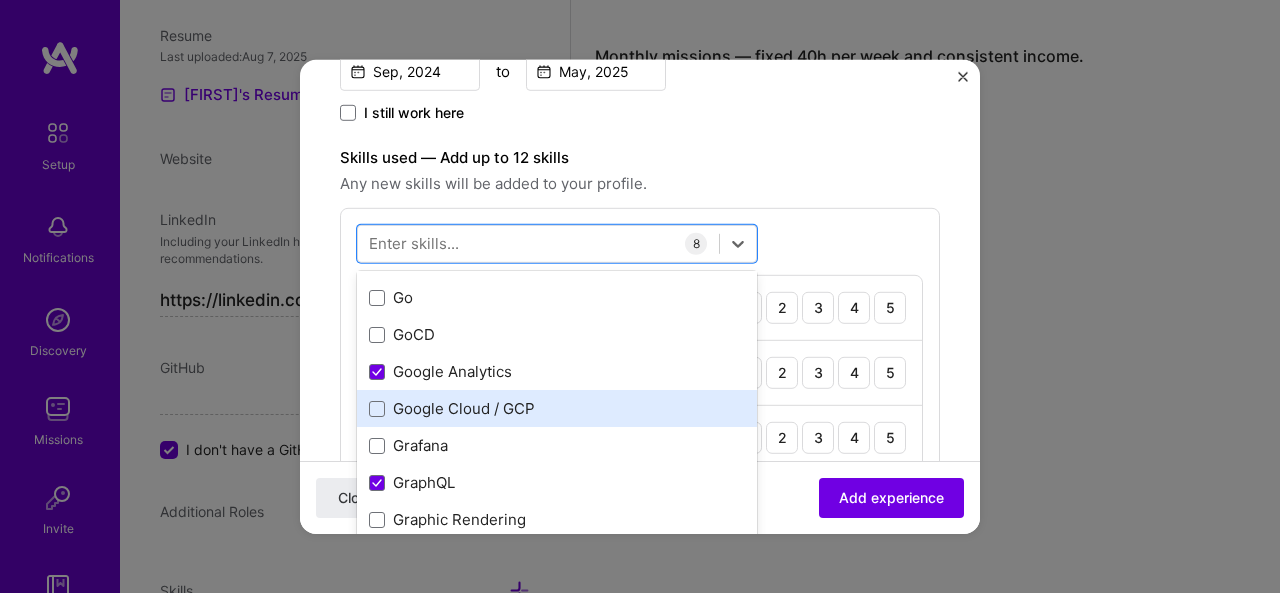 click on "Google Cloud / GCP" at bounding box center [557, 408] 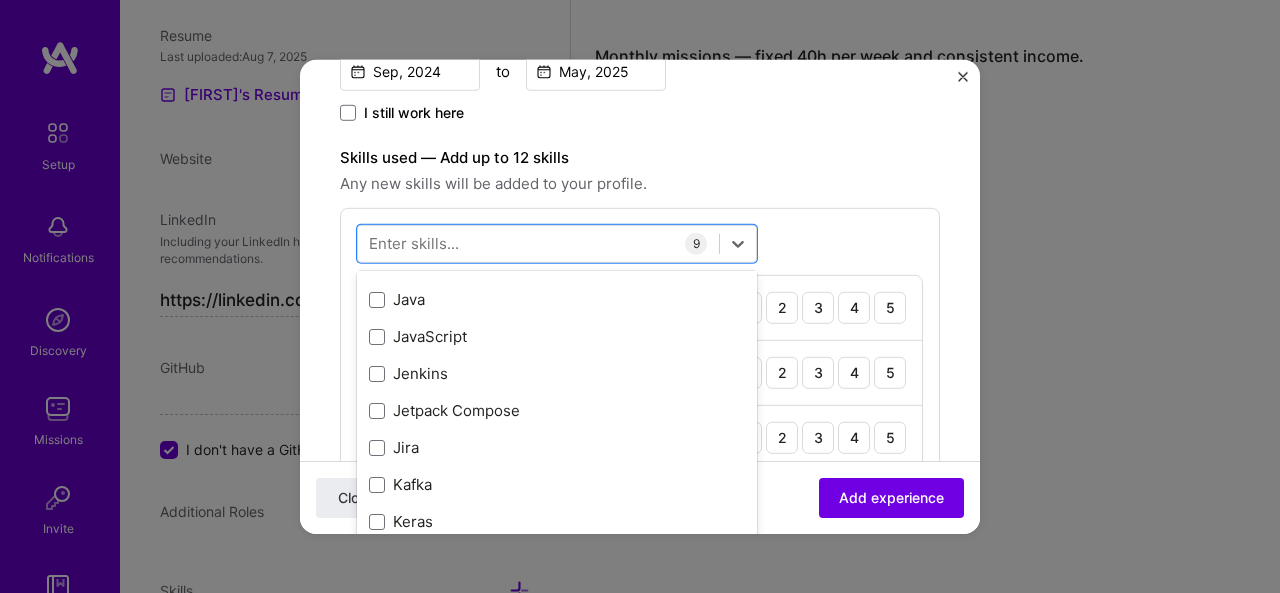 scroll, scrollTop: 6350, scrollLeft: 0, axis: vertical 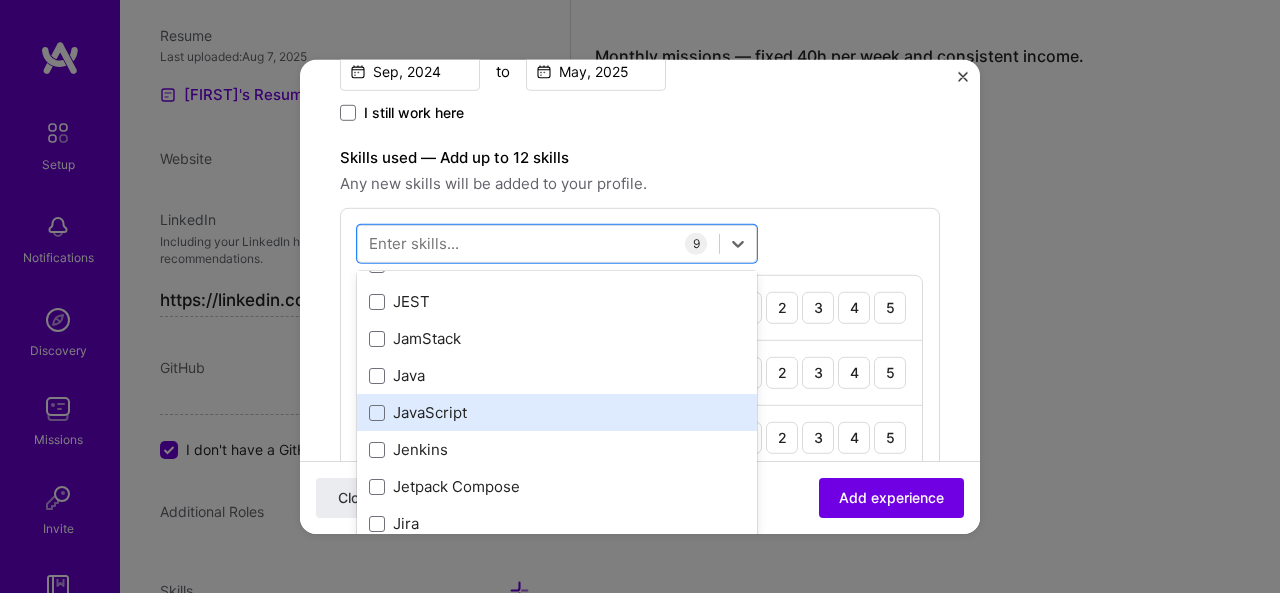 click on "JavaScript" at bounding box center (557, 412) 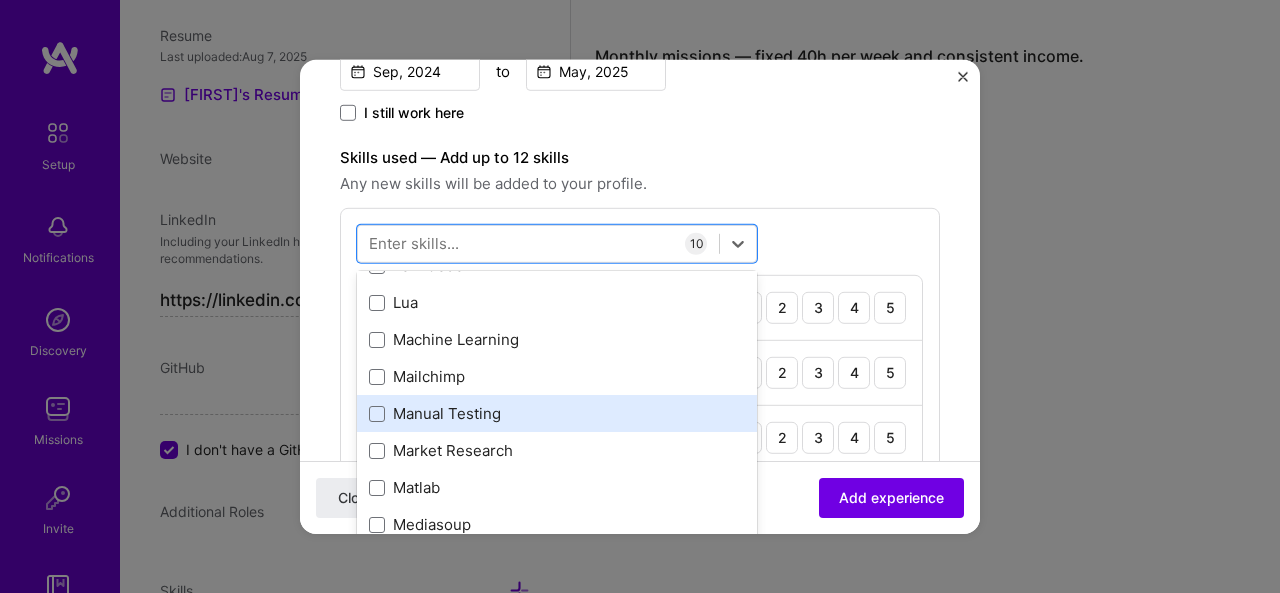 click on "Manual Testing" at bounding box center [557, 413] 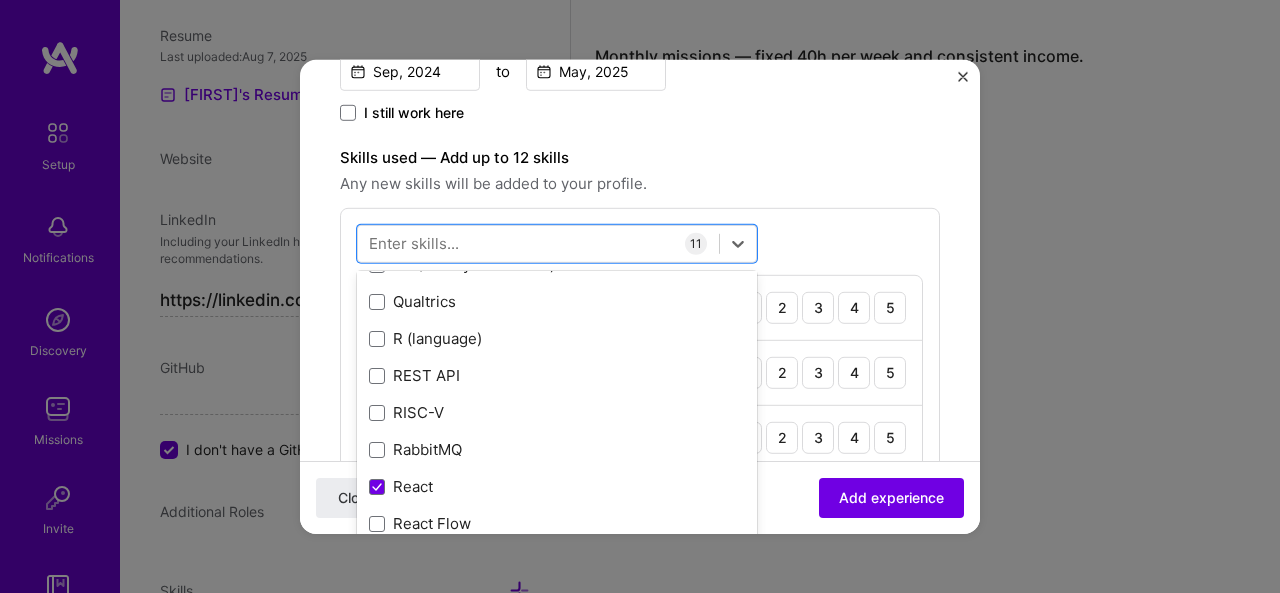 scroll, scrollTop: 9783, scrollLeft: 0, axis: vertical 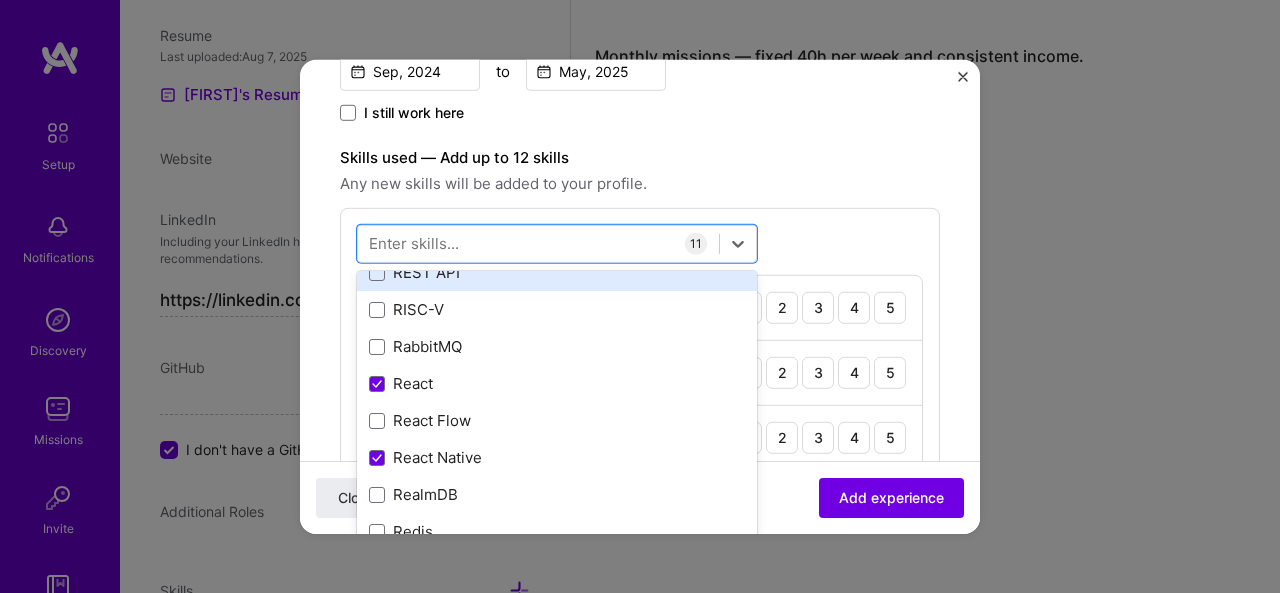 click on "REST API" at bounding box center (557, 272) 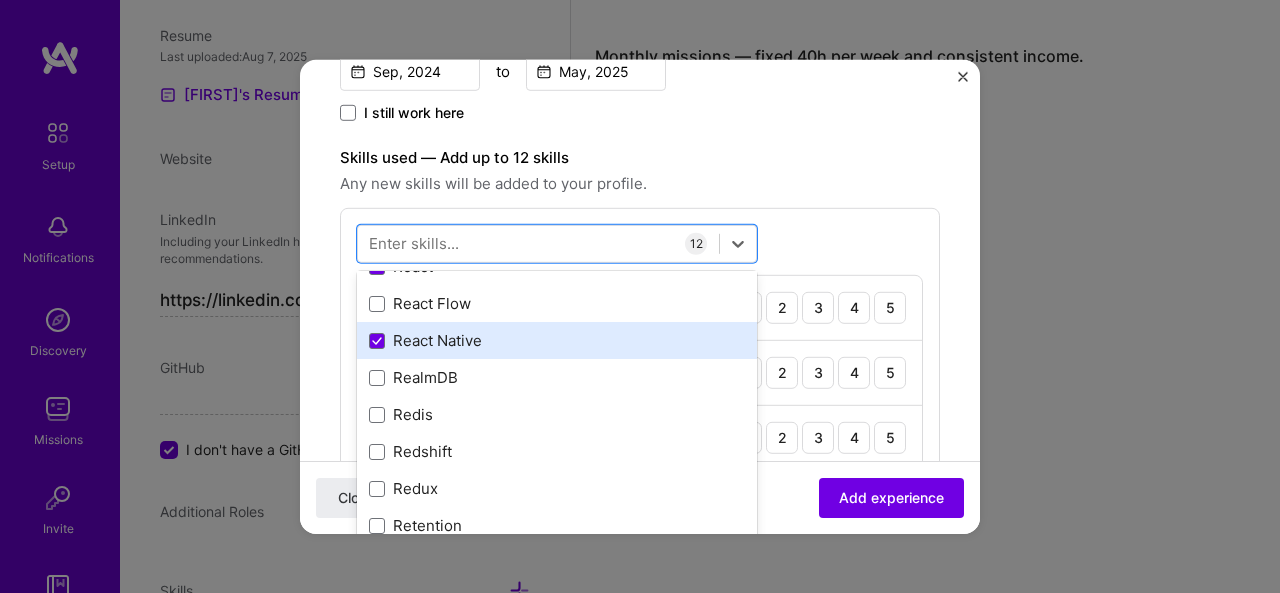 scroll, scrollTop: 9900, scrollLeft: 0, axis: vertical 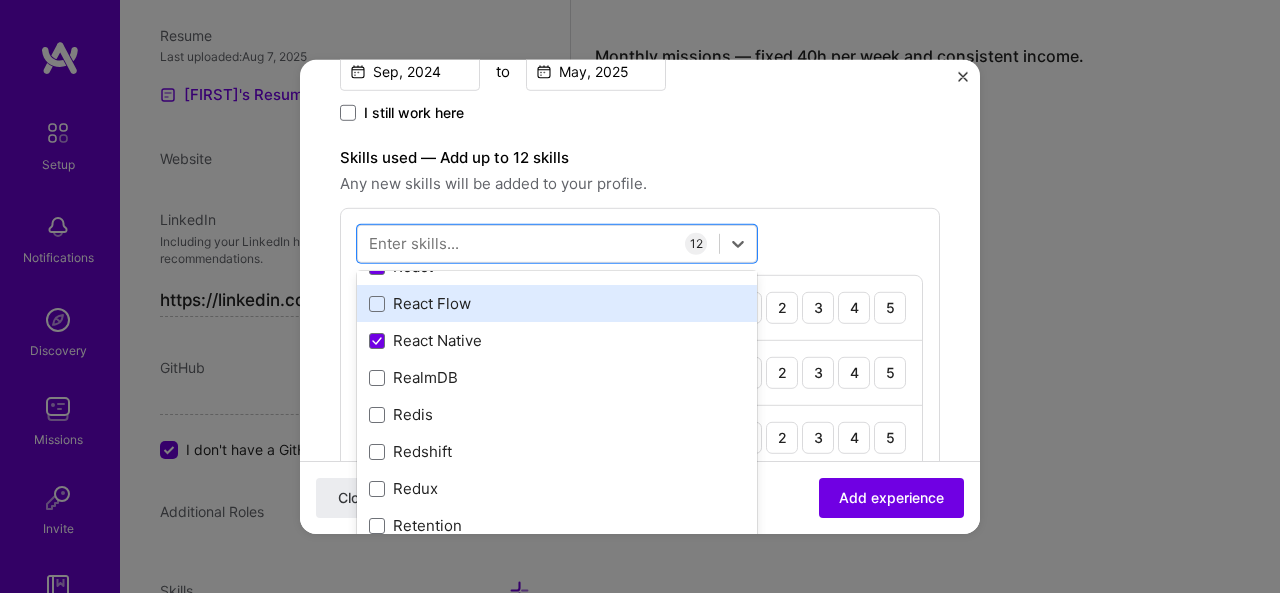 click on "React Flow" at bounding box center (557, 303) 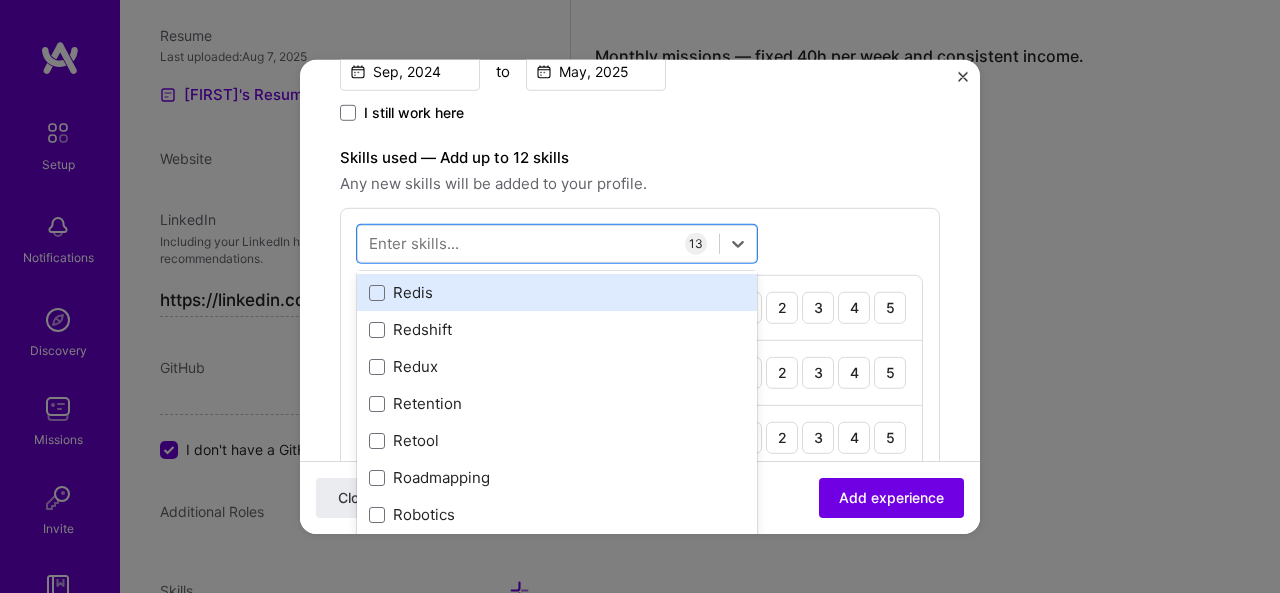 scroll, scrollTop: 10033, scrollLeft: 0, axis: vertical 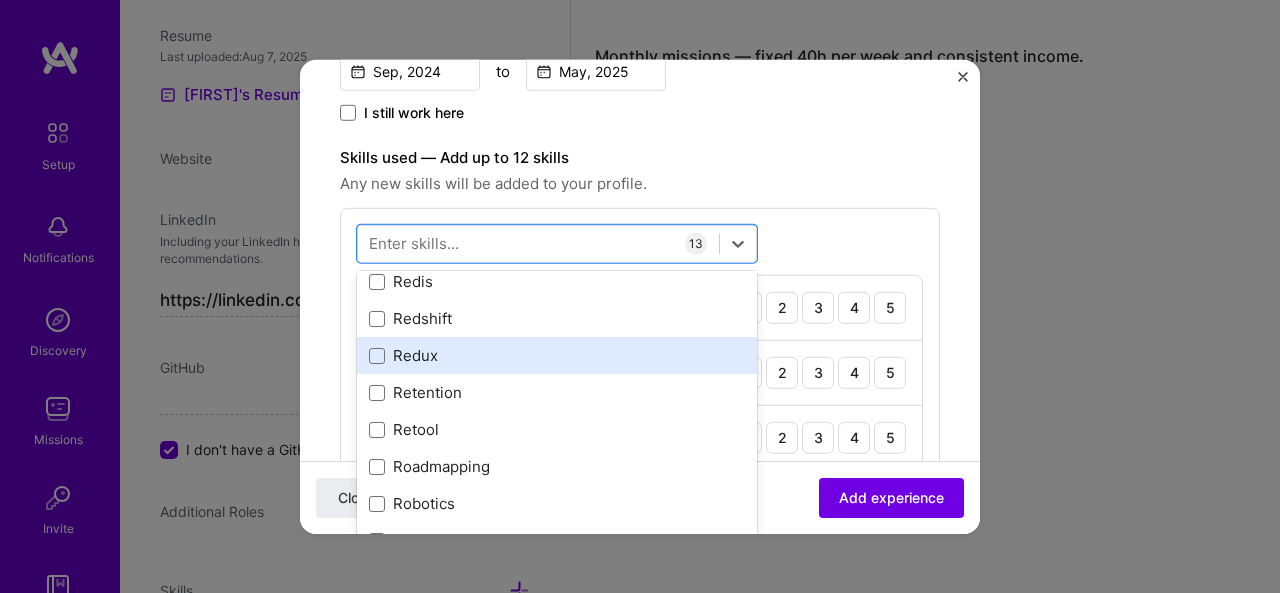click on "Redux" at bounding box center [557, 355] 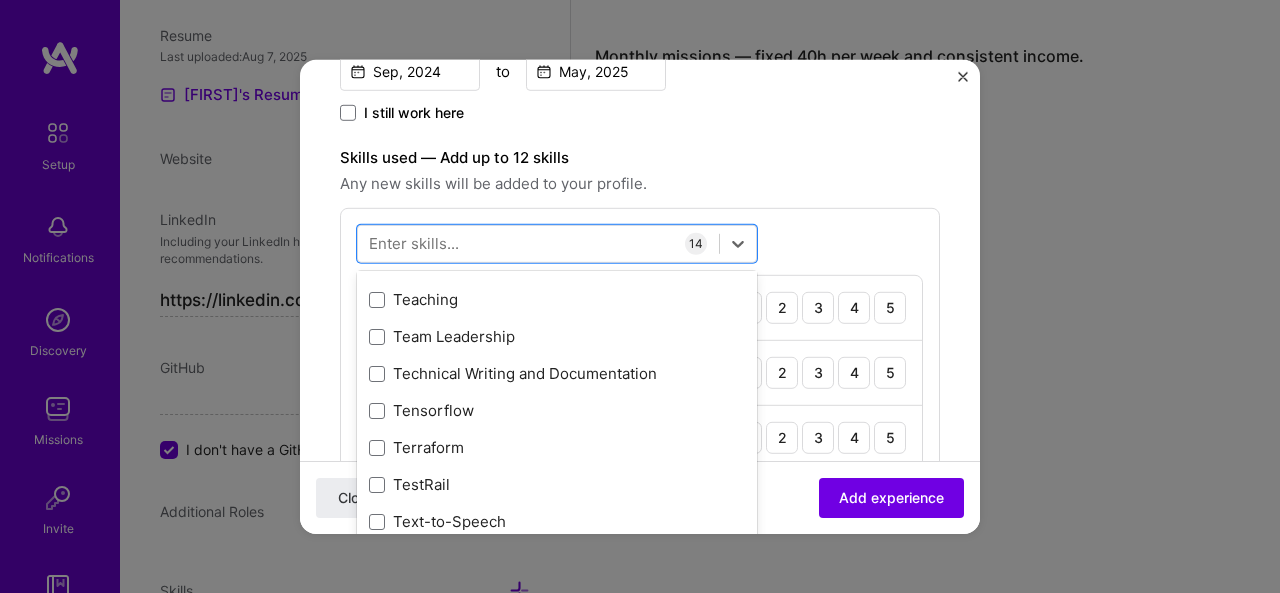 scroll, scrollTop: 12166, scrollLeft: 0, axis: vertical 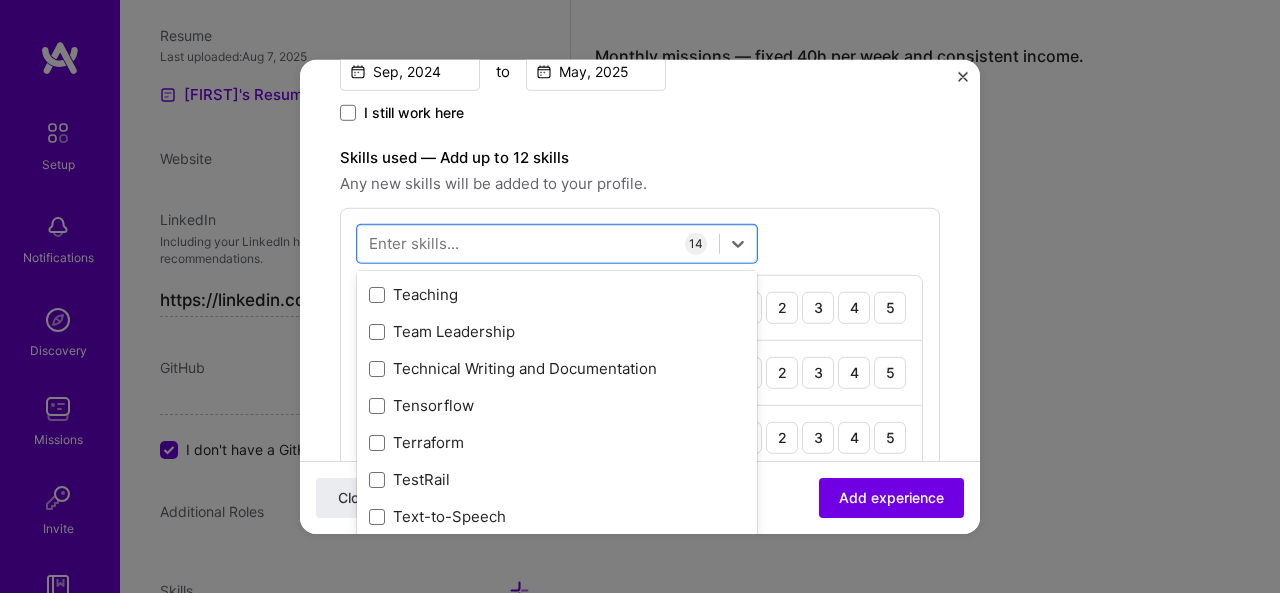 click on "React Native 1 2 3 4 5" at bounding box center [640, 372] 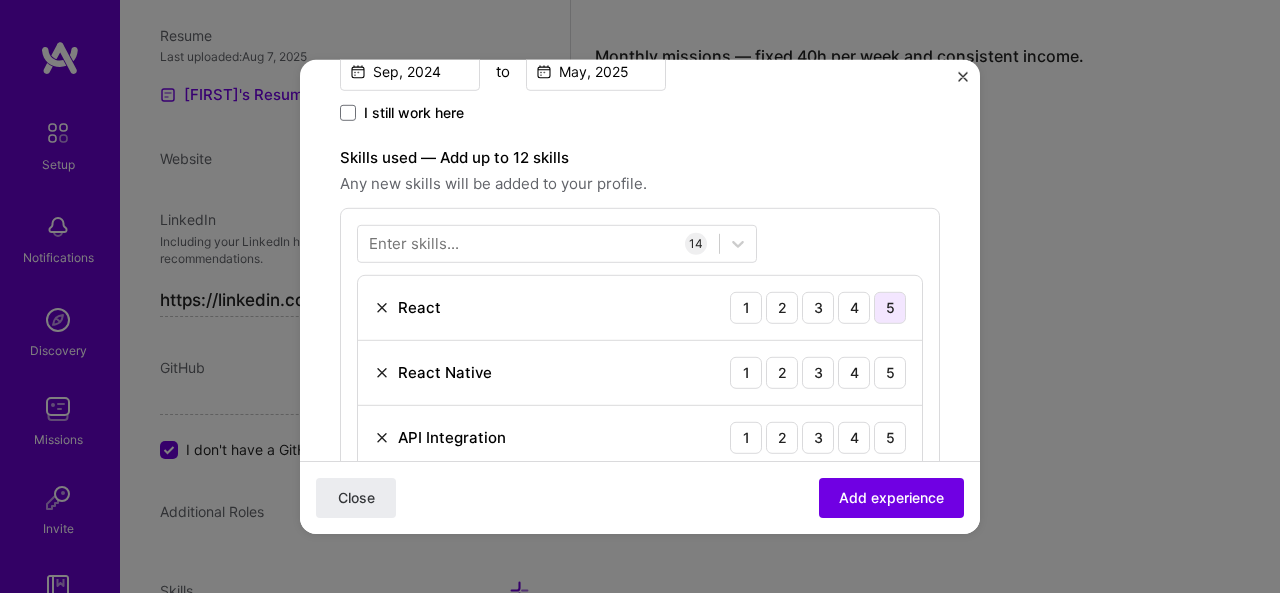 click on "5" at bounding box center [890, 307] 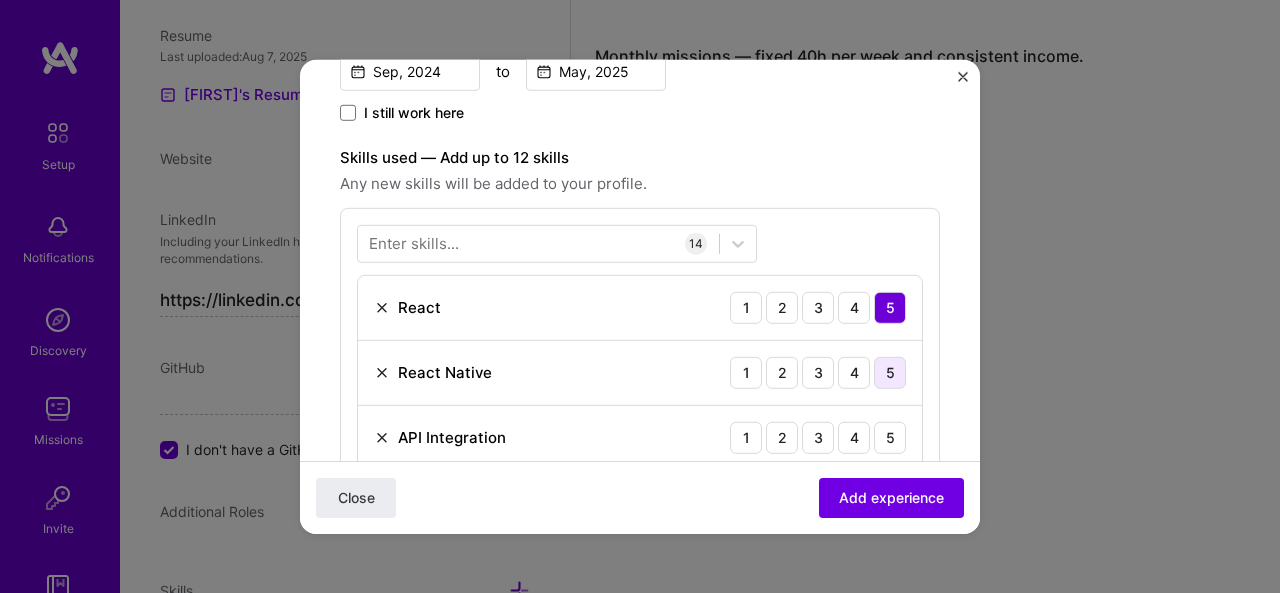 click on "5" at bounding box center [890, 372] 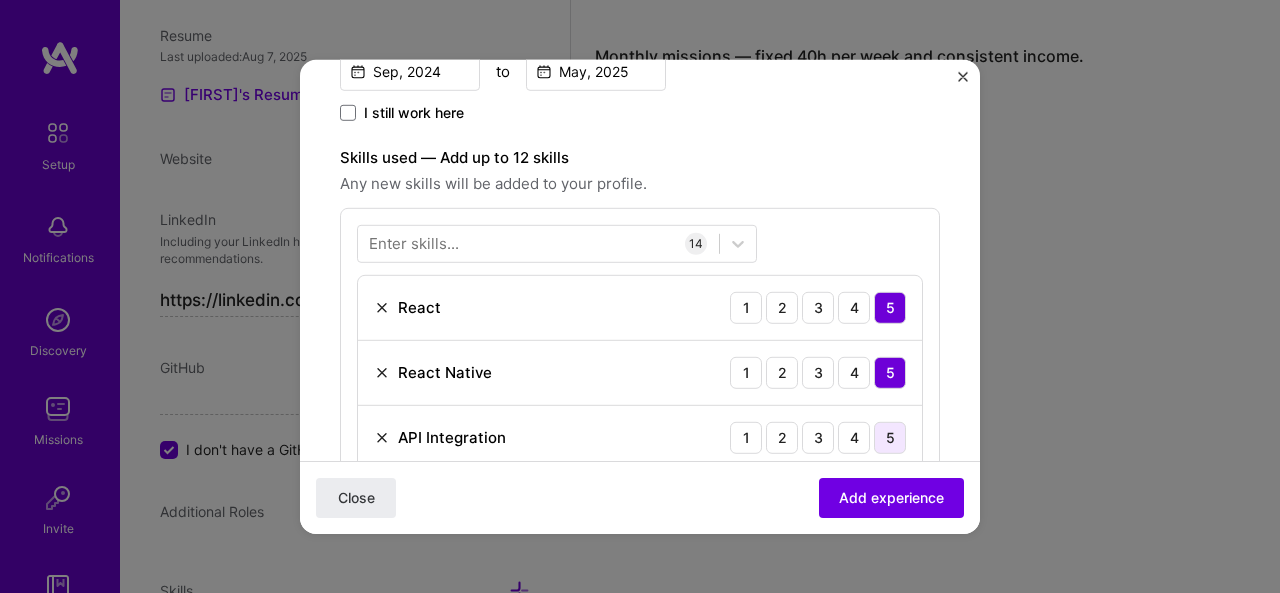 click on "5" at bounding box center [890, 437] 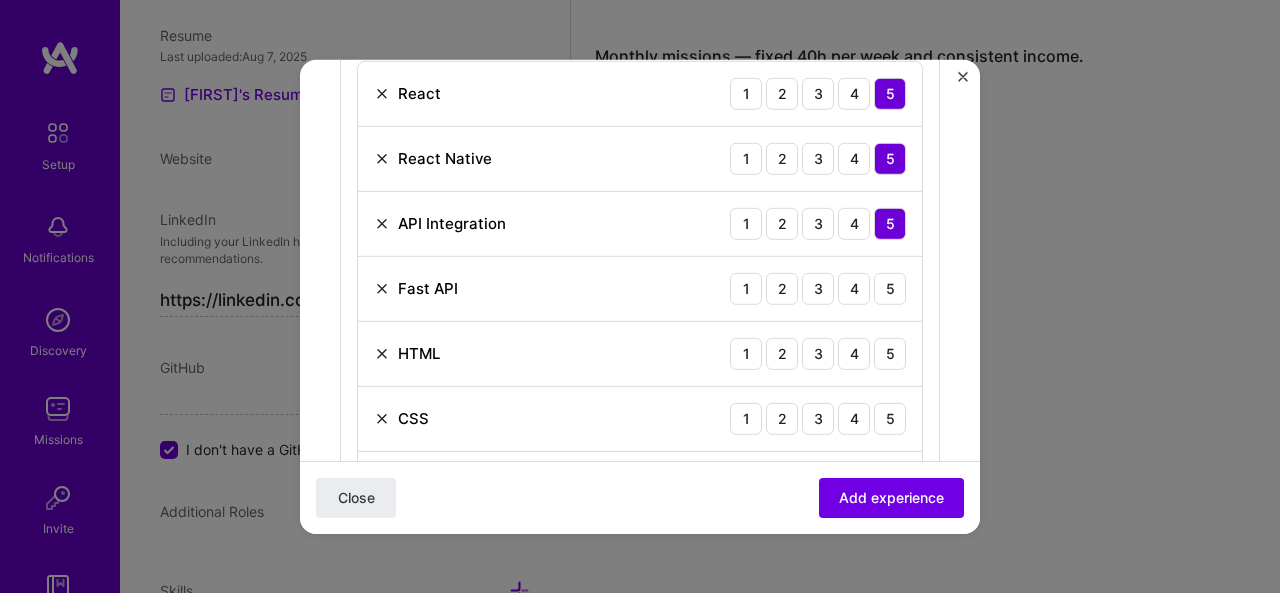 scroll, scrollTop: 766, scrollLeft: 0, axis: vertical 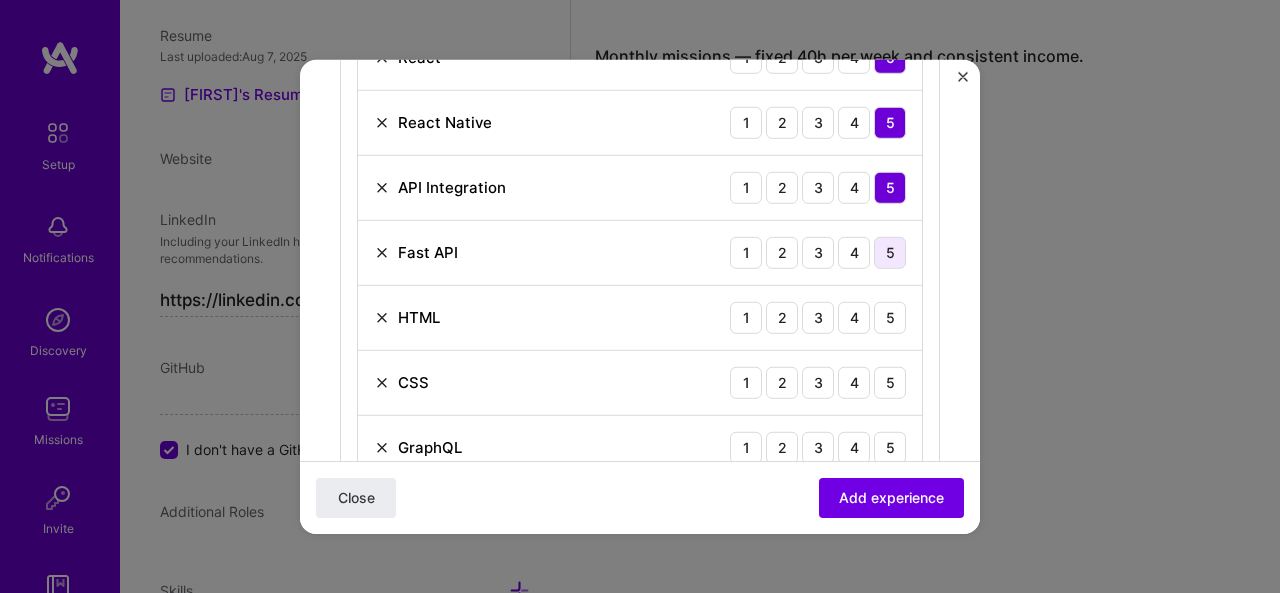 click on "5" at bounding box center [890, 252] 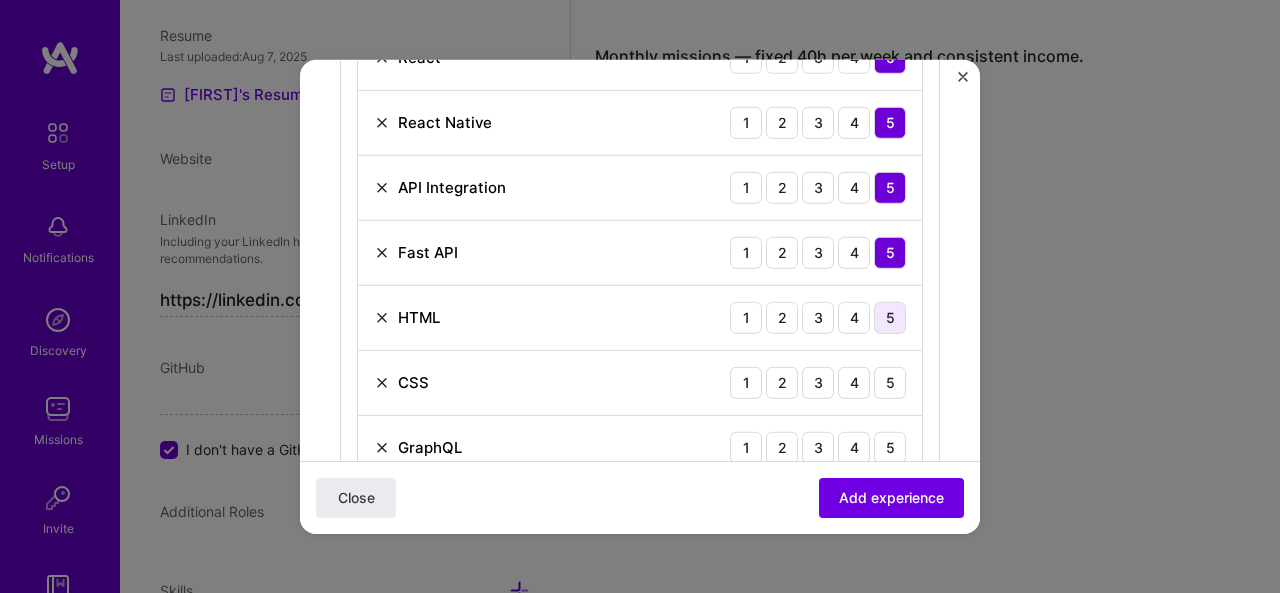 click on "5" at bounding box center (890, 317) 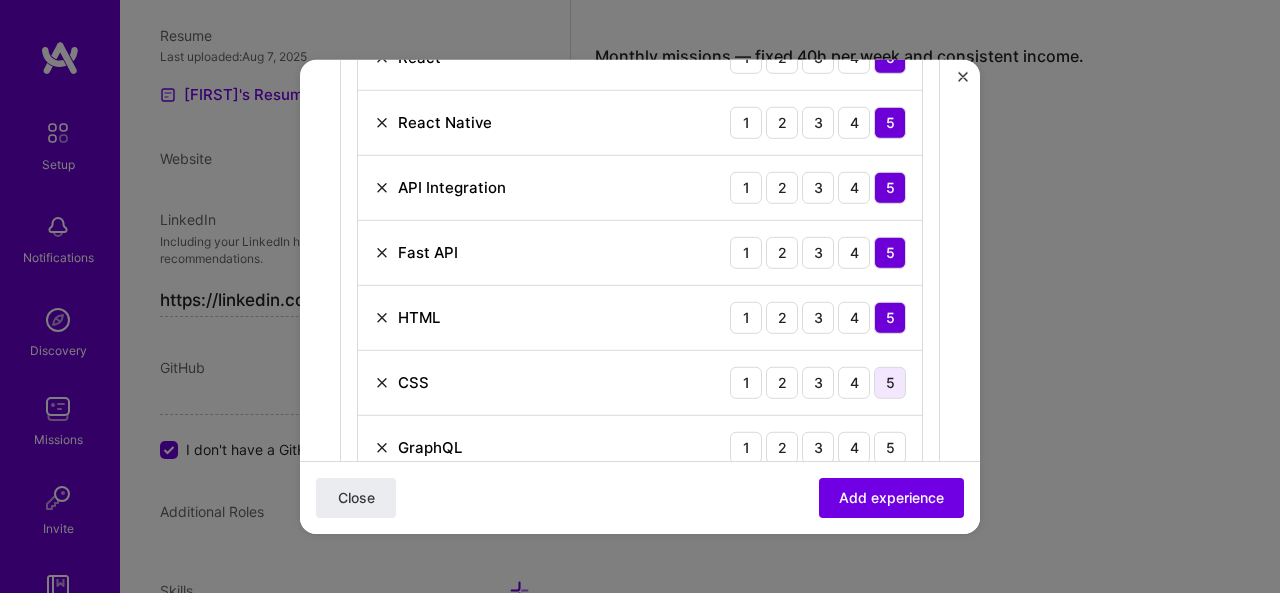 click on "5" at bounding box center (890, 382) 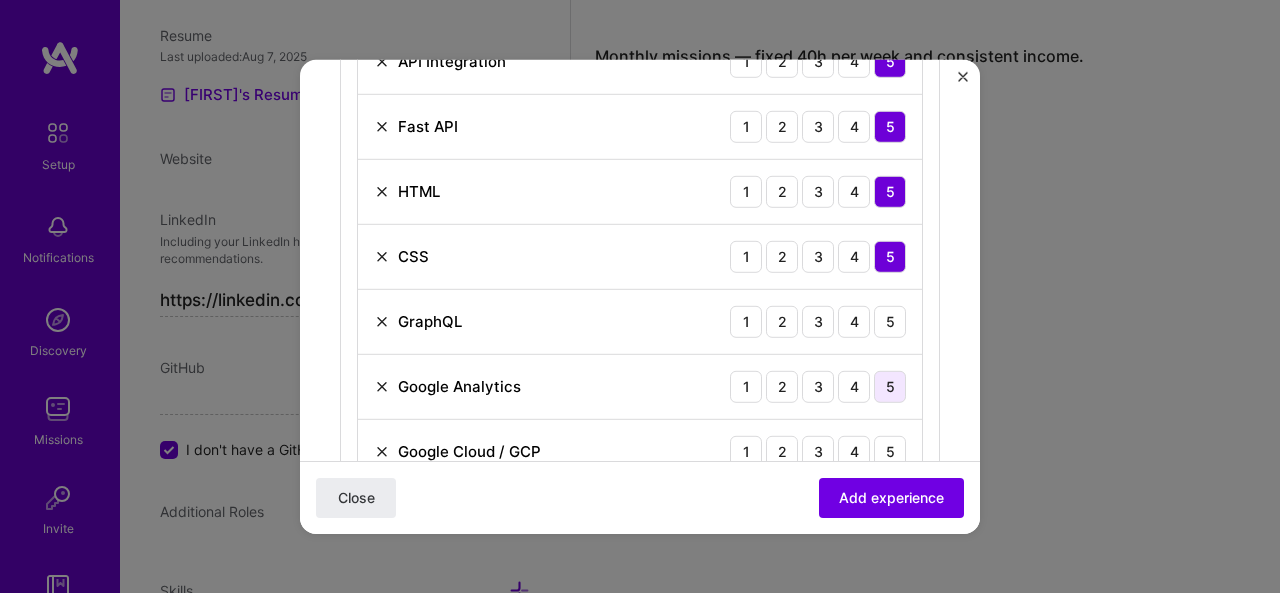 scroll, scrollTop: 899, scrollLeft: 0, axis: vertical 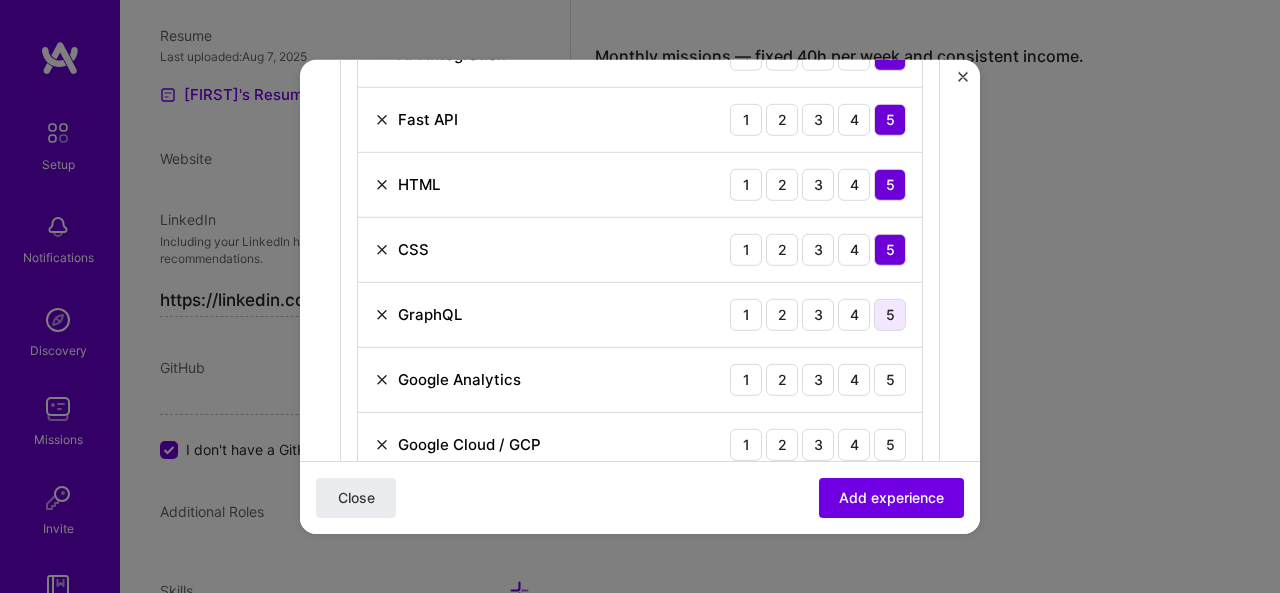 click on "5" at bounding box center [890, 314] 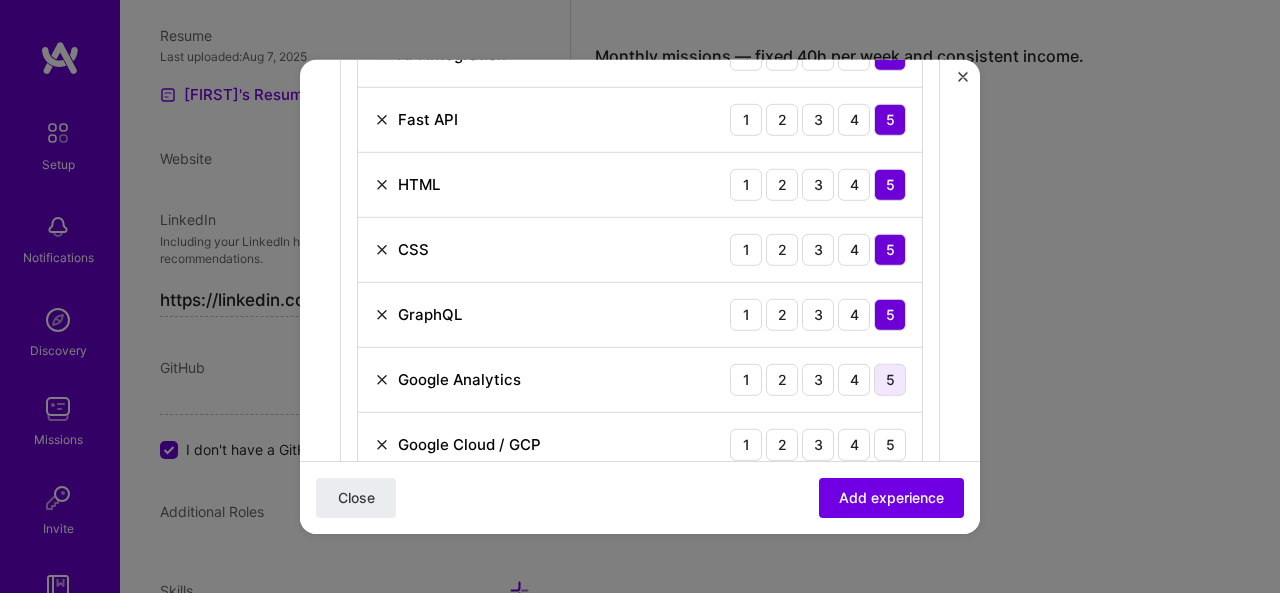 click on "5" at bounding box center [890, 379] 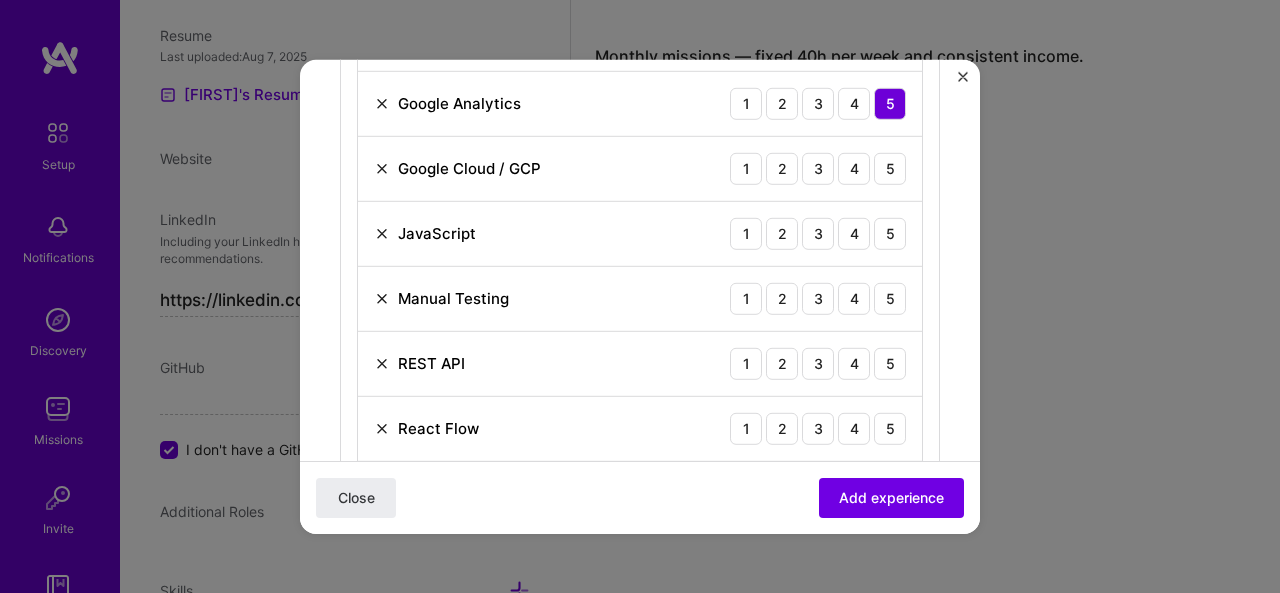 scroll, scrollTop: 1166, scrollLeft: 0, axis: vertical 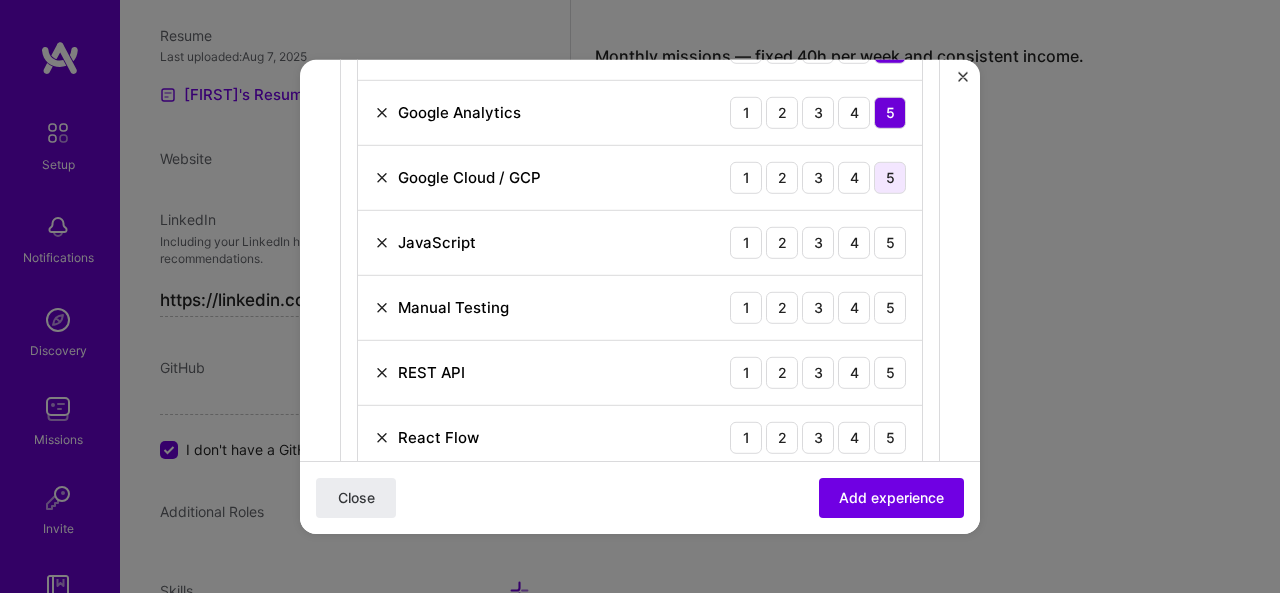 click on "5" at bounding box center (890, 177) 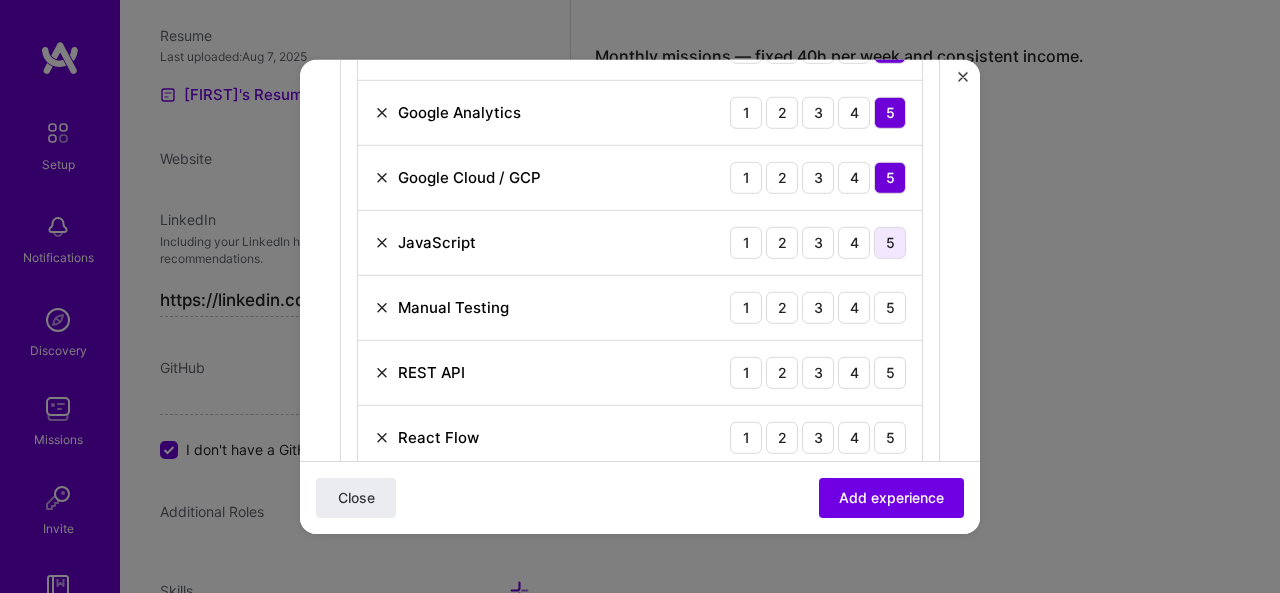 click on "5" at bounding box center (890, 242) 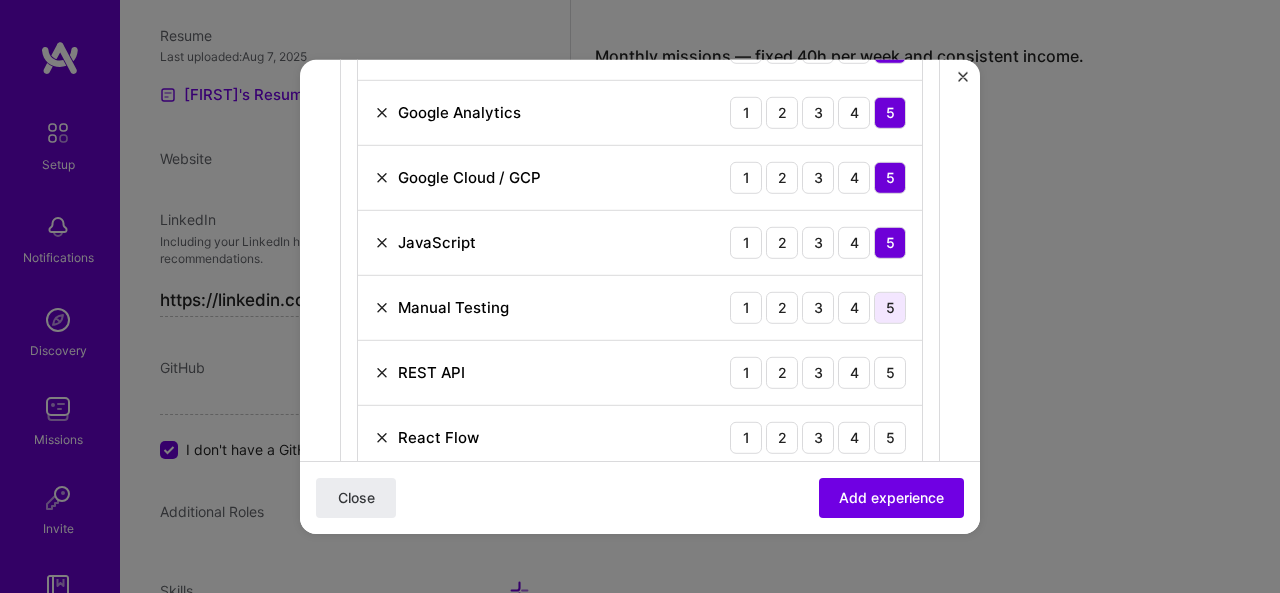 click on "5" at bounding box center (890, 307) 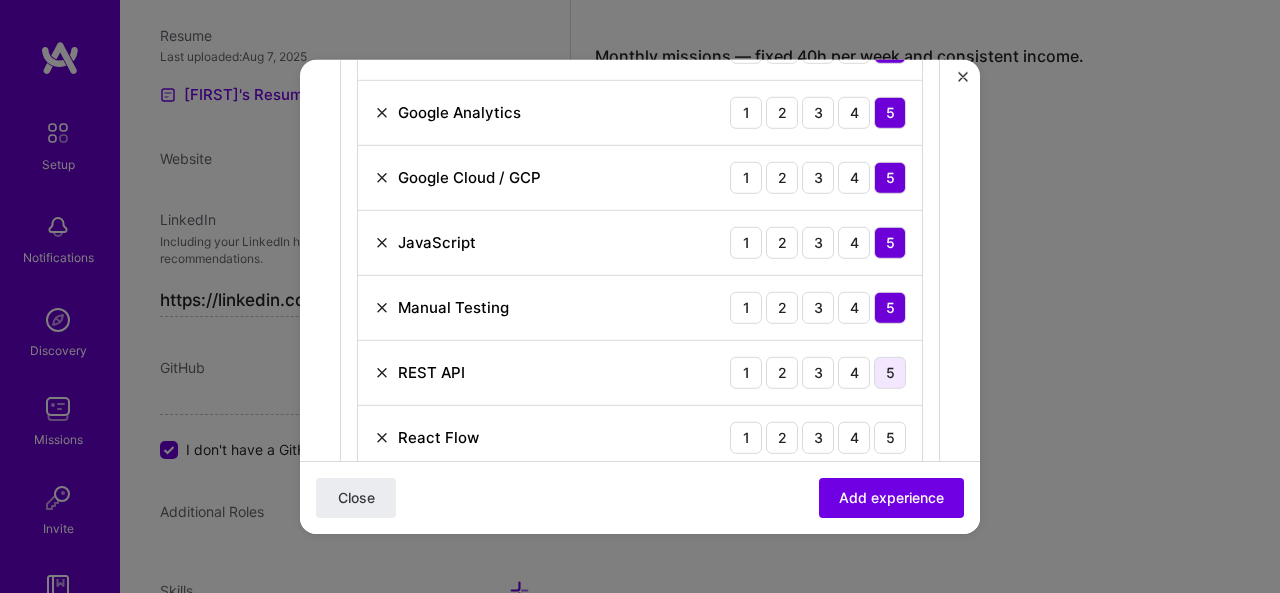click on "5" at bounding box center [890, 372] 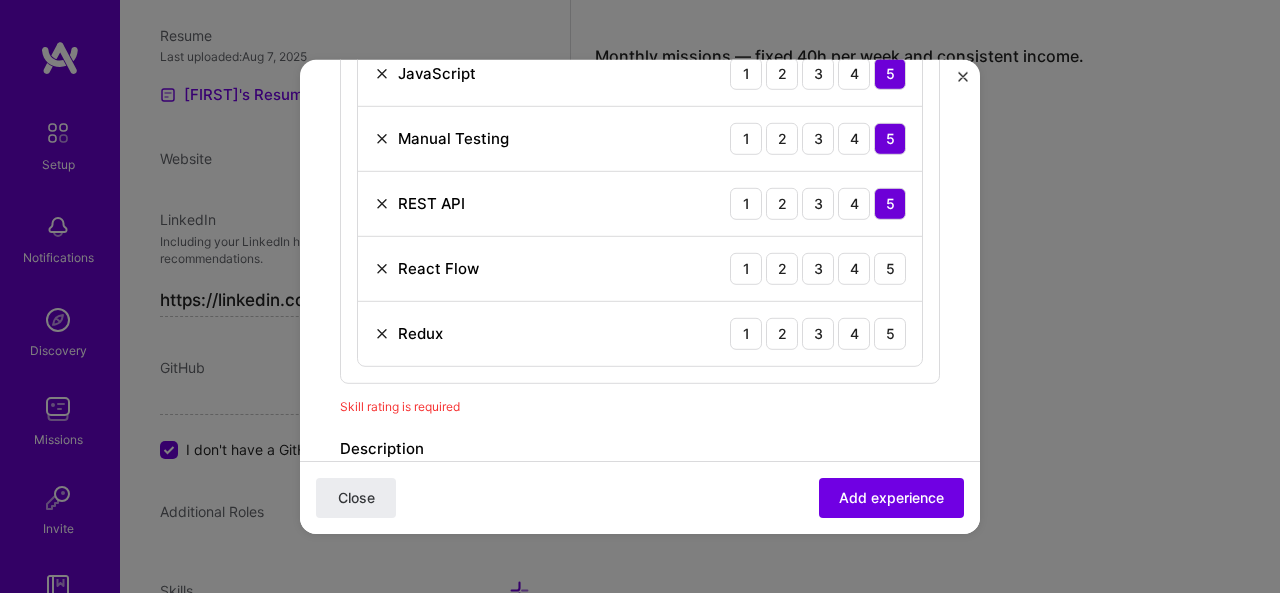 scroll, scrollTop: 1366, scrollLeft: 0, axis: vertical 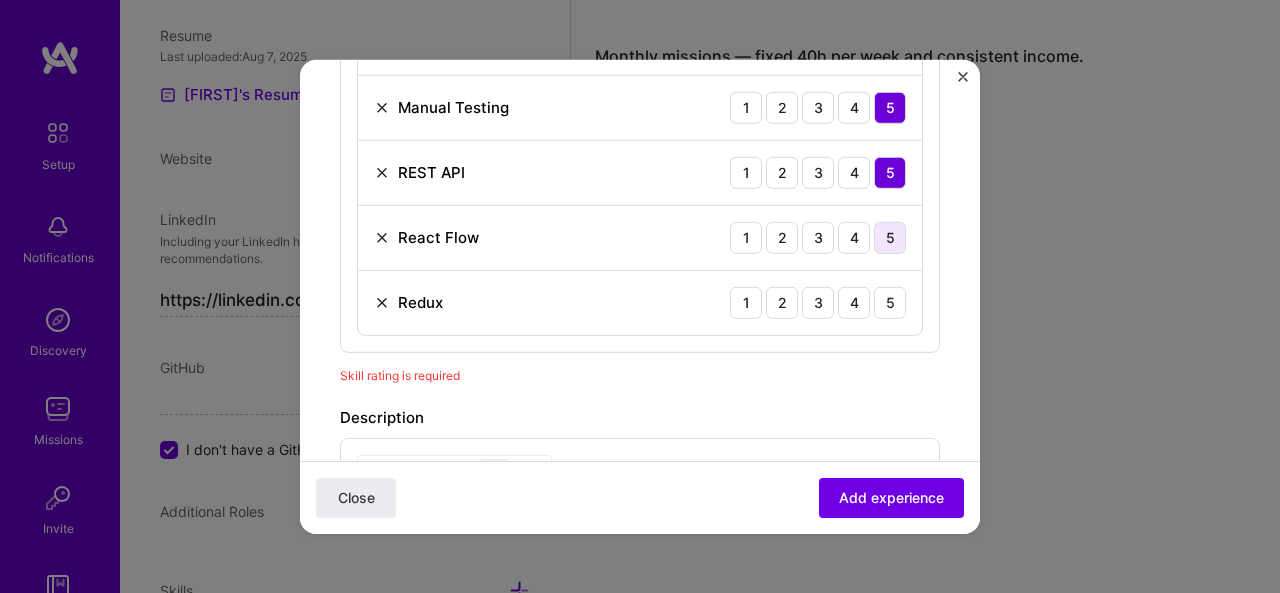 click on "5" at bounding box center [890, 237] 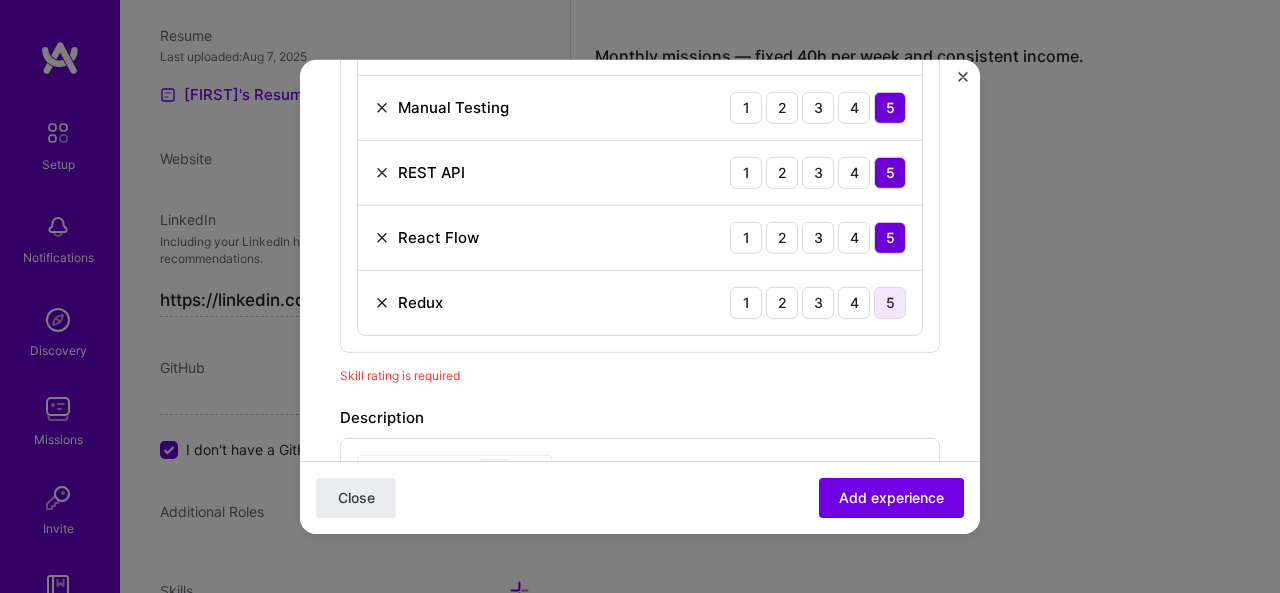 click on "5" at bounding box center (890, 302) 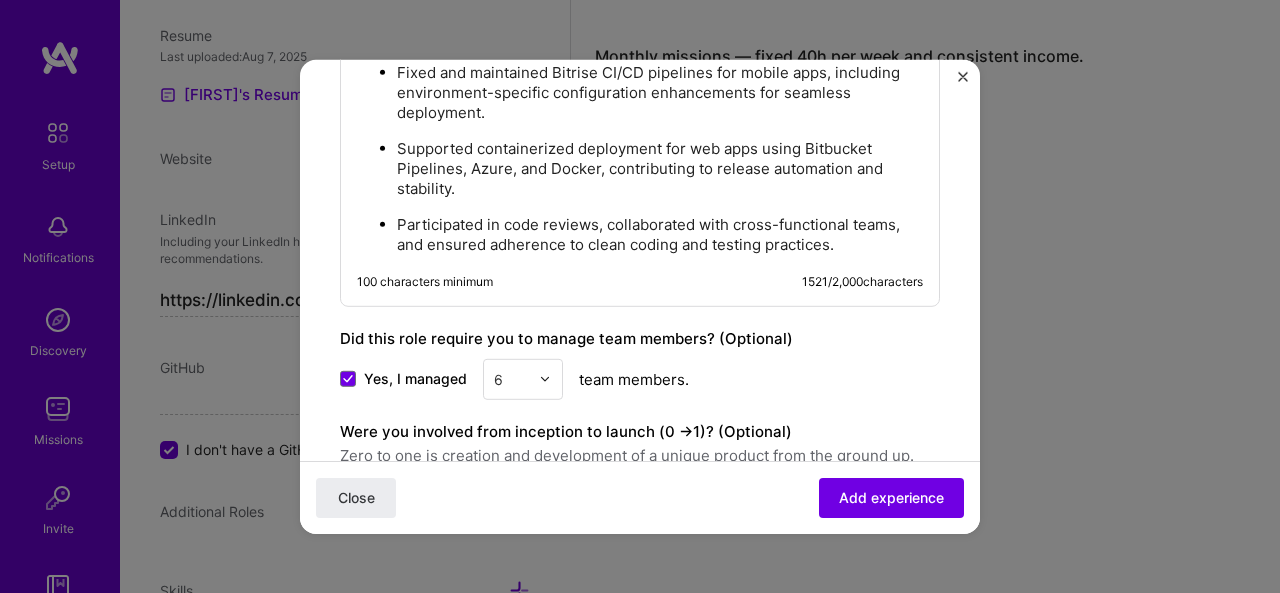 scroll, scrollTop: 2473, scrollLeft: 0, axis: vertical 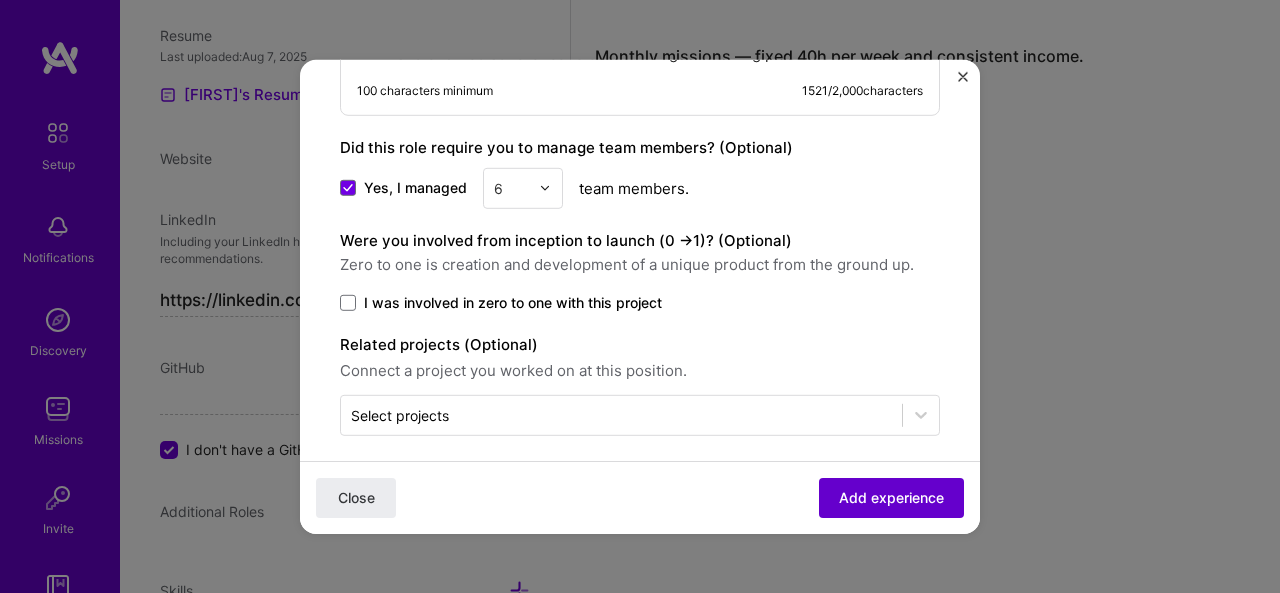 click on "Add experience" at bounding box center (891, 498) 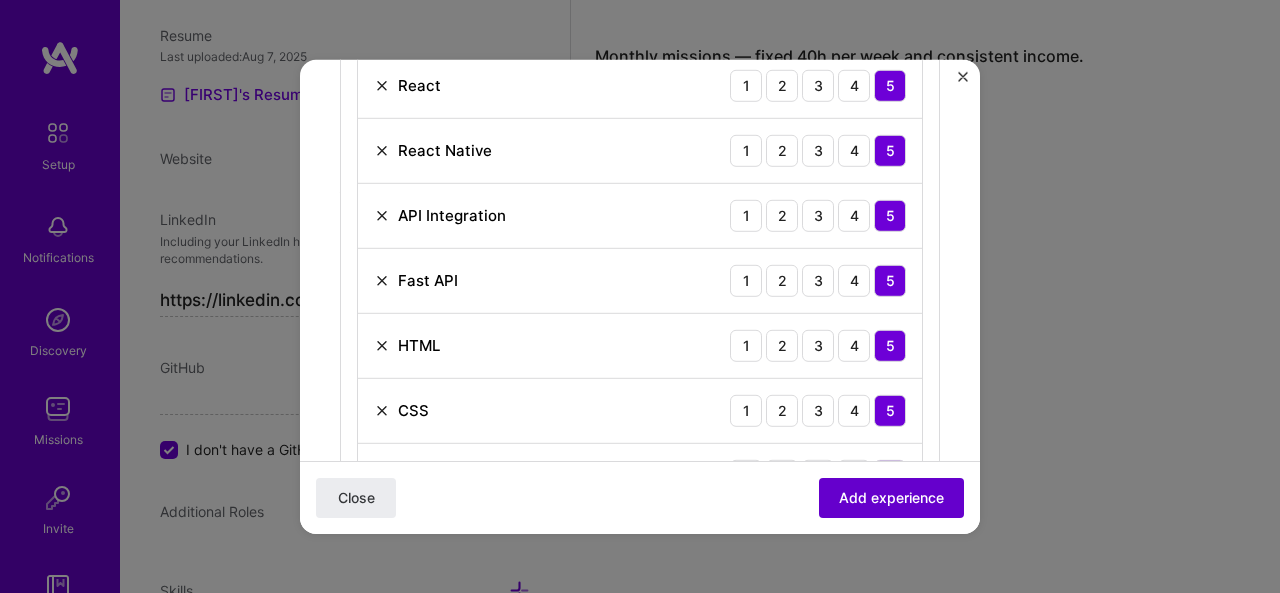 scroll, scrollTop: 599, scrollLeft: 0, axis: vertical 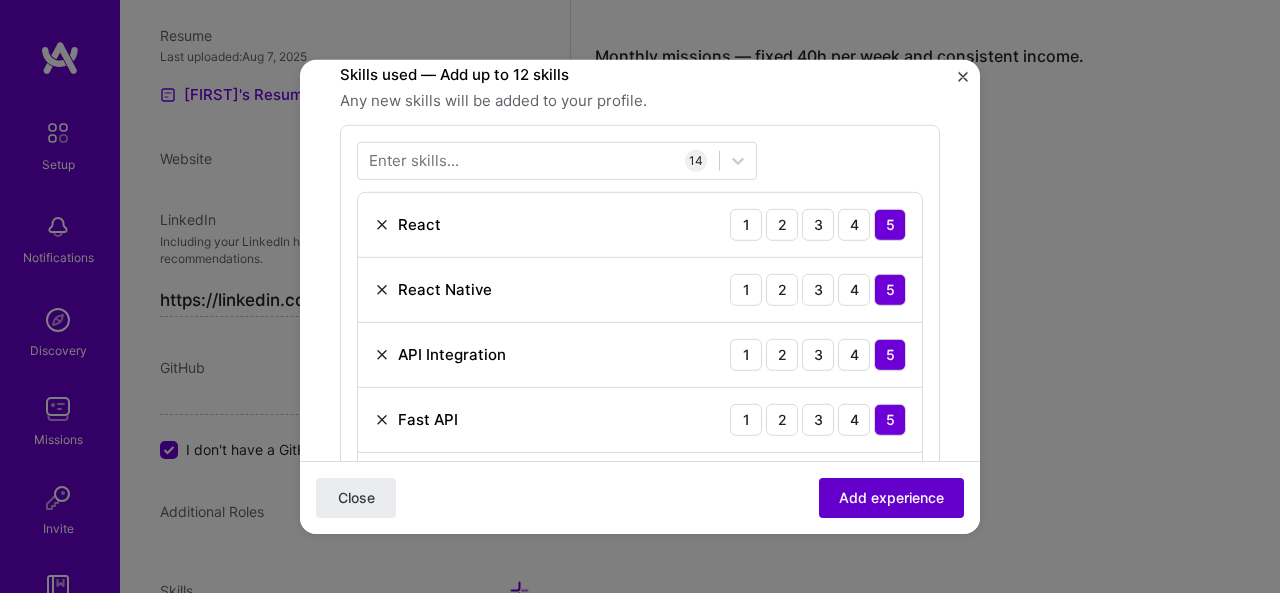 click on "Add experience" at bounding box center [891, 498] 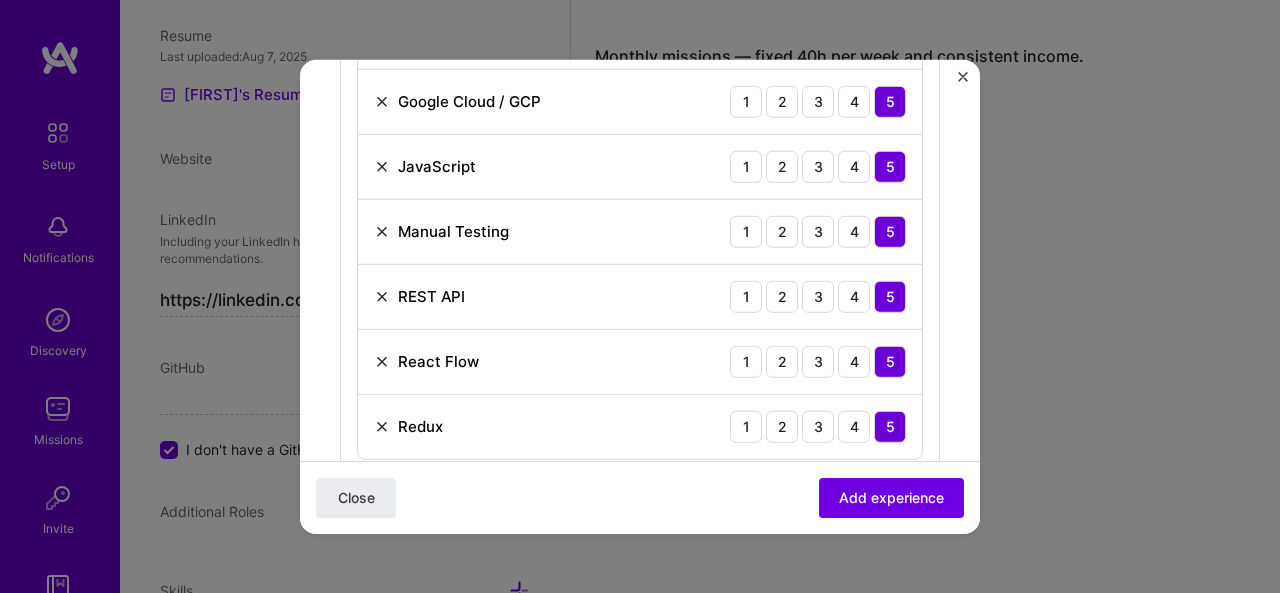 scroll, scrollTop: 1232, scrollLeft: 0, axis: vertical 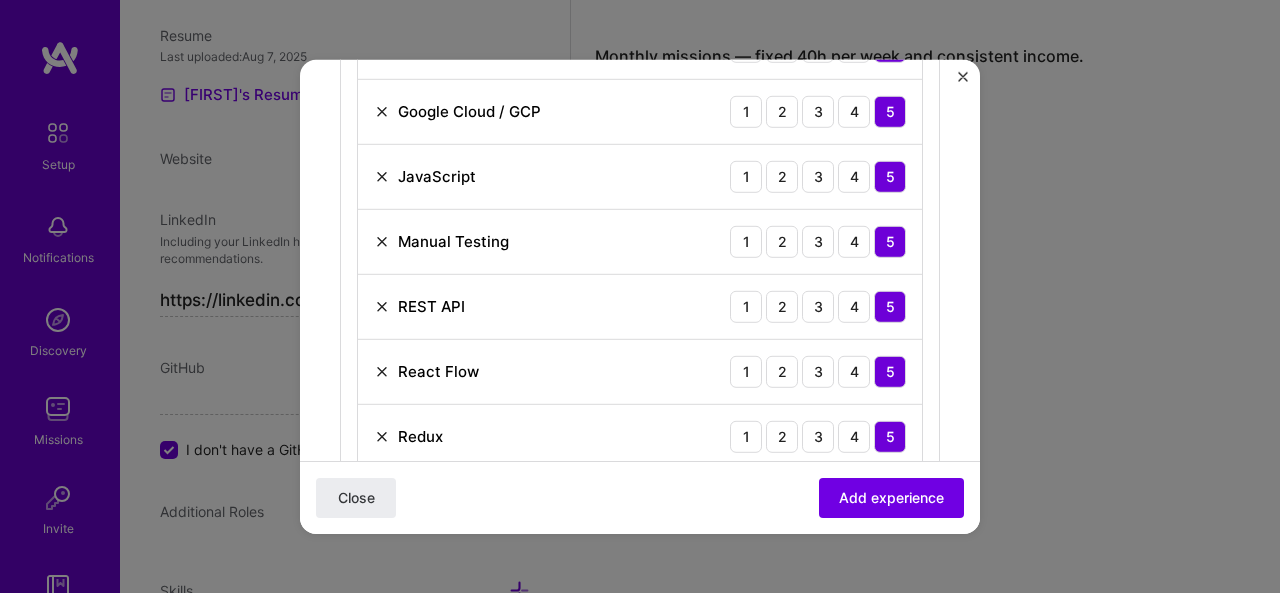 click at bounding box center [382, 306] 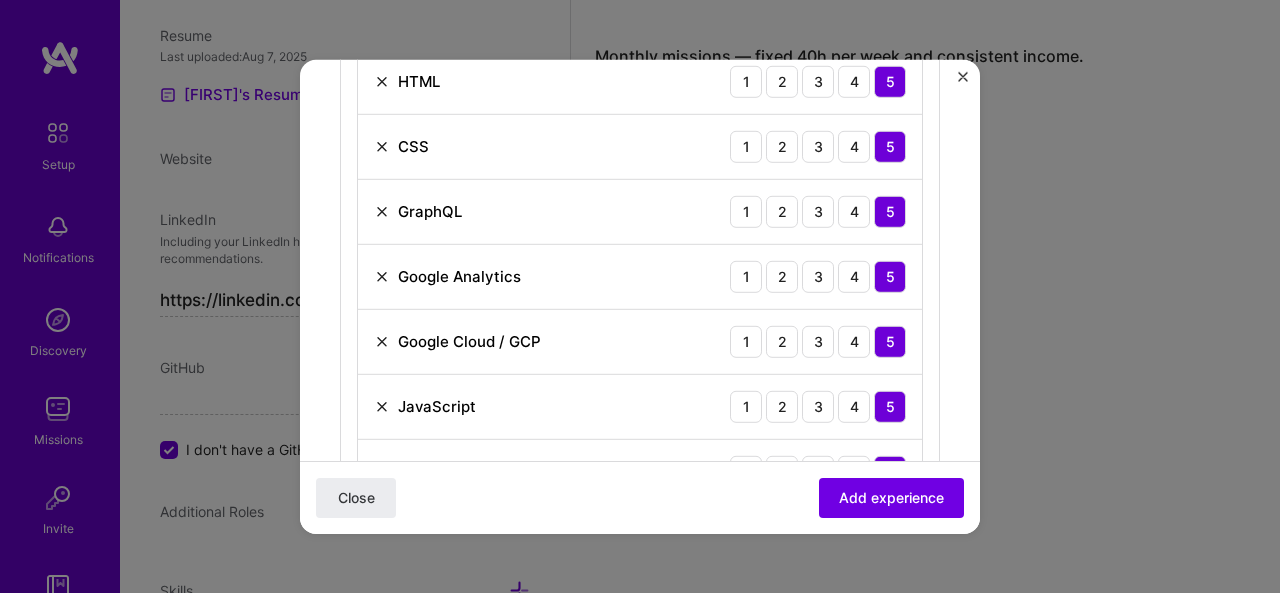 scroll, scrollTop: 999, scrollLeft: 0, axis: vertical 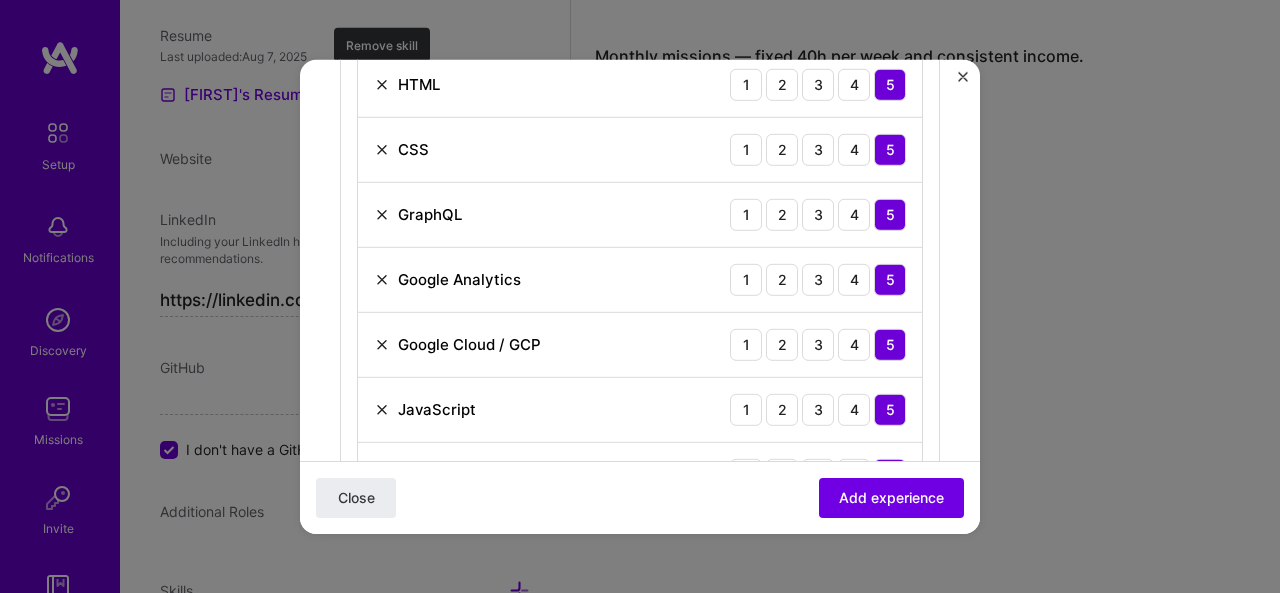 click at bounding box center (382, 84) 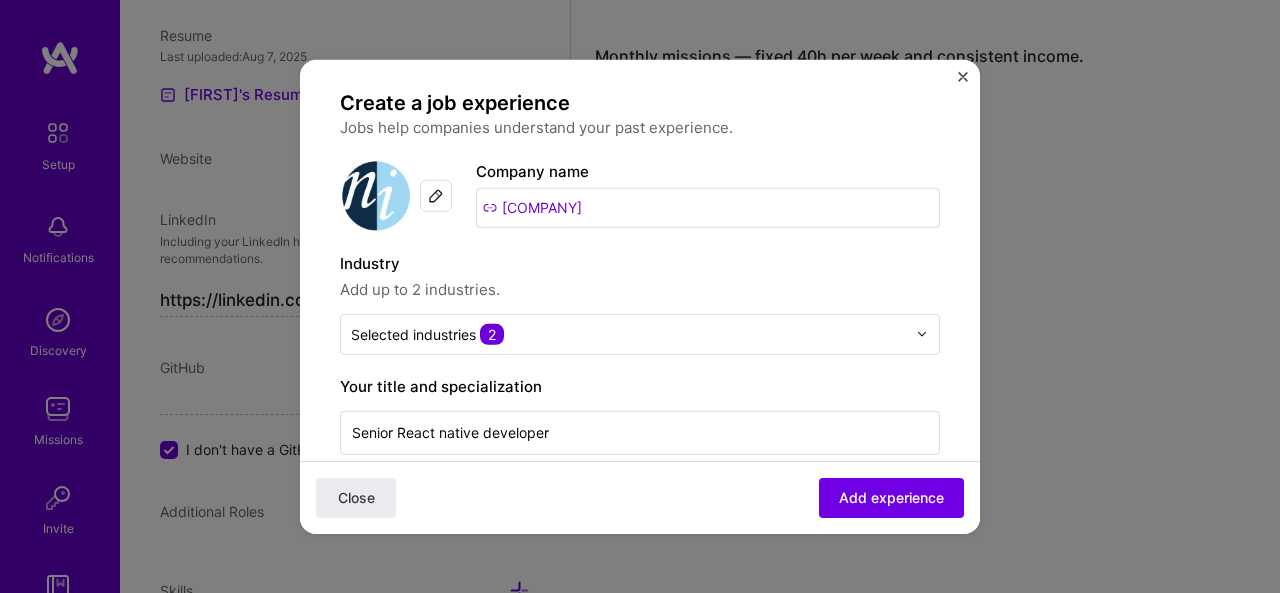 scroll, scrollTop: 0, scrollLeft: 0, axis: both 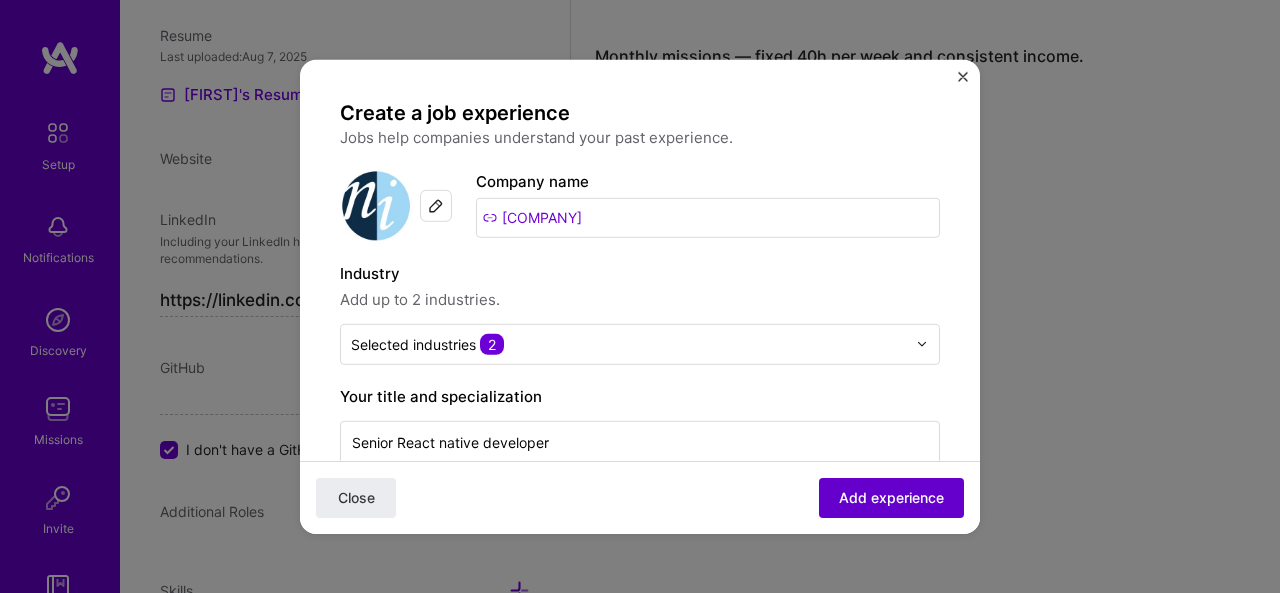 click on "Add experience" at bounding box center [891, 498] 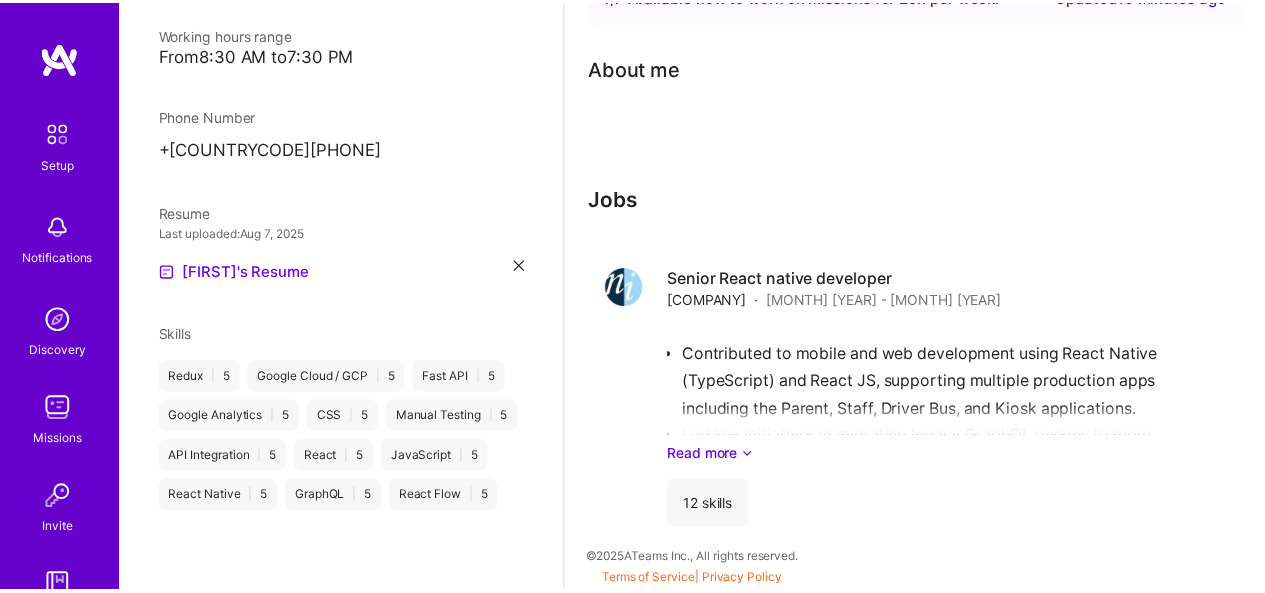 scroll, scrollTop: 566, scrollLeft: 0, axis: vertical 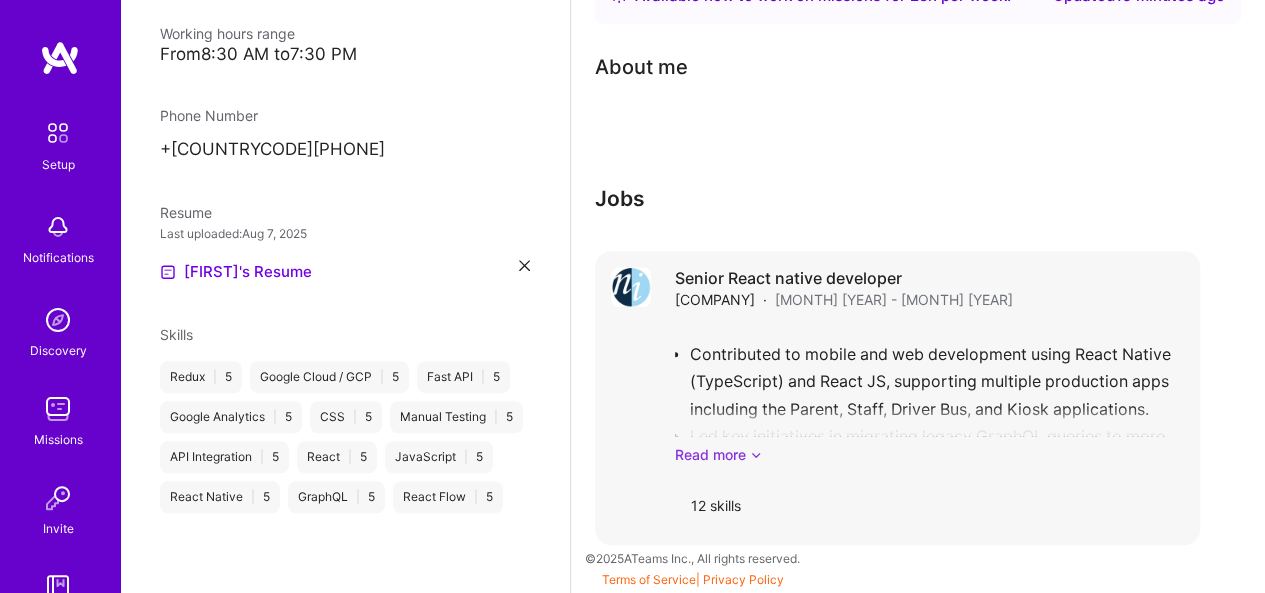 click on "Read more" at bounding box center (929, 454) 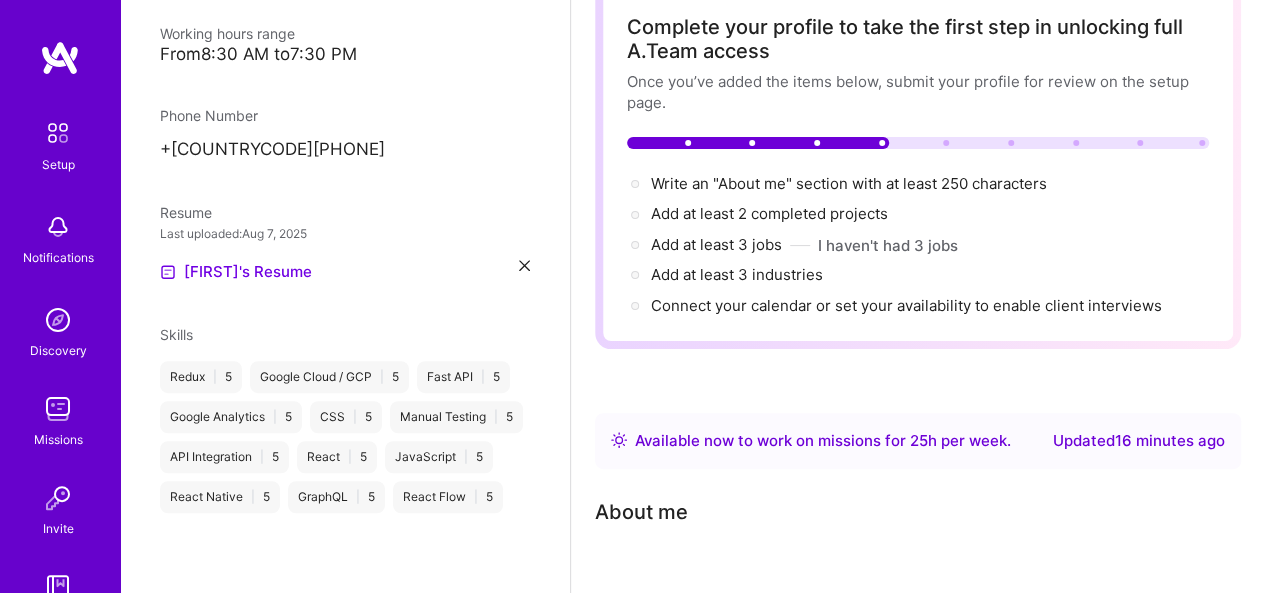scroll, scrollTop: 0, scrollLeft: 0, axis: both 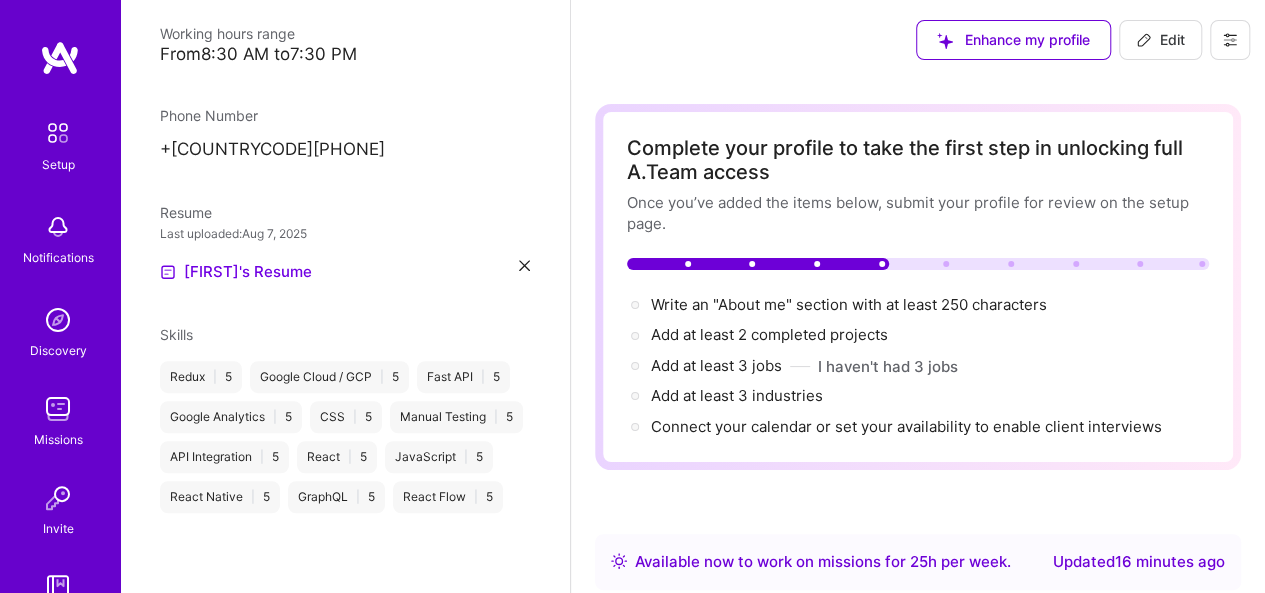 click on "Edit" at bounding box center (1160, 40) 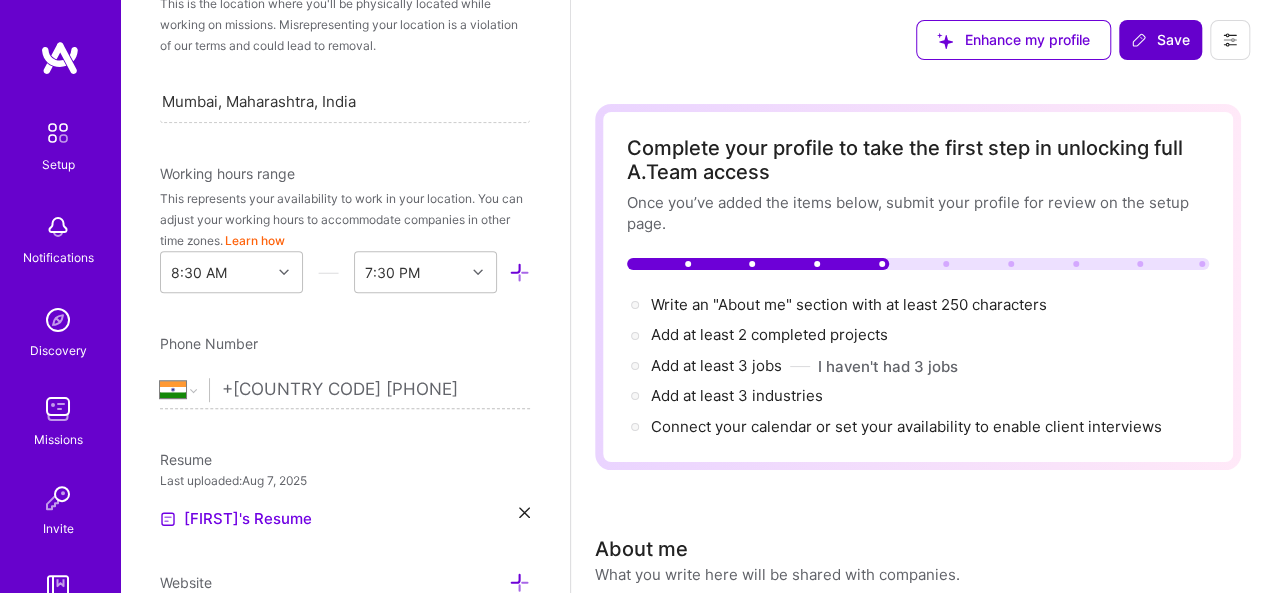 scroll, scrollTop: 333, scrollLeft: 0, axis: vertical 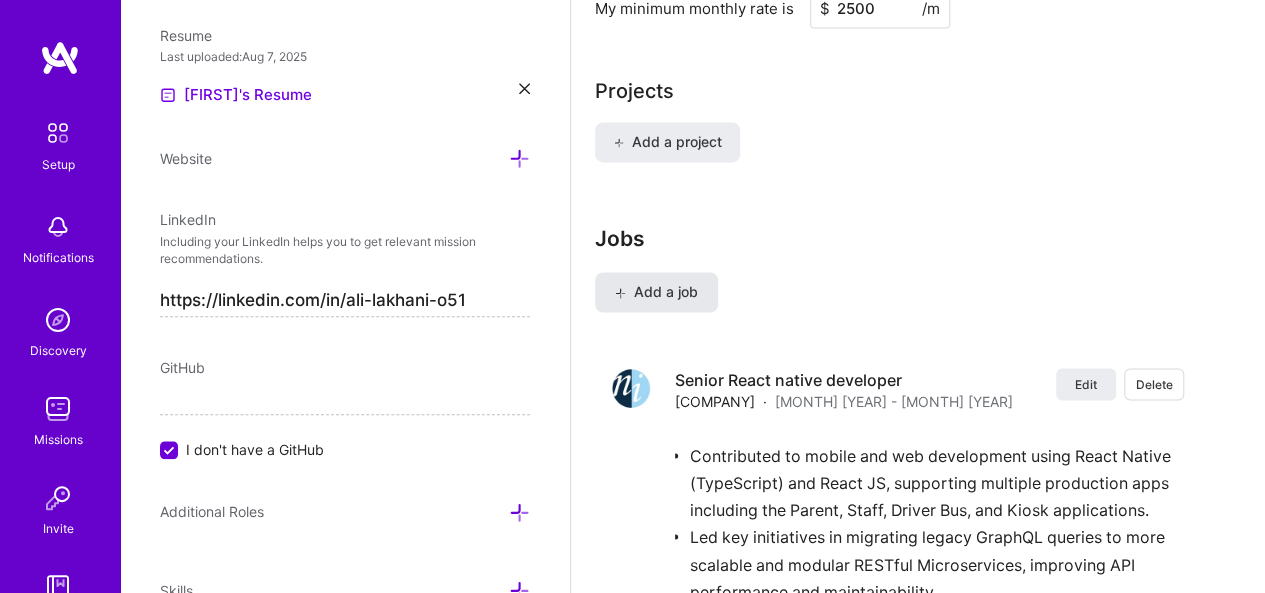 click on "Add a job" at bounding box center [656, 292] 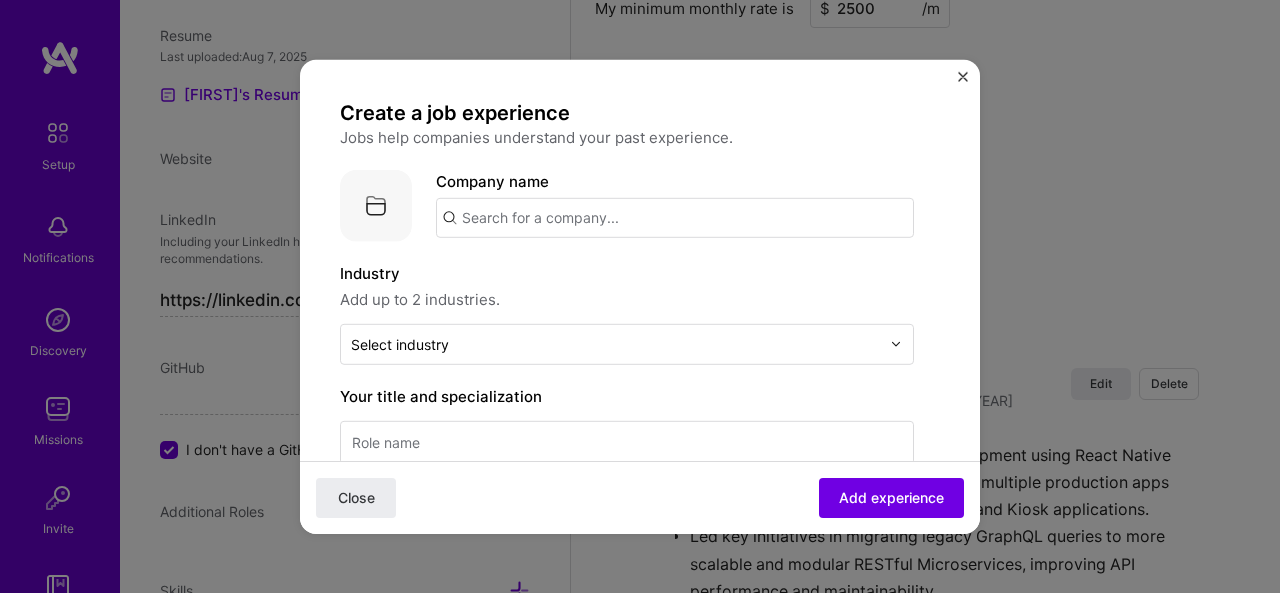 click at bounding box center [675, 217] 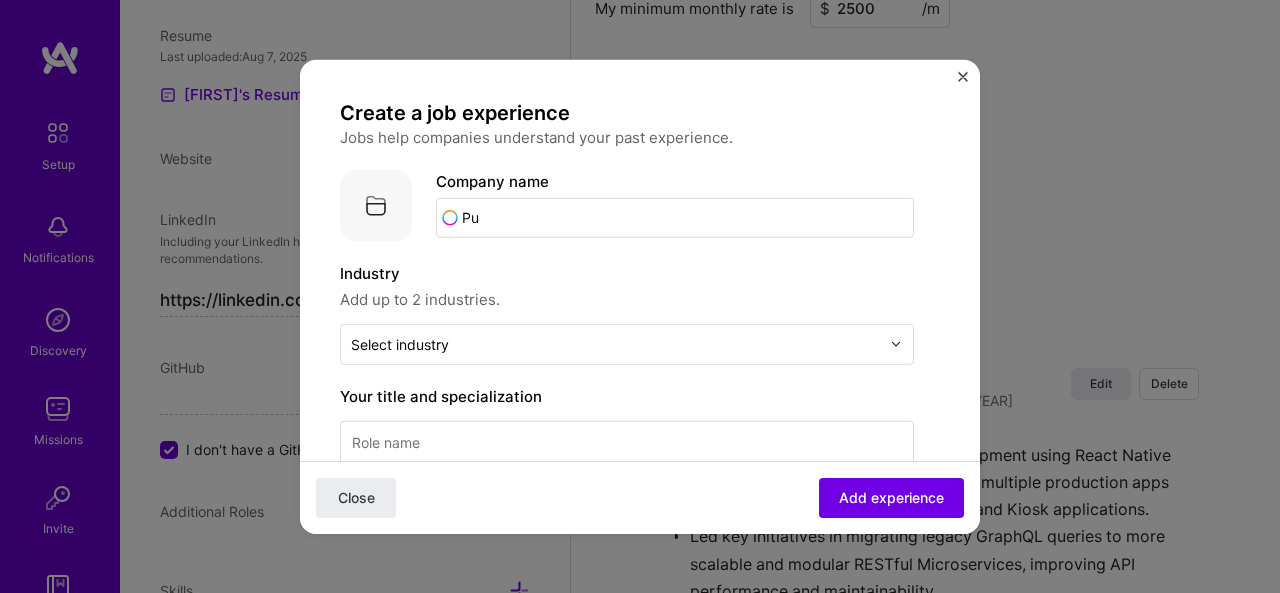 click on "Pu" at bounding box center [675, 217] 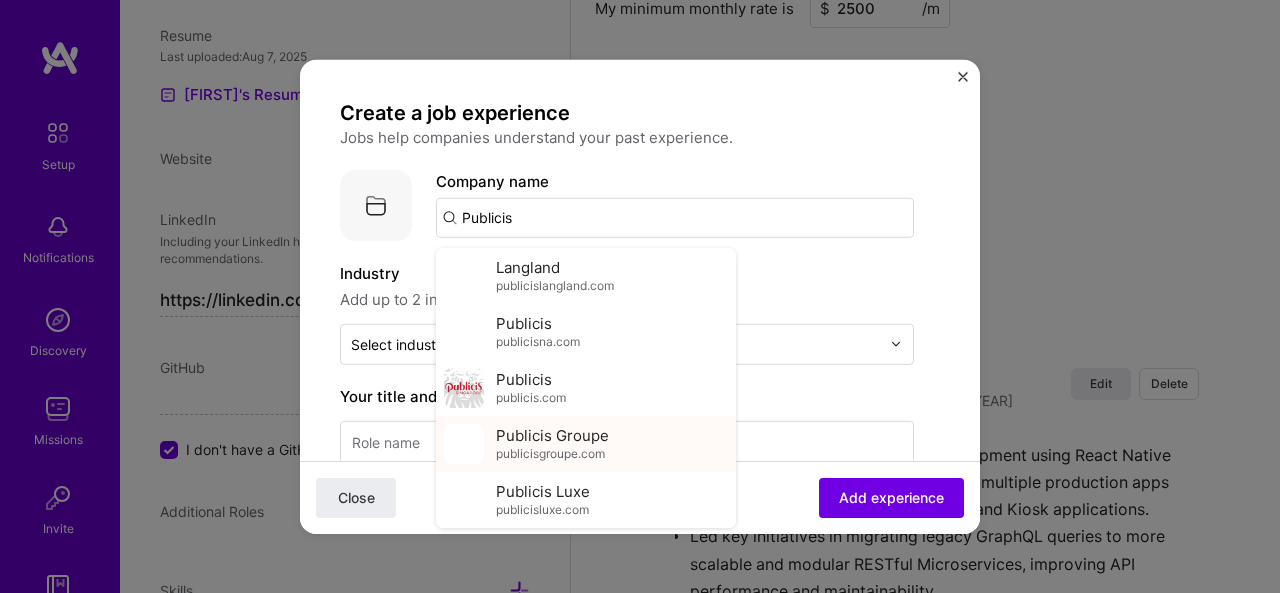 click on "Publicis Groupe" at bounding box center (552, 435) 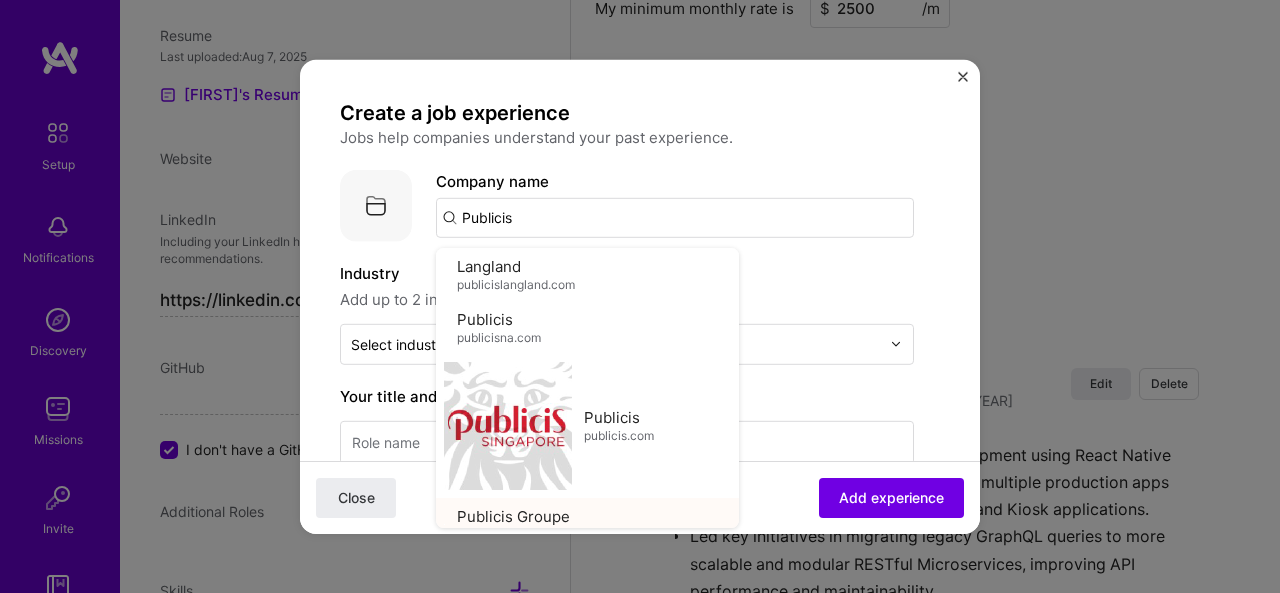 type on "Publicis Groupe" 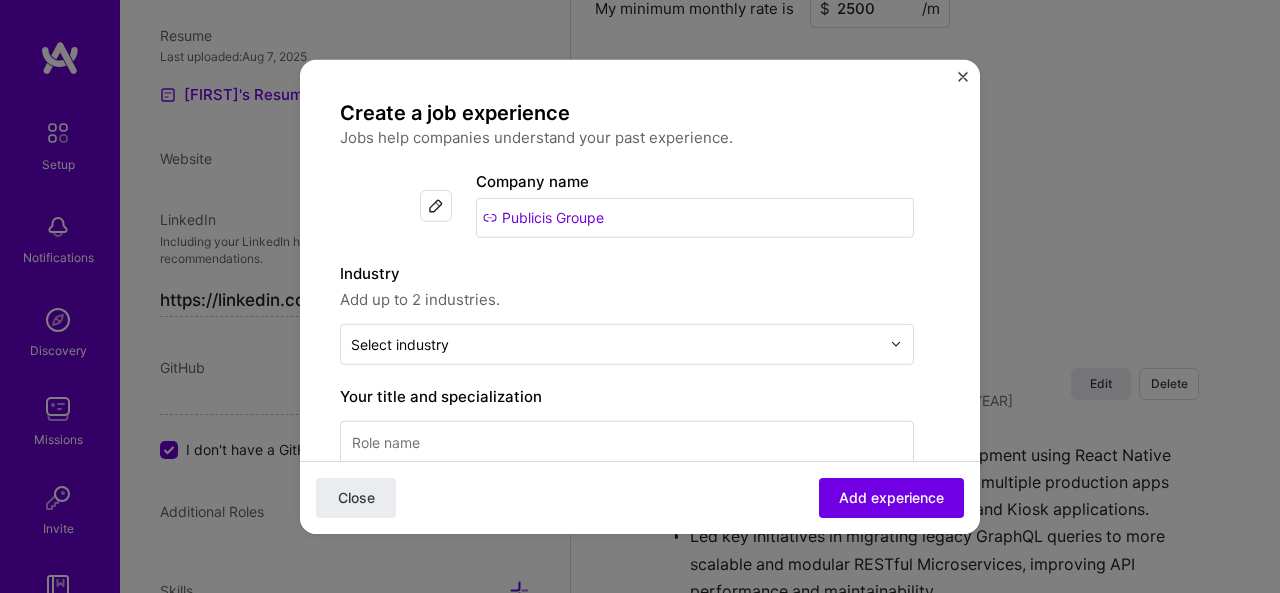 click on "Add up to 2 industries." at bounding box center [627, 299] 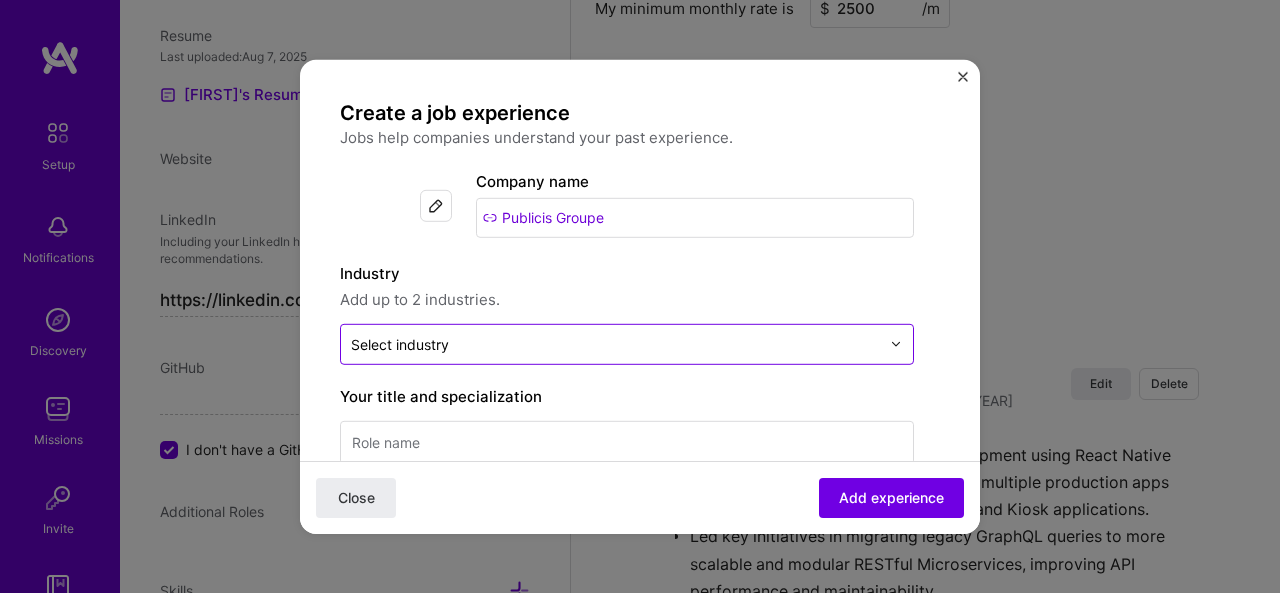 click at bounding box center (615, 343) 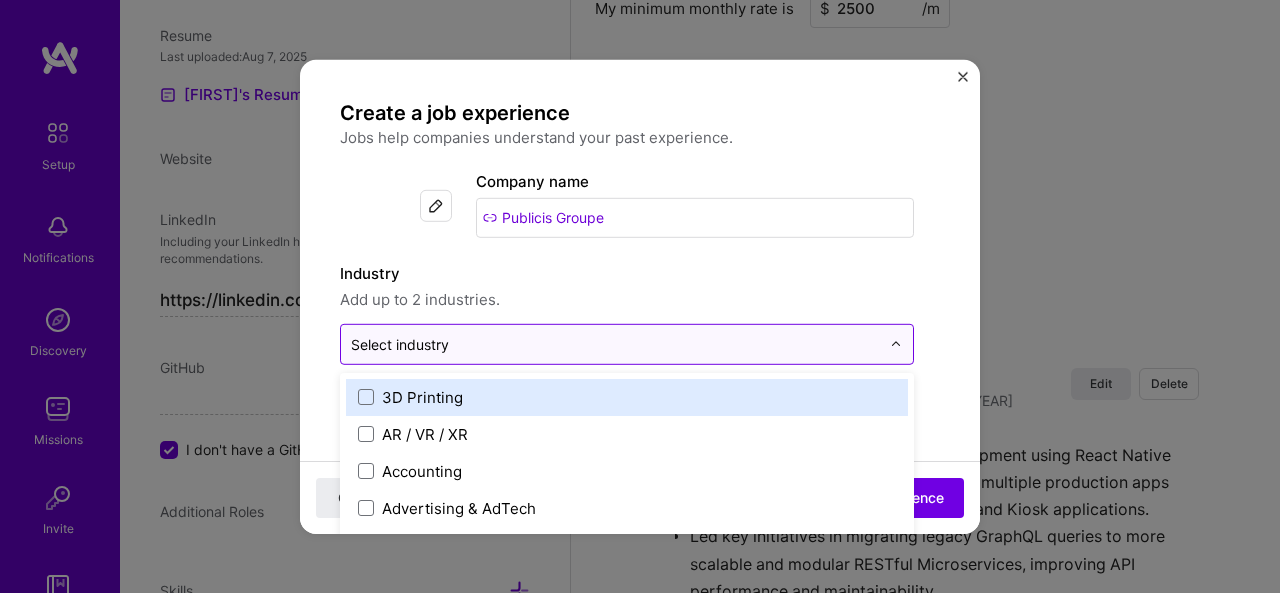 scroll, scrollTop: 1603, scrollLeft: 0, axis: vertical 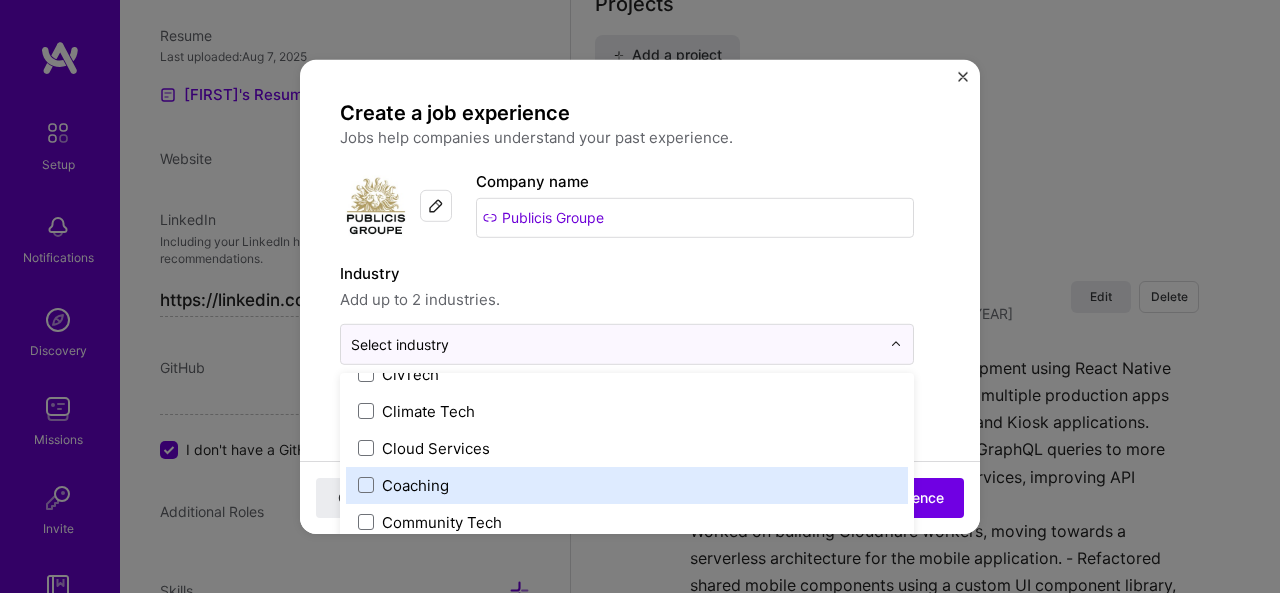 click on "Coaching" at bounding box center [415, 484] 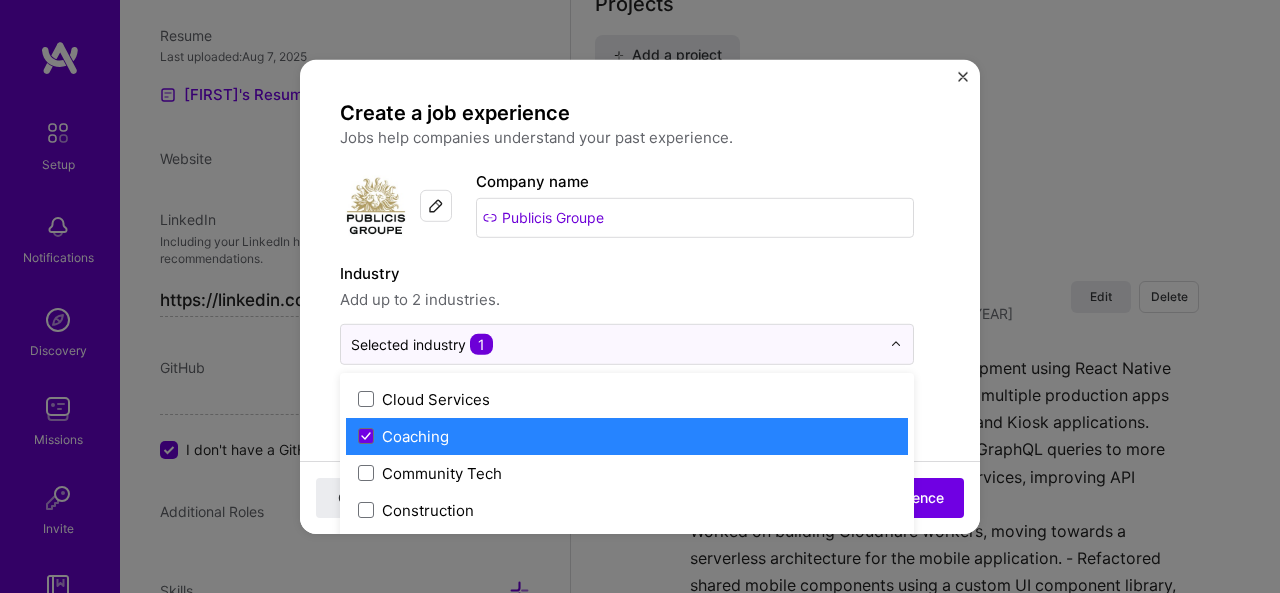 scroll, scrollTop: 1183, scrollLeft: 0, axis: vertical 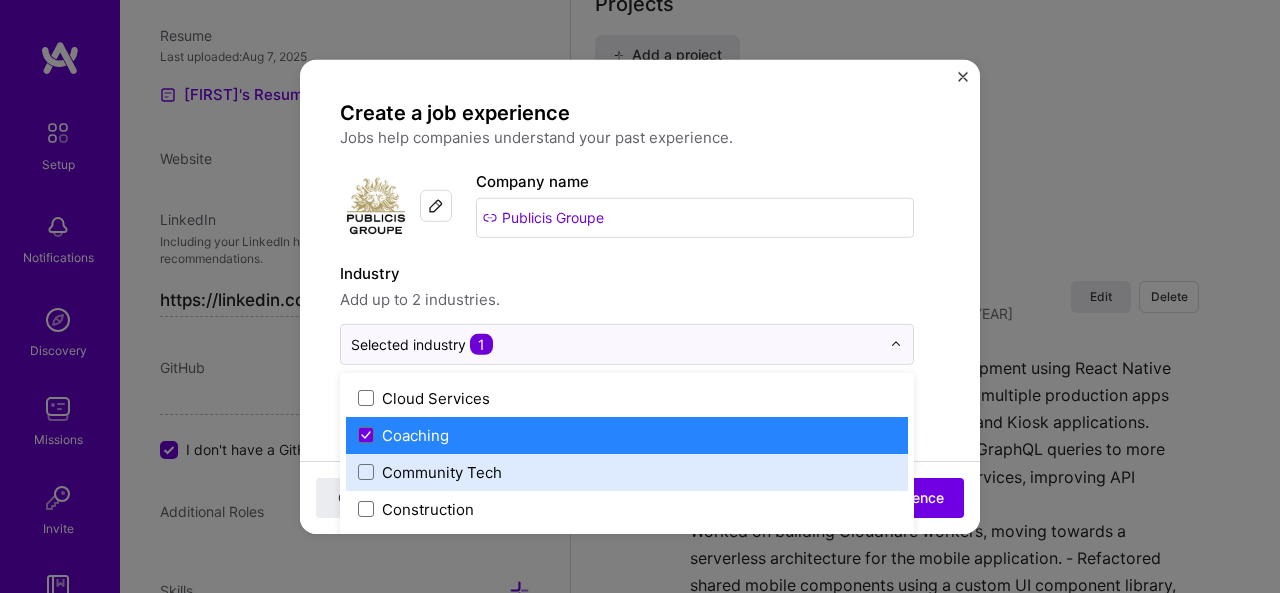 click on "Community Tech" at bounding box center (442, 471) 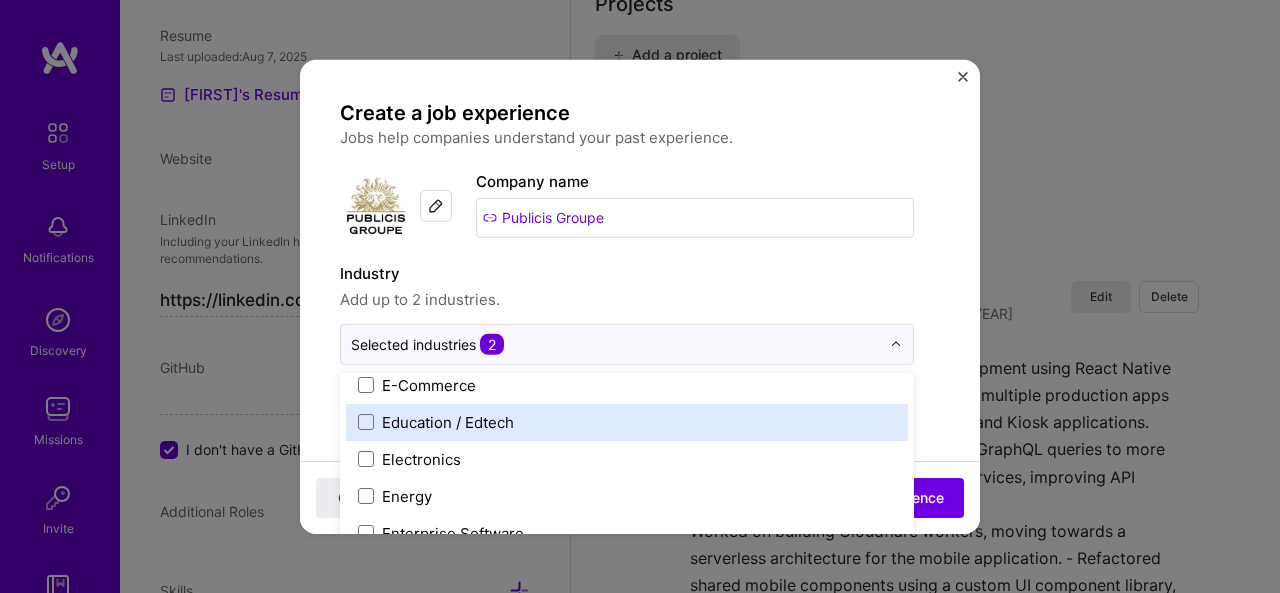 scroll, scrollTop: 1800, scrollLeft: 0, axis: vertical 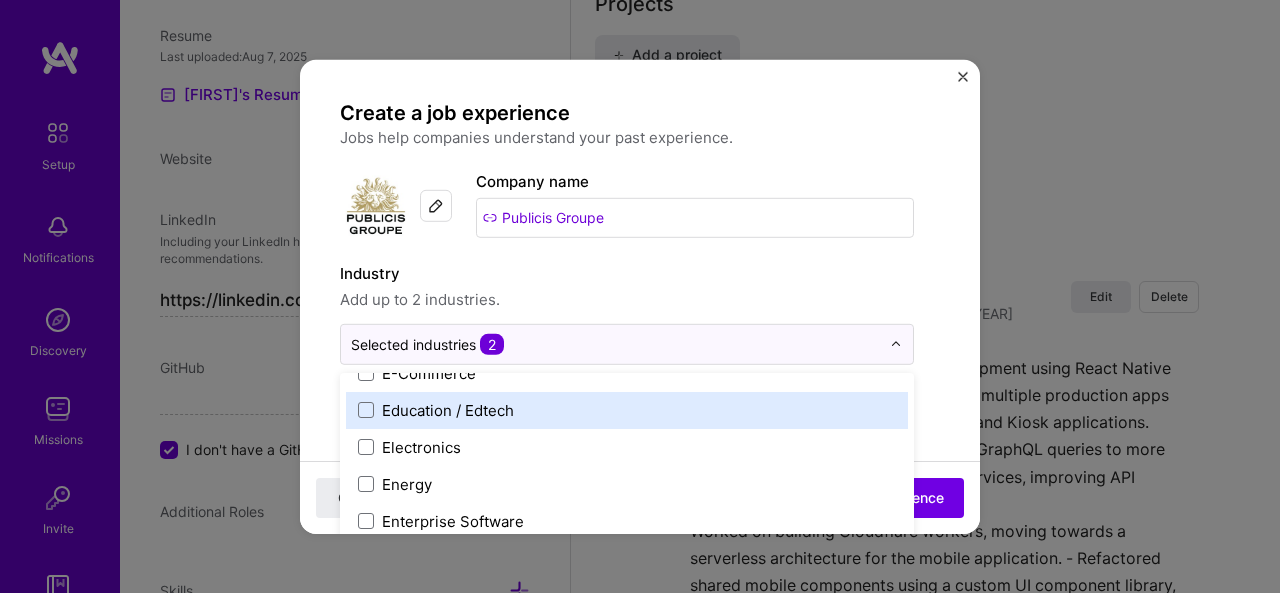 click on "Education / Edtech" at bounding box center (448, 409) 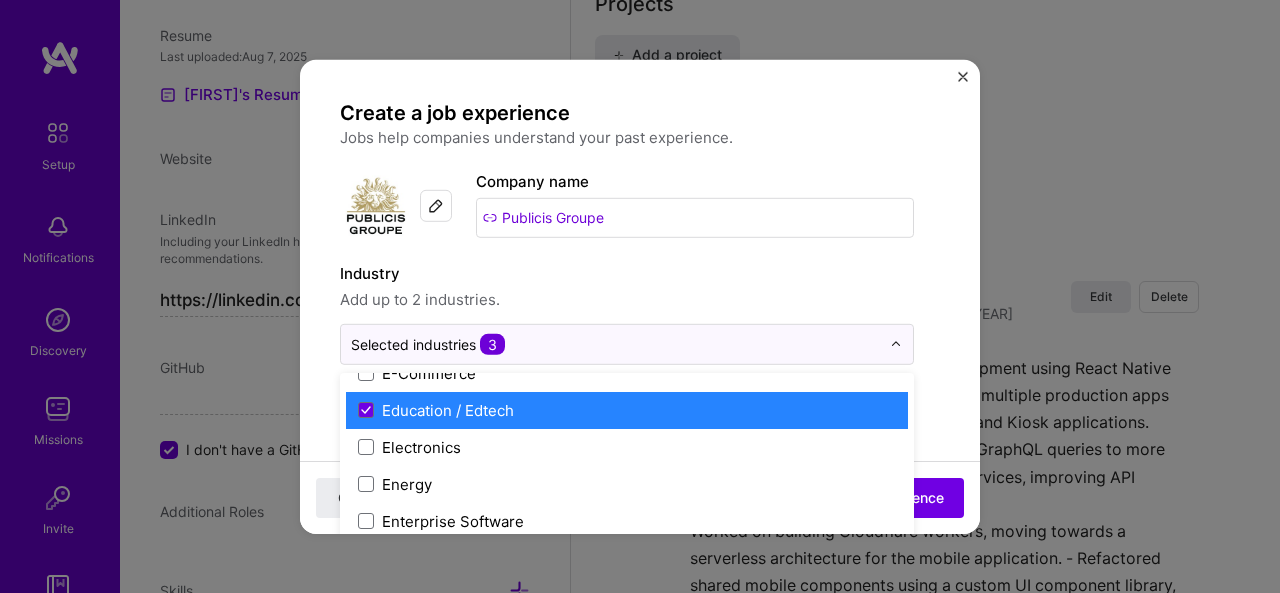 click on "Create a job experience Jobs help companies understand your past experience. Company logo Company name Publicis Groupe
Industry Add up to 2 industries. option Education / Edtech, selected. option Education / Edtech focused, 50 of 120. 120 results available. Use Up and Down to choose options, press Enter to select the currently focused option, press Escape to exit the menu, press Tab to select the option and exit the menu. Selected industries 3 3D Printing AR / VR / XR Accounting Advertising & AdTech Aerospace Agriculture / AgTech Airlines / Aviation Architecture / Interior Design Art / Museums Artifical Intelligence / Machine Learning Arts / Culture Augmented & Virtual Reality (AR/VR) Automotive Automotive & Self Driving Cars Aviation B2B B2B2C B2C BPA / RPA Banking Beauty Big Data BioTech Blockchain CMS CPG CRM Cannabis Charity & Nonprofit Circular Economy CivTech Climate Tech Cloud Services Coaching Community Tech Construction Consulting Consumer Electronics Crowdfunding Crypto Cybersecurity" at bounding box center (640, 774) 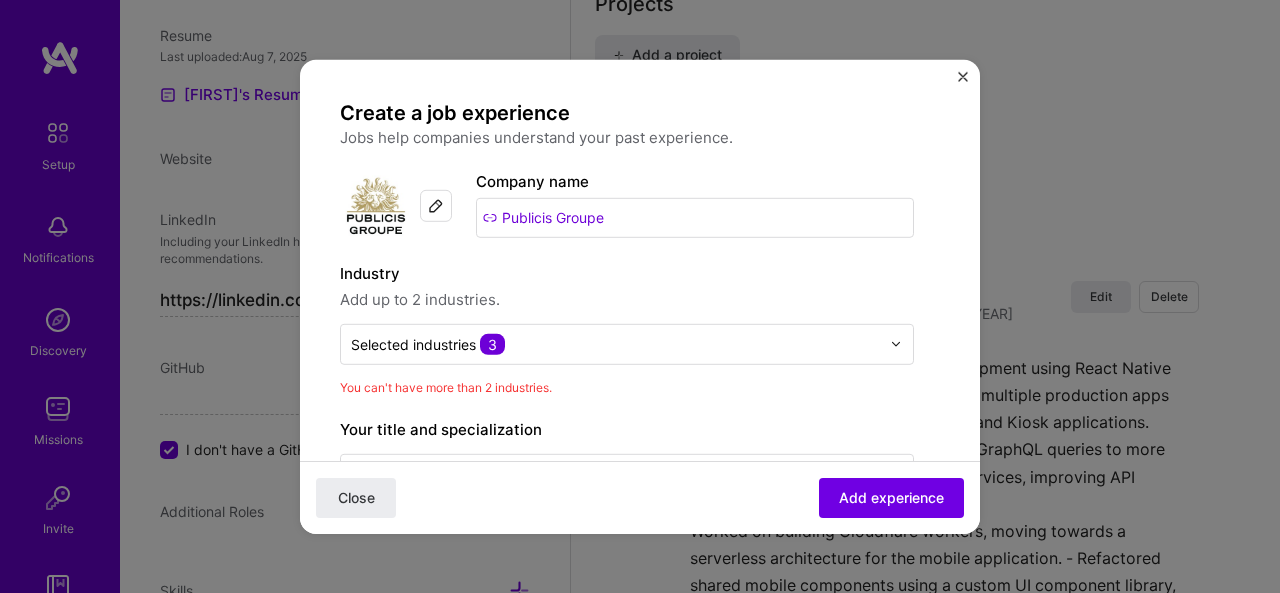 scroll, scrollTop: 33, scrollLeft: 0, axis: vertical 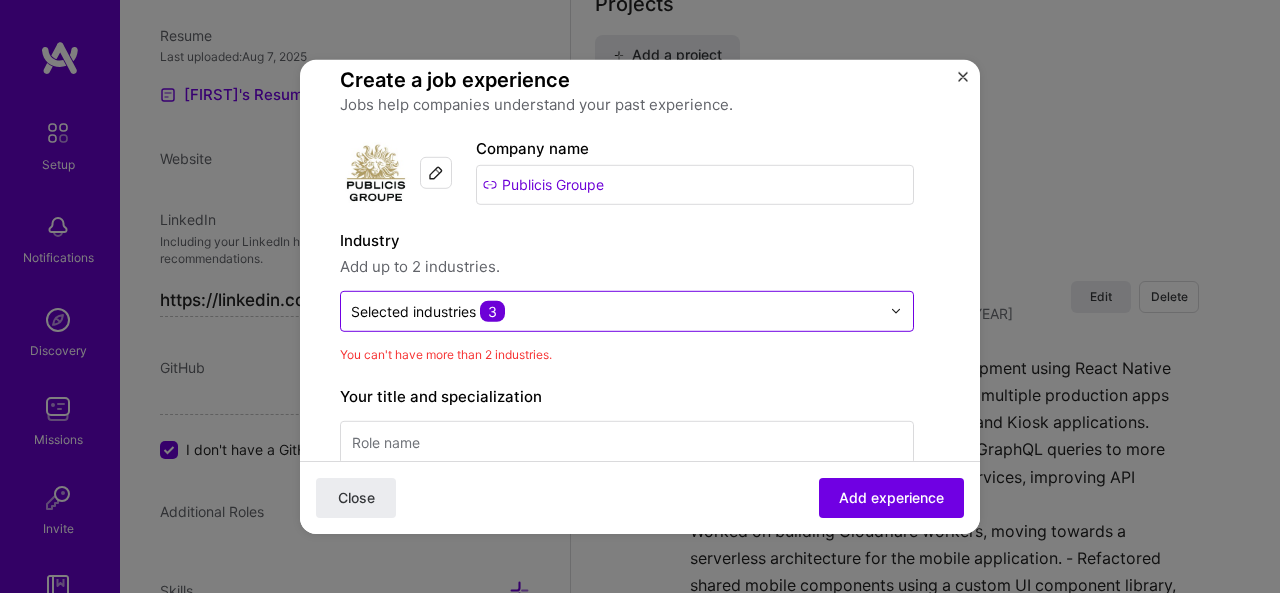 click at bounding box center [615, 310] 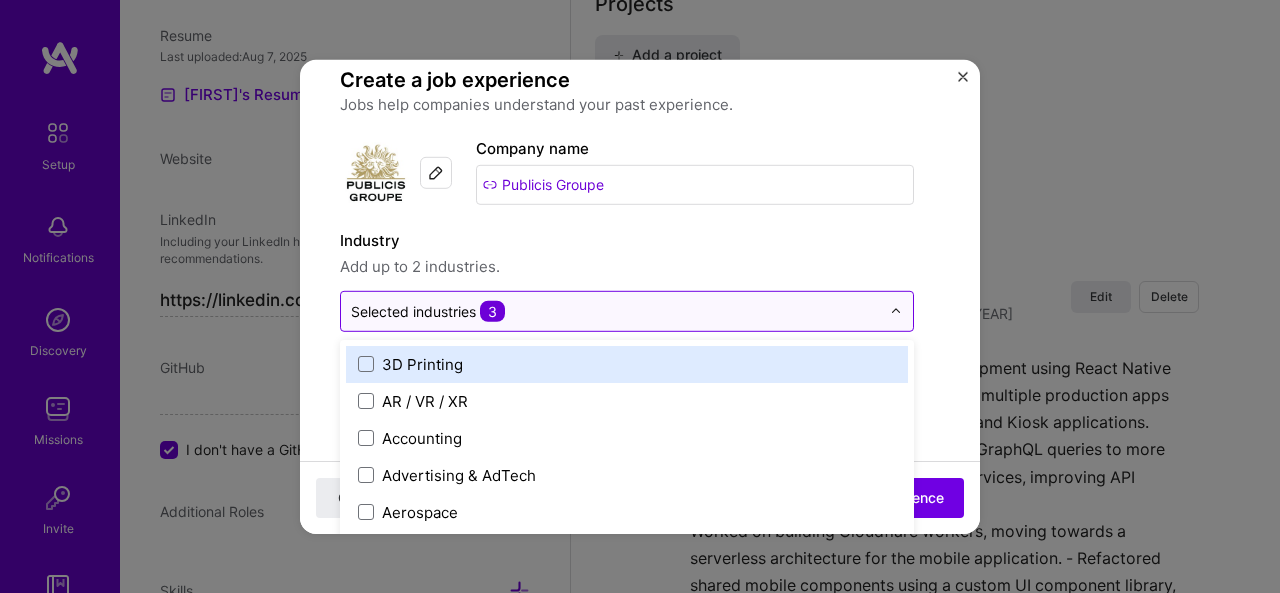 scroll, scrollTop: 1656, scrollLeft: 0, axis: vertical 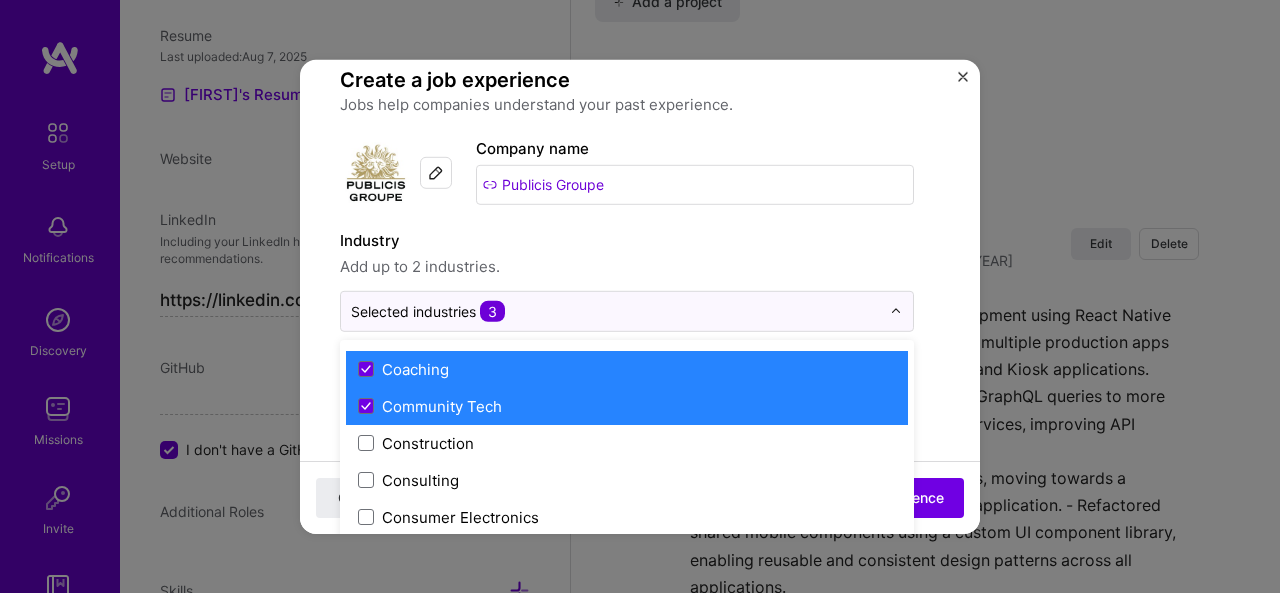 click on "Community Tech" at bounding box center [442, 405] 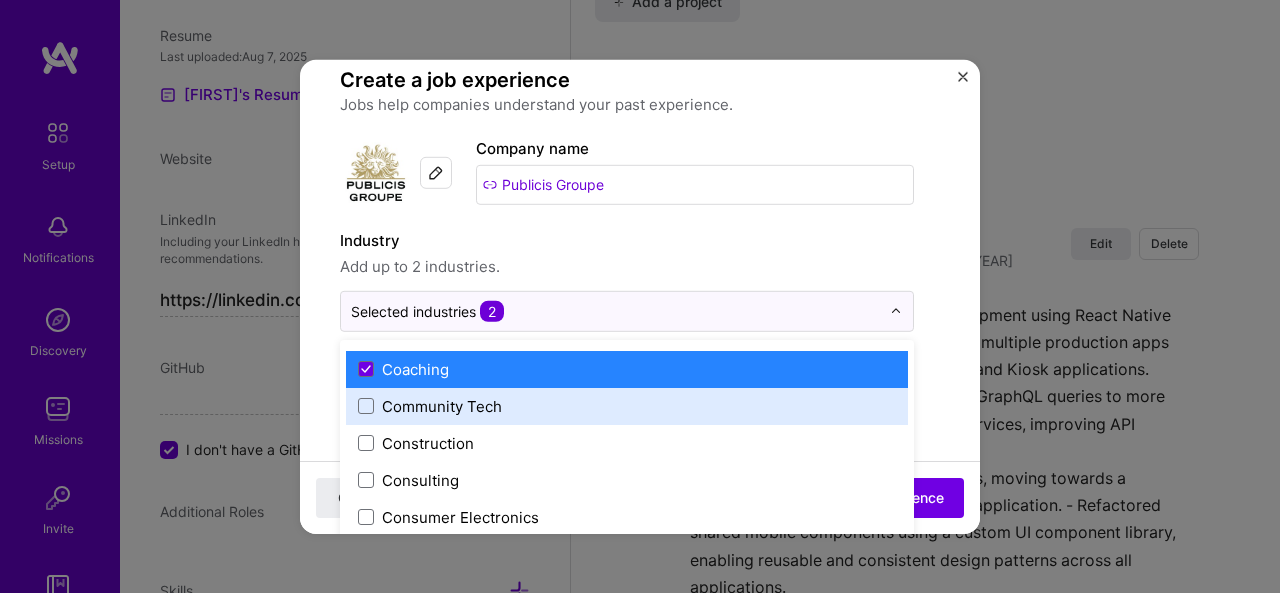 click on "Community Tech" at bounding box center [442, 405] 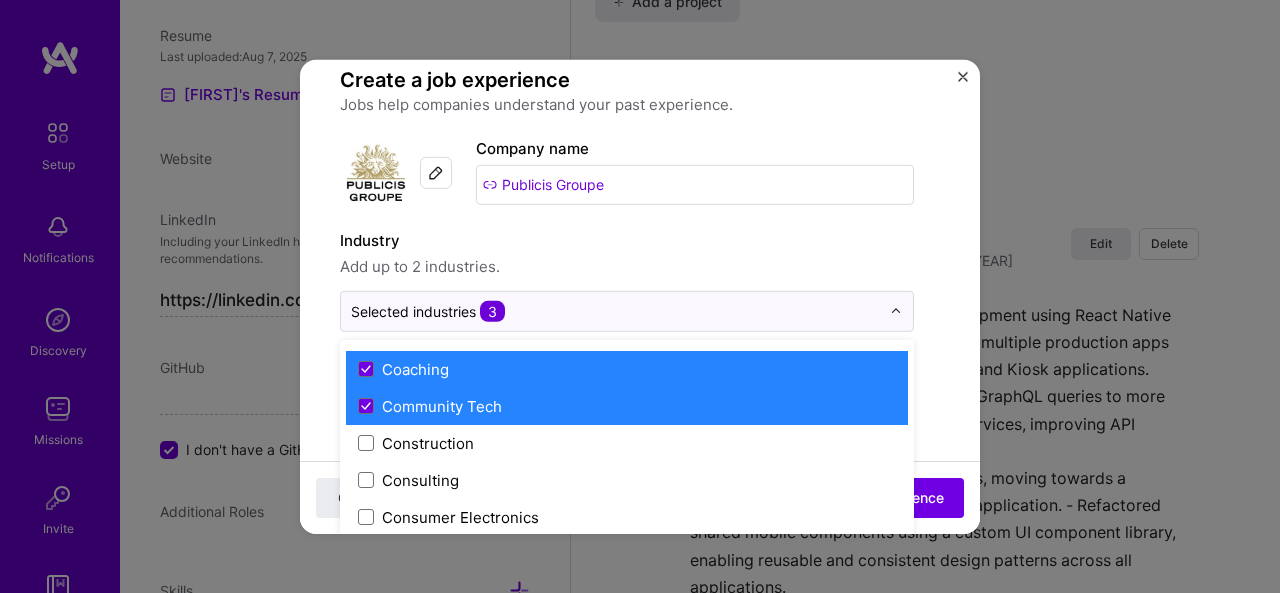 click on "Coaching" at bounding box center [627, 368] 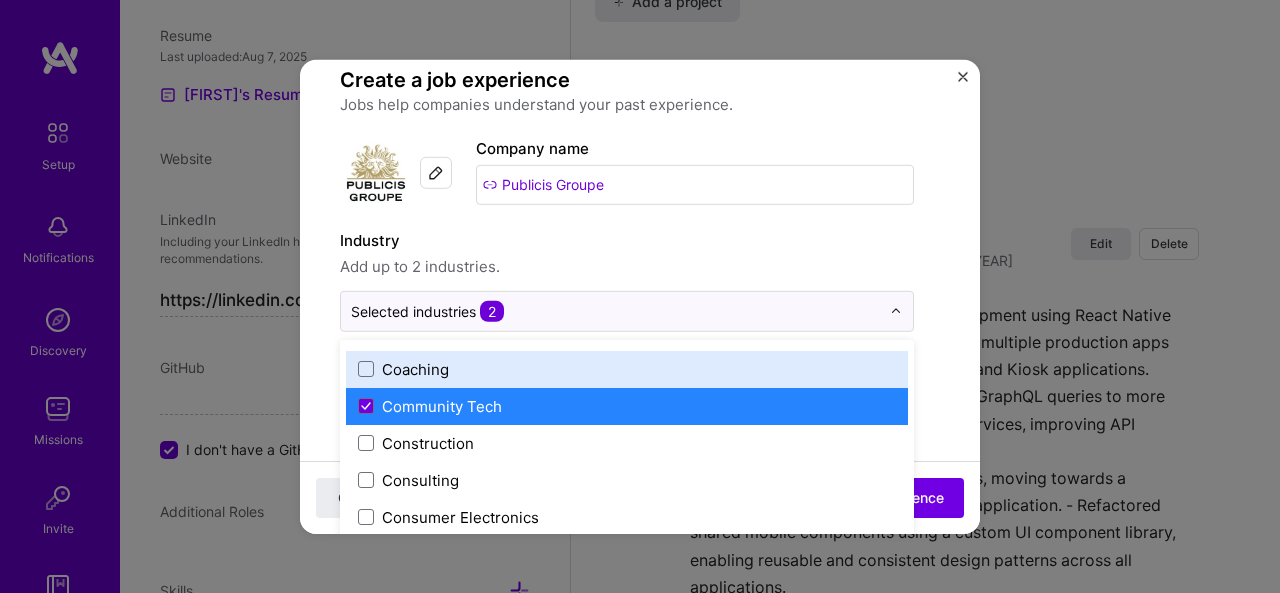 click on "Create a job experience Jobs help companies understand your past experience. Company logo Company name Publicis Groupe
Industry Add up to 2 industries. option Coaching, deselected. option Coaching focused, 34 of 120. 120 results available. Use Up and Down to choose options, press Enter to select the currently focused option, press Escape to exit the menu, press Tab to select the option and exit the menu. Selected industries 2 3D Printing AR / VR / XR Accounting Advertising & AdTech Aerospace Agriculture / AgTech Airlines / Aviation Architecture / Interior Design Art & Museums Artifical Intelligence / Machine Learning Arts / Culture Augmented & Virtual Reality (AR/VR) Automotive Automotive & Self Driving Cars Aviation B2B B2B2C B2C BPA / RPA Banking Beauty Big Data BioTech Blockchain CMS CPG CRM Cannabis Charity & Nonprofit Circular Economy CivTech Climate Tech Cloud Services Coaching Community Tech Construction Consulting Consumer Electronics Crowdfunding Crypto Customer Success Cybersecurity HR" at bounding box center (640, 724) 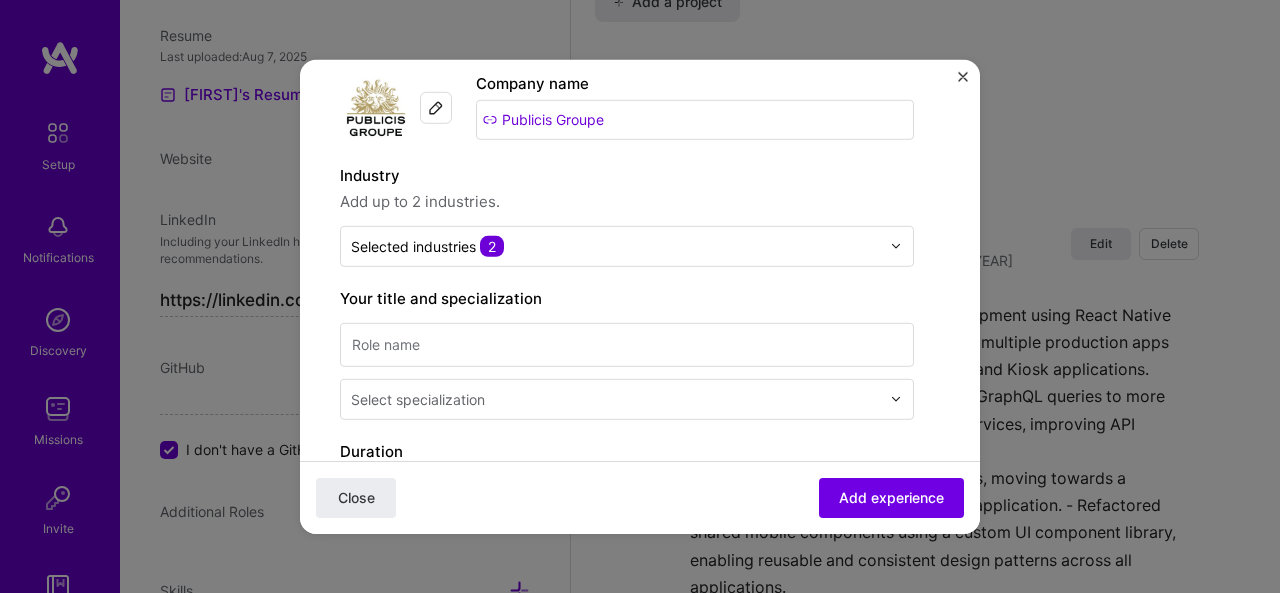 scroll, scrollTop: 100, scrollLeft: 0, axis: vertical 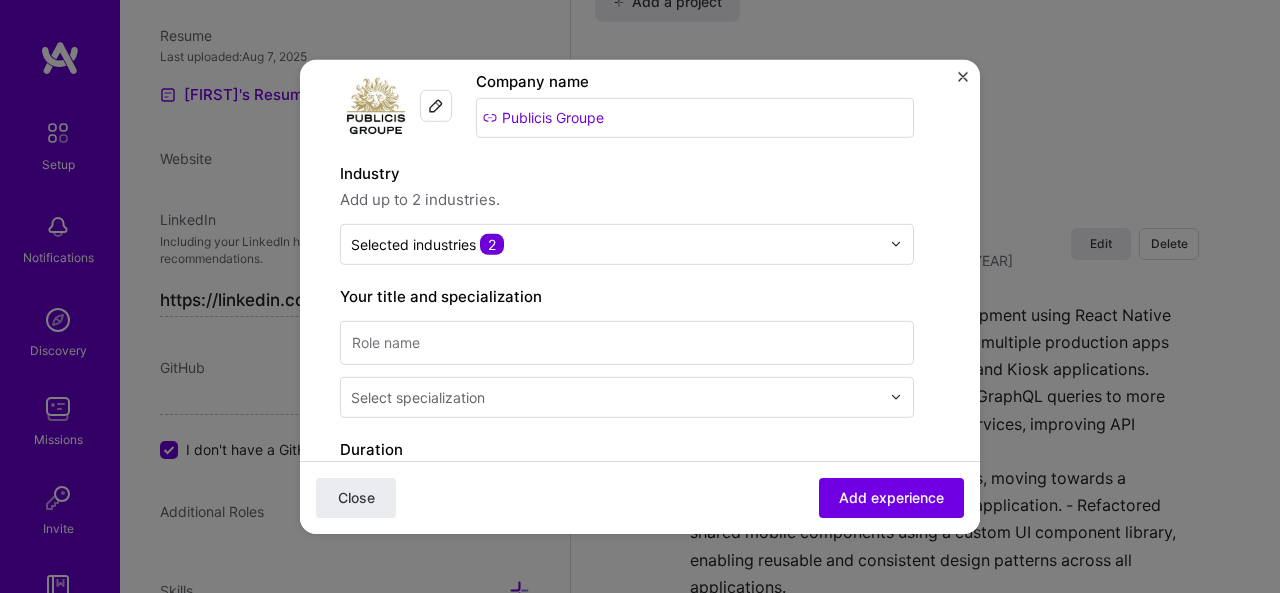 click on "Select specialization" at bounding box center [627, 366] 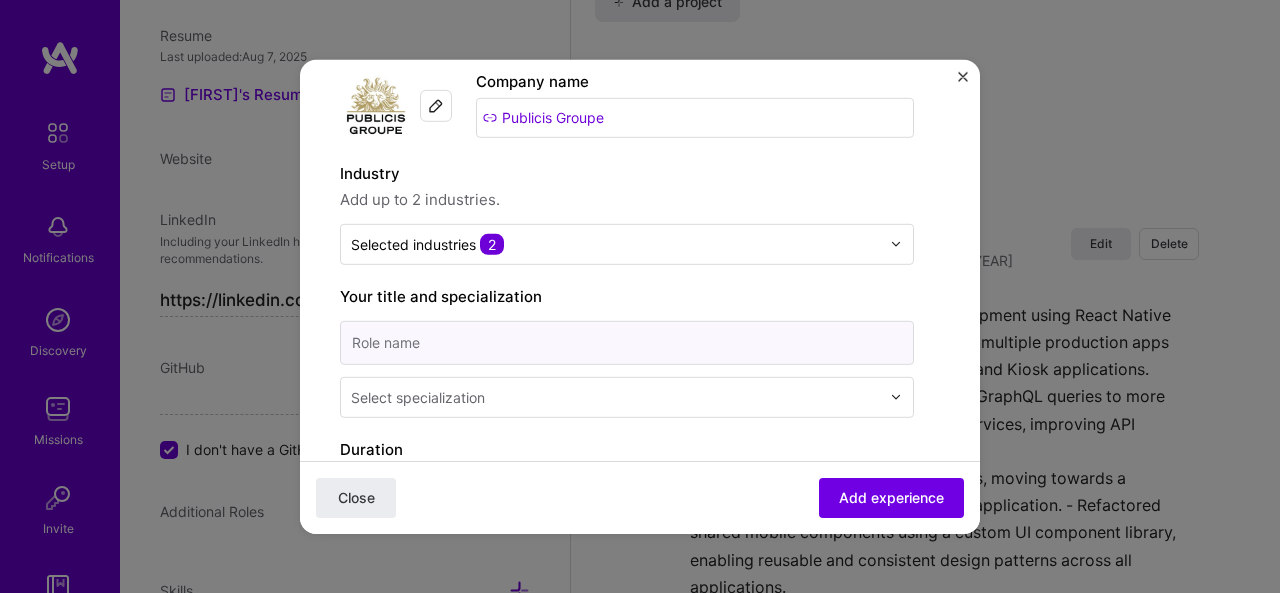 click at bounding box center [627, 342] 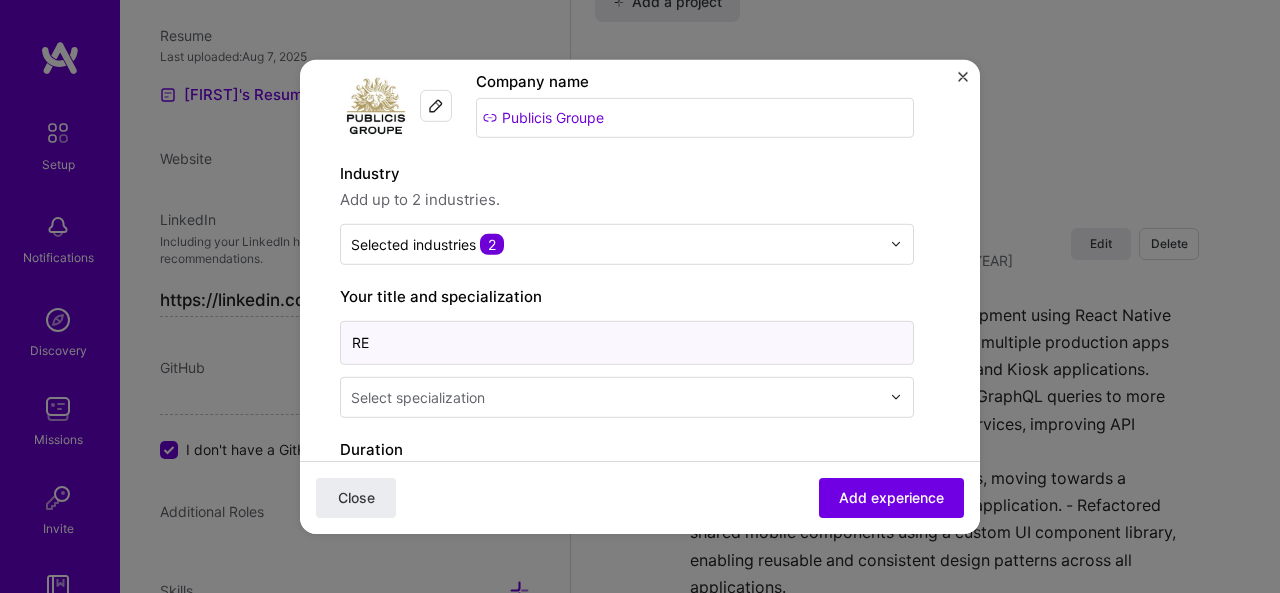 type on "R" 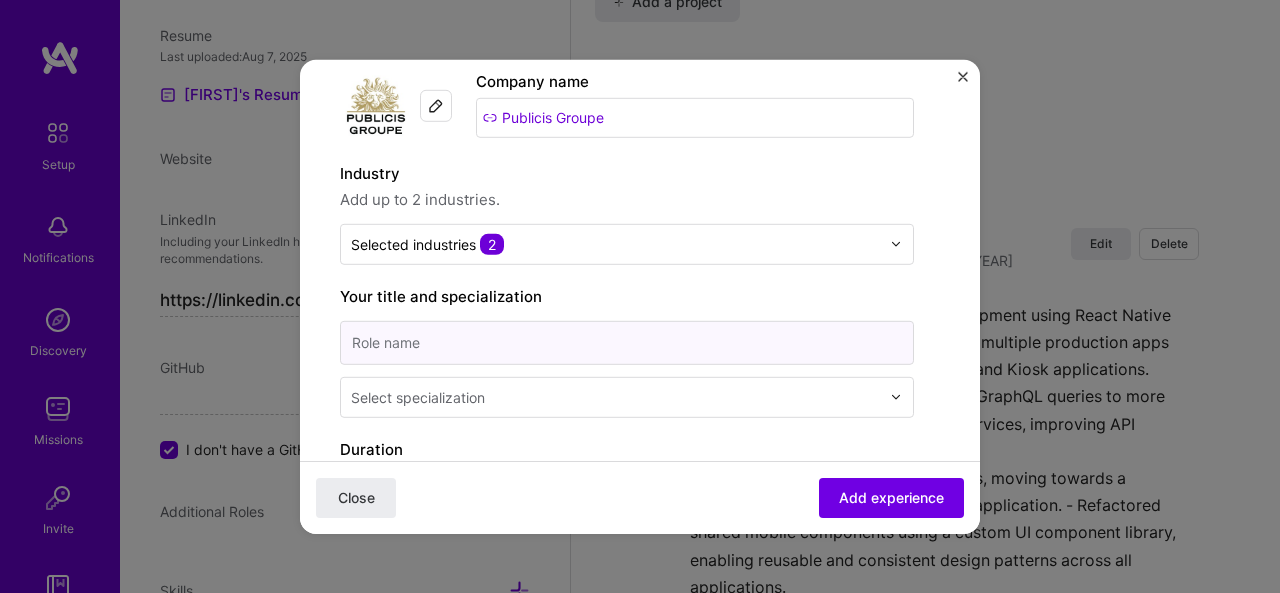 type on "S" 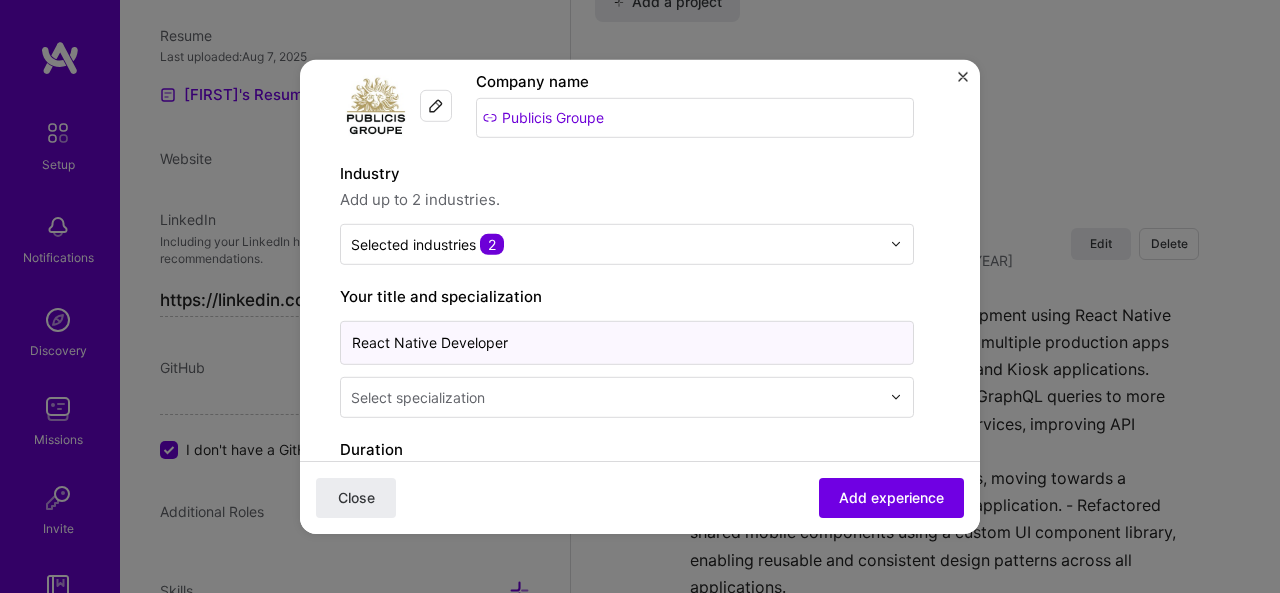 type on "React Native Developer" 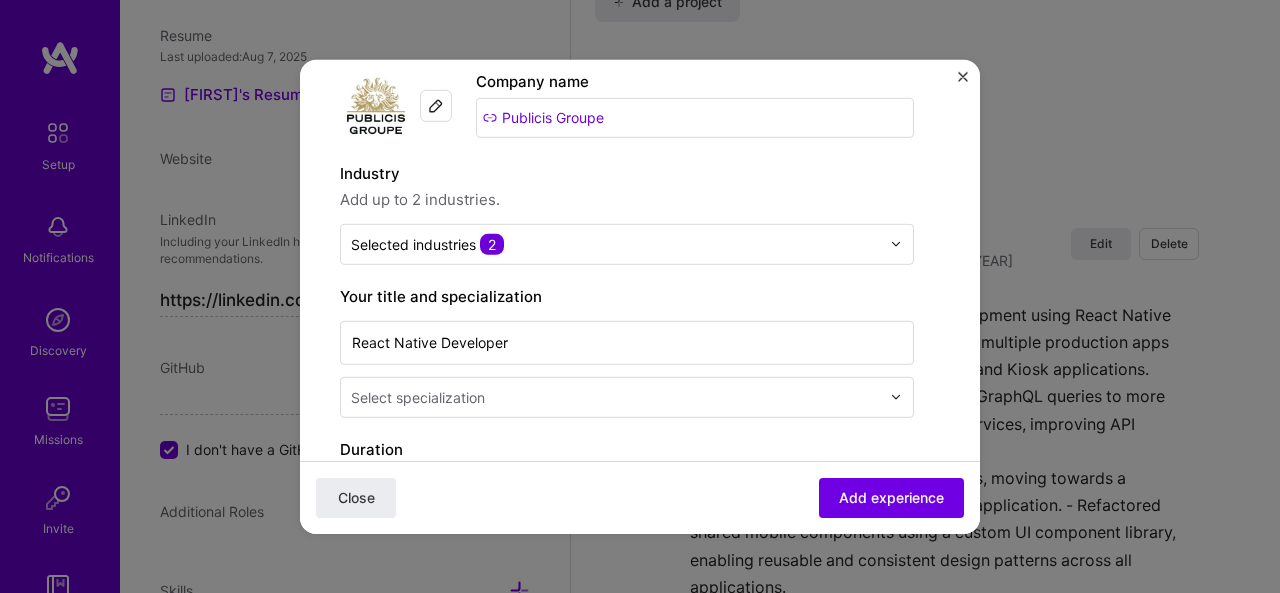 click on "React Native Developer Select specialization" at bounding box center [627, 366] 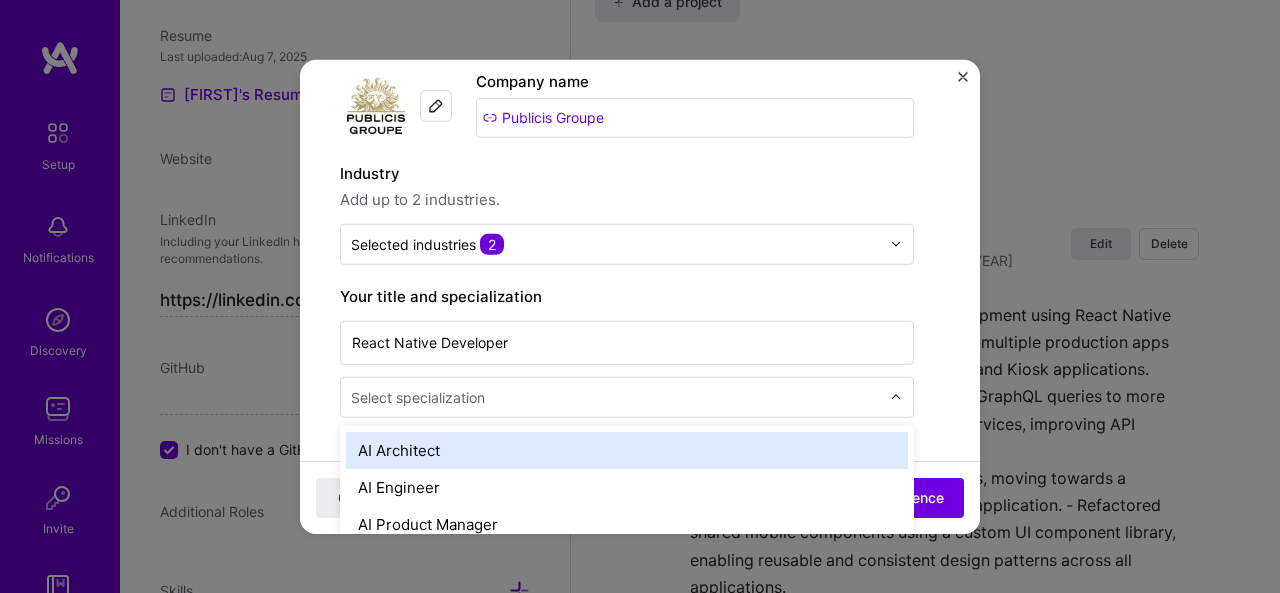 scroll, scrollTop: 1795, scrollLeft: 0, axis: vertical 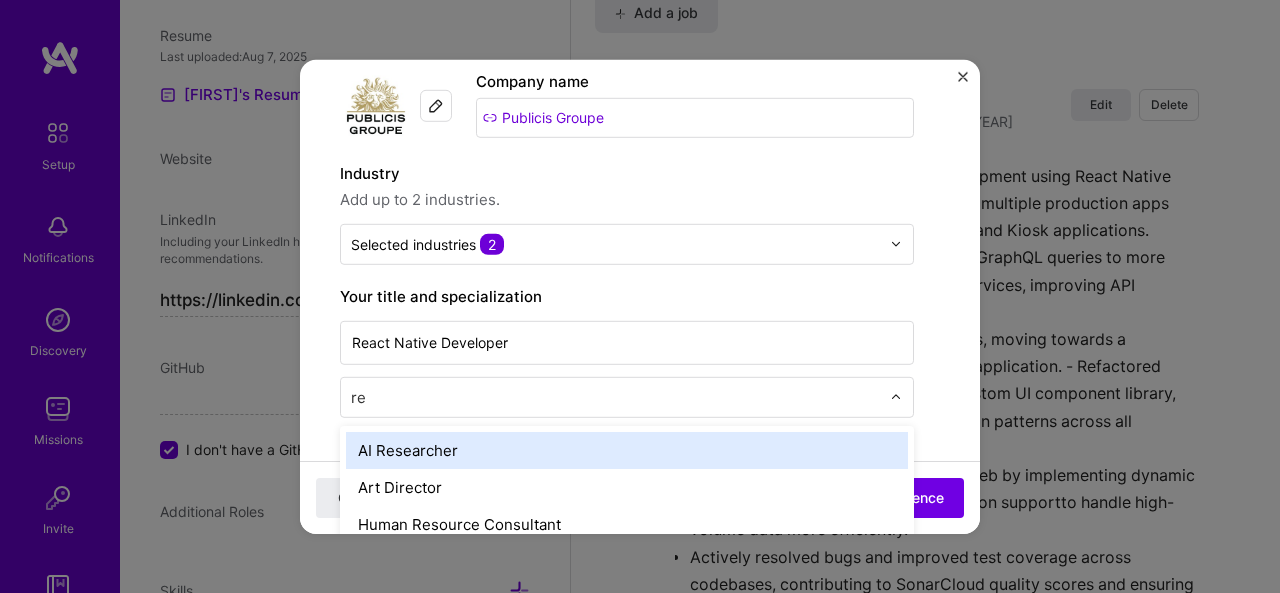 type on "r" 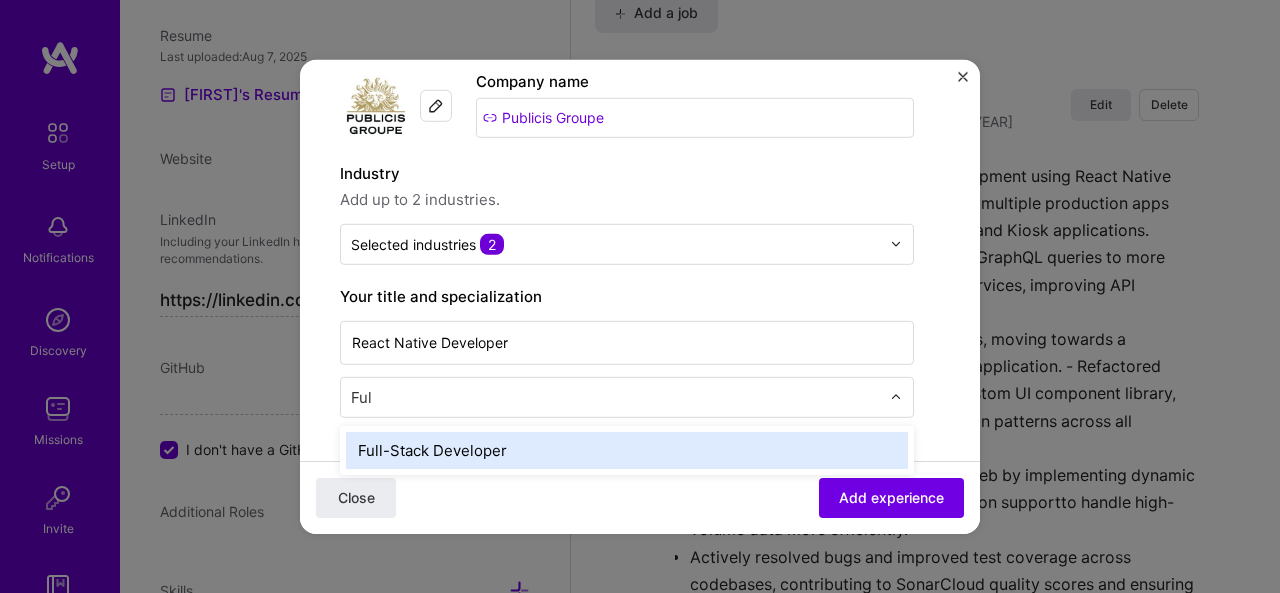 type on "Full" 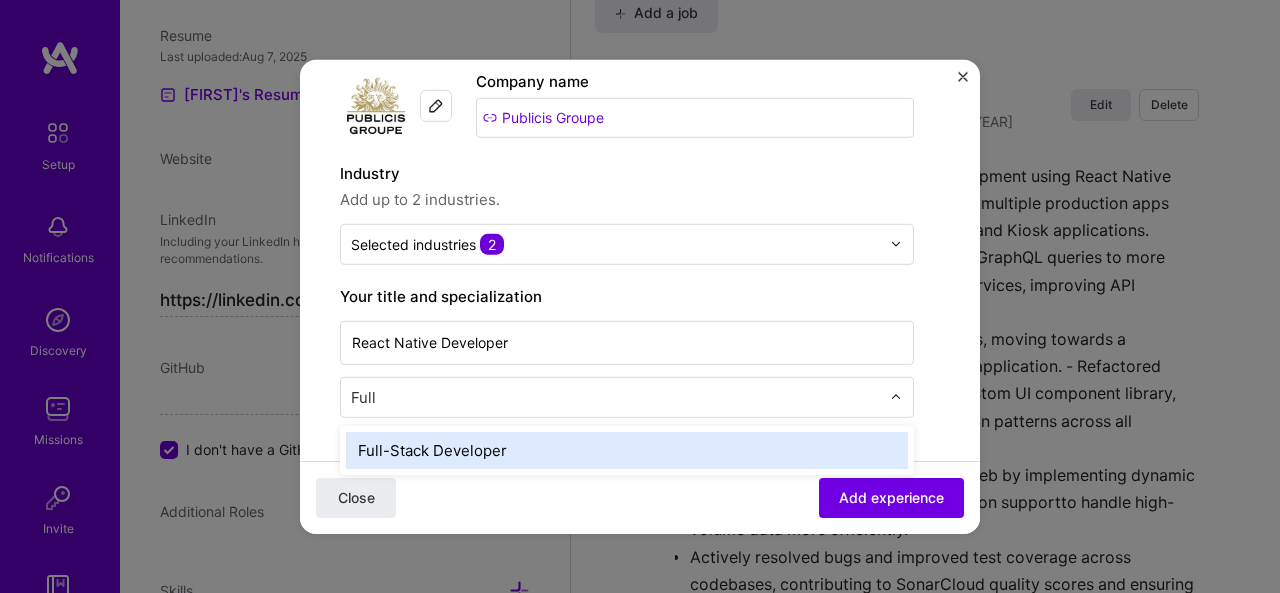 type 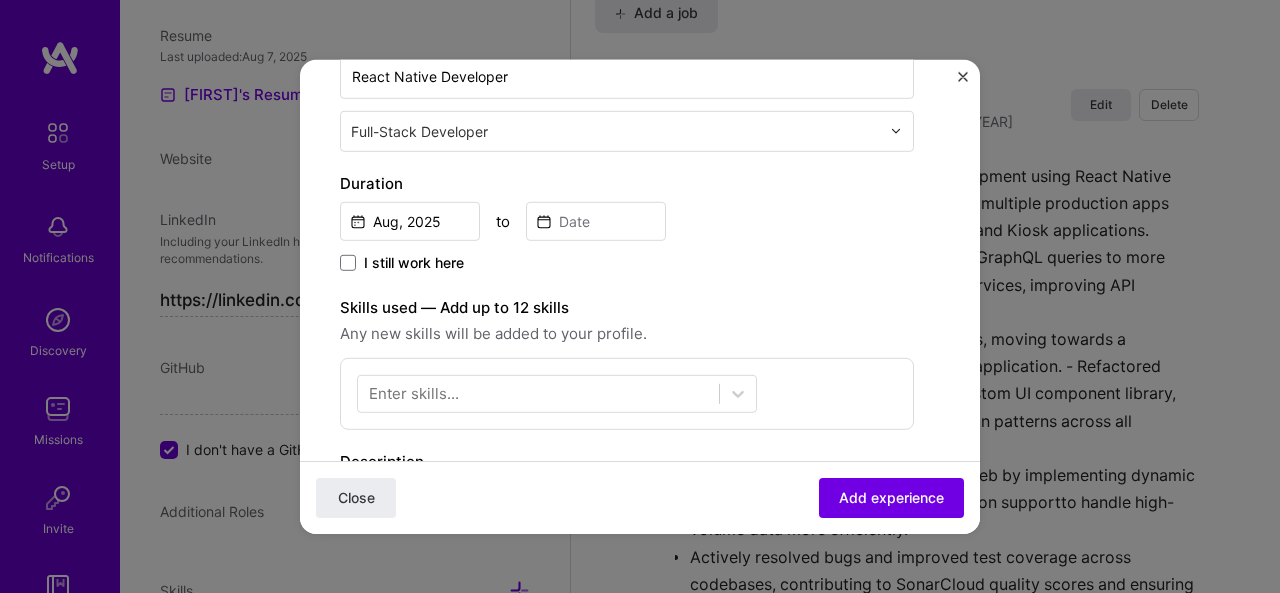 scroll, scrollTop: 333, scrollLeft: 0, axis: vertical 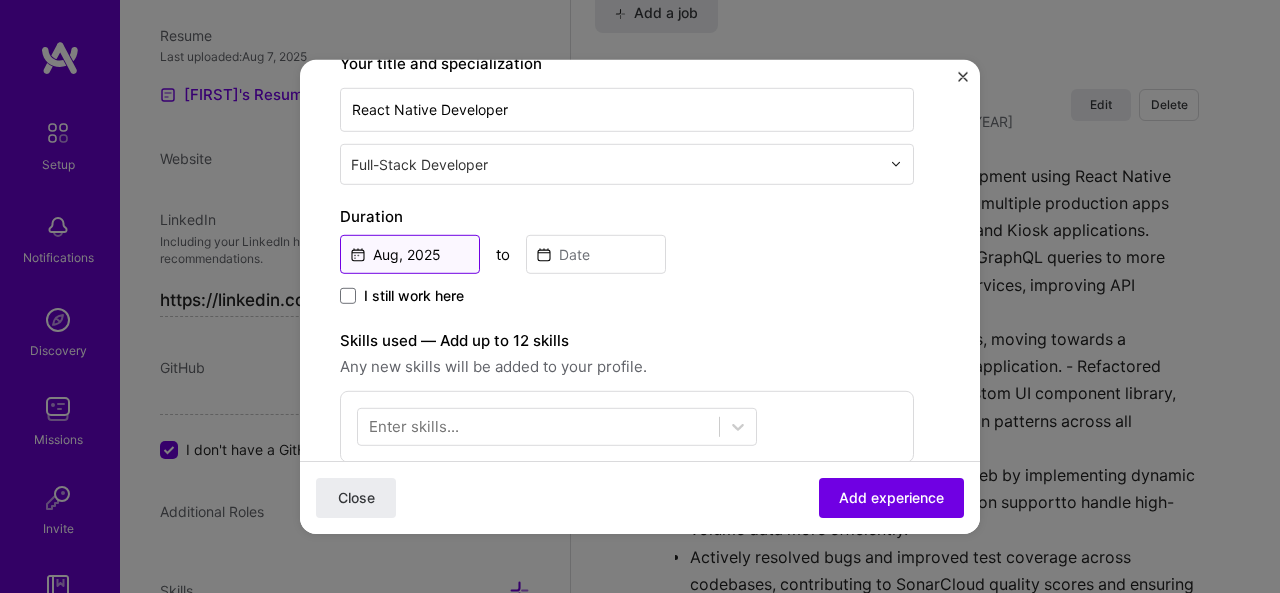 click on "Aug, 2025" at bounding box center [410, 253] 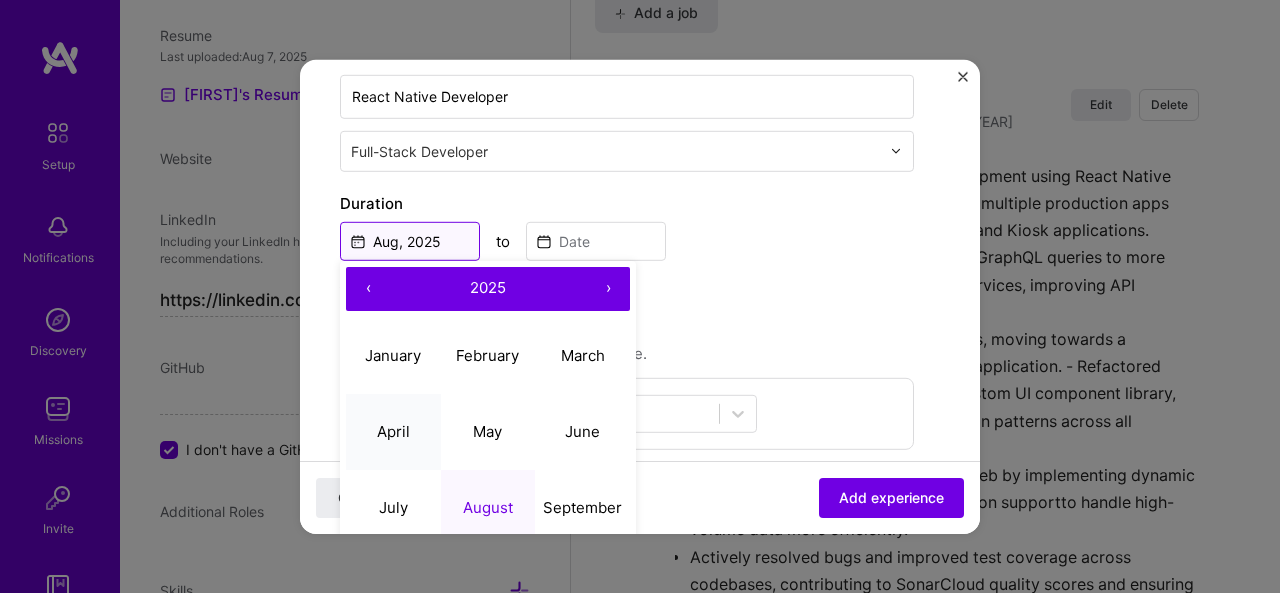 scroll, scrollTop: 350, scrollLeft: 0, axis: vertical 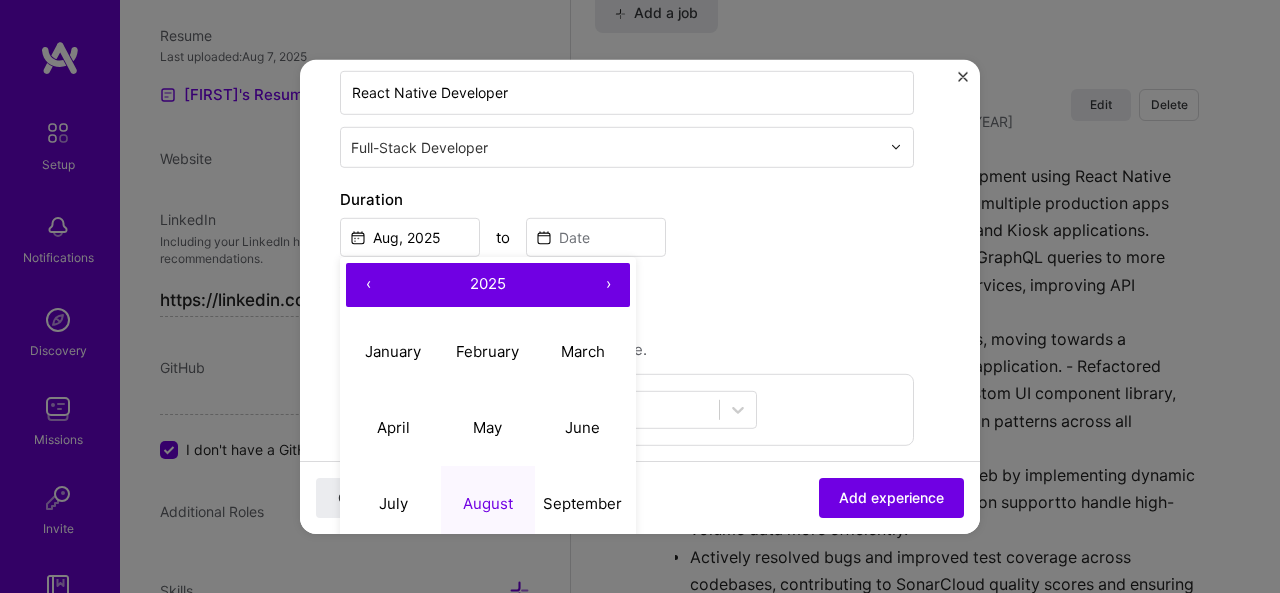 click on "‹" at bounding box center (368, 284) 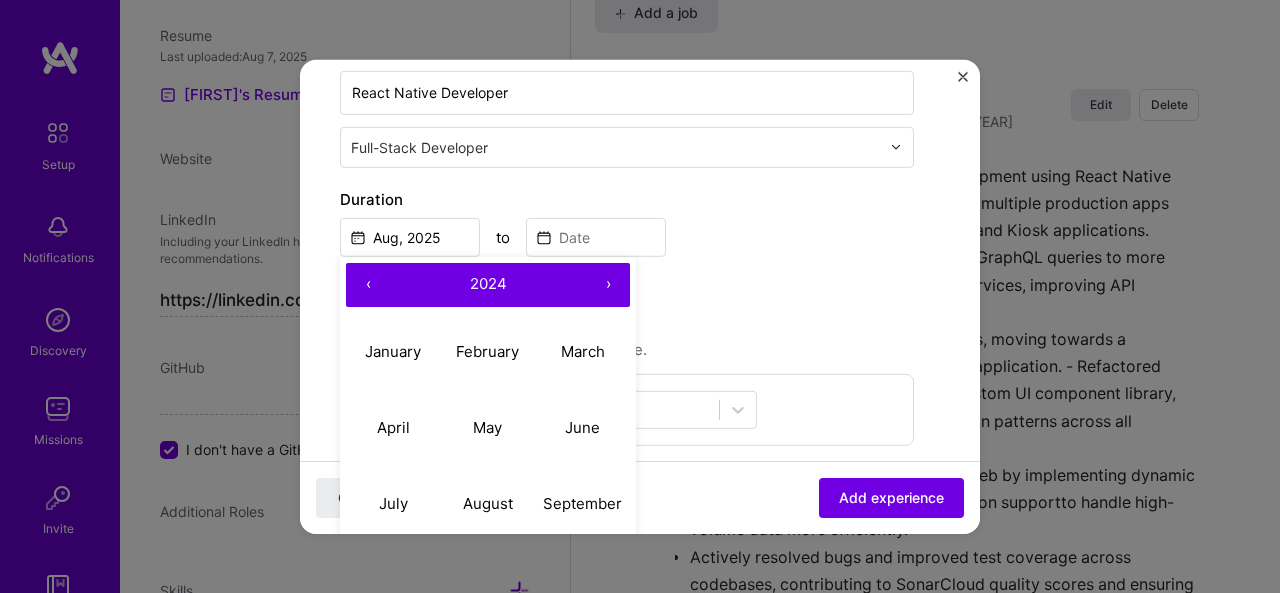 click on "‹" at bounding box center (368, 284) 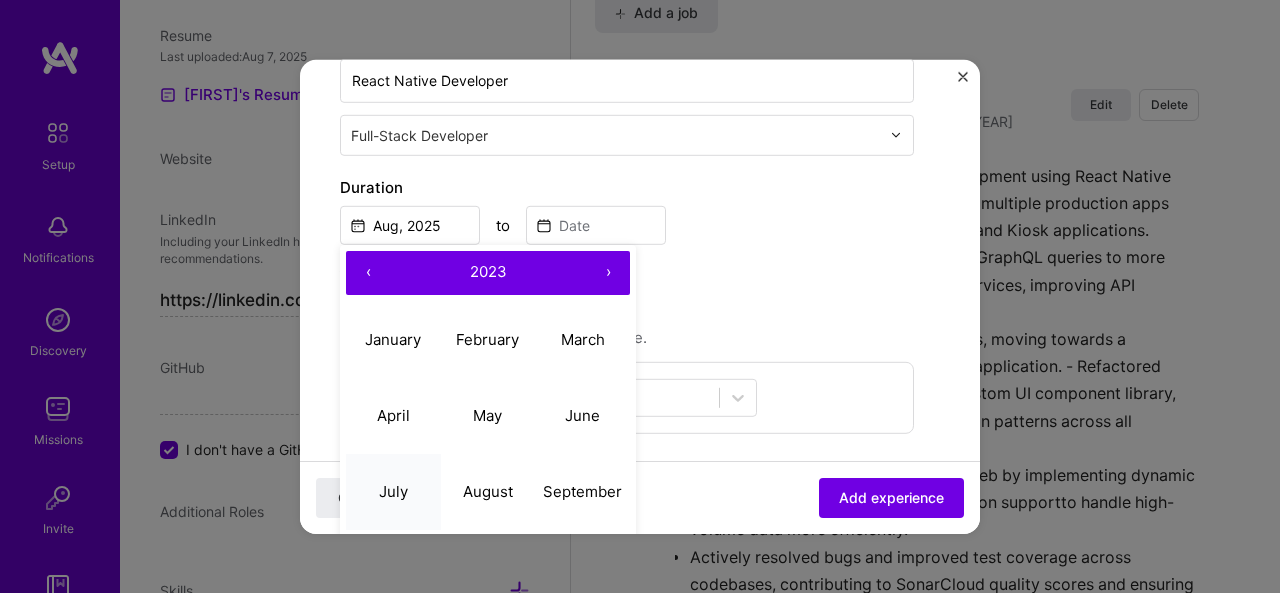 scroll, scrollTop: 366, scrollLeft: 0, axis: vertical 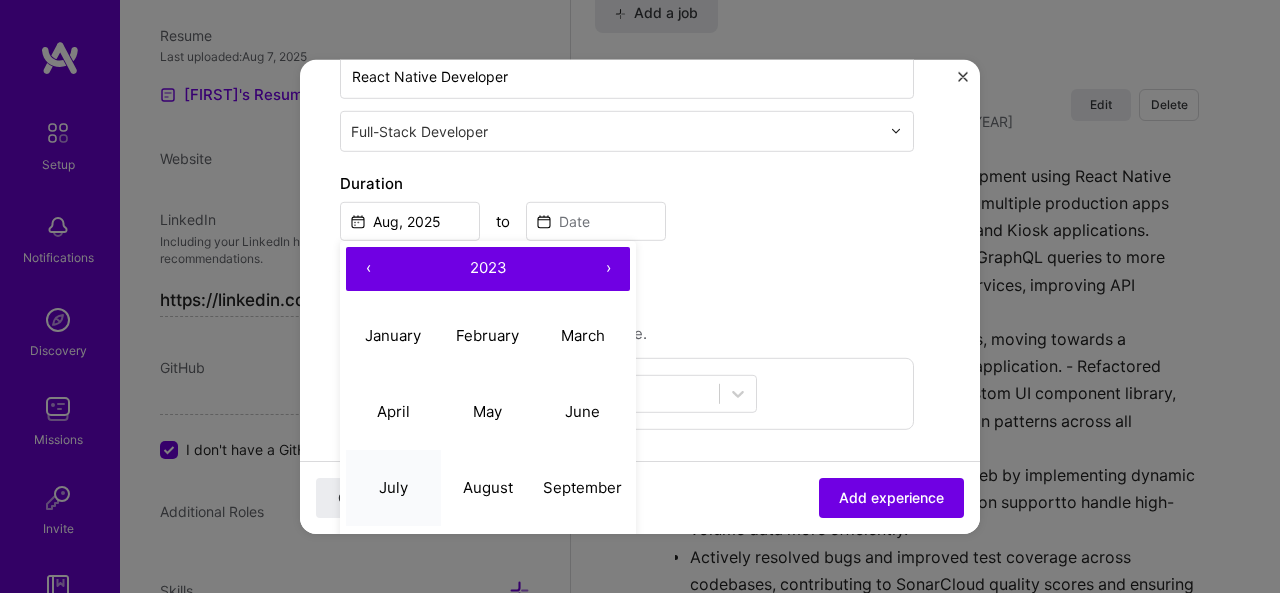 click on "July" at bounding box center [393, 488] 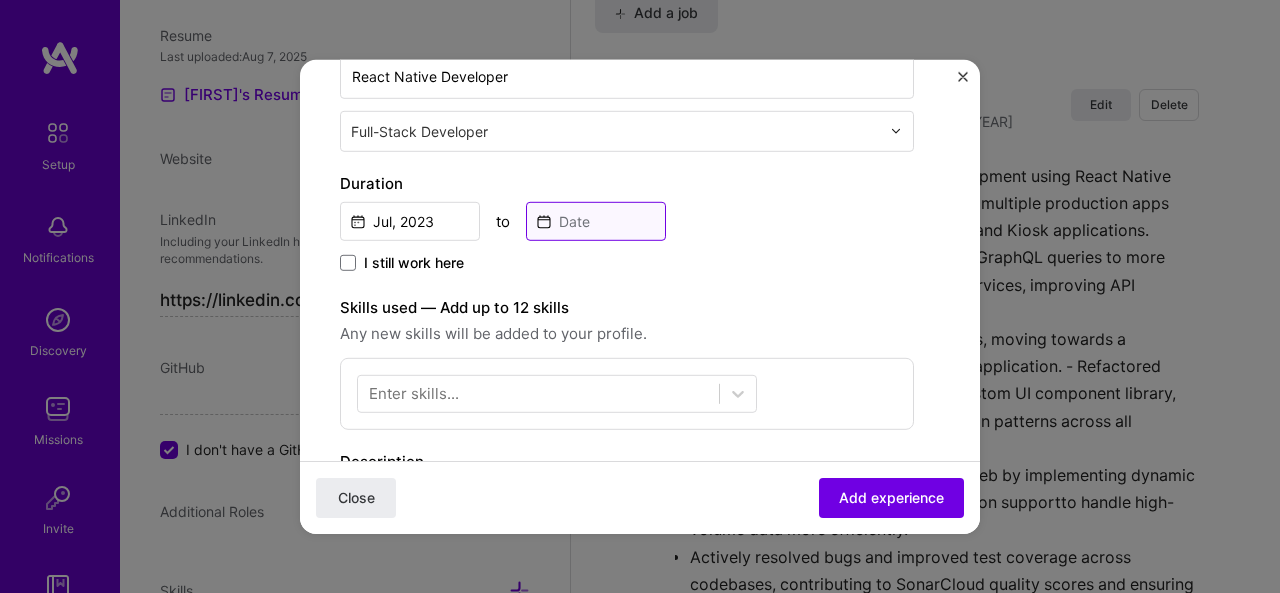 click at bounding box center (596, 220) 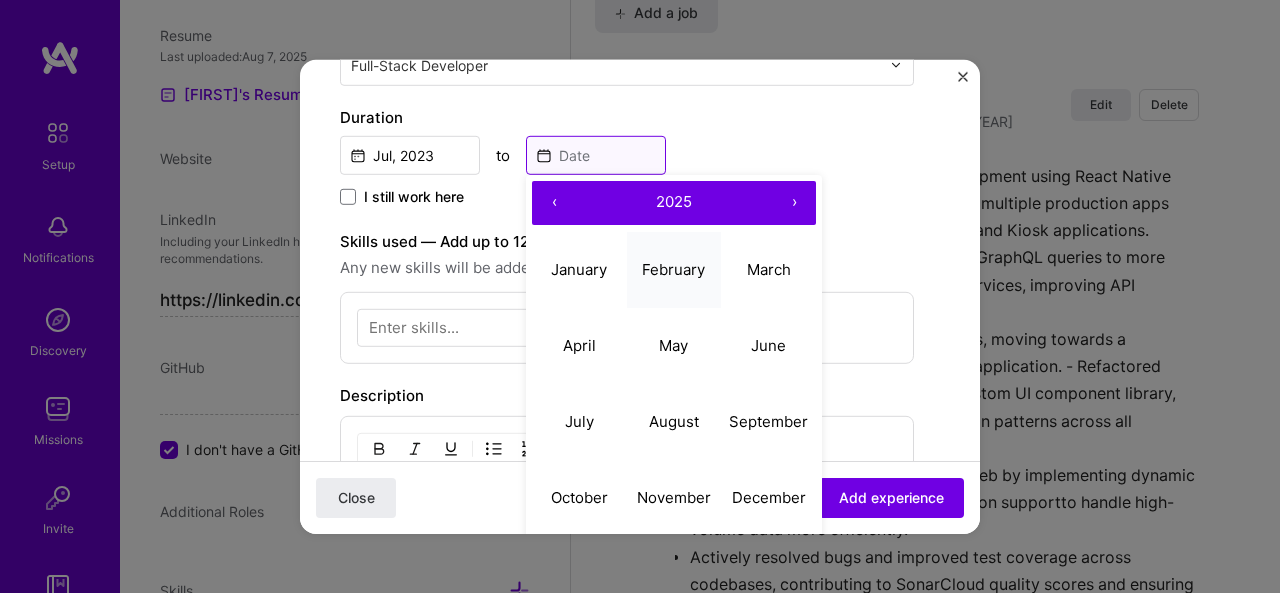 scroll, scrollTop: 450, scrollLeft: 0, axis: vertical 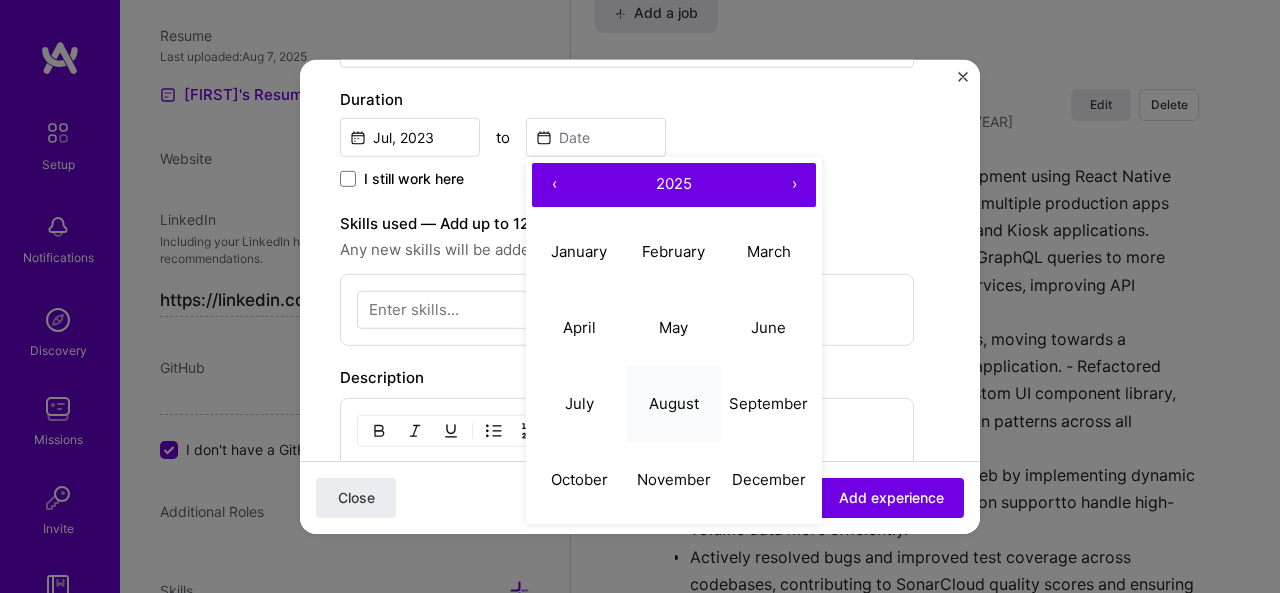 click on "August" at bounding box center (674, 403) 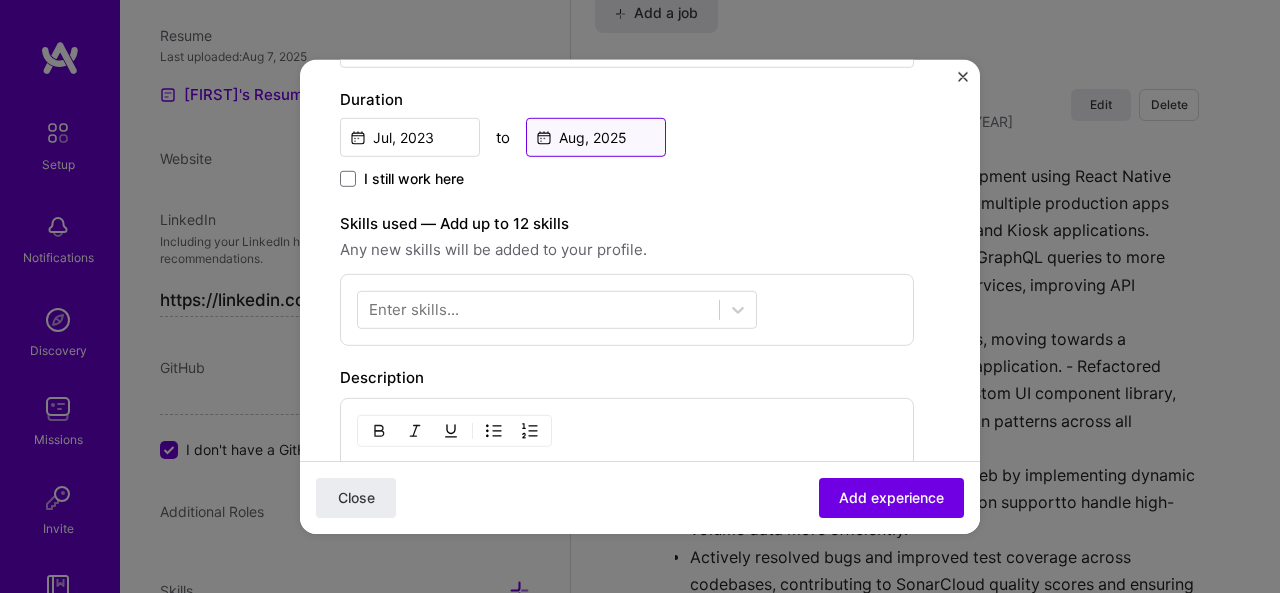 click on "Aug, 2025" at bounding box center (596, 136) 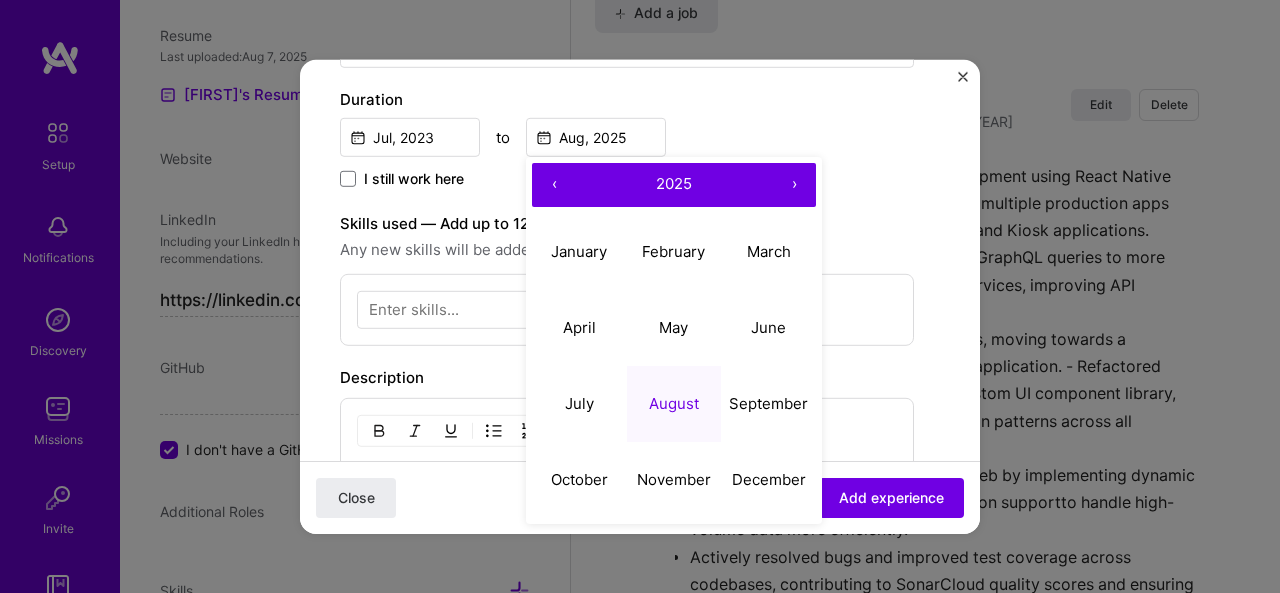 click on "‹" at bounding box center [554, 184] 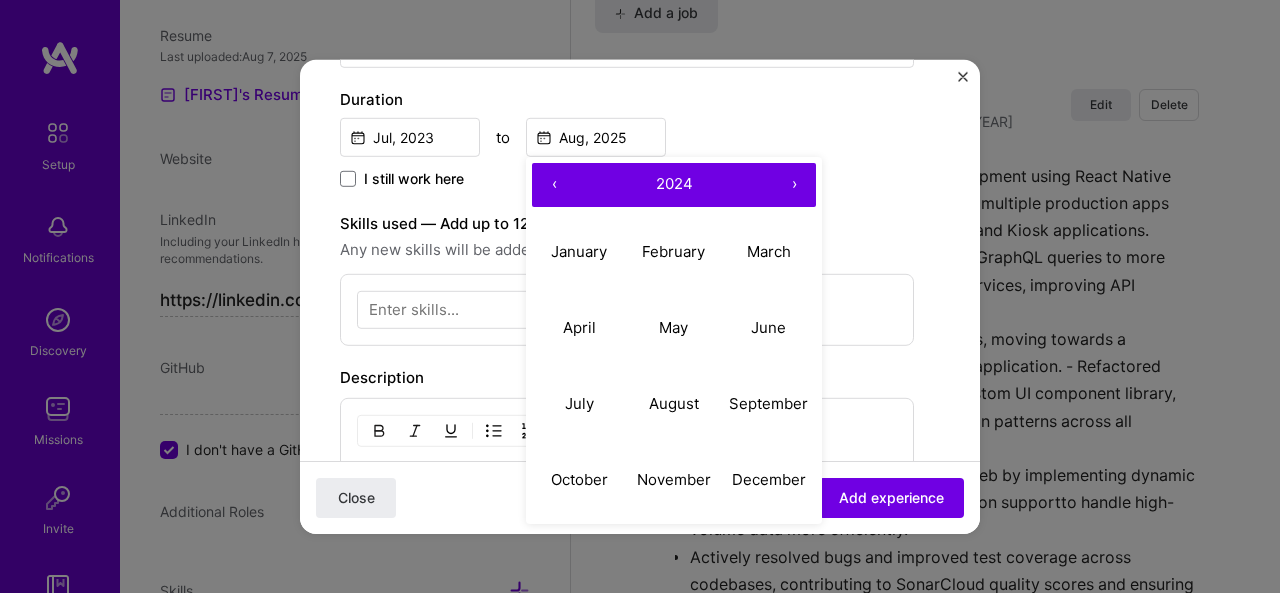 click on "Skills used — Add up to 12 skills Any new skills will be added to your profile. Enter skills..." at bounding box center [627, 278] 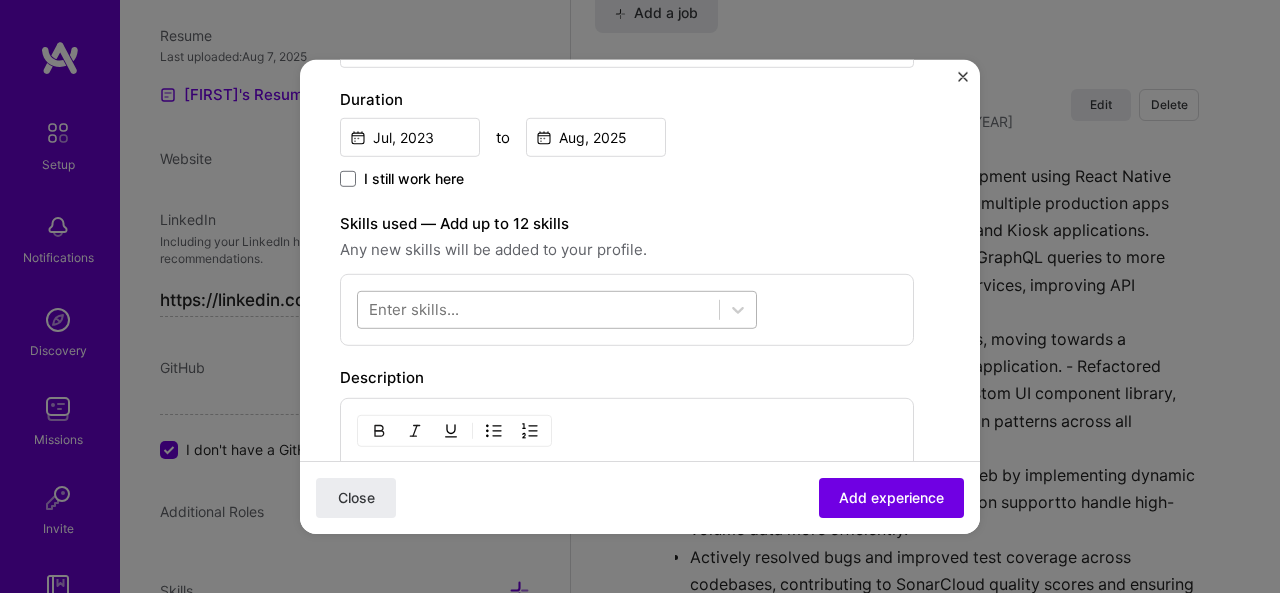 click at bounding box center (538, 309) 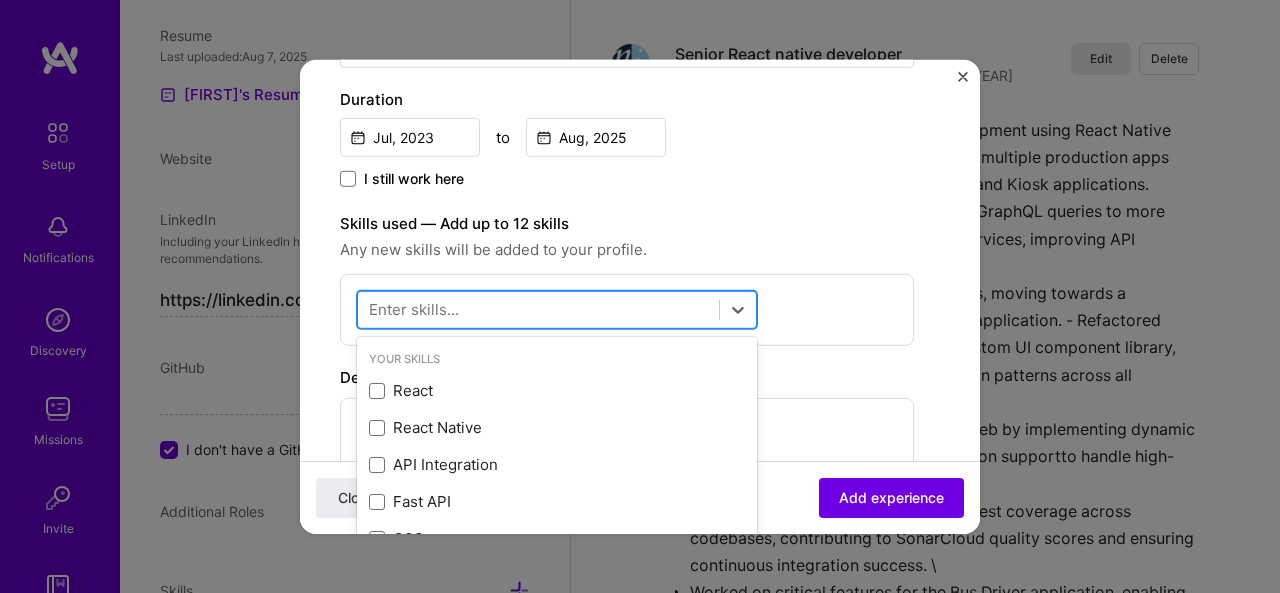 scroll, scrollTop: 1844, scrollLeft: 0, axis: vertical 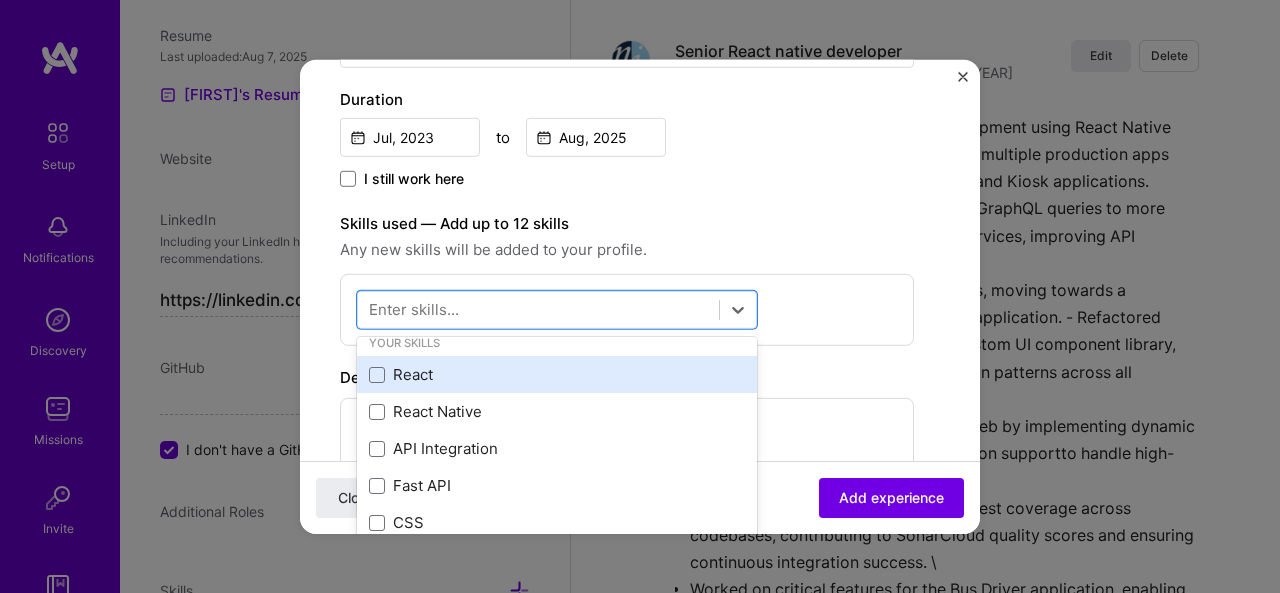 click on "React" at bounding box center [557, 374] 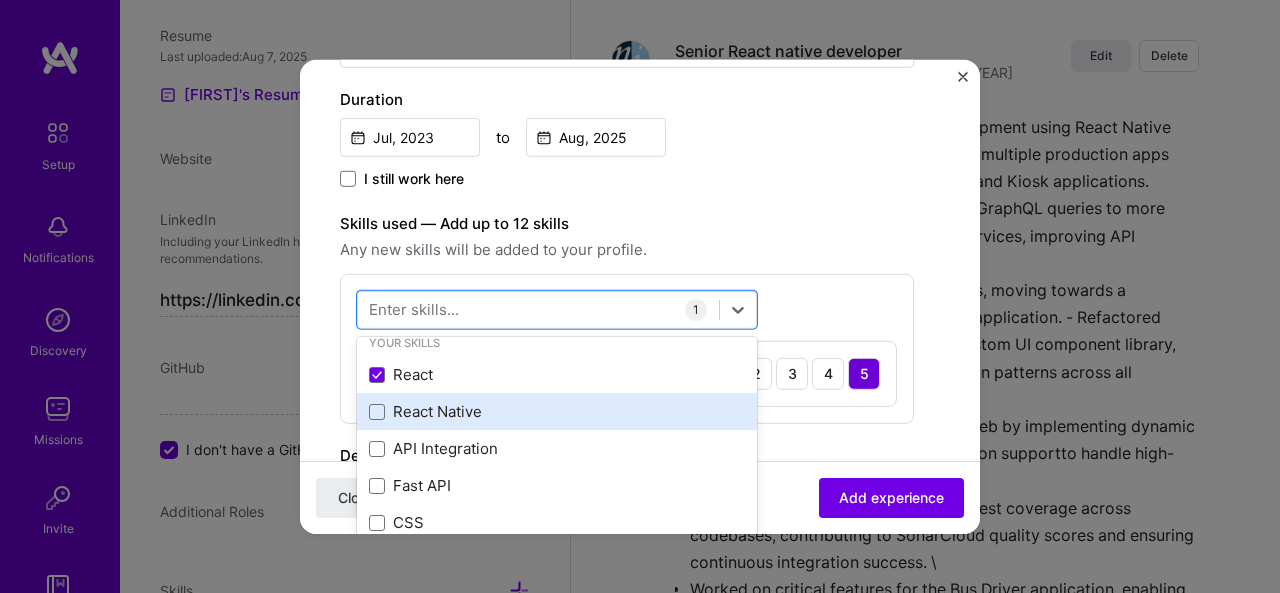 click on "React Native" at bounding box center [557, 411] 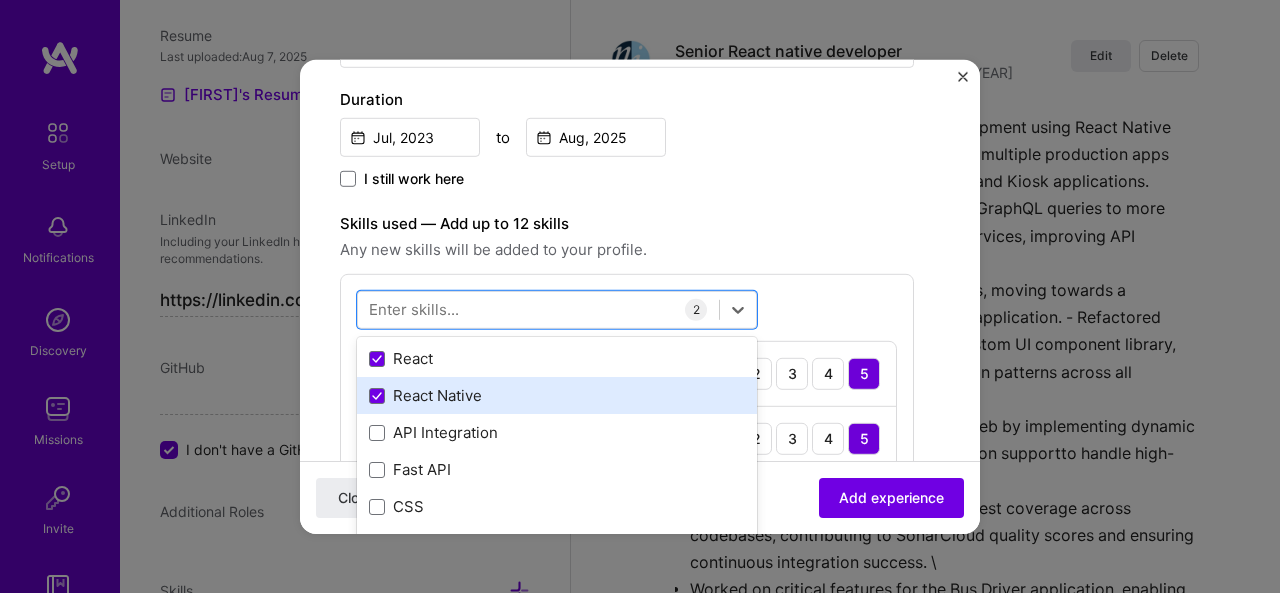 scroll, scrollTop: 50, scrollLeft: 0, axis: vertical 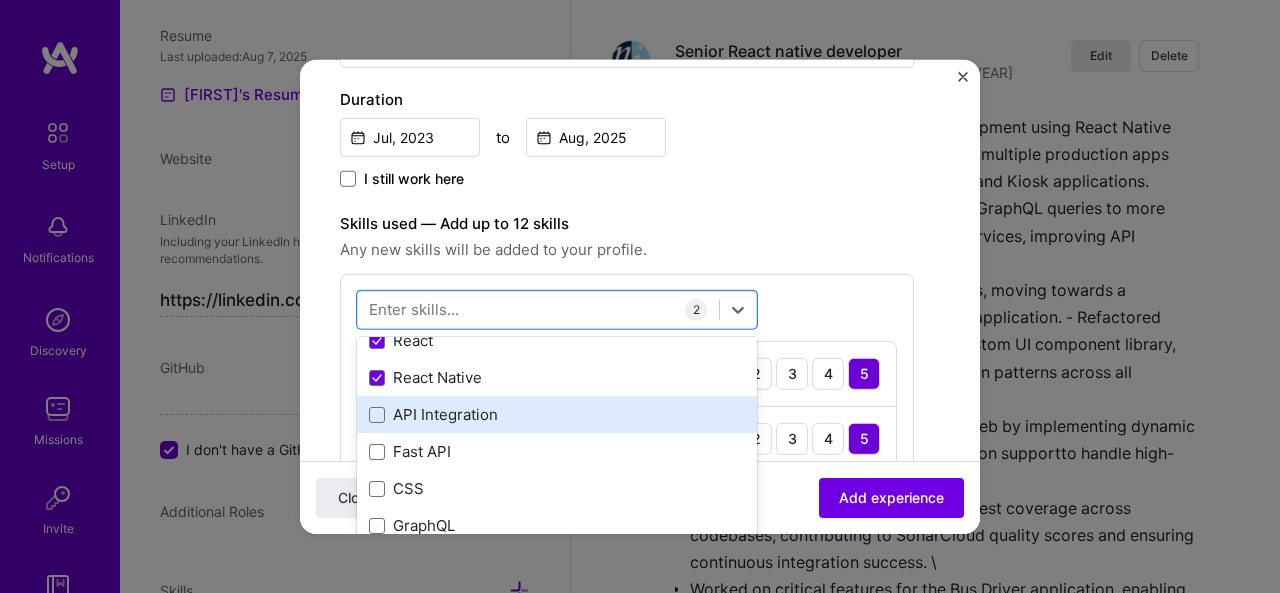 click on "API Integration" at bounding box center [557, 414] 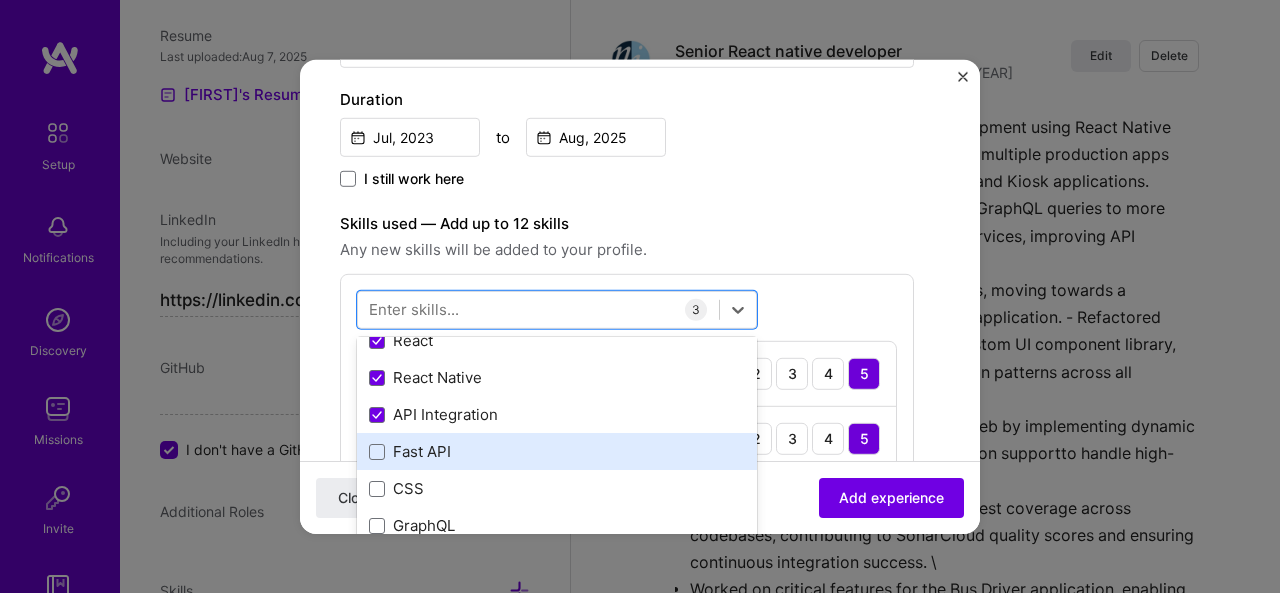 click on "Fast API" at bounding box center [557, 451] 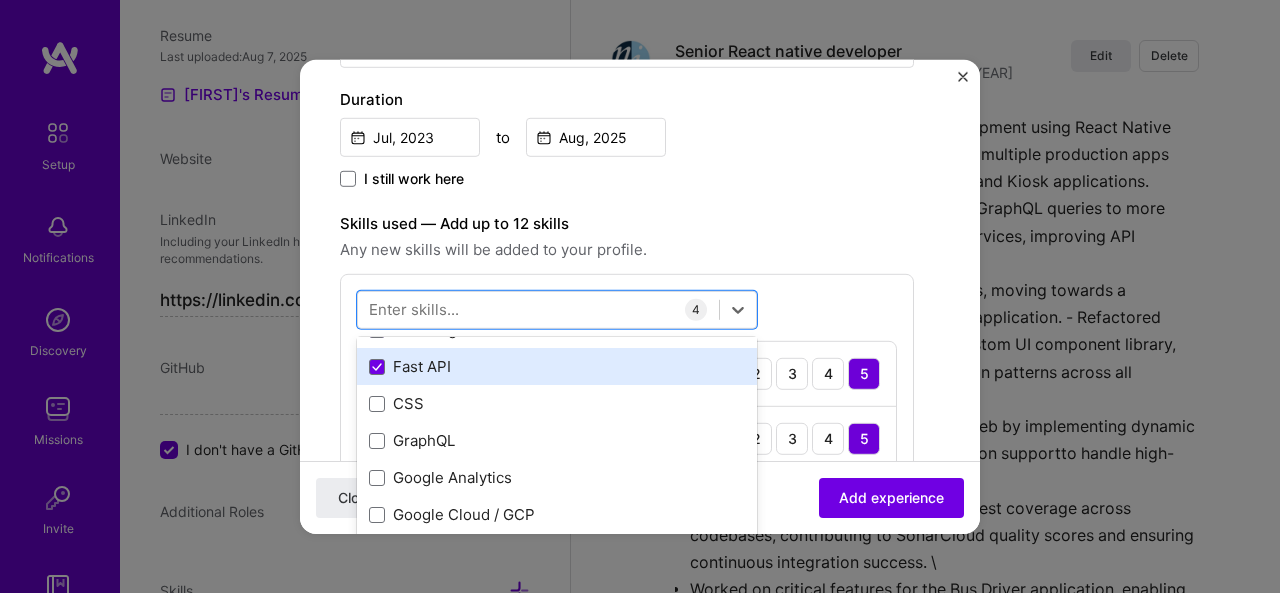 scroll, scrollTop: 150, scrollLeft: 0, axis: vertical 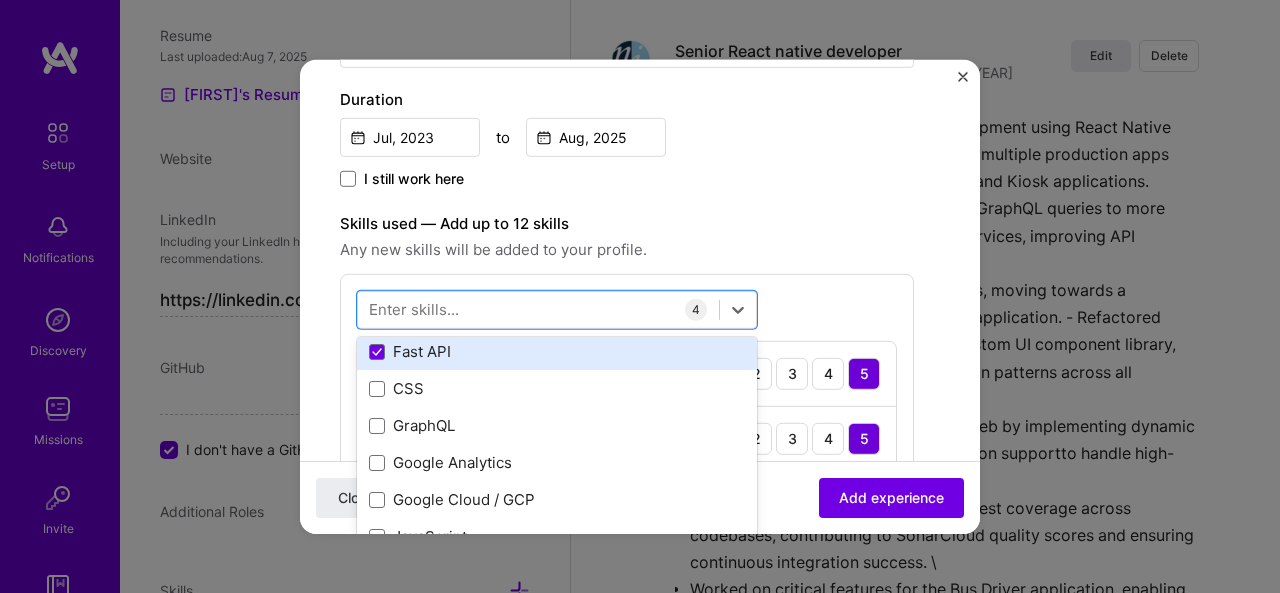 click on "Google Analytics" at bounding box center [557, 462] 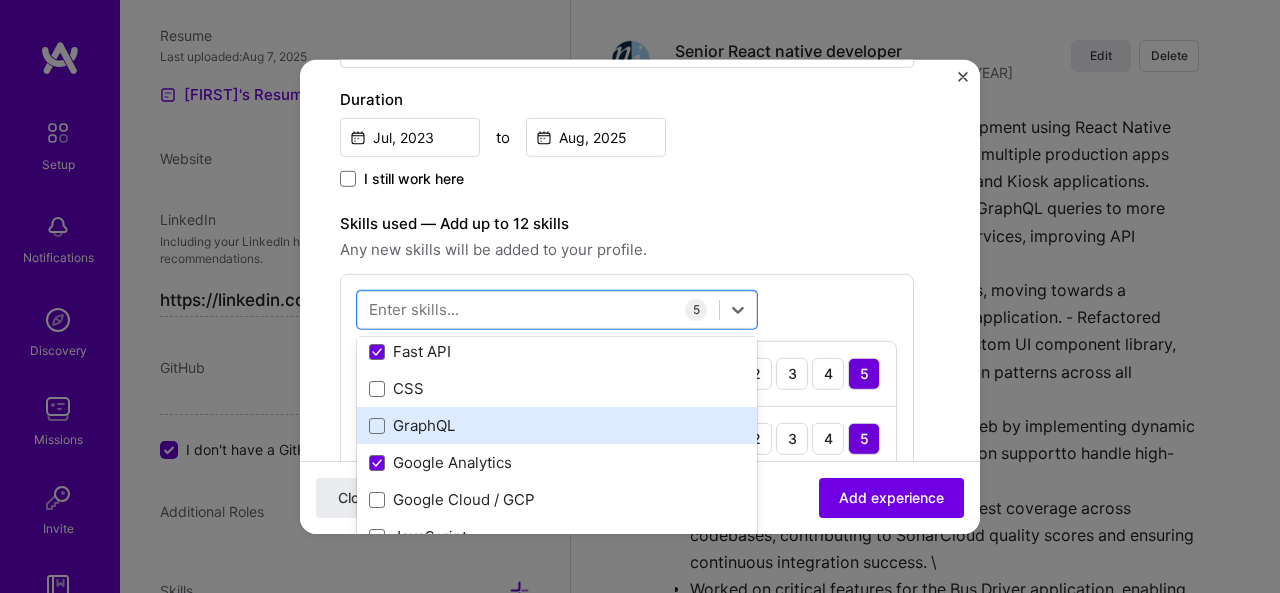 click on "GraphQL" at bounding box center [557, 425] 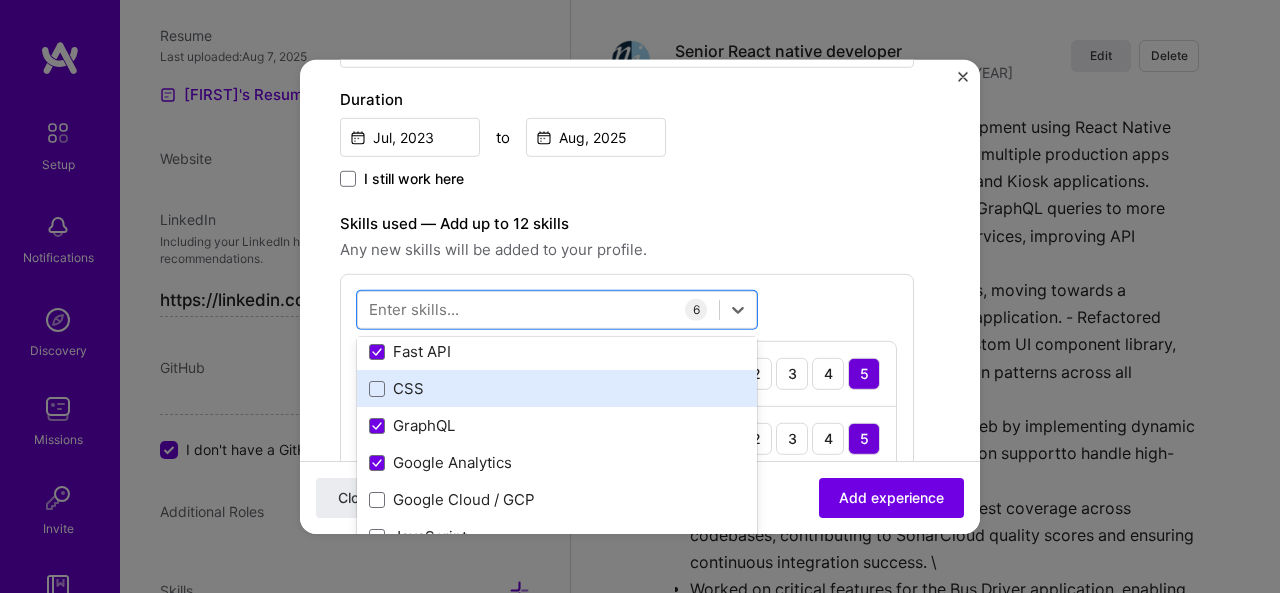 click on "CSS" at bounding box center (557, 388) 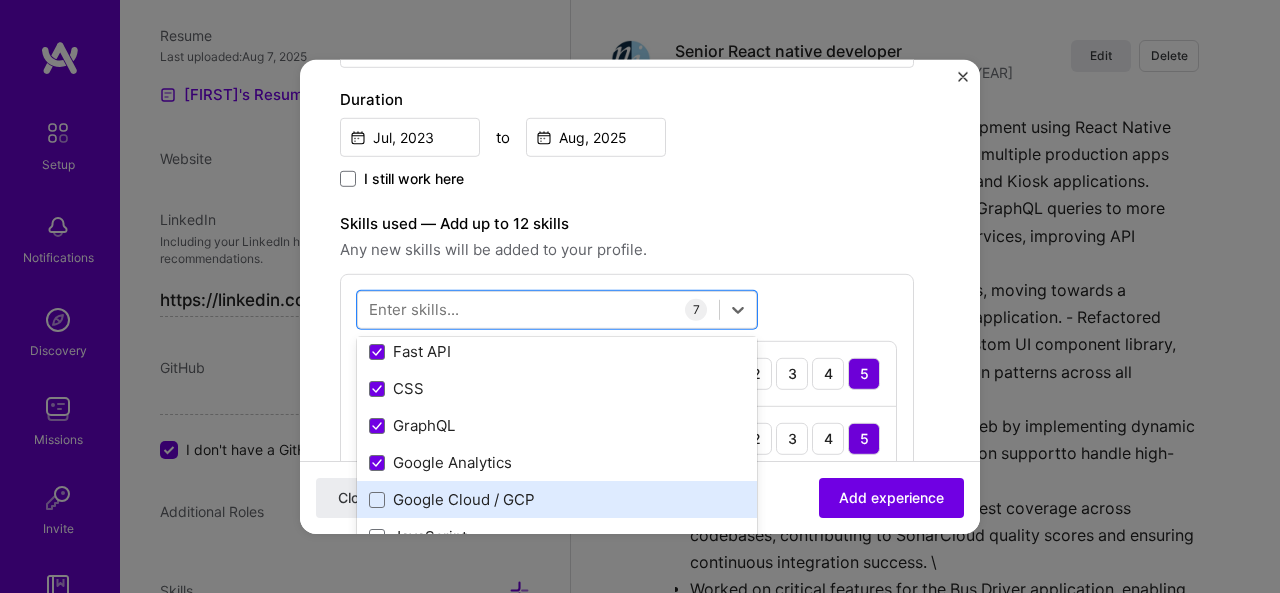 click on "Google Cloud / GCP" at bounding box center (557, 499) 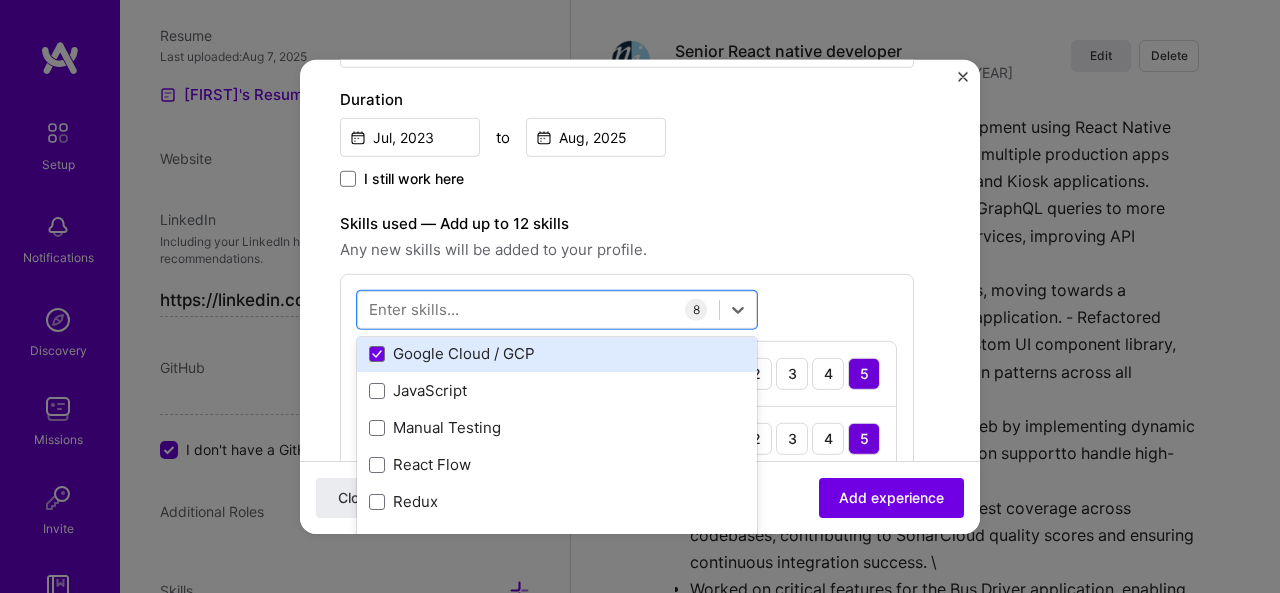 scroll, scrollTop: 316, scrollLeft: 0, axis: vertical 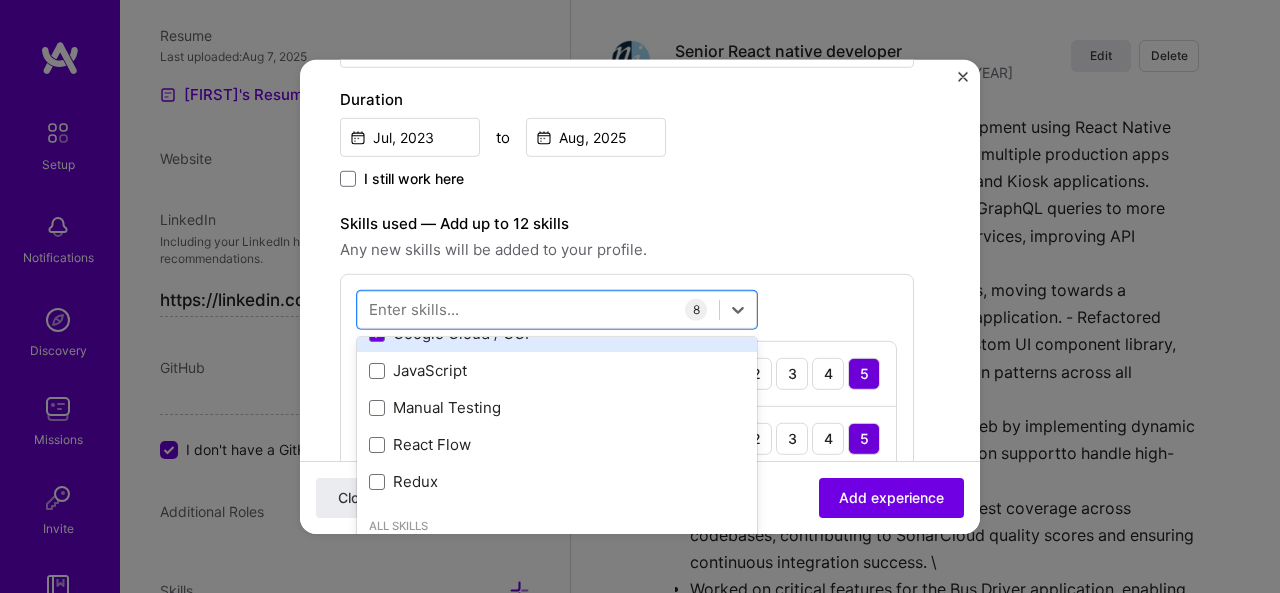 click on "Redux" at bounding box center (557, 481) 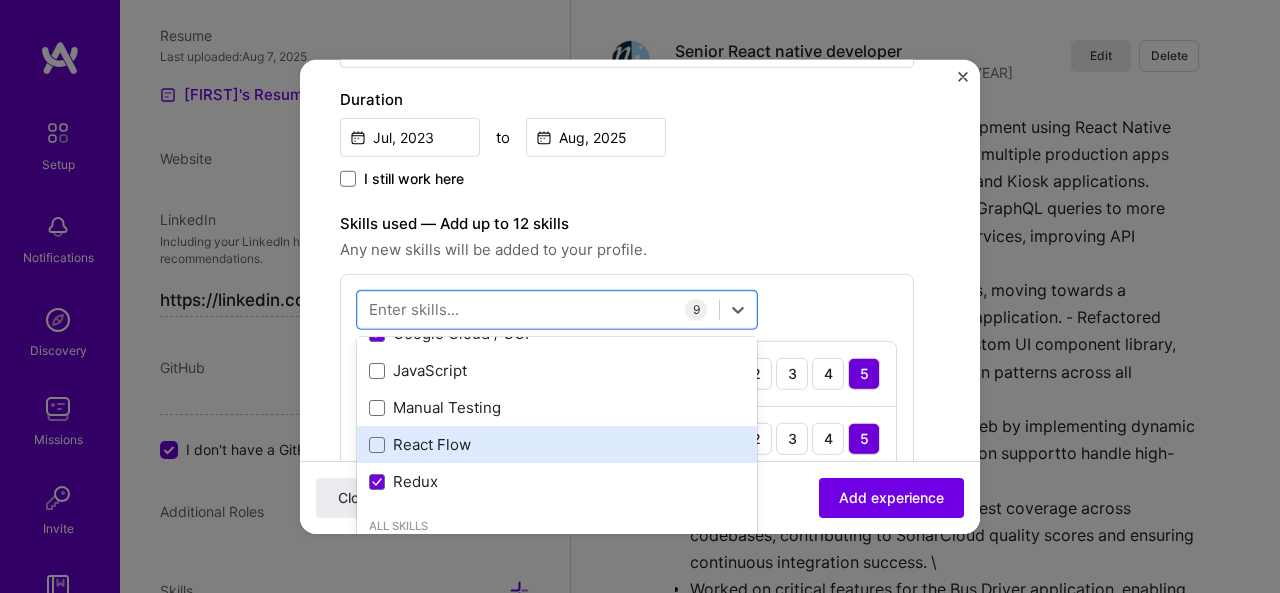 click on "React Flow" at bounding box center [557, 444] 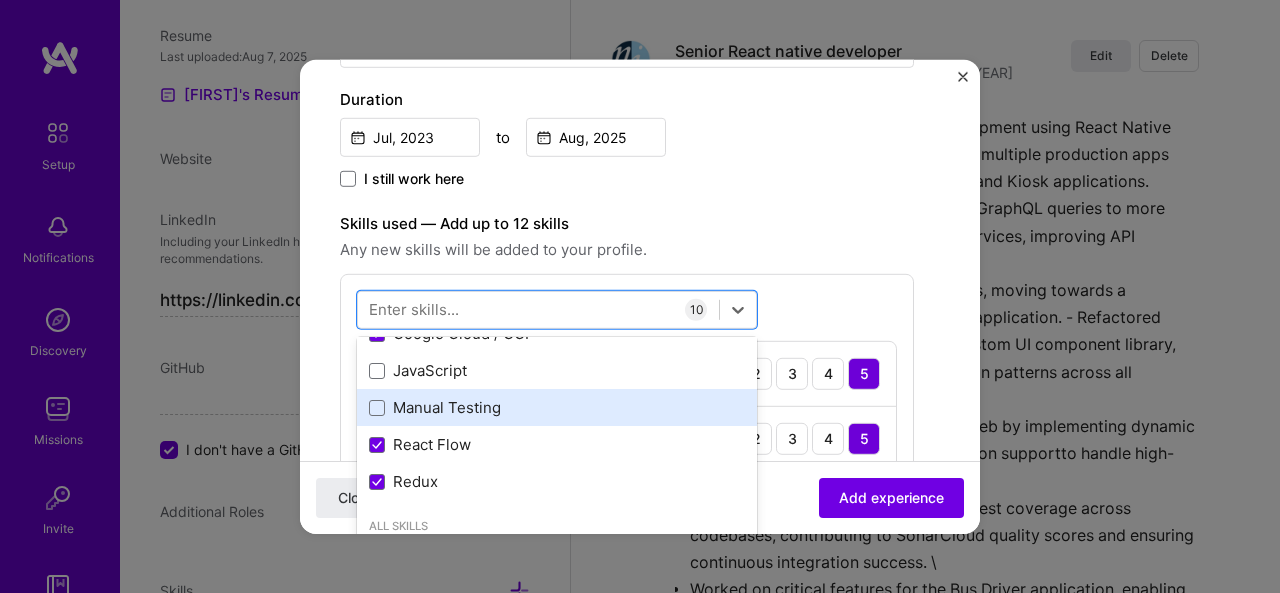 click on "Manual Testing" at bounding box center (557, 407) 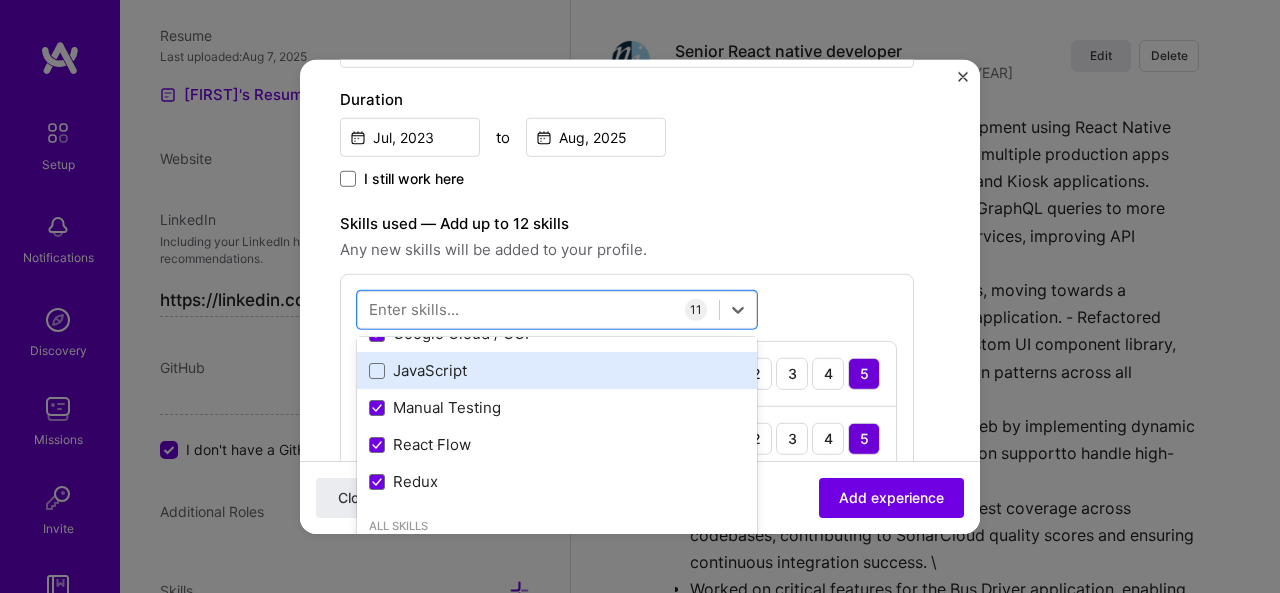 click on "JavaScript" at bounding box center [557, 370] 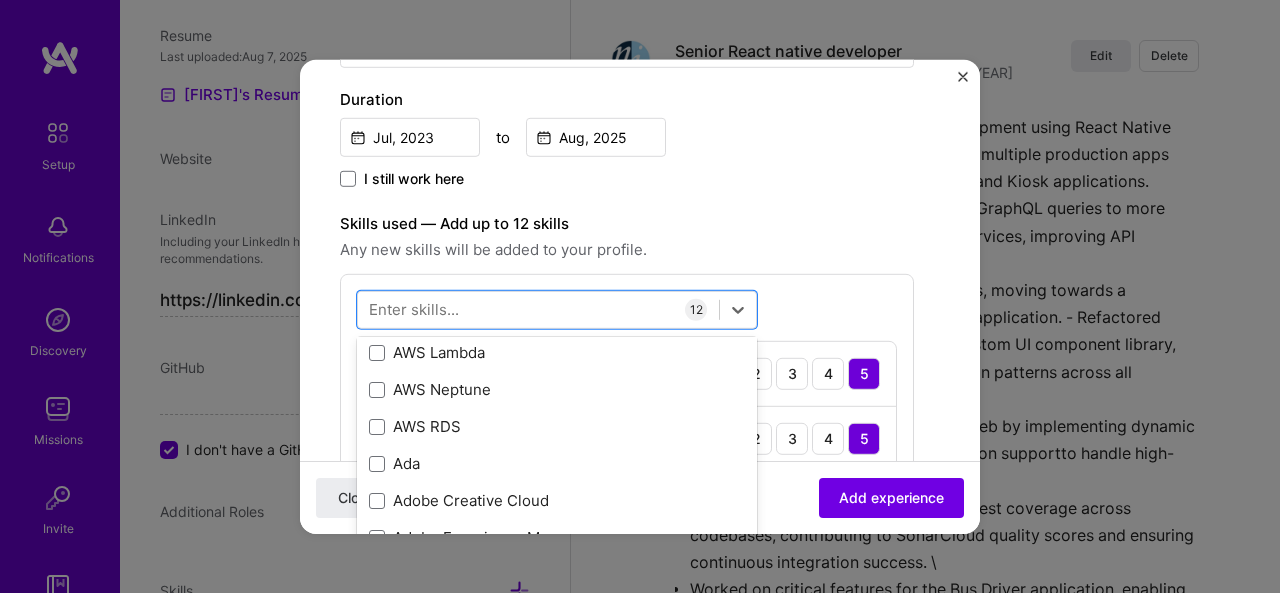 scroll, scrollTop: 1450, scrollLeft: 0, axis: vertical 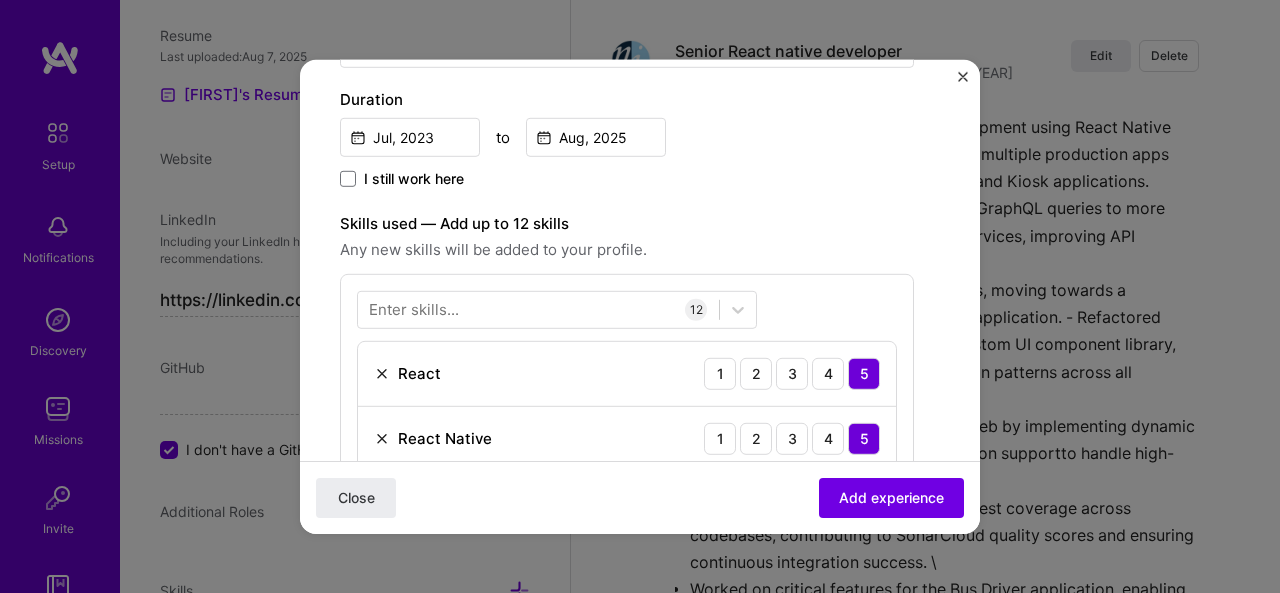 click on "Skills used — Add up to 12 skills" at bounding box center (627, 223) 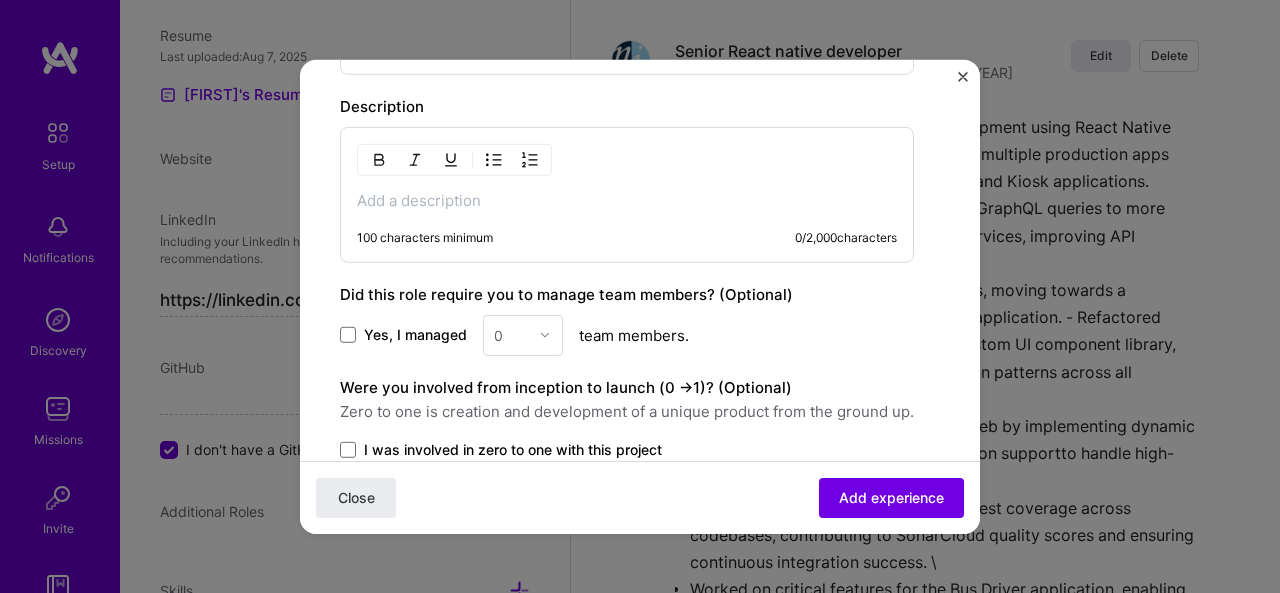 scroll, scrollTop: 1431, scrollLeft: 0, axis: vertical 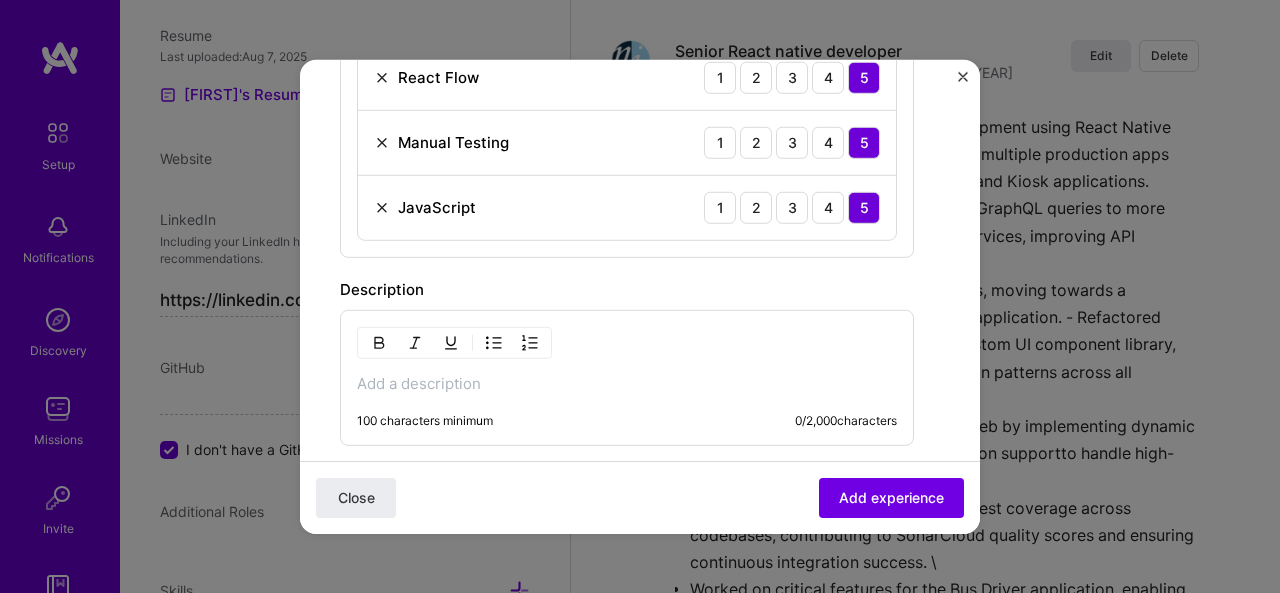 click at bounding box center (627, 383) 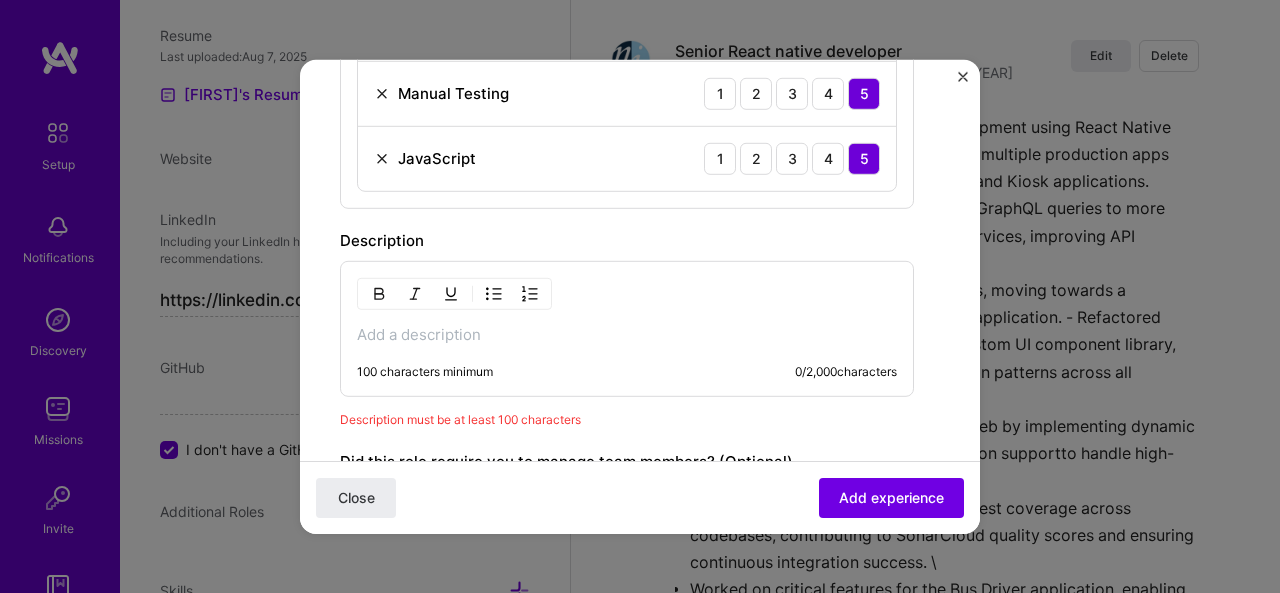 scroll, scrollTop: 1381, scrollLeft: 0, axis: vertical 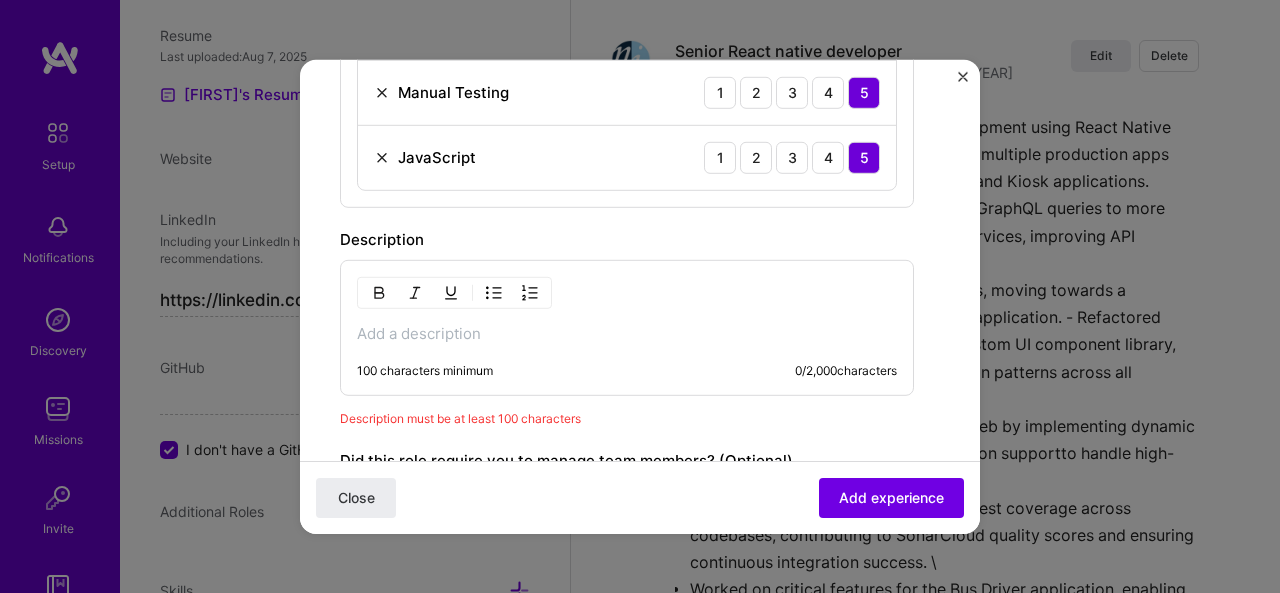 click on "100 characters minimum 0 / 2,000  characters" at bounding box center [627, 327] 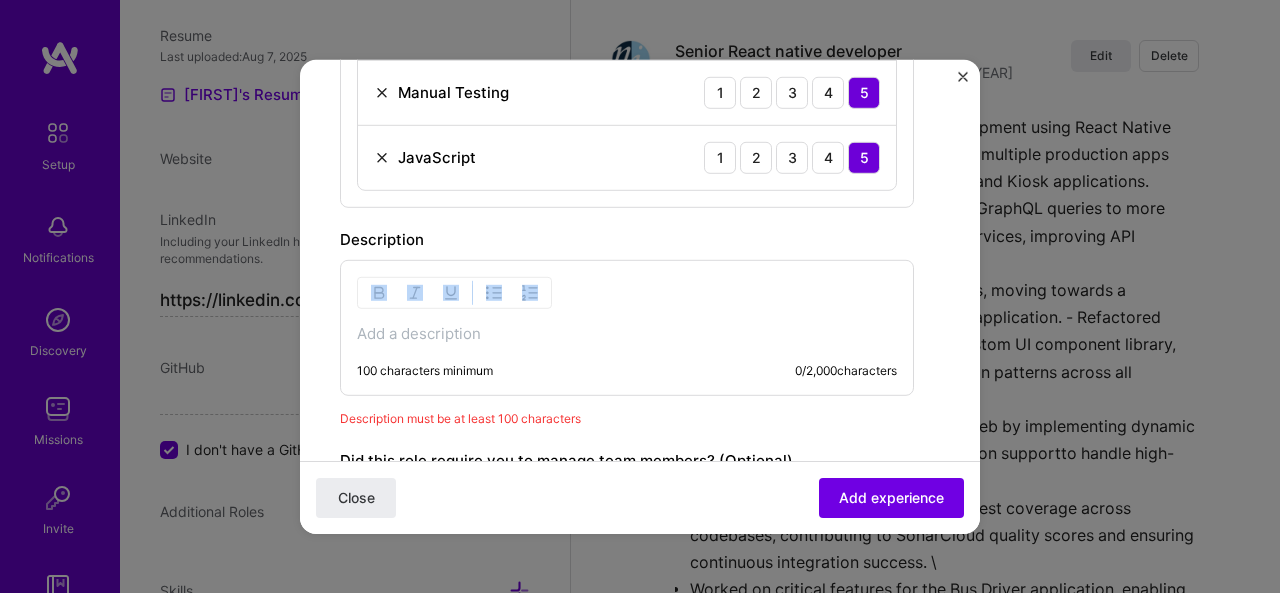 click on "100 characters minimum 0 / 2,000  characters" at bounding box center [627, 327] 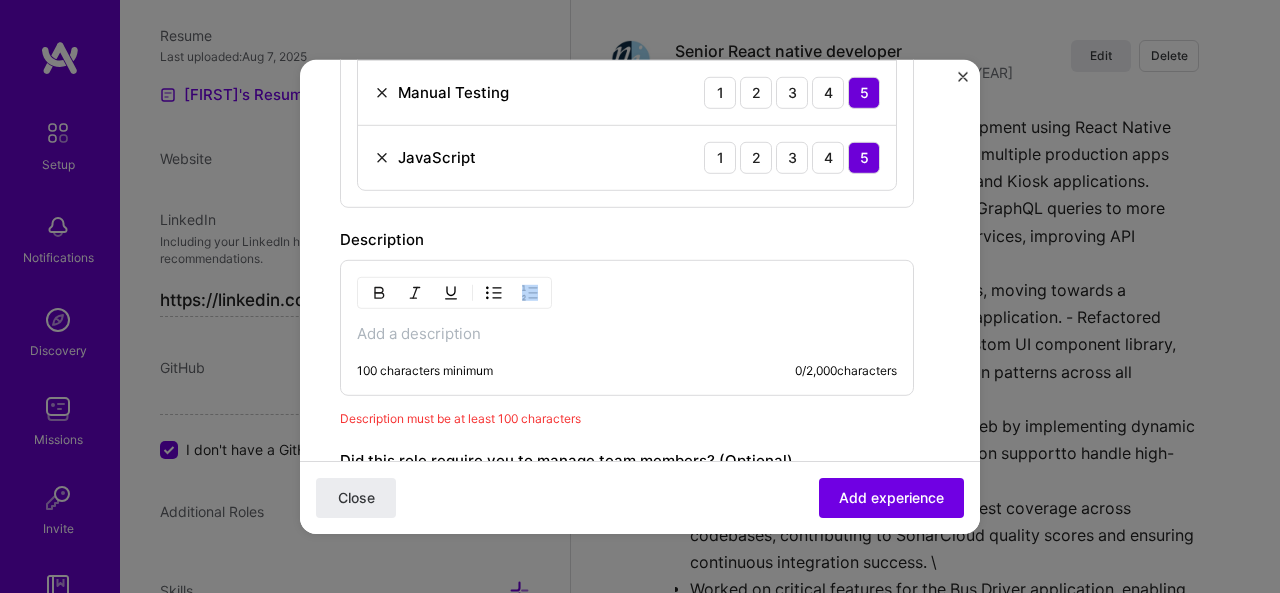 click on "100 characters minimum 0 / 2,000  characters" at bounding box center (627, 327) 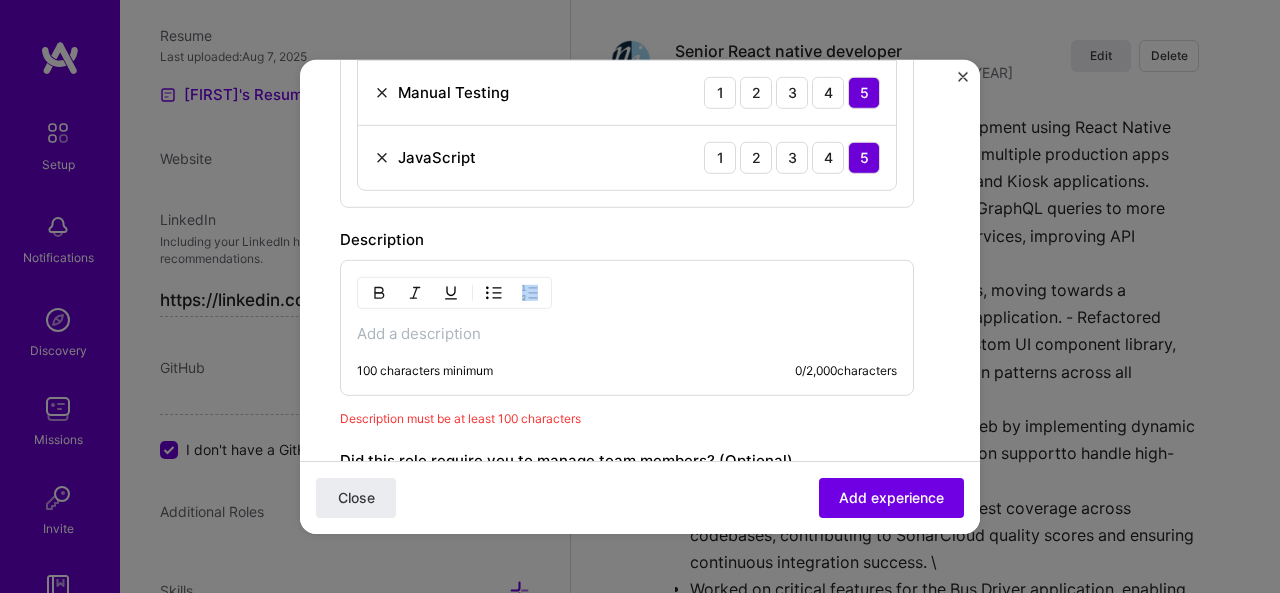 click at bounding box center [627, 333] 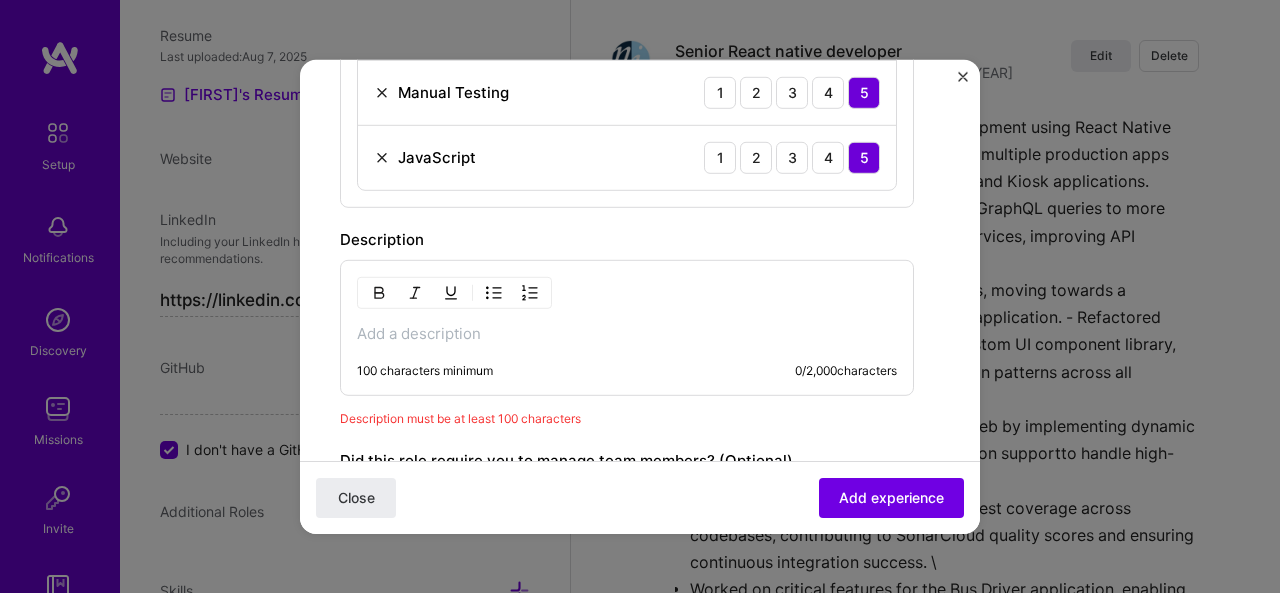 click at bounding box center [627, 333] 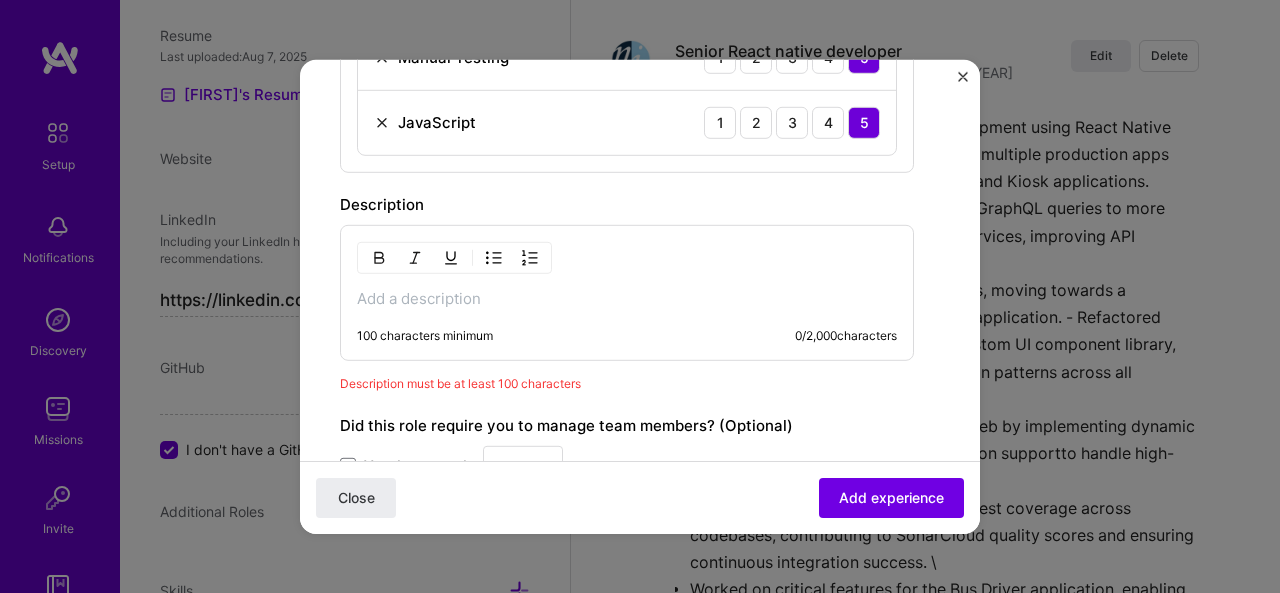 scroll, scrollTop: 1431, scrollLeft: 0, axis: vertical 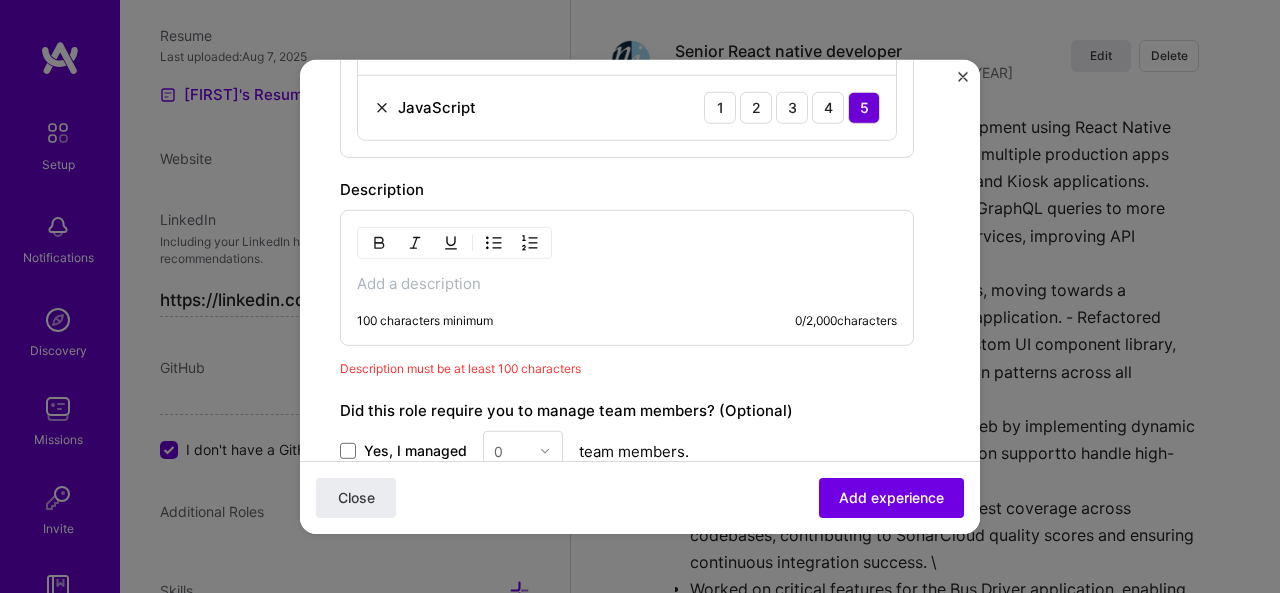 type 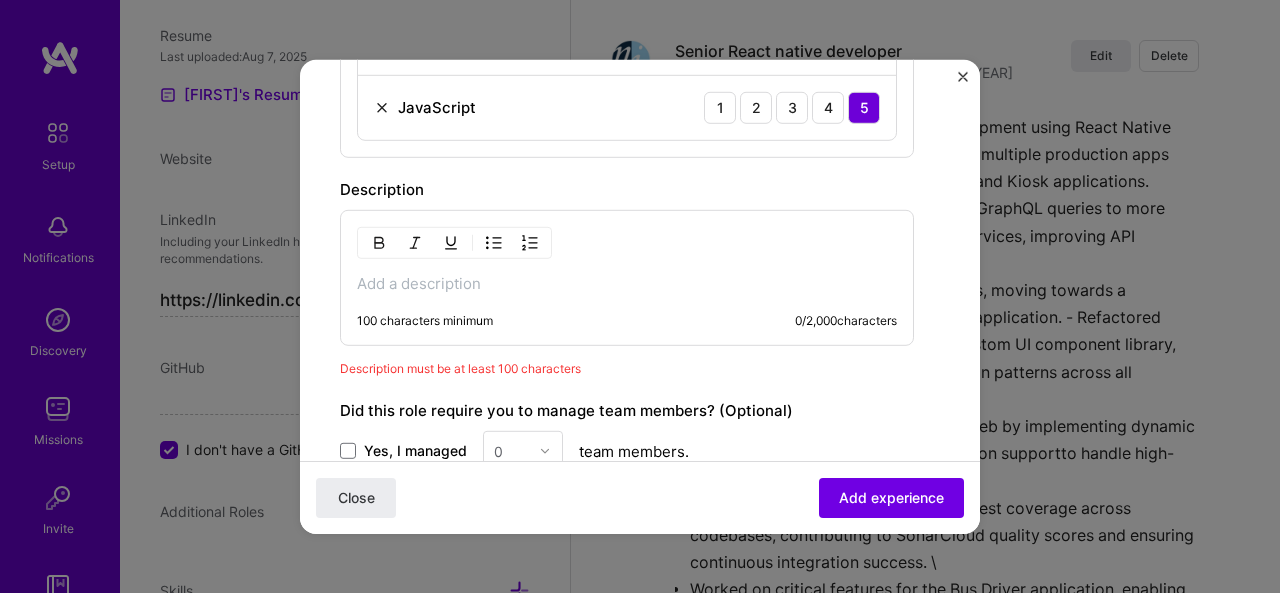 click at bounding box center [627, 283] 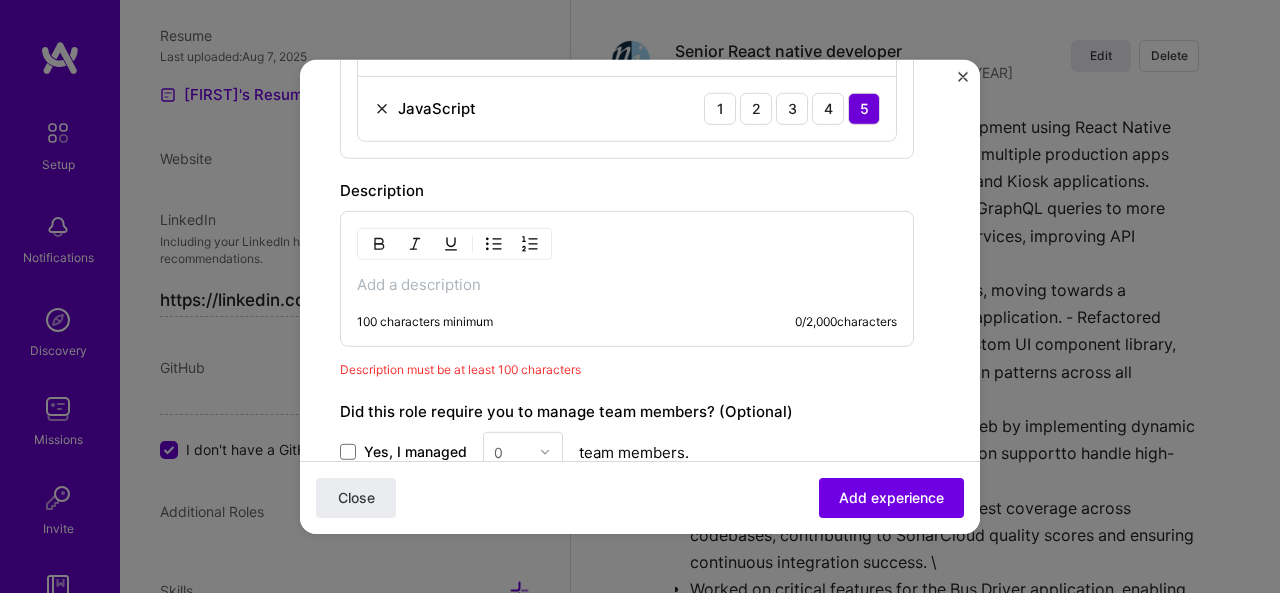scroll, scrollTop: 1431, scrollLeft: 0, axis: vertical 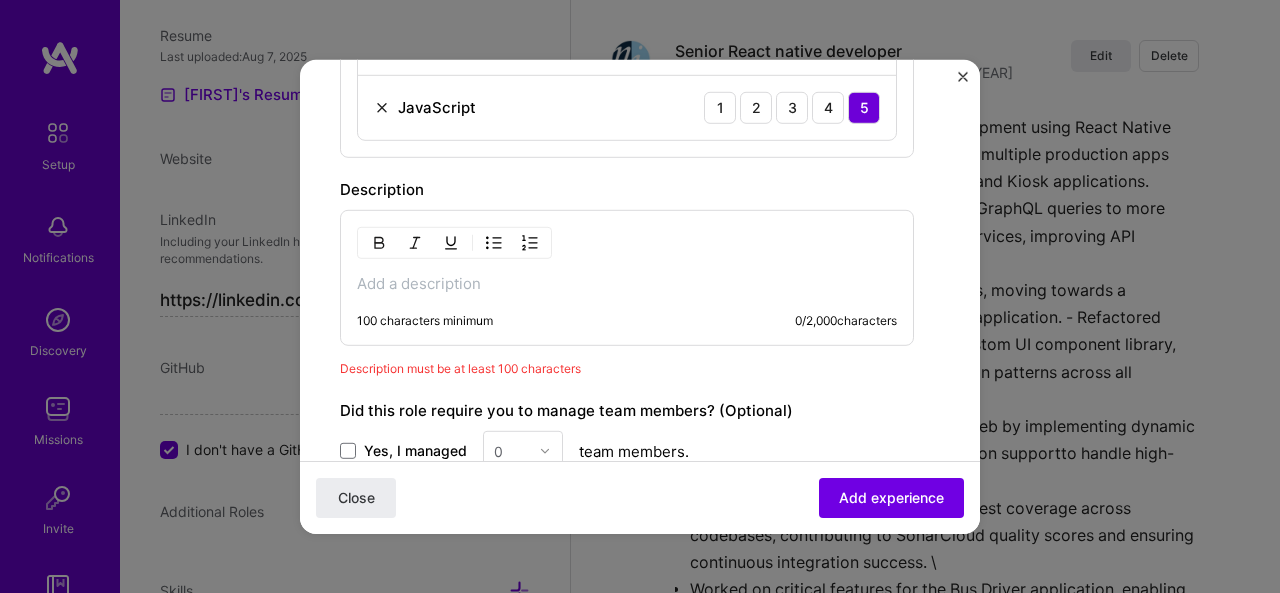 click on "100 characters minimum 0 / 2,000  characters" at bounding box center (627, 277) 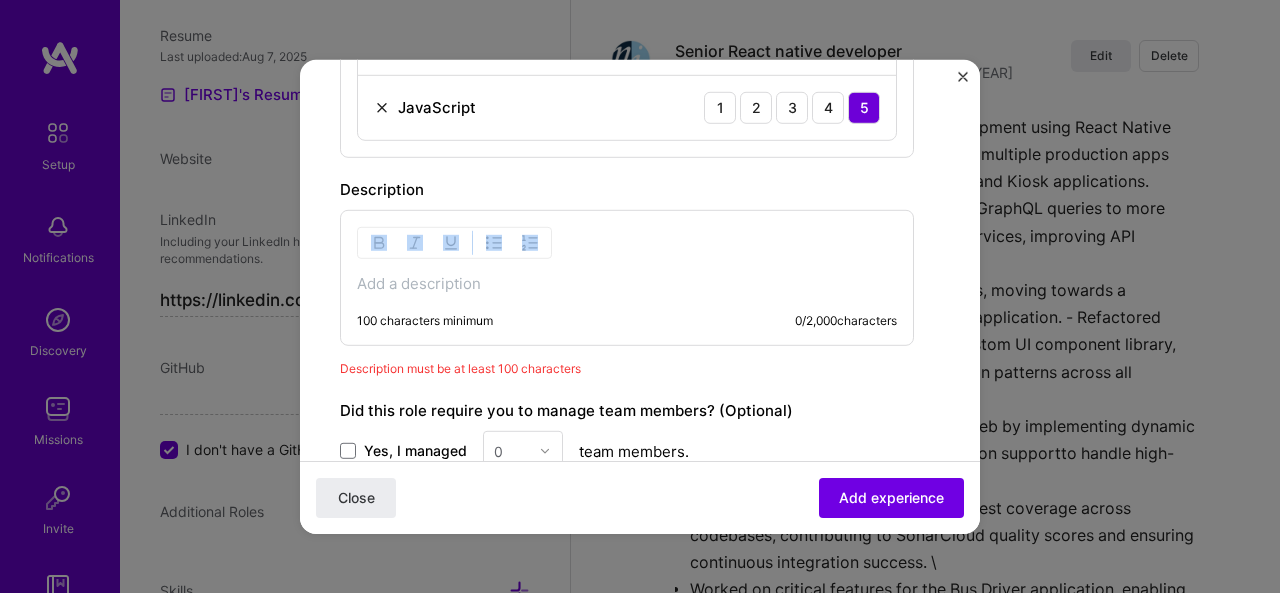 click at bounding box center [627, 283] 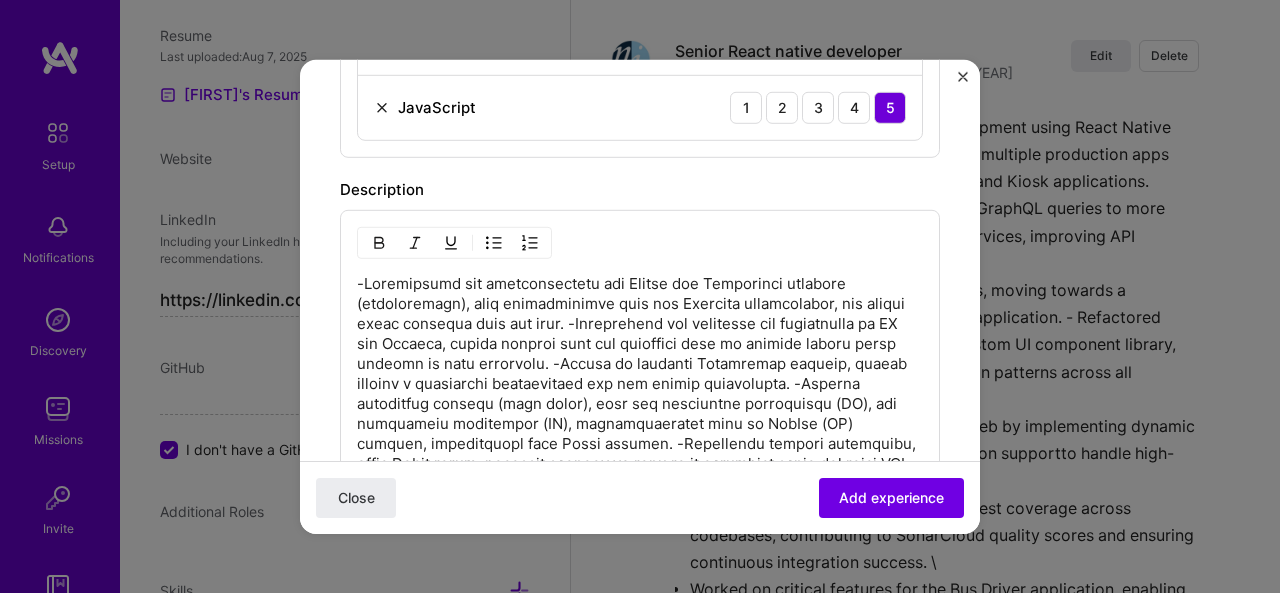 click at bounding box center [640, 563] 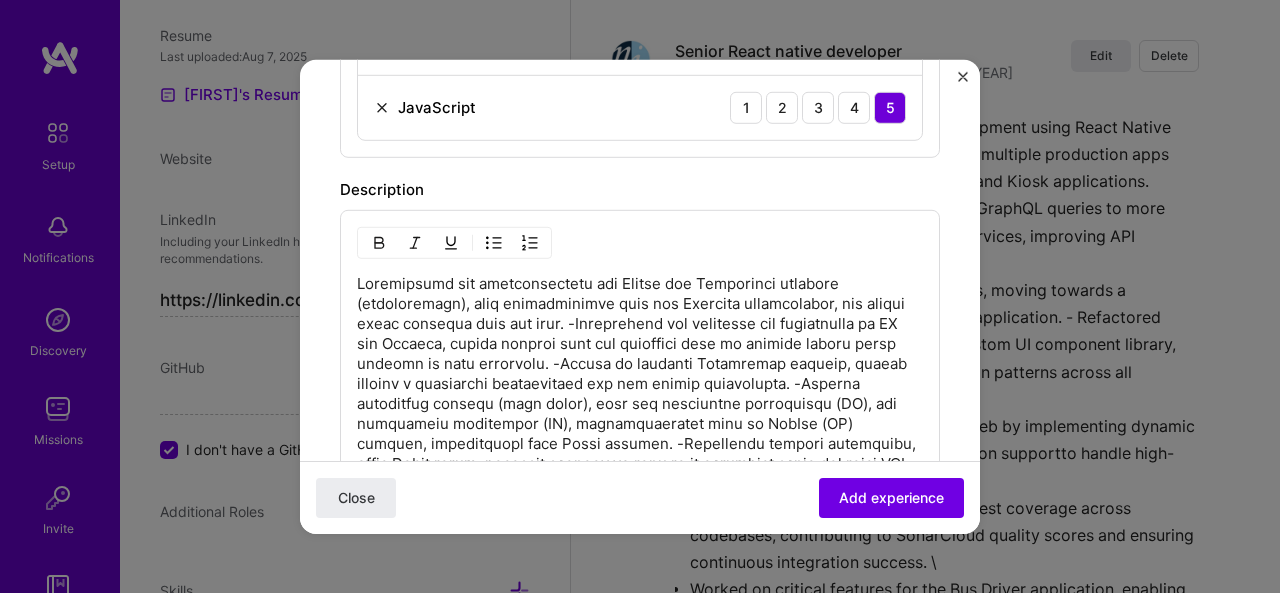 click at bounding box center [640, 563] 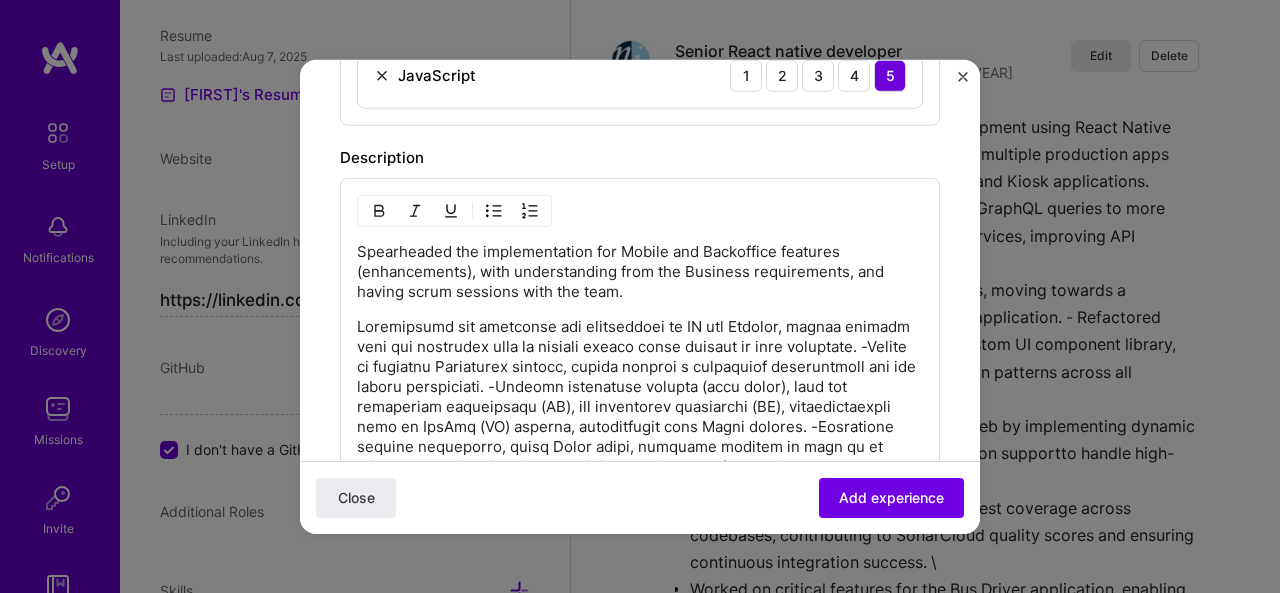scroll, scrollTop: 1464, scrollLeft: 0, axis: vertical 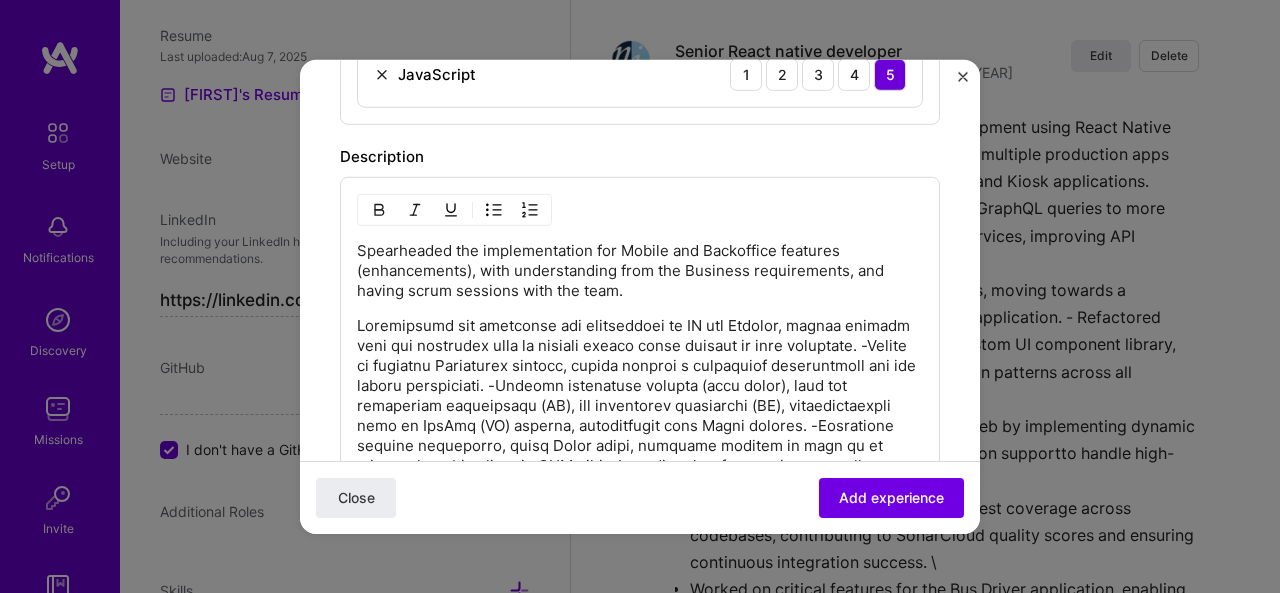 click on "Spearheaded the implementation for Mobile and Backoffice features (enhancements), with understanding from the Business requirements, and having scrum sessions with the team." at bounding box center (640, 270) 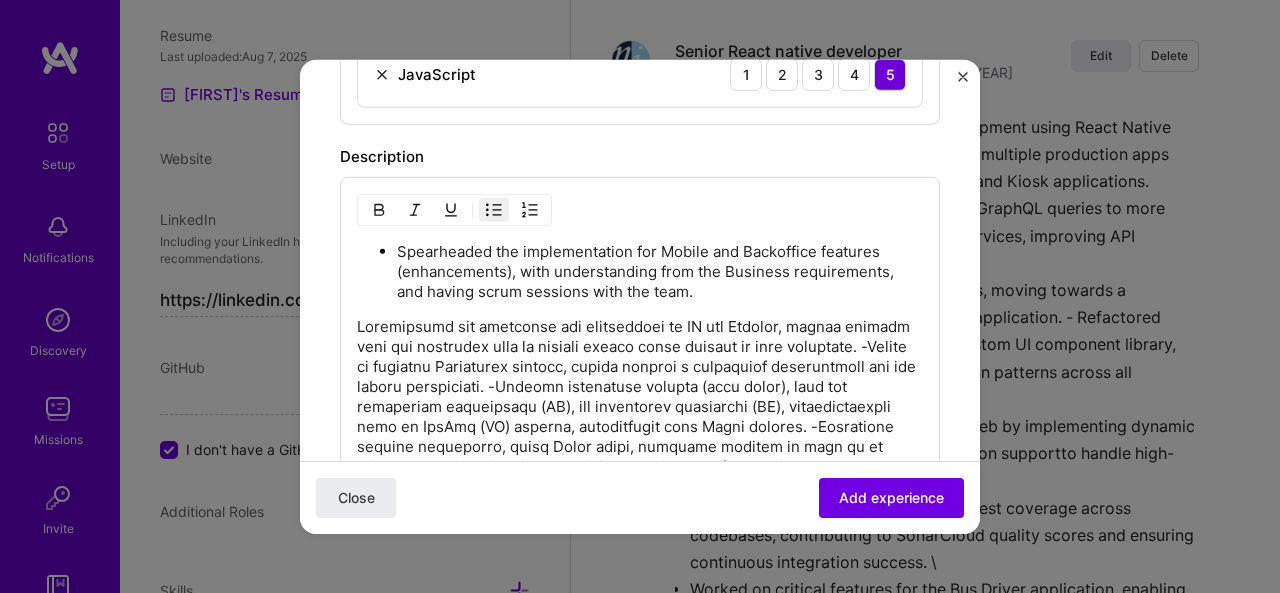 click at bounding box center (640, 576) 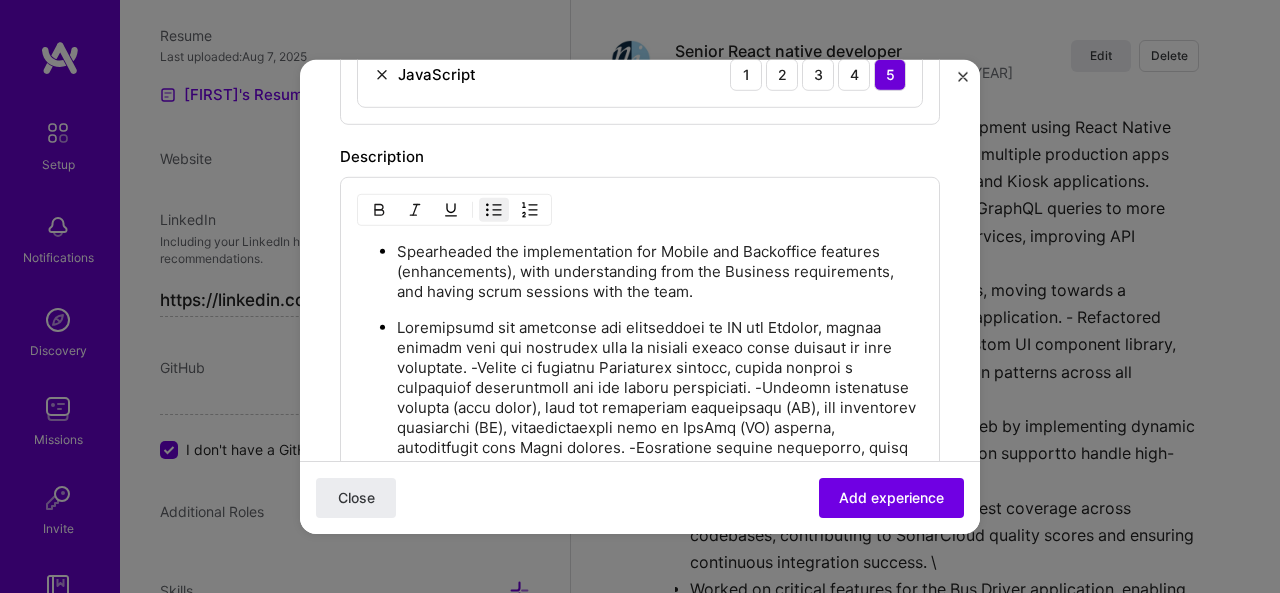 click at bounding box center (660, 607) 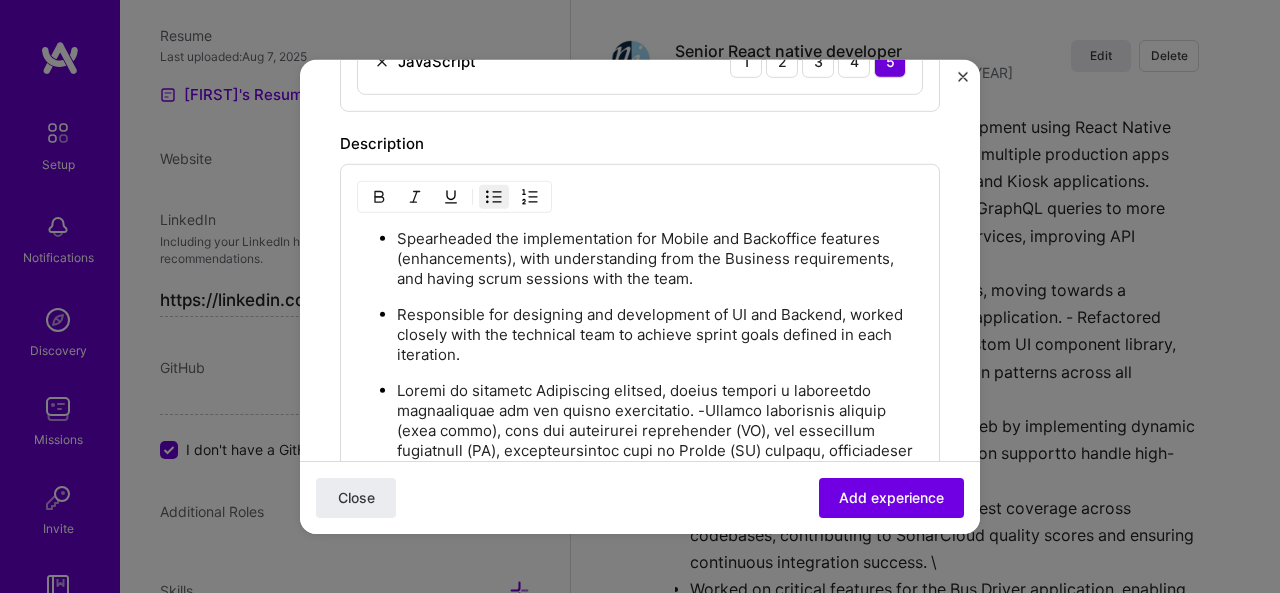 scroll, scrollTop: 1481, scrollLeft: 0, axis: vertical 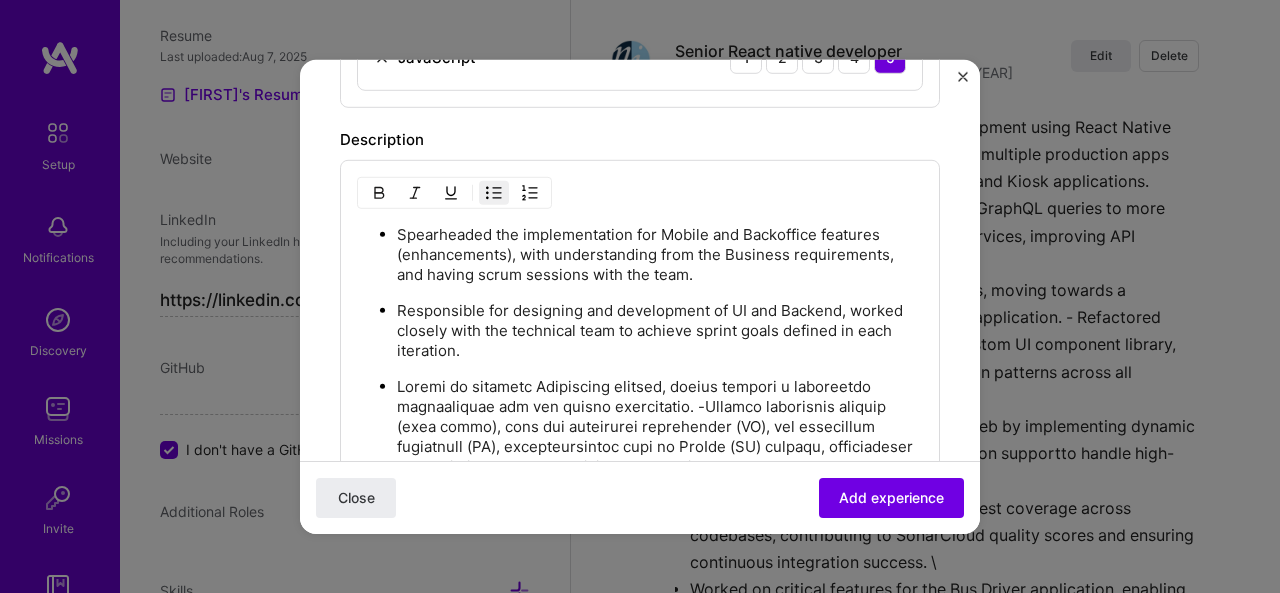 click at bounding box center (660, 646) 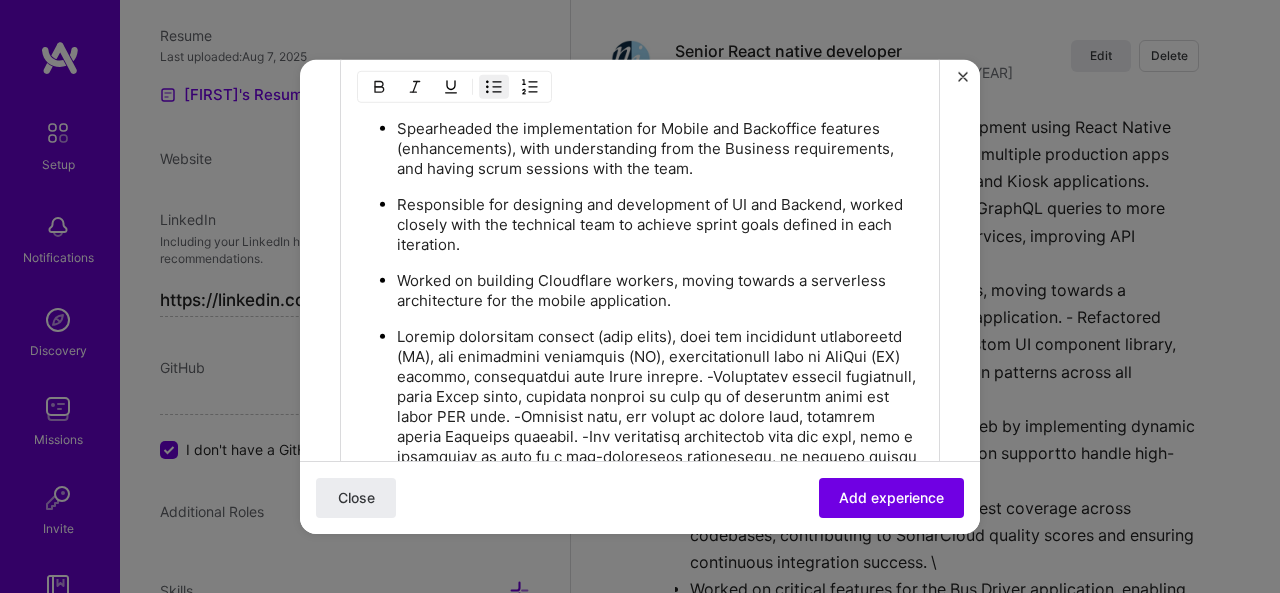scroll, scrollTop: 1598, scrollLeft: 0, axis: vertical 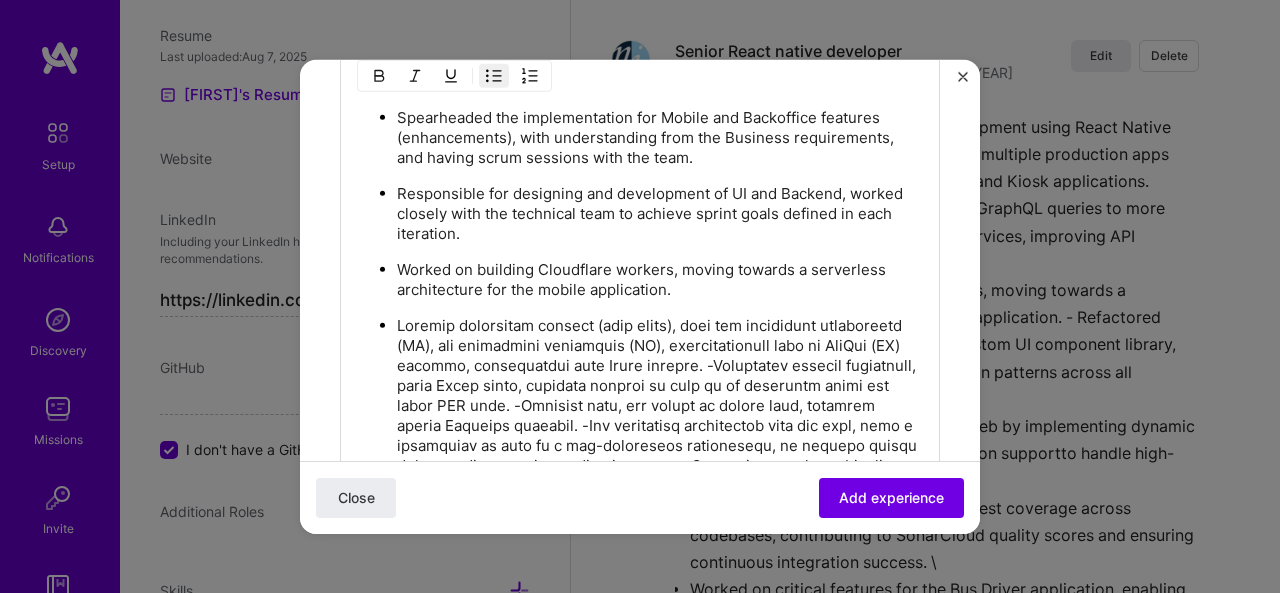click at bounding box center (660, 565) 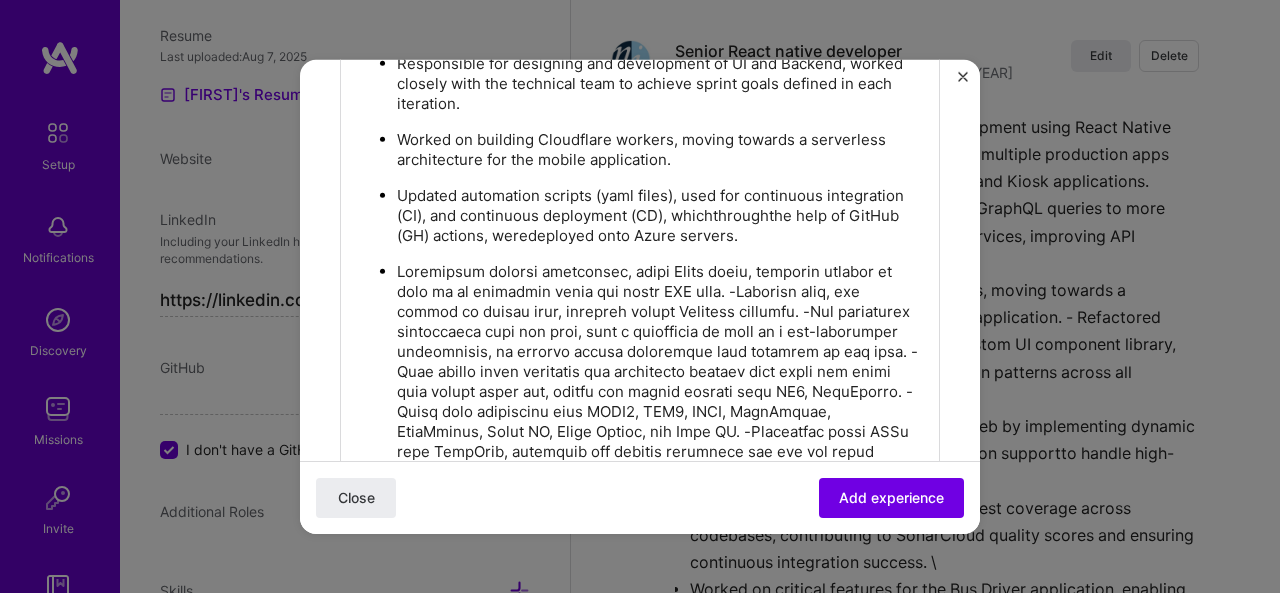 scroll, scrollTop: 1731, scrollLeft: 0, axis: vertical 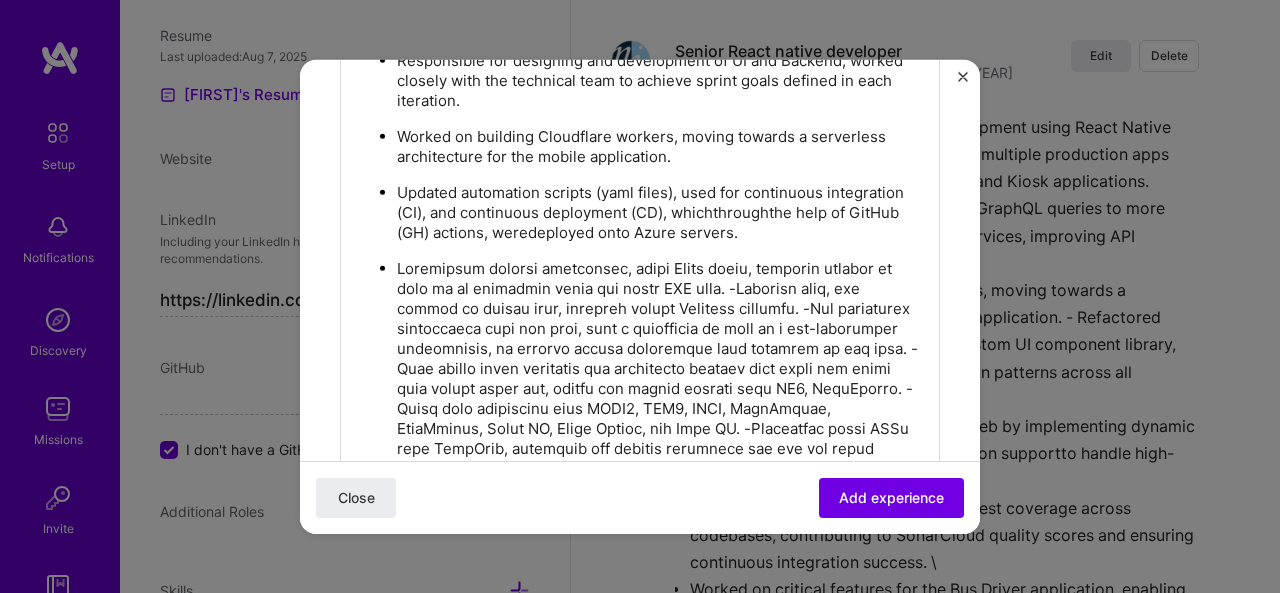 click at bounding box center (660, 478) 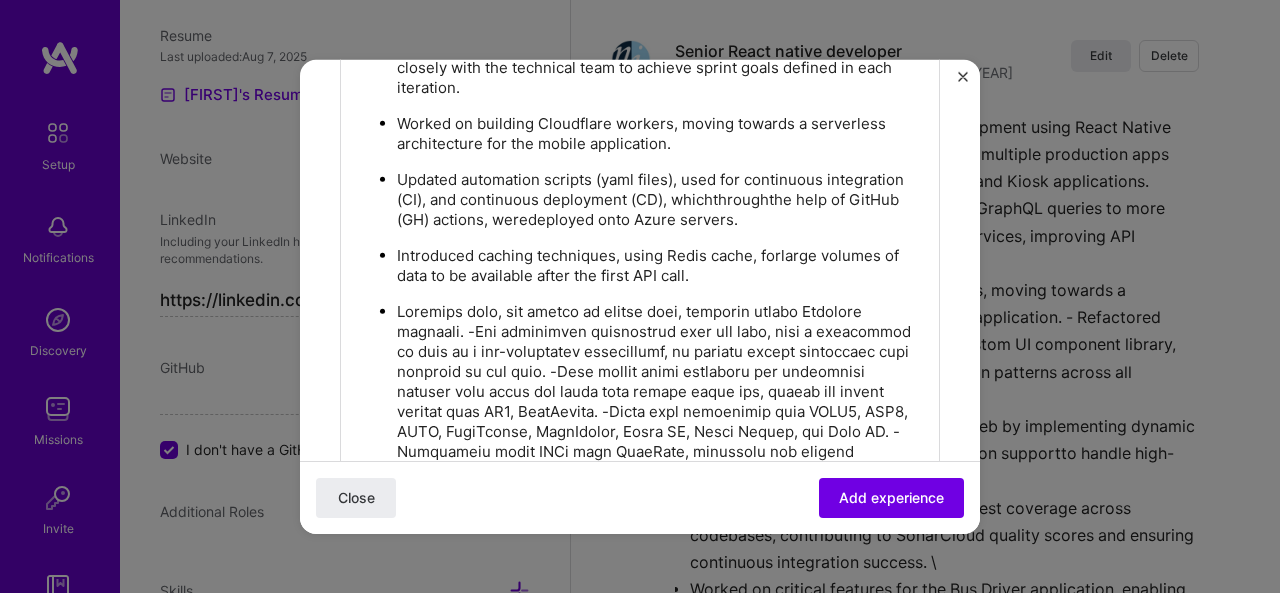 scroll, scrollTop: 1748, scrollLeft: 0, axis: vertical 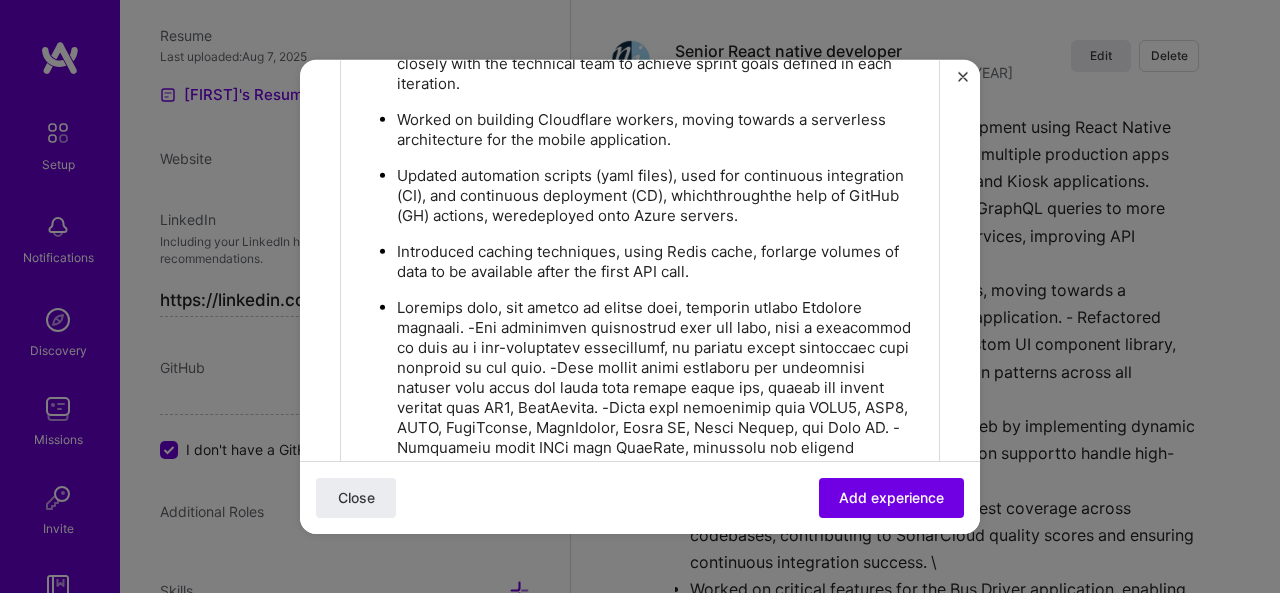 click at bounding box center [660, 507] 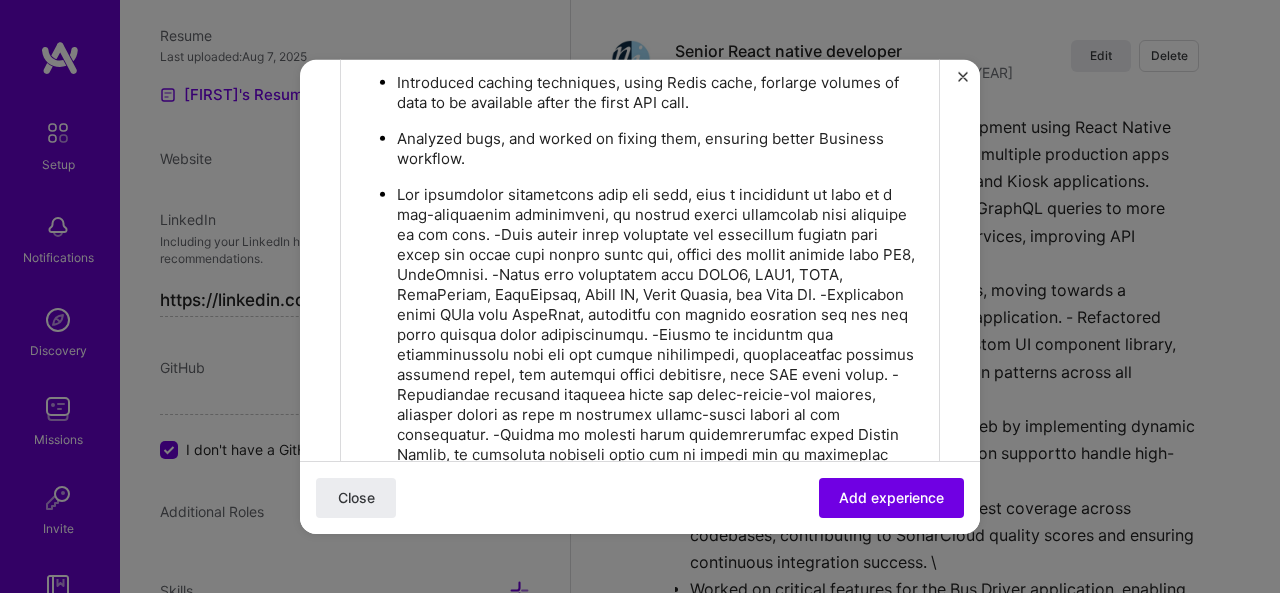 scroll, scrollTop: 1931, scrollLeft: 0, axis: vertical 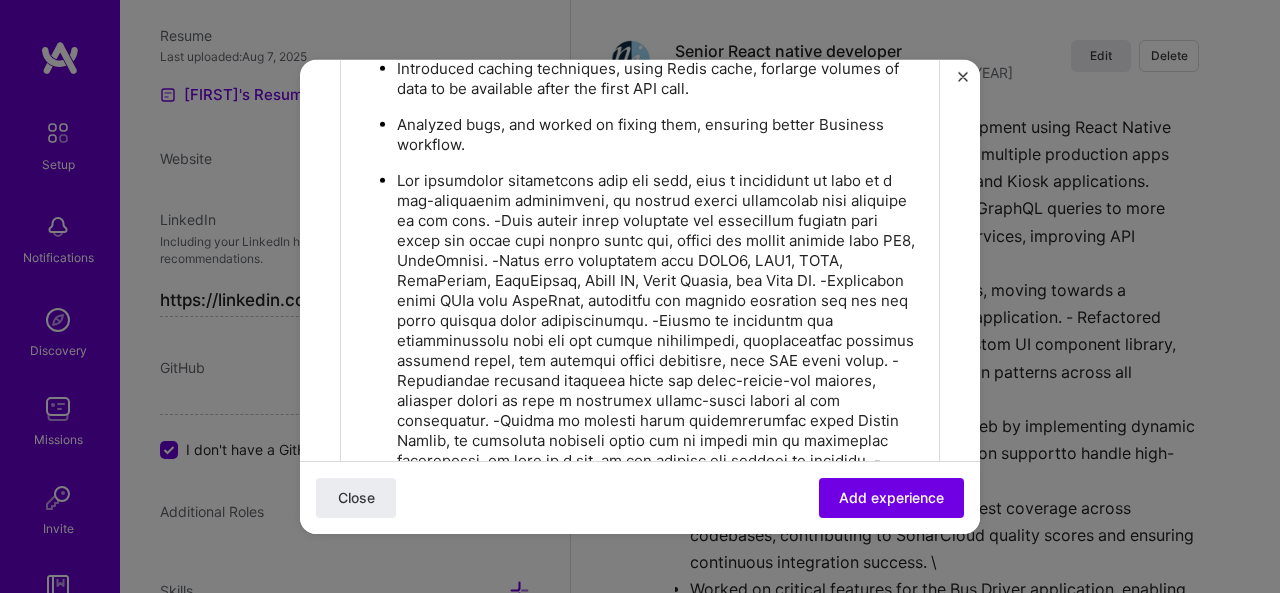 click at bounding box center (660, 370) 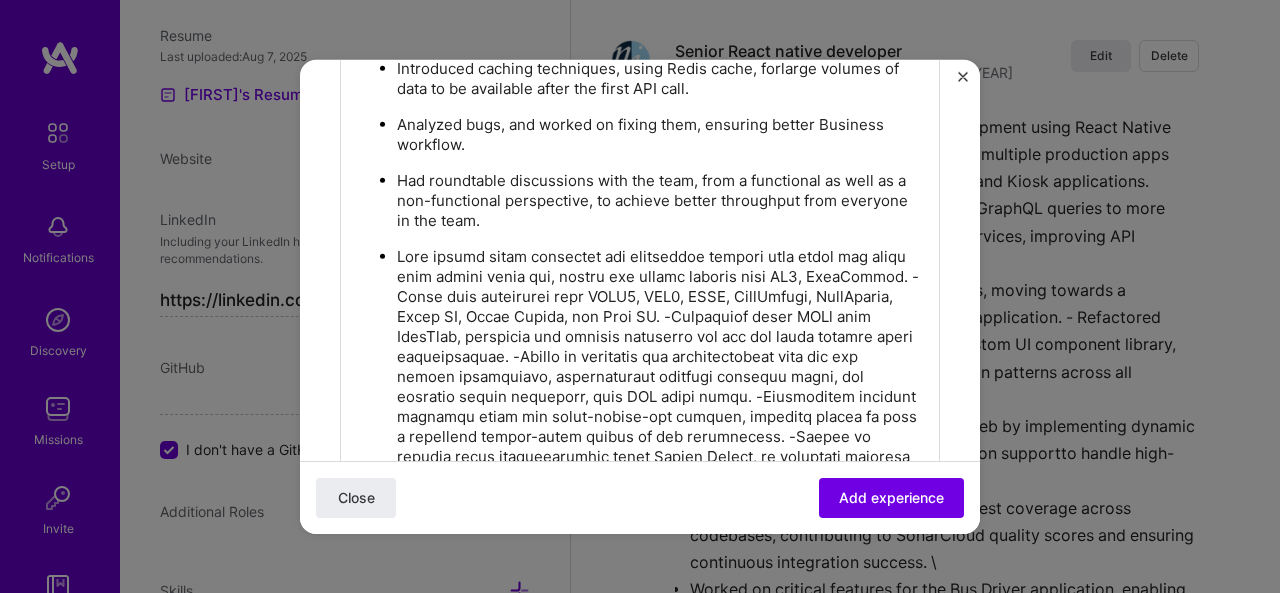 click at bounding box center (660, 416) 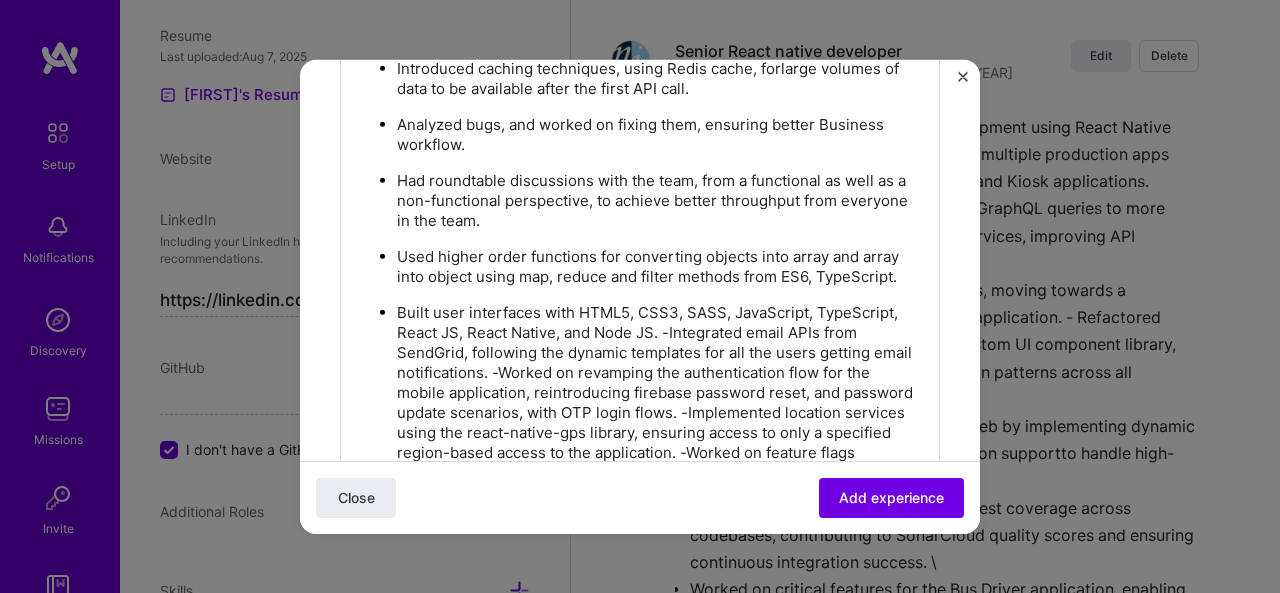 click on "Built user interfaces with HTML5, CSS3, SASS, JavaScript, TypeScript, React JS, React Native, and Node JS. -Integrated email APIs from SendGrid, following the dynamic templates for all the users getting email notifications. -Worked on revamping the authentication flow for the mobile application, reintroducing firebase password reset, and password update scenarios, with OTP login flows. -Implemented location services using the react-native-gps library, ensuring access to only a specified region-based access to the application. -Worked on feature flags implementation using Launch Darkly, to introduce features which can be turned off in production environment, in case of a bug, or the feature not working as expected. -Worked on building swagger documentation using the Open API spec, for the REST API documentation, and access for engineers in the team. -Used AntD (ant-design) library to build consistent UI across the native and the web platform, ensuring better design pattern (using atomic design principles)." at bounding box center (660, 452) 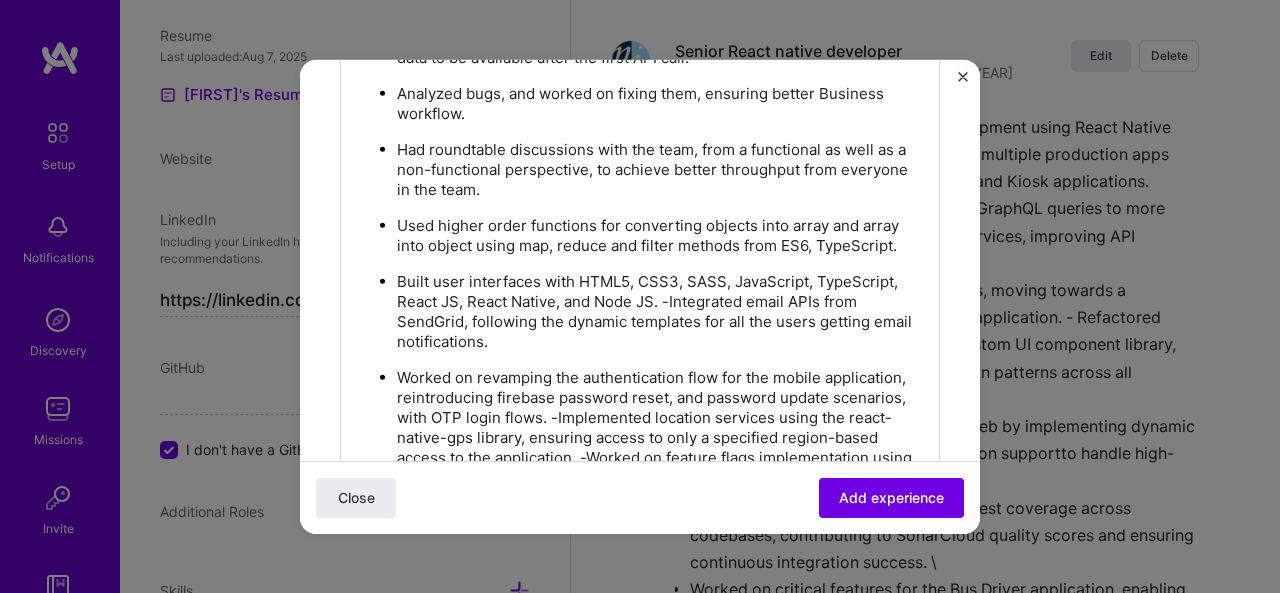 scroll, scrollTop: 2048, scrollLeft: 0, axis: vertical 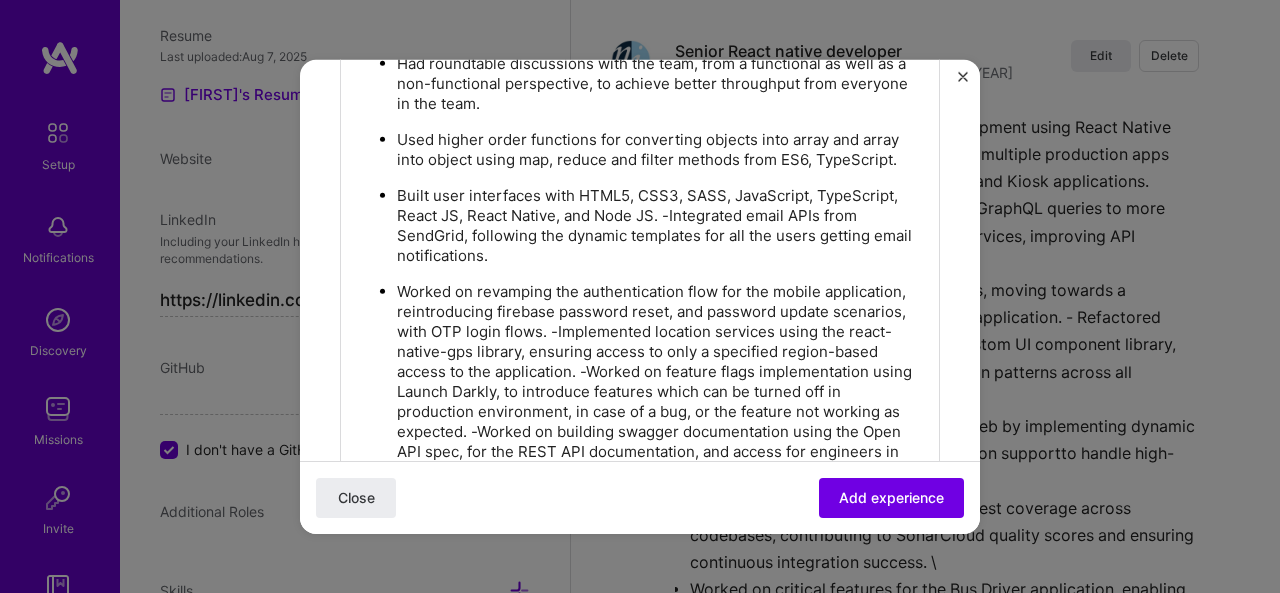 click on "Worked on revamping the authentication flow for the mobile application, reintroducing firebase password reset, and password update scenarios, with OTP login flows. -Implemented location services using the react-native-gps library, ensuring access to only a specified region-based access to the application. -Worked on feature flags implementation using Launch Darkly, to introduce features which can be turned off in production environment, in case of a bug, or the feature not working as expected. -Worked on building swagger documentation using the Open API spec, for the REST API documentation, and access for engineers in the team. -Used AntD (ant-design) library to build consistent UI across the native and the web platform, ensuring better design pattern (using atomic design principles)." at bounding box center (660, 401) 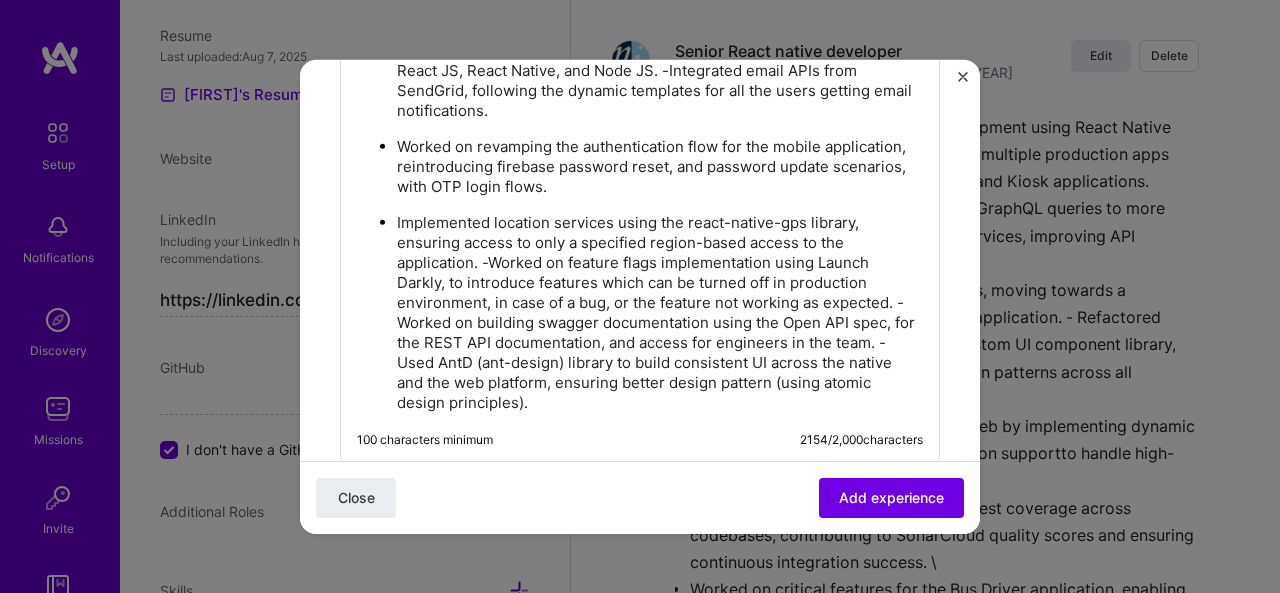 scroll, scrollTop: 2198, scrollLeft: 0, axis: vertical 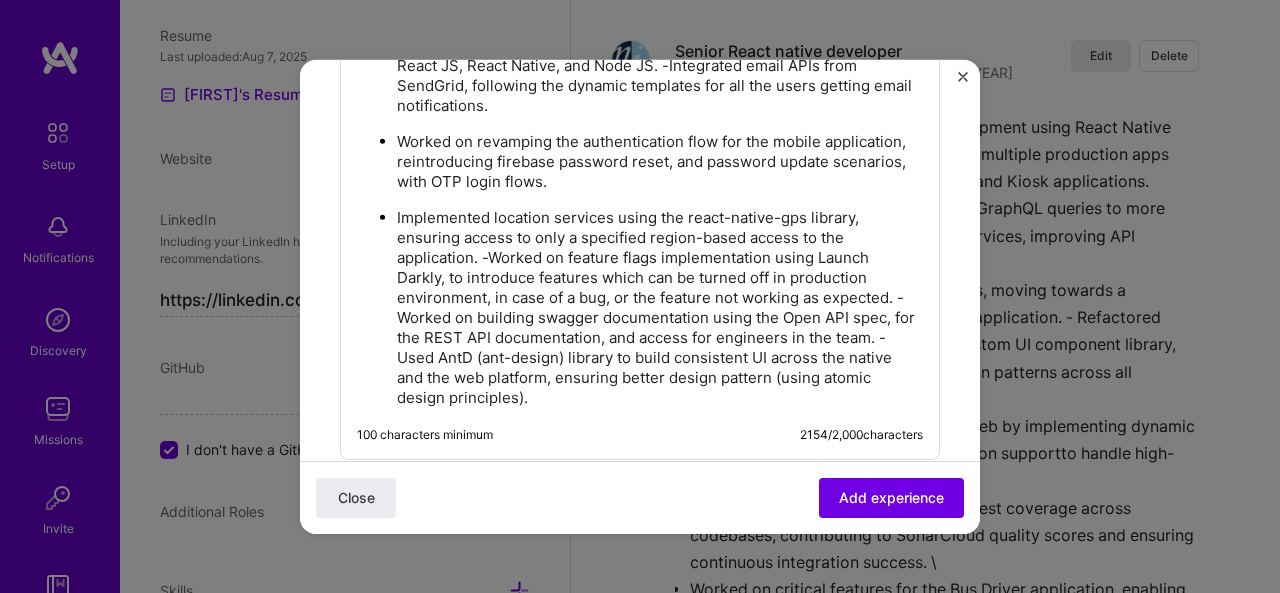 click on "Implemented location services using the react-native-gps library, ensuring access to only a specified region-based access to the application. -Worked on feature flags implementation using Launch Darkly, to introduce features which can be turned off in production environment, in case of a bug, or the feature not working as expected. -Worked on building swagger documentation using the Open API spec, for the REST API documentation, and access for engineers in the team. -Used AntD (ant-design) library to build consistent UI across the native and the web platform, ensuring better design pattern (using atomic design principles)." at bounding box center (660, 307) 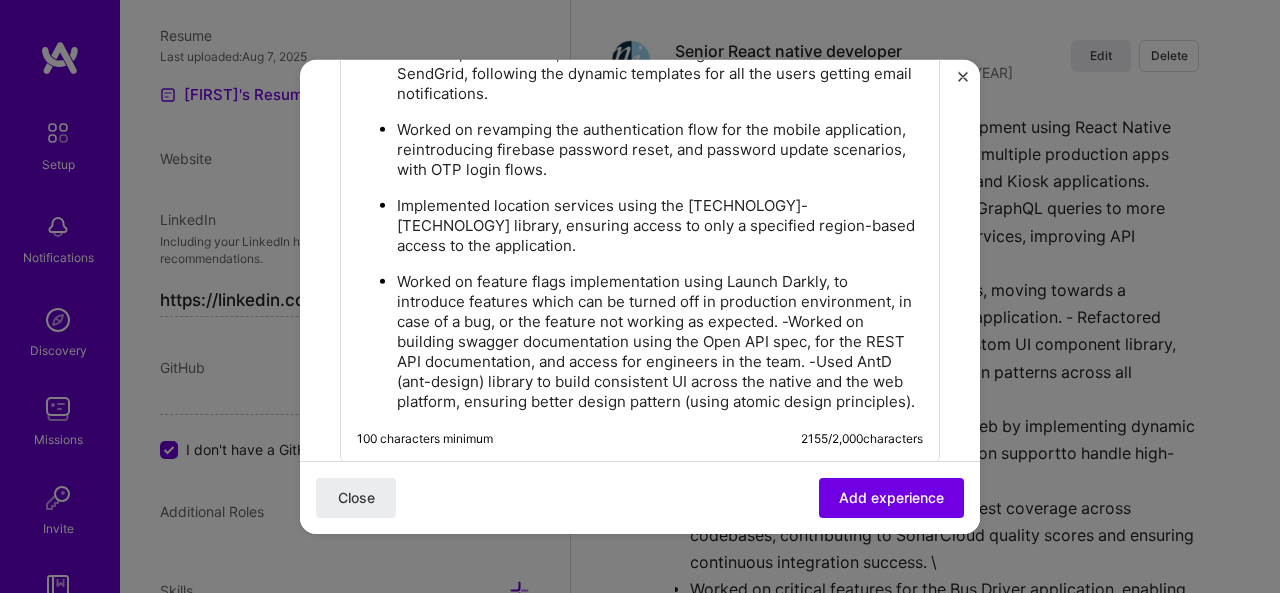 scroll, scrollTop: 2214, scrollLeft: 0, axis: vertical 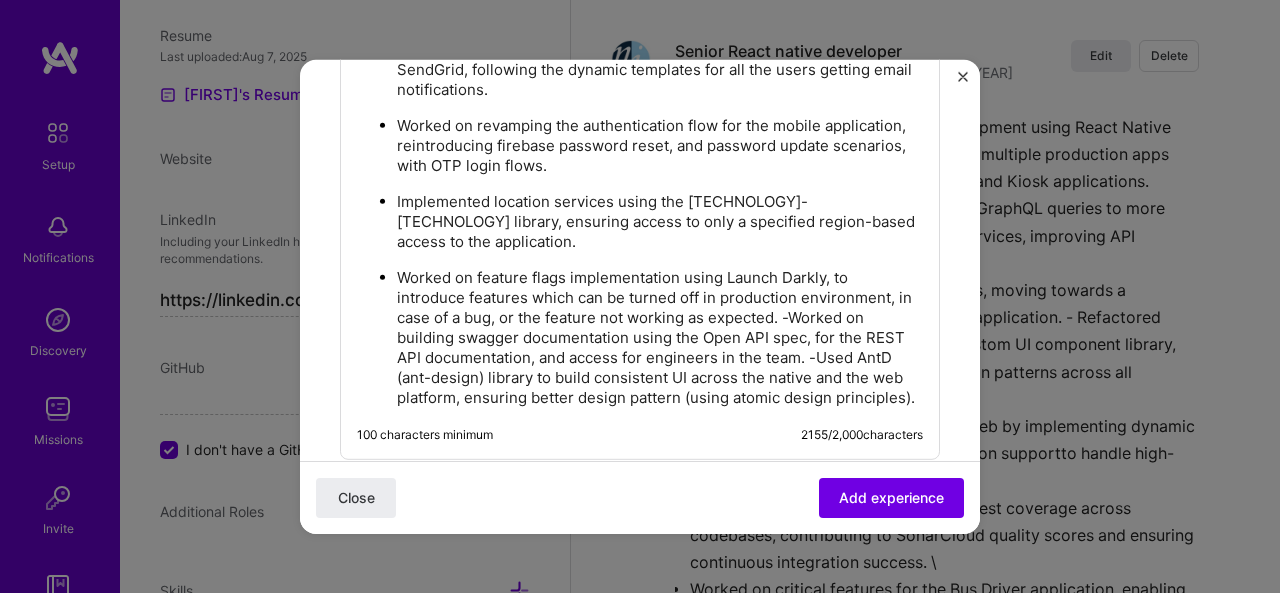 click on "Worked on feature flags implementation using Launch Darkly, to introduce features which can be turned off in production environment, in case of a bug, or the feature not working as expected. -Worked on building swagger documentation using the Open API spec, for the REST API documentation, and access for engineers in the team. -Used AntD (ant-design) library to build consistent UI across the native and the web platform, ensuring better design pattern (using atomic design principles)." at bounding box center [660, 337] 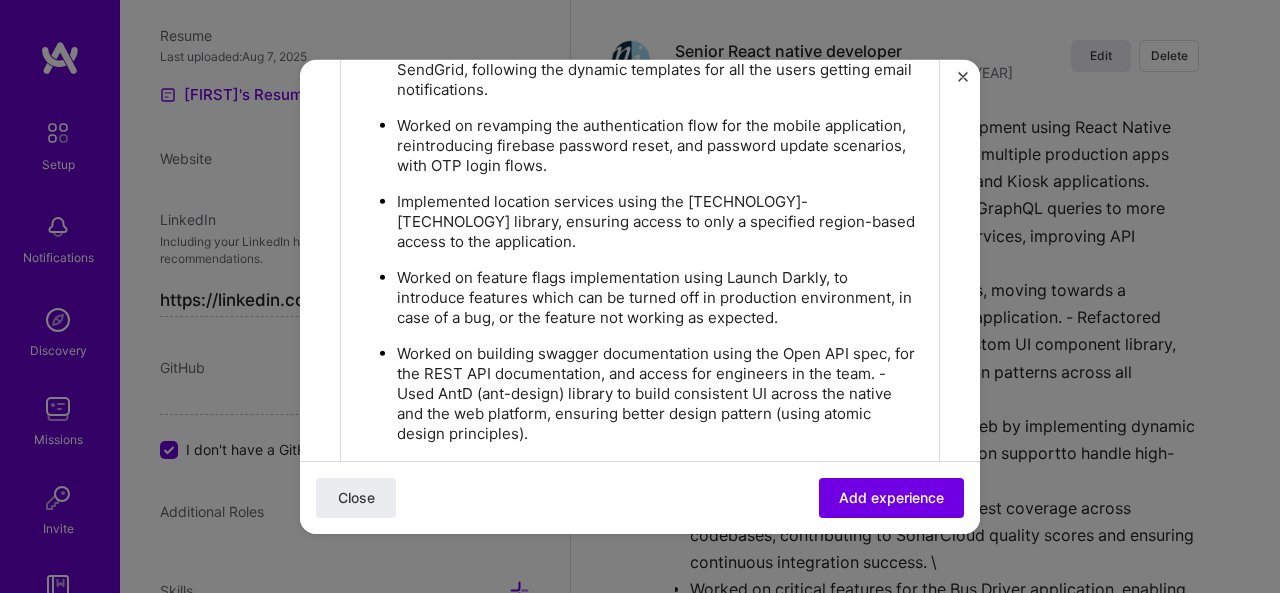 click on "Worked on building swagger documentation using the Open API spec, for the REST API documentation, and access for engineers in the team. -Used AntD (ant-design) library to build consistent UI across the native and the web platform, ensuring better design pattern (using atomic design principles)." at bounding box center [660, 393] 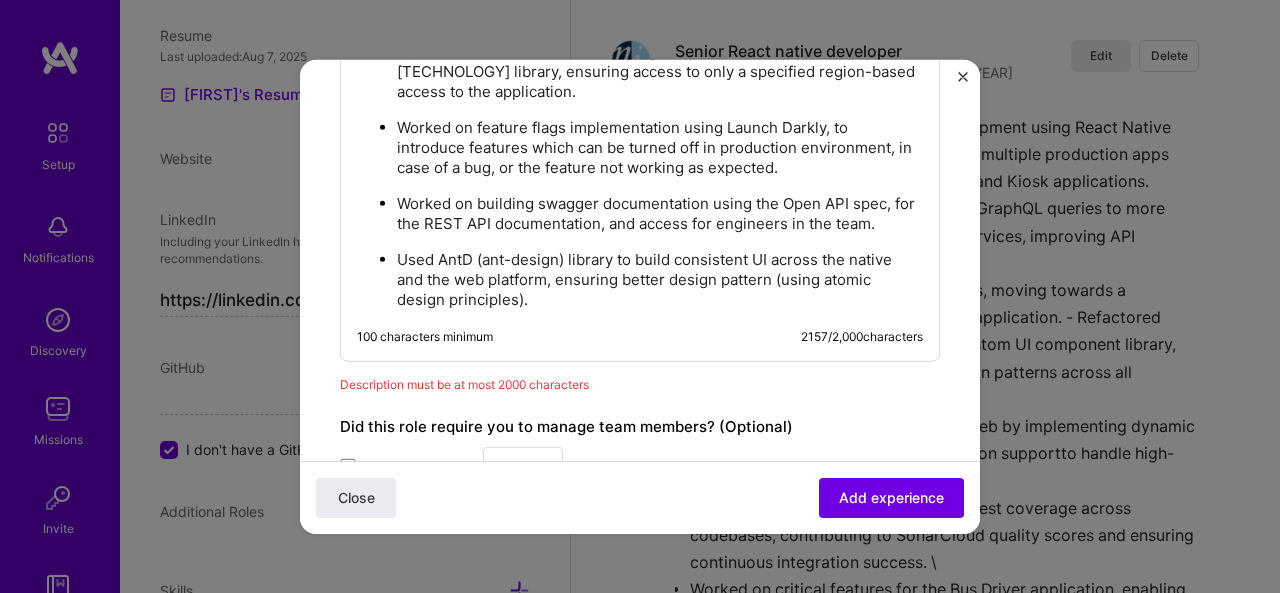 scroll, scrollTop: 2364, scrollLeft: 0, axis: vertical 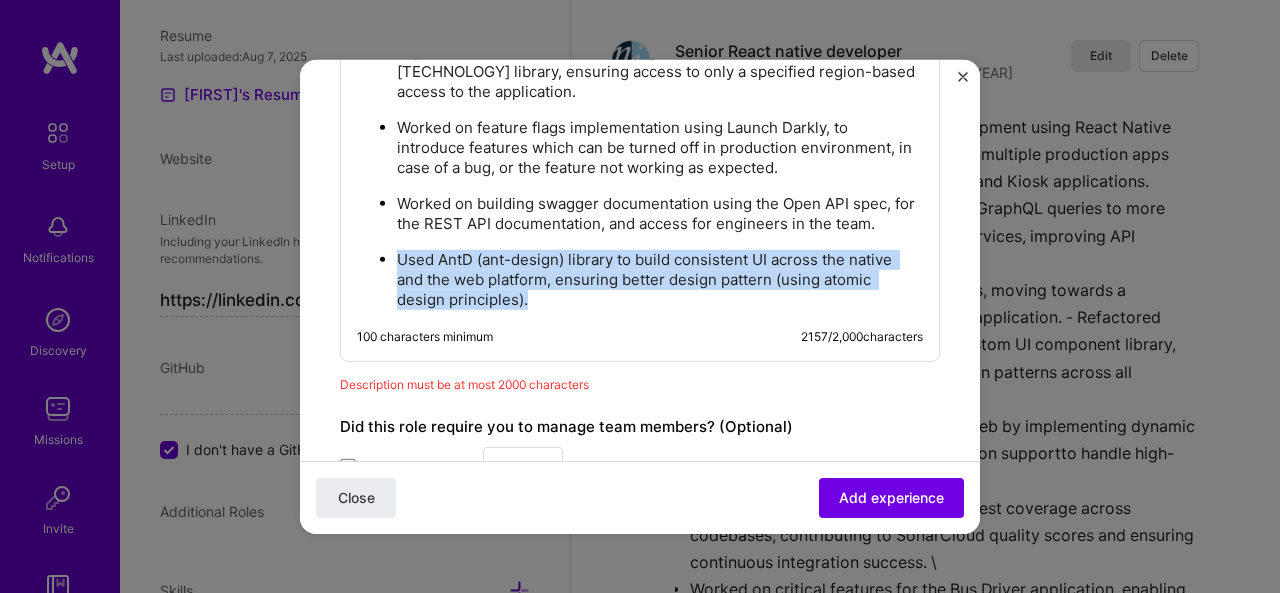 drag, startPoint x: 564, startPoint y: 287, endPoint x: 363, endPoint y: 251, distance: 204.19843 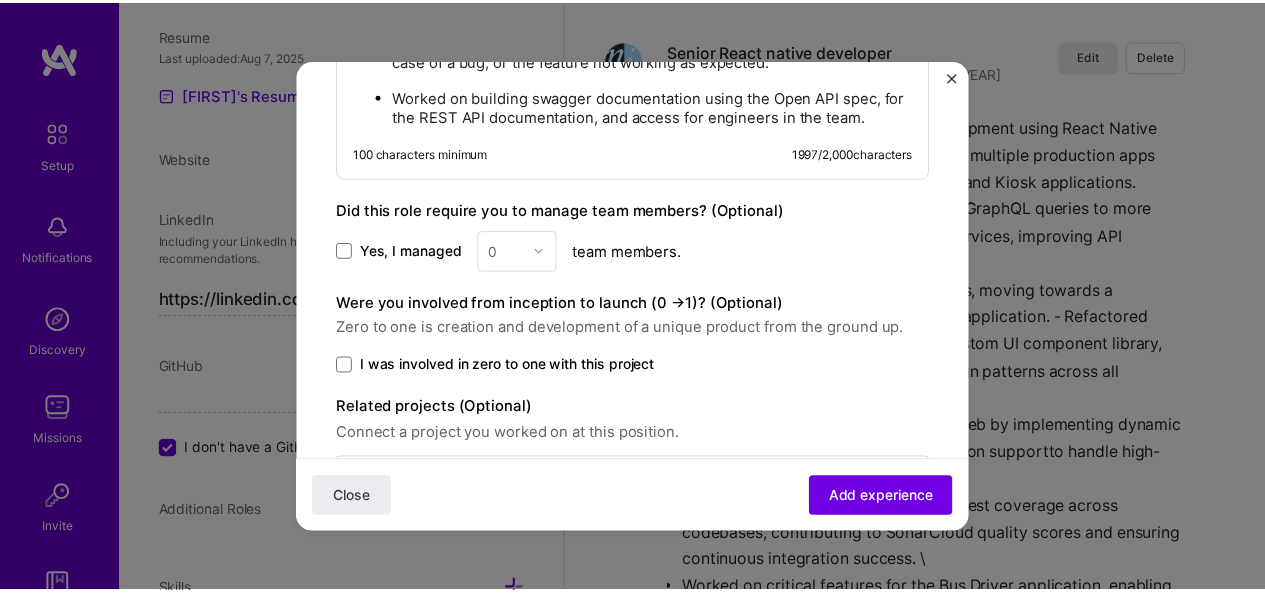 scroll, scrollTop: 2533, scrollLeft: 0, axis: vertical 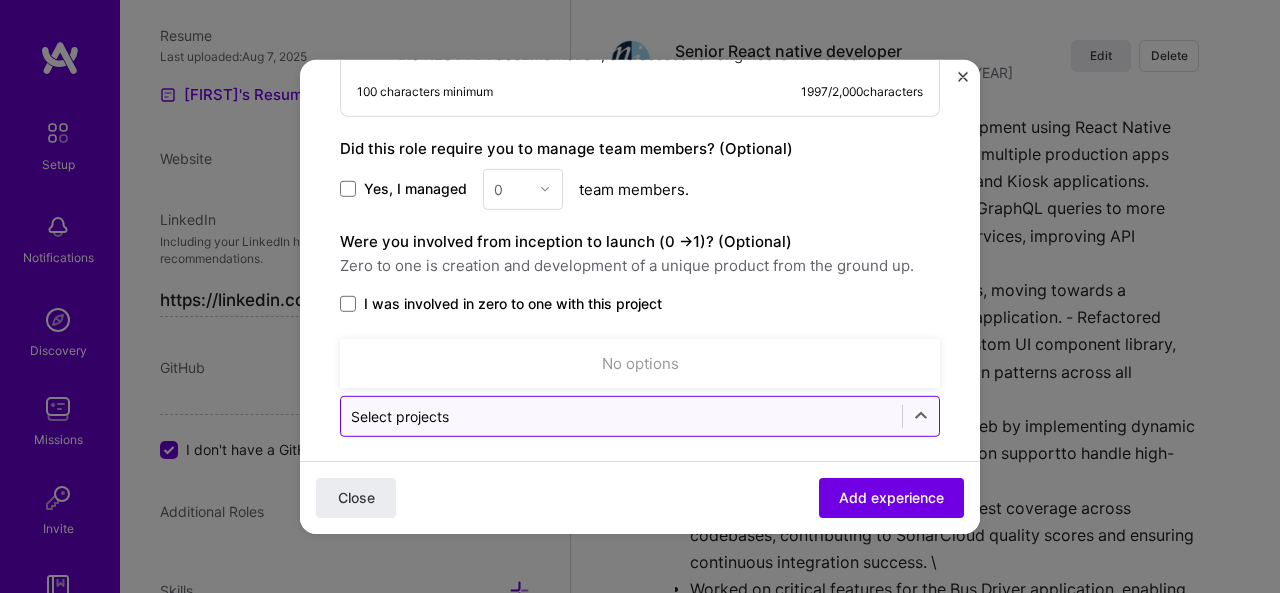 click at bounding box center (621, 415) 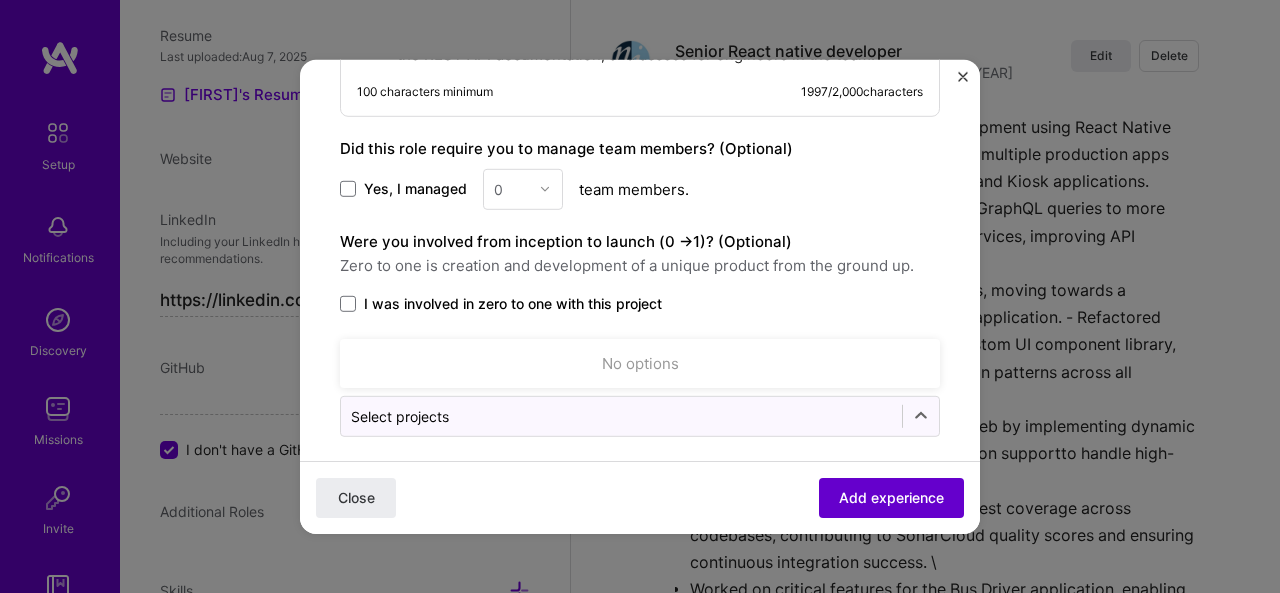 click on "Add experience" at bounding box center [891, 498] 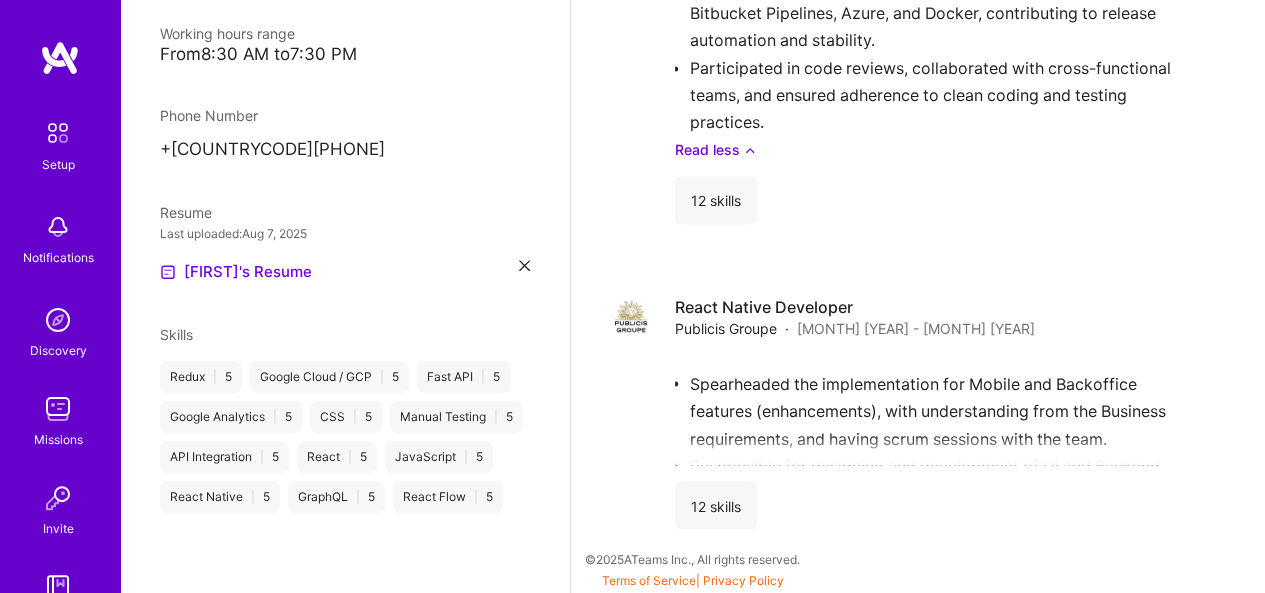 scroll, scrollTop: 446, scrollLeft: 0, axis: vertical 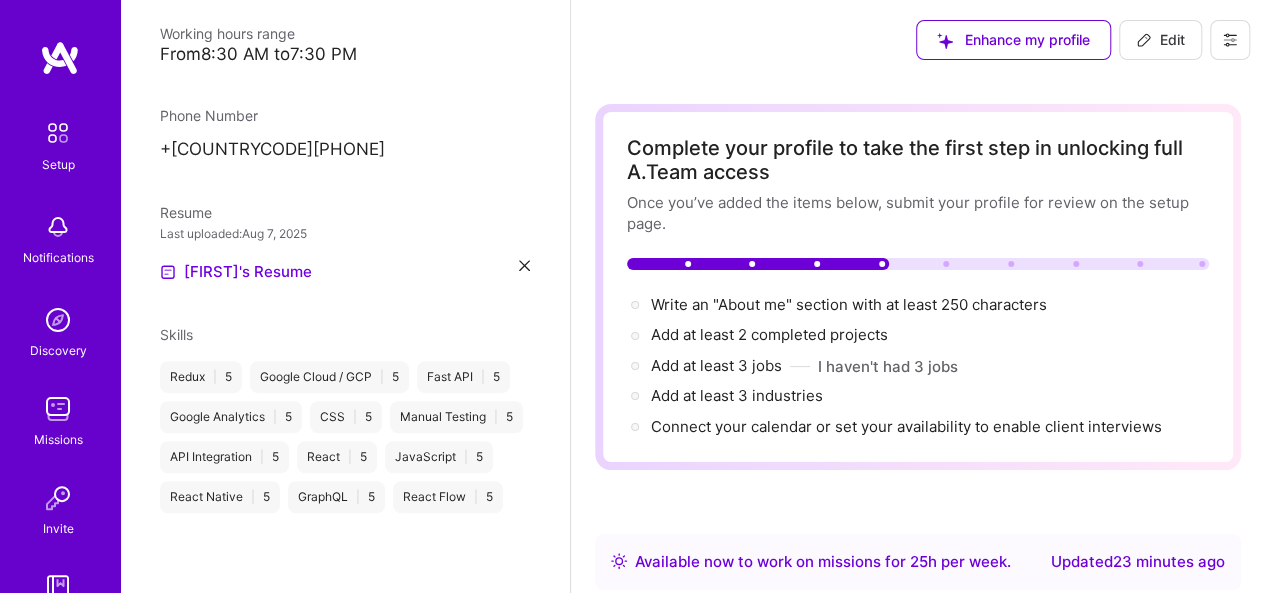 click on "Edit" at bounding box center (1160, 40) 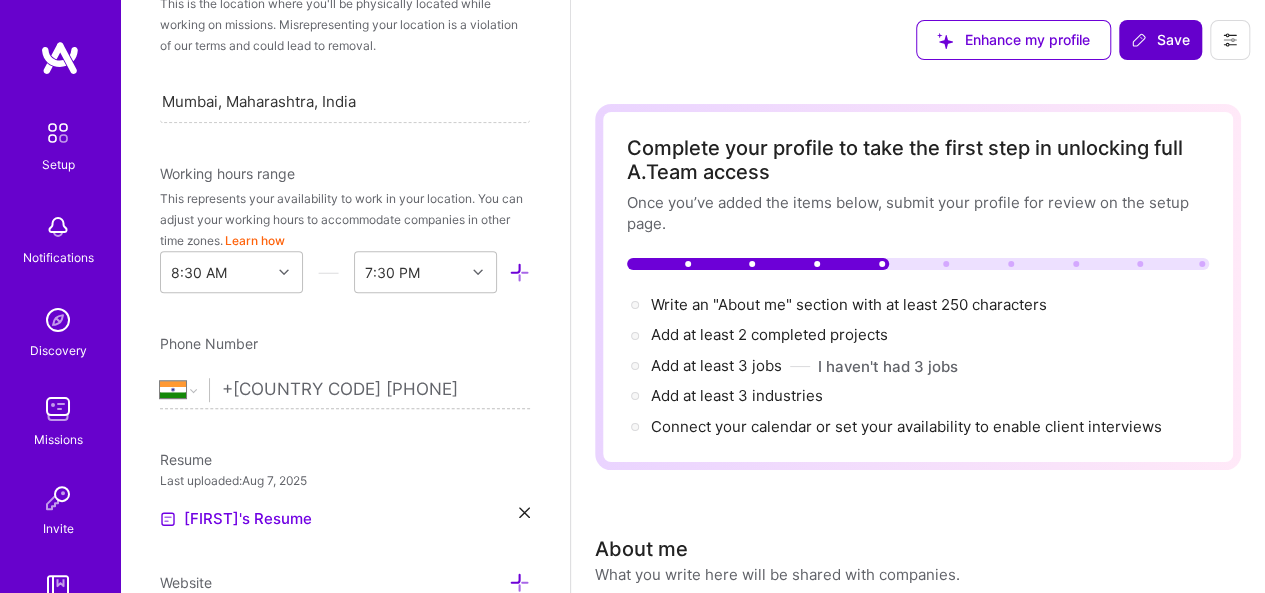 scroll, scrollTop: 333, scrollLeft: 0, axis: vertical 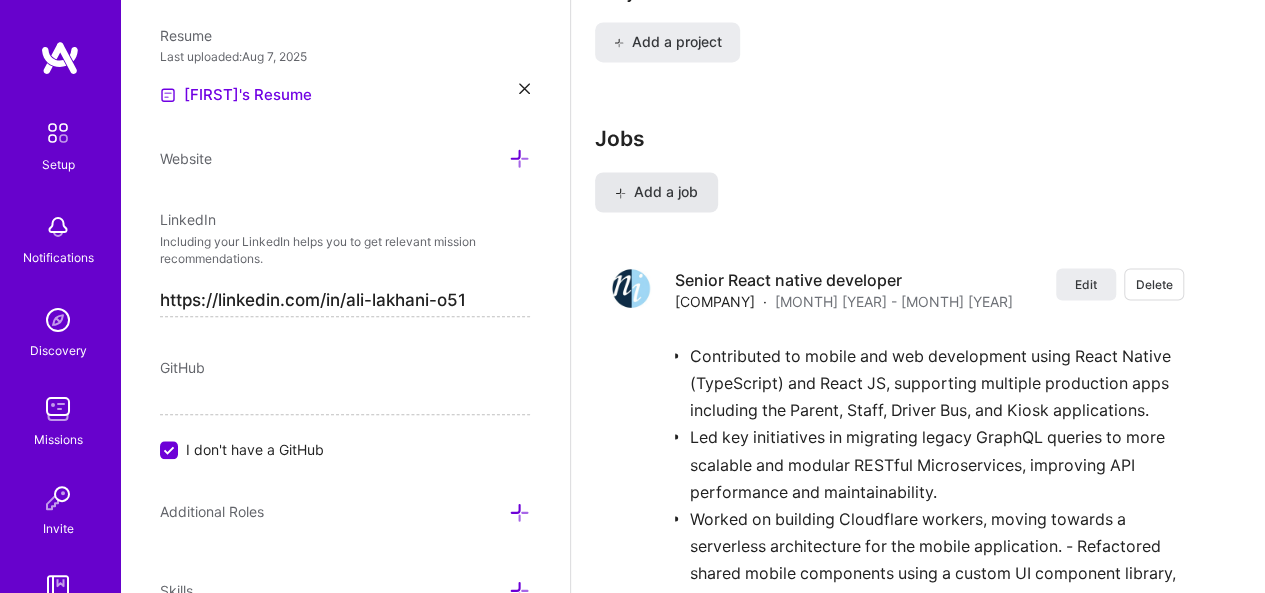 click on "Add a job" at bounding box center (656, 192) 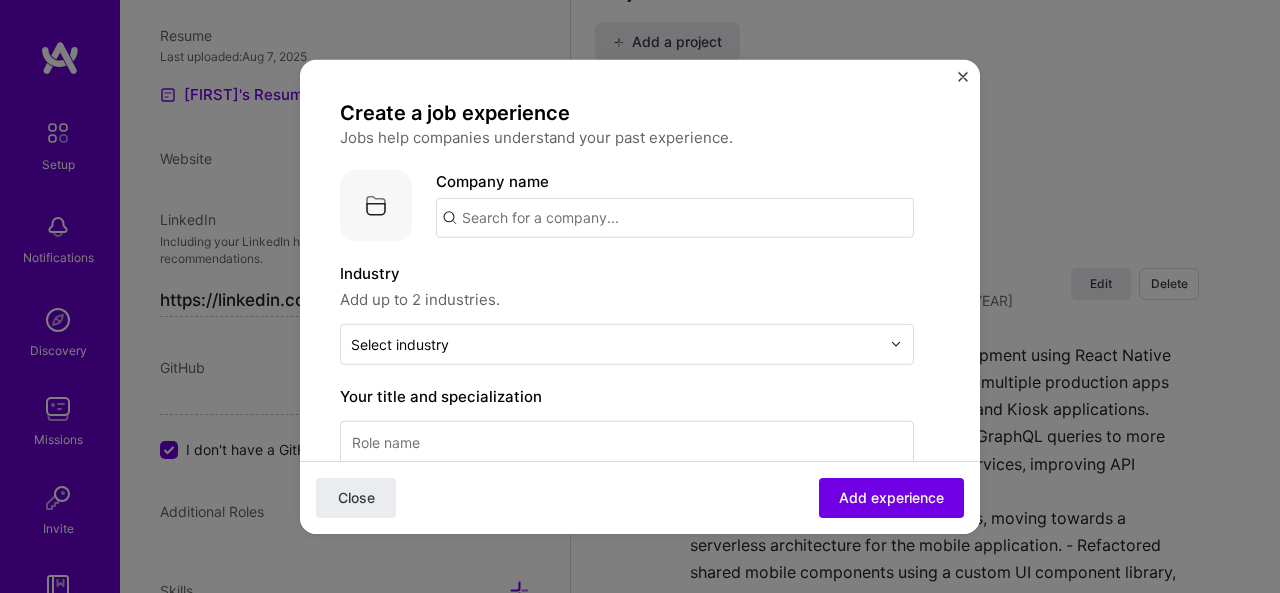 click at bounding box center [675, 217] 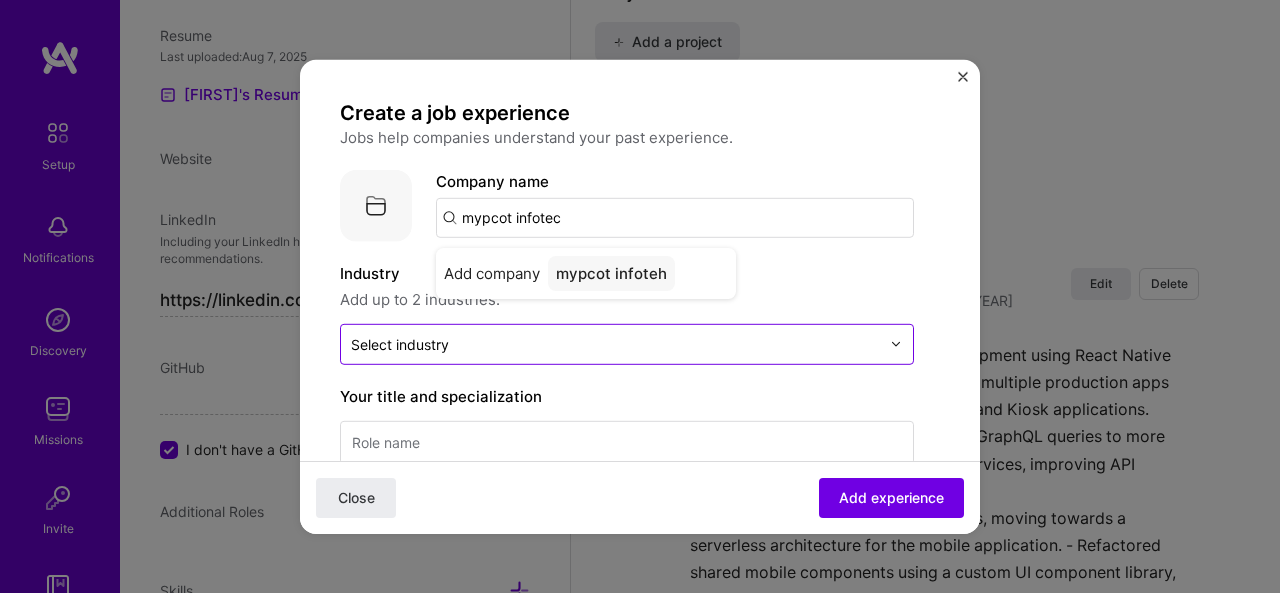 type on "mypcot infotech" 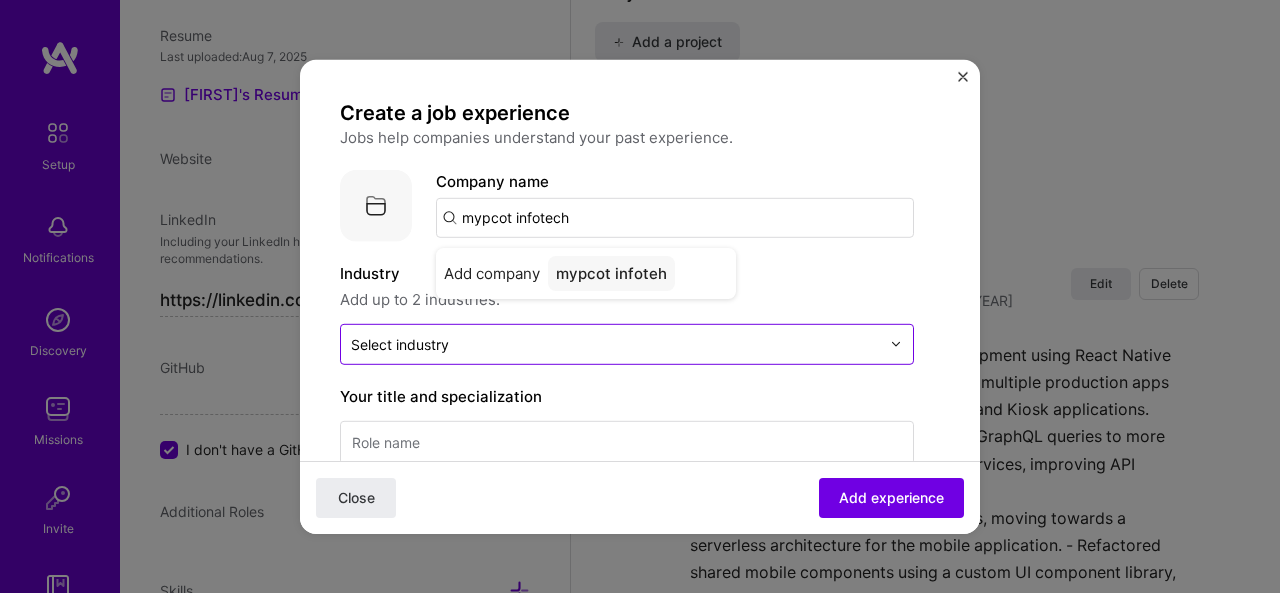 click on "Close" at bounding box center [356, 498] 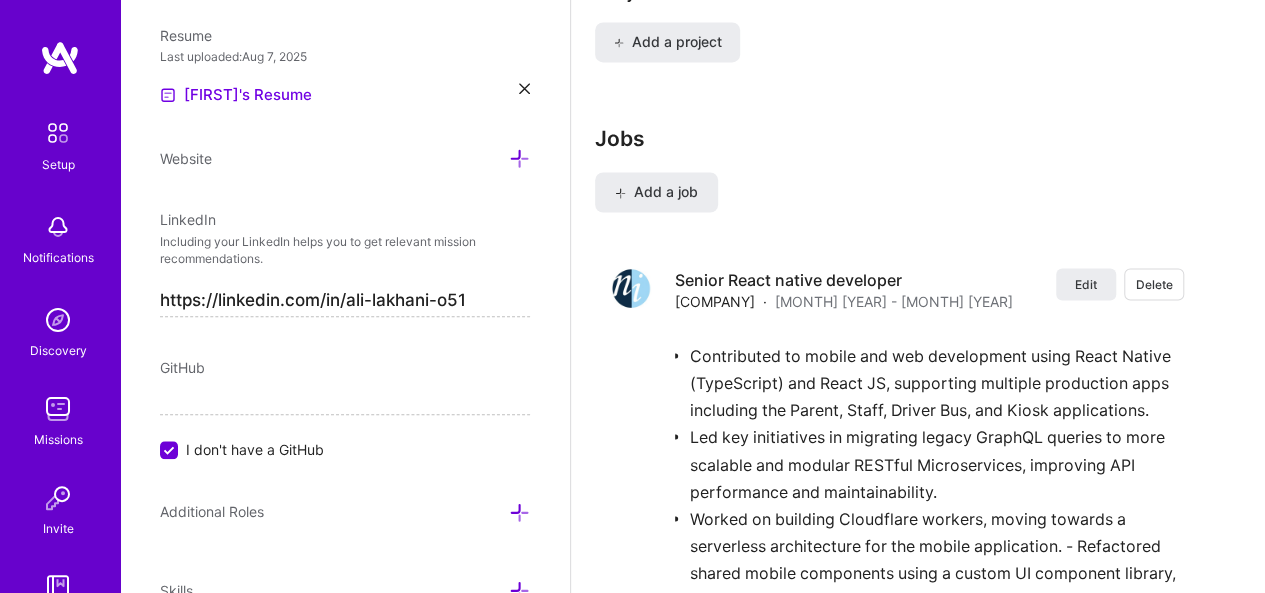 type 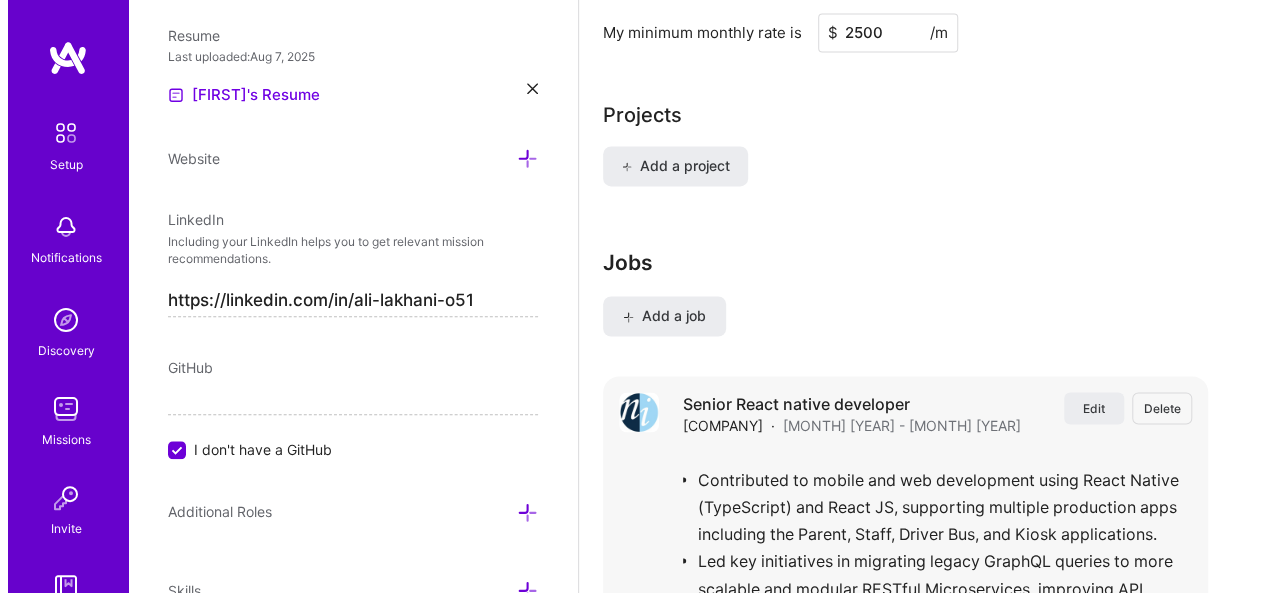 scroll, scrollTop: 1466, scrollLeft: 0, axis: vertical 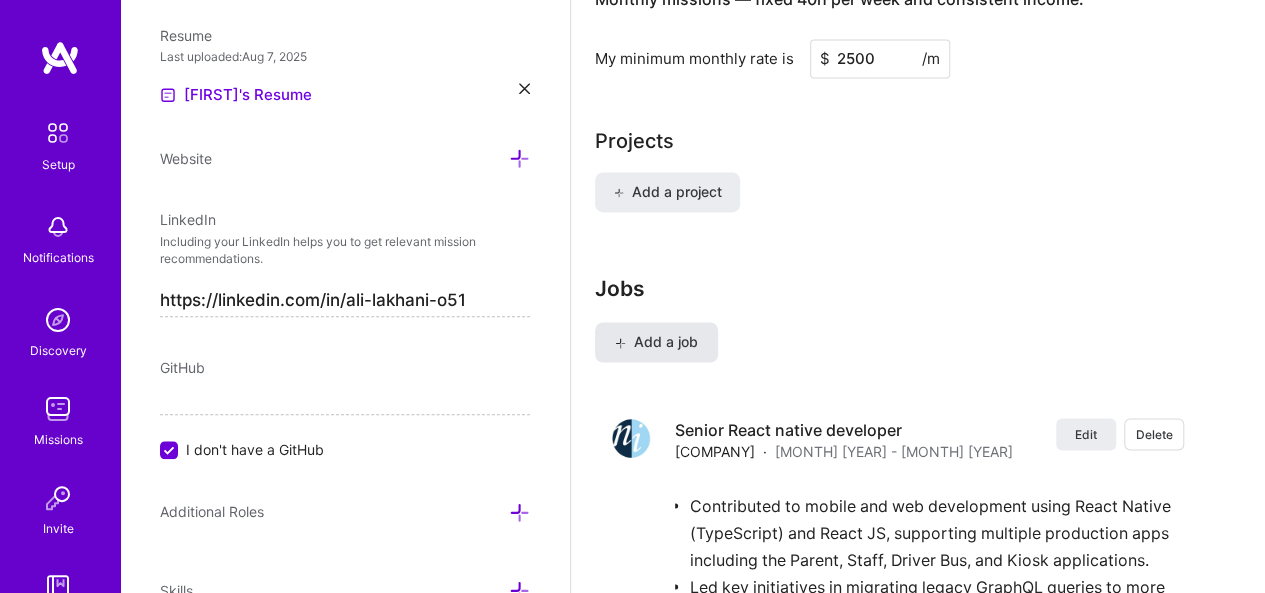 click on "Add a job" at bounding box center [656, 342] 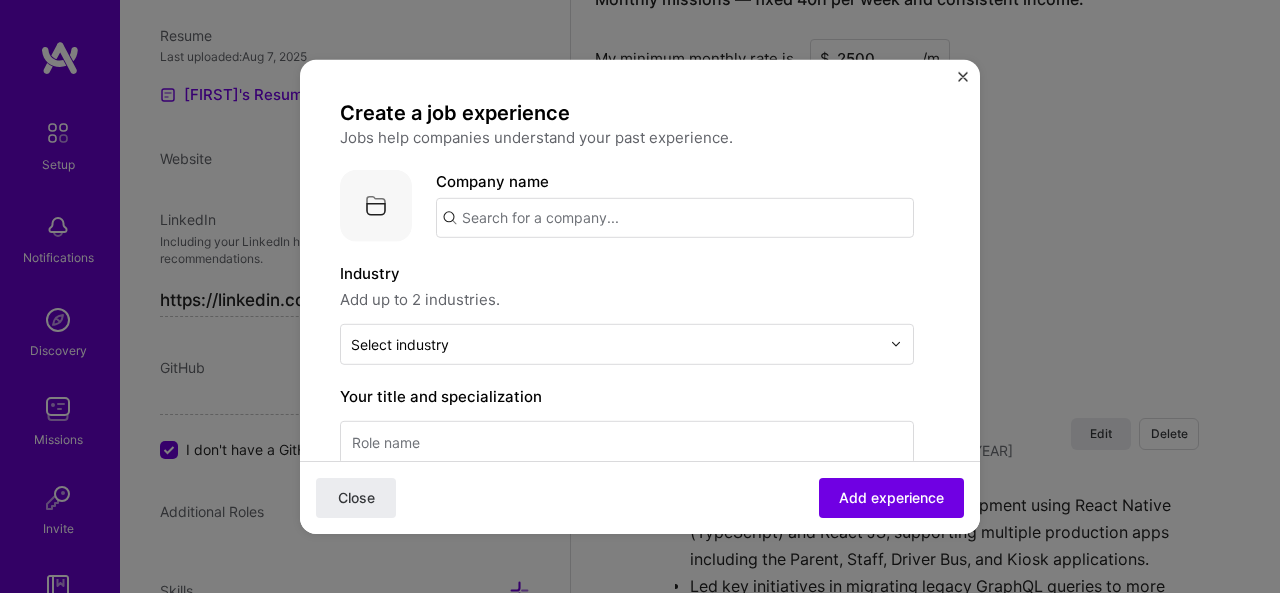 click at bounding box center (675, 217) 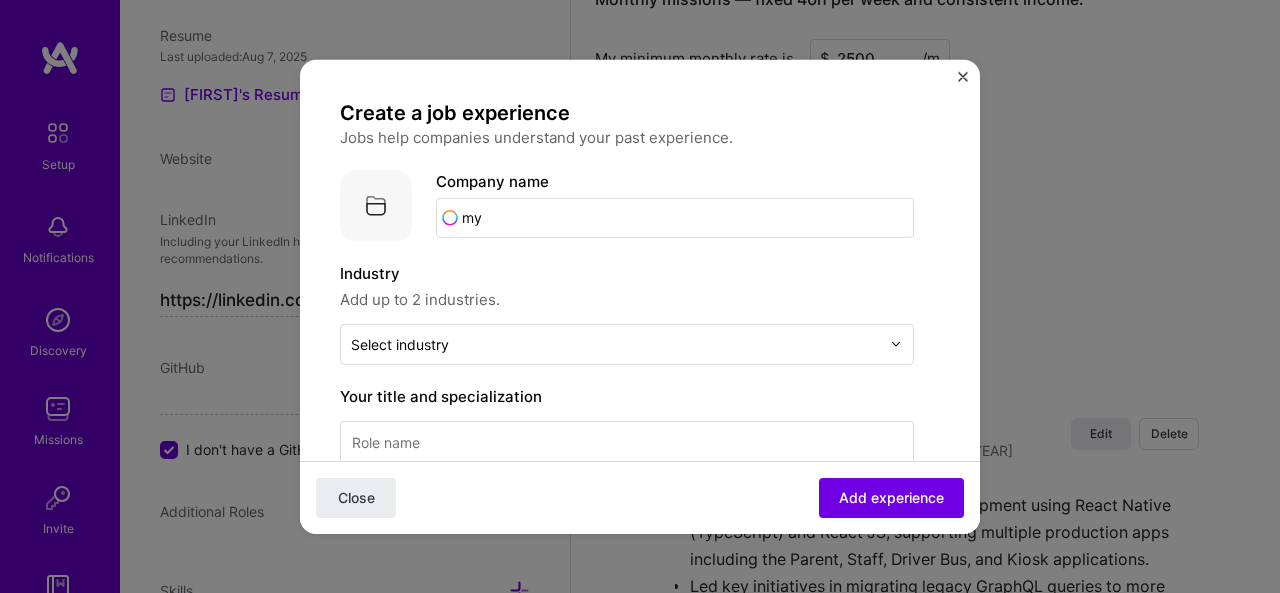 type on "m" 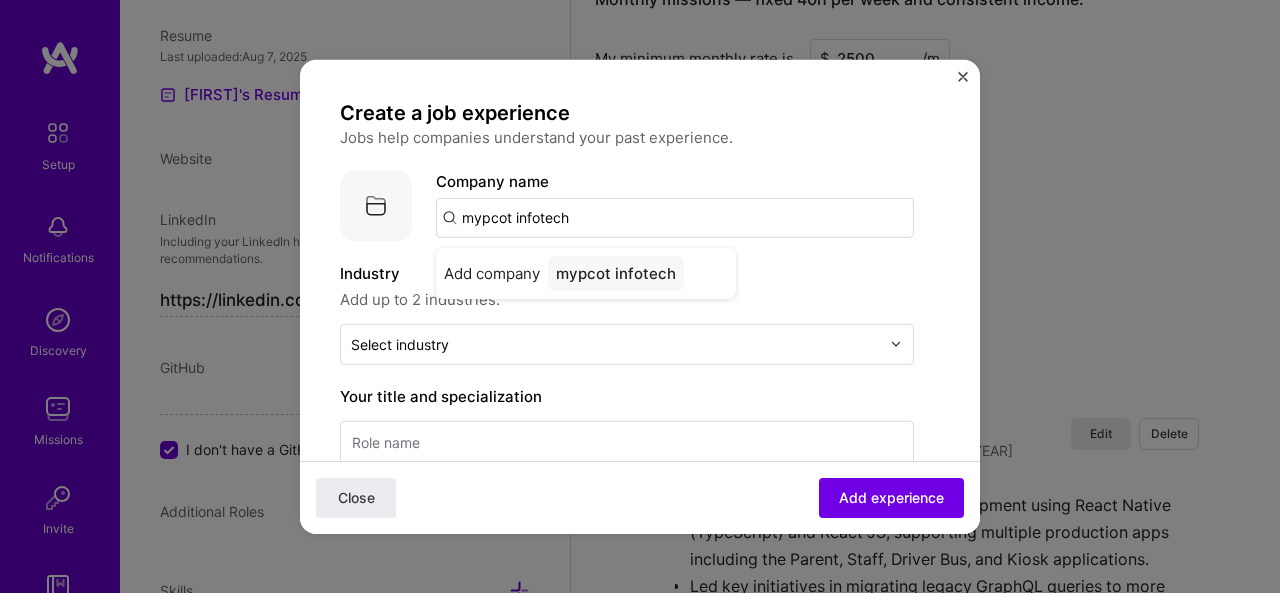 type on "mypcot infotech" 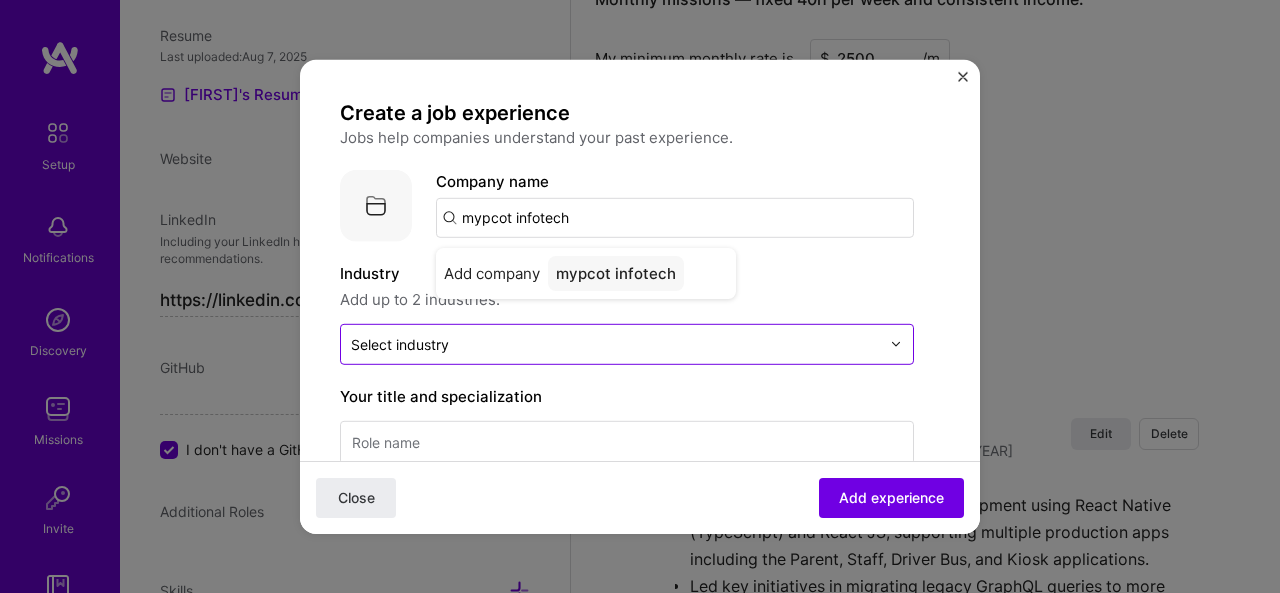 click on "Select industry 0" at bounding box center [615, 343] 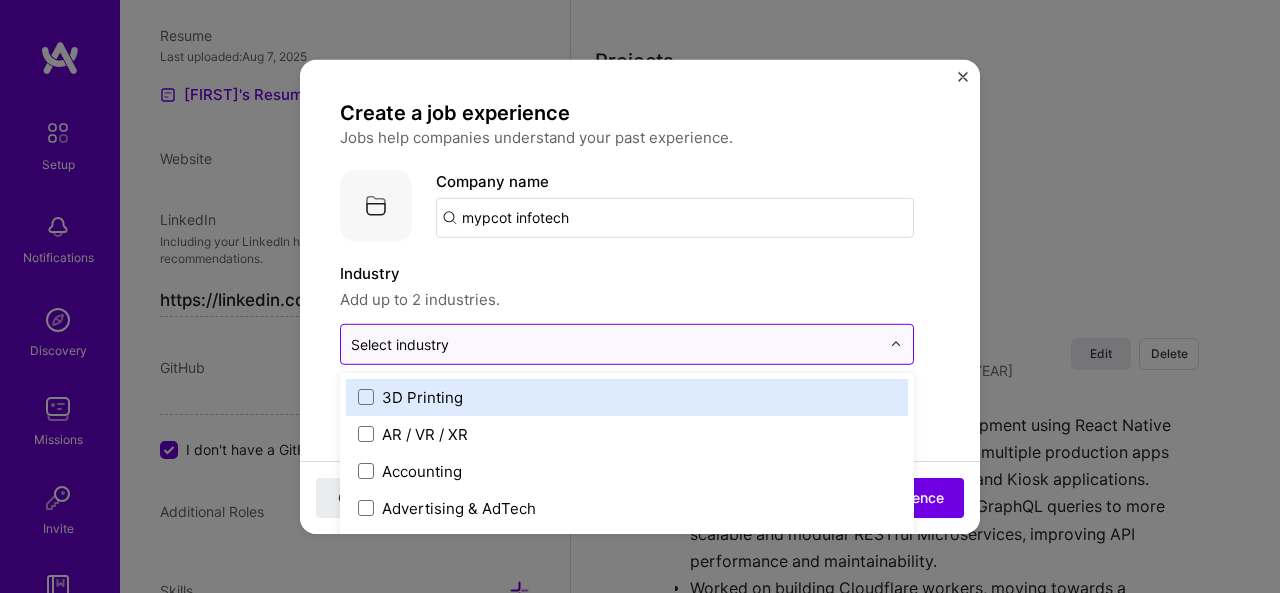 scroll, scrollTop: 1553, scrollLeft: 0, axis: vertical 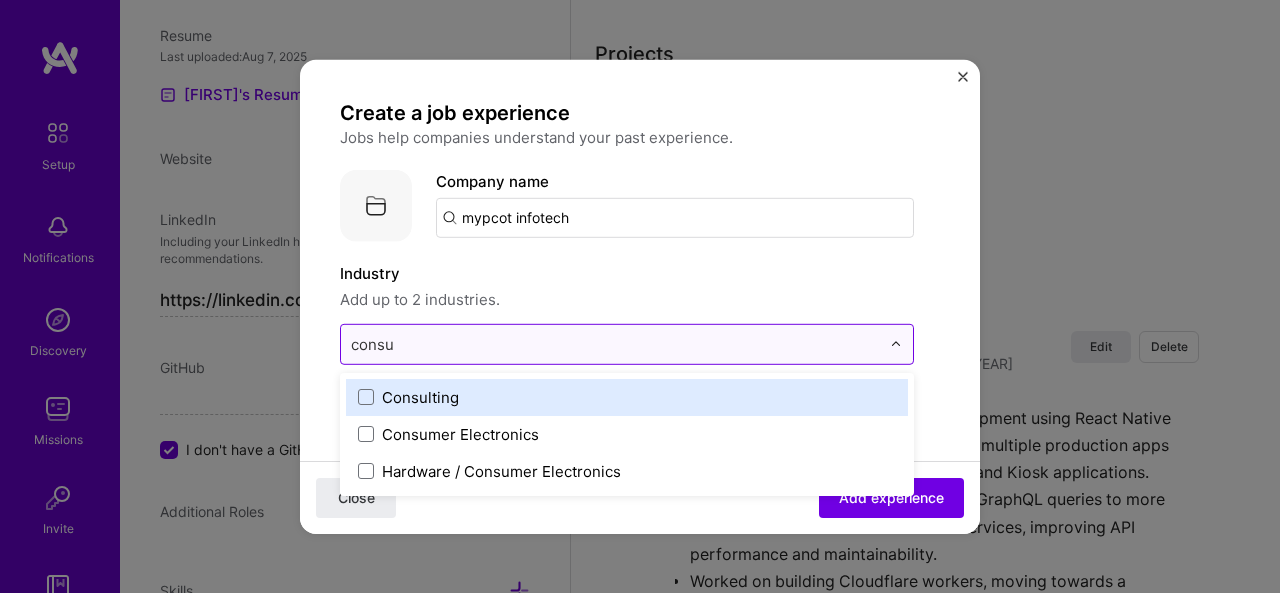 type on "consul" 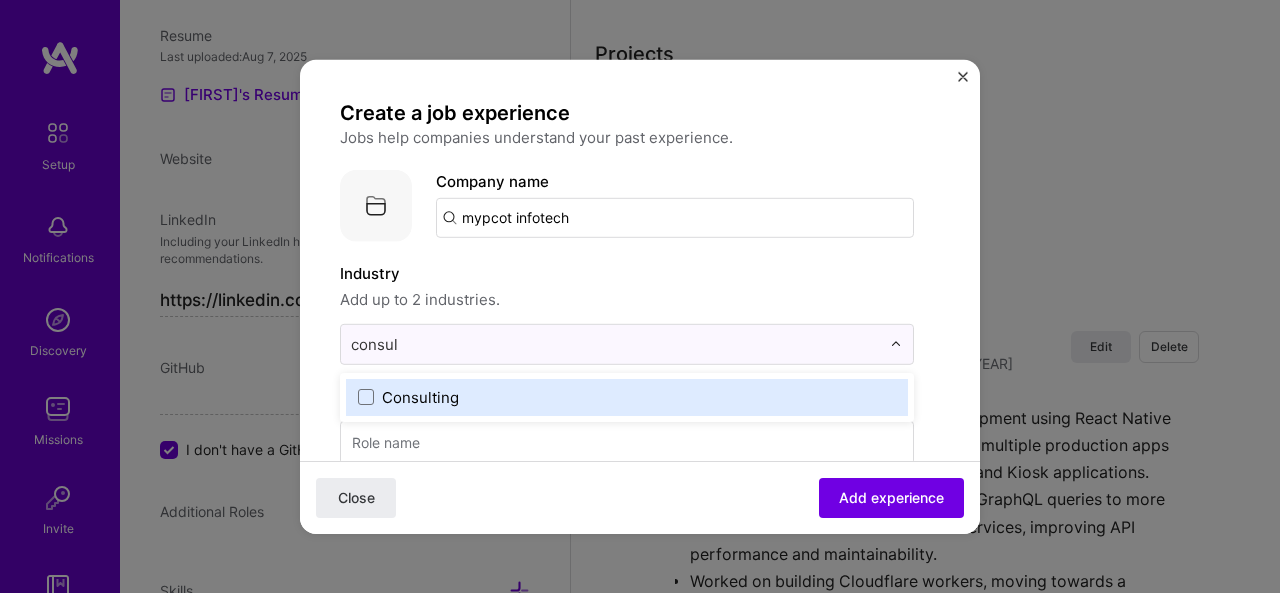 click on "Consulting" at bounding box center [627, 396] 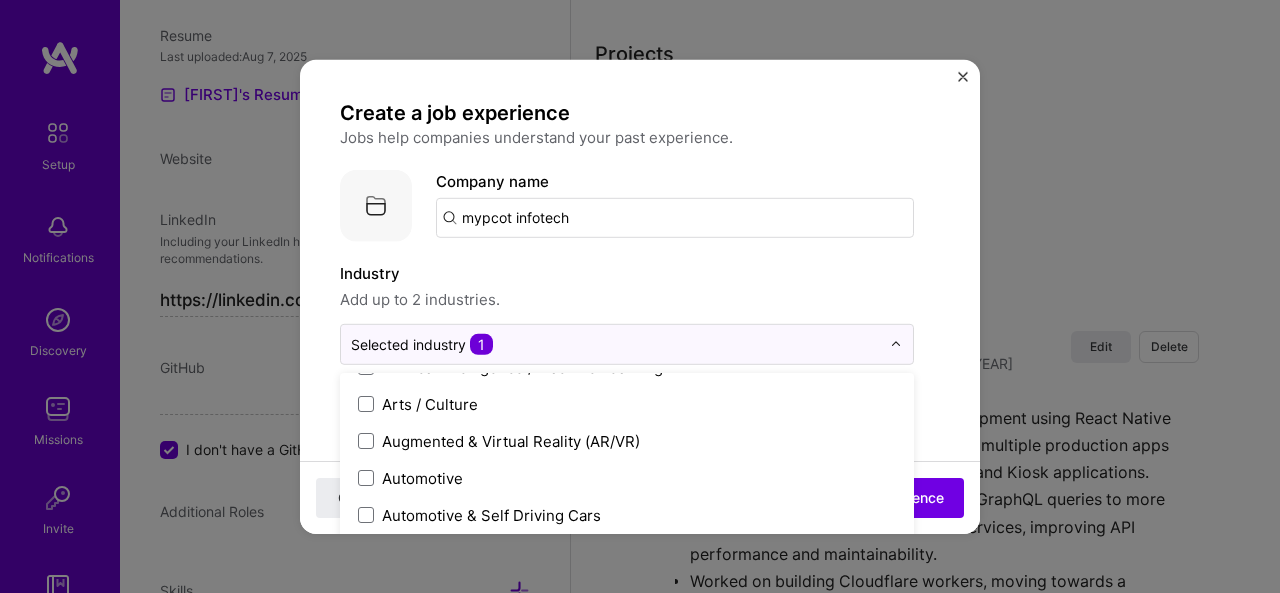 scroll, scrollTop: 366, scrollLeft: 0, axis: vertical 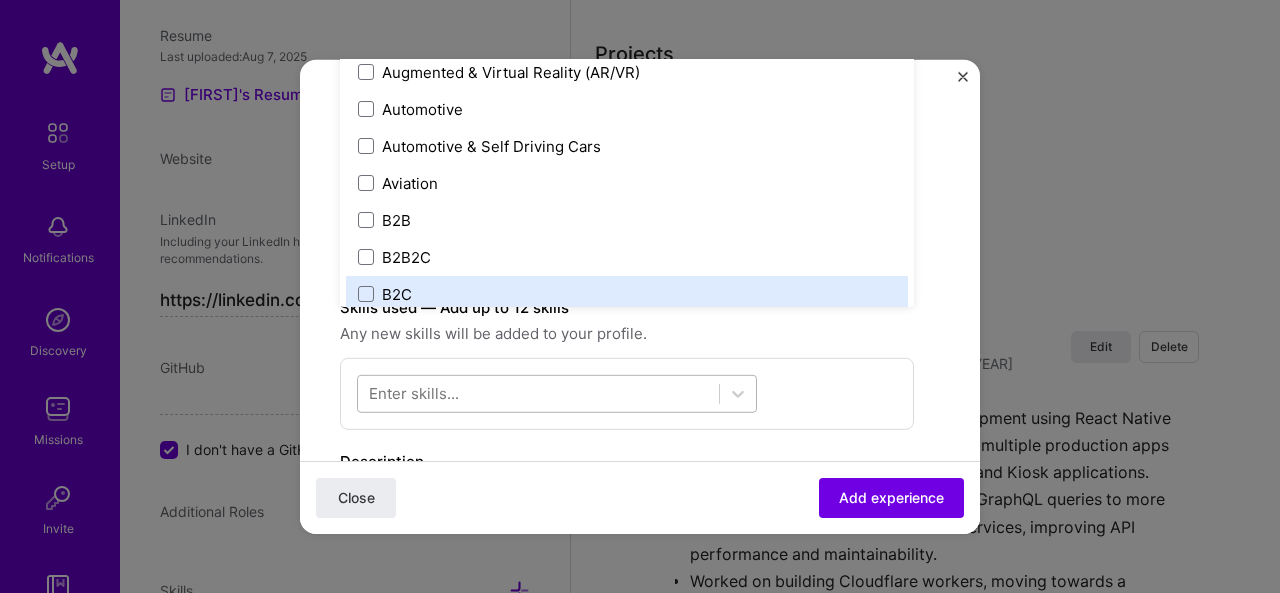 click at bounding box center [538, 393] 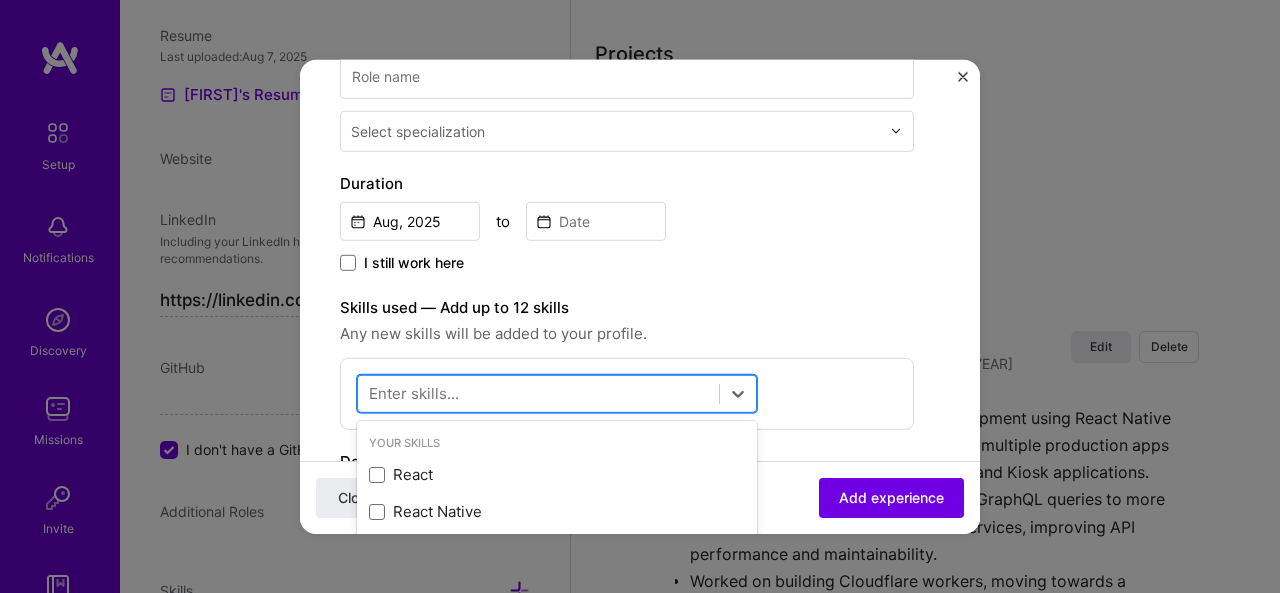 click at bounding box center [538, 393] 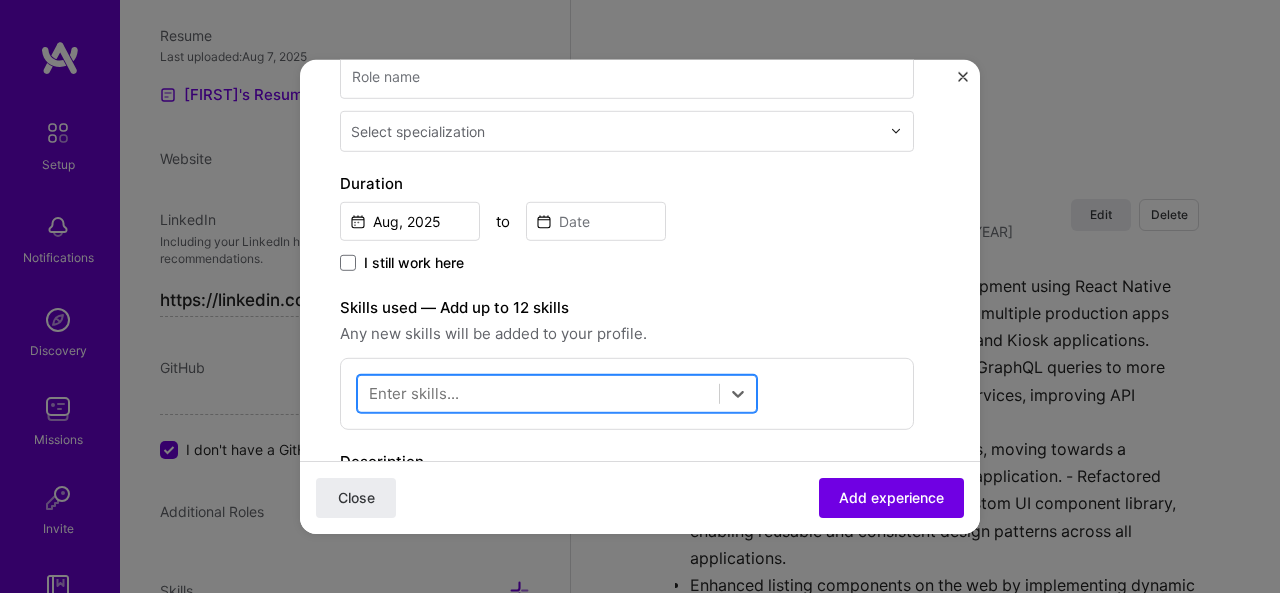 click at bounding box center (538, 393) 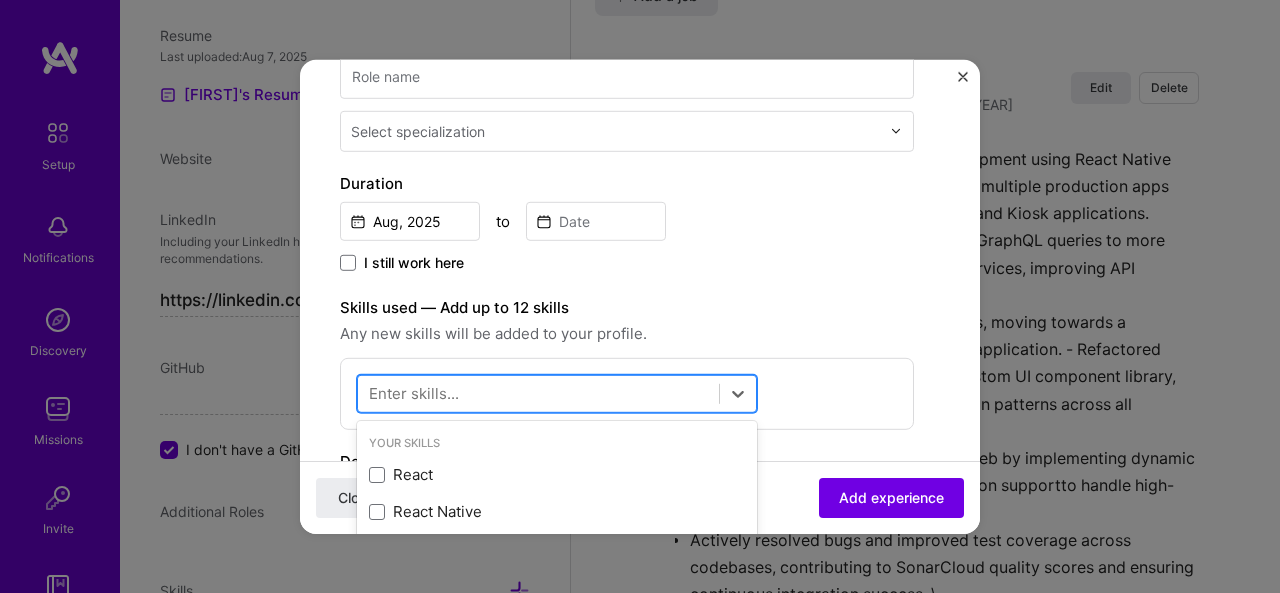 scroll, scrollTop: 1817, scrollLeft: 0, axis: vertical 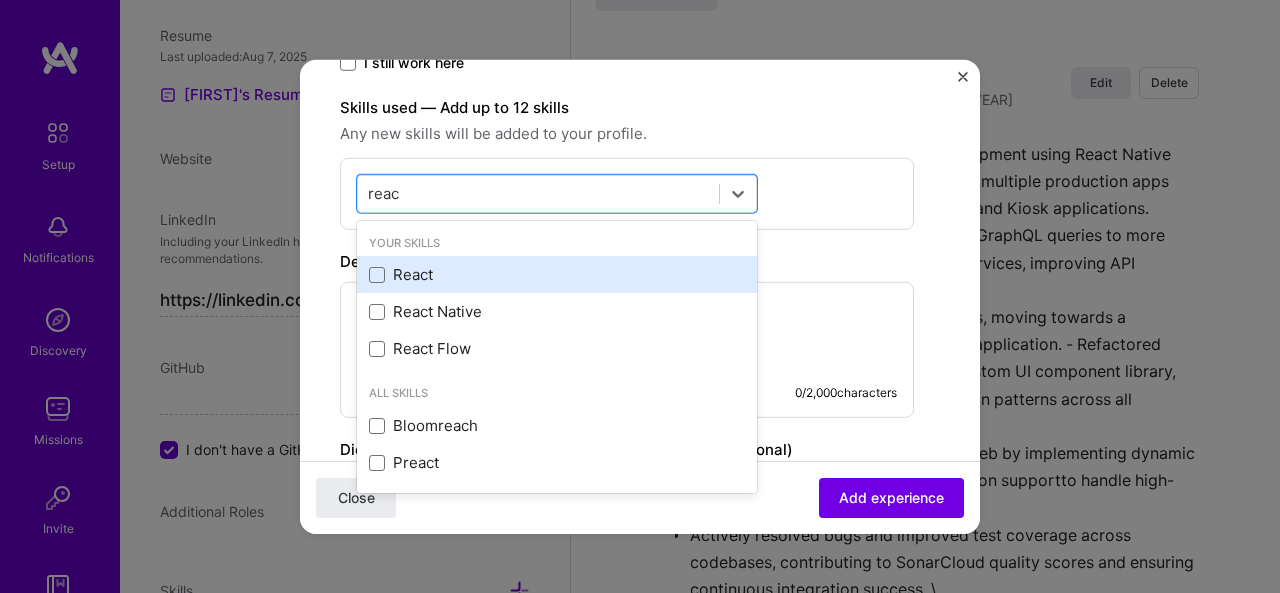 click on "React" at bounding box center [557, 274] 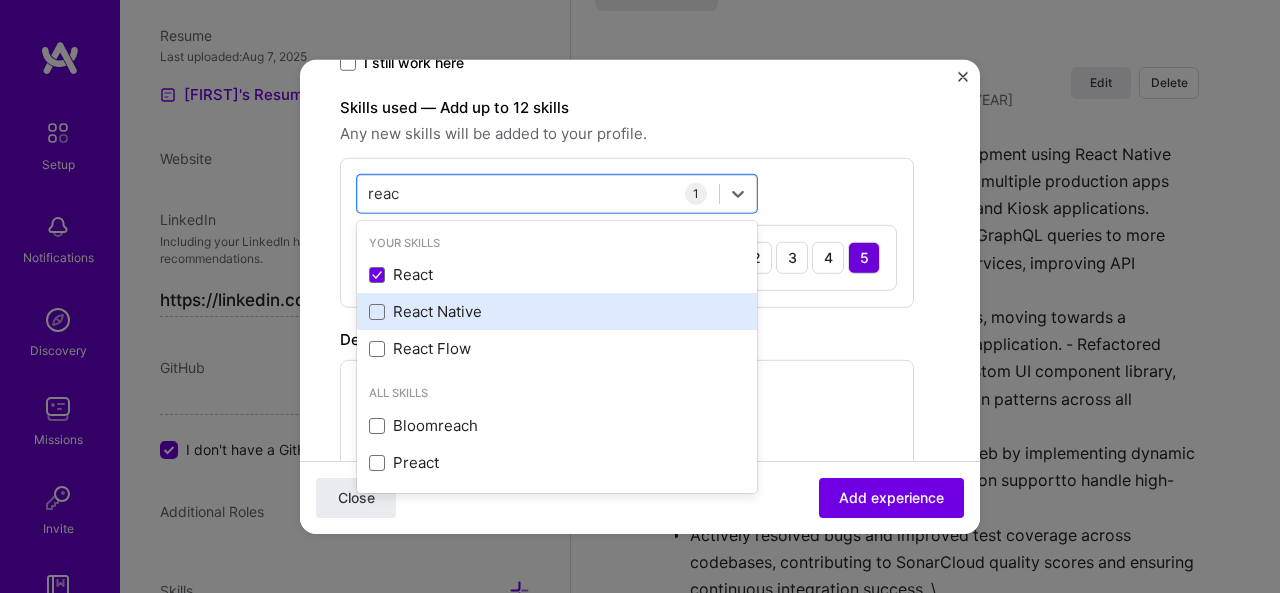 click on "React Native" at bounding box center [557, 311] 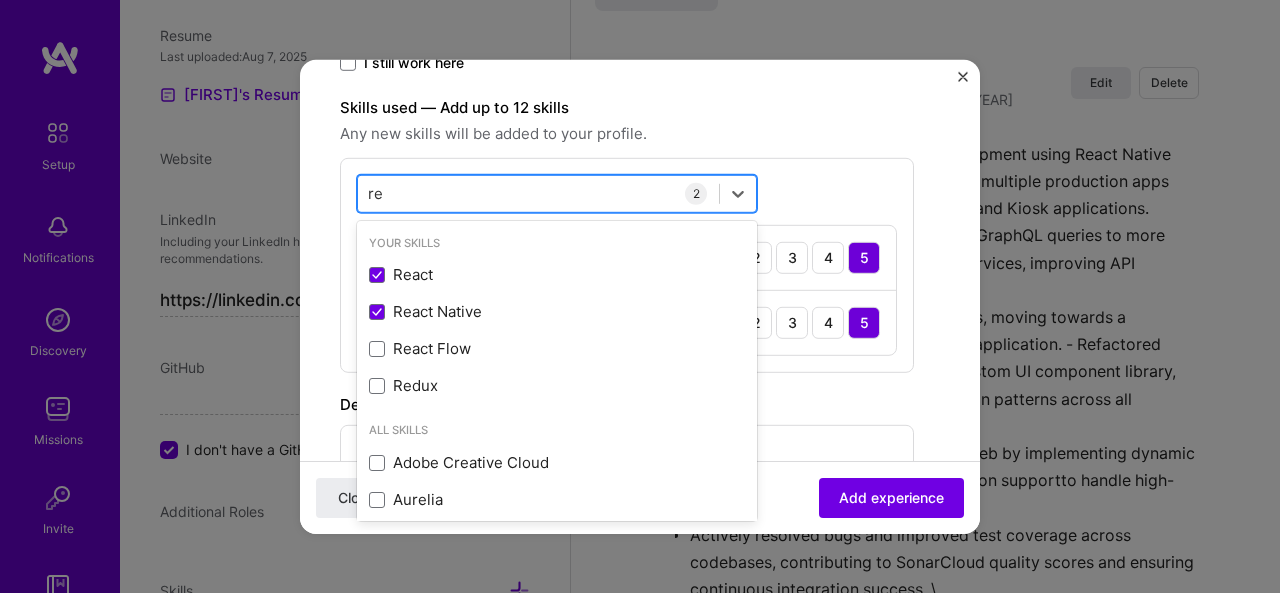 type on "r" 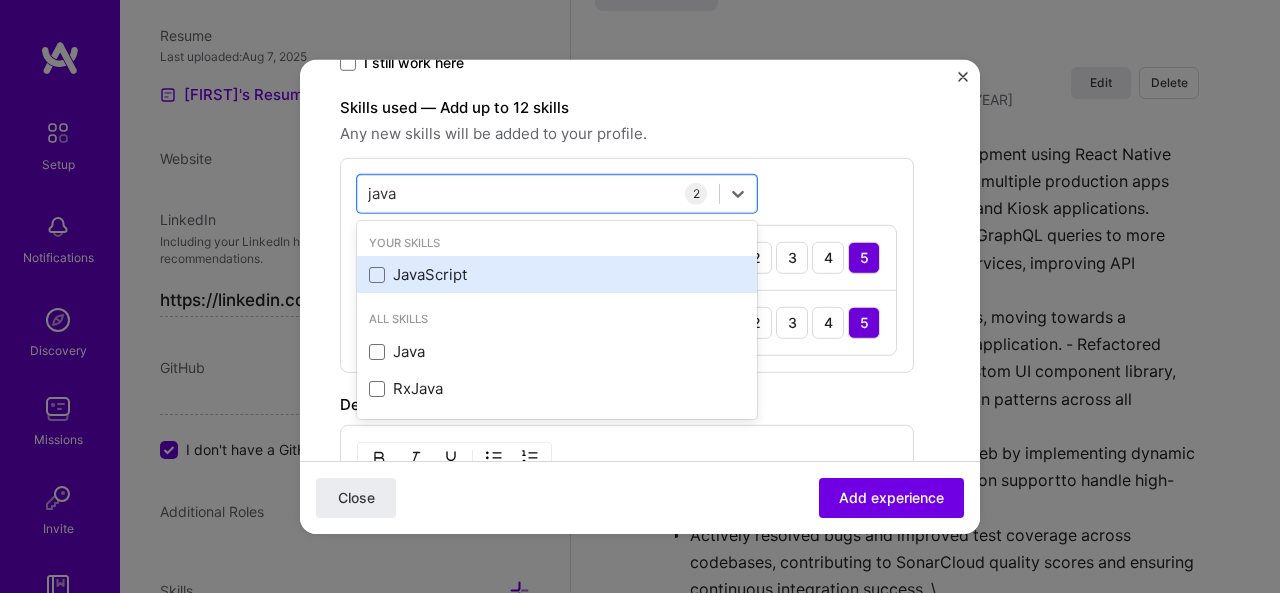 click on "JavaScript" at bounding box center (557, 274) 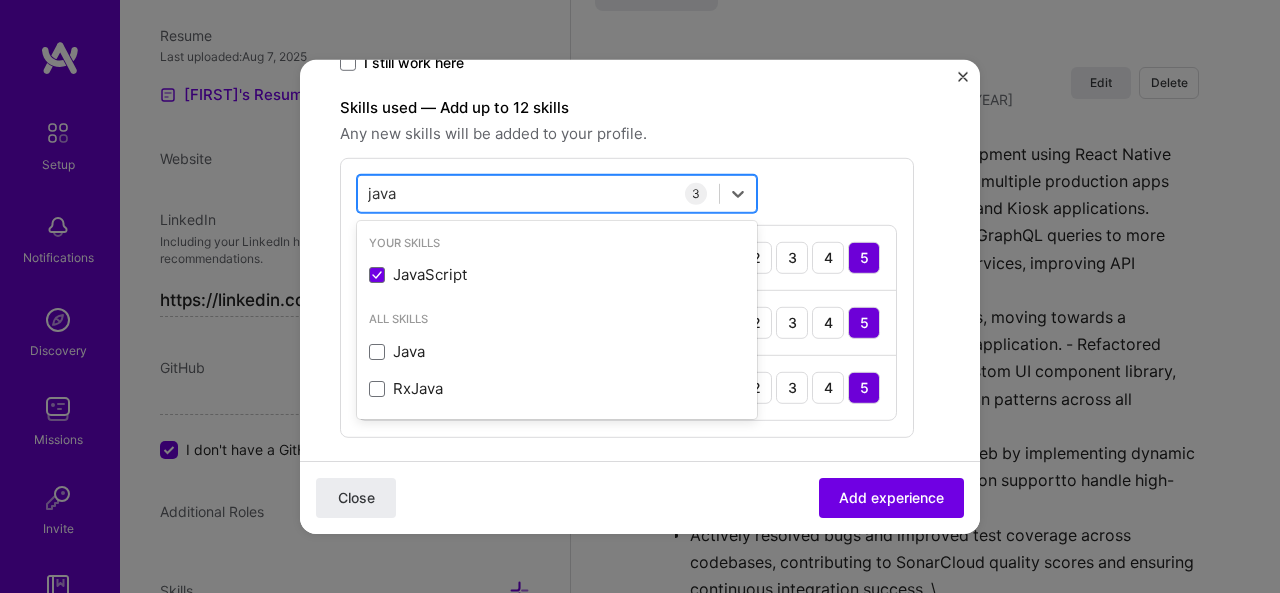 click on "java java" at bounding box center [538, 193] 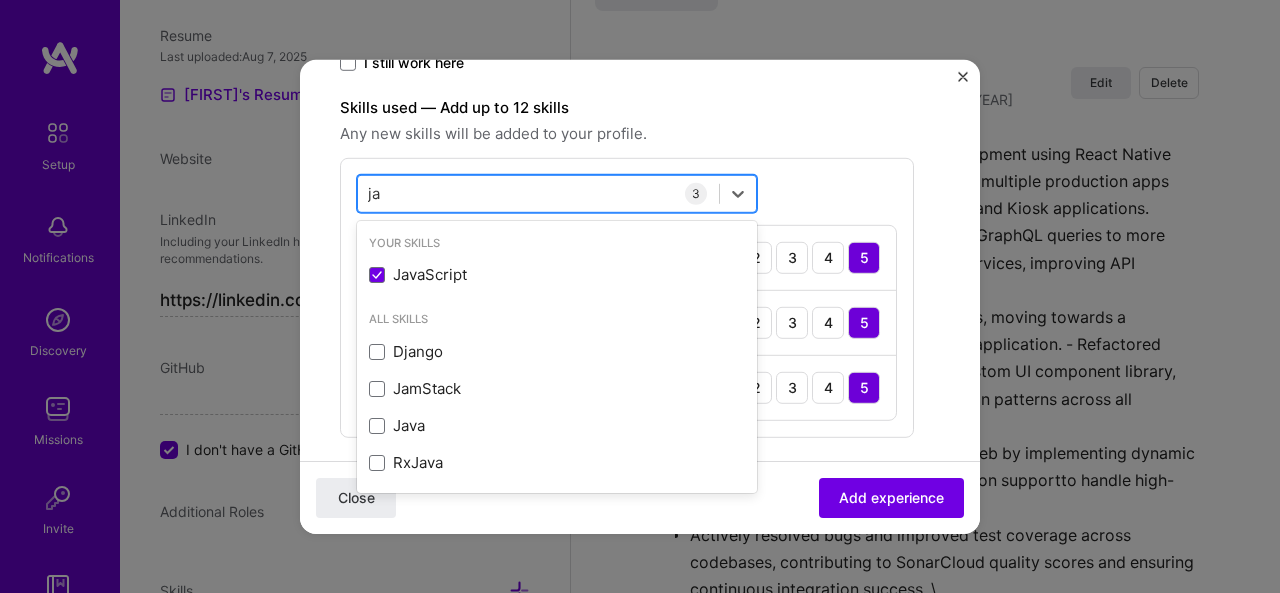 type on "j" 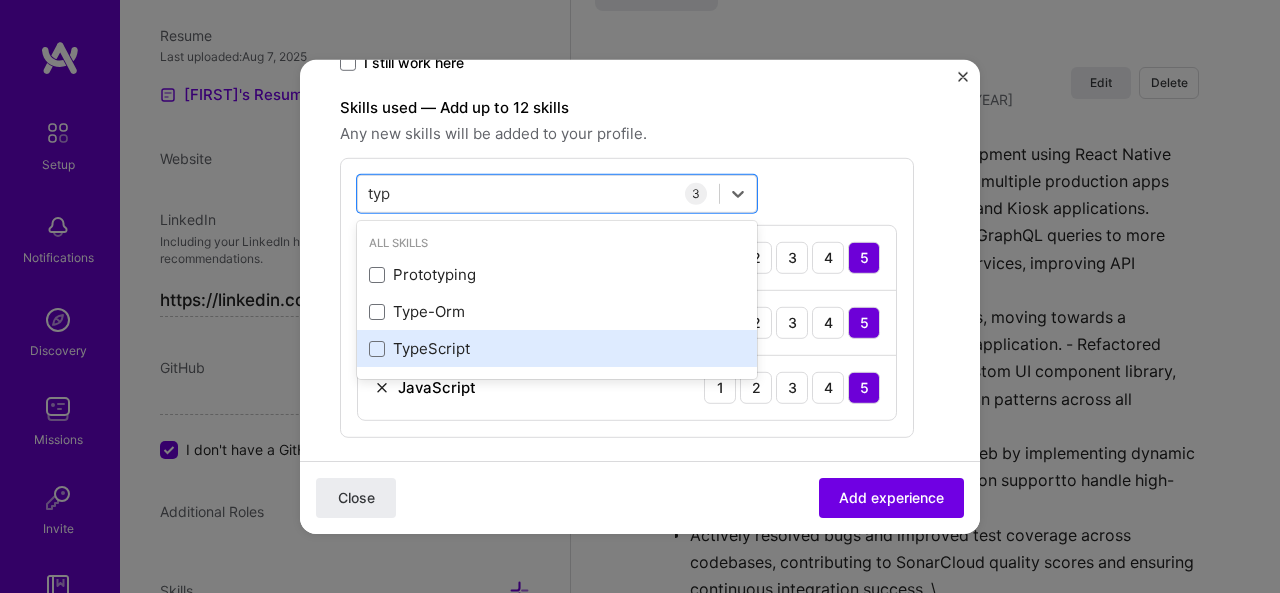 click on "TypeScript" at bounding box center [557, 348] 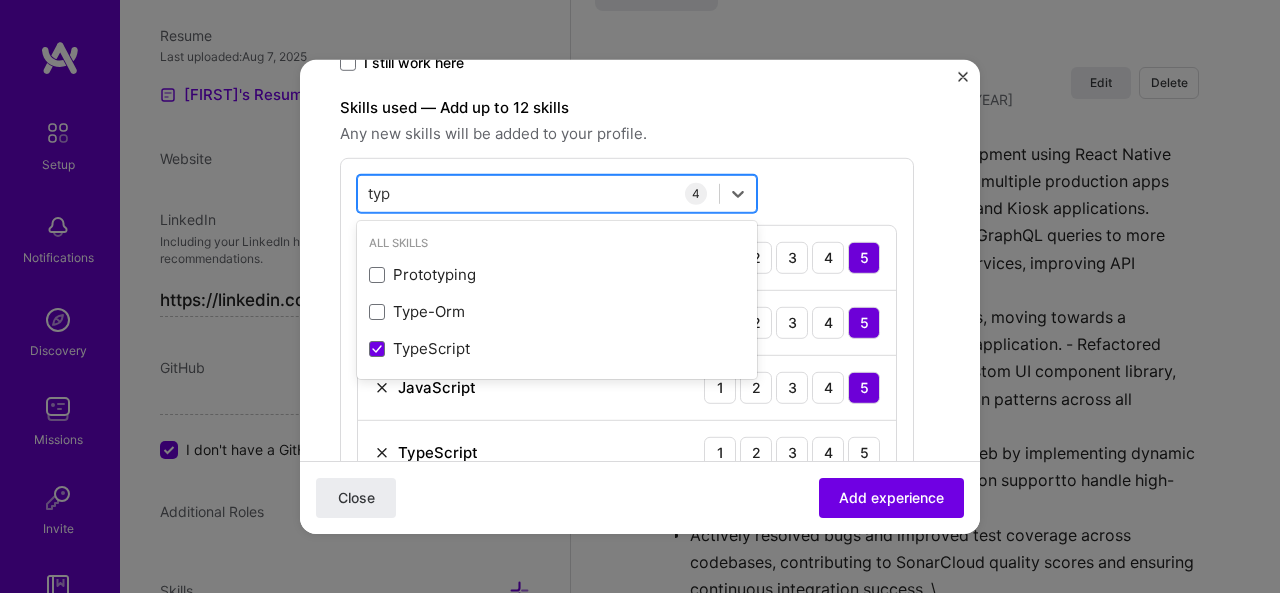 click on "typ typ" at bounding box center [538, 193] 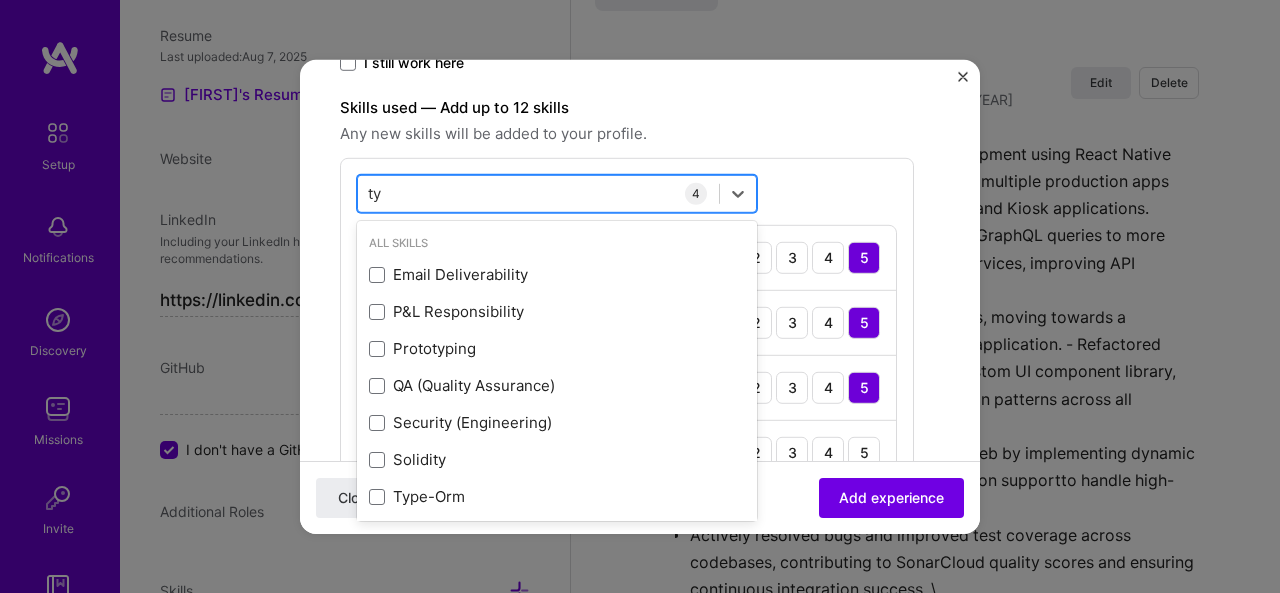 type on "t" 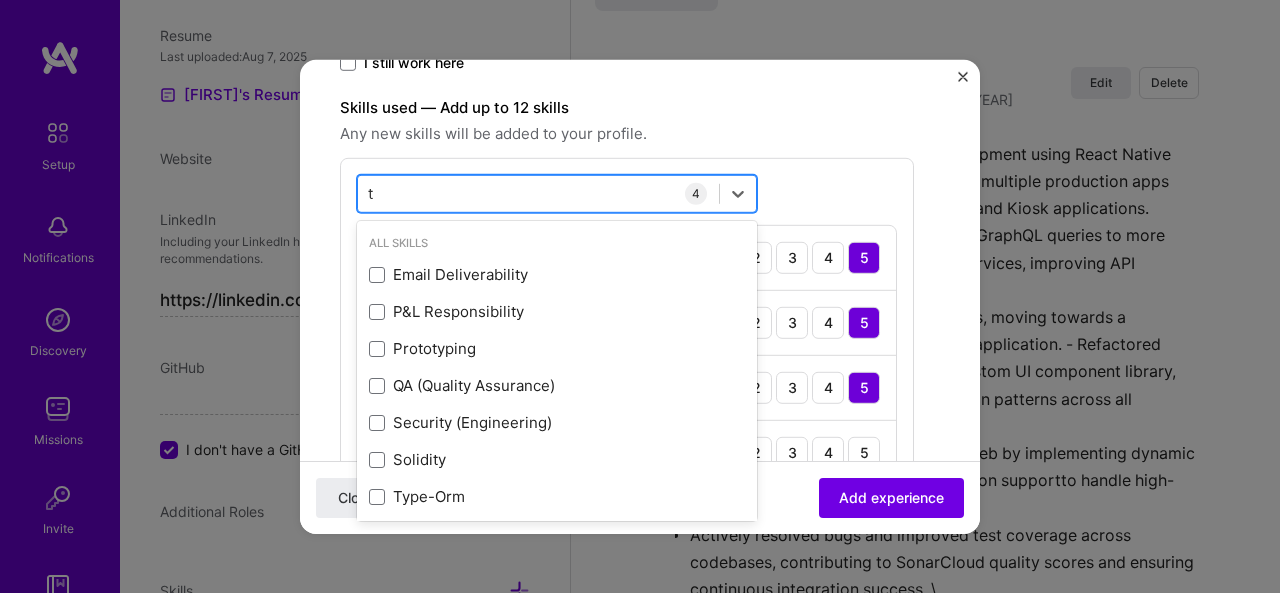 type 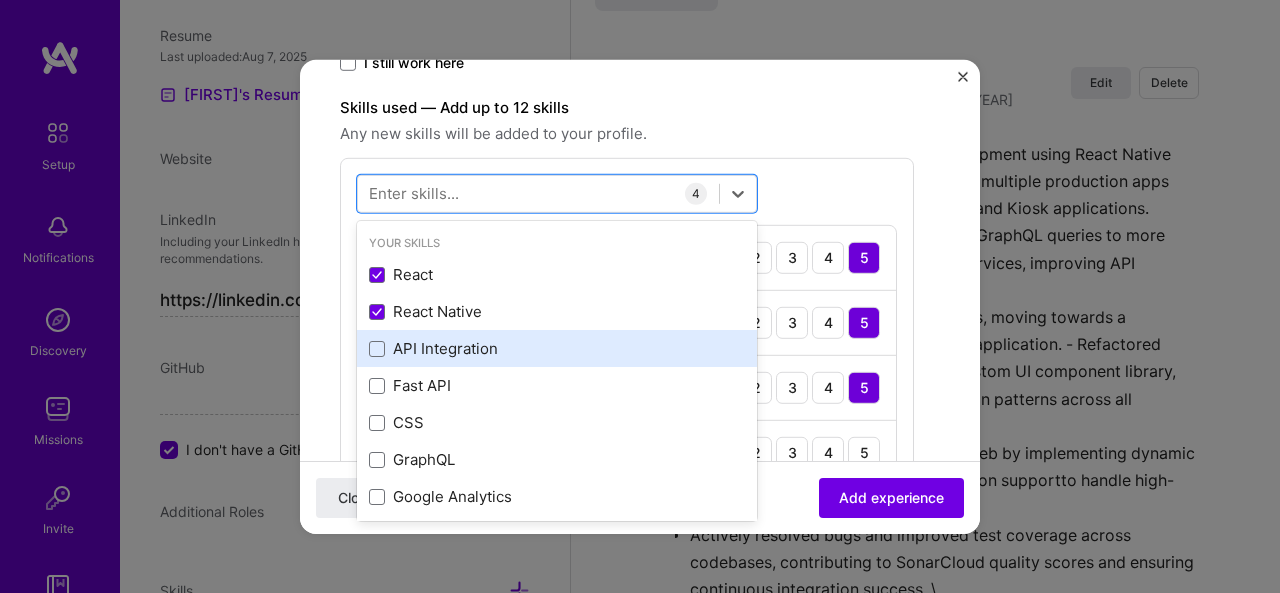 click on "API Integration" at bounding box center (557, 348) 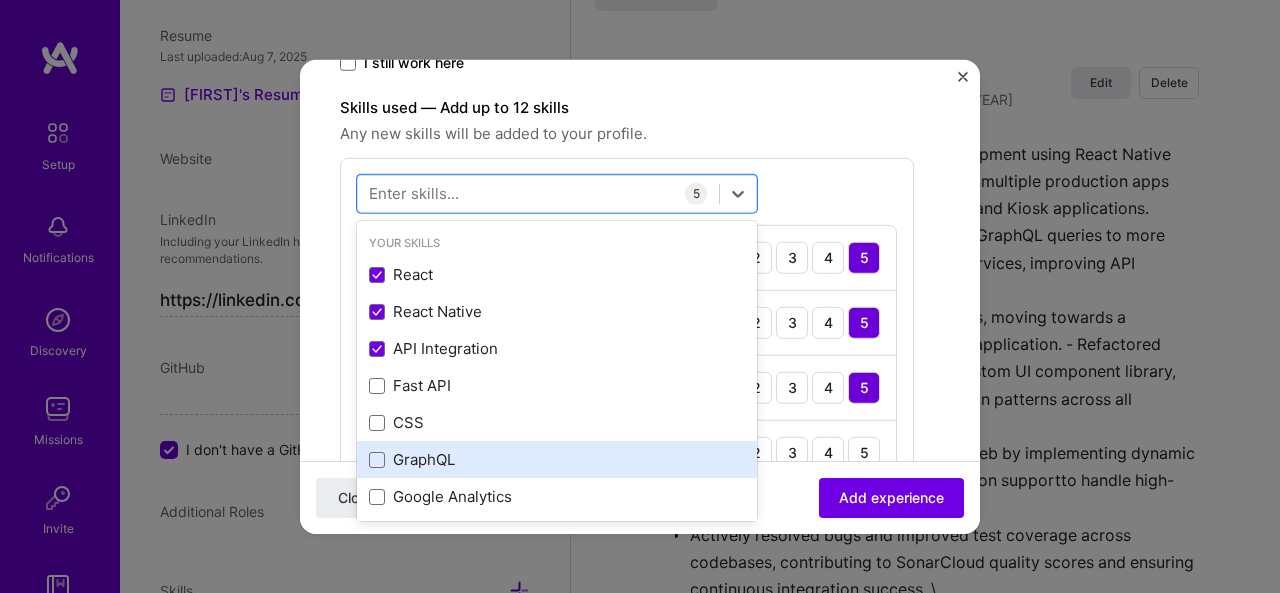 click on "GraphQL" at bounding box center [557, 459] 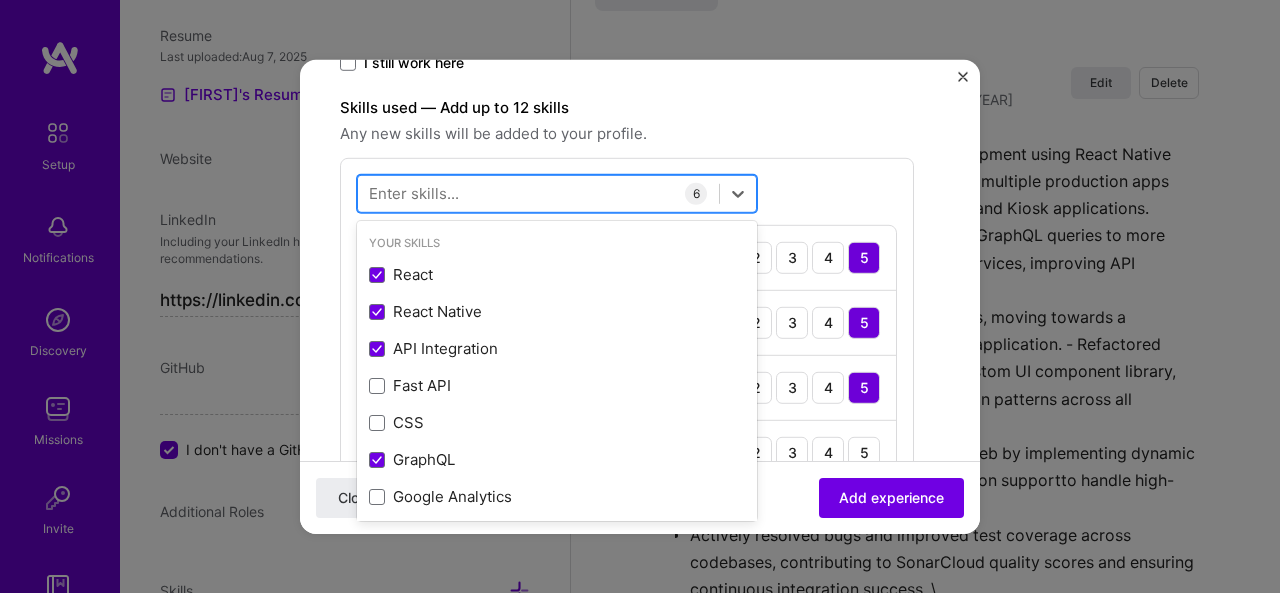 click at bounding box center [538, 193] 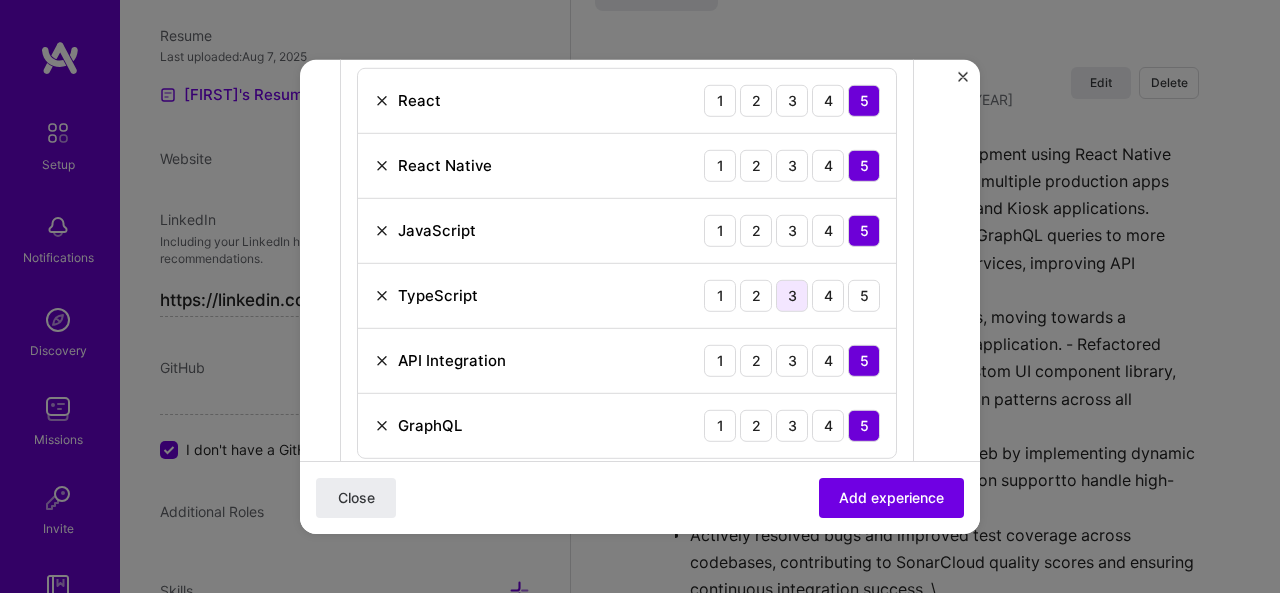 scroll, scrollTop: 733, scrollLeft: 0, axis: vertical 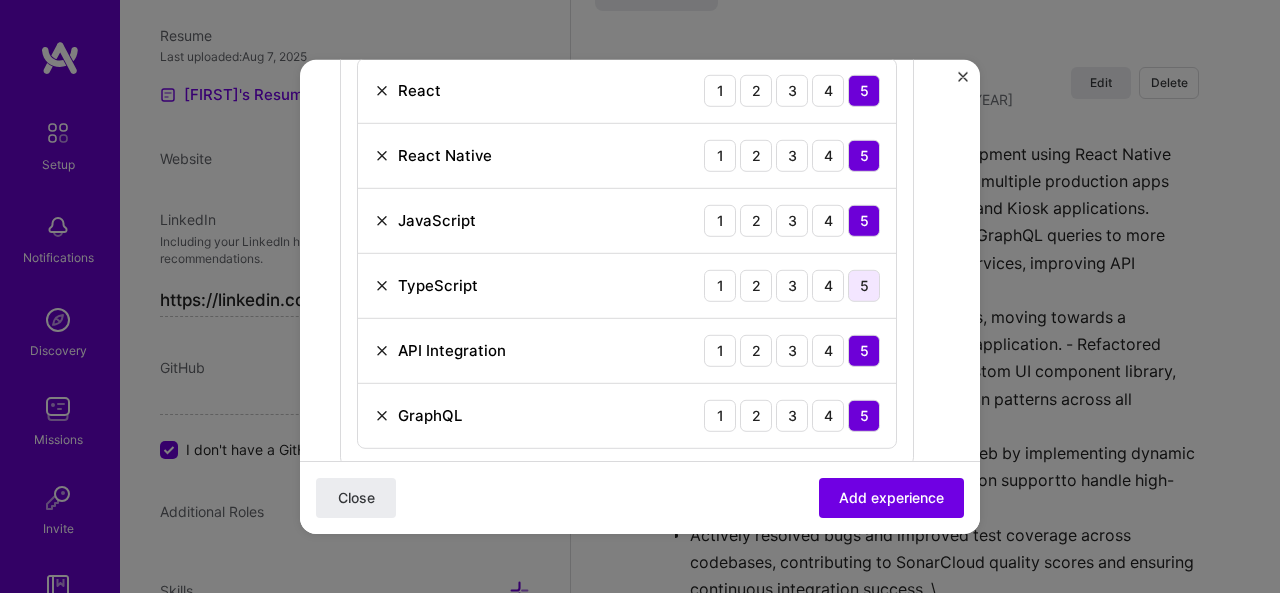 click on "5" at bounding box center (864, 285) 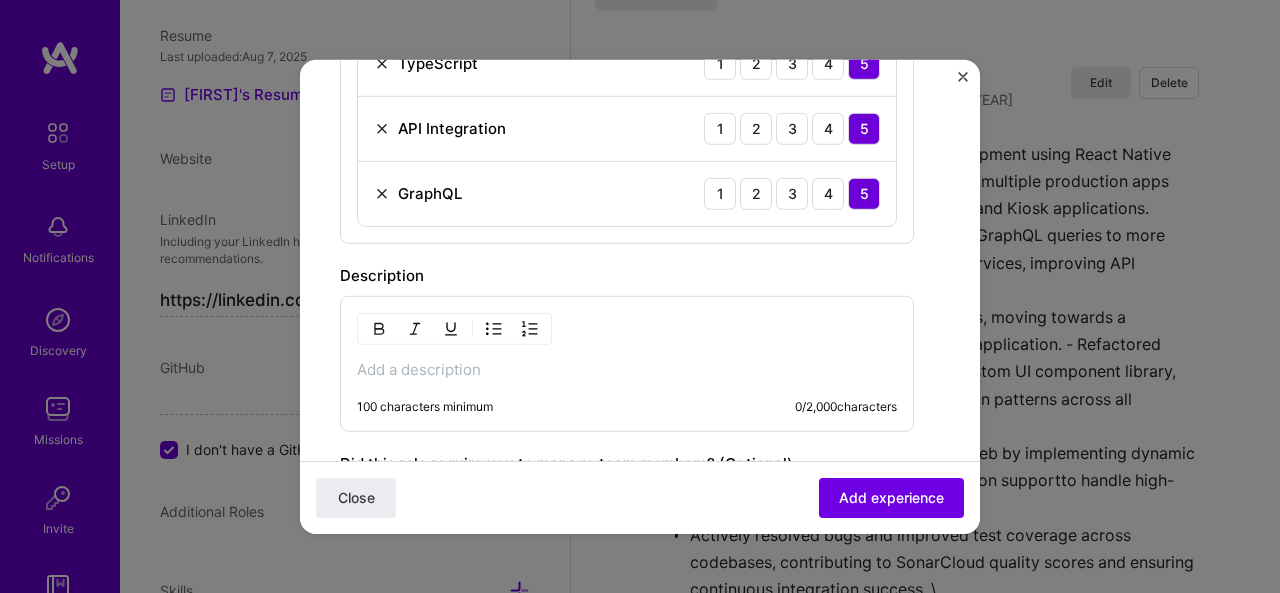 scroll, scrollTop: 1033, scrollLeft: 0, axis: vertical 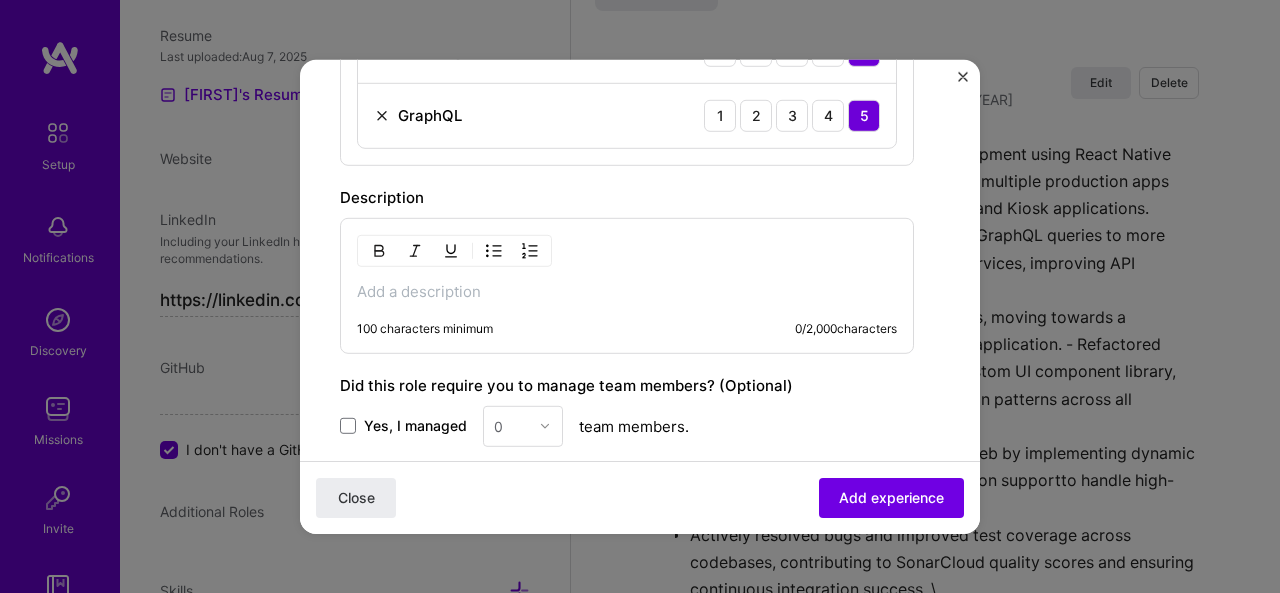 click at bounding box center [627, 291] 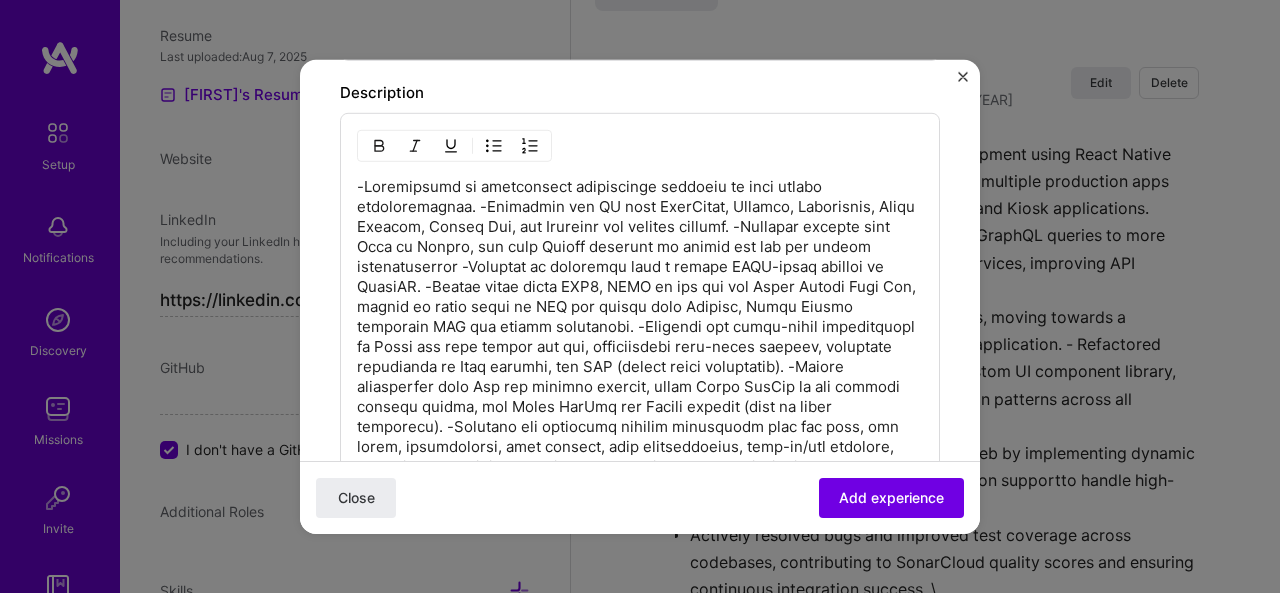 scroll, scrollTop: 1166, scrollLeft: 0, axis: vertical 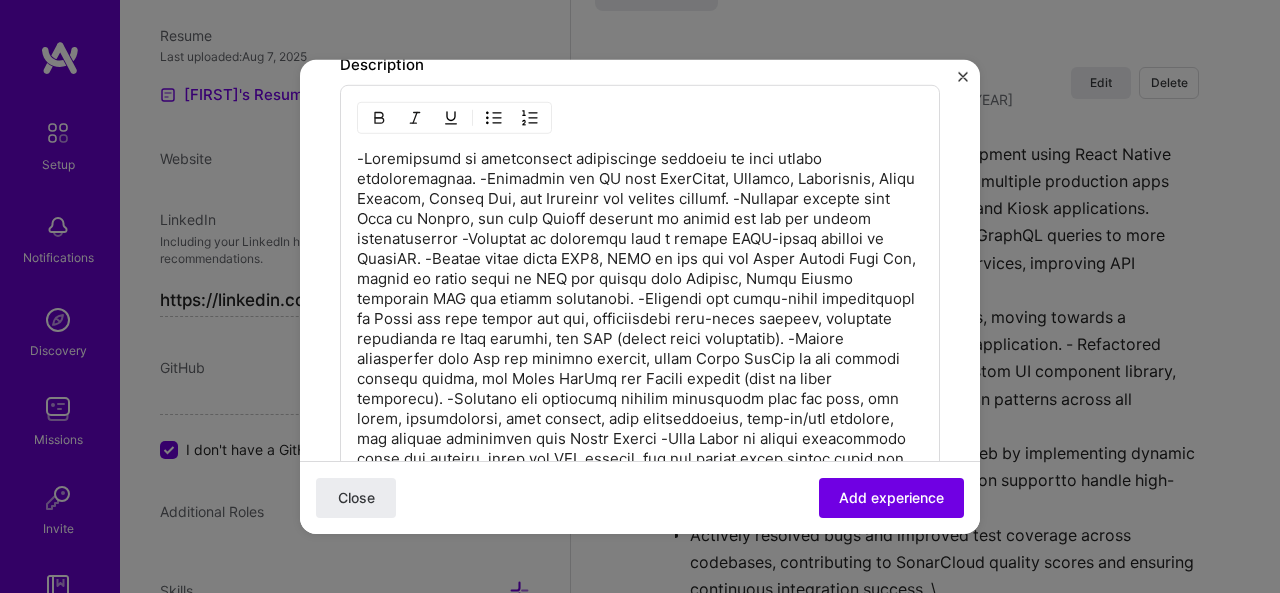 click at bounding box center (640, 378) 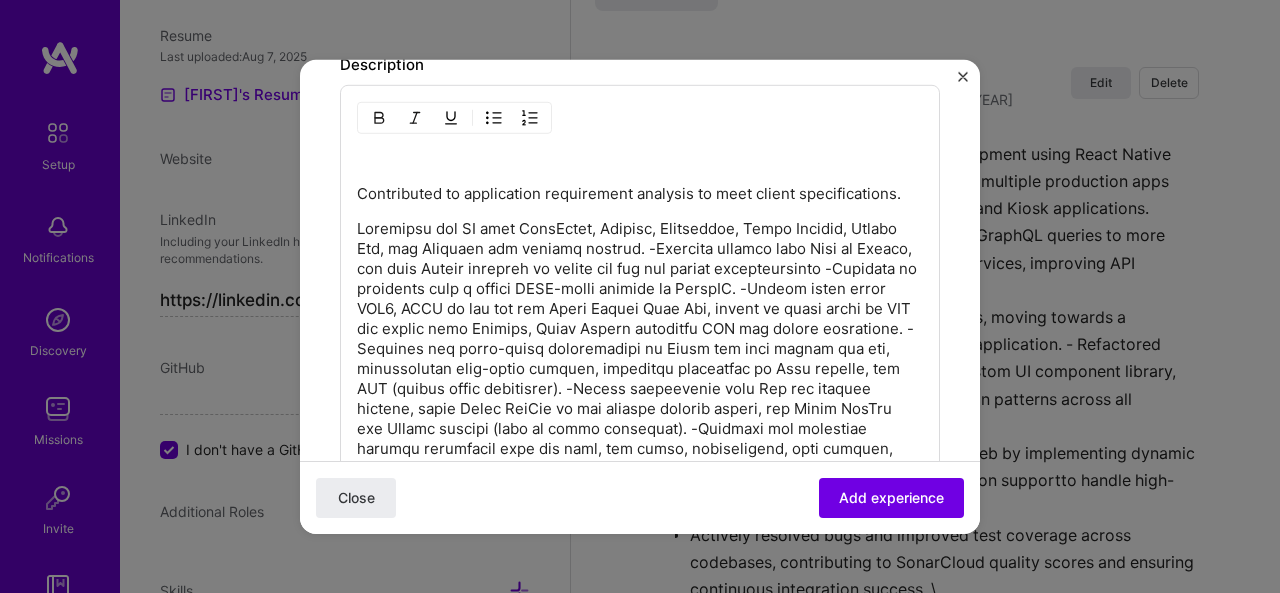 click on "Contributed to application requirement analysis to meet client specifications." at bounding box center (640, 193) 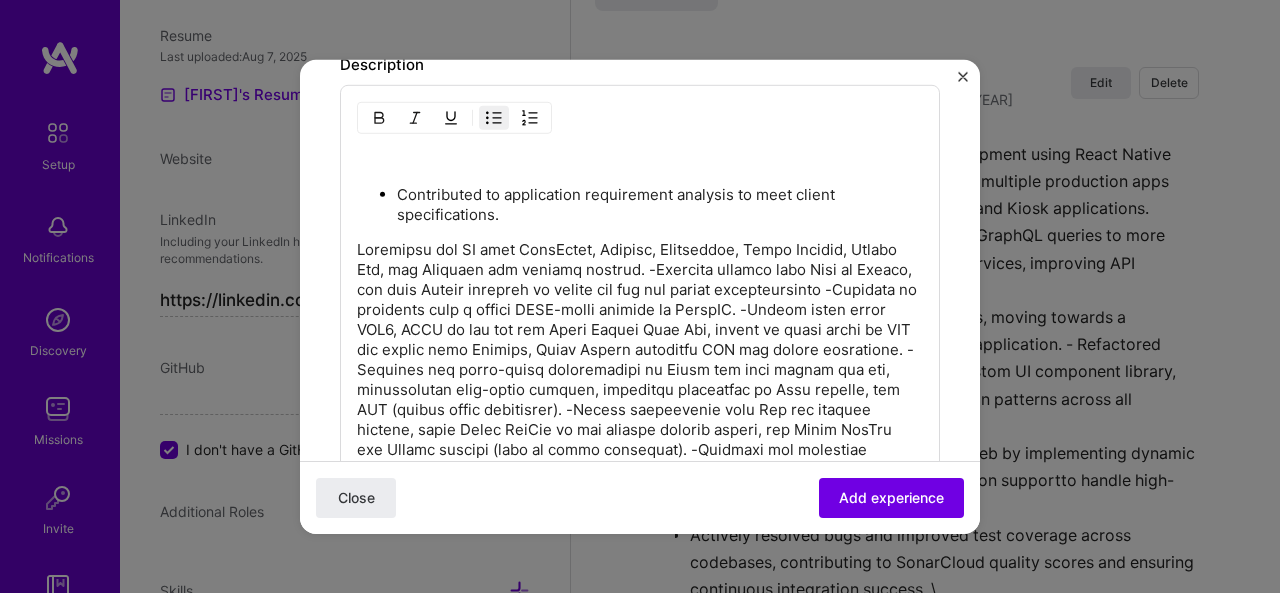 click on "Contributed to application requirement analysis to meet client specifications.  [NUMBER] characters minimum [NUMBER] / [NUMBER]  characters" at bounding box center (640, 407) 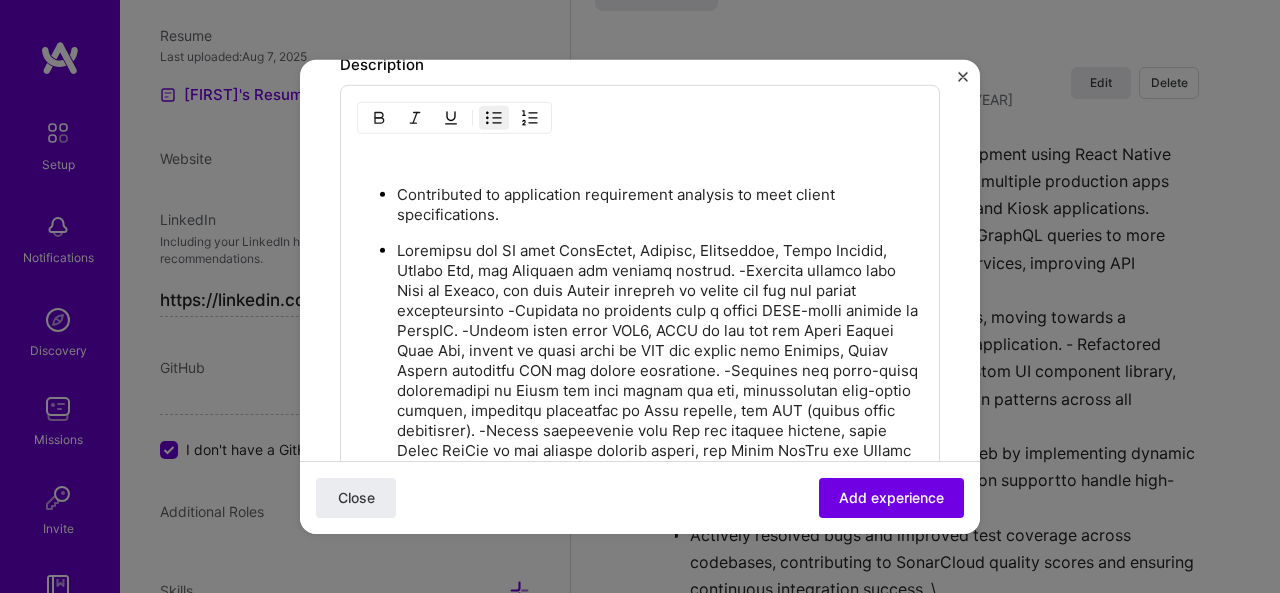 click at bounding box center (660, 470) 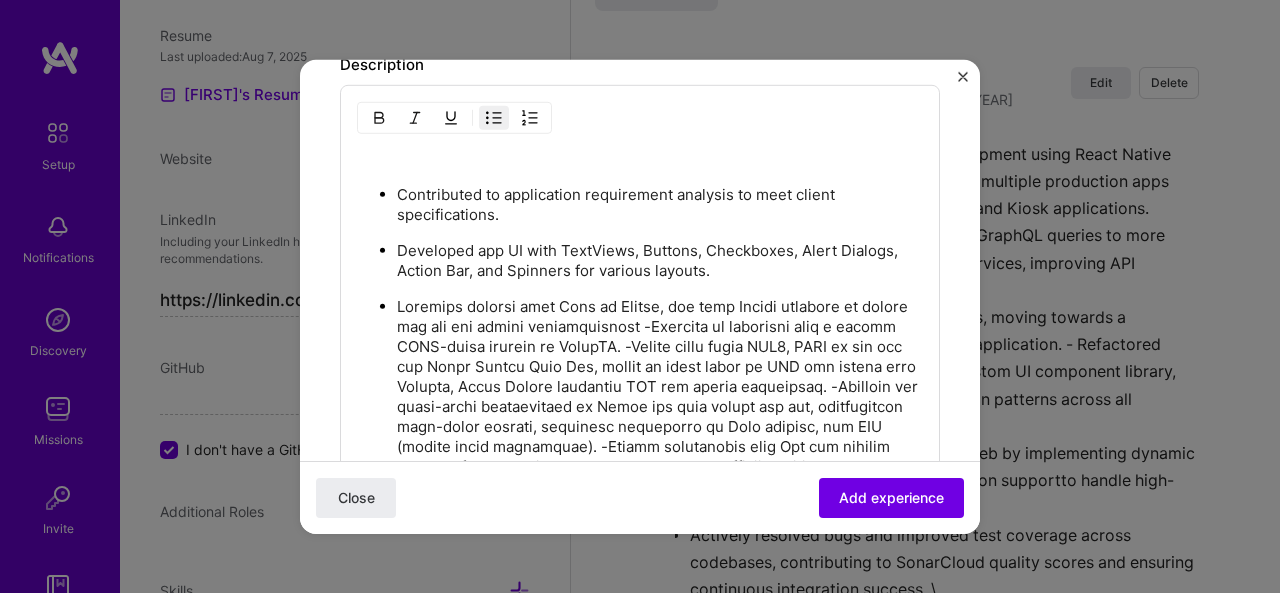 click at bounding box center [660, 516] 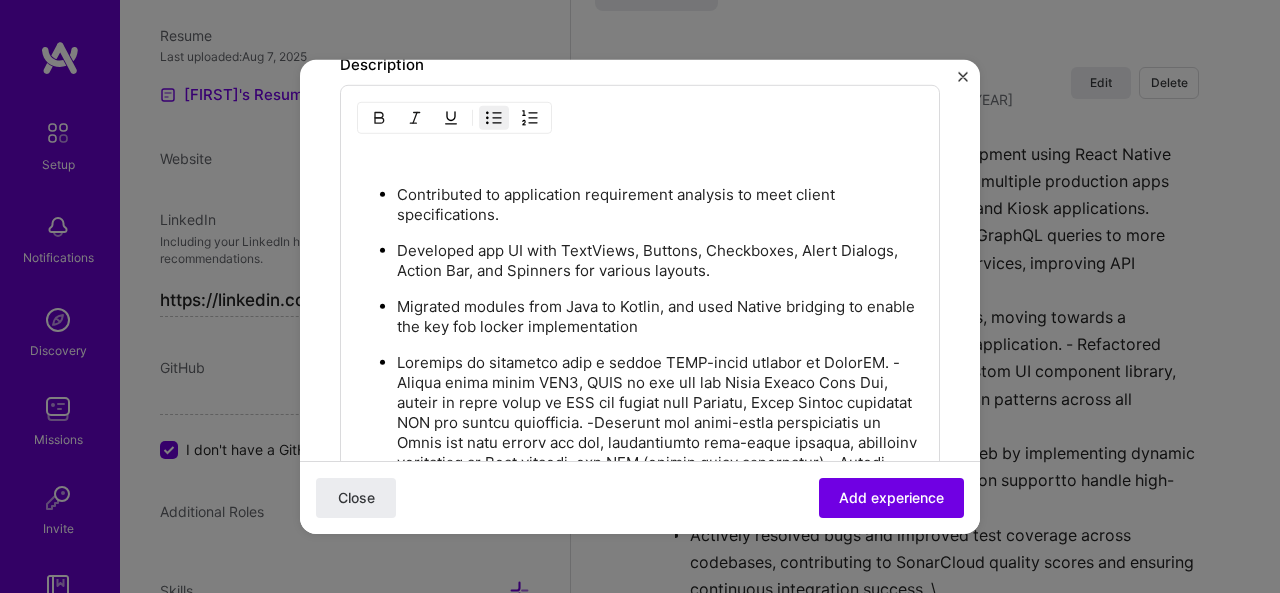 click at bounding box center [660, 552] 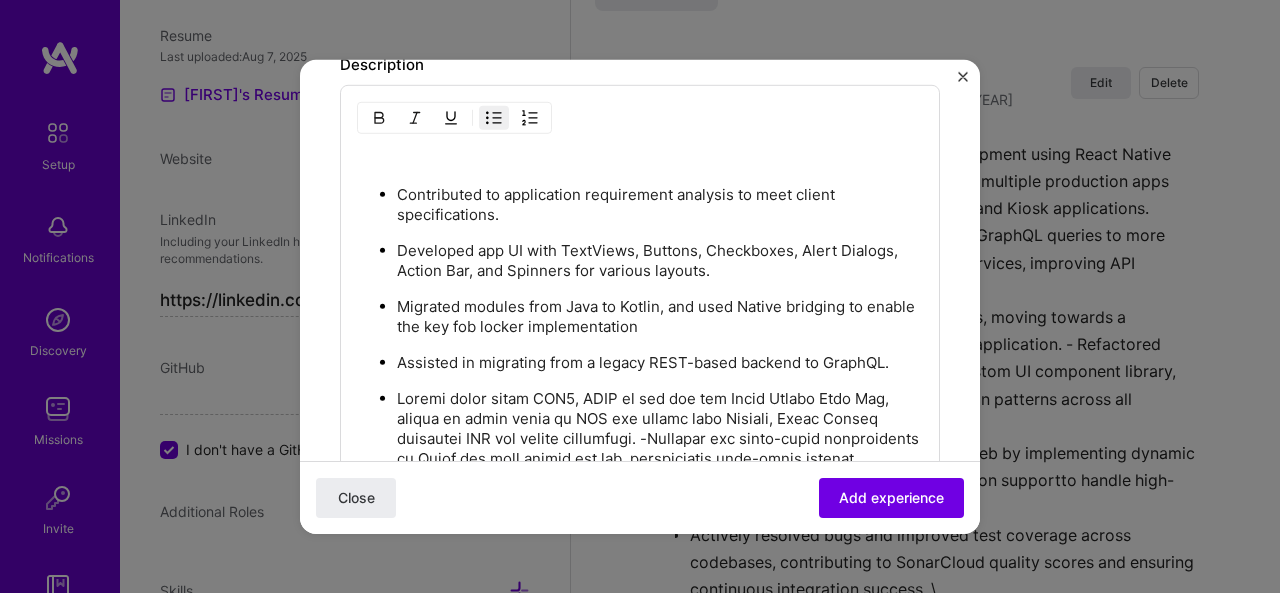 click at bounding box center [660, 578] 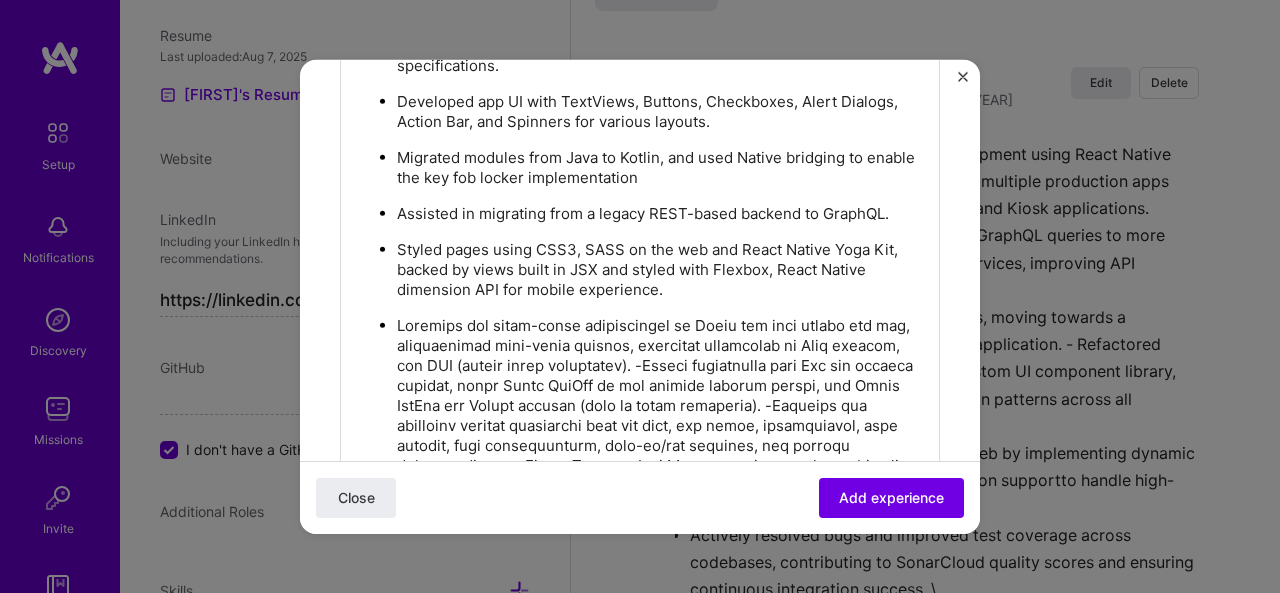 scroll, scrollTop: 1333, scrollLeft: 0, axis: vertical 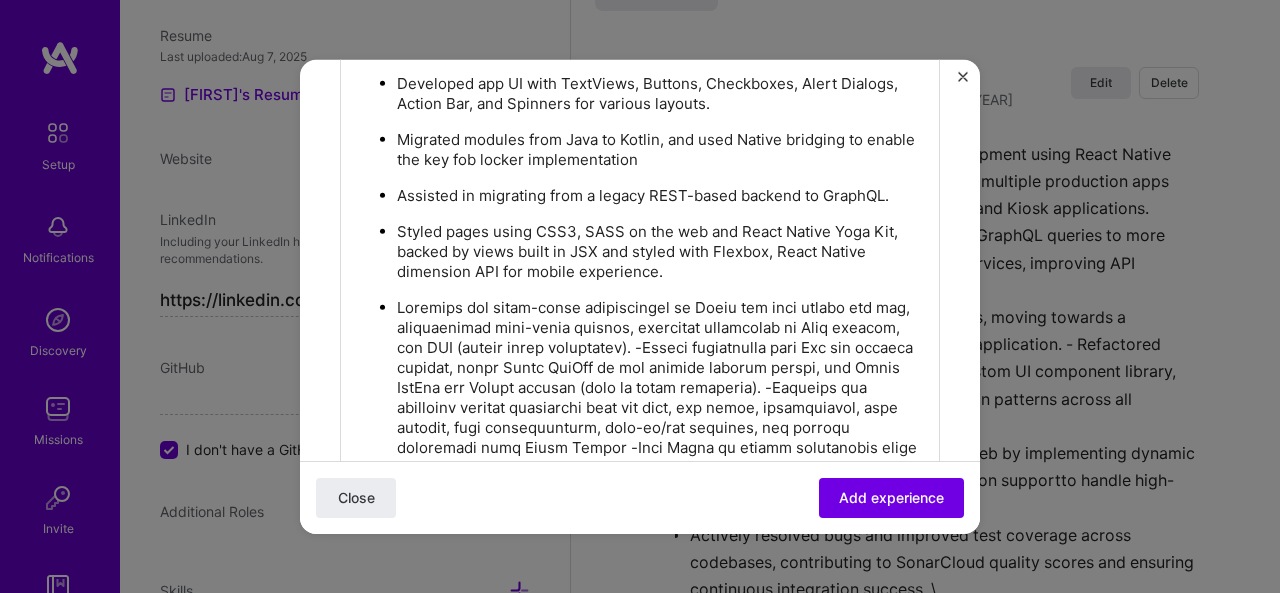 click at bounding box center [660, 467] 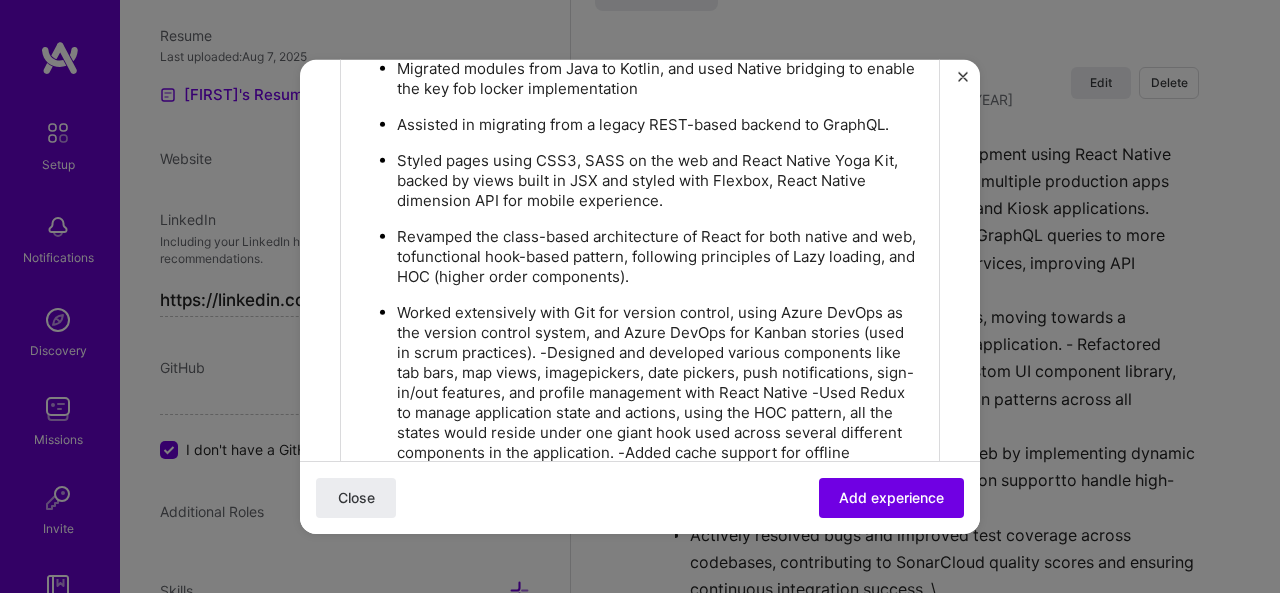 scroll, scrollTop: 1450, scrollLeft: 0, axis: vertical 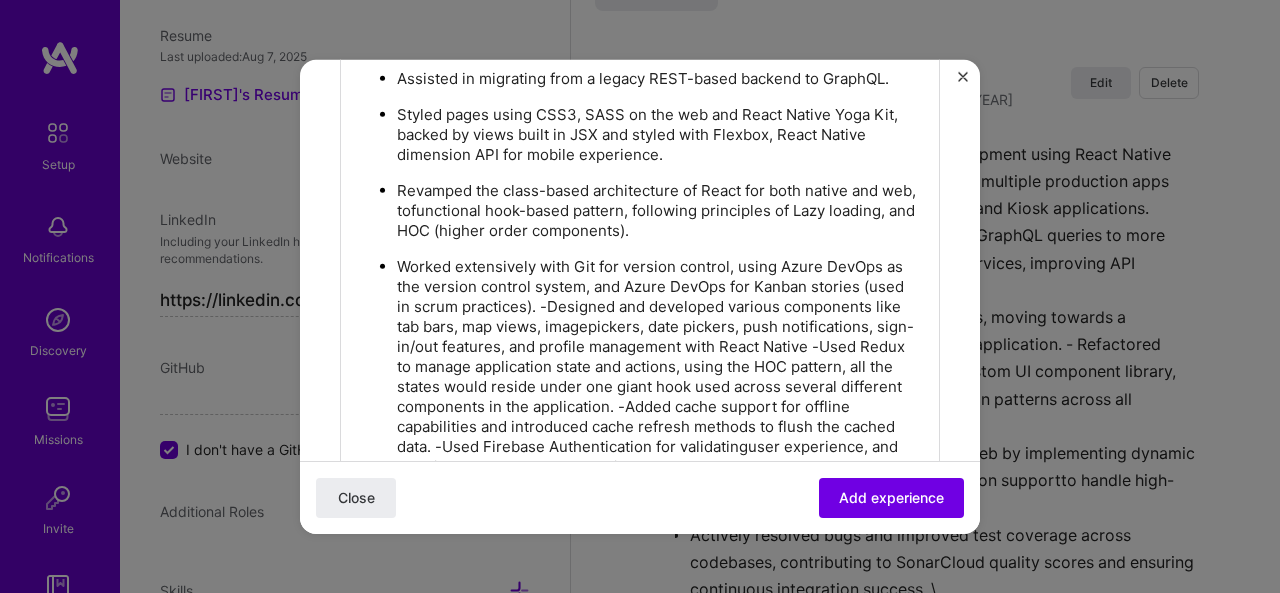 click on "Worked extensively with Git for version control, using Azure DevOps as the version control system, and Azure DevOps for Kanban stories (used in scrum practices). -Designed and developed various components like tab bars, map views, imagepickers, date pickers, push notifications, sign-in/out features, and profile management with React Native -Used Redux to manage application state and actions, using the HOC pattern, all the states would reside under one giant hook used across several different components in the application. -Added cache support for offline capabilities and introduced cache refresh methods to flush the cached data. -Used Firebase Authentication for validatinguser experience, and granting access based on a valid member ID, accessed through the Web portal. -Worked on building the BackOffice admin experience, which enabled fly notifications, user management, feature management modules for admins on the platform." at bounding box center (660, 396) 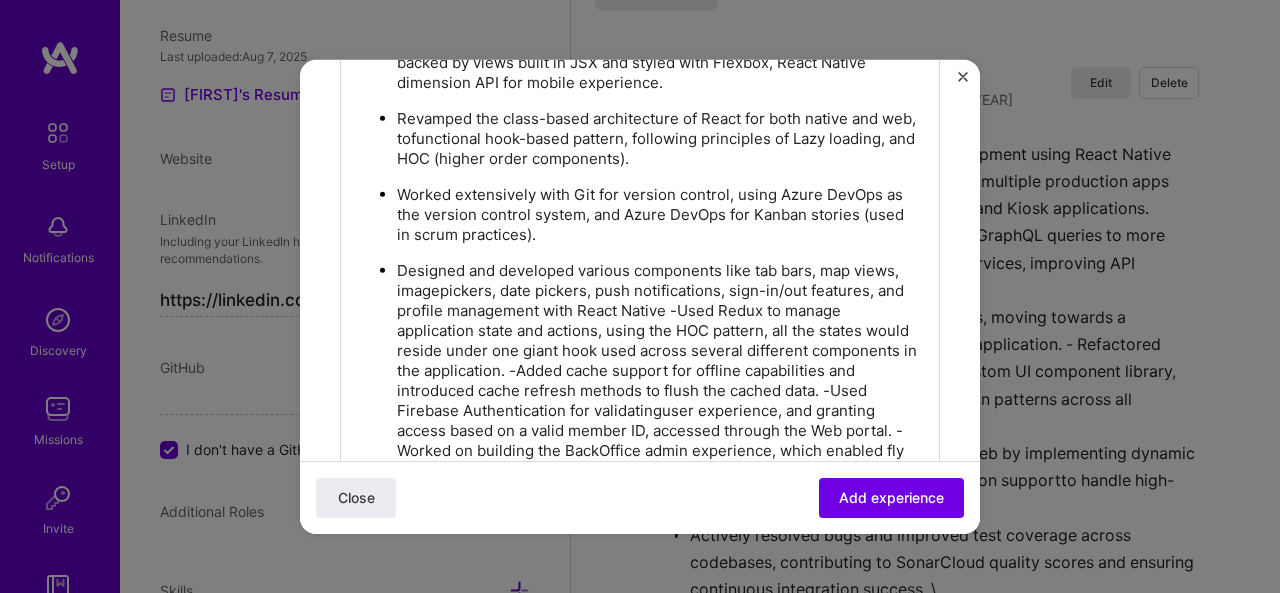 scroll, scrollTop: 1533, scrollLeft: 0, axis: vertical 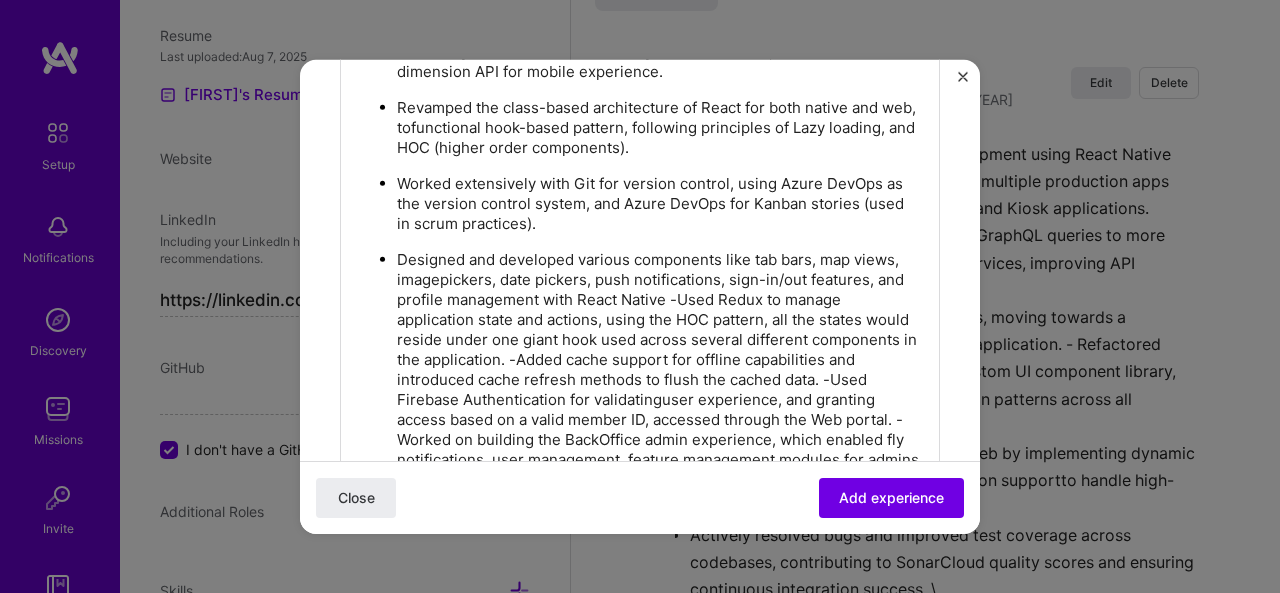click on "Designed and developed various components like tab bars, map views, imagepickers, date pickers, push notifications, sign-in/out features, and profile management with React Native -Used Redux to manage application state and actions, using the HOC pattern, all the states would reside under one giant hook used across several different components in the application. -Added cache support for offline capabilities and introduced cache refresh methods to flush the cached data. -Used Firebase Authentication for validatinguser experience, and granting access based on a valid member ID, accessed through the Web portal. -Worked on building the BackOffice admin experience, which enabled fly notifications, user management, feature management modules for admins on the platform." at bounding box center (660, 369) 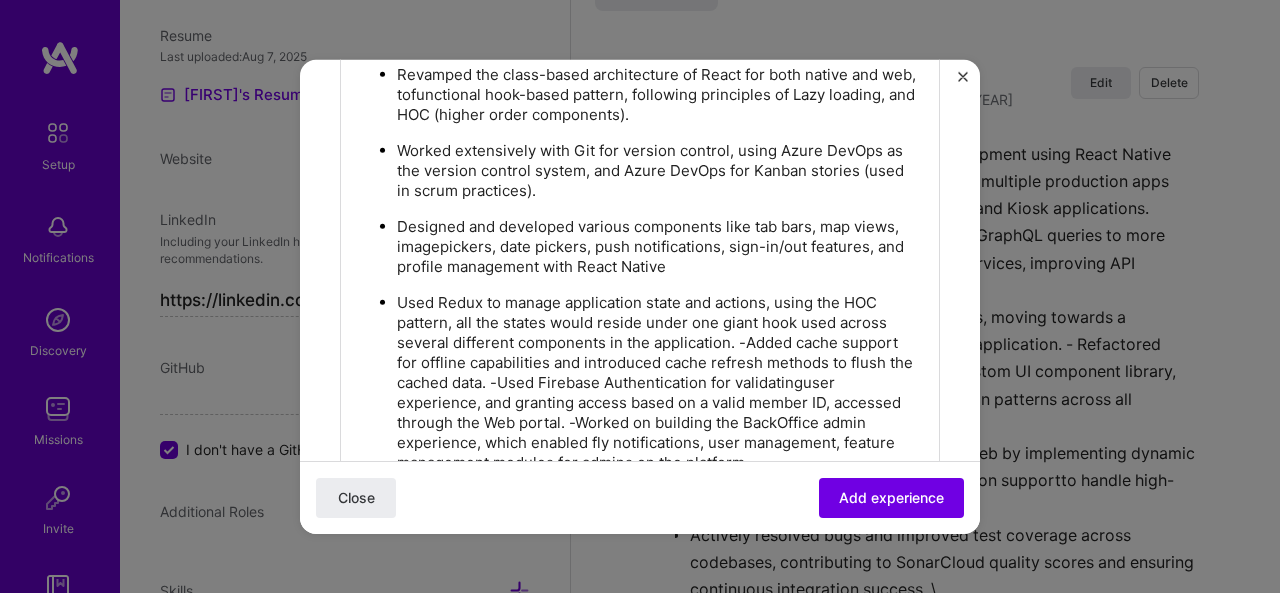 scroll, scrollTop: 1566, scrollLeft: 0, axis: vertical 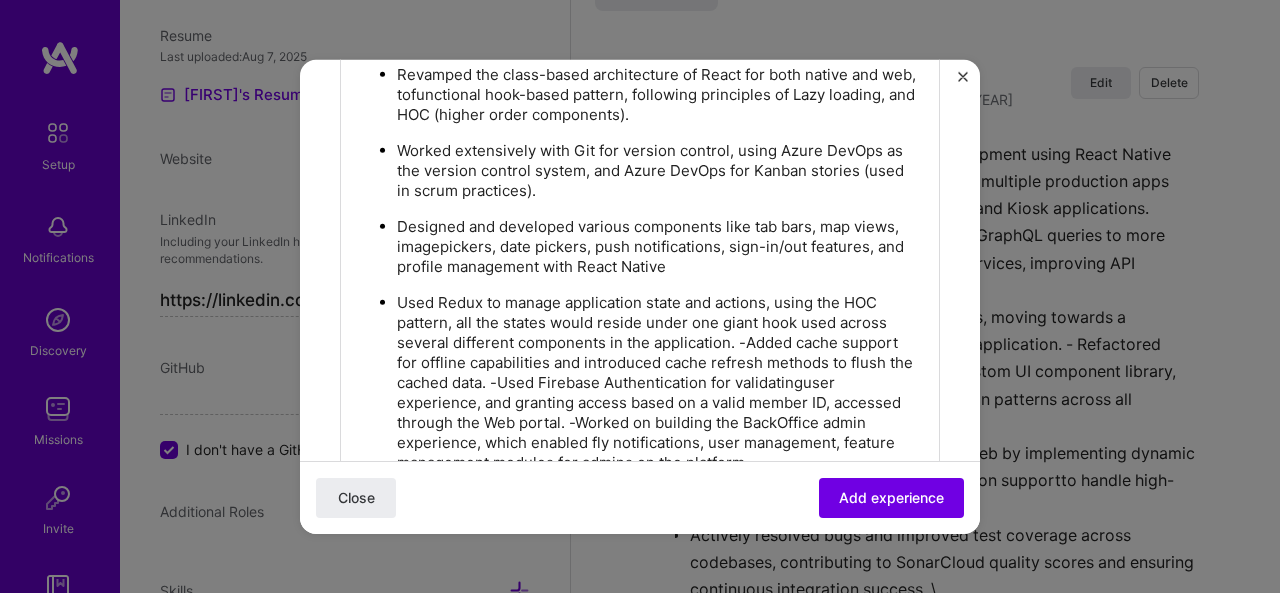 click on "Used Redux to manage application state and actions, using the HOC pattern, all the states would reside under one giant hook used across several different components in the application. -Added cache support for offline capabilities and introduced cache refresh methods to flush the cached data. -Used Firebase Authentication for validatinguser experience, and granting access based on a valid member ID, accessed through the Web portal. -Worked on building the BackOffice admin experience, which enabled fly notifications, user management, feature management modules for admins on the platform." at bounding box center (660, 382) 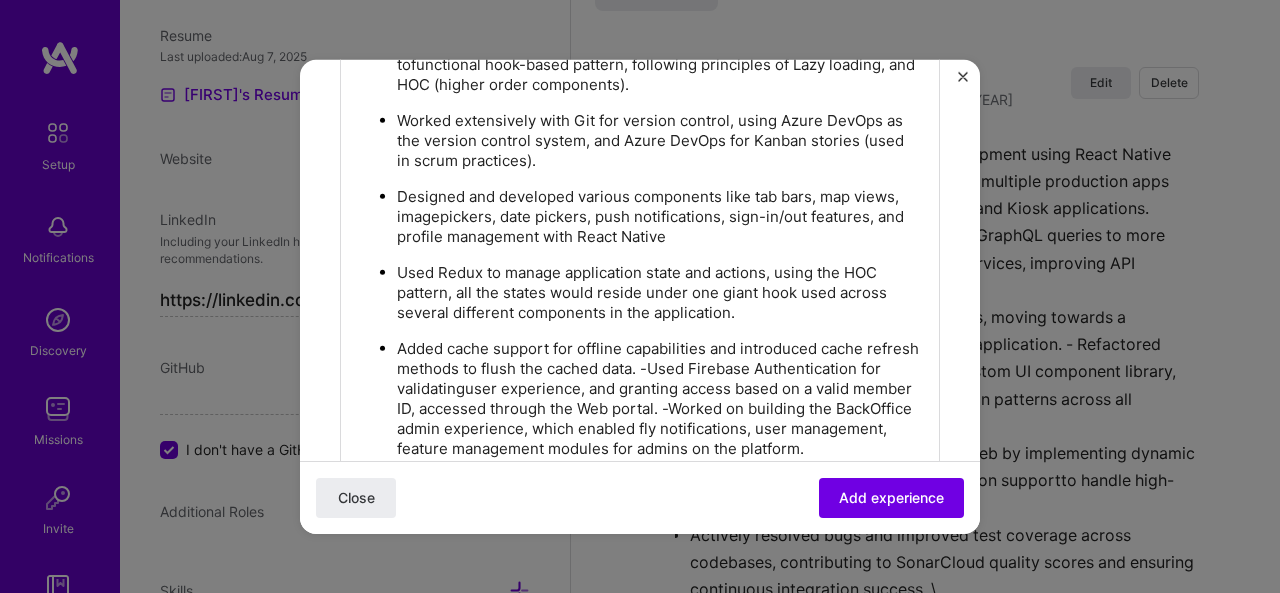 scroll, scrollTop: 1600, scrollLeft: 0, axis: vertical 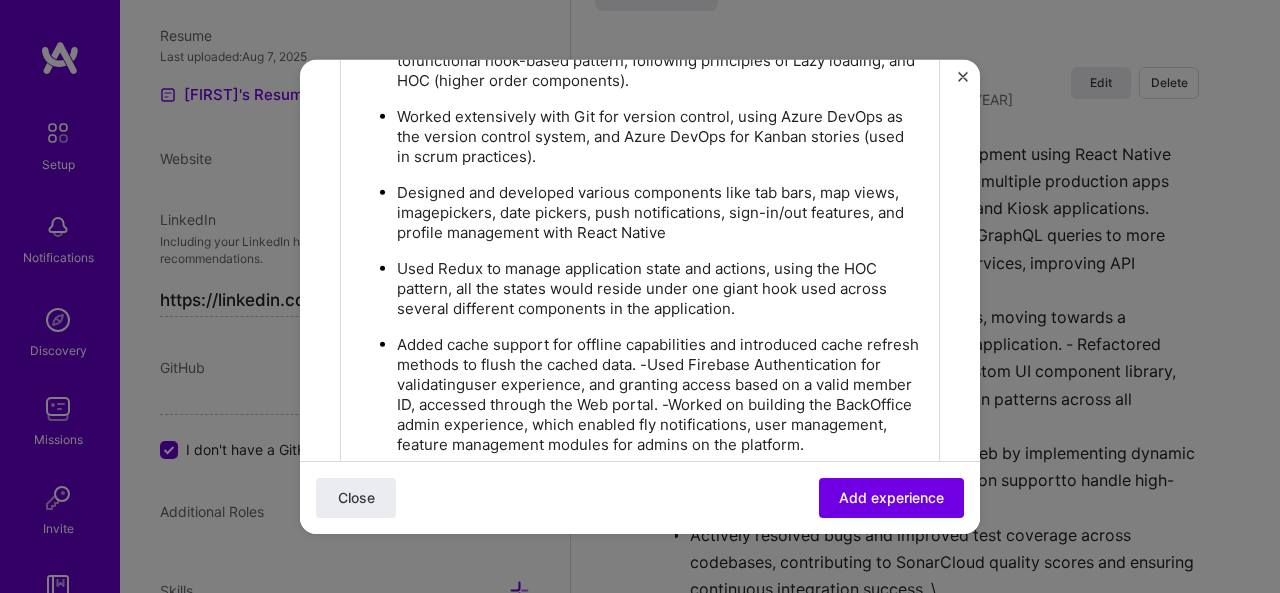 click on "Added cache support for offline capabilities and introduced cache refresh methods to flush the cached data. -Used Firebase Authentication for validatinguser experience, and granting access based on a valid member ID, accessed through the Web portal. -Worked on building the BackOffice admin experience, which enabled fly notifications, user management, feature management modules for admins on the platform." at bounding box center (660, 394) 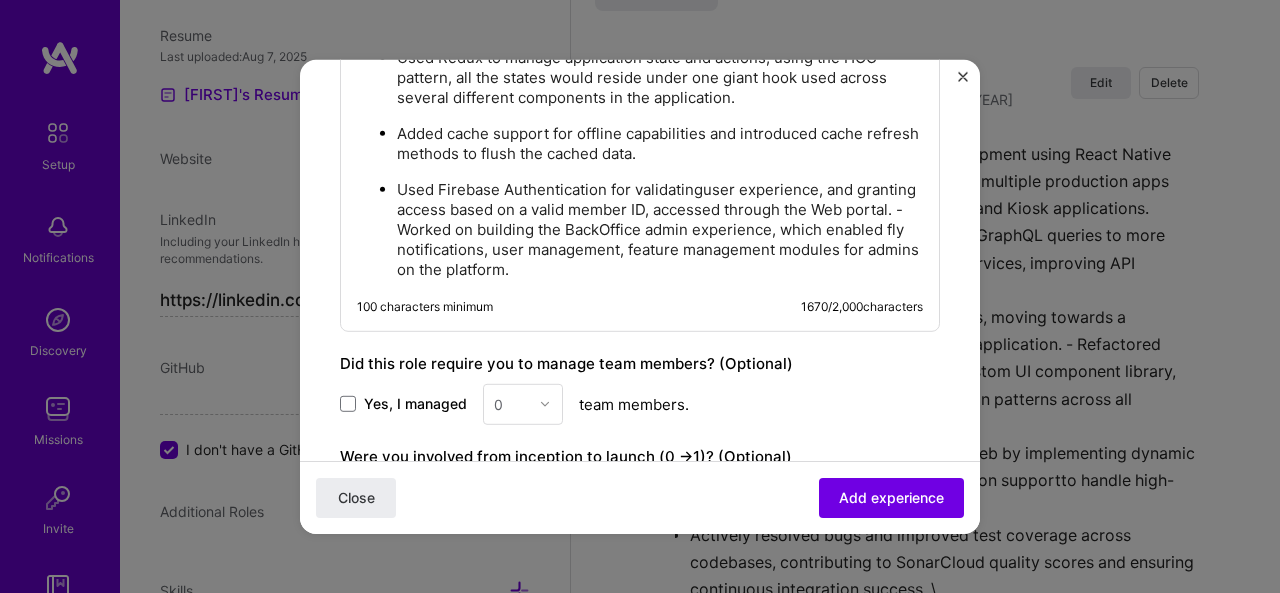 scroll, scrollTop: 1816, scrollLeft: 0, axis: vertical 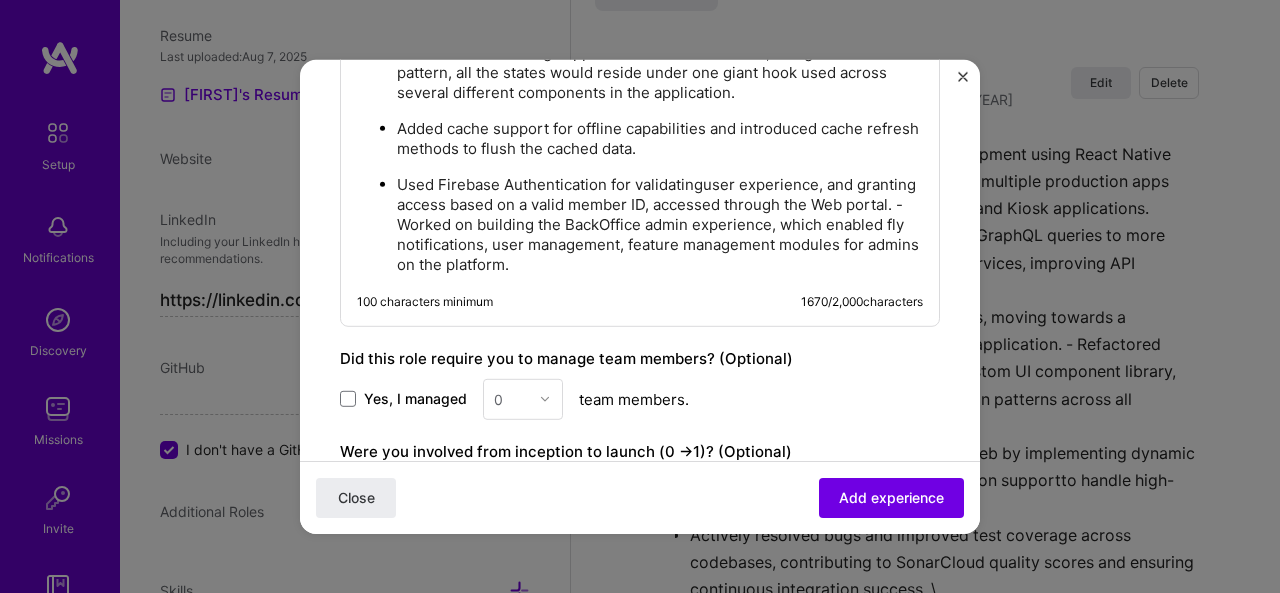 click on "Used Firebase Authentication for validatinguser experience, and granting access based on a valid member ID, accessed through the Web portal. -Worked on building the BackOffice admin experience, which enabled fly notifications, user management, feature management modules for admins on the platform." at bounding box center (660, 224) 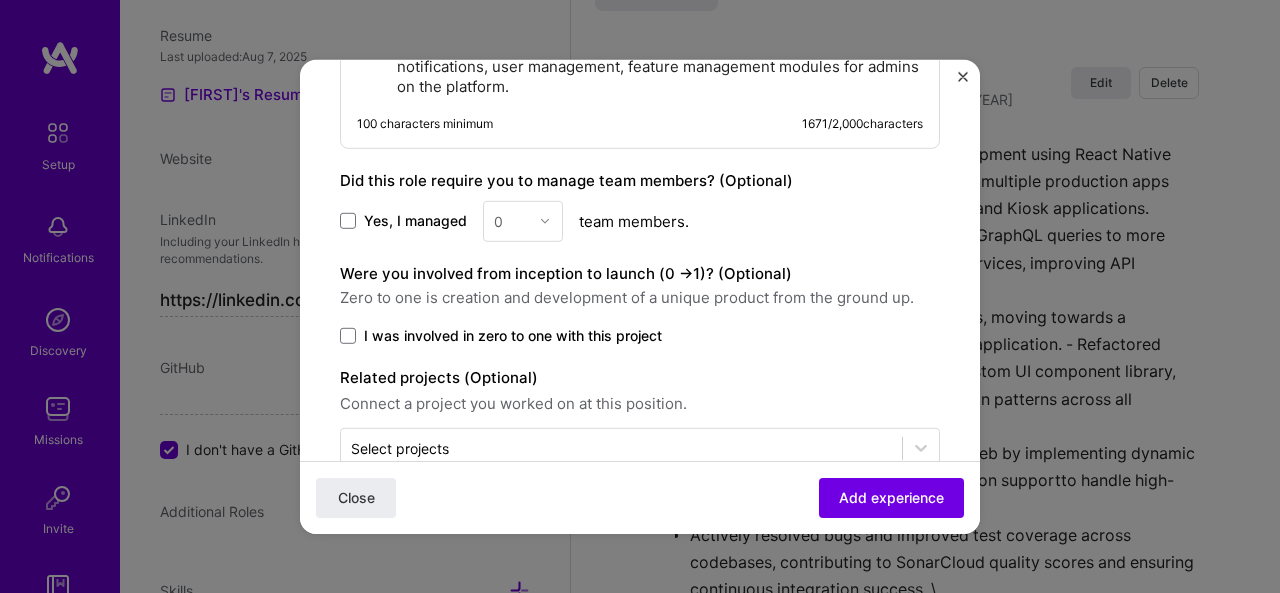 scroll, scrollTop: 2064, scrollLeft: 0, axis: vertical 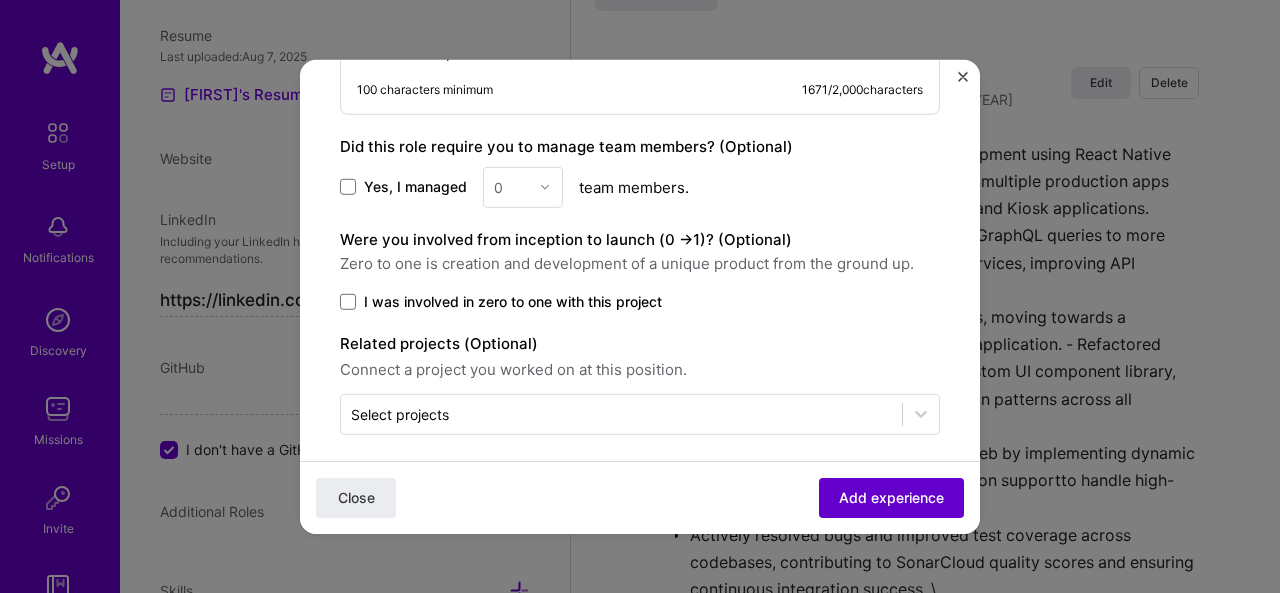 click on "Add experience" at bounding box center (891, 498) 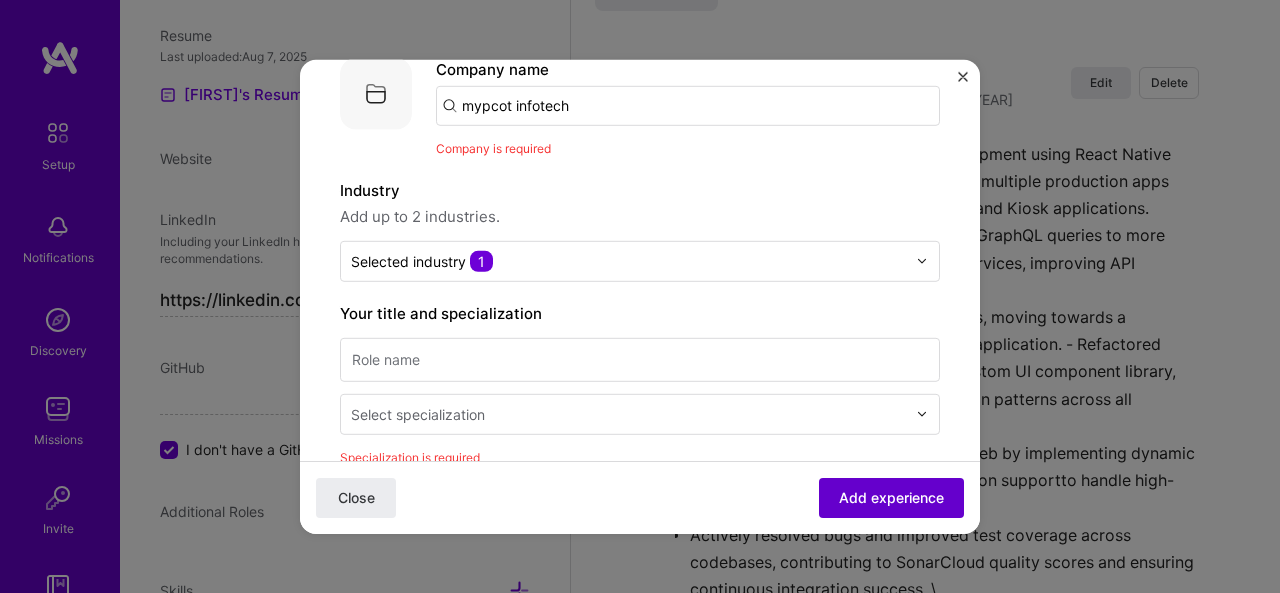 scroll, scrollTop: 110, scrollLeft: 0, axis: vertical 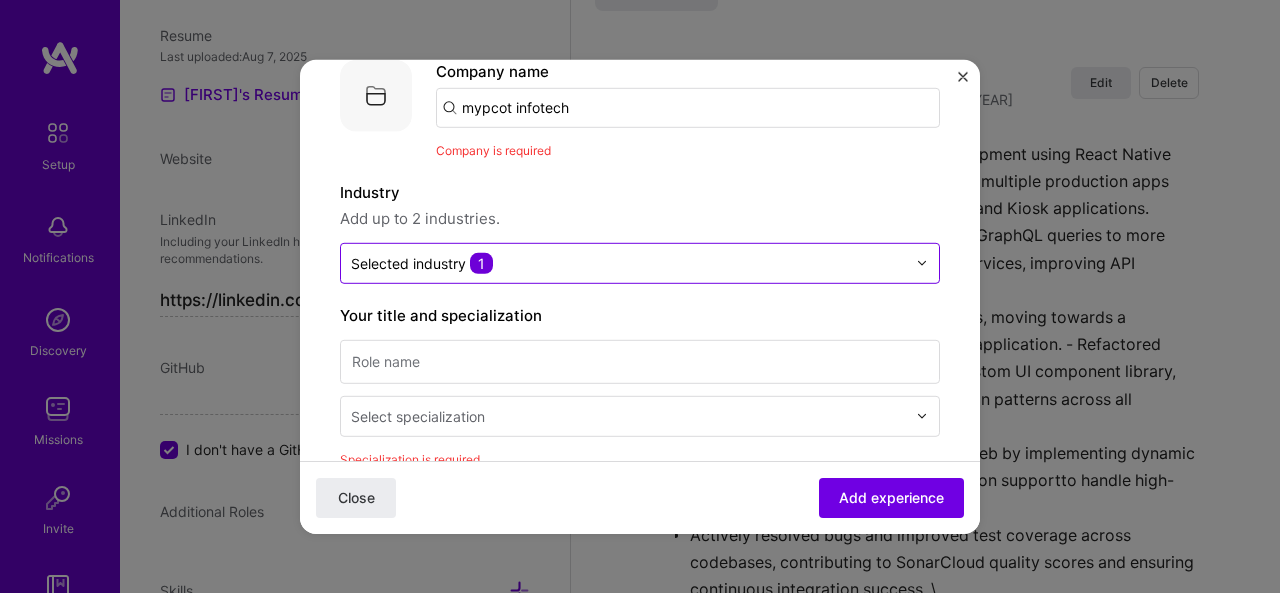 click at bounding box center [628, 262] 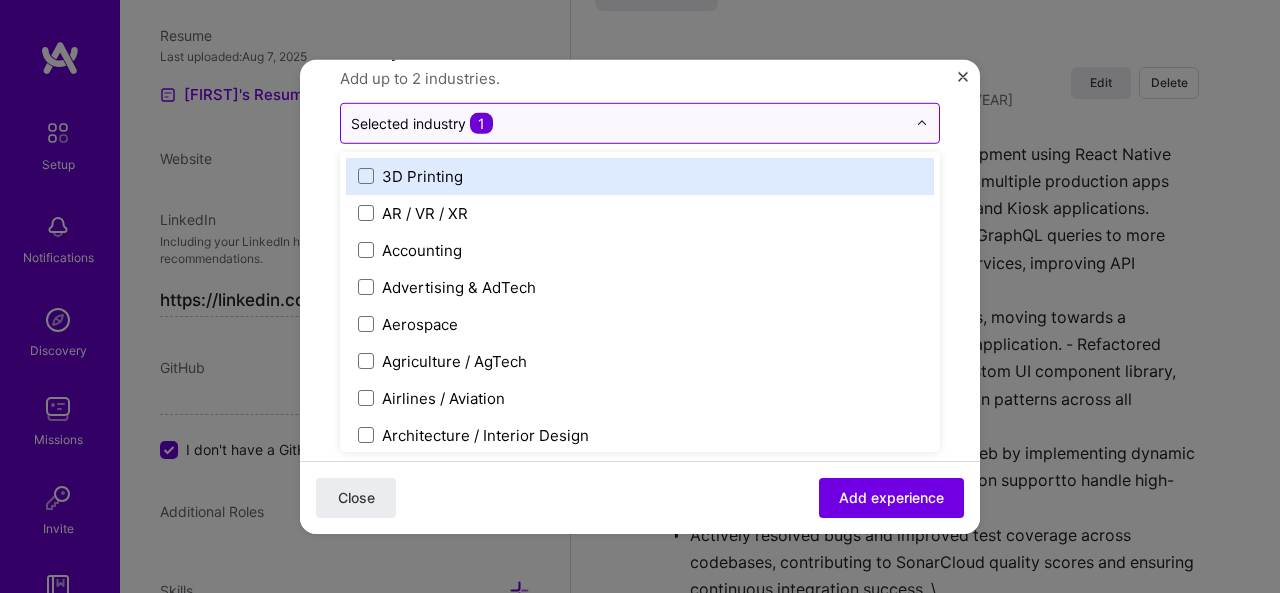 scroll, scrollTop: 360, scrollLeft: 0, axis: vertical 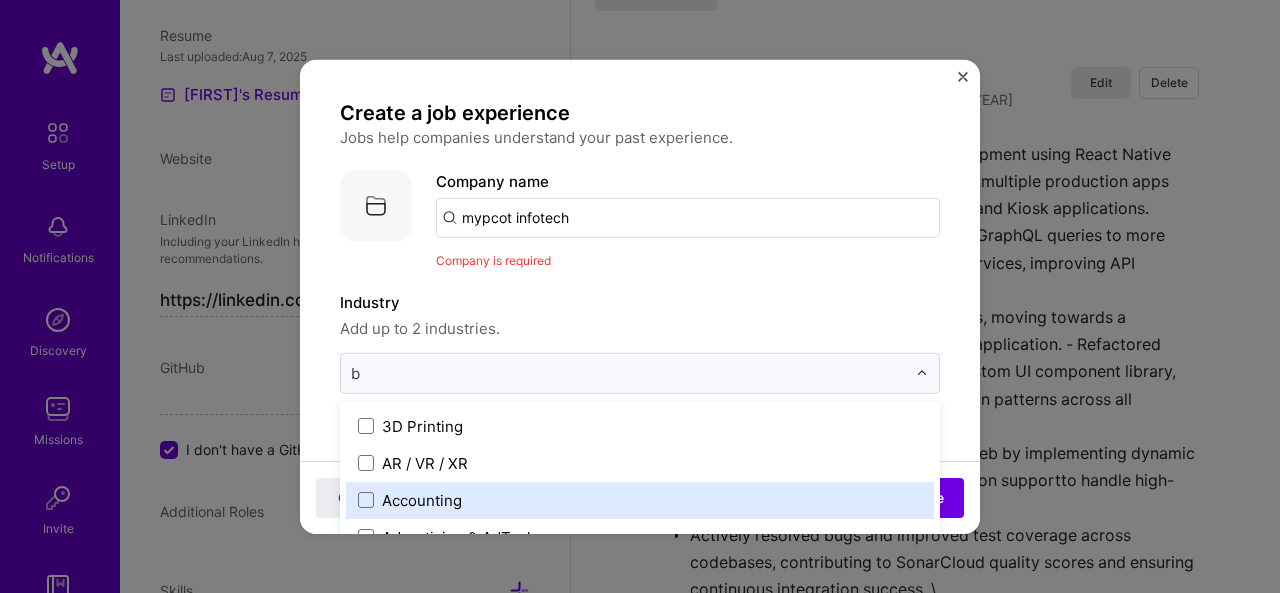 type on "ba" 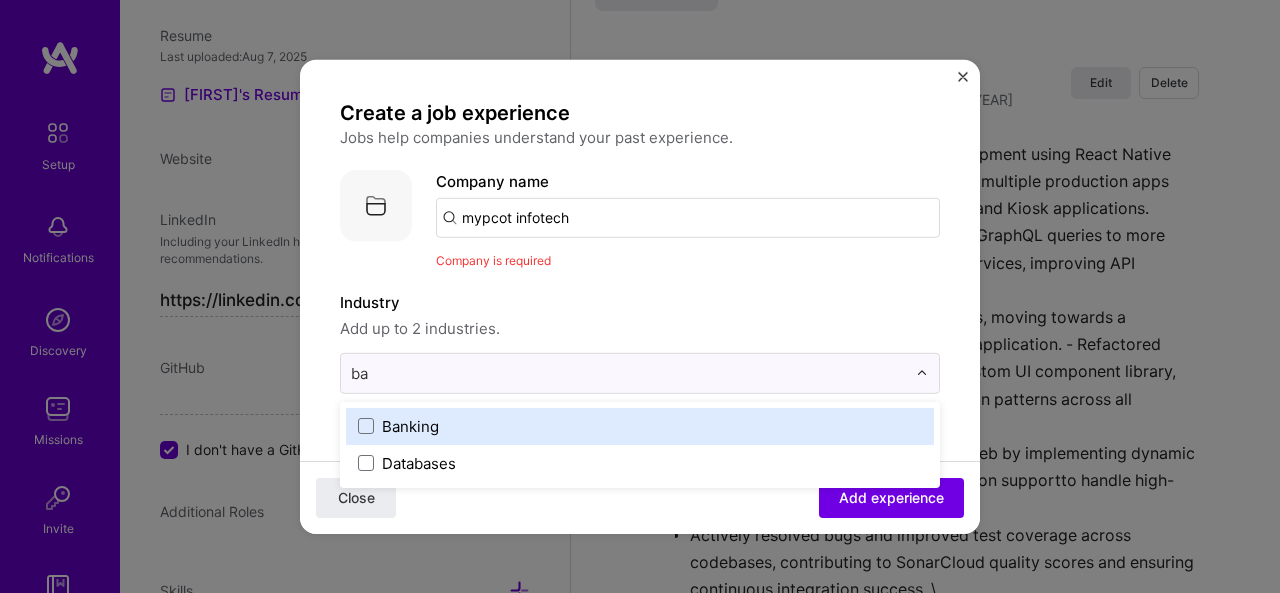 click on "Banking" at bounding box center [640, 425] 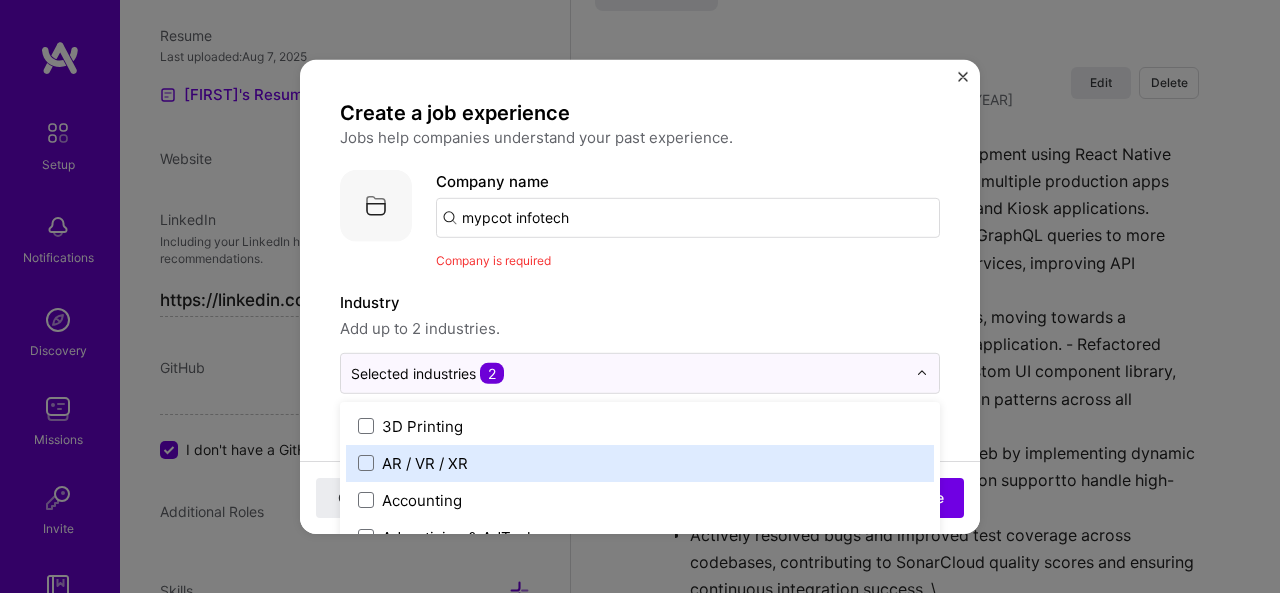 scroll, scrollTop: 633, scrollLeft: 0, axis: vertical 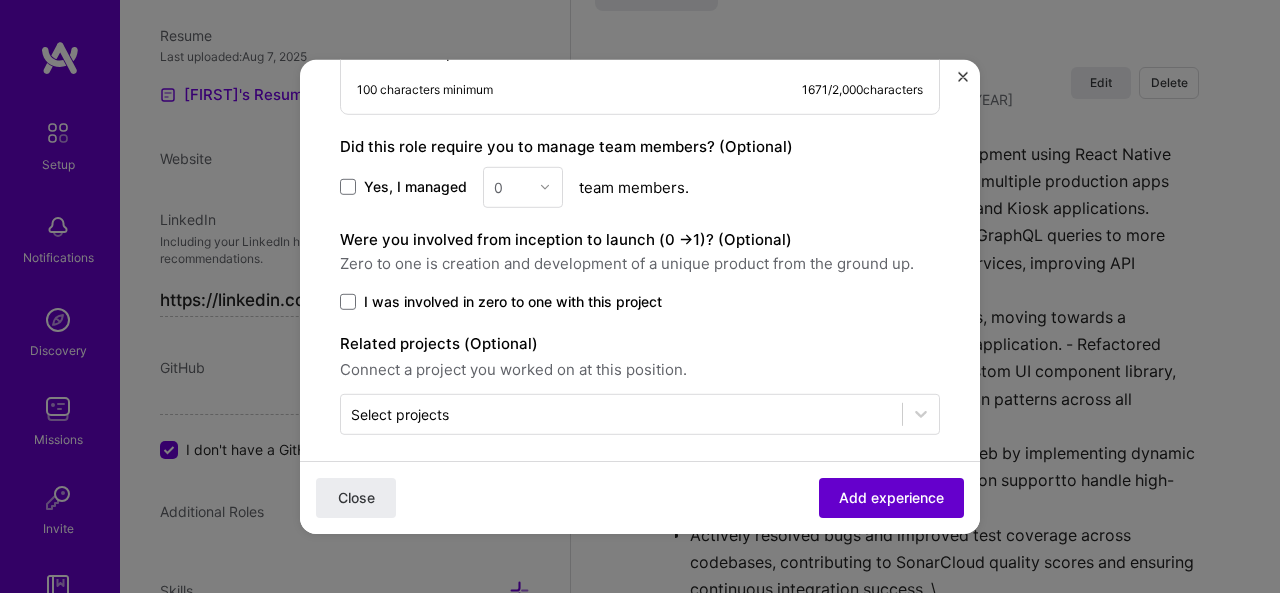 click on "Add experience" at bounding box center (891, 498) 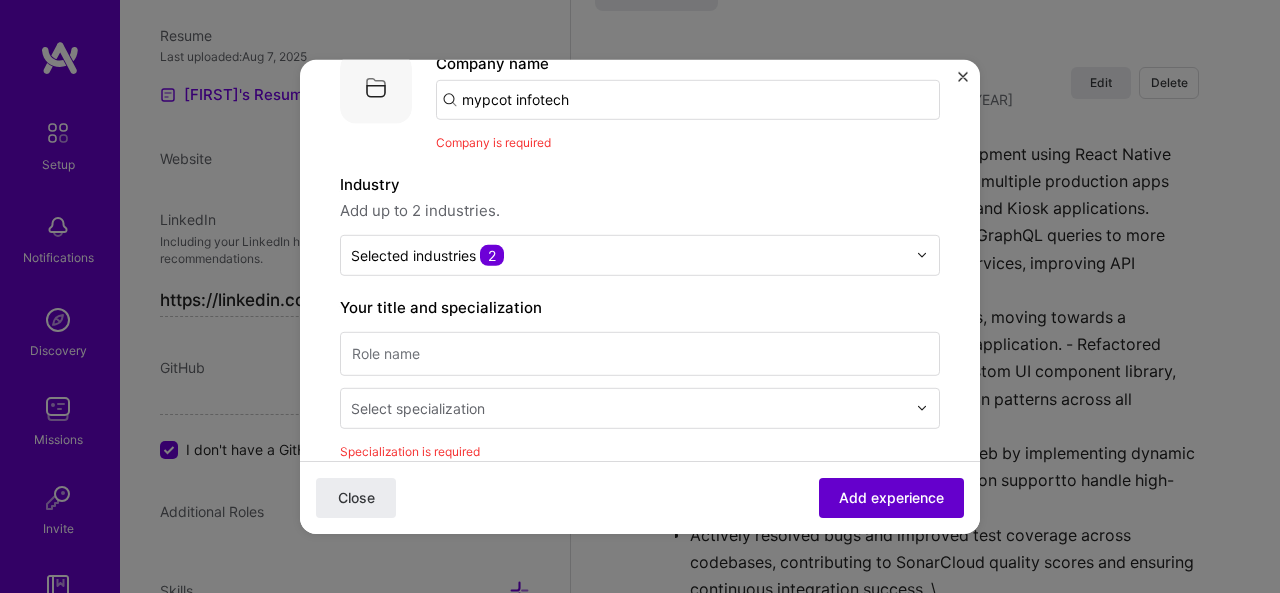 scroll, scrollTop: 110, scrollLeft: 0, axis: vertical 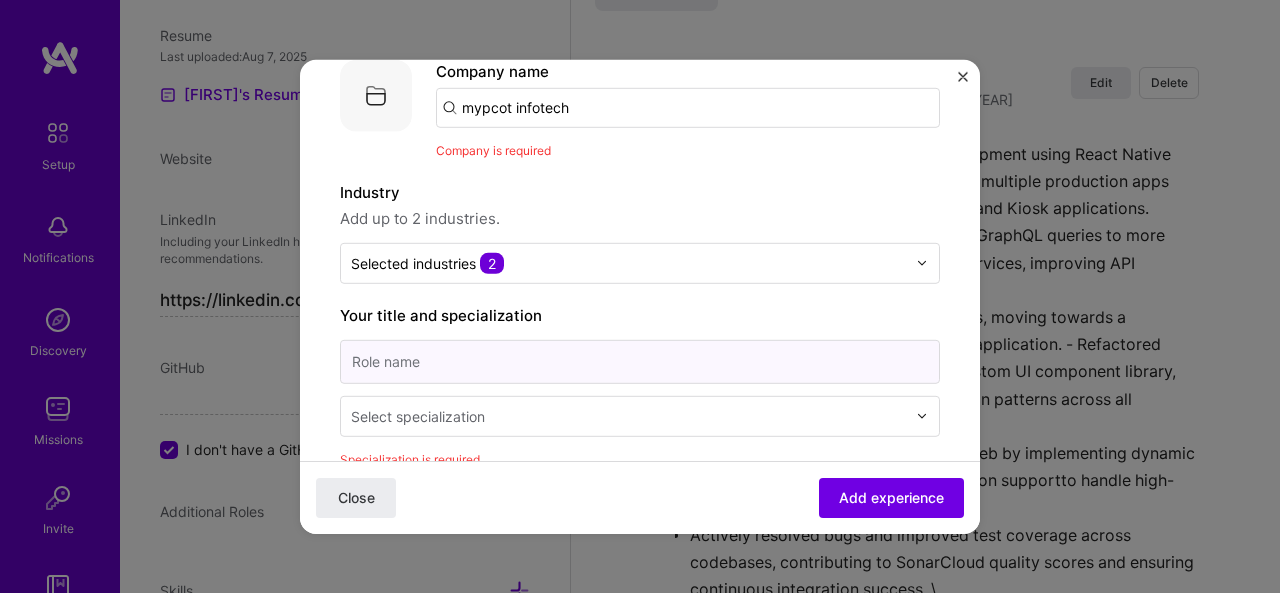 click at bounding box center [640, 361] 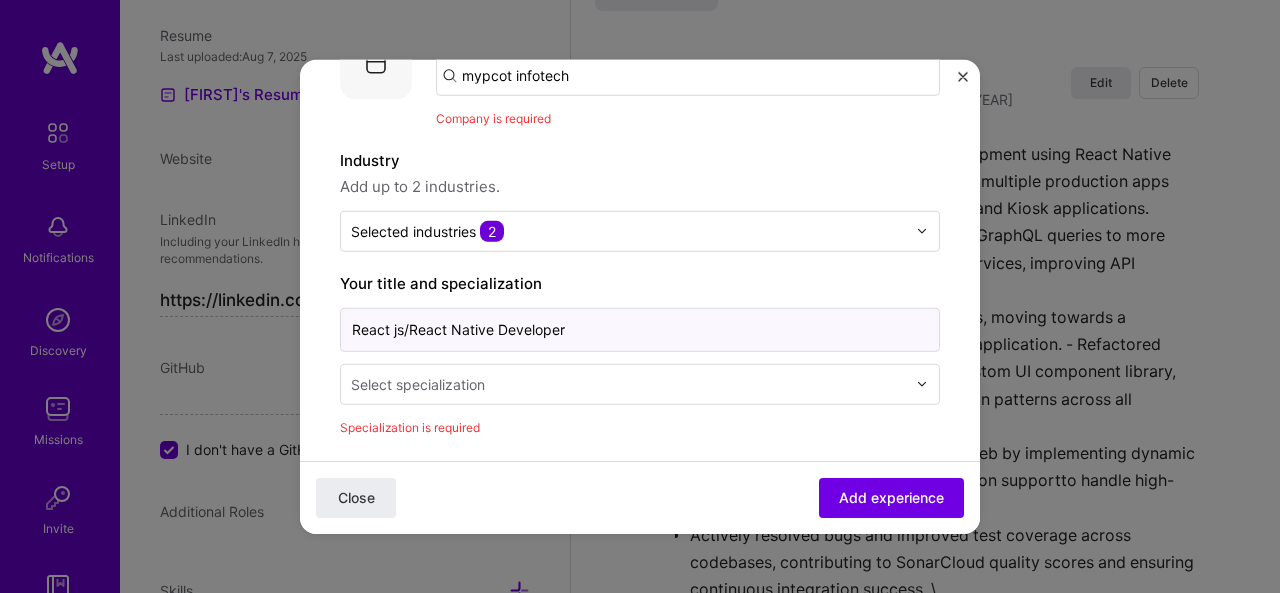 scroll, scrollTop: 143, scrollLeft: 0, axis: vertical 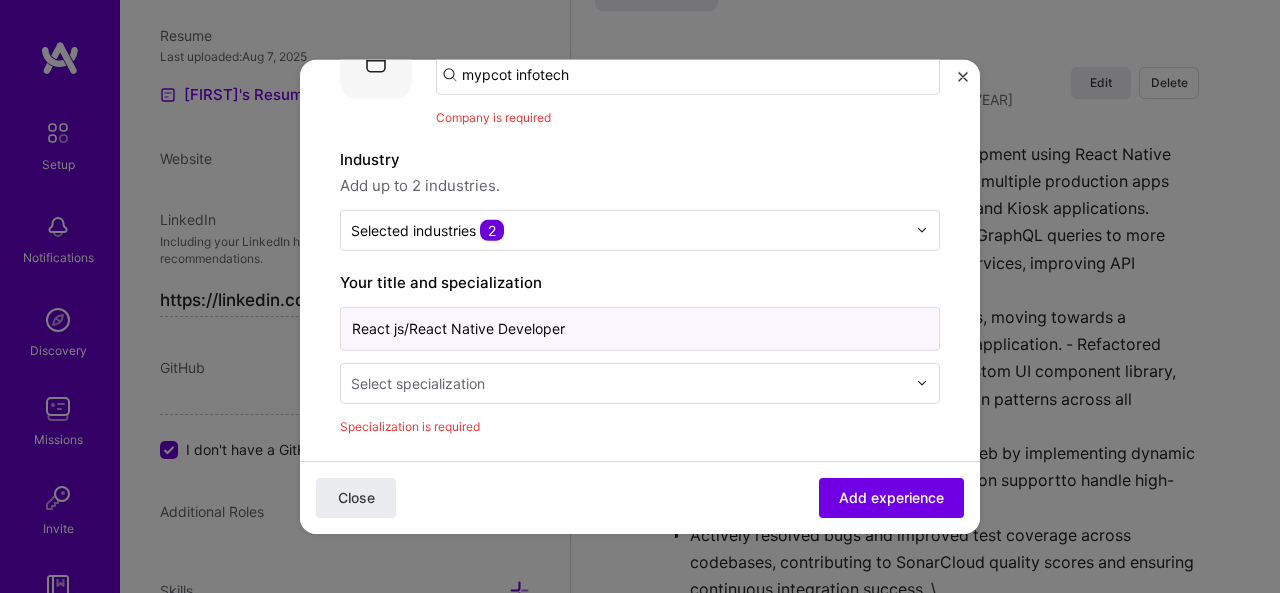 type on "React js/React Native Developer" 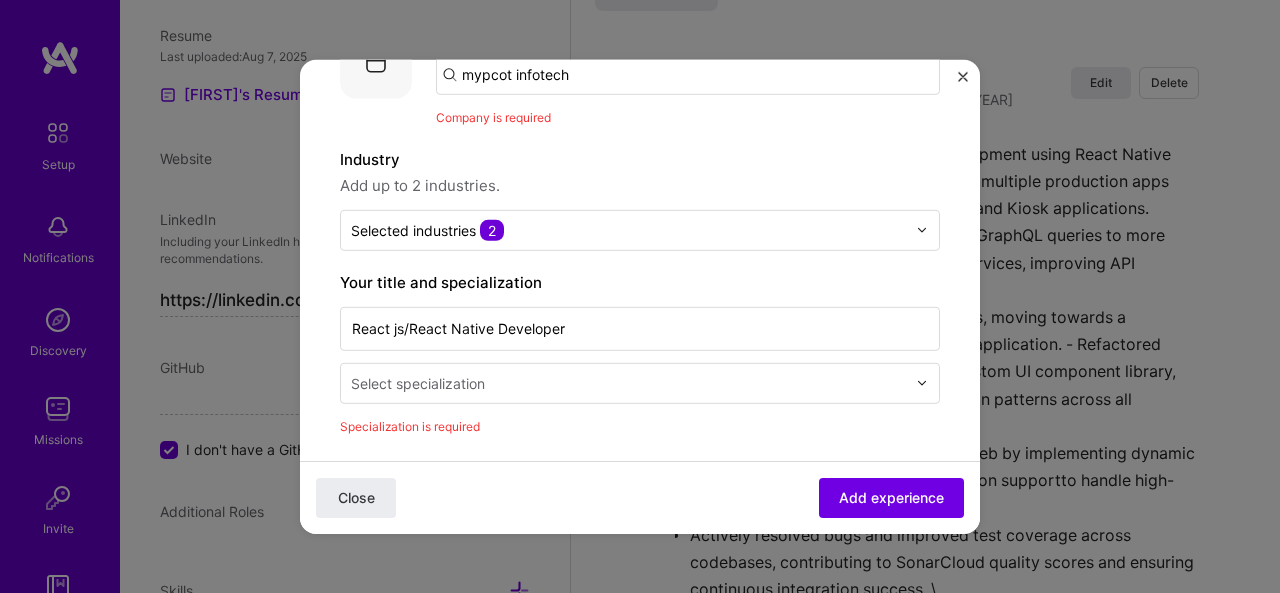 click at bounding box center (630, 382) 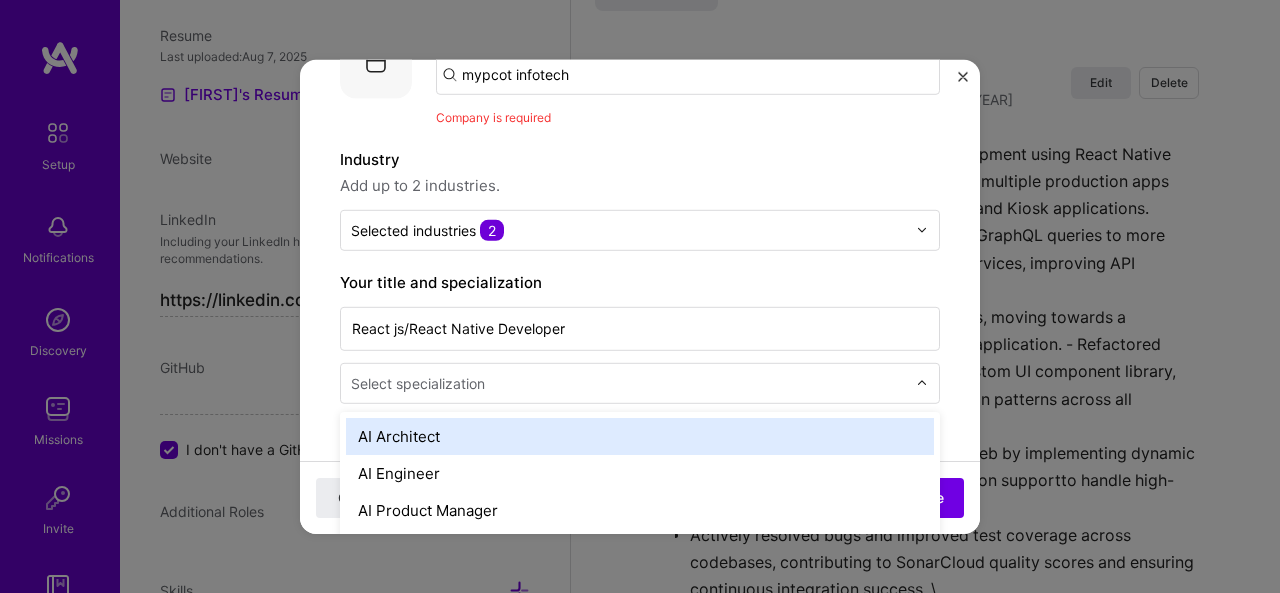 scroll, scrollTop: 1941, scrollLeft: 0, axis: vertical 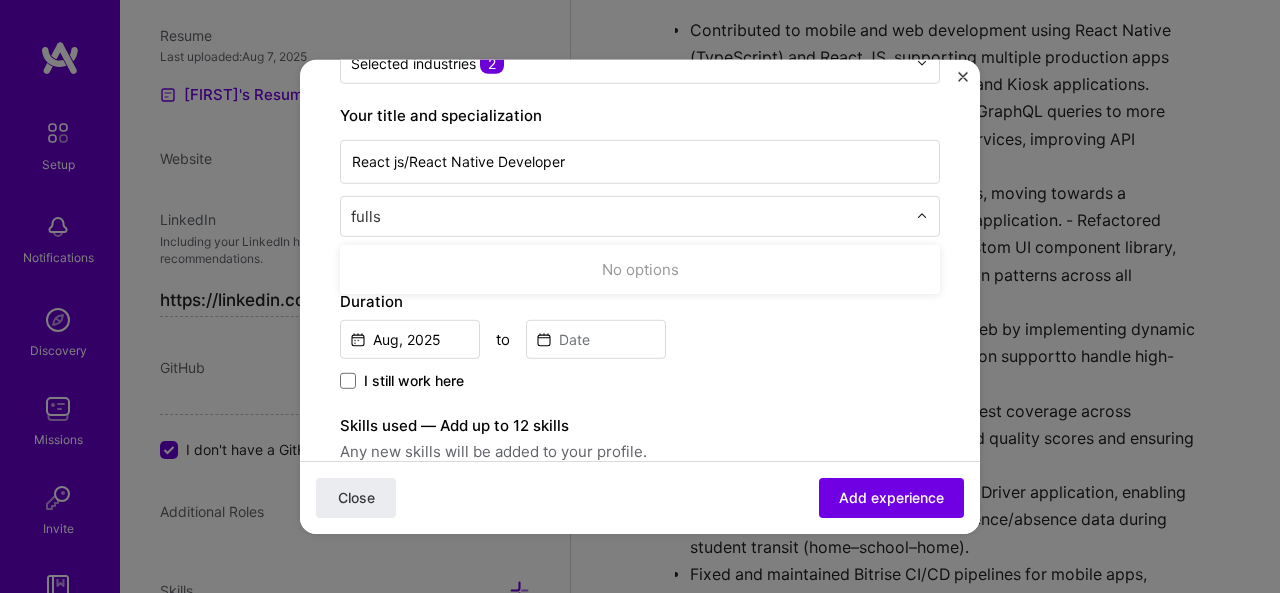 type on "full" 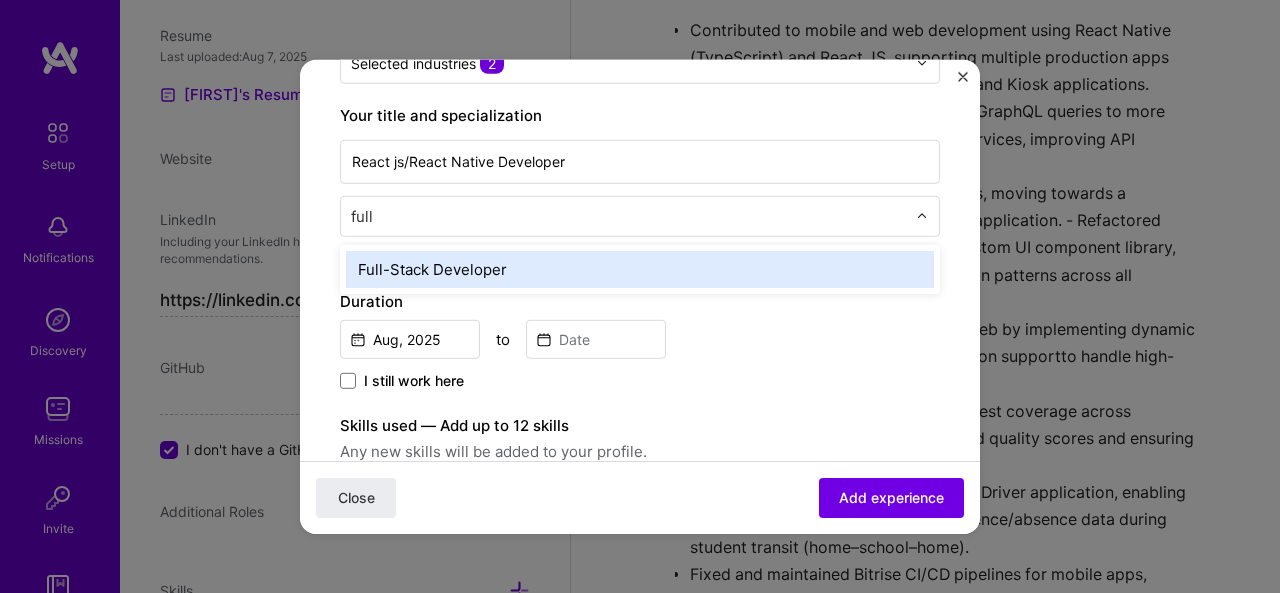 type 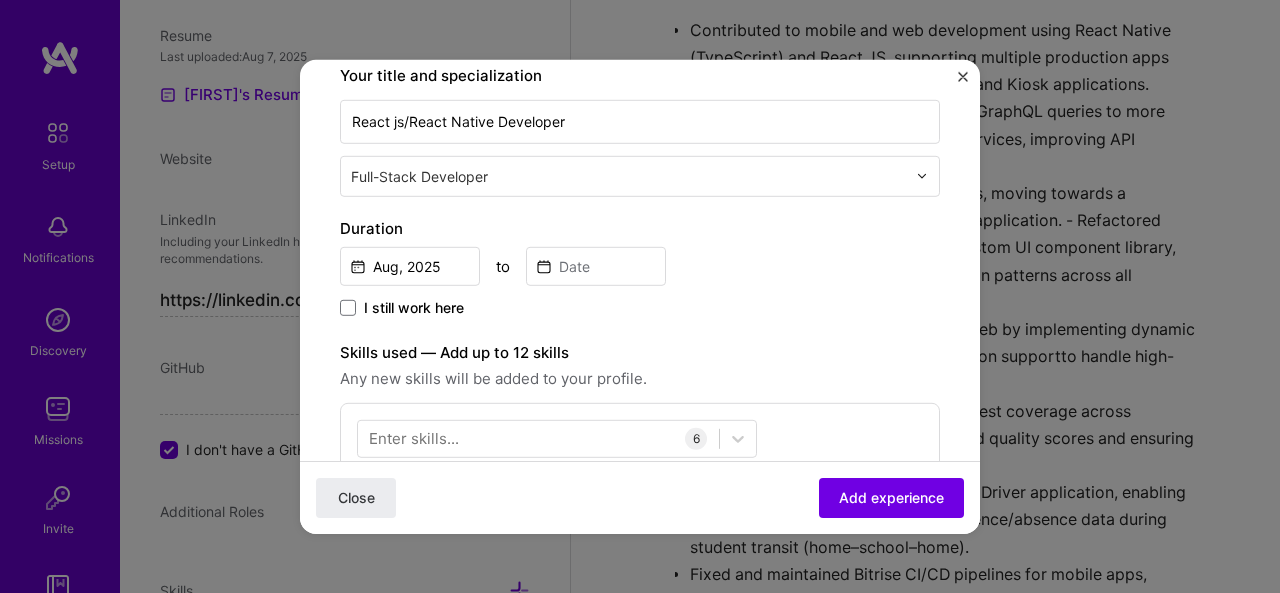 scroll, scrollTop: 360, scrollLeft: 0, axis: vertical 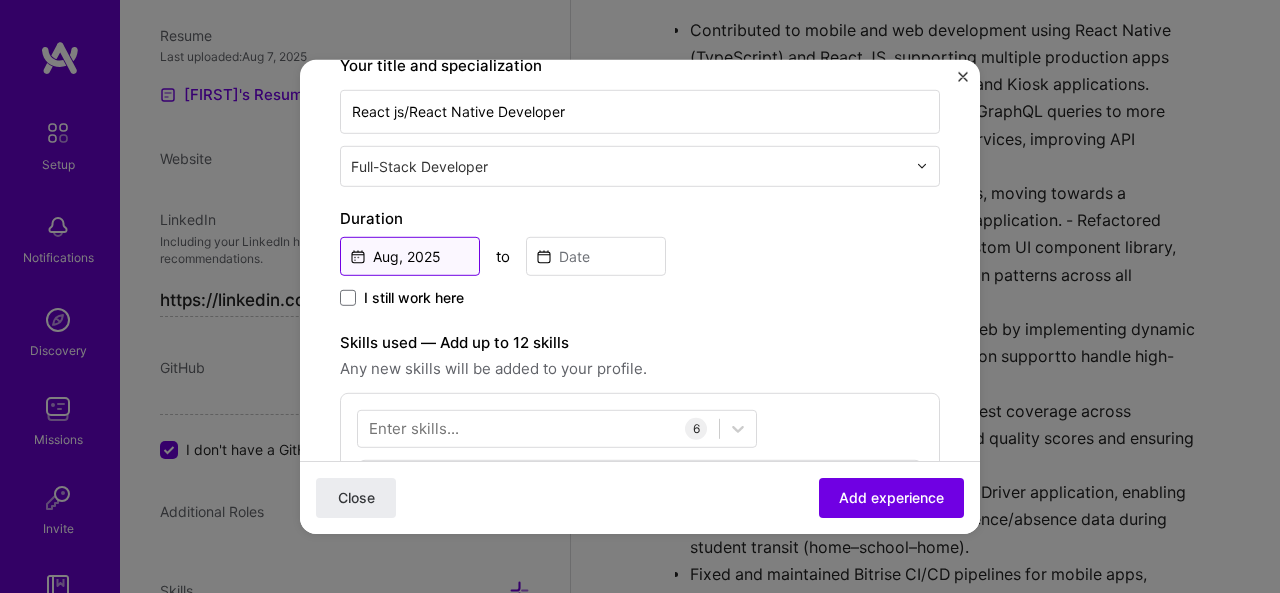 click on "Aug, 2025" at bounding box center (410, 255) 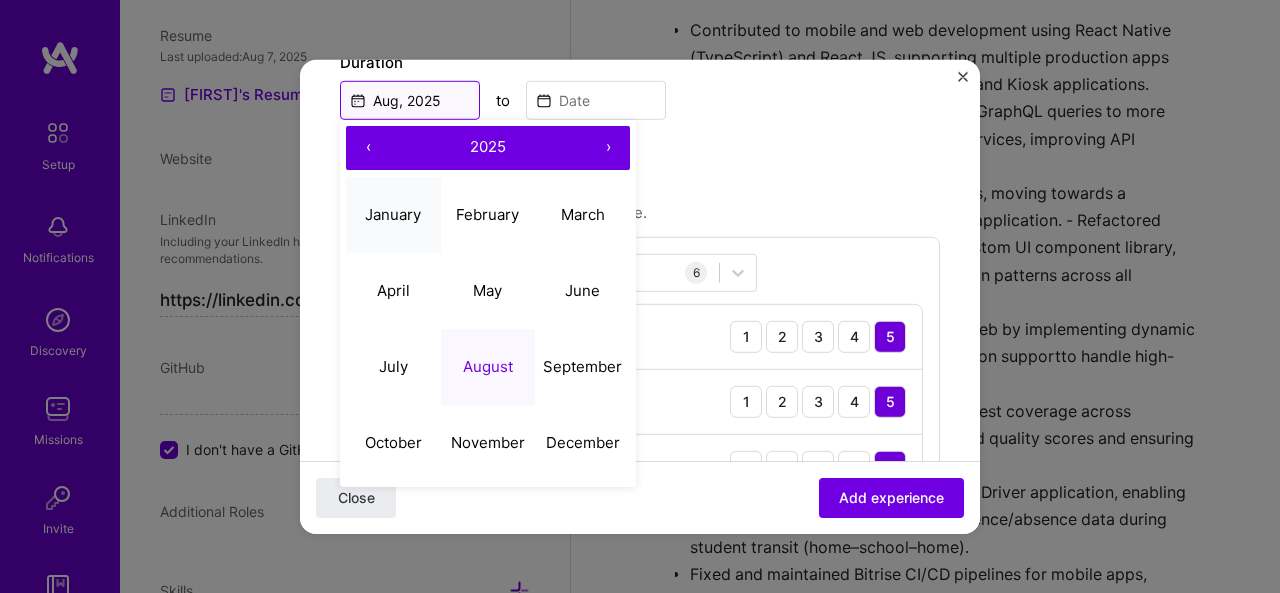 scroll, scrollTop: 526, scrollLeft: 0, axis: vertical 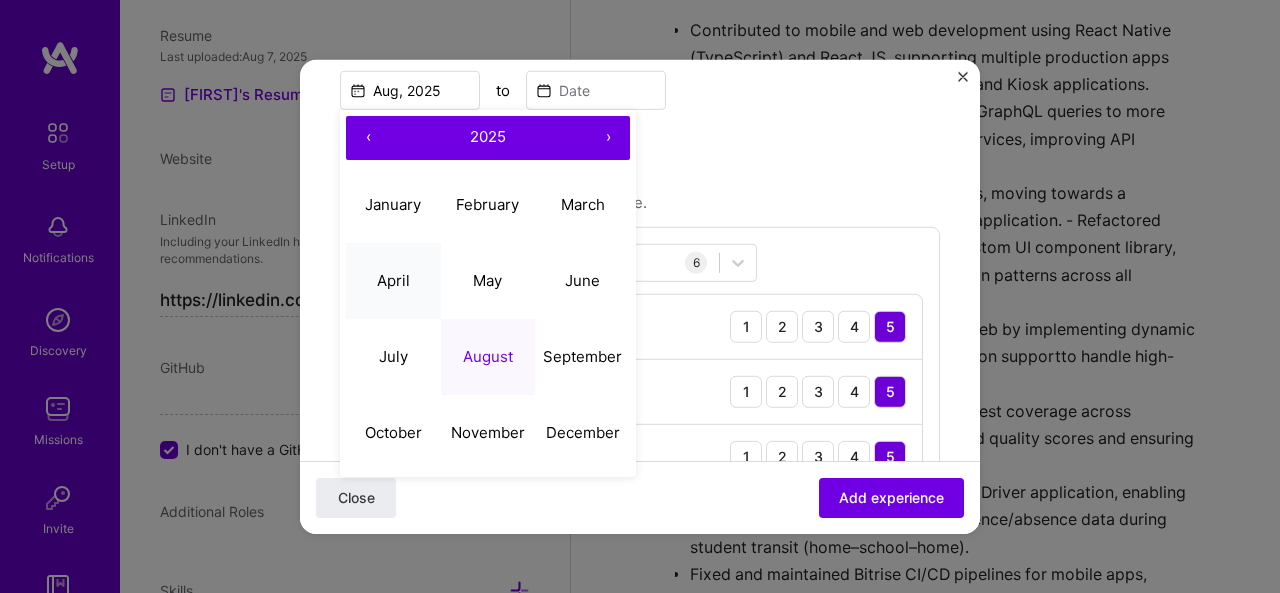 click on "April" at bounding box center [393, 281] 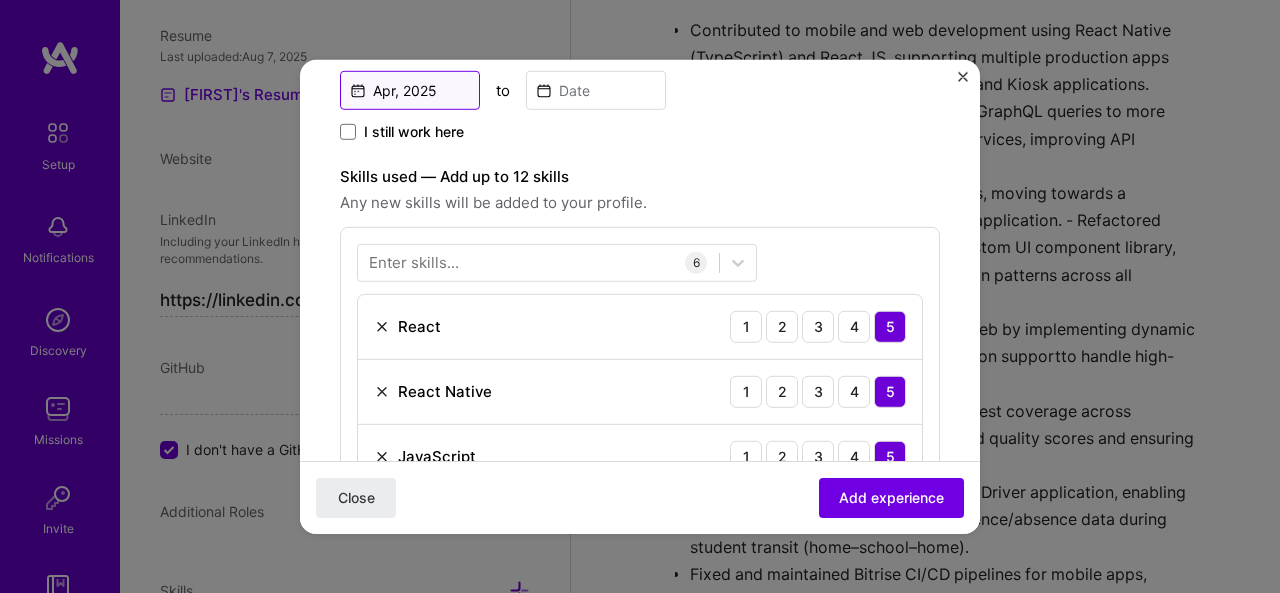 click on "Apr, 2025" at bounding box center [410, 89] 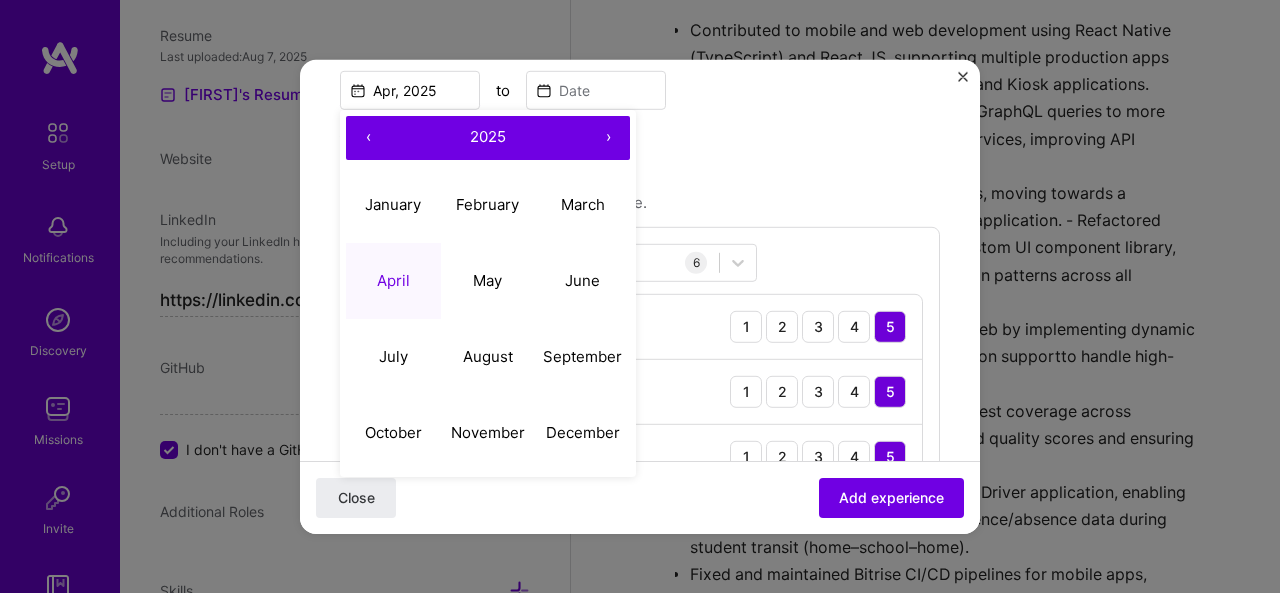 click on "‹" at bounding box center [368, 137] 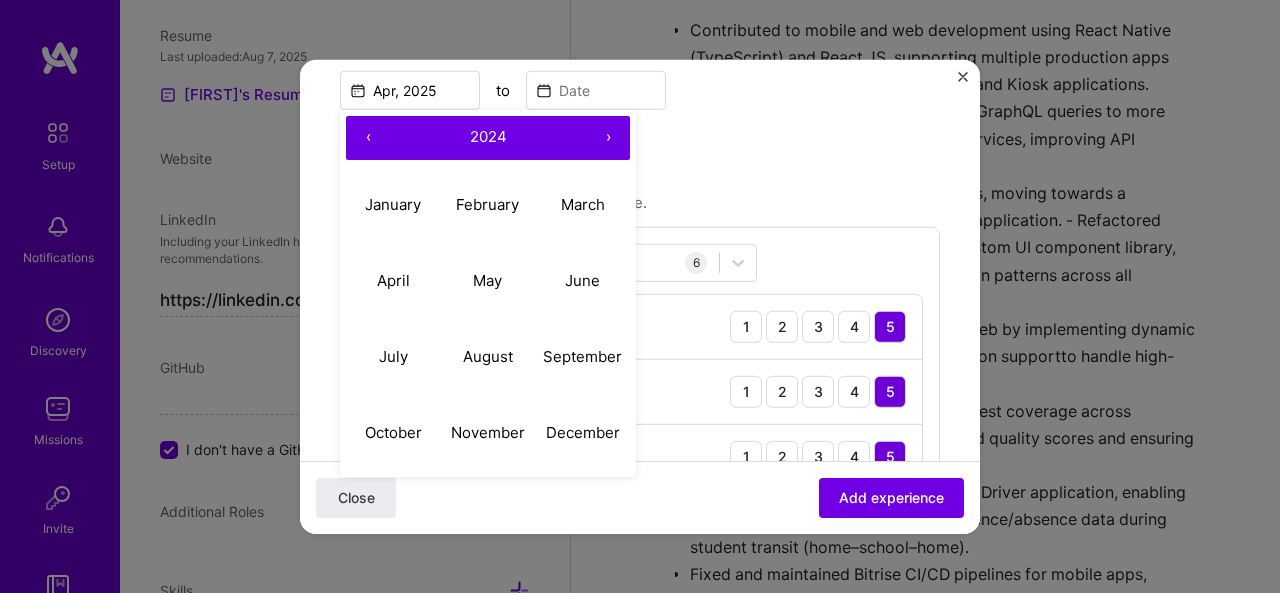 click on "‹" at bounding box center (368, 137) 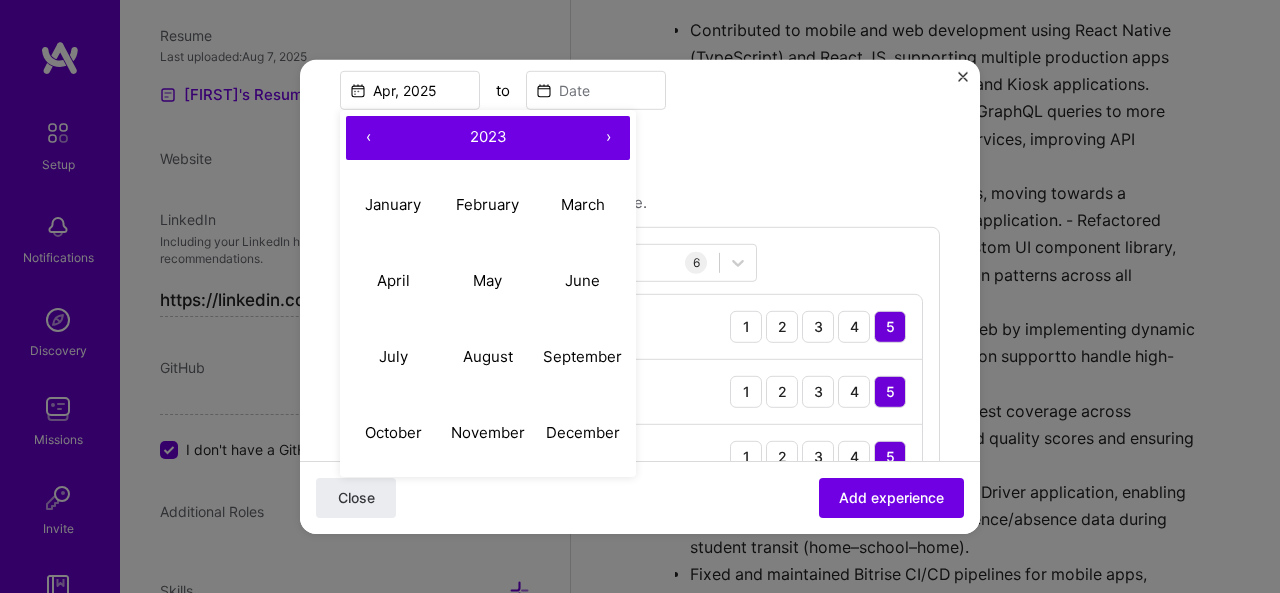 click on "‹" at bounding box center (368, 137) 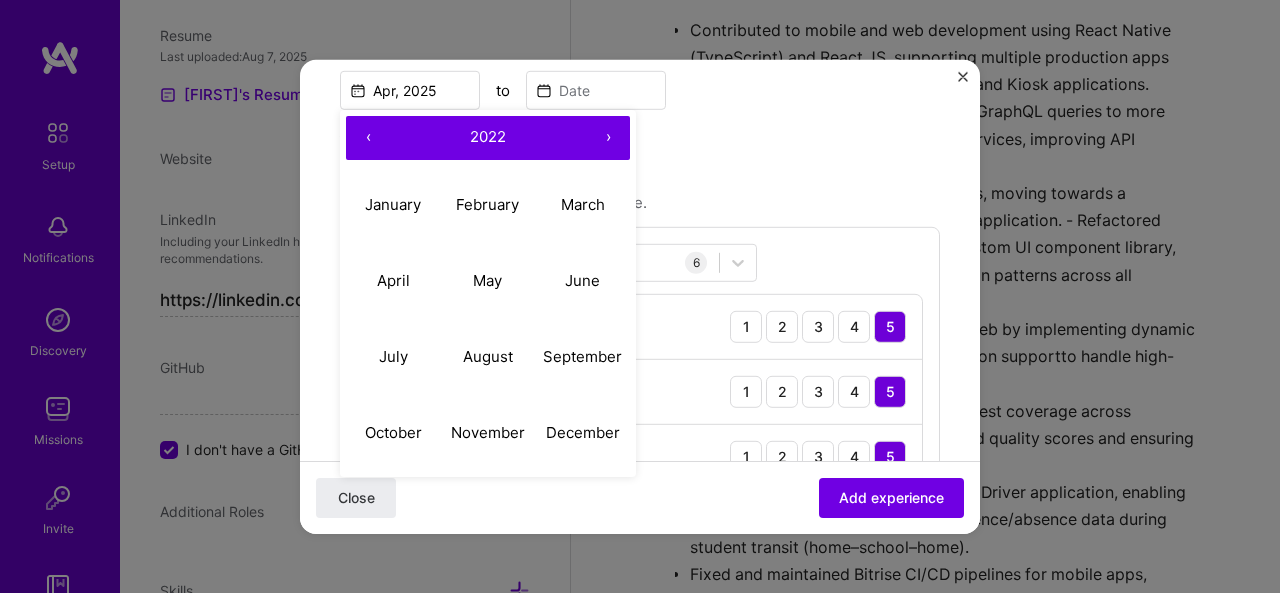click on "I still work here" at bounding box center (640, 132) 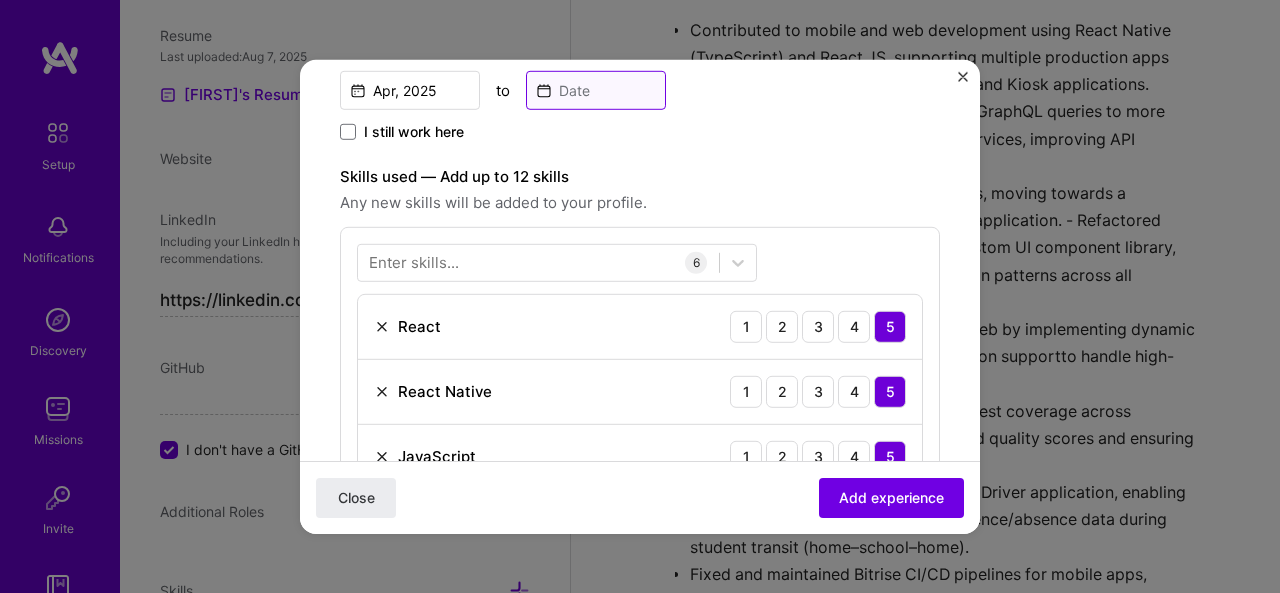 click at bounding box center (596, 89) 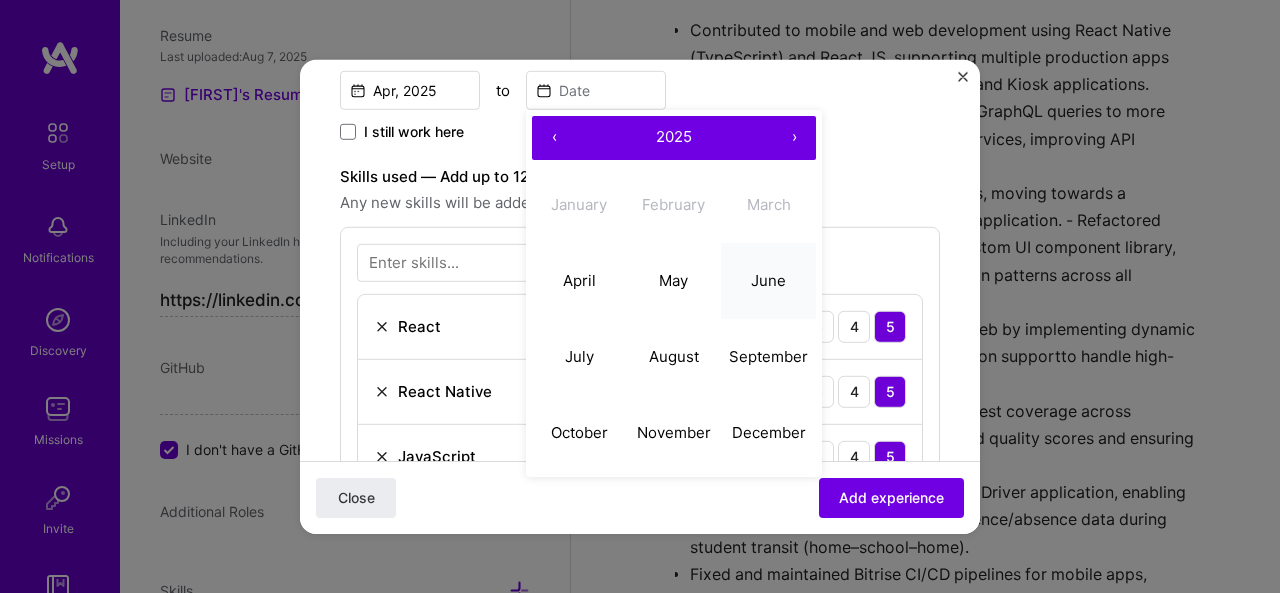 click on "June" at bounding box center (768, 280) 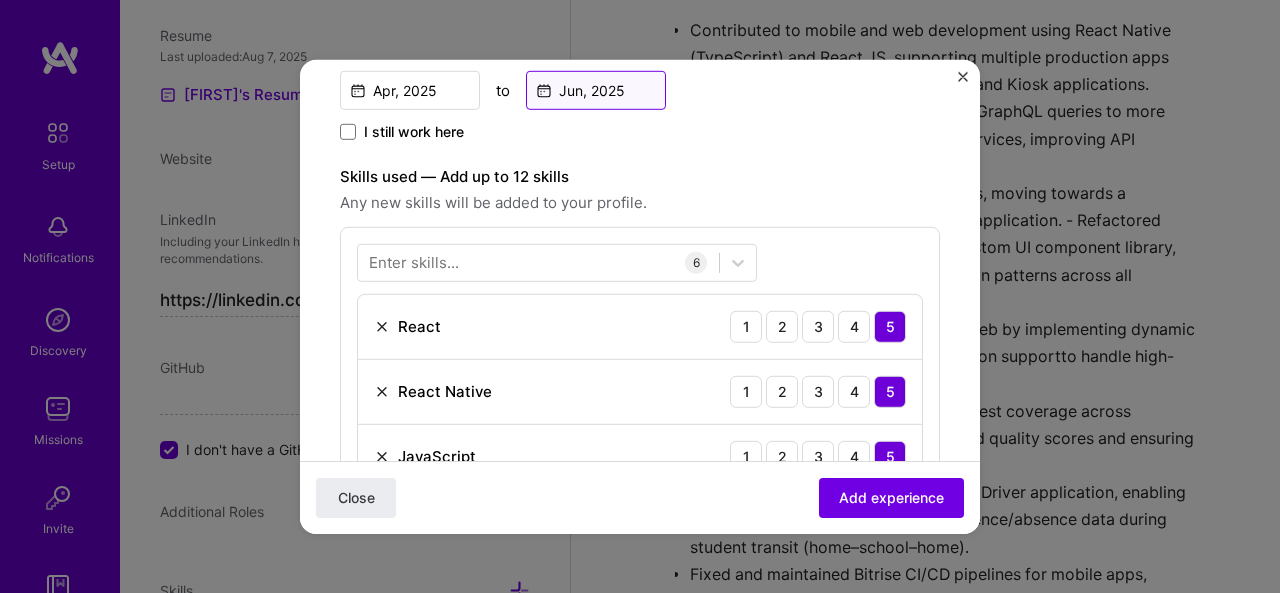 click on "Jun, 2025" at bounding box center (596, 89) 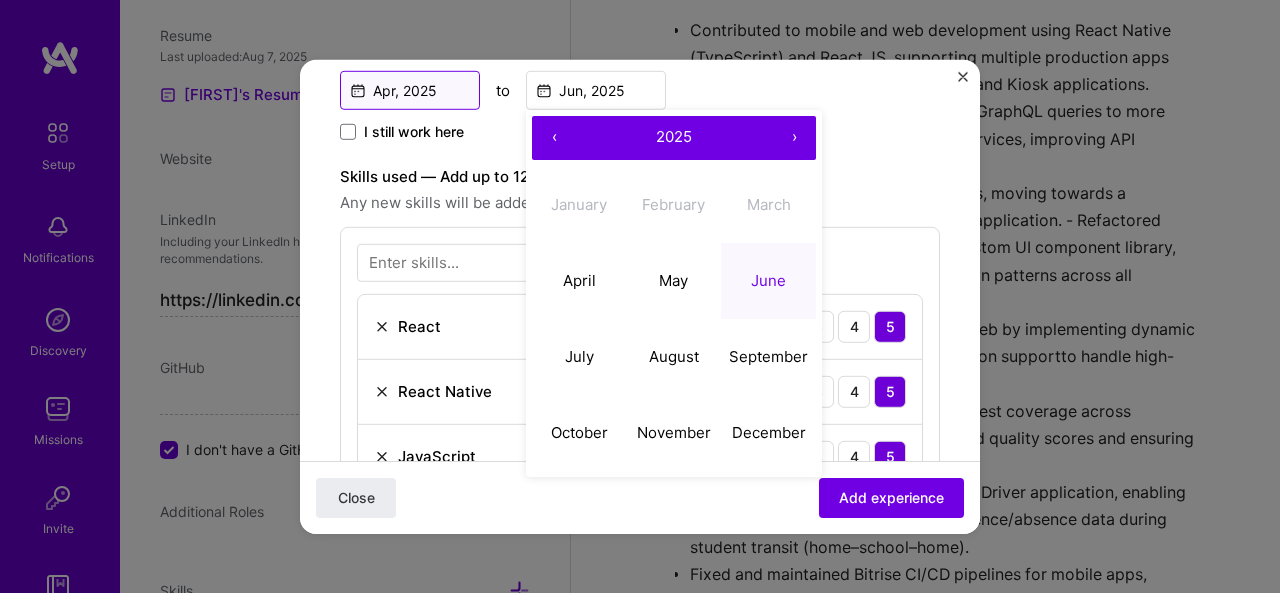 click on "Apr, 2025" at bounding box center [410, 89] 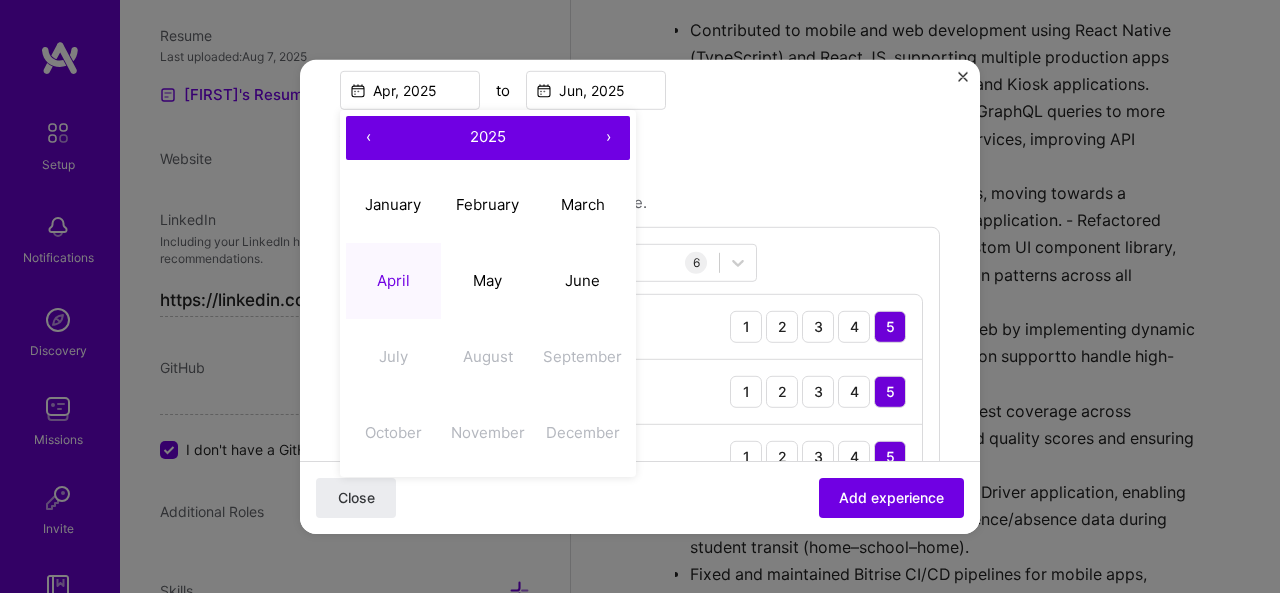 click on "‹" at bounding box center [368, 137] 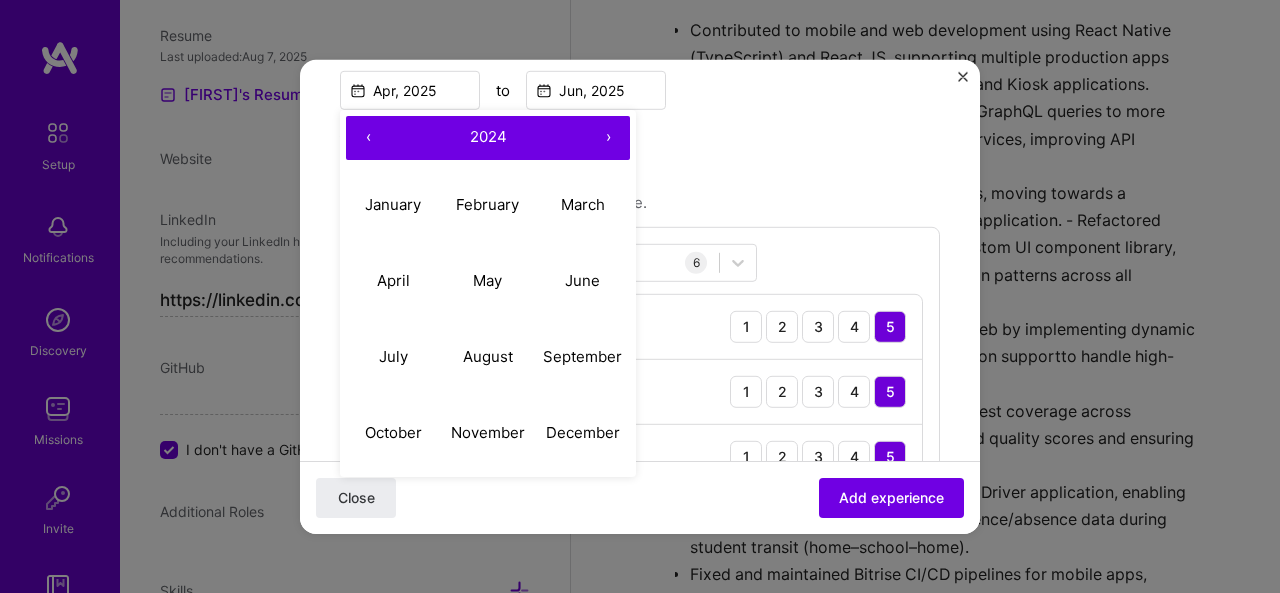 click on "‹" at bounding box center [368, 137] 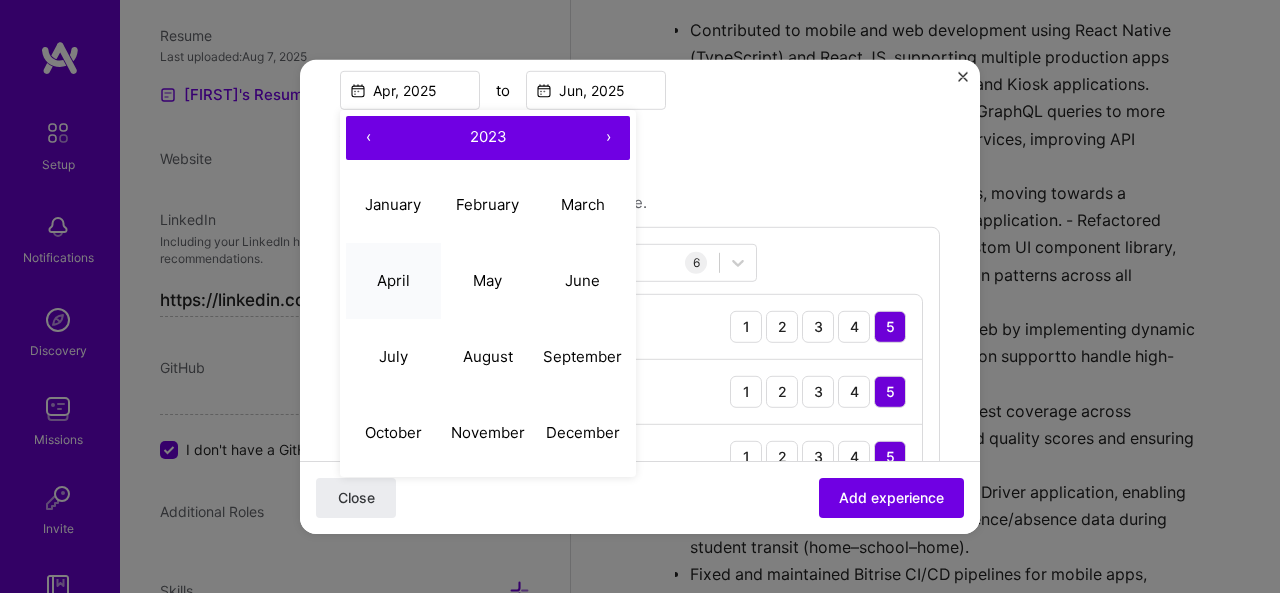 click on "April" at bounding box center [393, 280] 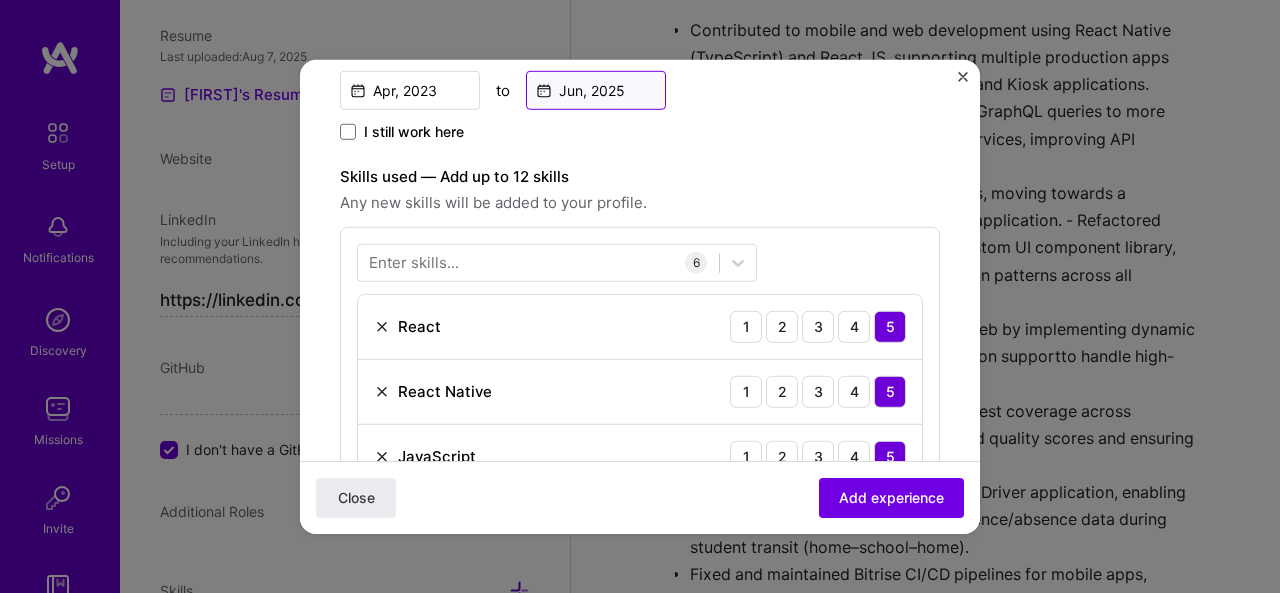 click on "Jun, 2025" at bounding box center [596, 89] 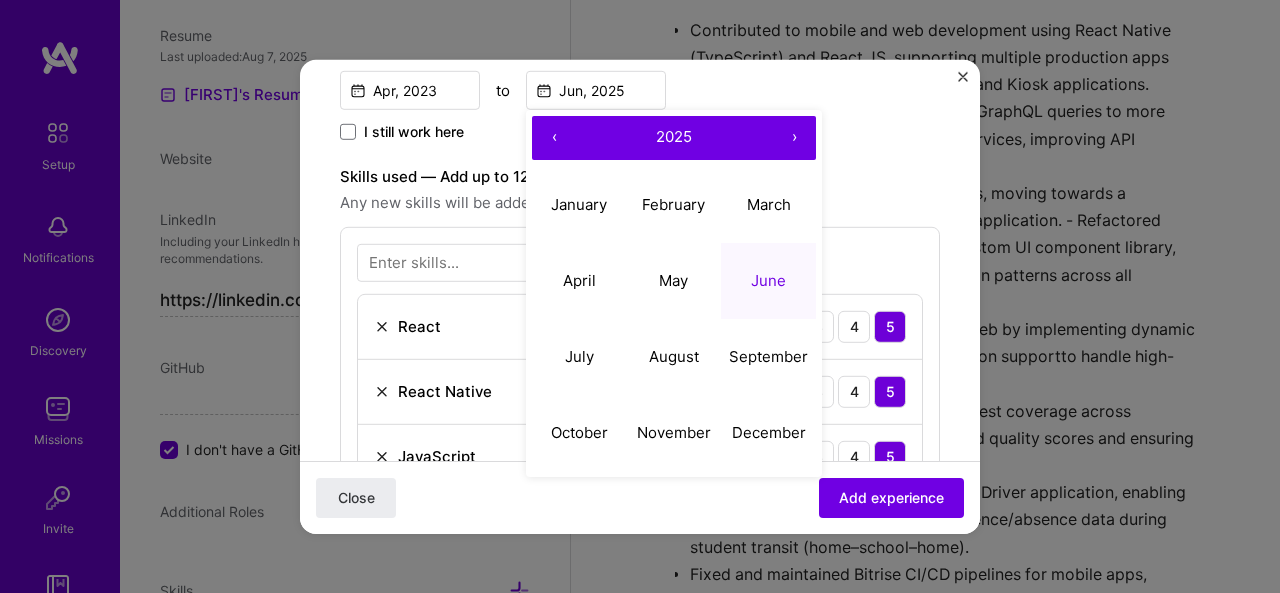 click on "‹" at bounding box center (554, 137) 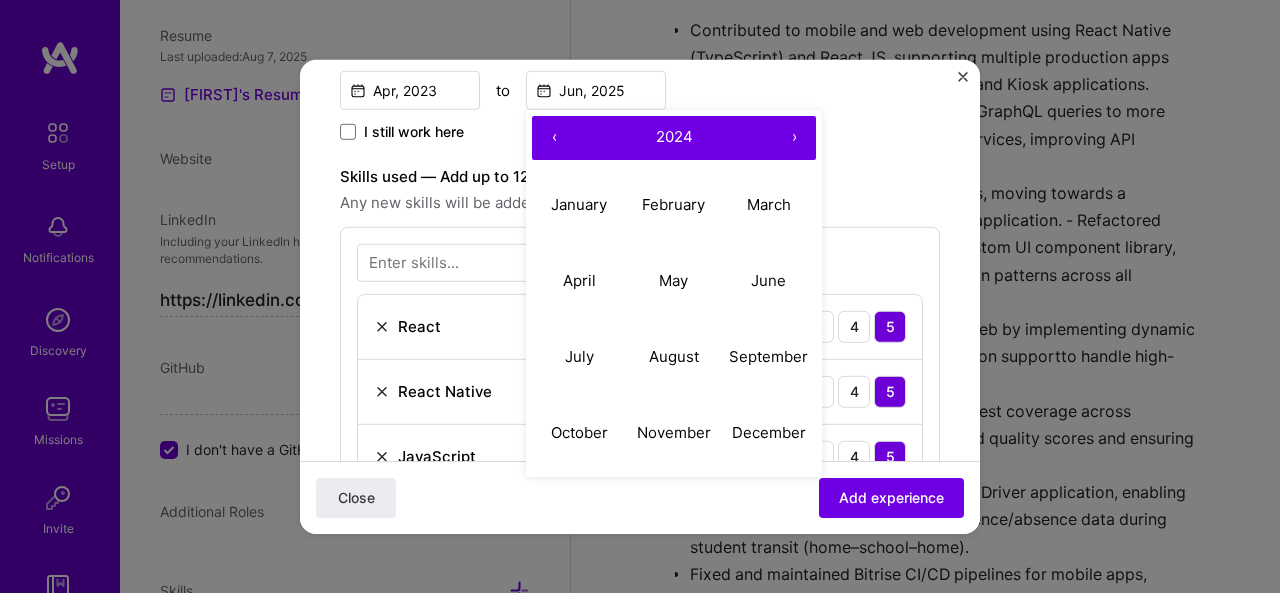 click on "‹" at bounding box center (554, 137) 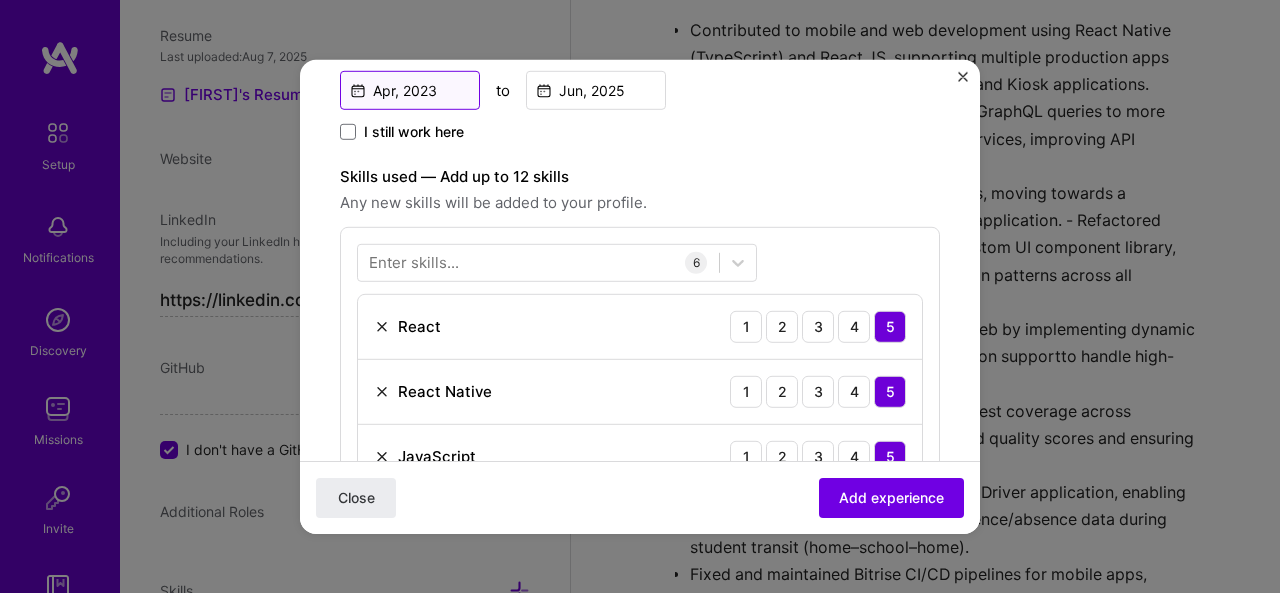 click on "Apr, 2023" at bounding box center (410, 89) 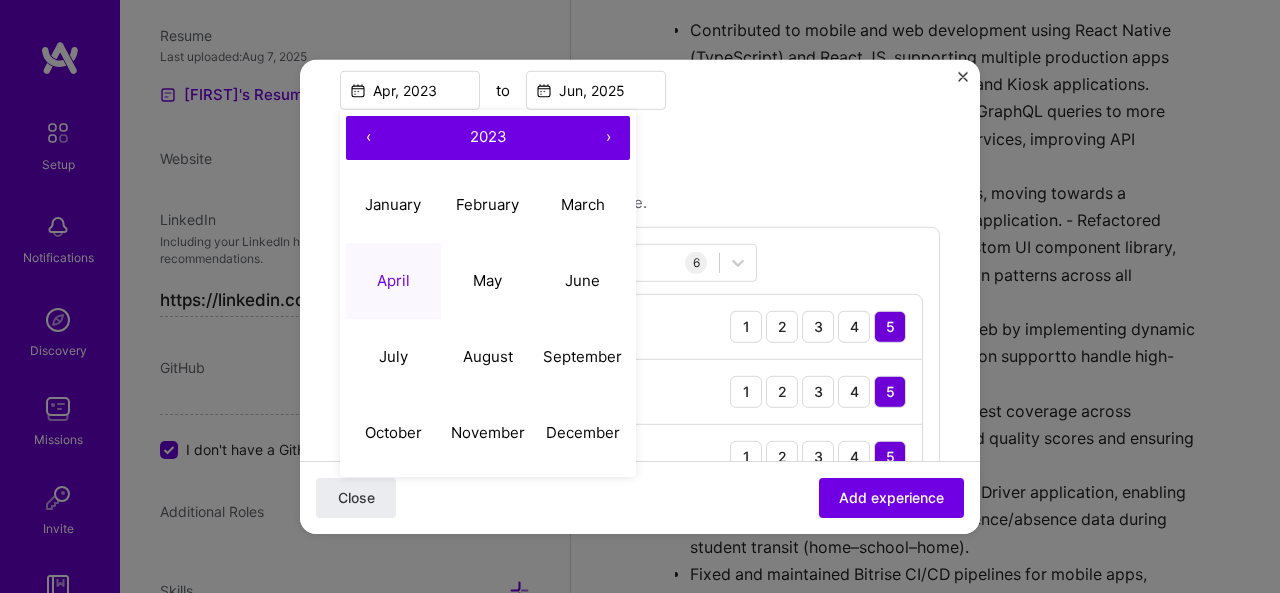 click on "‹" at bounding box center (368, 137) 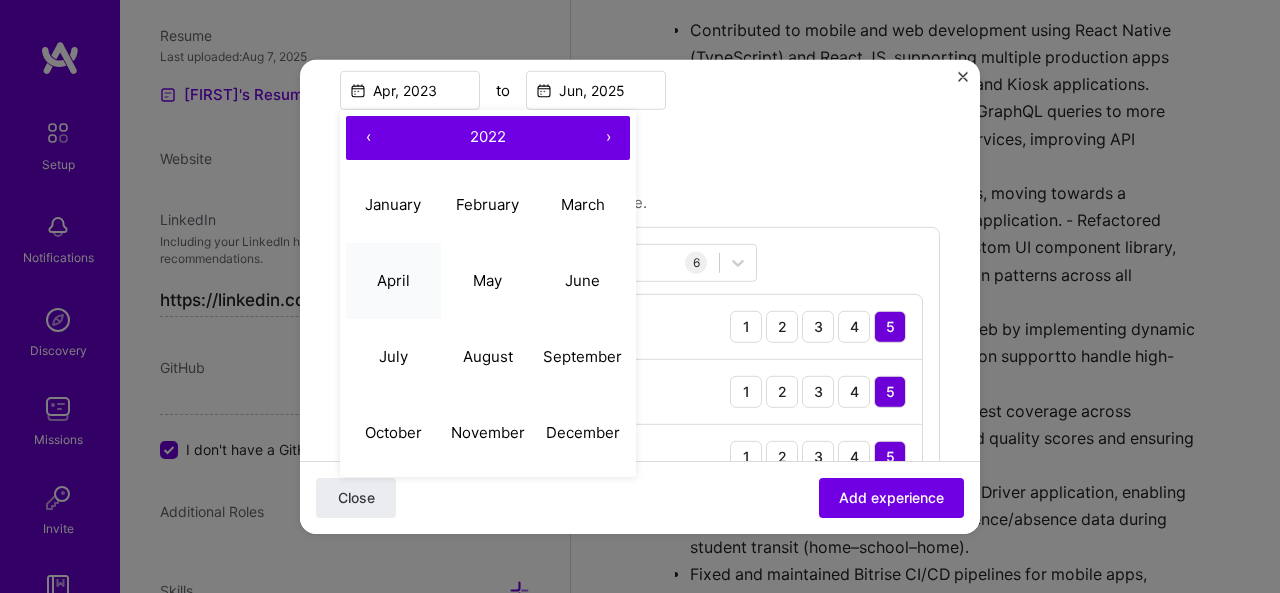 click on "April" at bounding box center [393, 280] 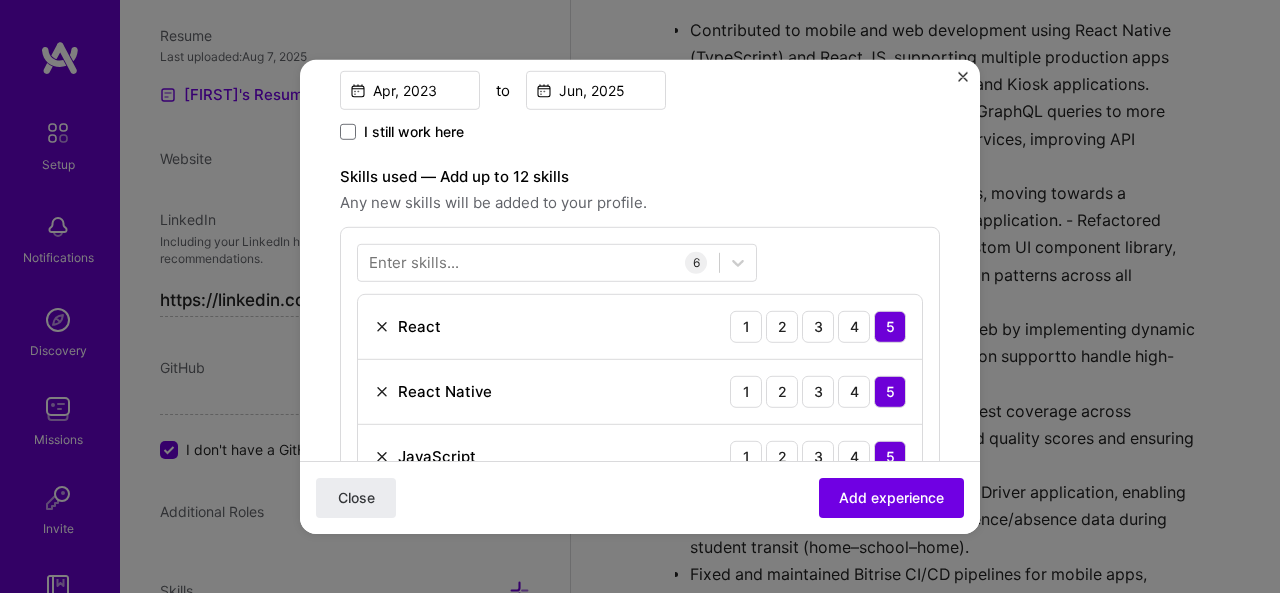 type on "[MONTH], [YEAR]" 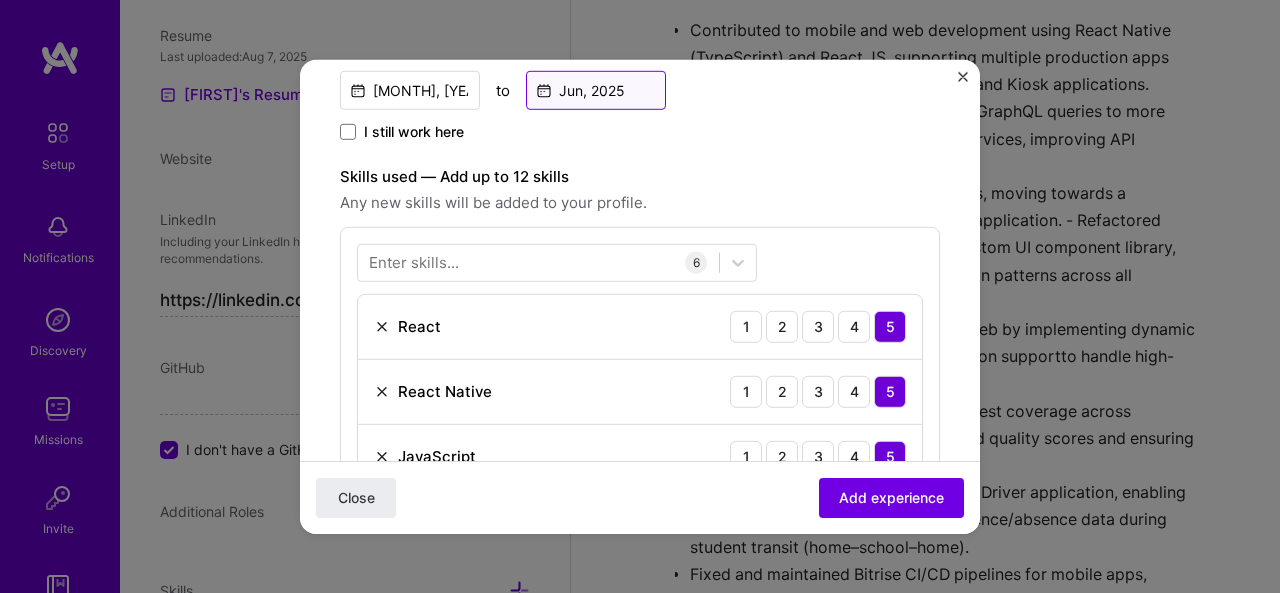 click on "Jun, 2025" at bounding box center (596, 89) 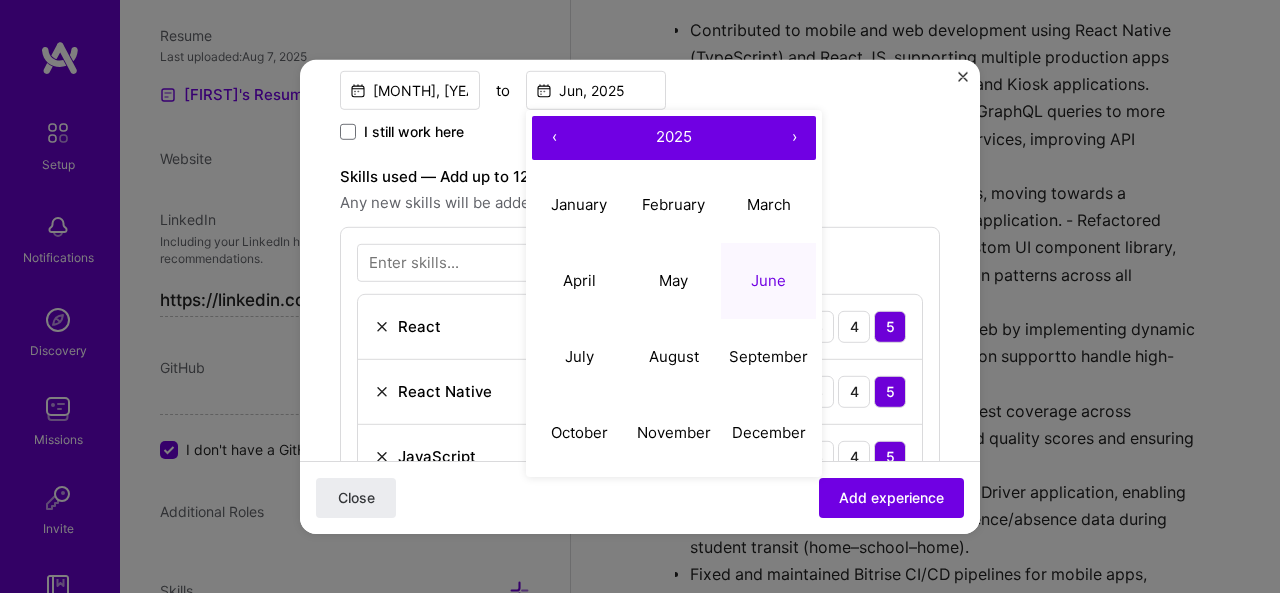 click on "‹" at bounding box center (554, 137) 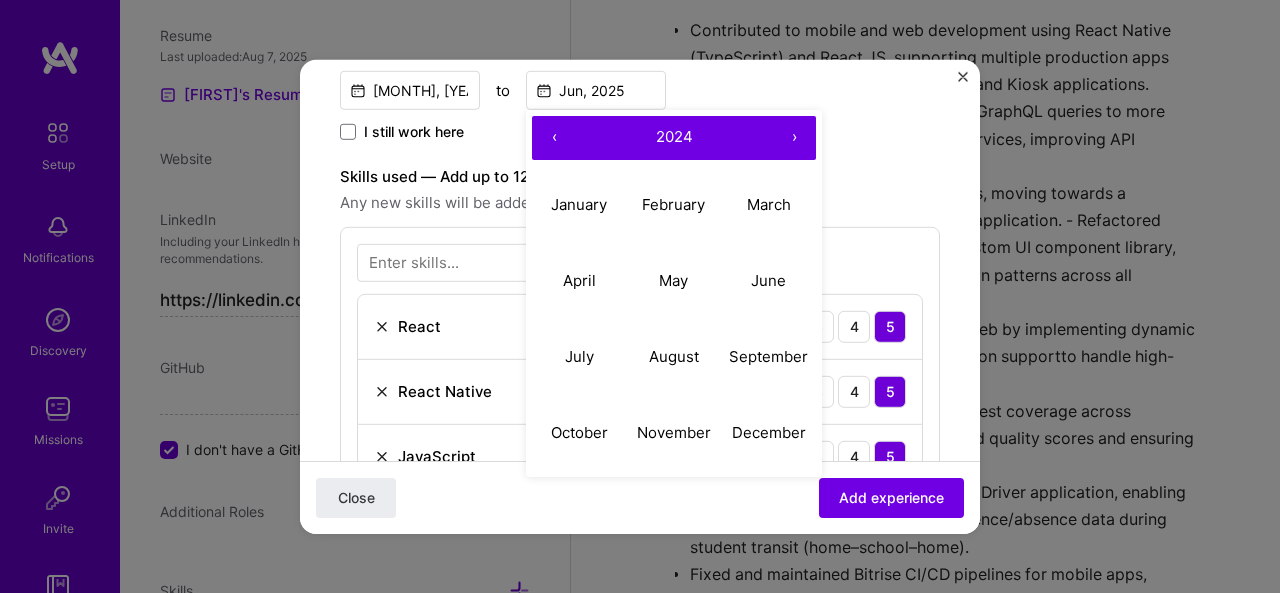 click on "‹" at bounding box center [554, 137] 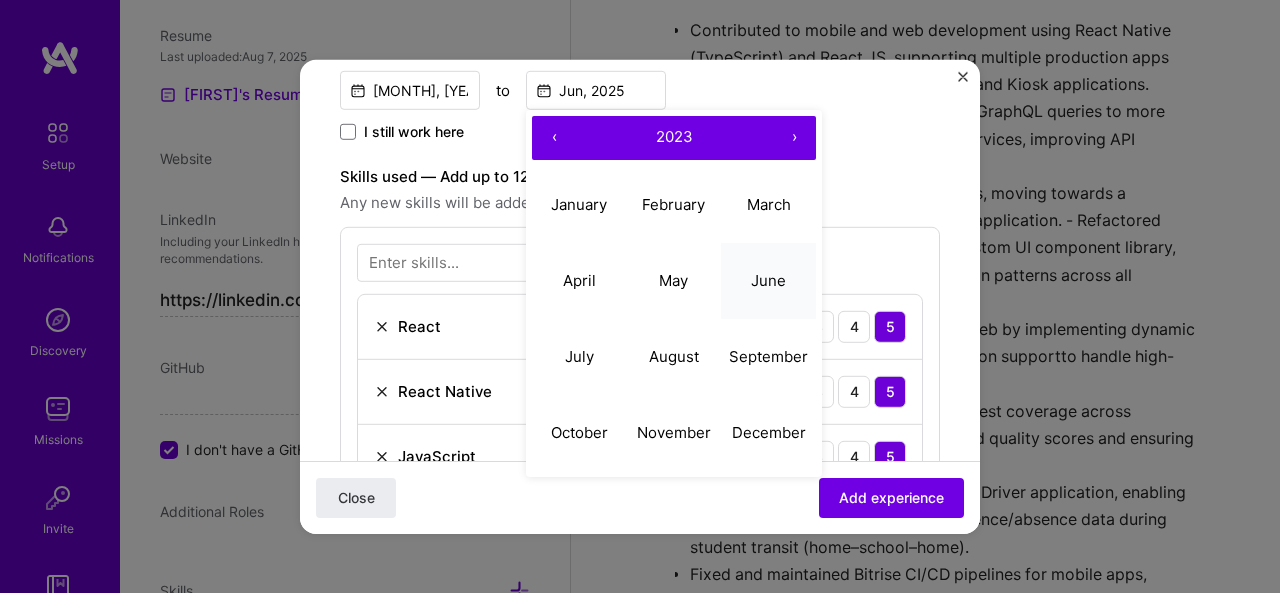 click on "June" at bounding box center [768, 280] 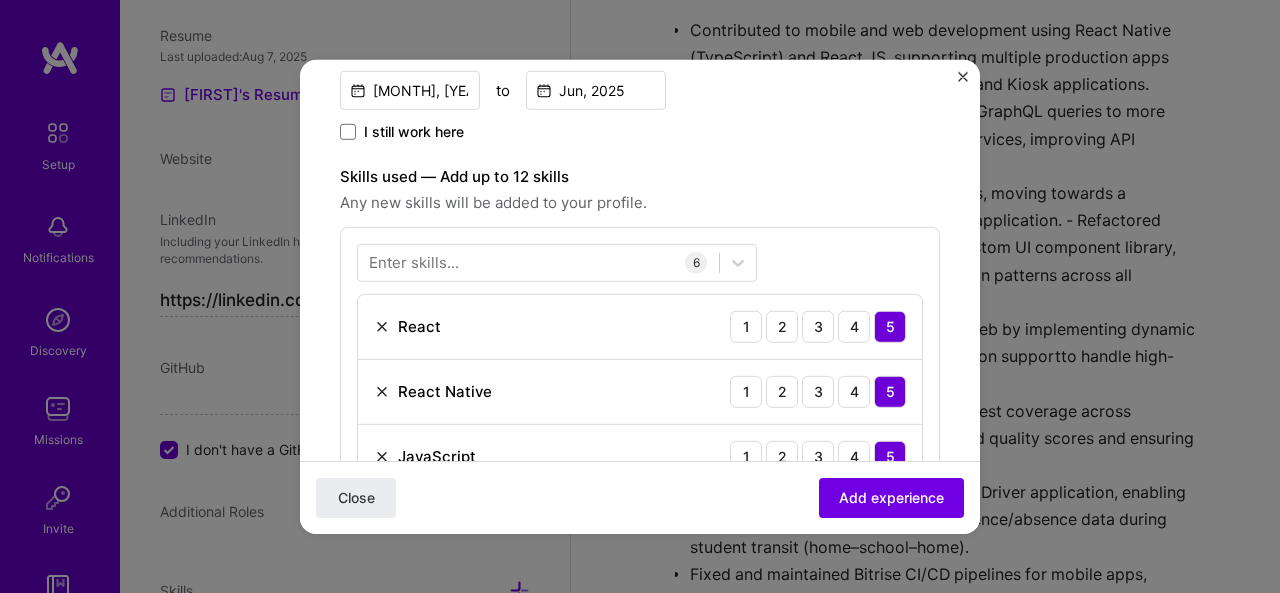 type on "Jun, 2023" 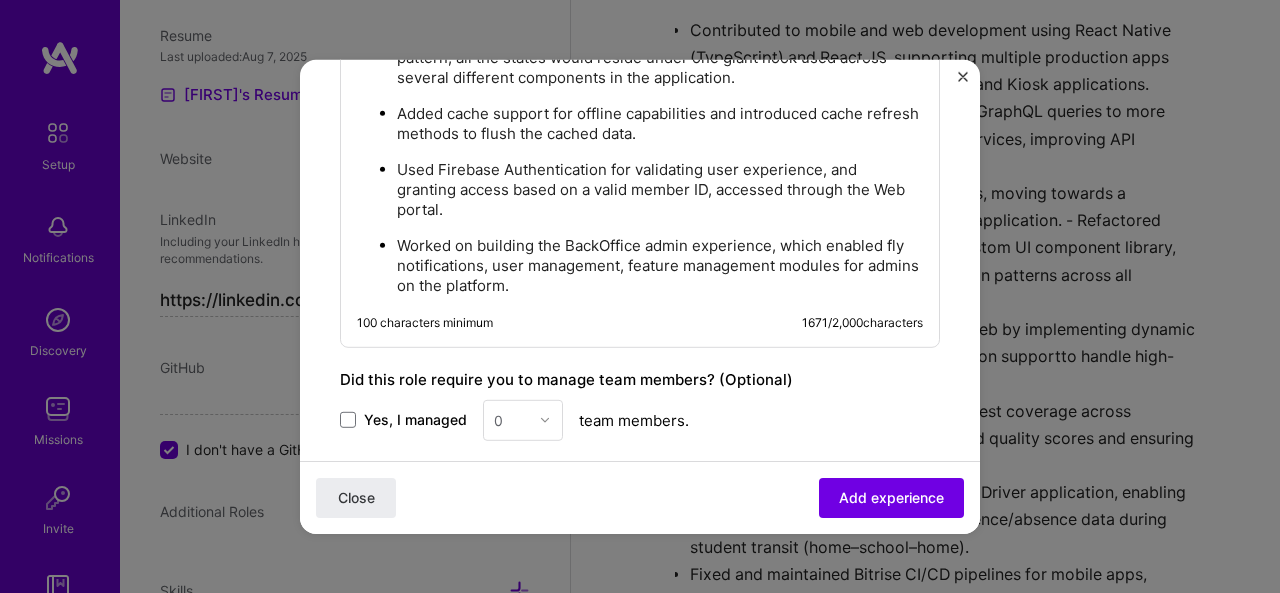 scroll, scrollTop: 2094, scrollLeft: 0, axis: vertical 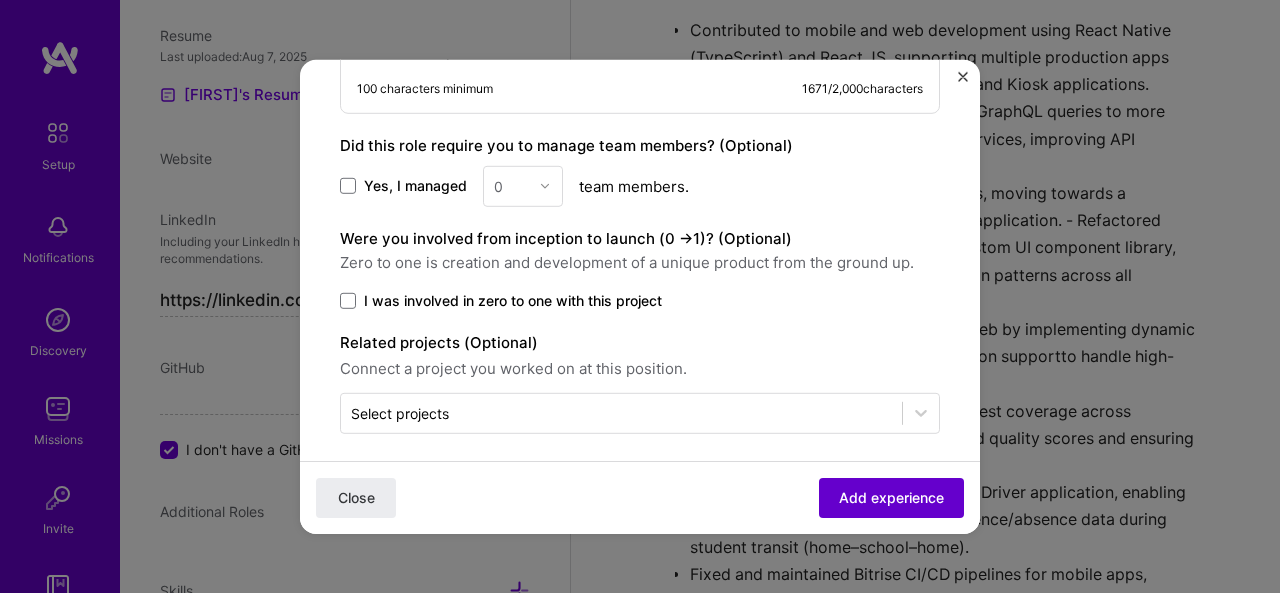 click on "Add experience" at bounding box center [891, 498] 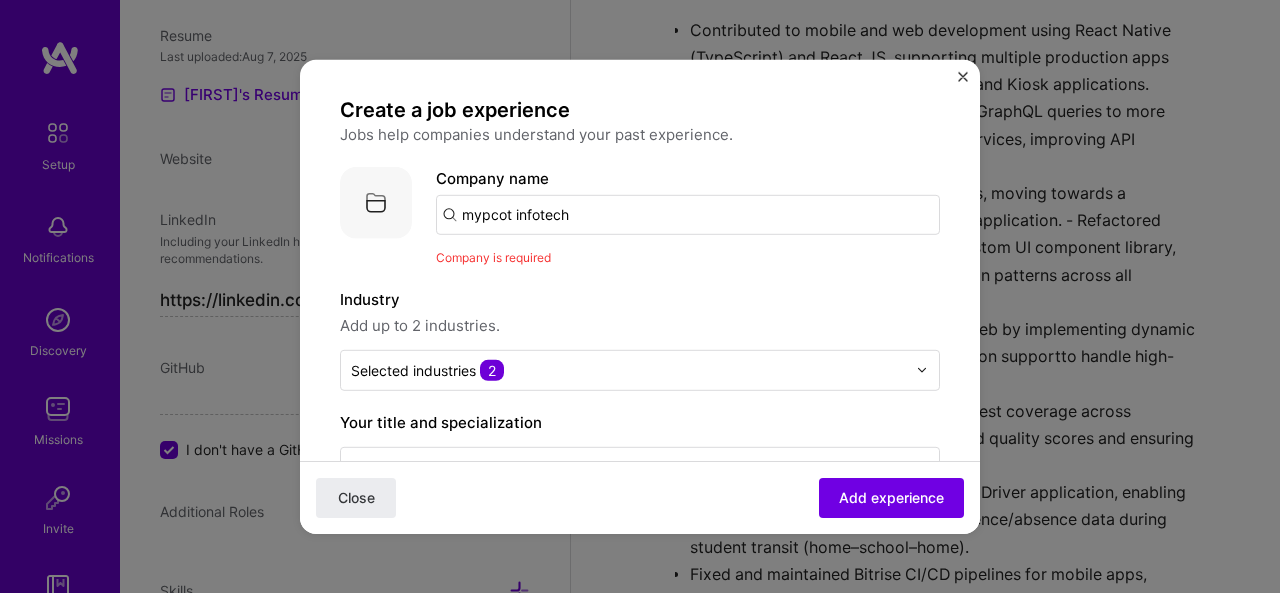scroll, scrollTop: 0, scrollLeft: 0, axis: both 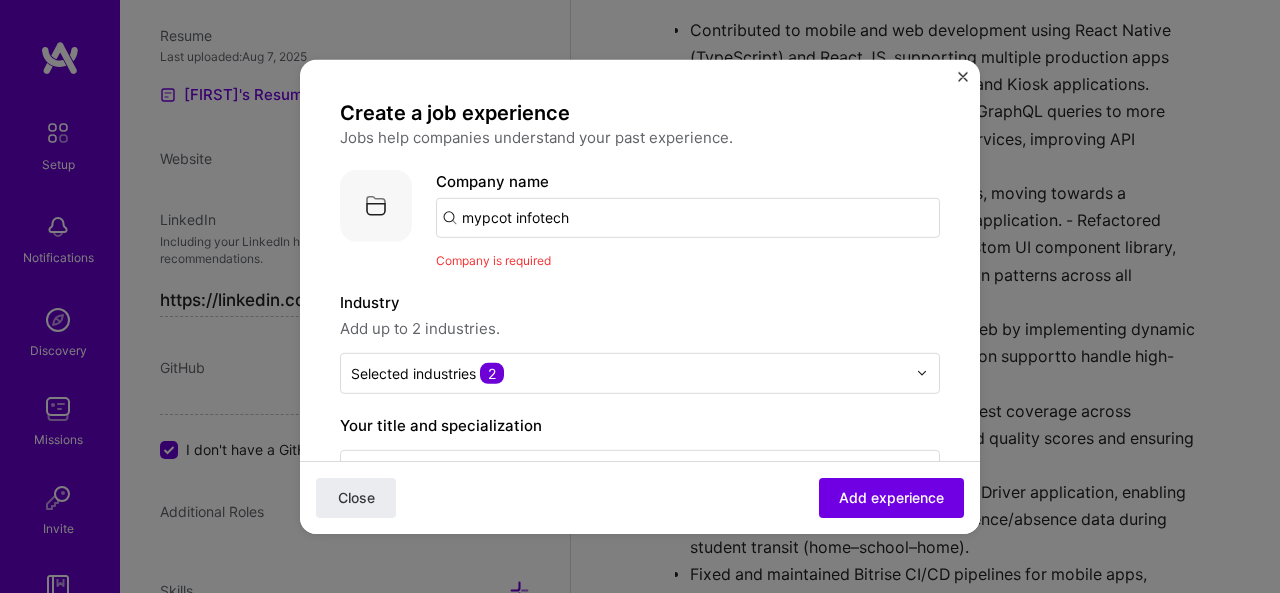 click on "mypcot infotech" at bounding box center (688, 217) 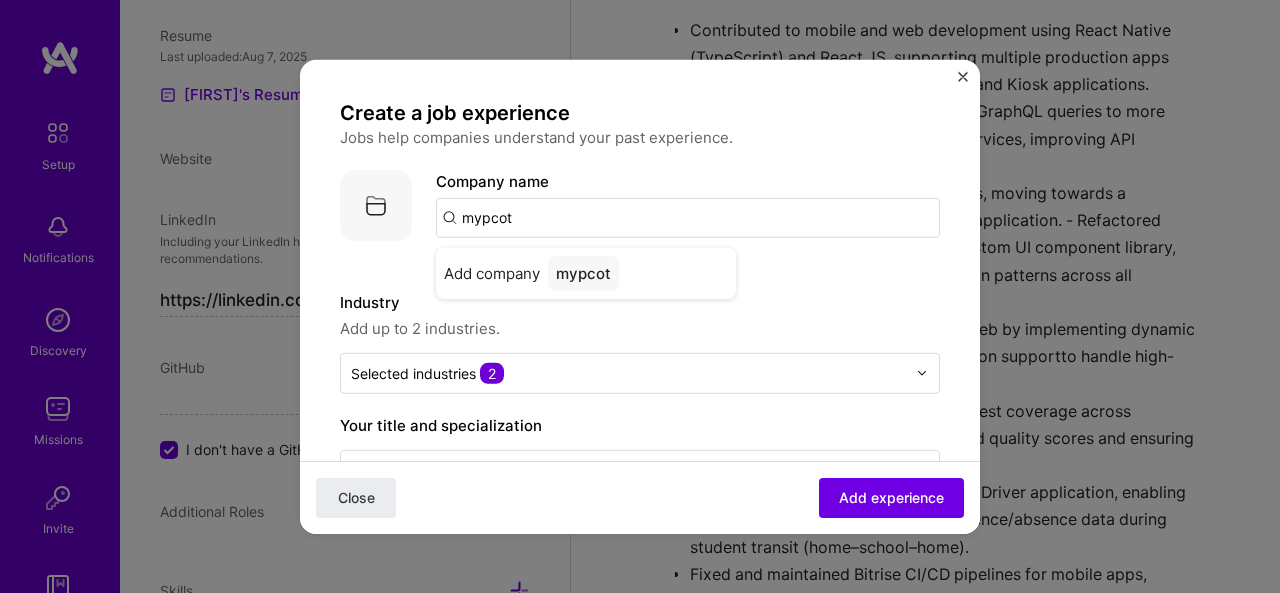 paste on "https://www.mypcot.com/" 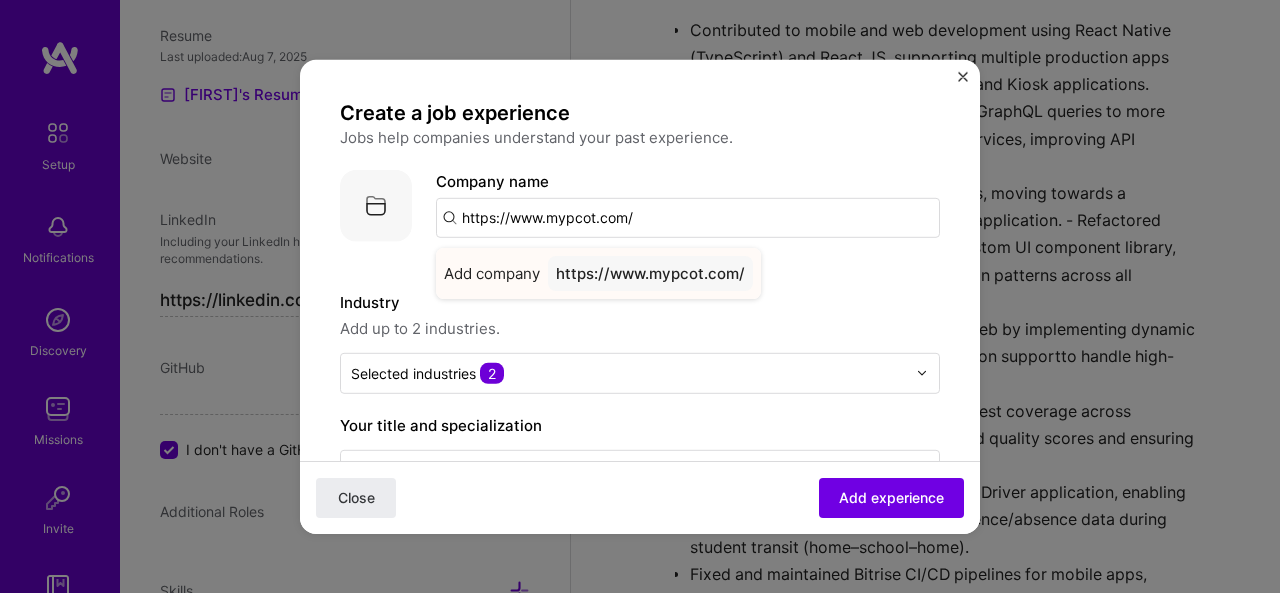 type on "https://www.mypcot.com/" 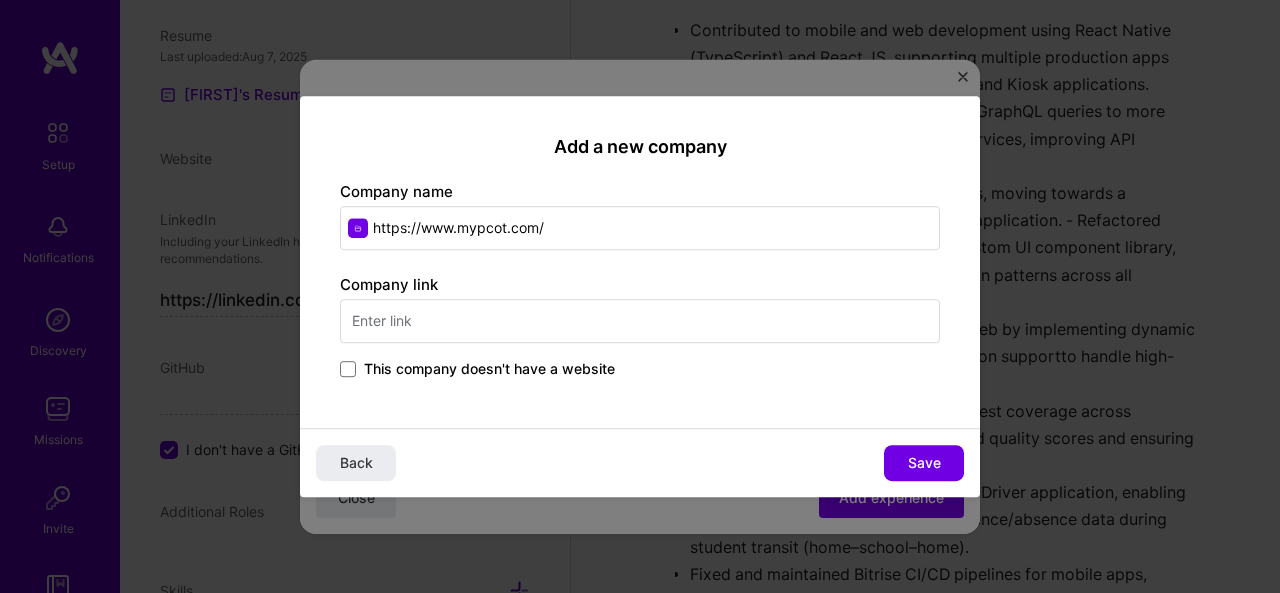 click at bounding box center [640, 321] 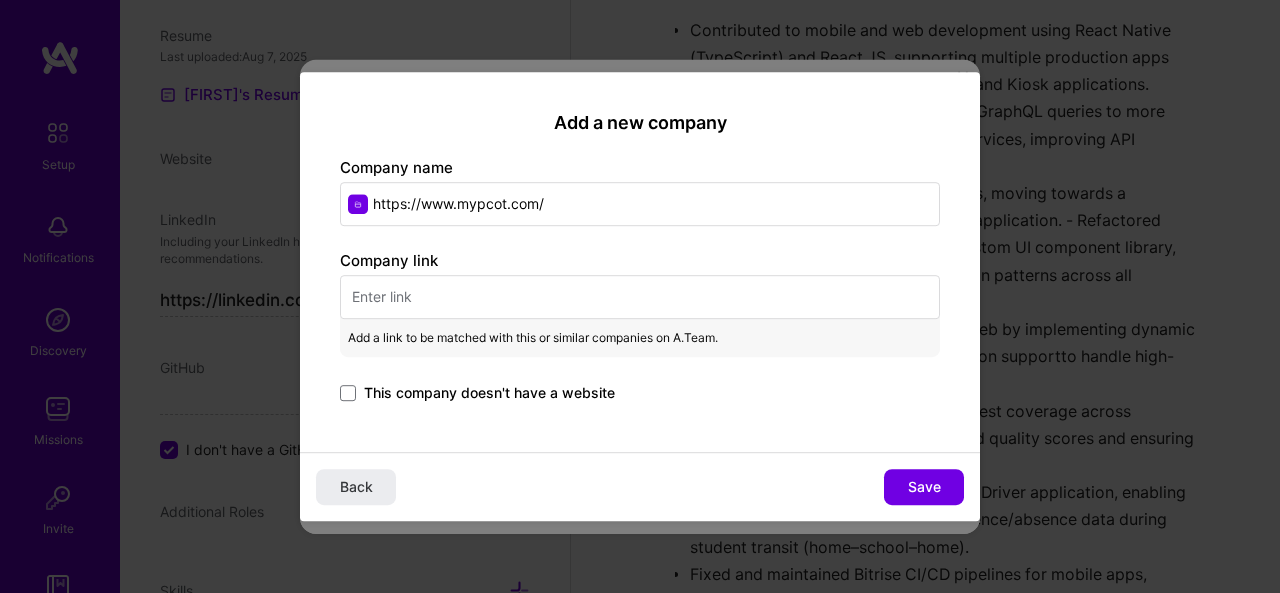 paste on "https://www.mypcot.com/" 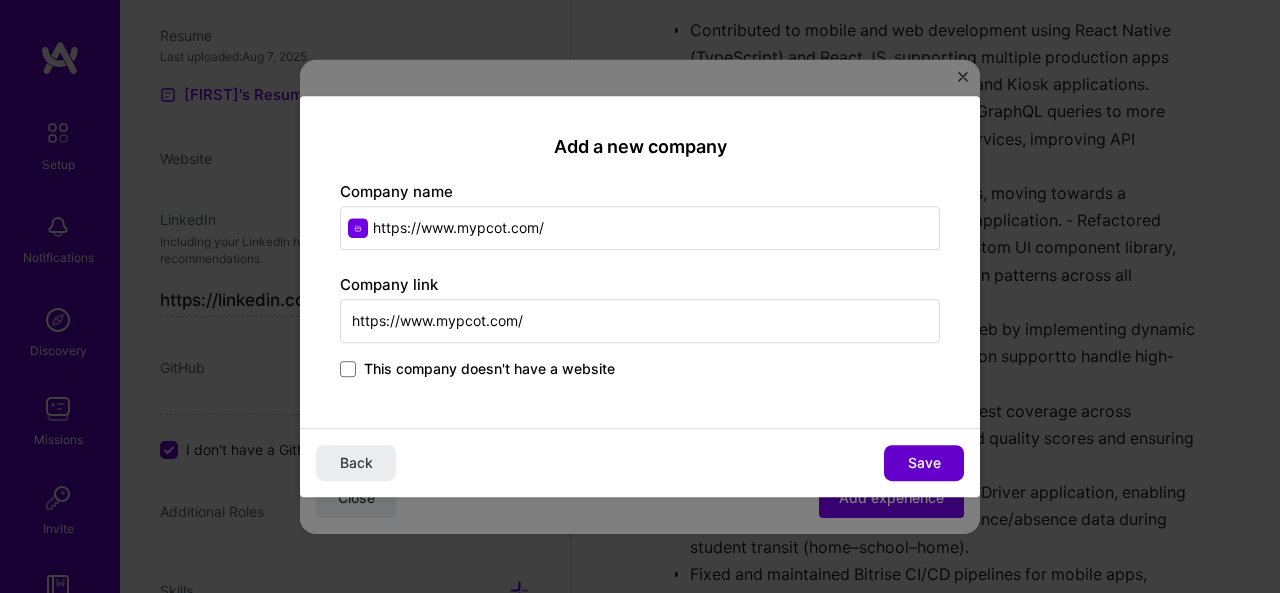 type on "https://www.mypcot.com/" 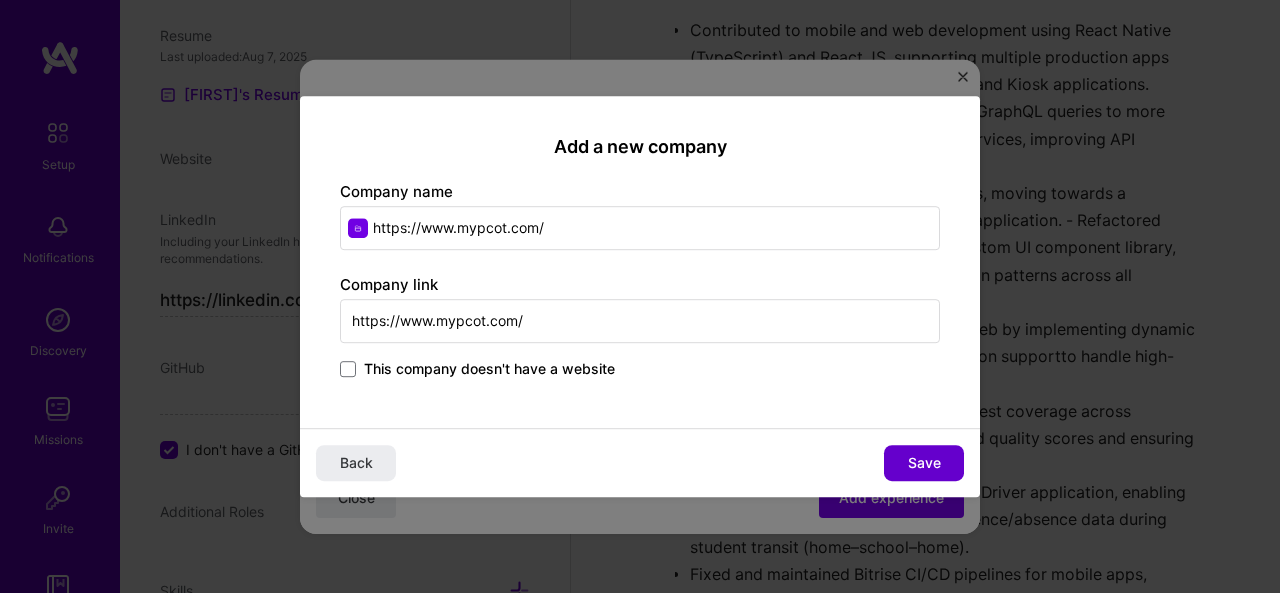 click on "Save" at bounding box center (924, 463) 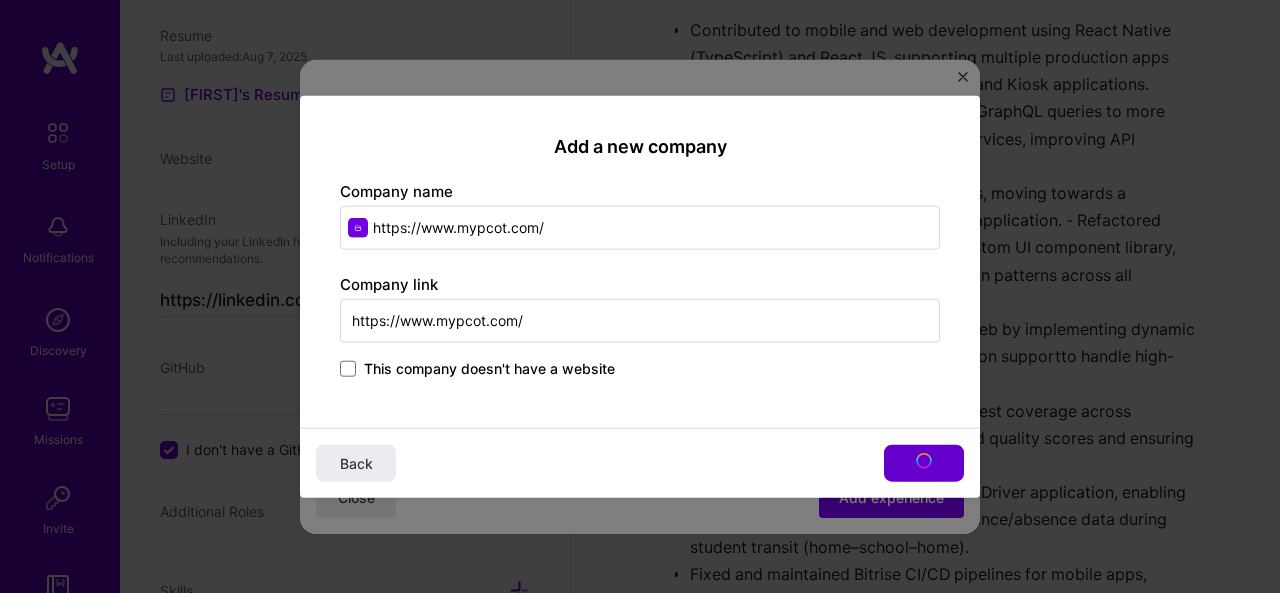 click on "Back" at bounding box center (640, 463) 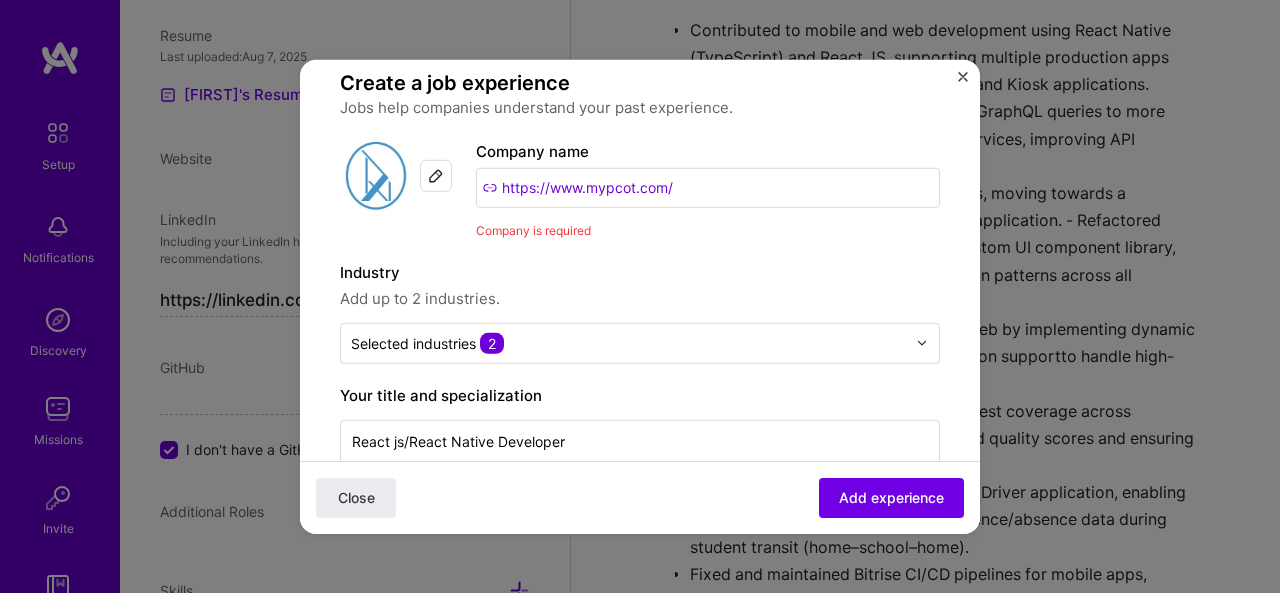 scroll, scrollTop: 33, scrollLeft: 0, axis: vertical 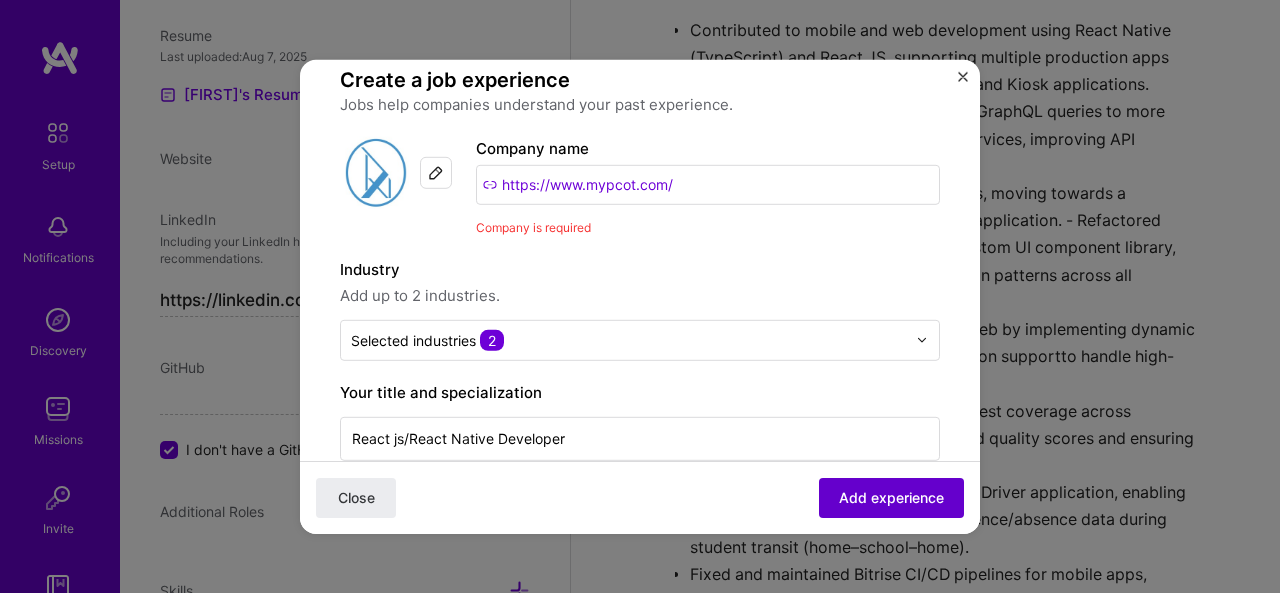 click on "Add experience" at bounding box center (891, 498) 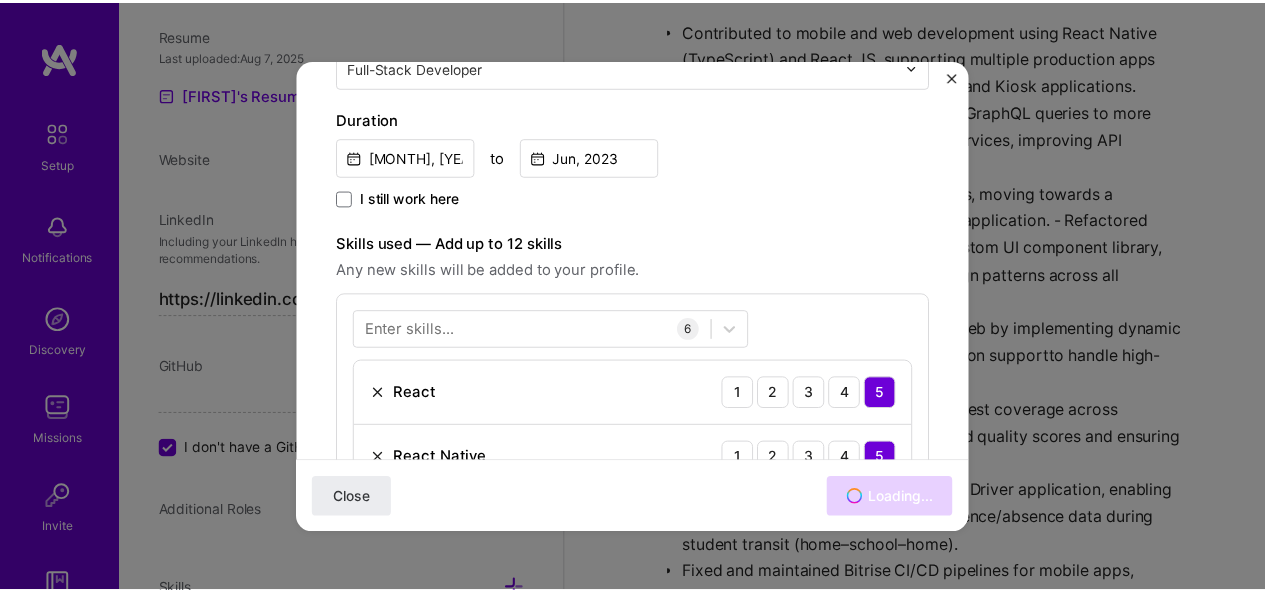 scroll, scrollTop: 2064, scrollLeft: 0, axis: vertical 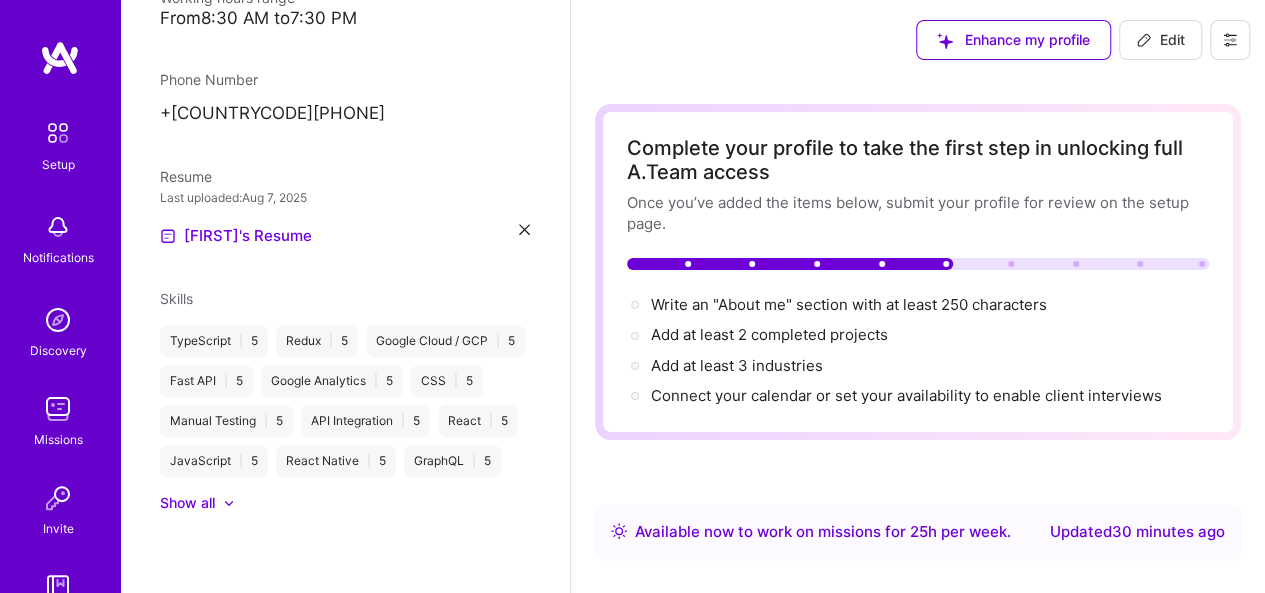 click on "Edit" at bounding box center (1160, 40) 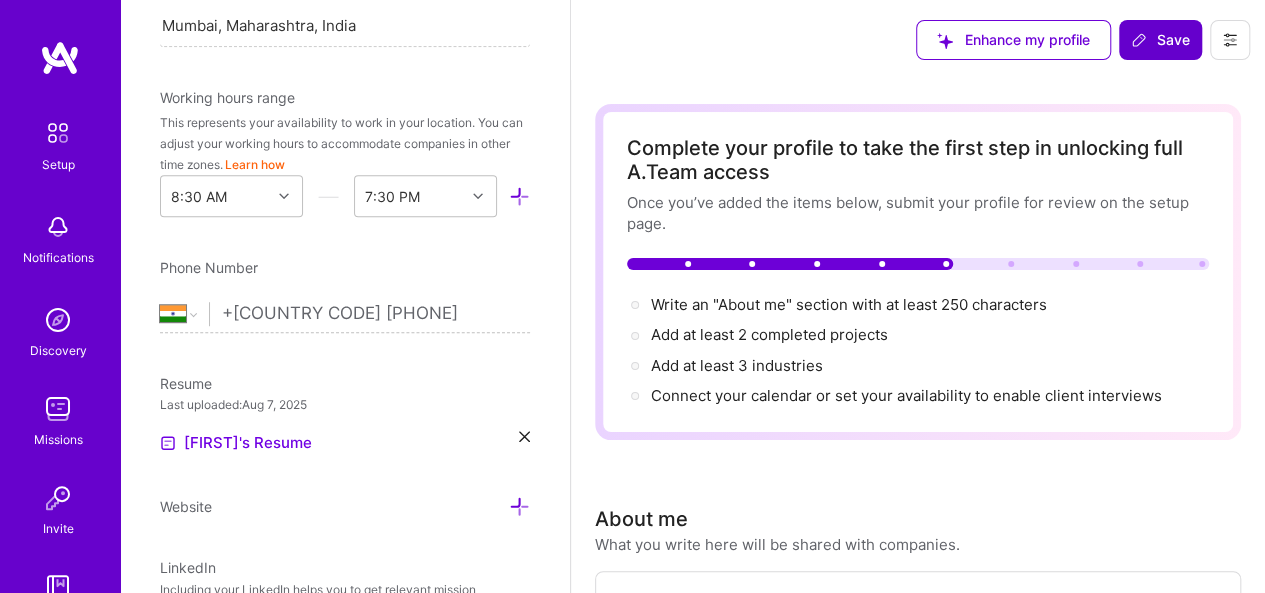 scroll, scrollTop: 16, scrollLeft: 0, axis: vertical 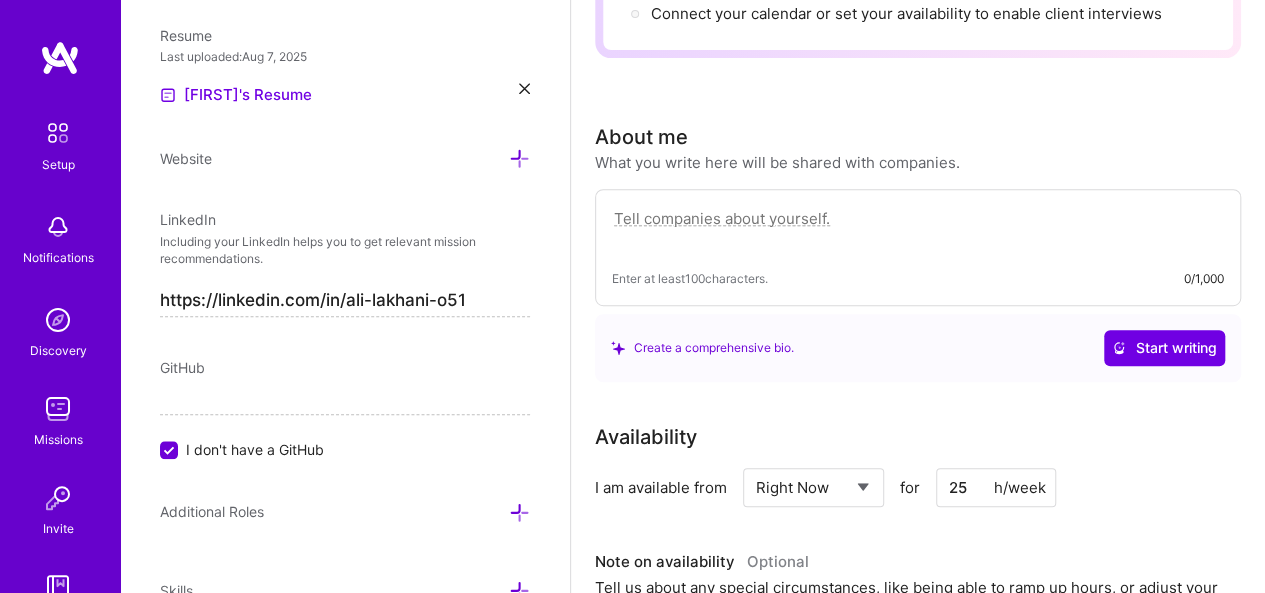 click at bounding box center (918, 229) 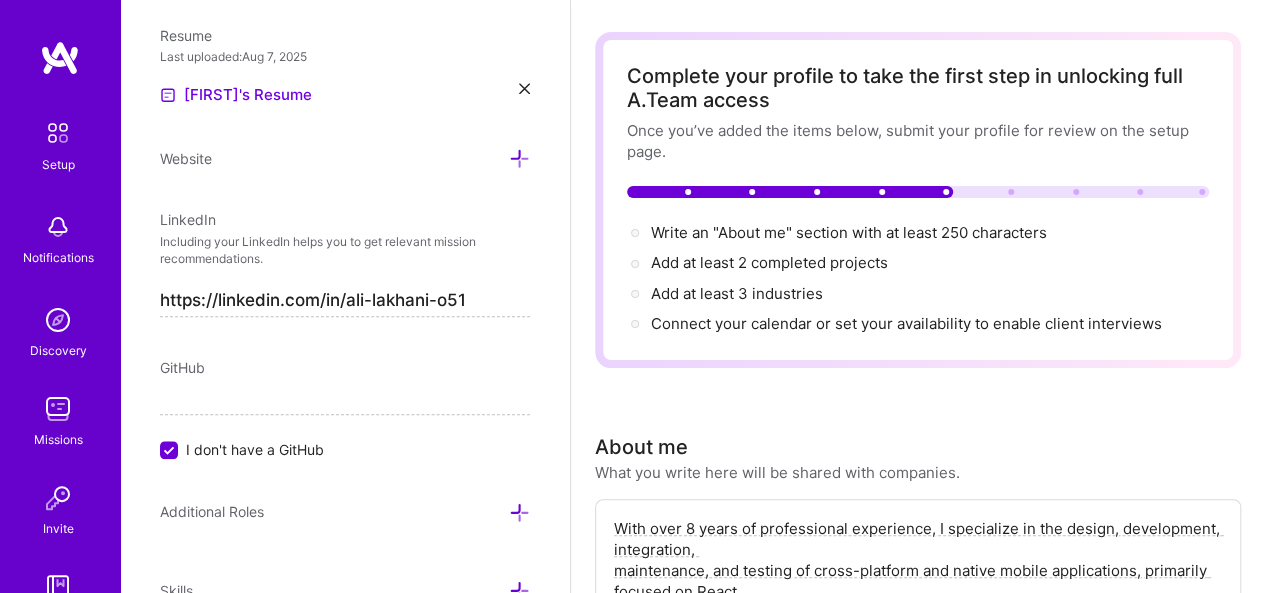 scroll, scrollTop: 0, scrollLeft: 0, axis: both 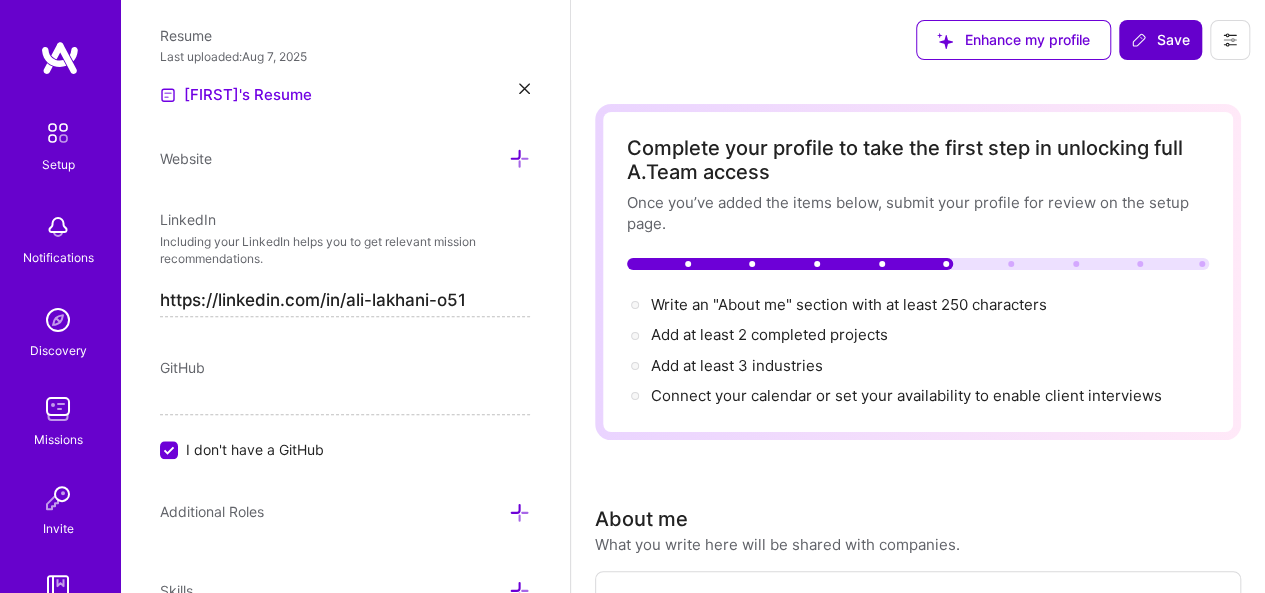 type on "With over 8 years of professional experience, I specialize in the design, development, integration,
maintenance, and testing of cross-platform and native mobile applications, primarily focused on React
Native, React.js, and full-stack JavaScript/TypeScript development." 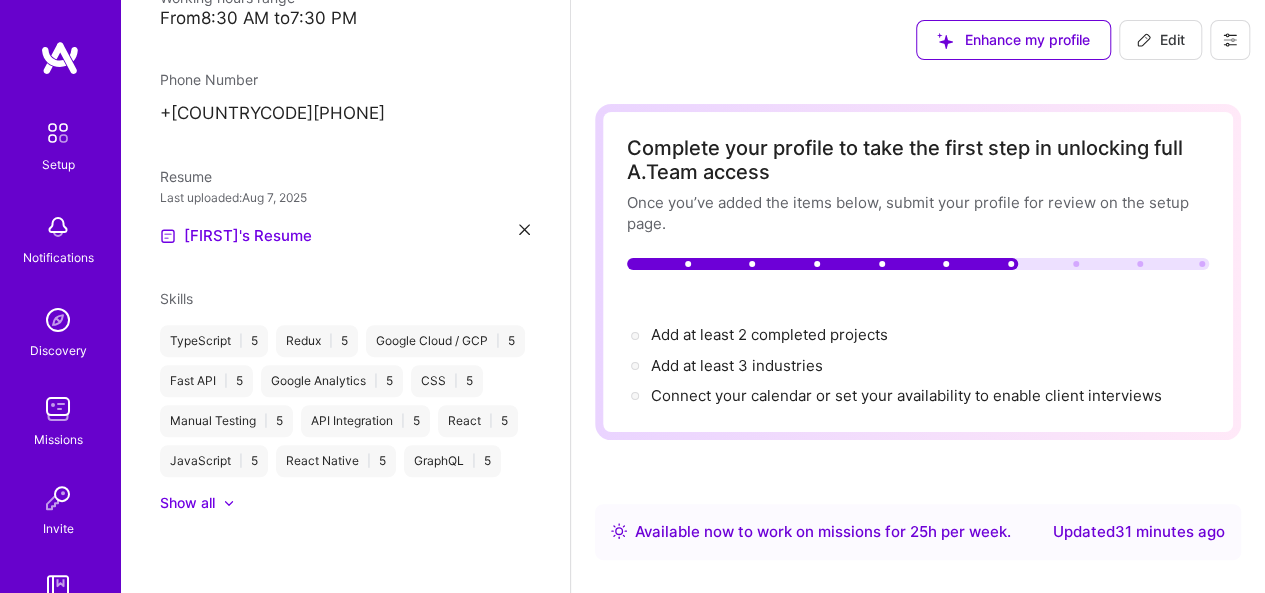 scroll, scrollTop: 522, scrollLeft: 0, axis: vertical 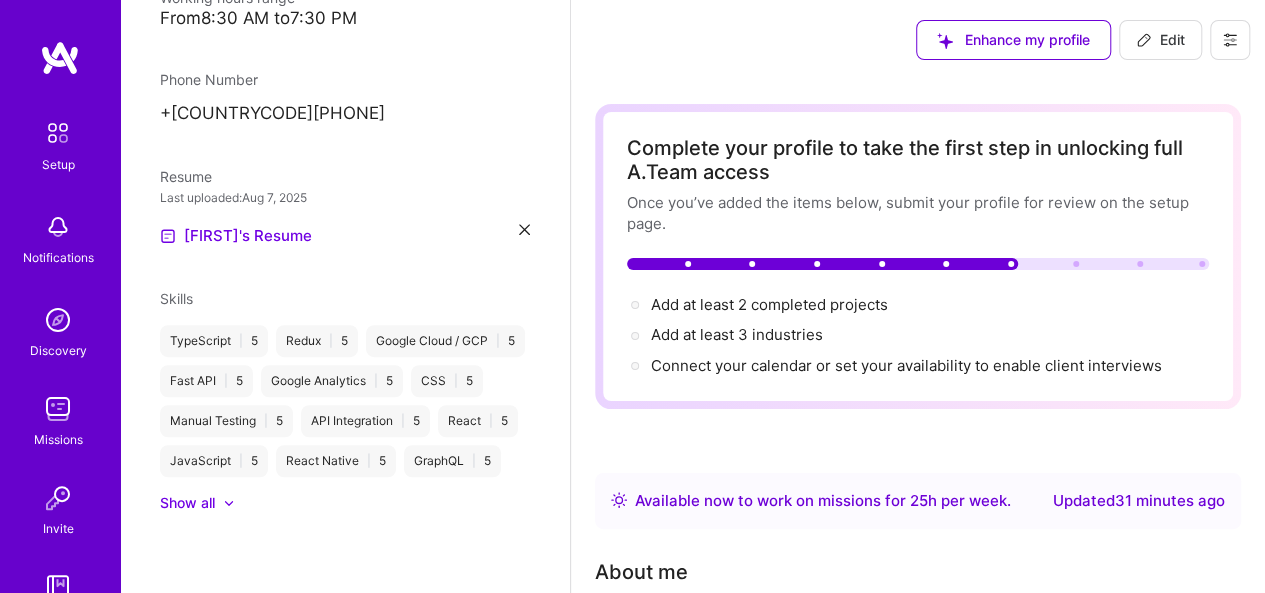 click on "Edit" at bounding box center (1160, 40) 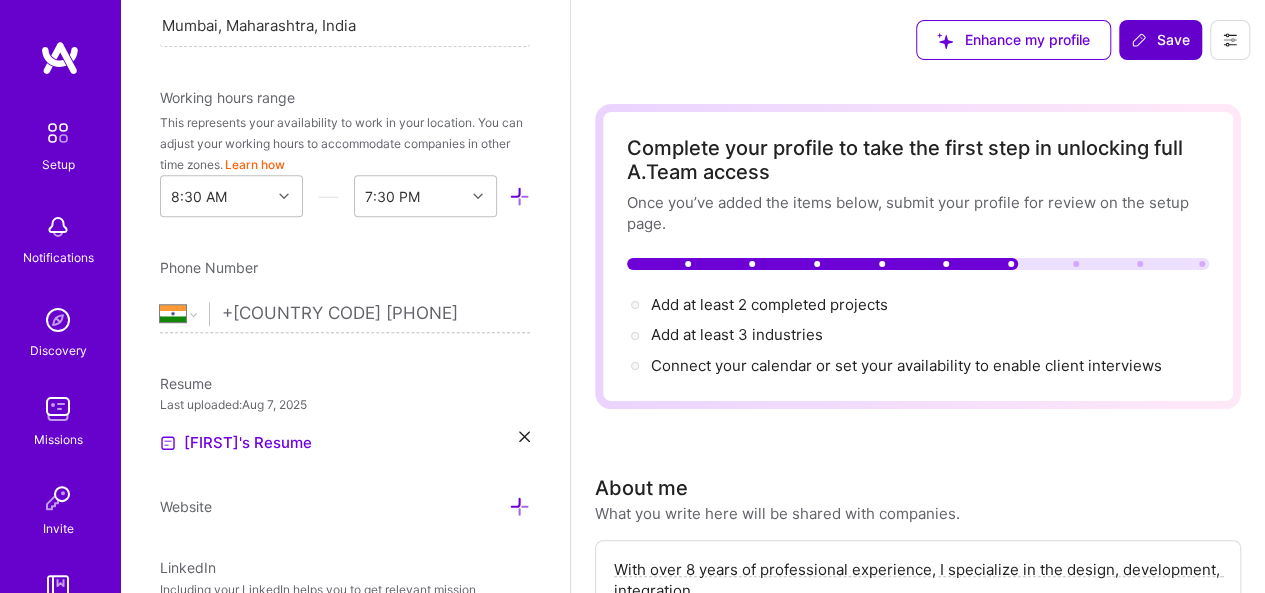 scroll, scrollTop: 870, scrollLeft: 0, axis: vertical 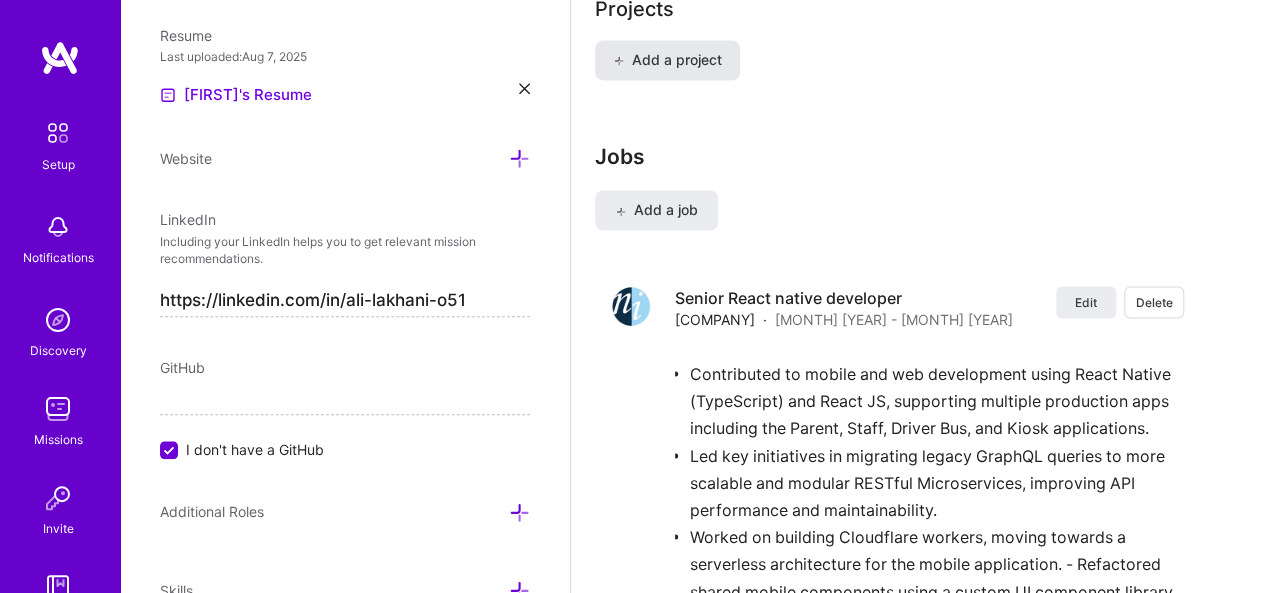click on "Add a project" at bounding box center (667, 60) 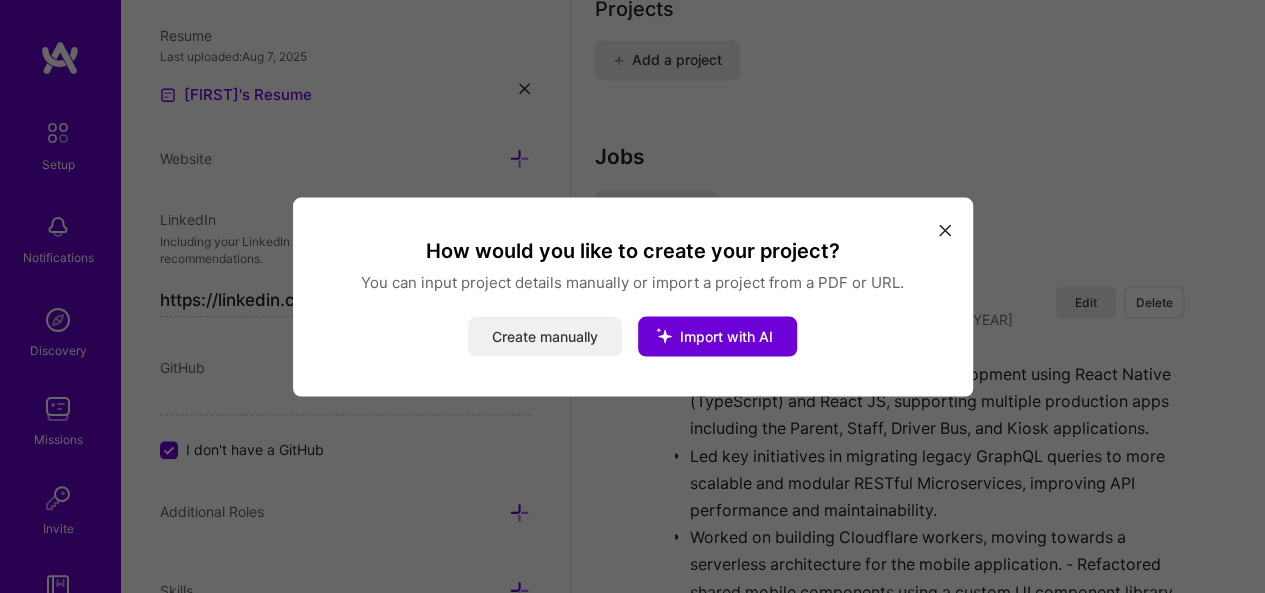 click on "Create manually" at bounding box center [545, 336] 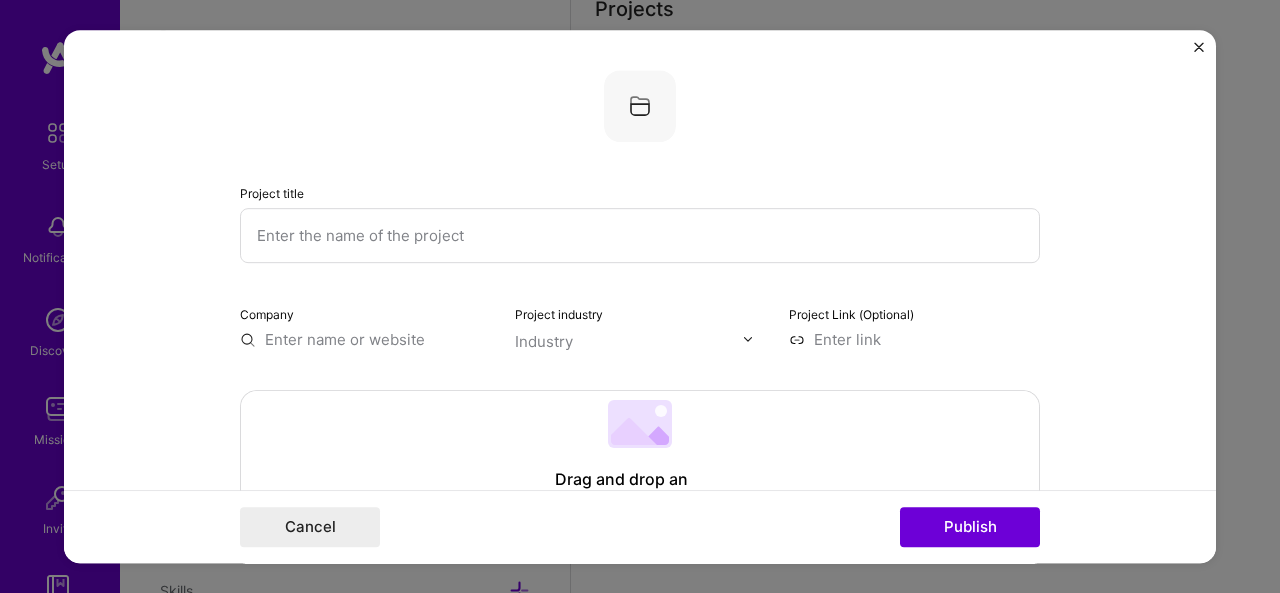 click at bounding box center (640, 235) 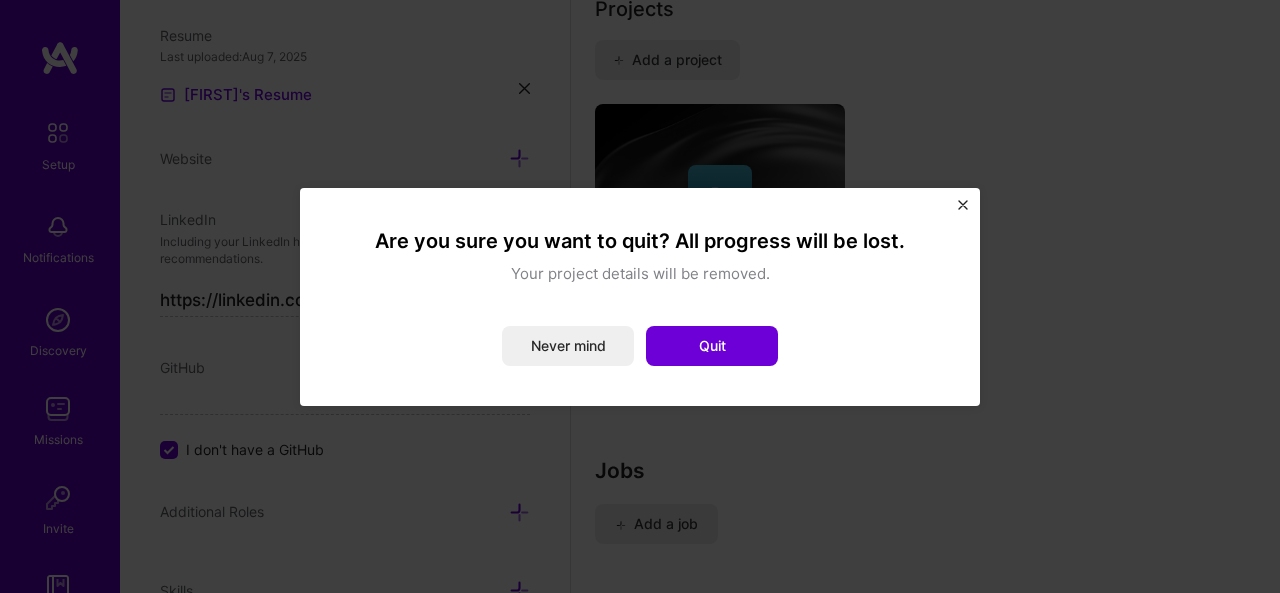 click at bounding box center (963, 205) 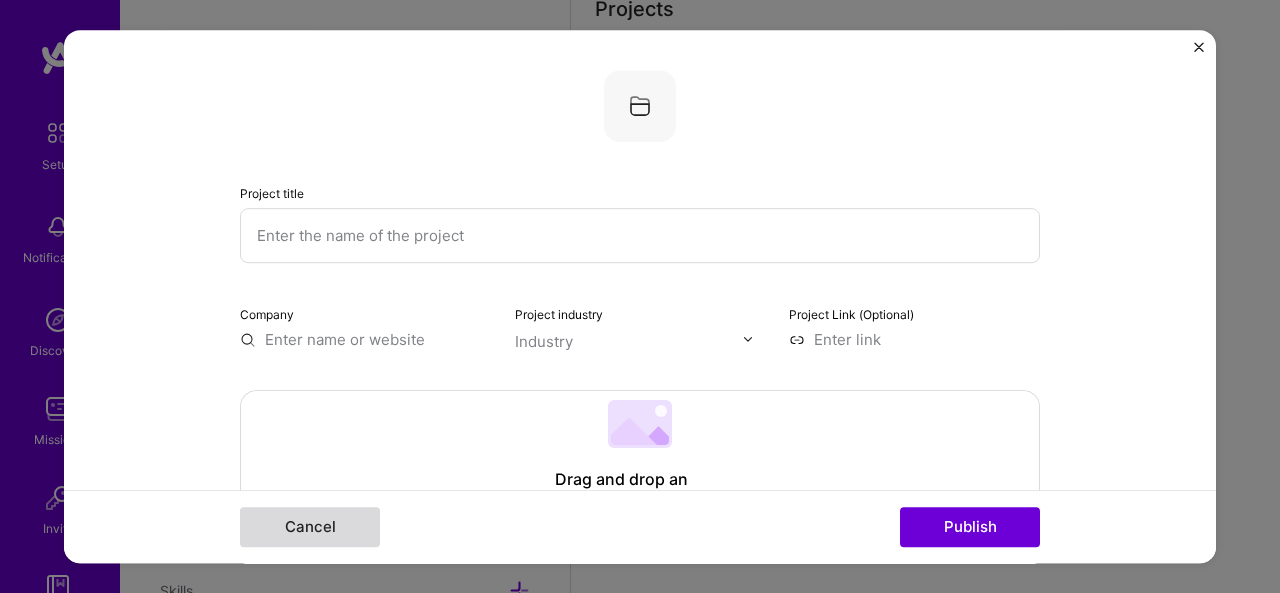 click on "Cancel" at bounding box center [310, 527] 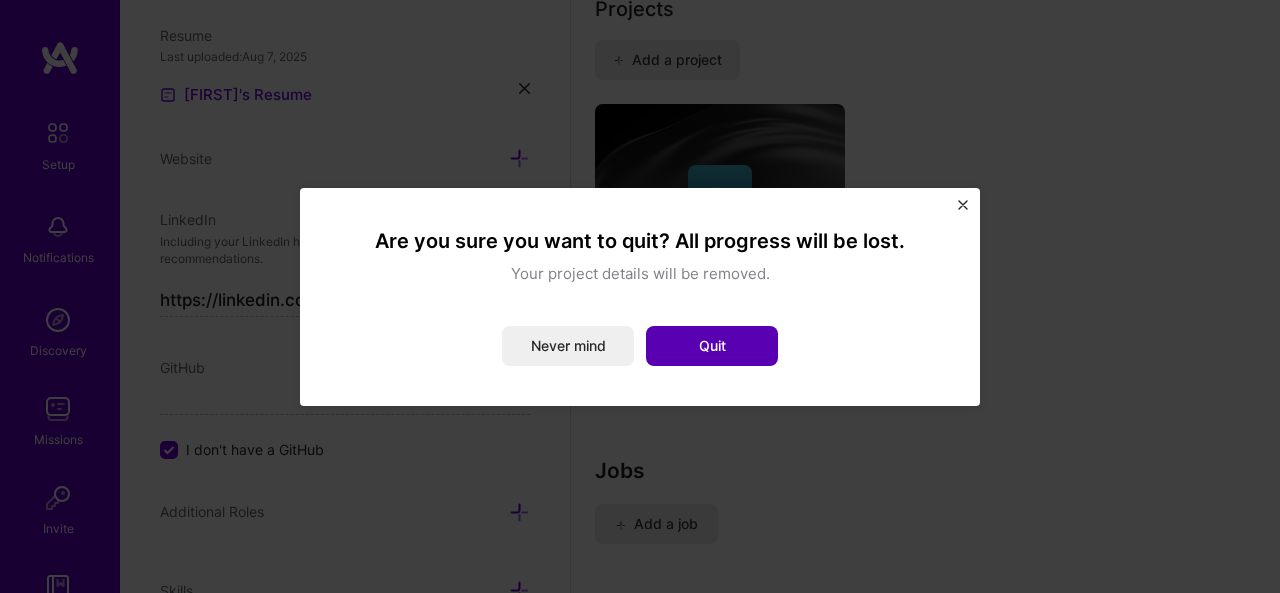 click on "Quit" at bounding box center [712, 346] 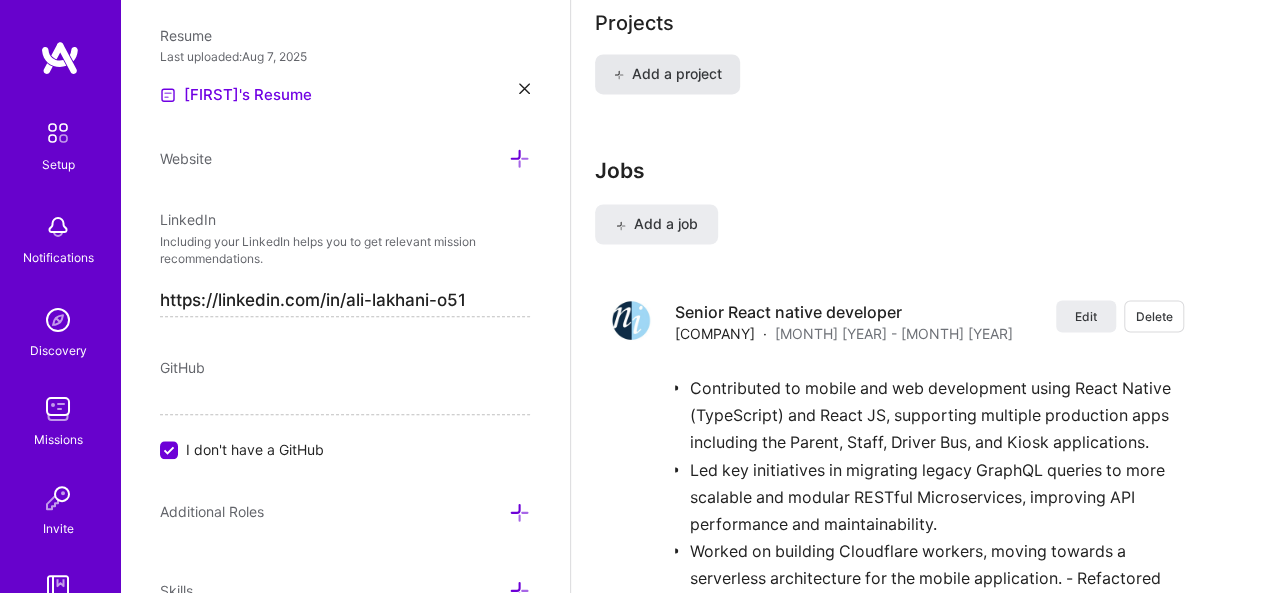 scroll, scrollTop: 1583, scrollLeft: 0, axis: vertical 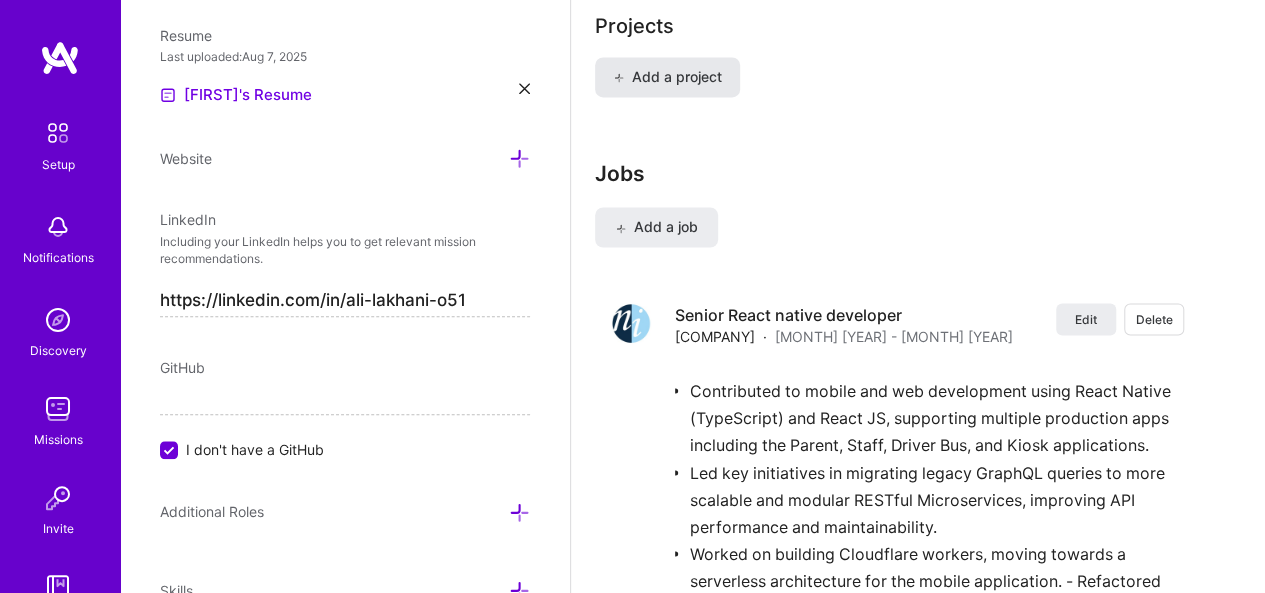 click on "Add a project" at bounding box center (667, 77) 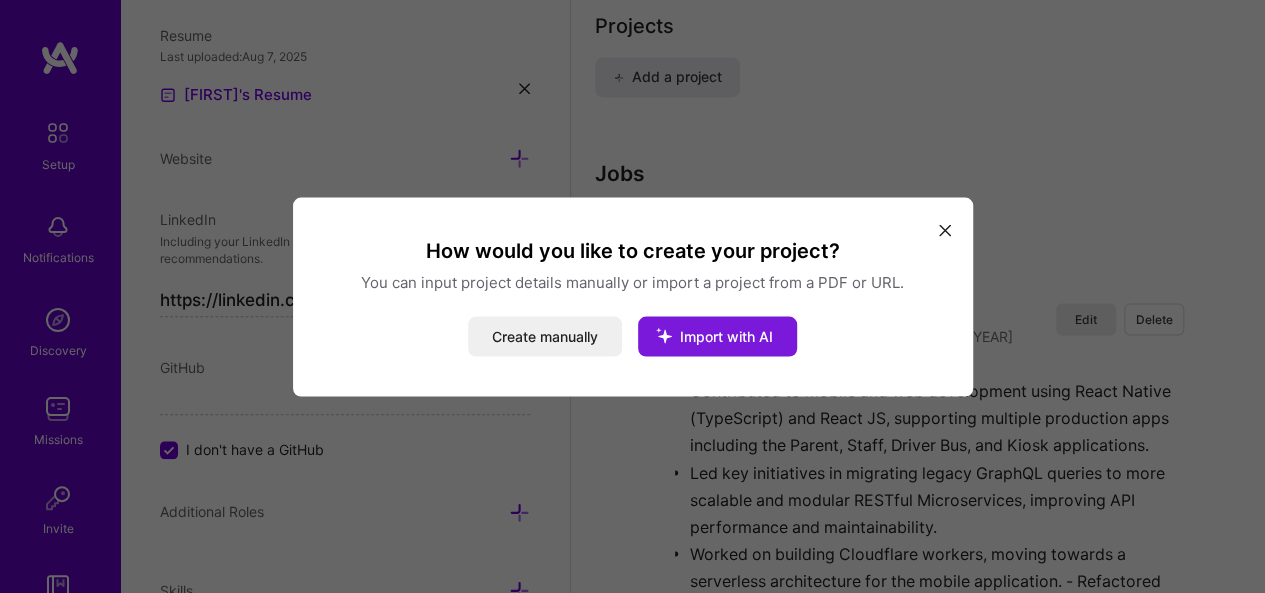 click on "Import with AI" at bounding box center (717, 336) 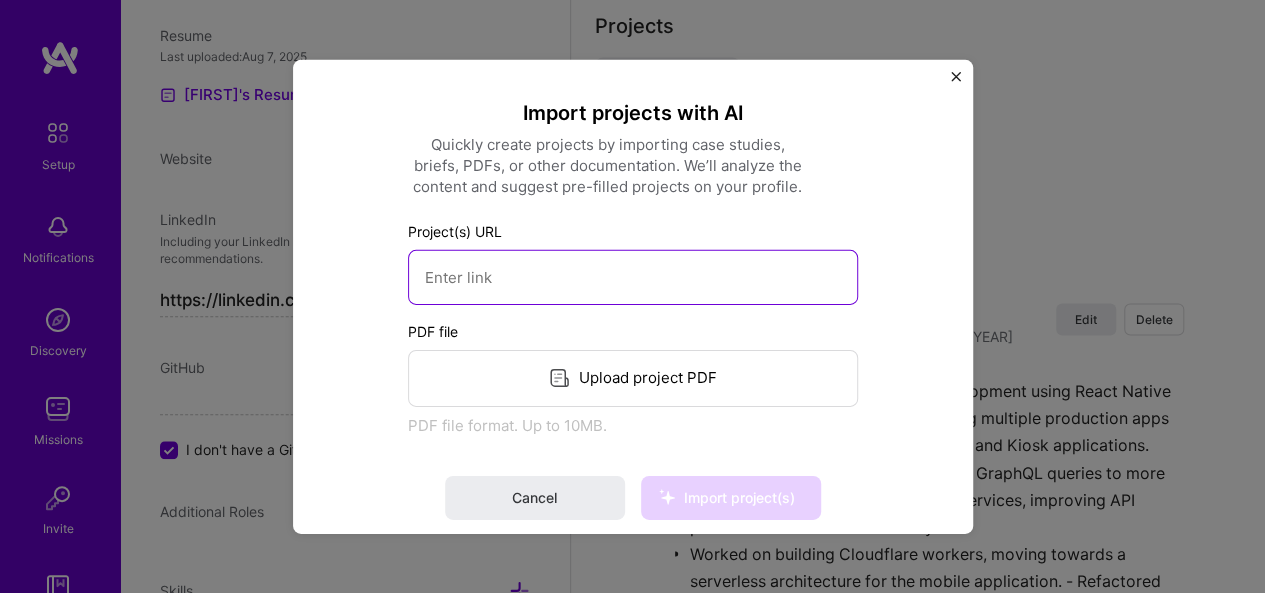 click at bounding box center (633, 276) 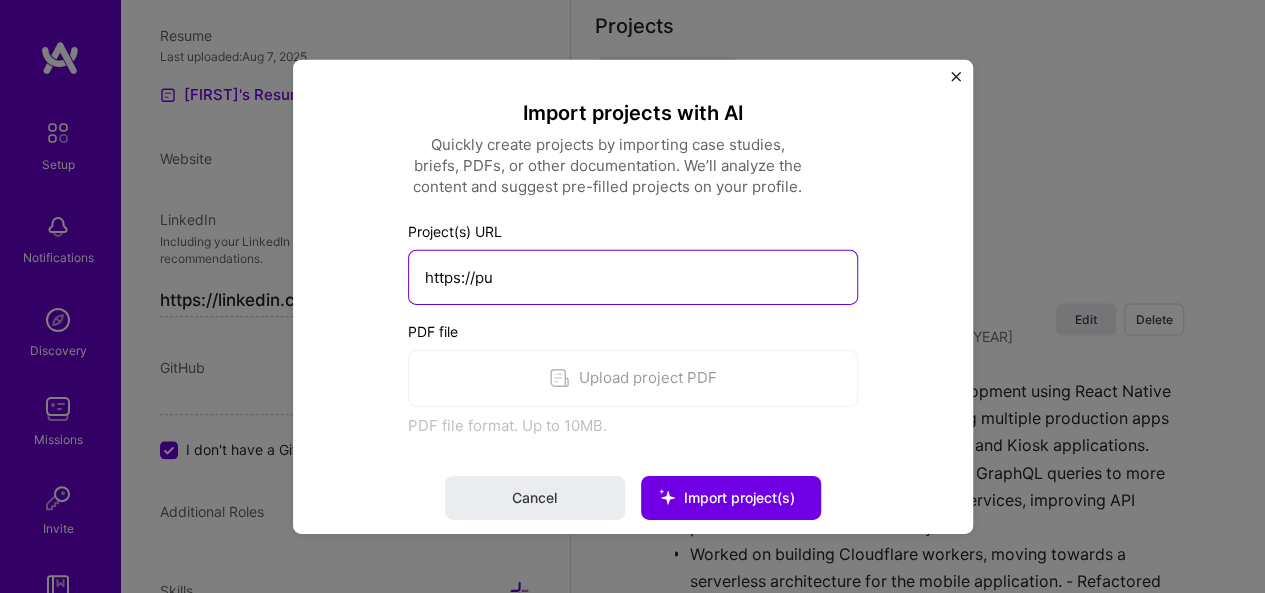 paste on "www.publicisgroupe.com/en/the-groupe/about-publicis-groupe" 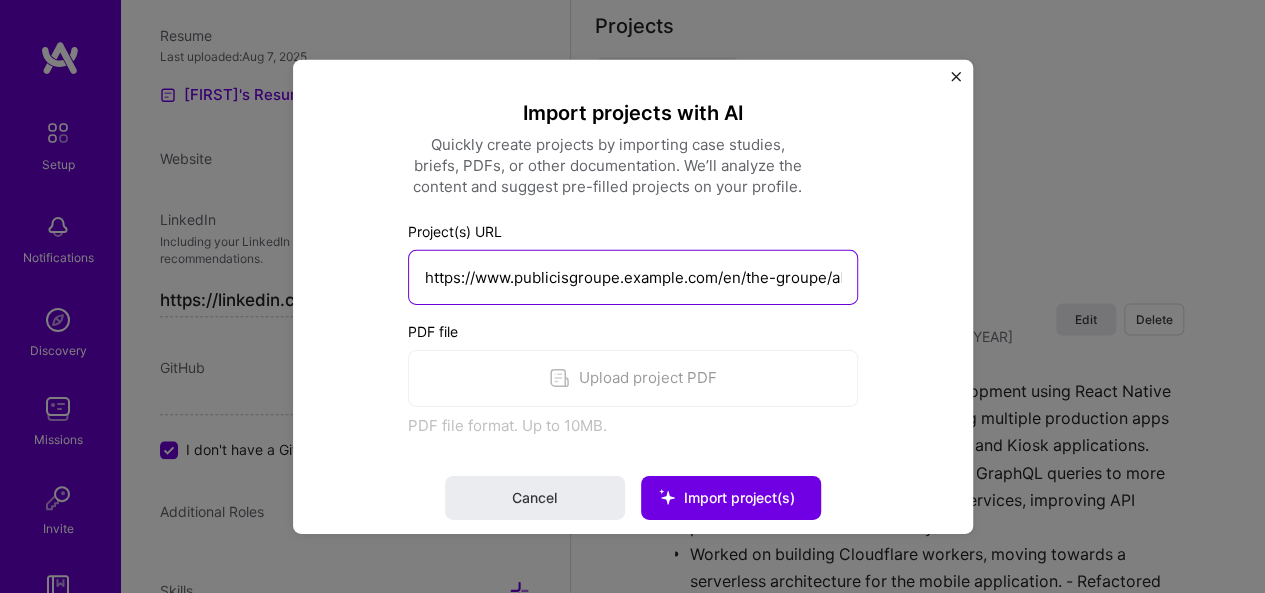 scroll, scrollTop: 0, scrollLeft: 85, axis: horizontal 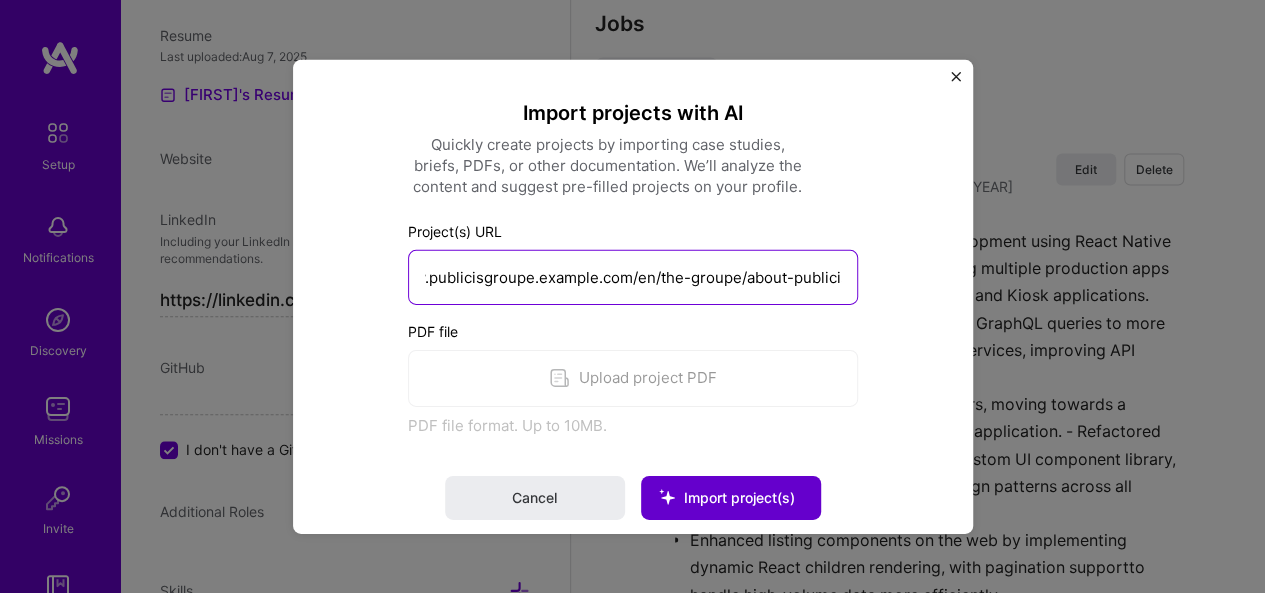 type on "https://www.publicisgroupe.example.com/en/the-groupe/about-publicis-groupe" 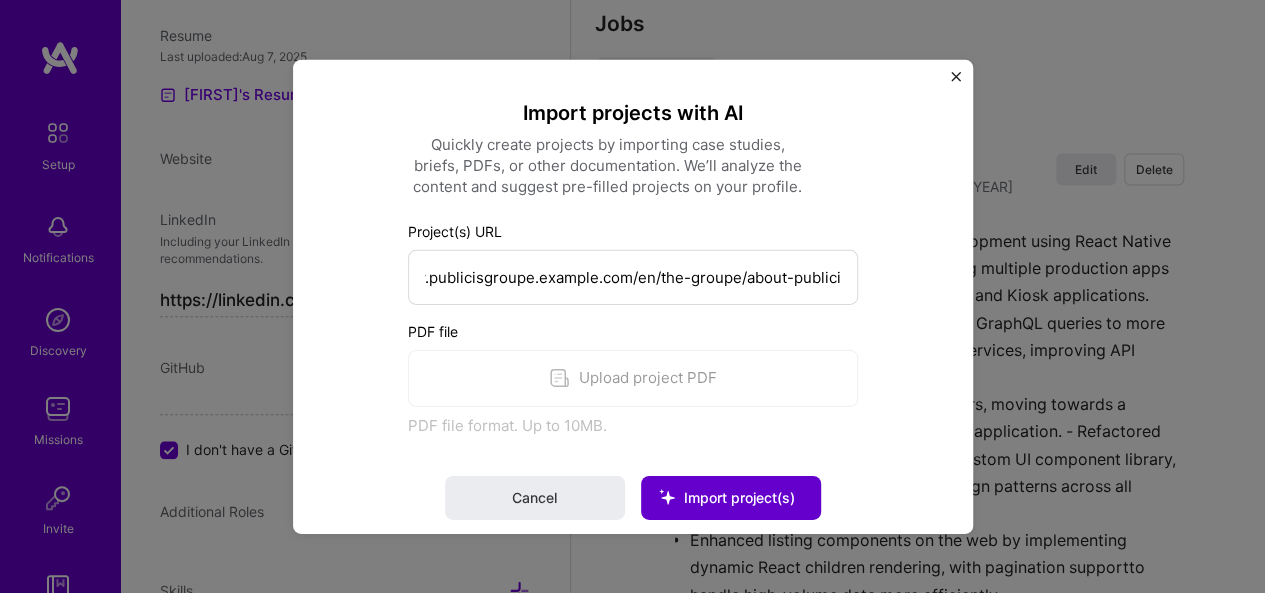click on "Import project(s)" at bounding box center (739, 496) 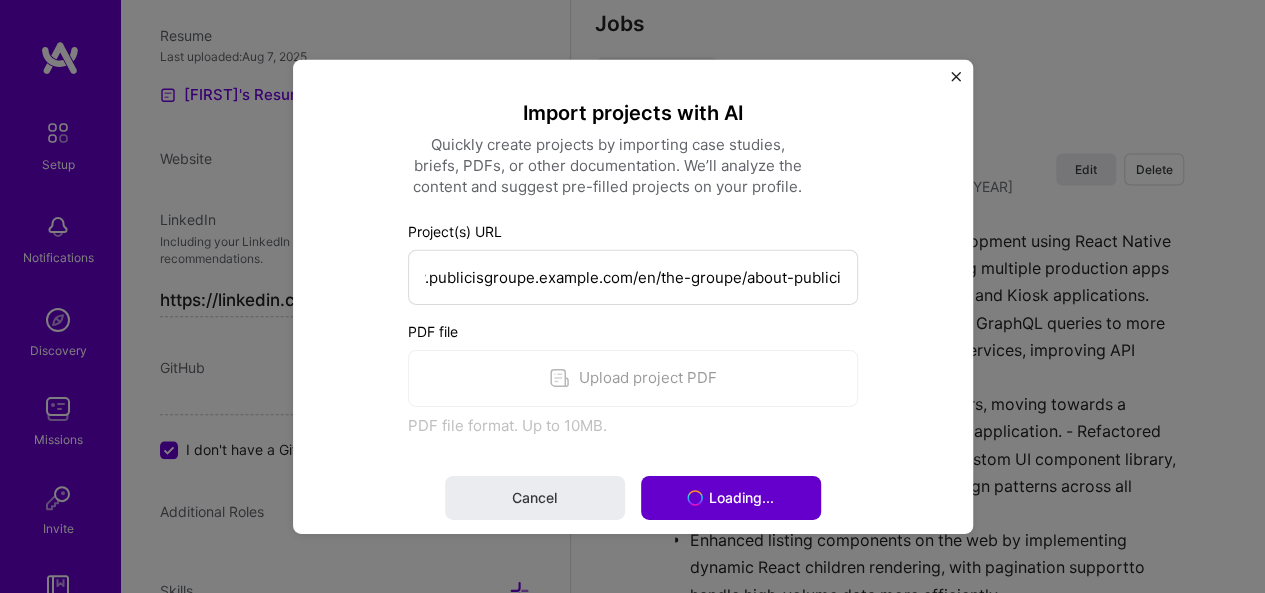 scroll, scrollTop: 0, scrollLeft: 0, axis: both 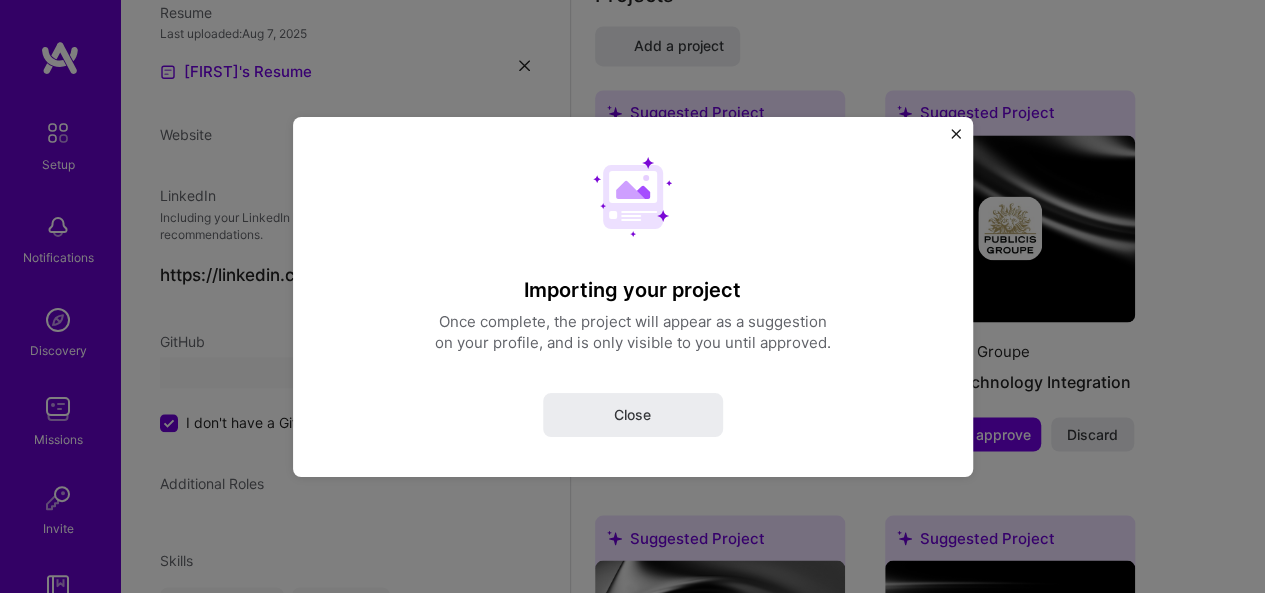 select on "Right Now" 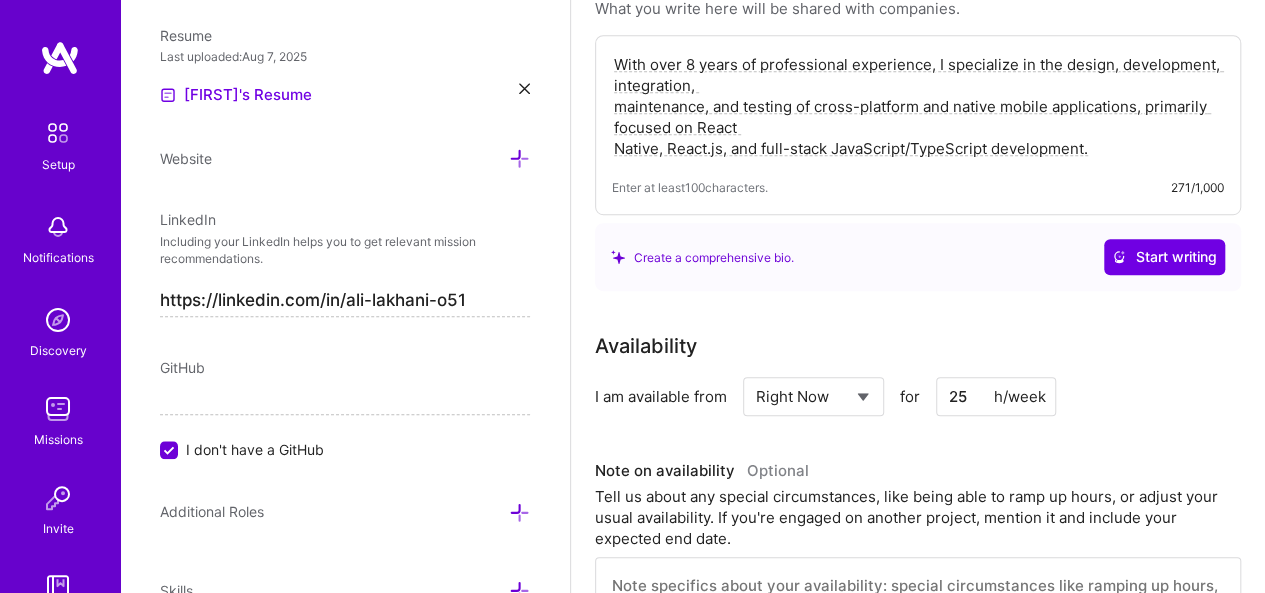 scroll, scrollTop: 0, scrollLeft: 0, axis: both 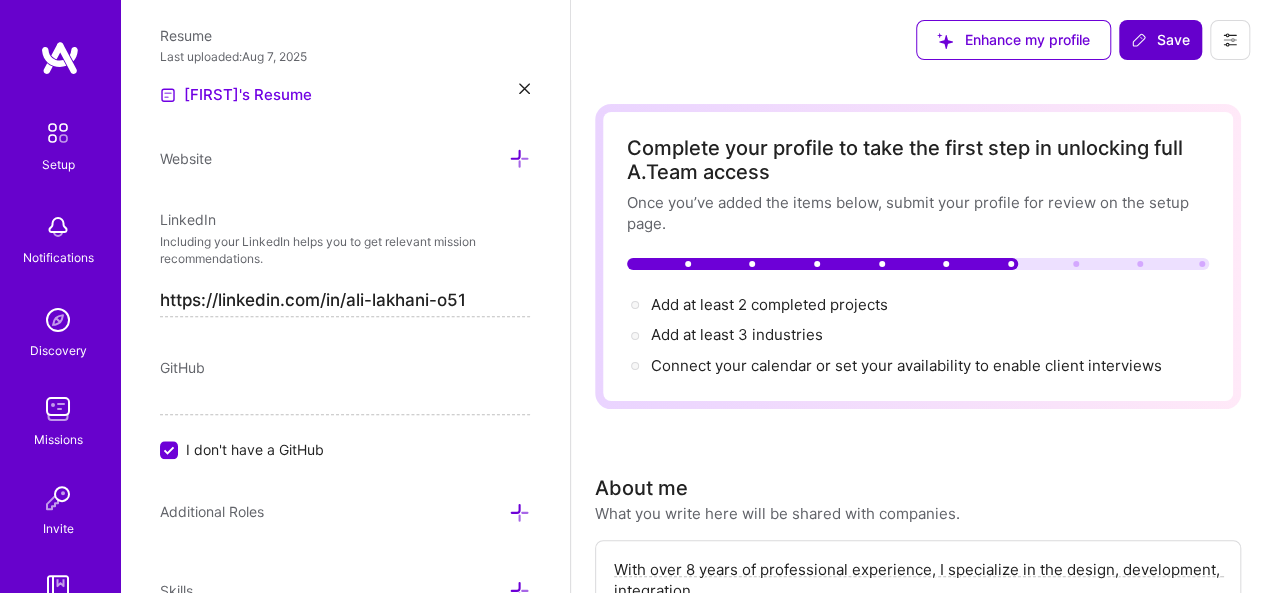 click on "Save" at bounding box center (1160, 40) 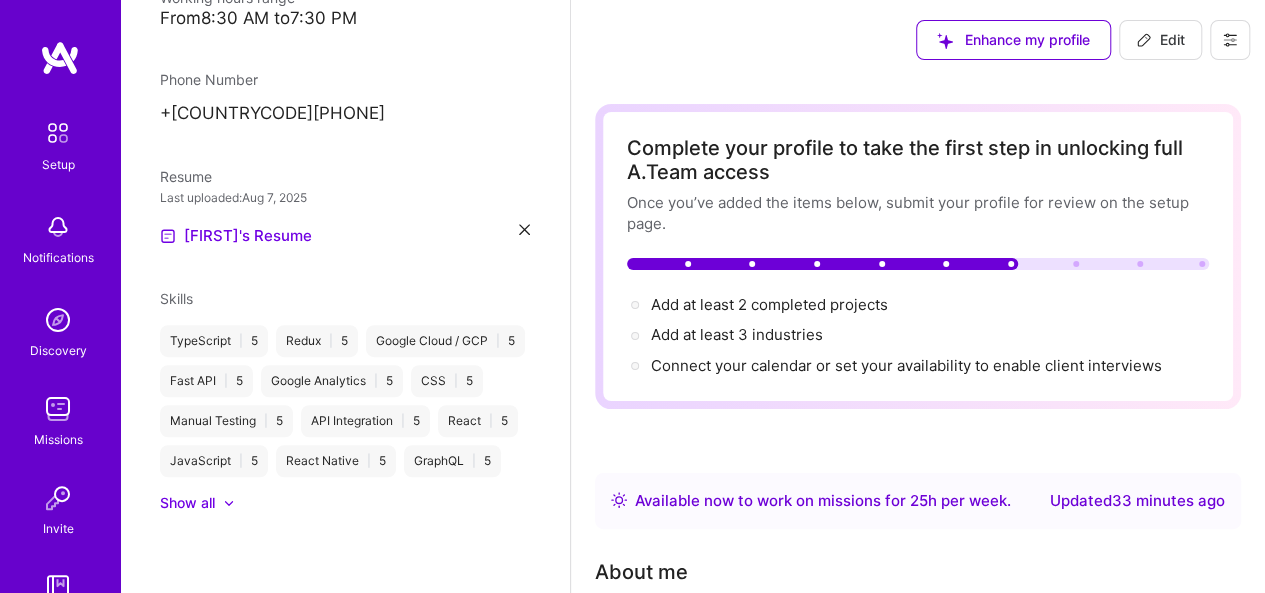 scroll, scrollTop: 522, scrollLeft: 0, axis: vertical 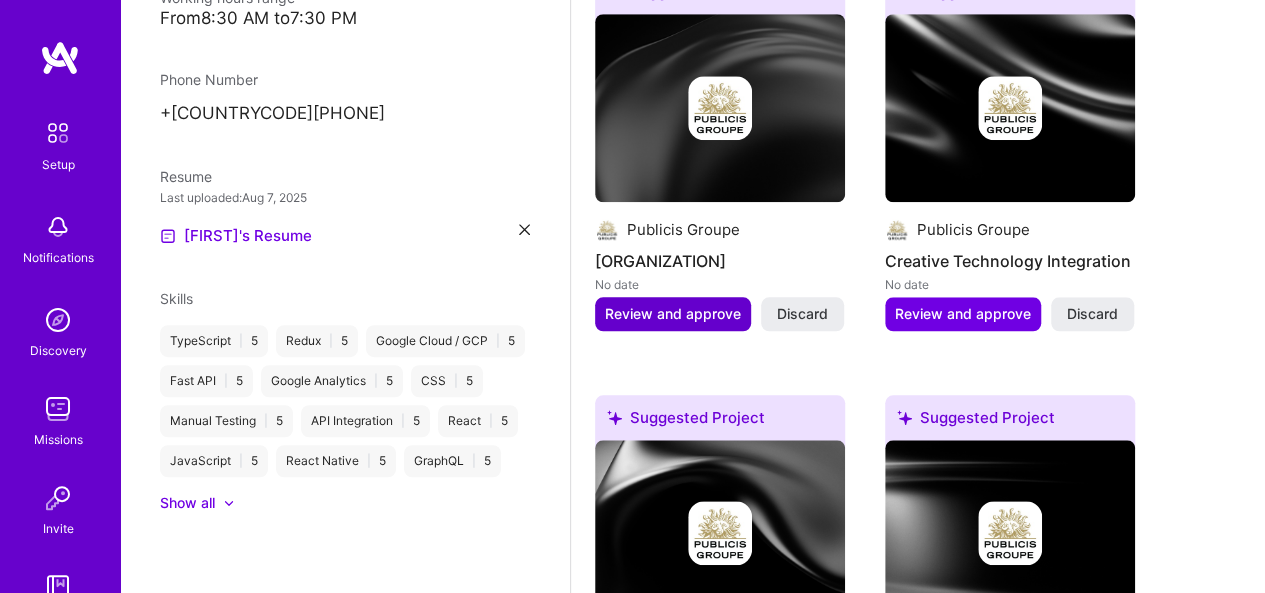 click on "Review and approve" at bounding box center (673, 314) 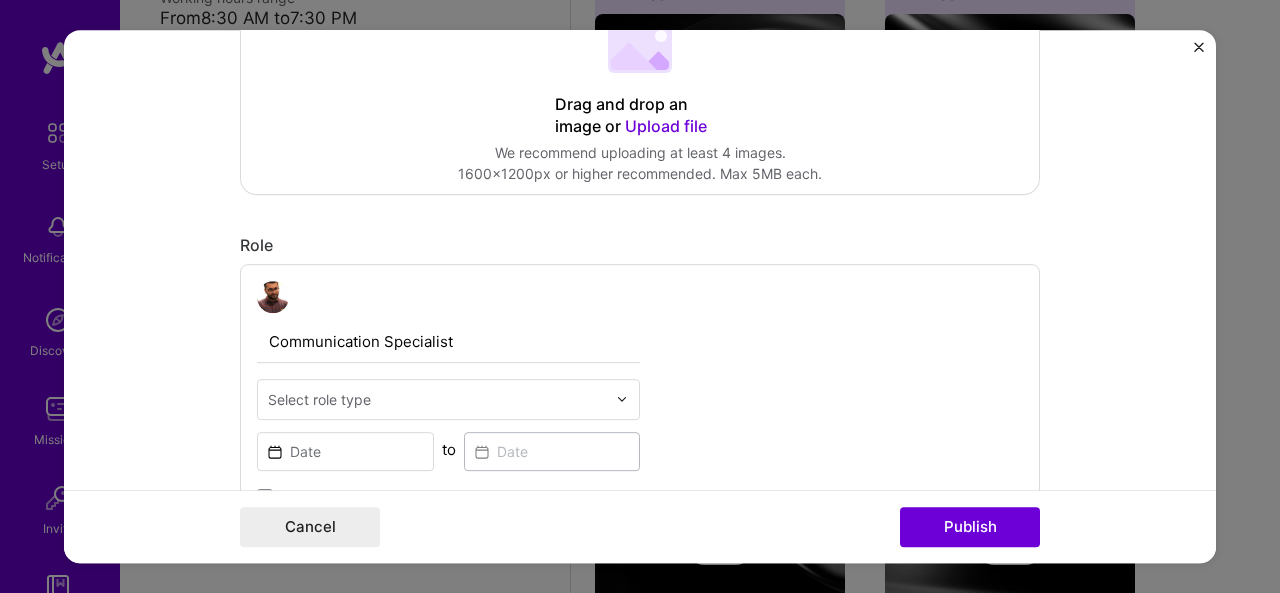 scroll, scrollTop: 466, scrollLeft: 0, axis: vertical 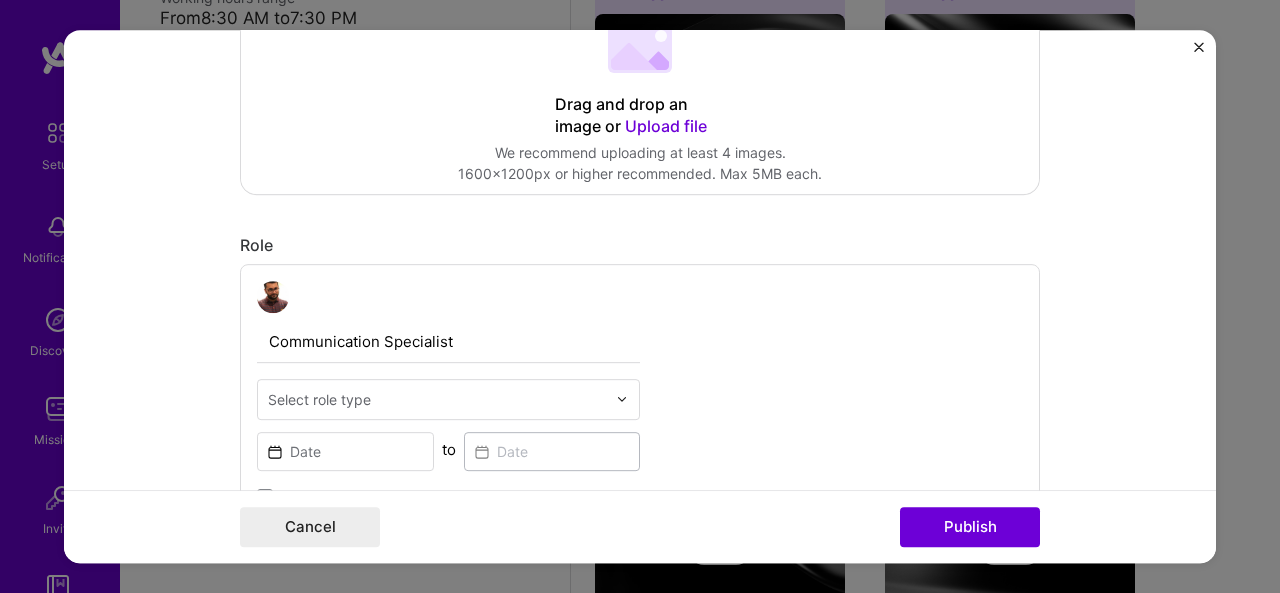 click at bounding box center [437, 399] 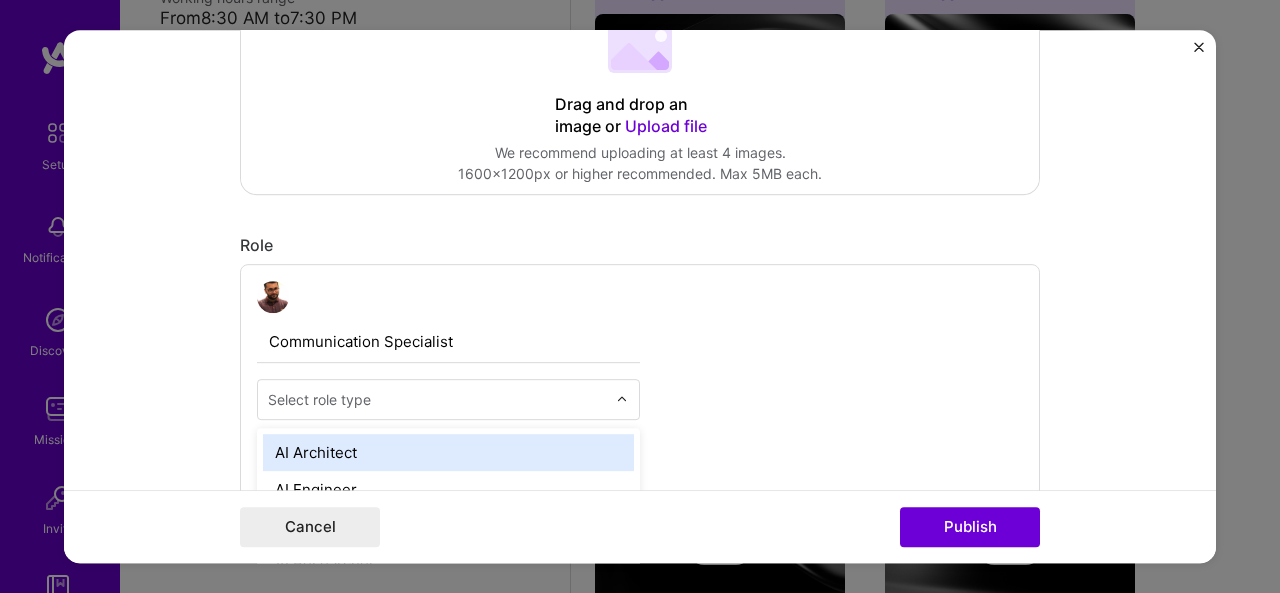 scroll, scrollTop: 974, scrollLeft: 0, axis: vertical 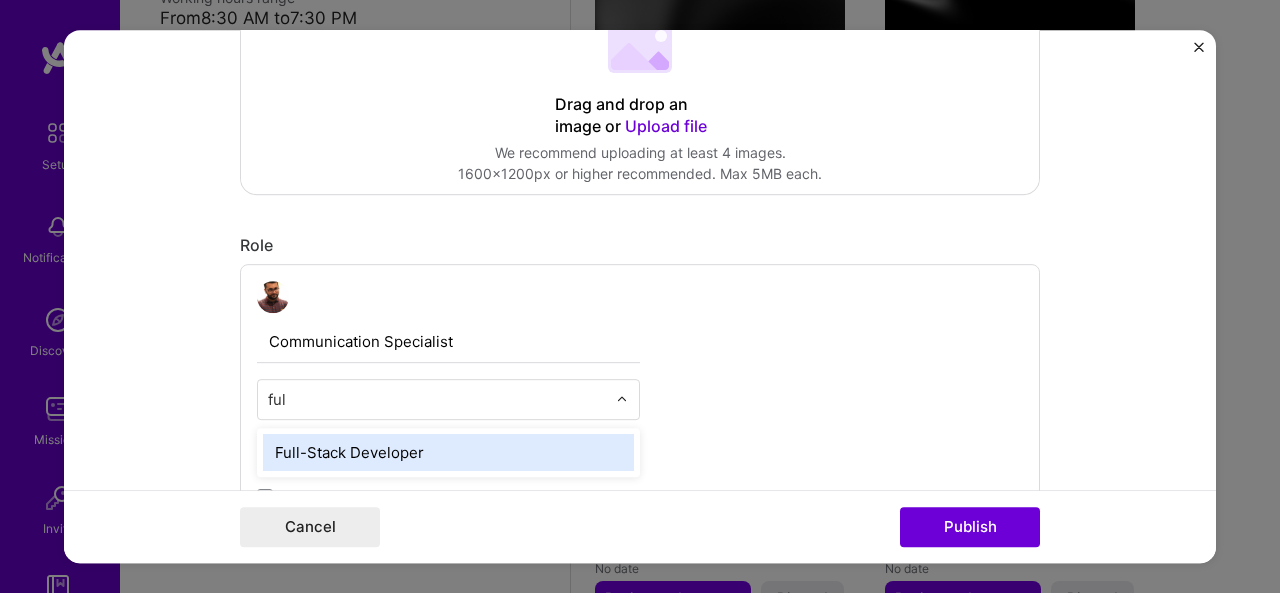 type on "full" 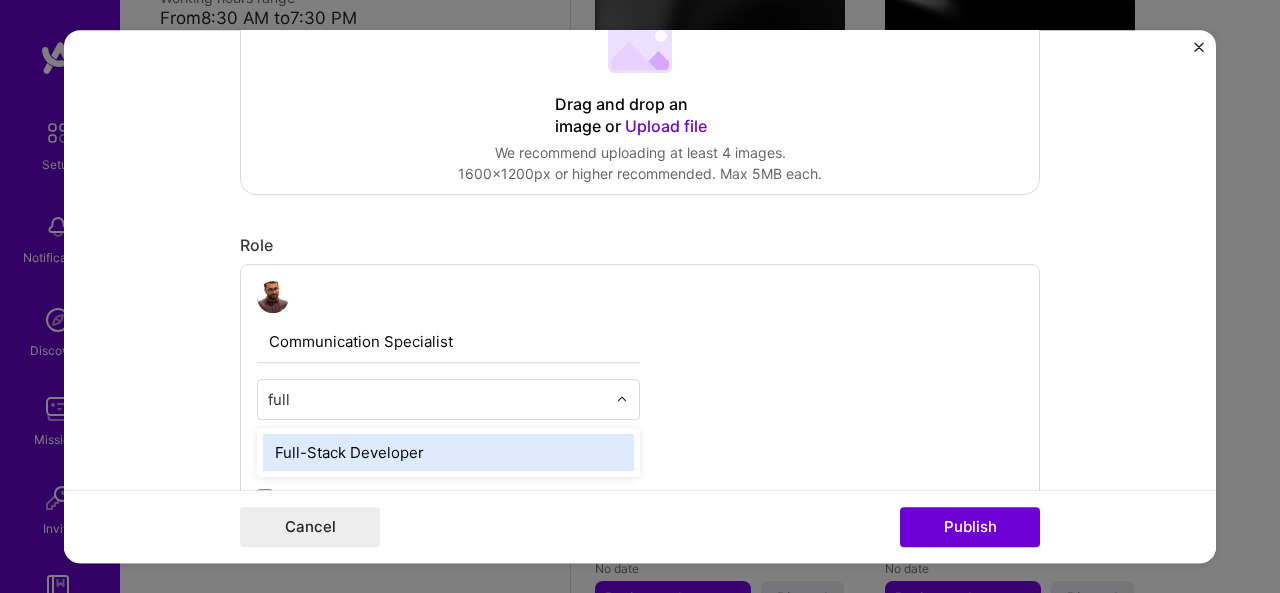 click on "Full-Stack Developer" at bounding box center (448, 452) 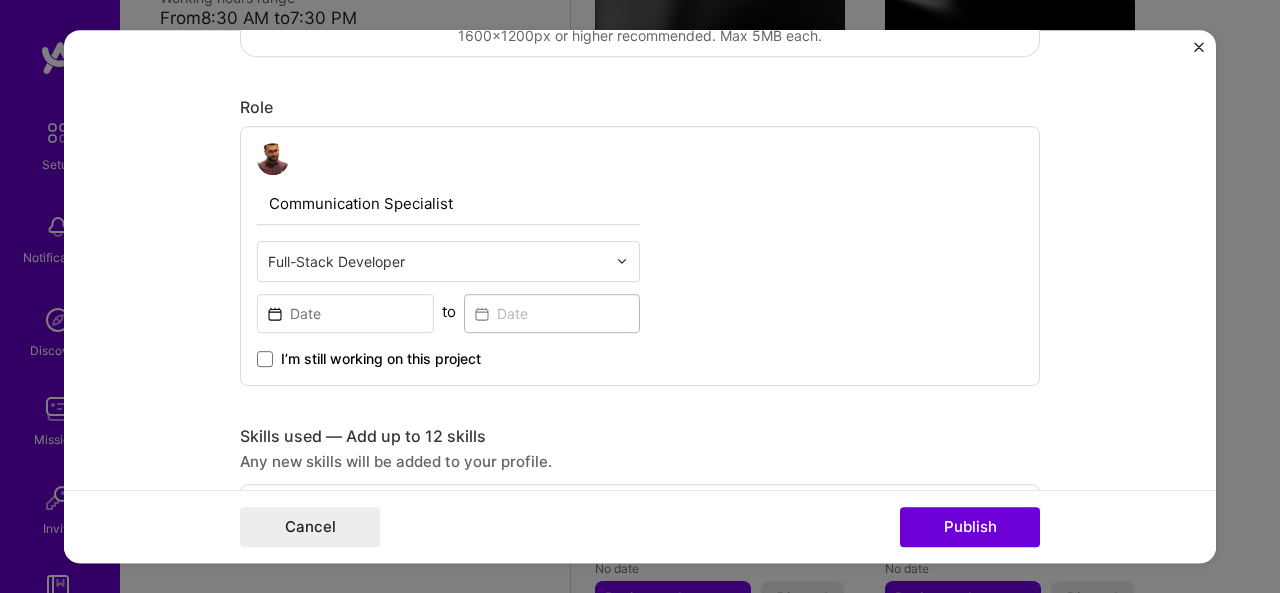 scroll, scrollTop: 616, scrollLeft: 0, axis: vertical 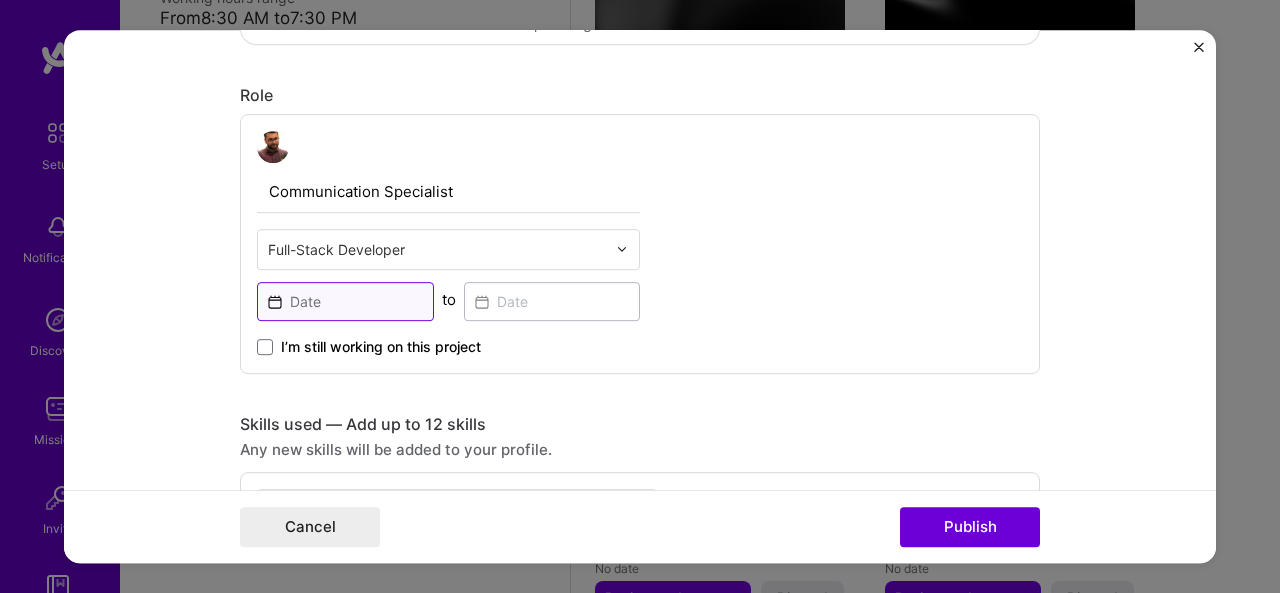 click at bounding box center (345, 301) 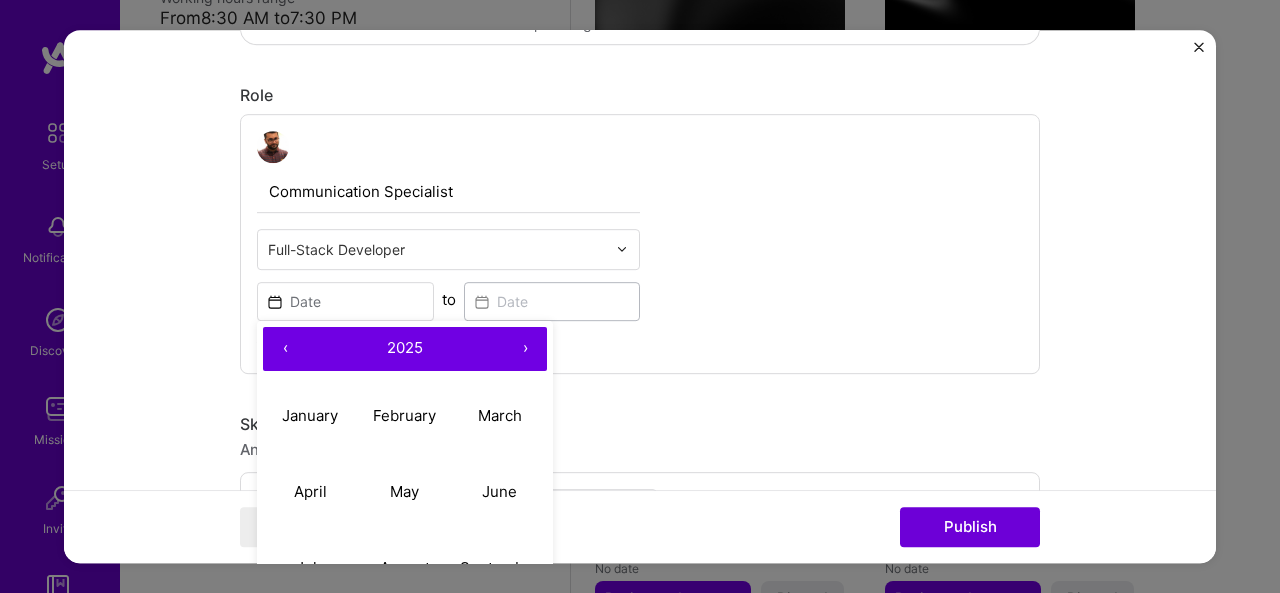 click on "‹" at bounding box center [285, 349] 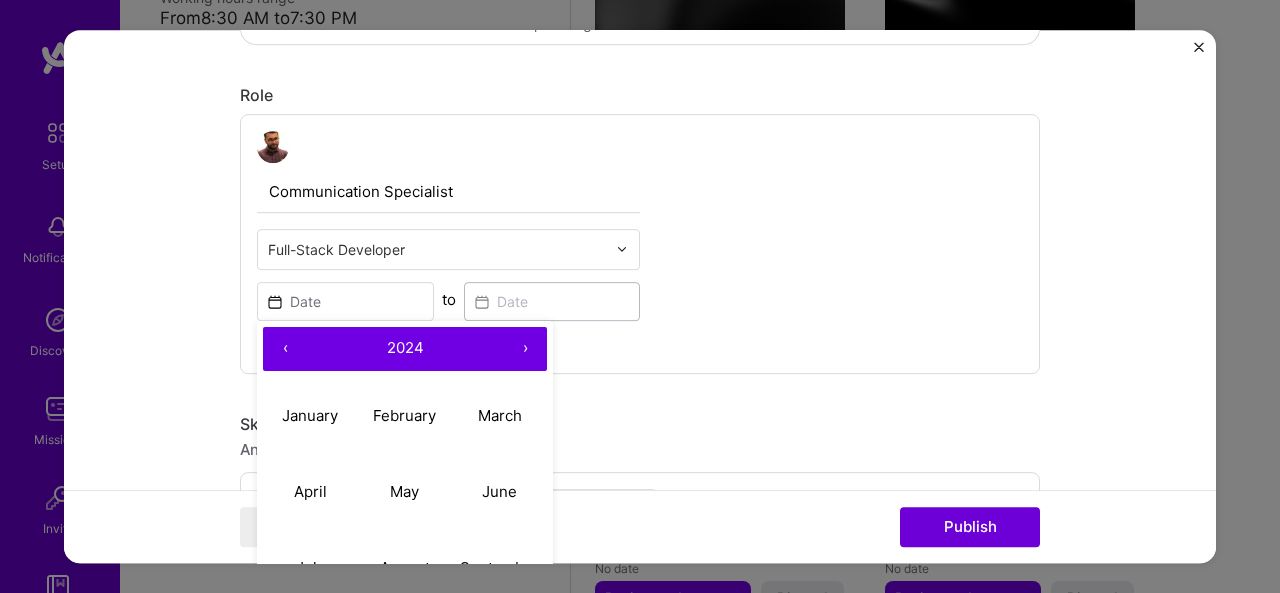 click on "‹" at bounding box center [285, 349] 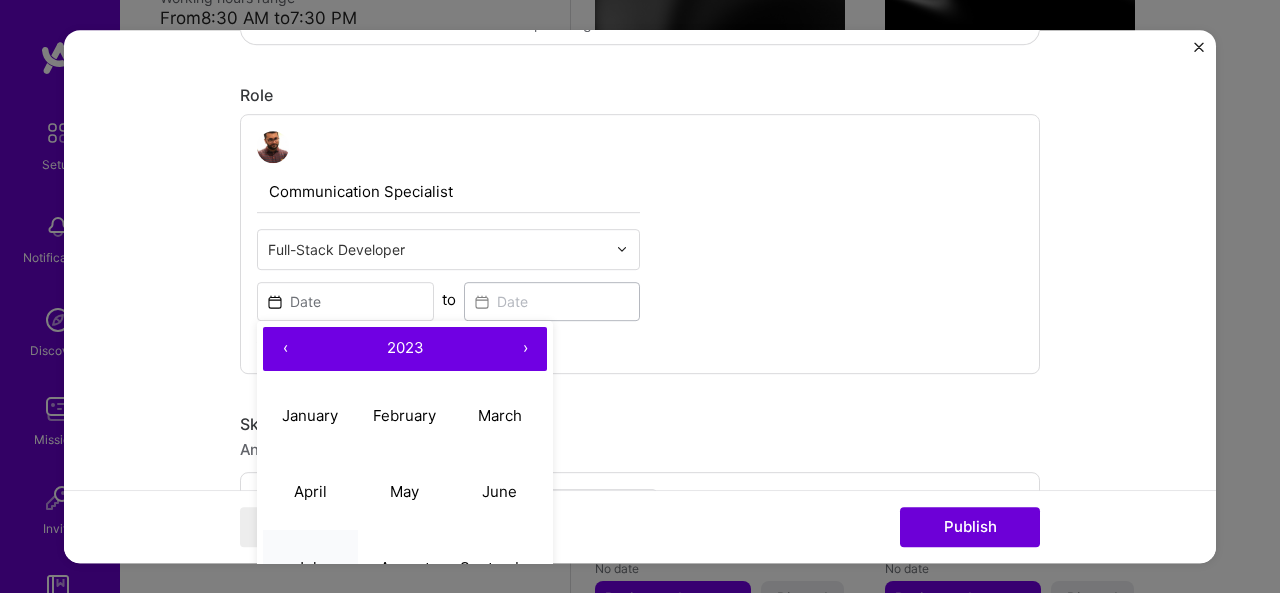 click on "July" at bounding box center [310, 567] 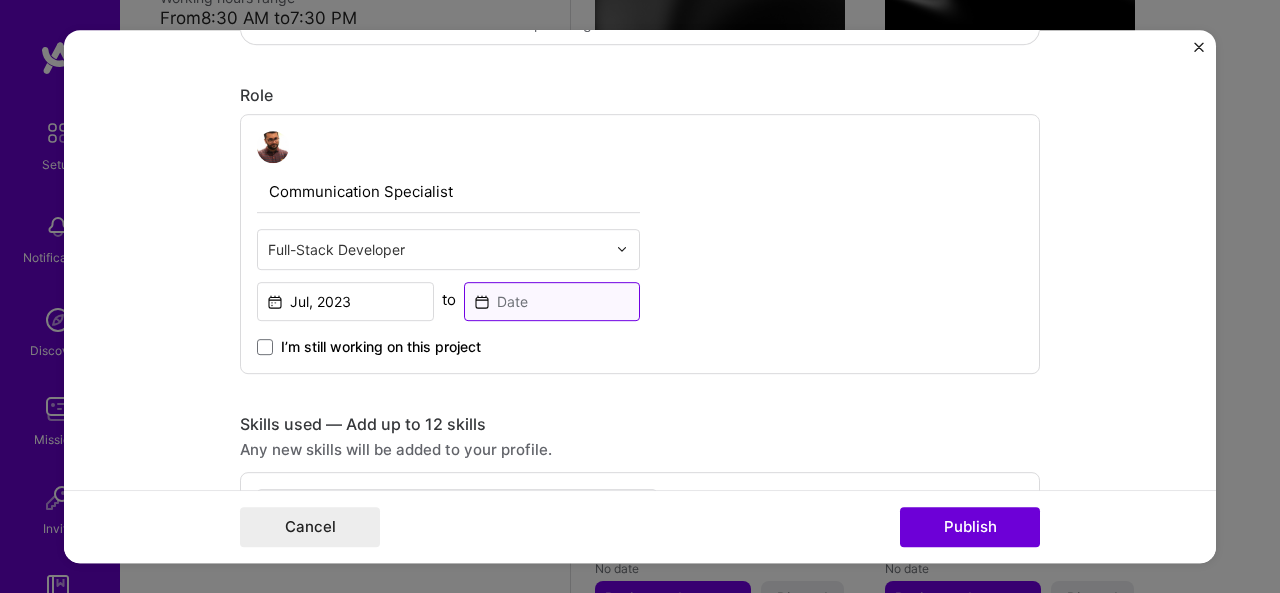 click at bounding box center [552, 301] 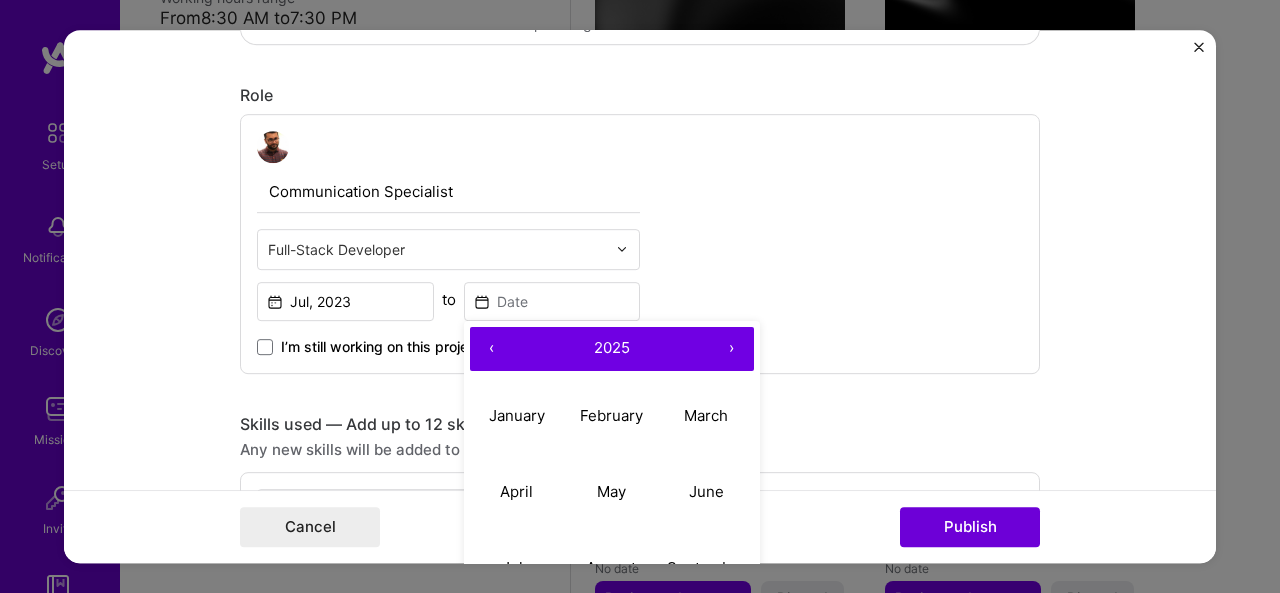 click on "‹" at bounding box center (492, 349) 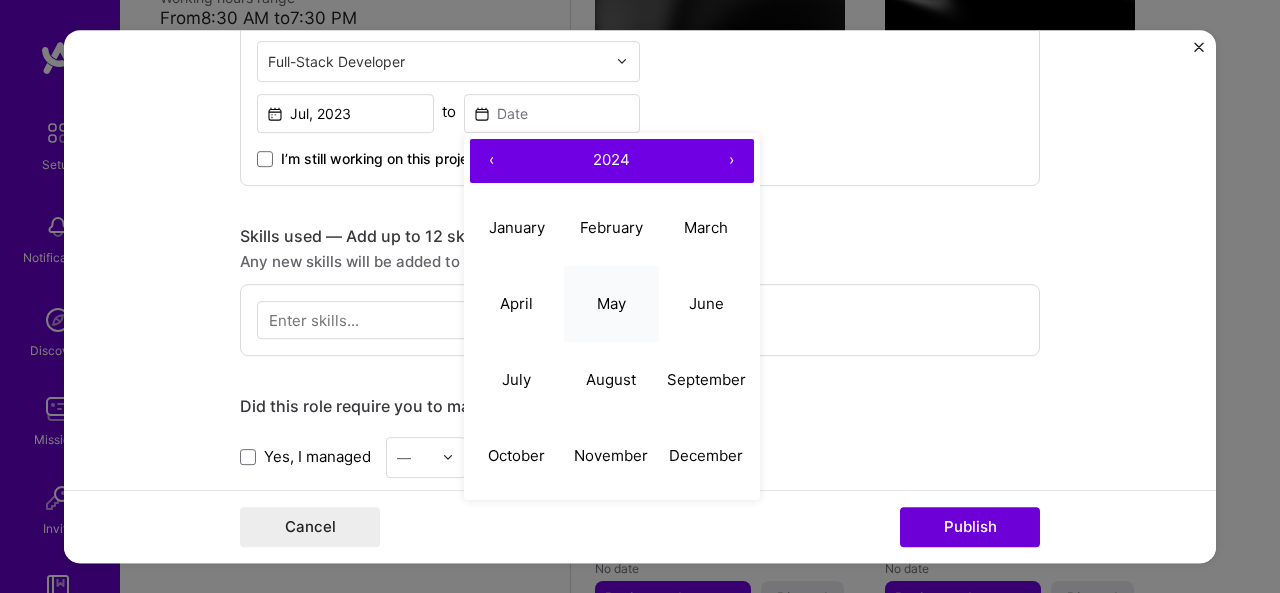 scroll, scrollTop: 933, scrollLeft: 0, axis: vertical 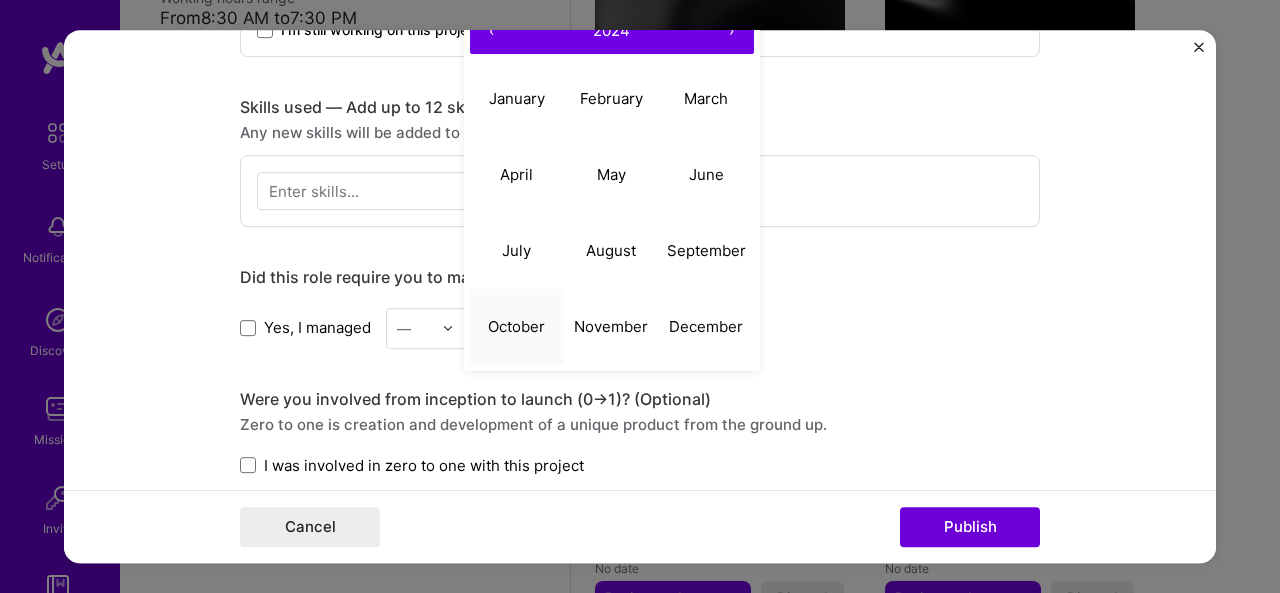 click on "October" at bounding box center [517, 327] 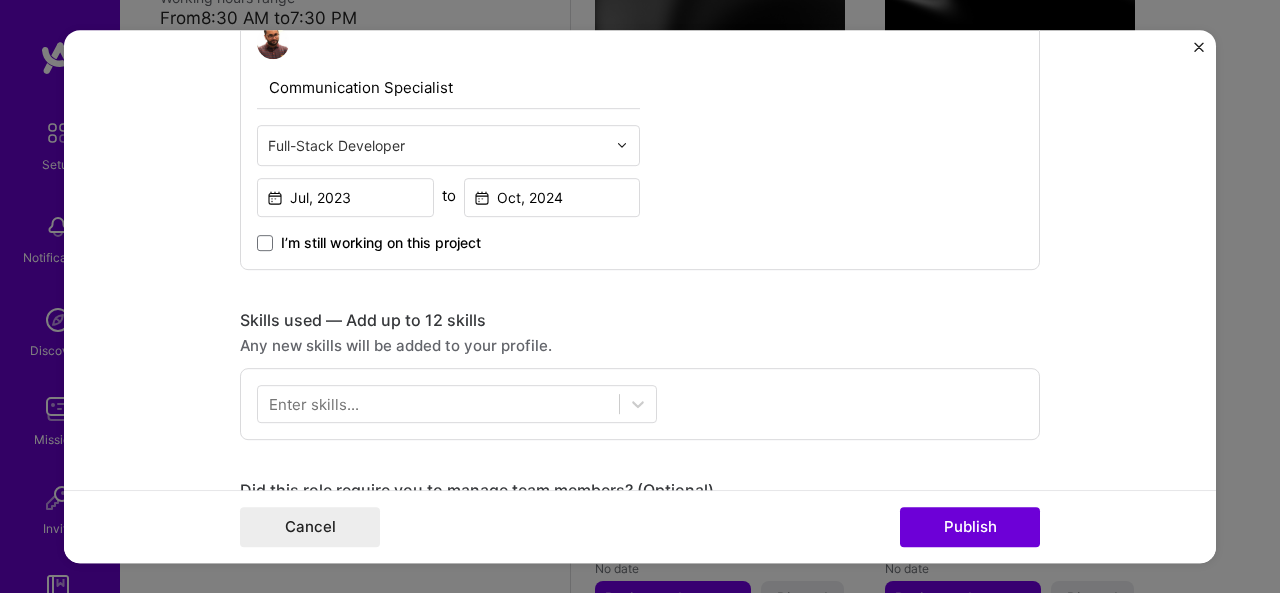 scroll, scrollTop: 700, scrollLeft: 0, axis: vertical 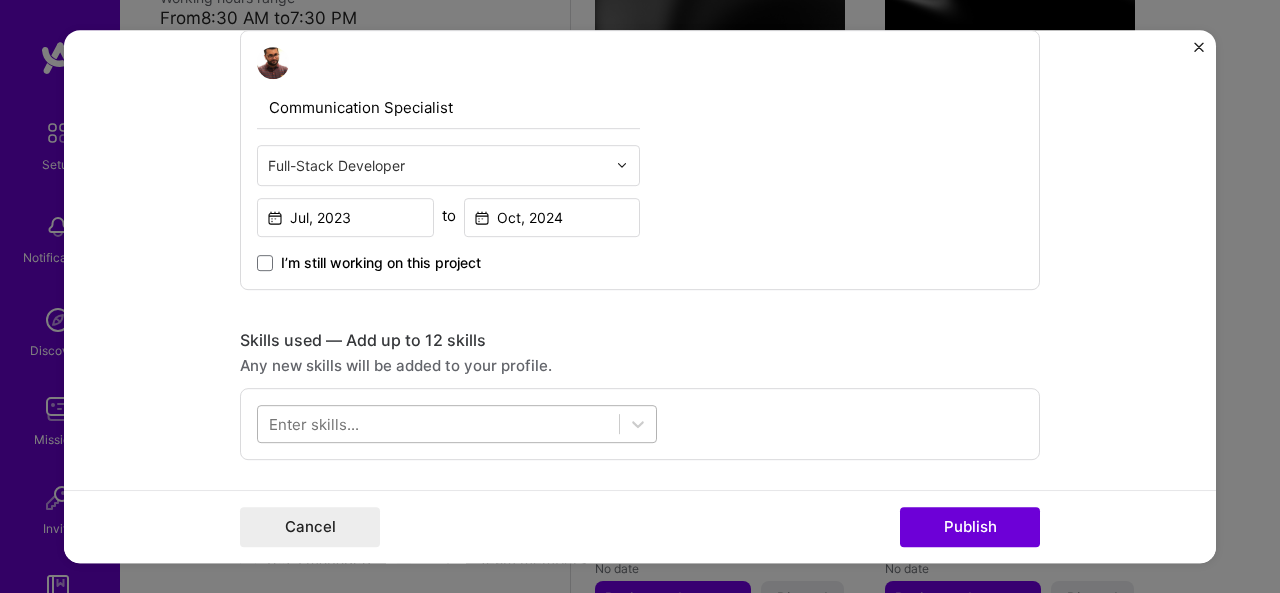 click at bounding box center (438, 423) 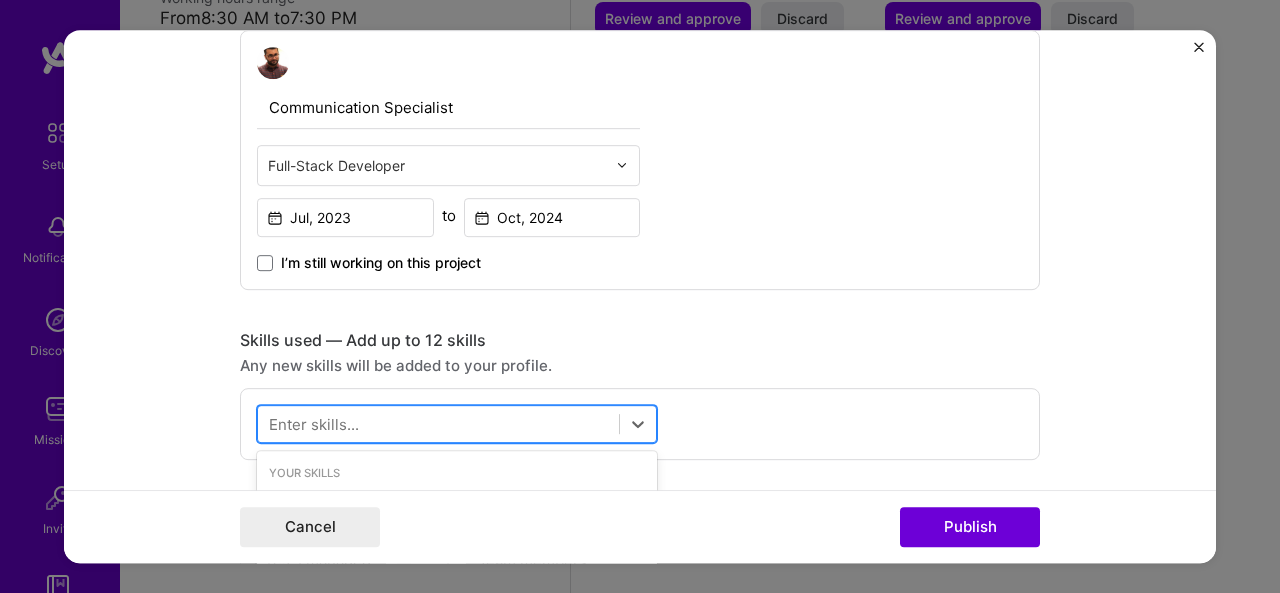 scroll, scrollTop: 1137, scrollLeft: 0, axis: vertical 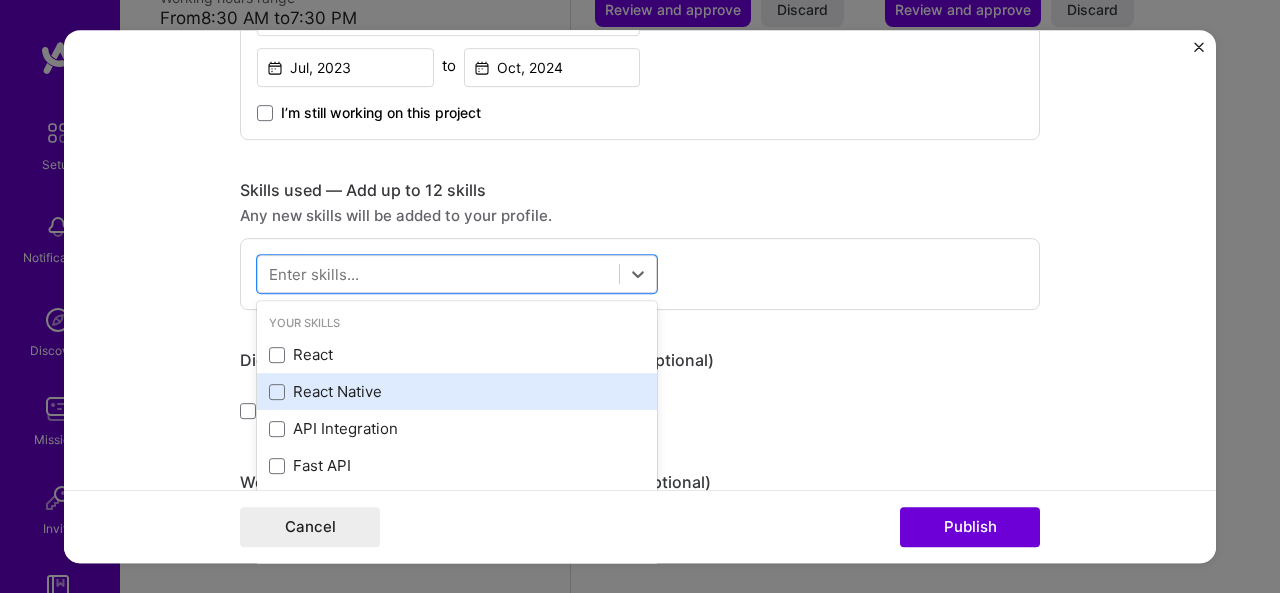 drag, startPoint x: 314, startPoint y: 353, endPoint x: 309, endPoint y: 376, distance: 23.537205 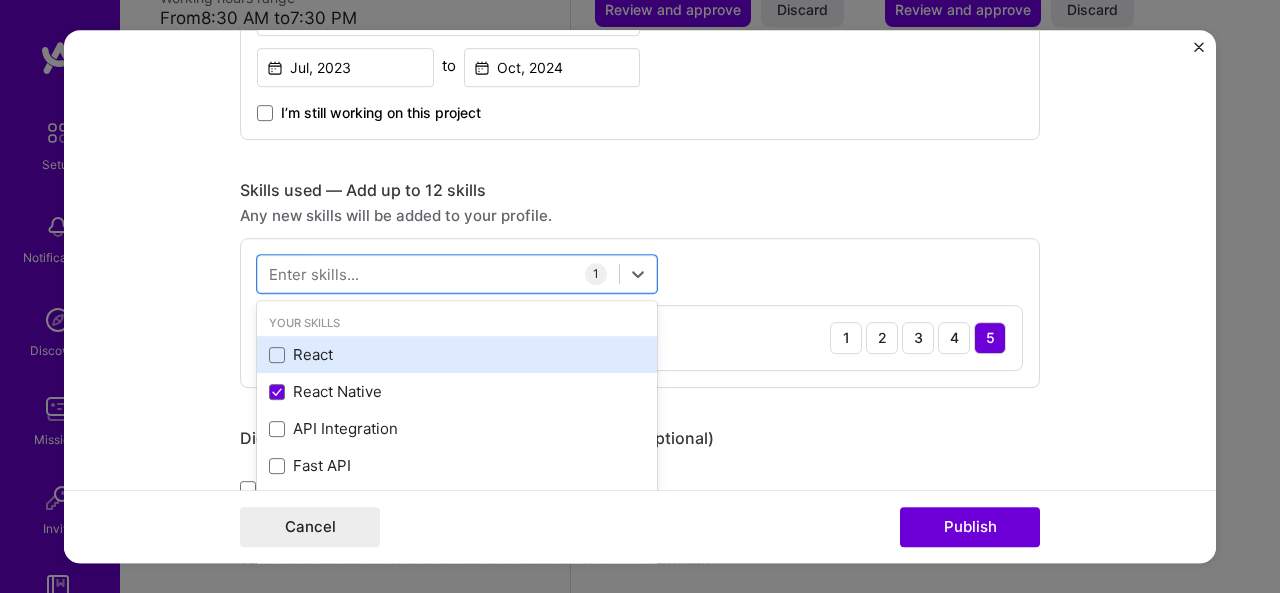 click on "React" at bounding box center (457, 354) 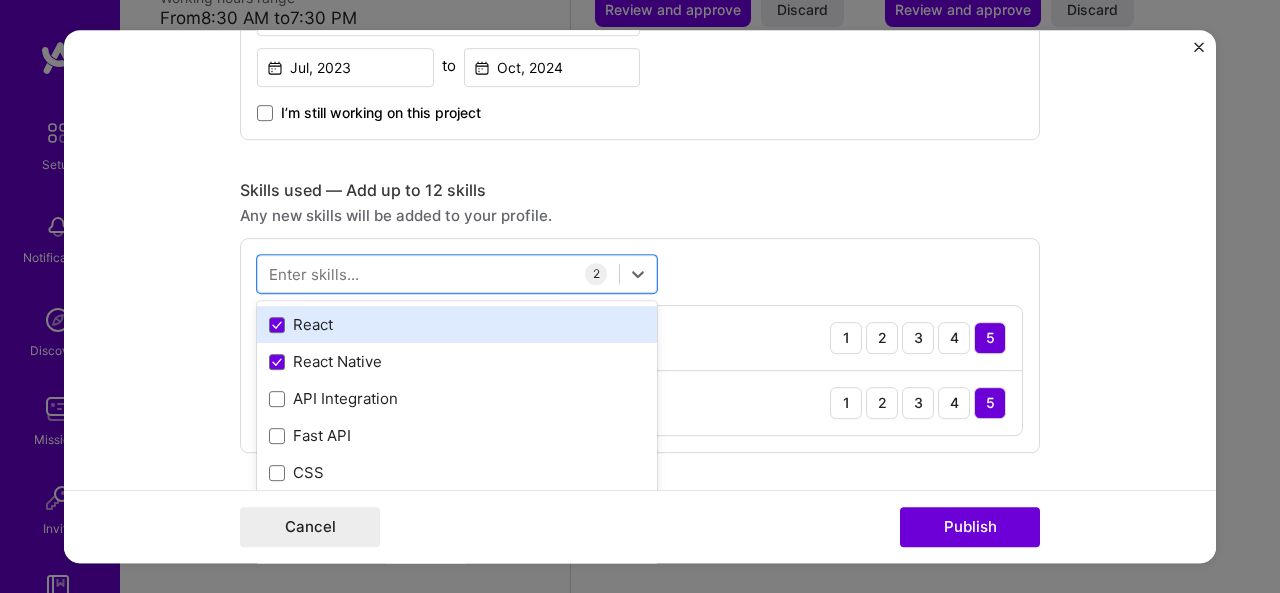 scroll, scrollTop: 33, scrollLeft: 0, axis: vertical 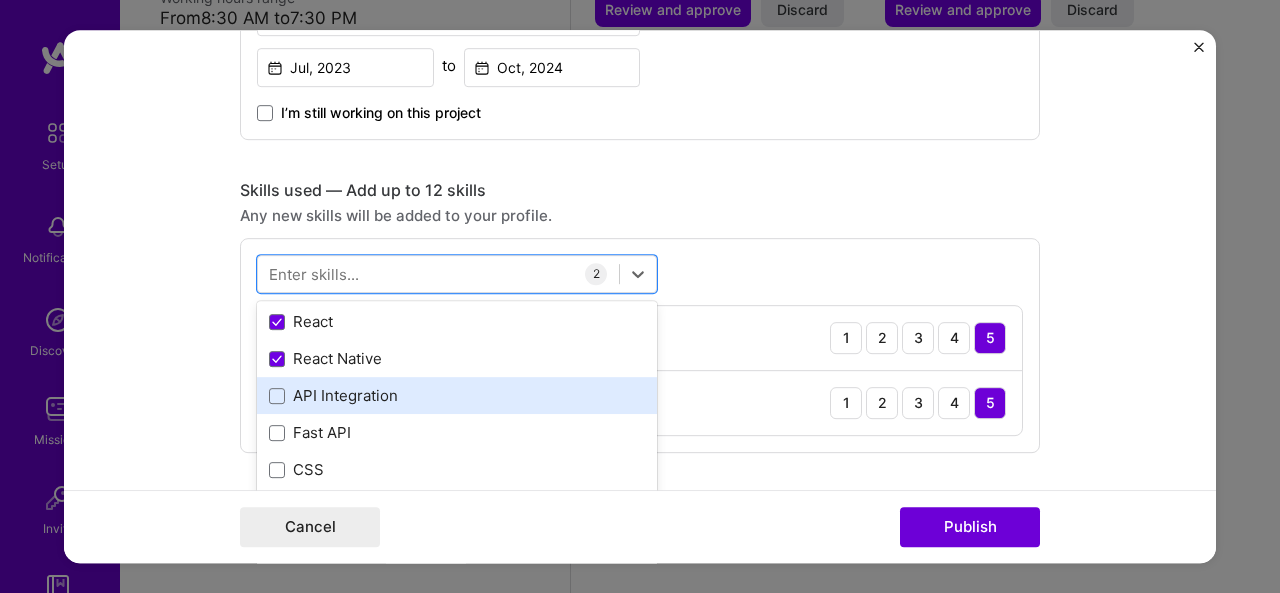 click on "API Integration" at bounding box center (457, 395) 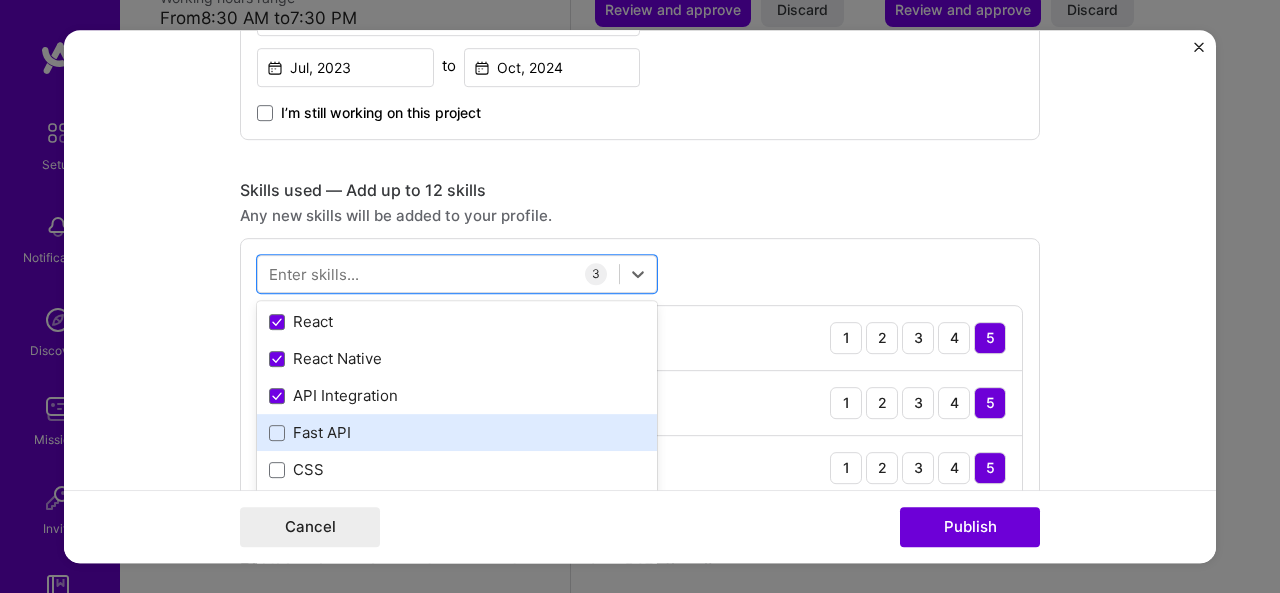 click on "Fast API" at bounding box center [457, 432] 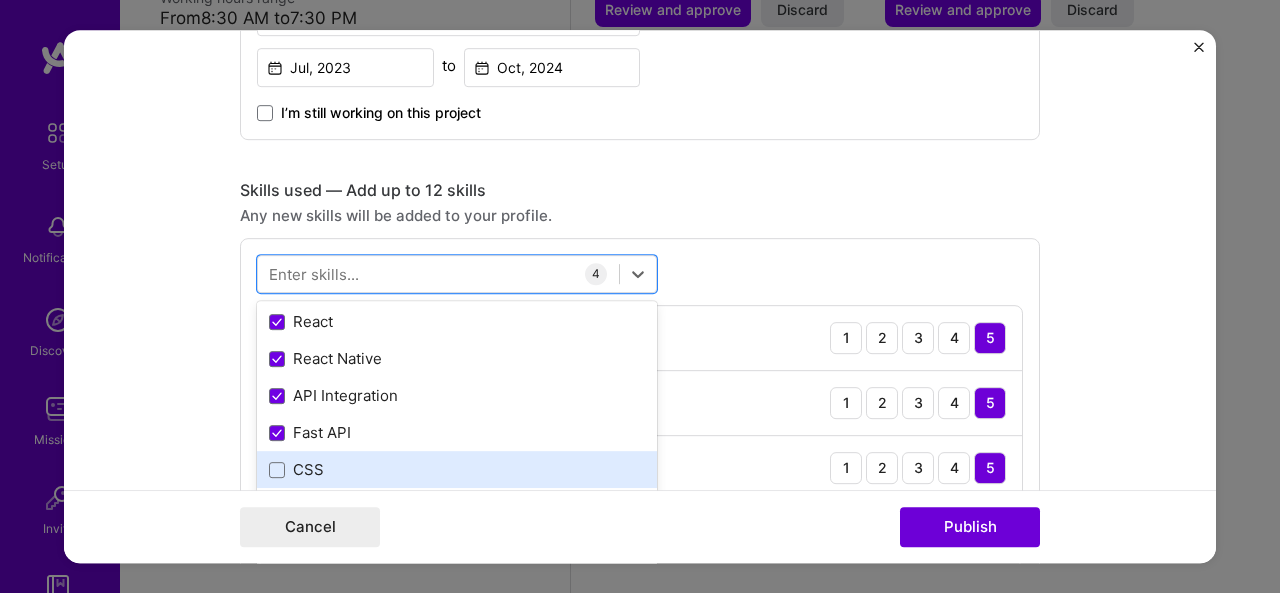 click on "CSS" at bounding box center [457, 469] 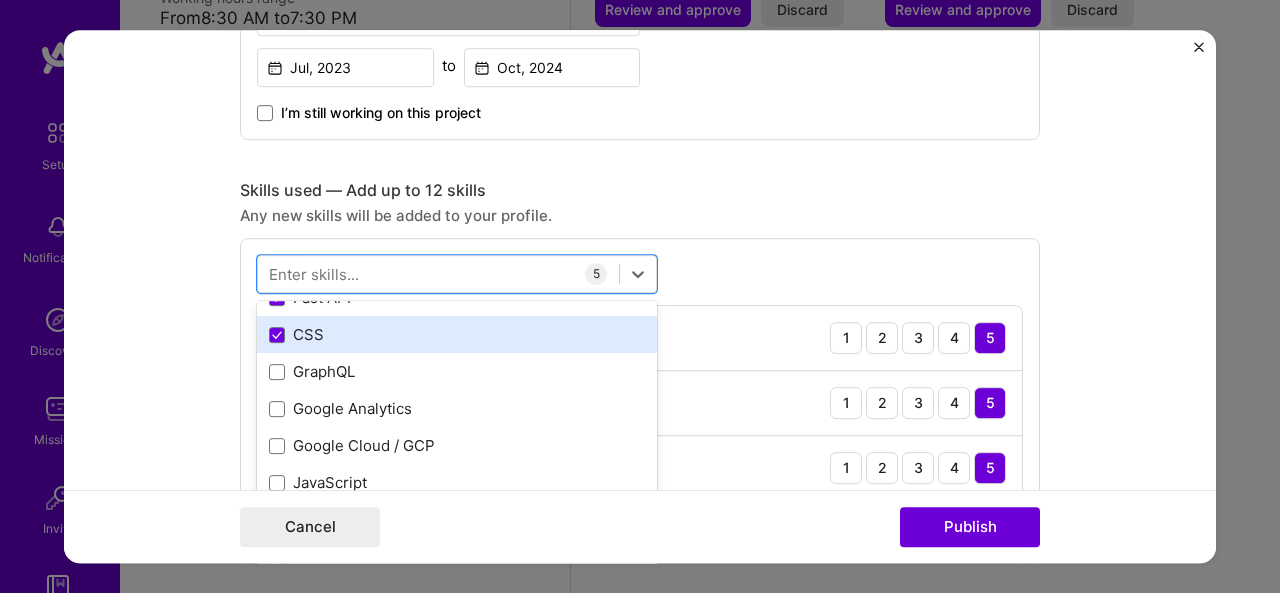 scroll, scrollTop: 150, scrollLeft: 0, axis: vertical 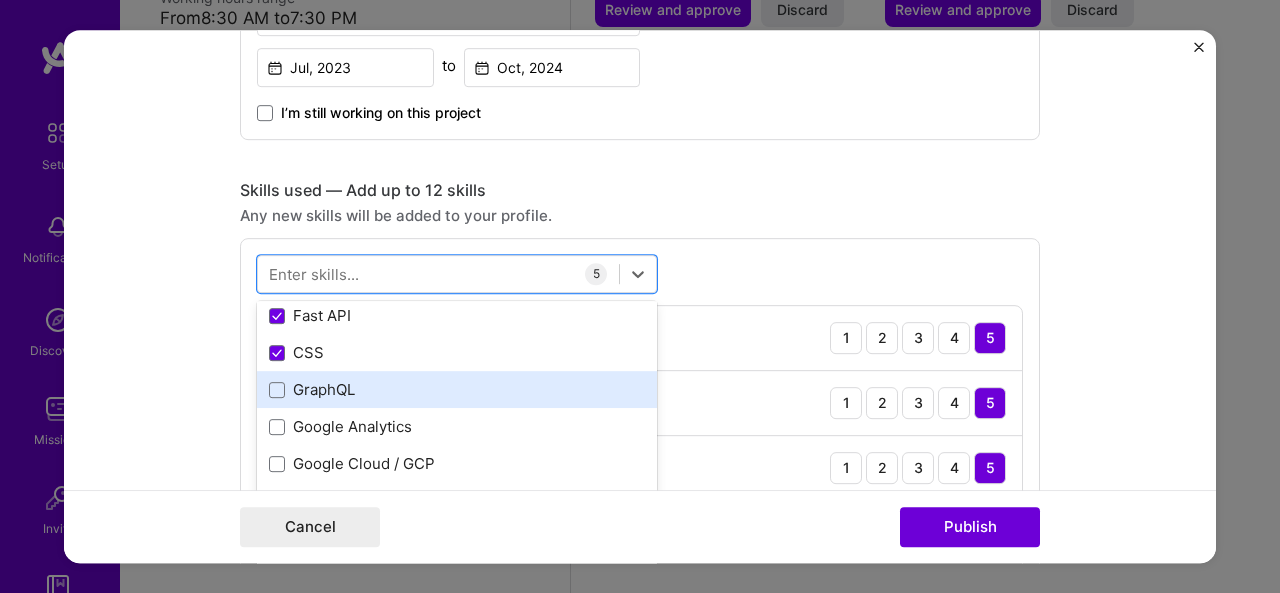 click on "GraphQL" at bounding box center [457, 389] 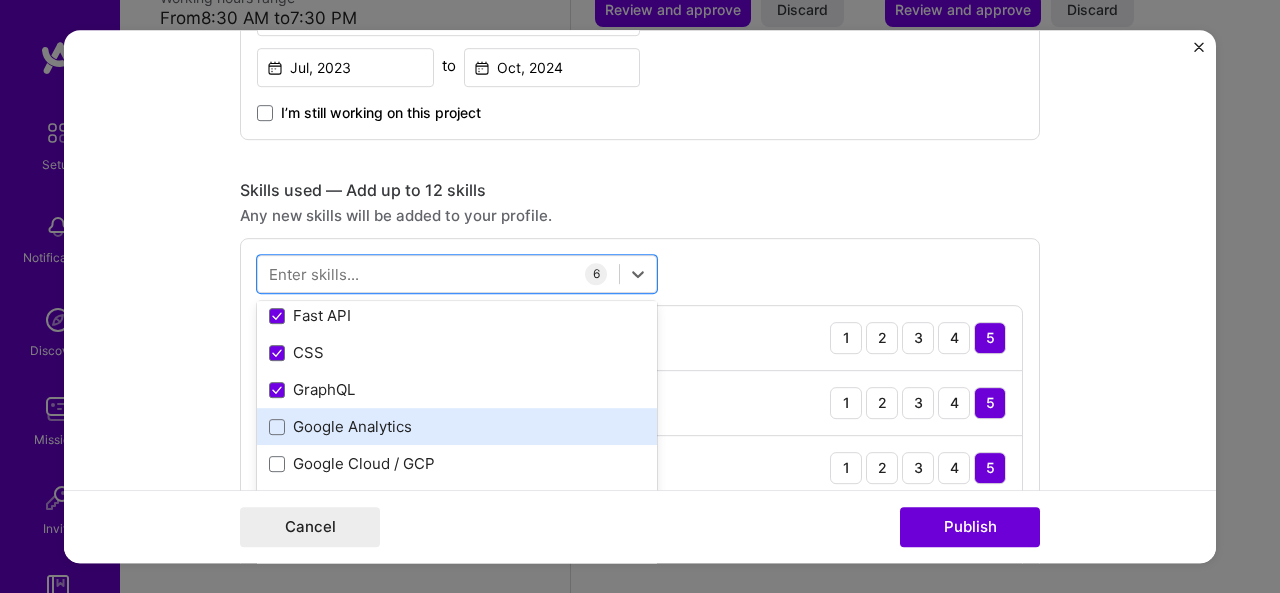 click on "Google Analytics" at bounding box center [457, 426] 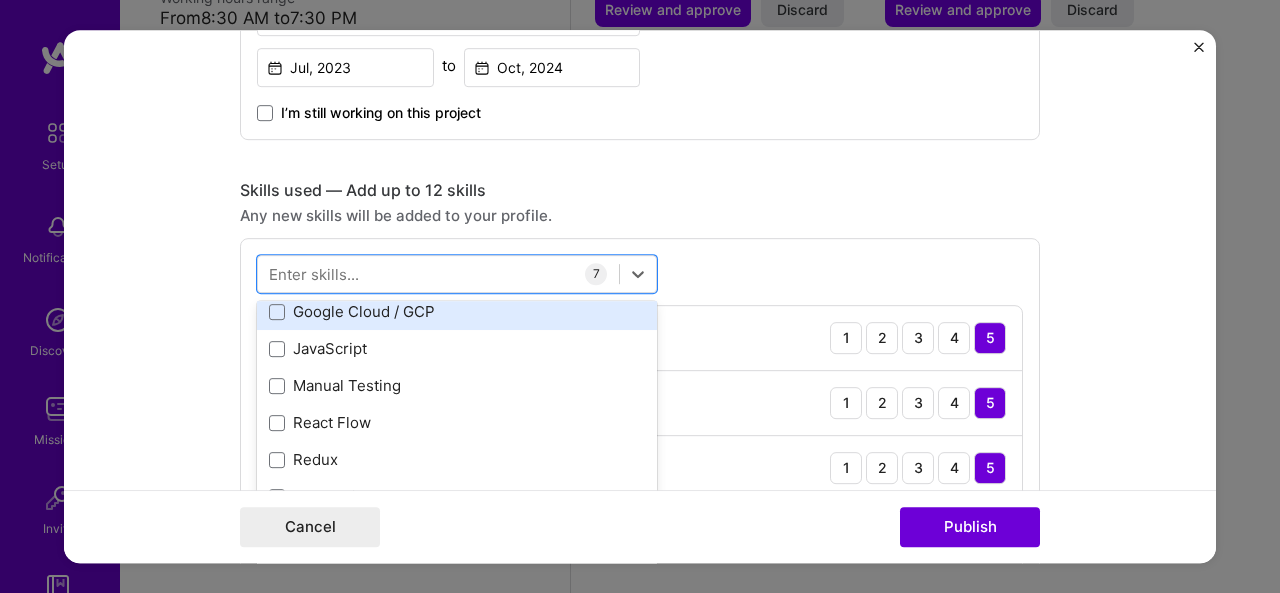 scroll, scrollTop: 300, scrollLeft: 0, axis: vertical 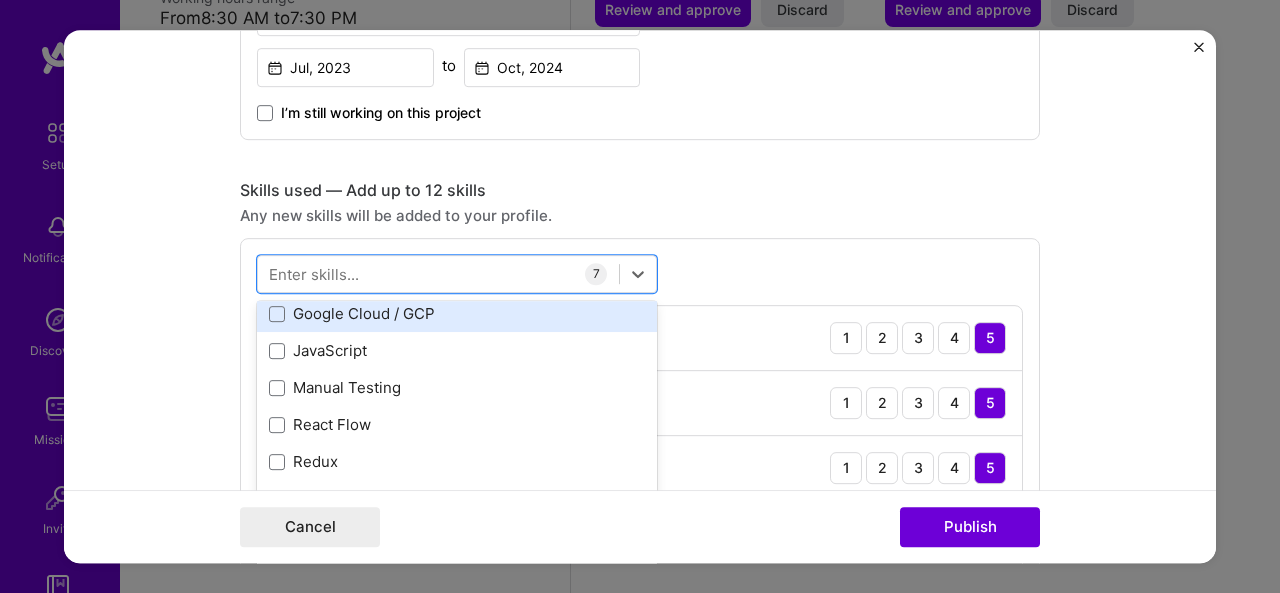 click on "Google Cloud / GCP" at bounding box center [457, 313] 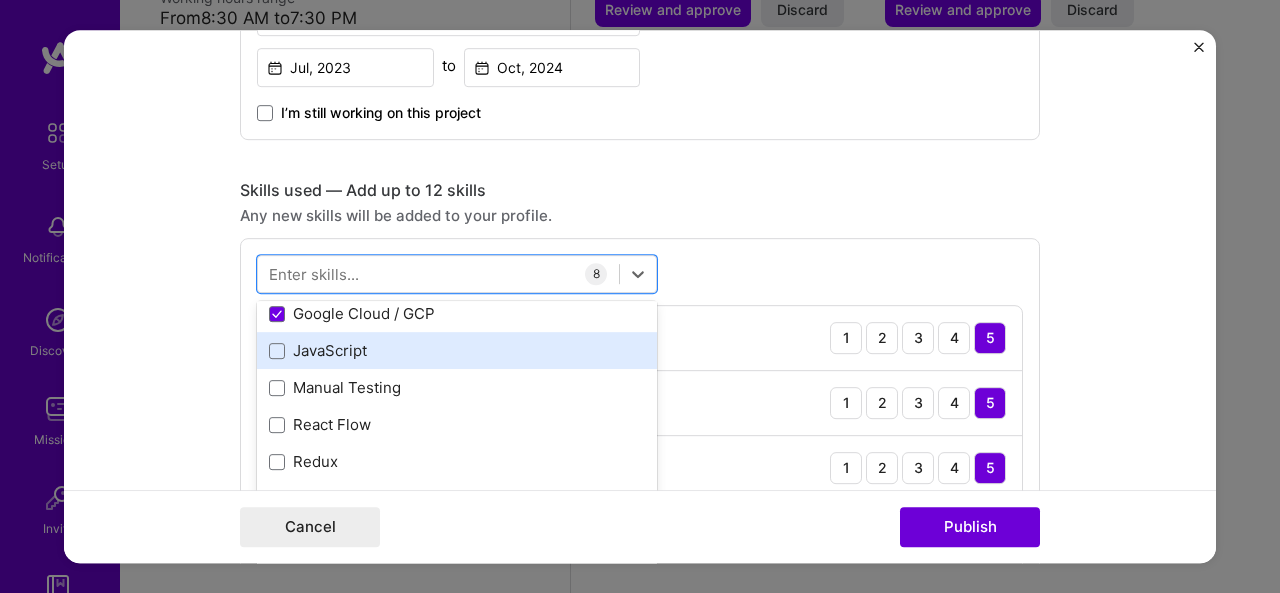 click on "JavaScript" at bounding box center [457, 350] 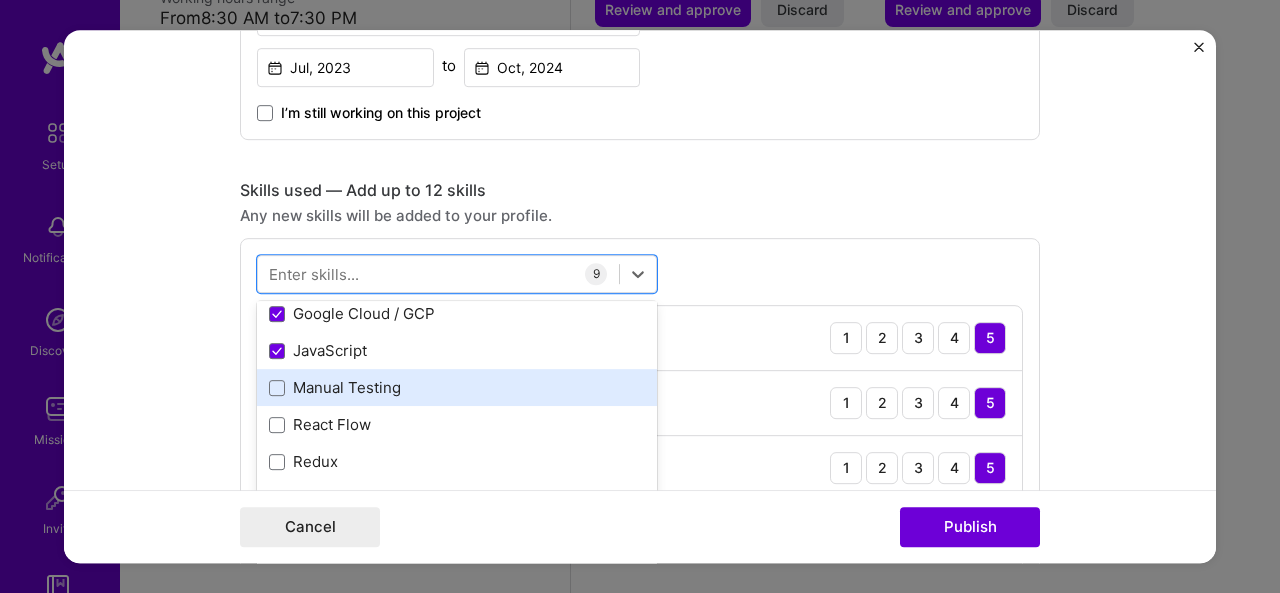 click on "Manual Testing" at bounding box center (457, 387) 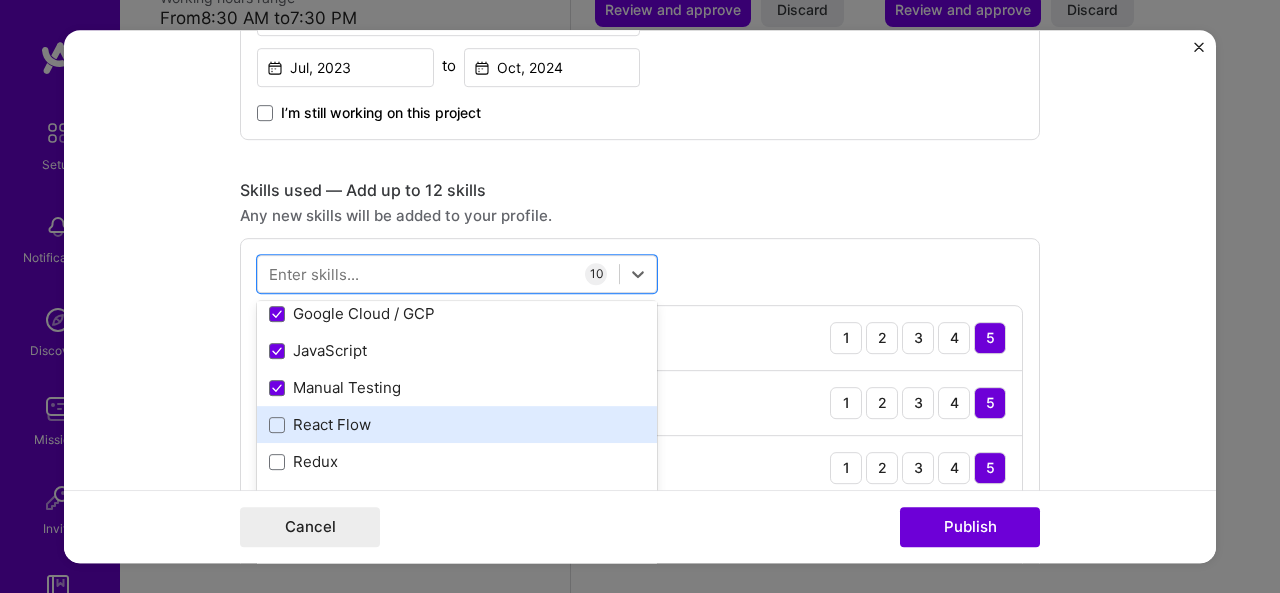 drag, startPoint x: 309, startPoint y: 441, endPoint x: 309, endPoint y: 419, distance: 22 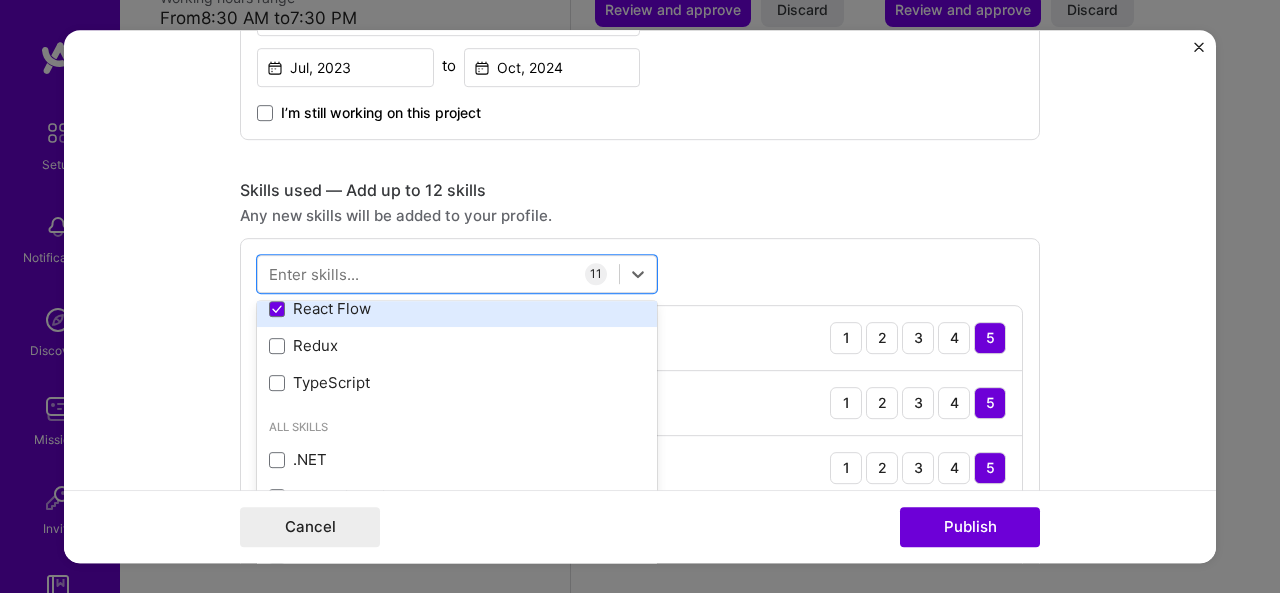 scroll, scrollTop: 416, scrollLeft: 0, axis: vertical 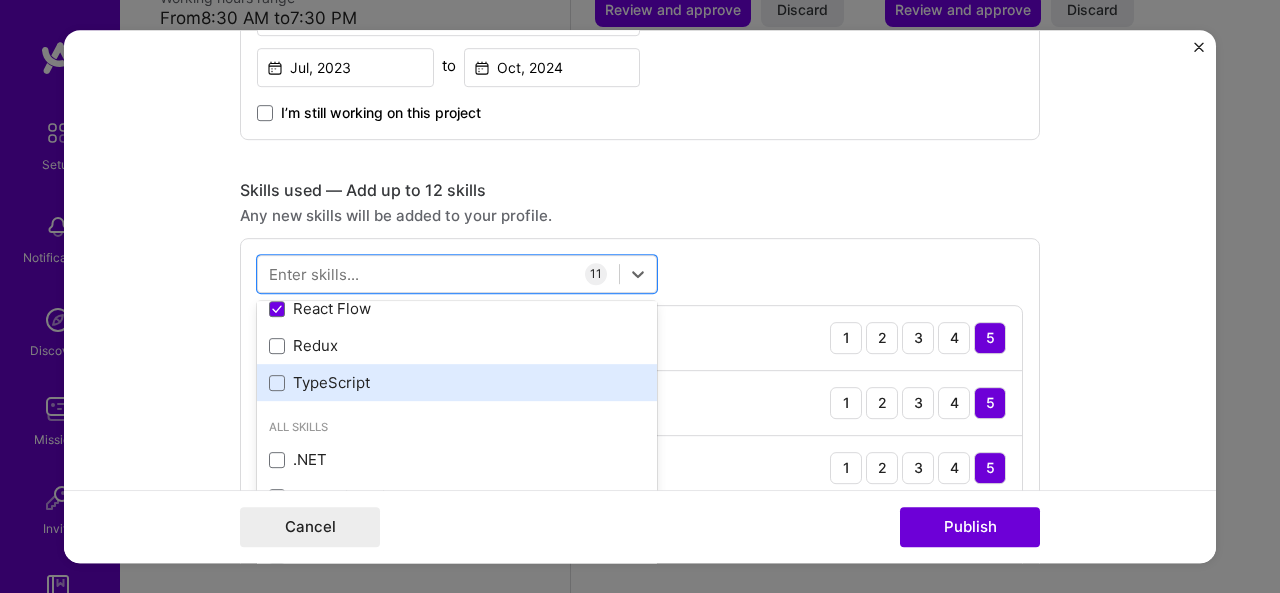 click on "TypeScript" at bounding box center (457, 382) 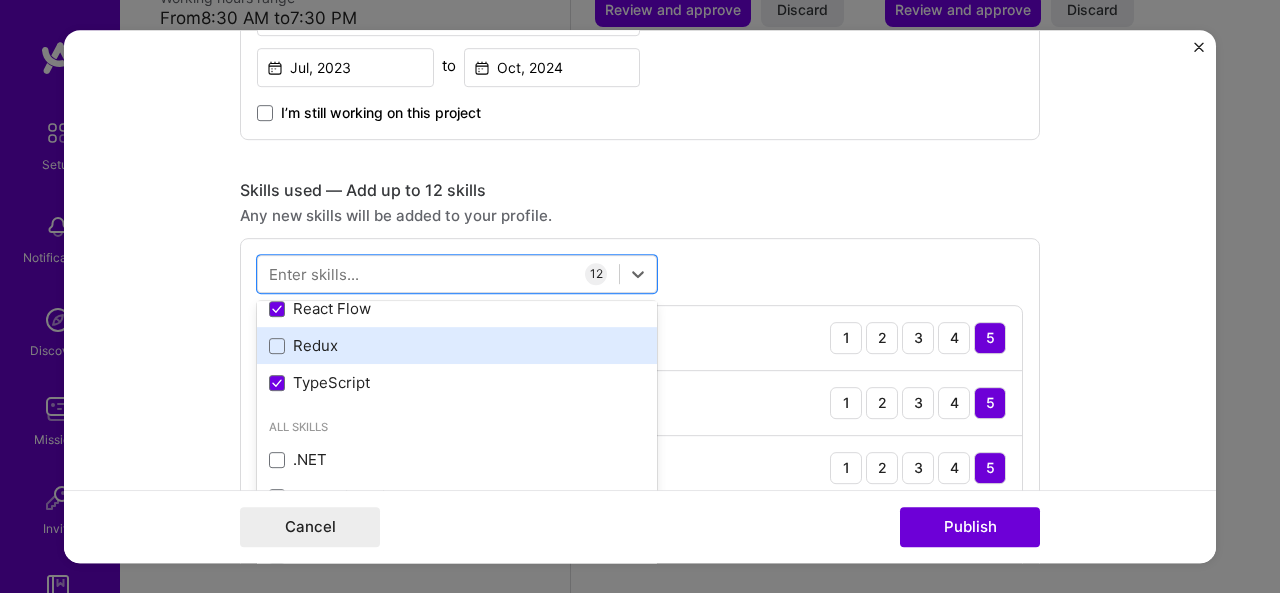 click on "Redux" at bounding box center (457, 345) 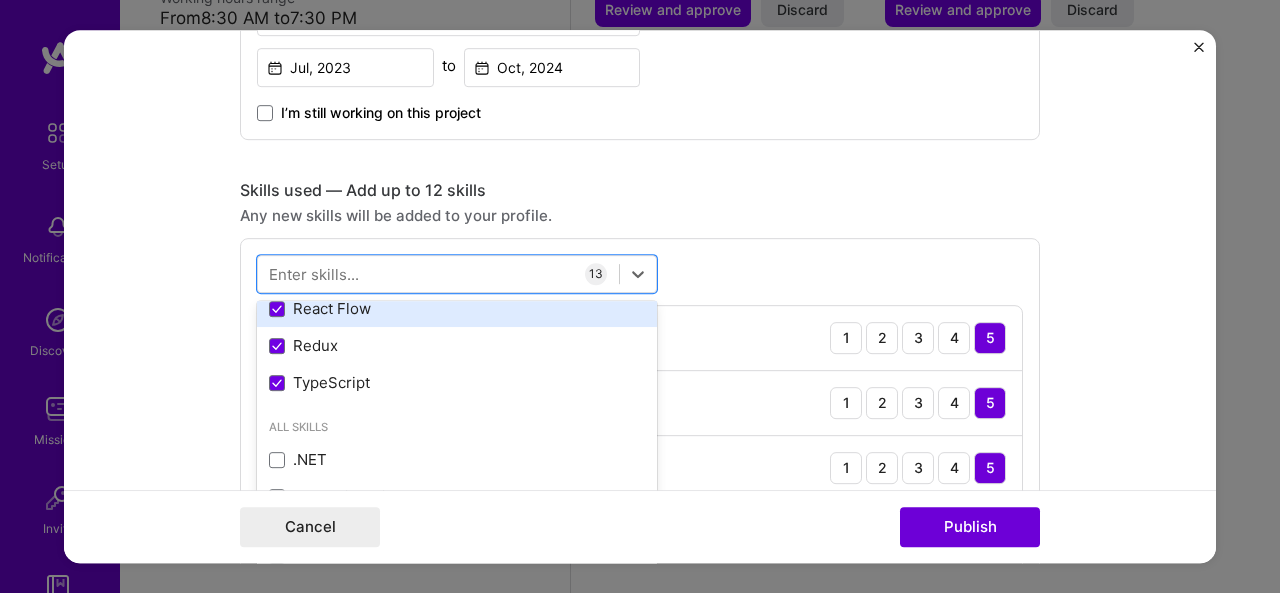 click on "React Flow" at bounding box center (457, 308) 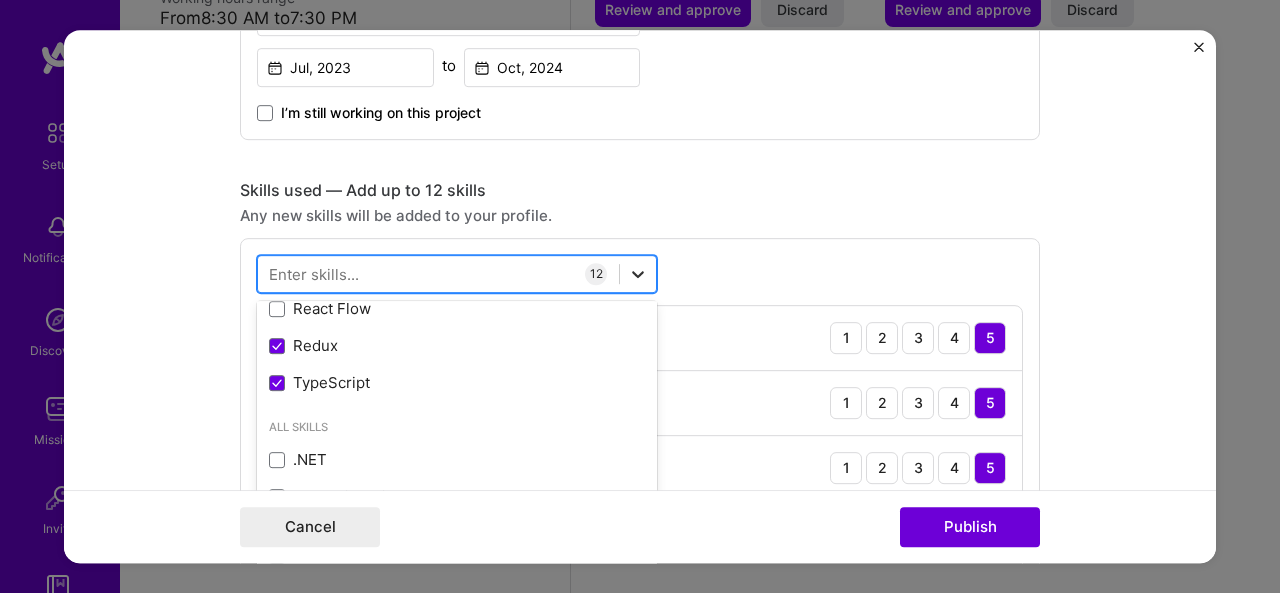 click 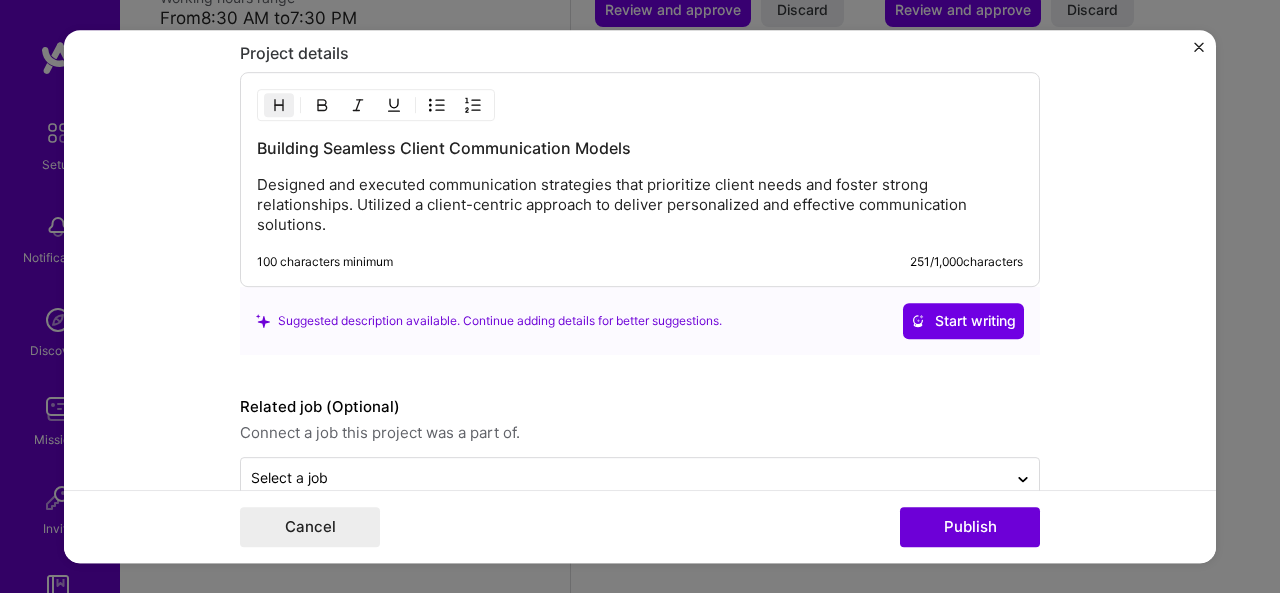 scroll, scrollTop: 2492, scrollLeft: 0, axis: vertical 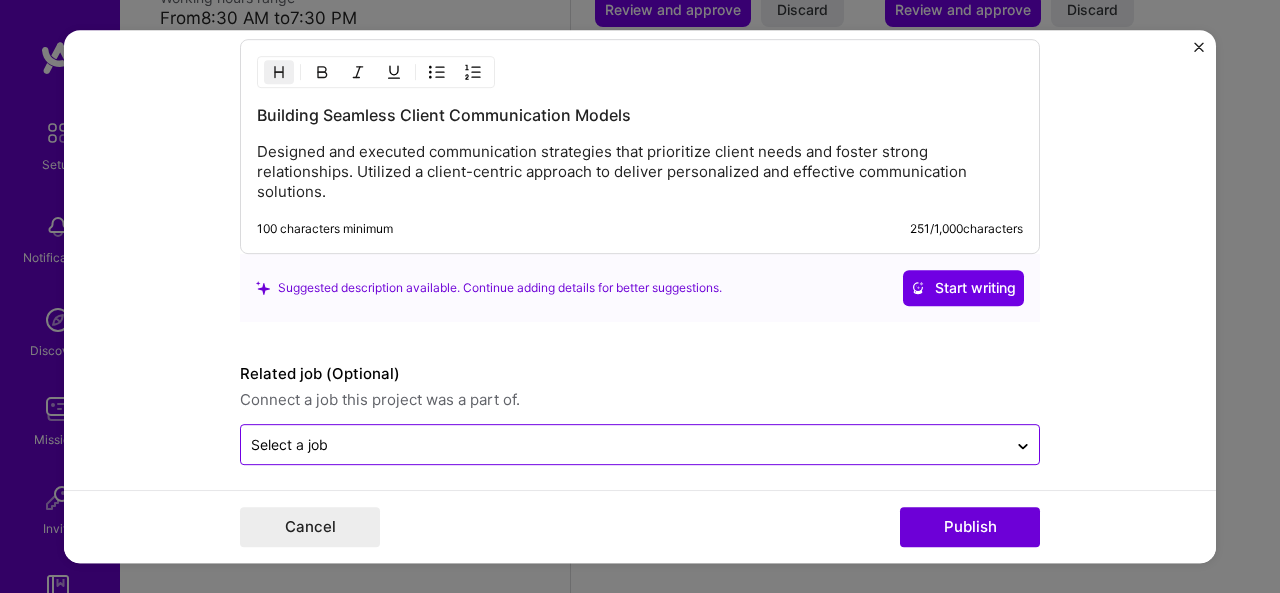 click at bounding box center [624, 444] 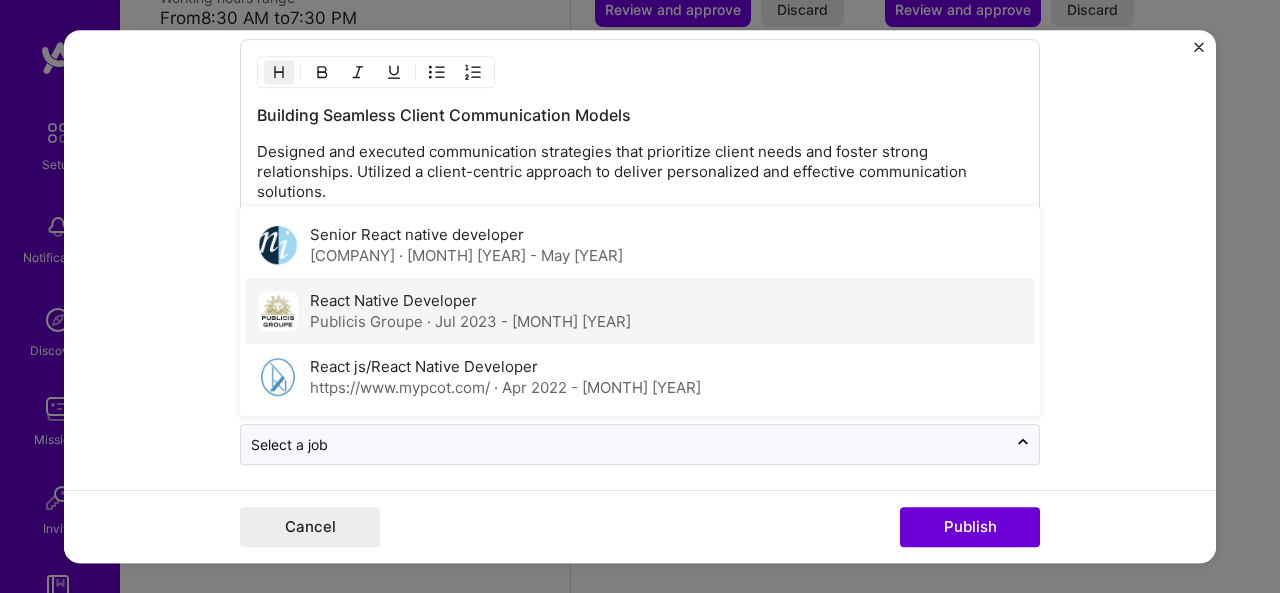 click on "React Native Developer Publicis Groupe   ·   Jul [YEAR]   -   Aug [YEAR]" at bounding box center (640, 311) 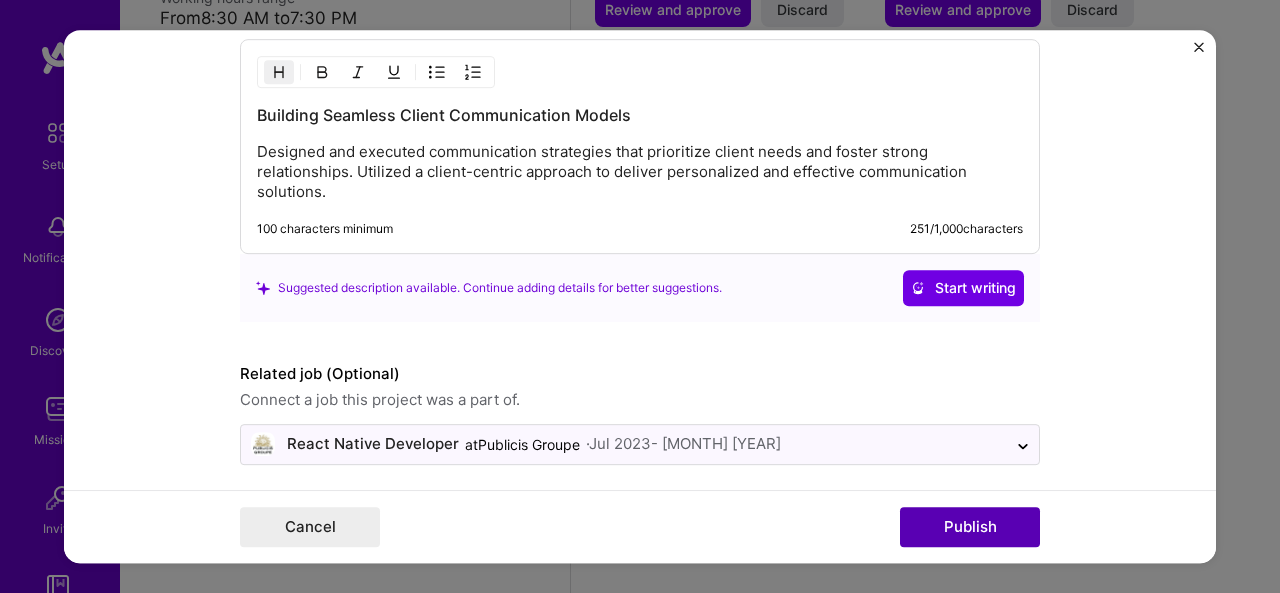 click on "Publish" at bounding box center (970, 527) 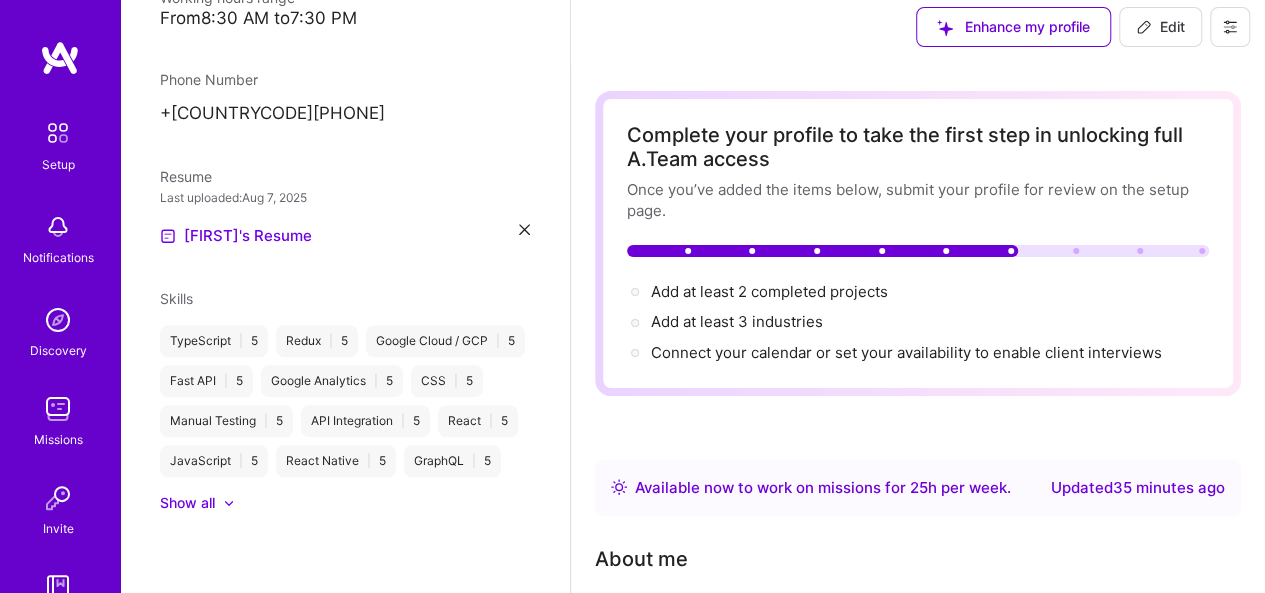 scroll, scrollTop: 0, scrollLeft: 0, axis: both 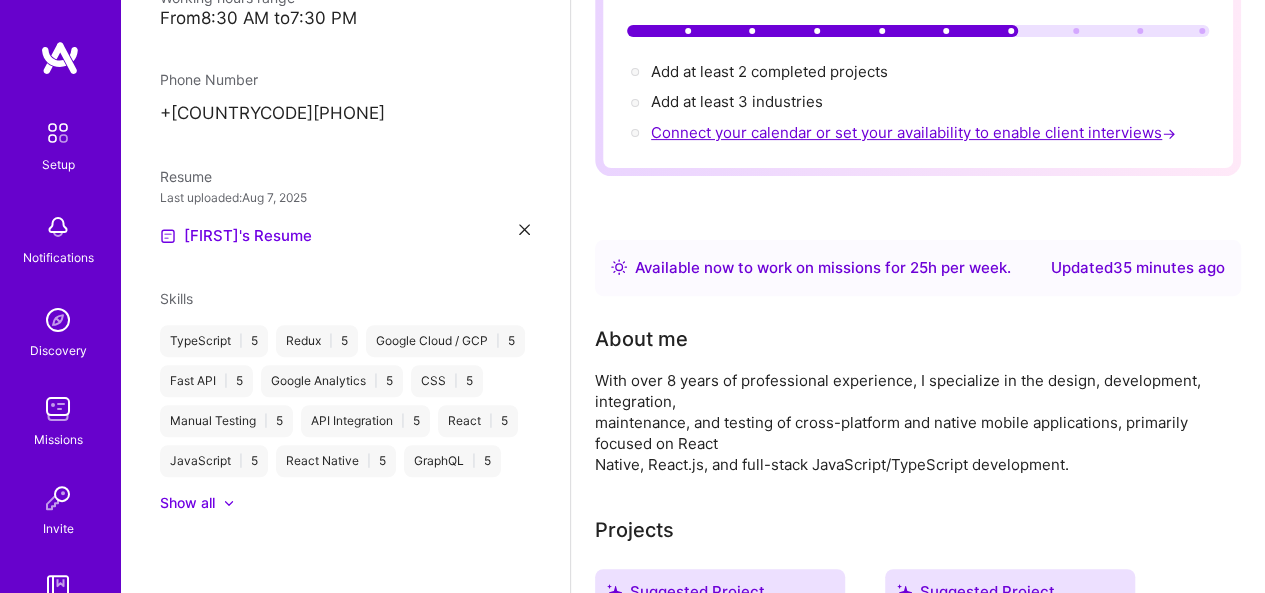 click on "Connect your calendar or set your availability to enable client interviews  →" at bounding box center (915, 132) 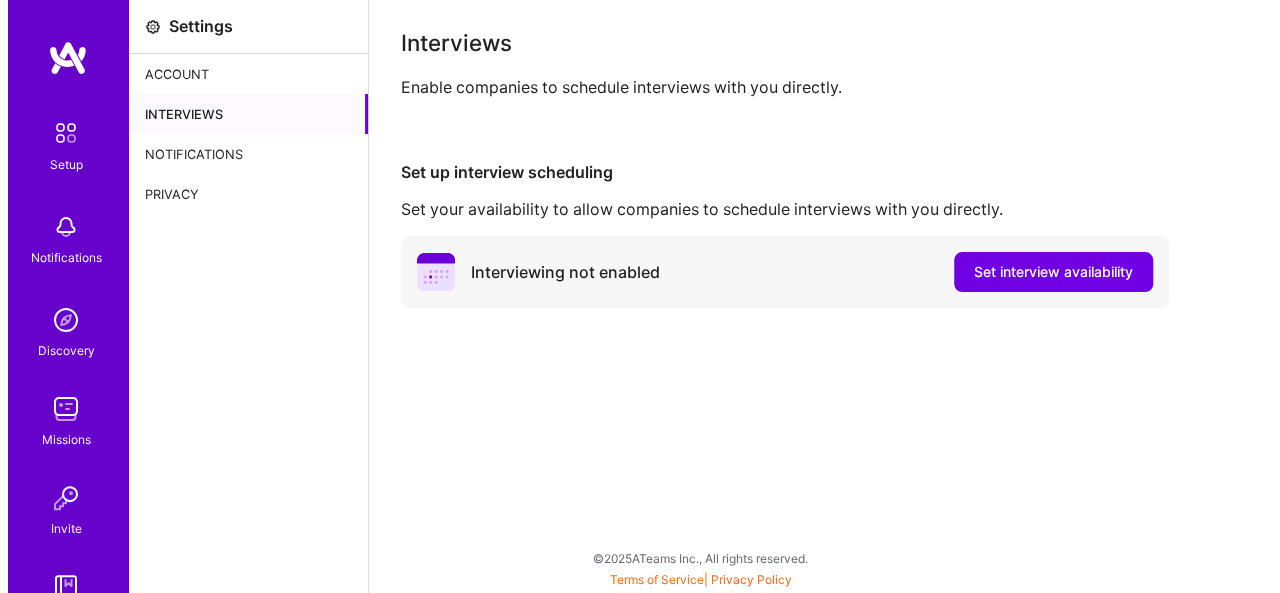 scroll, scrollTop: 0, scrollLeft: 0, axis: both 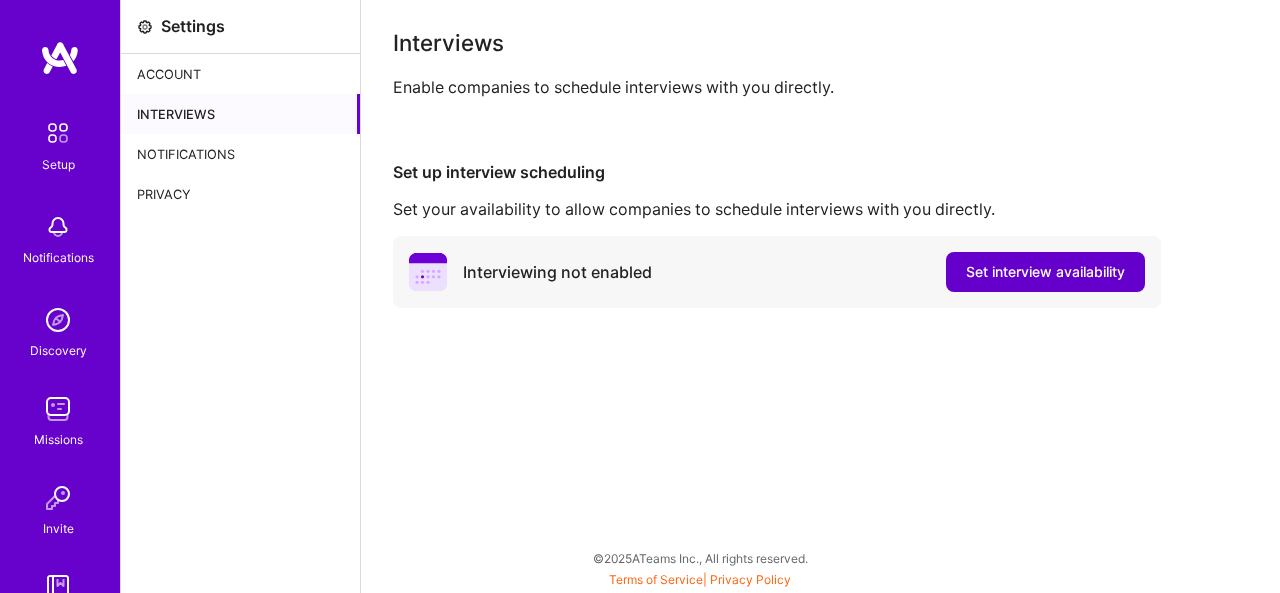 click on "Set interview availability" at bounding box center [1045, 272] 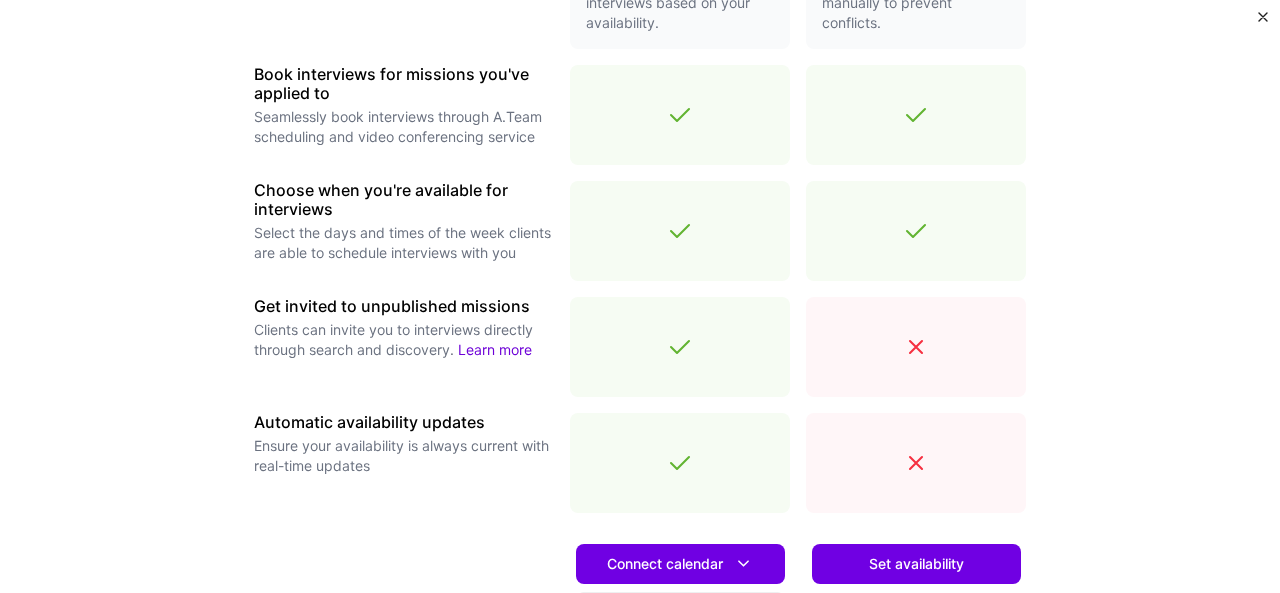 scroll, scrollTop: 808, scrollLeft: 0, axis: vertical 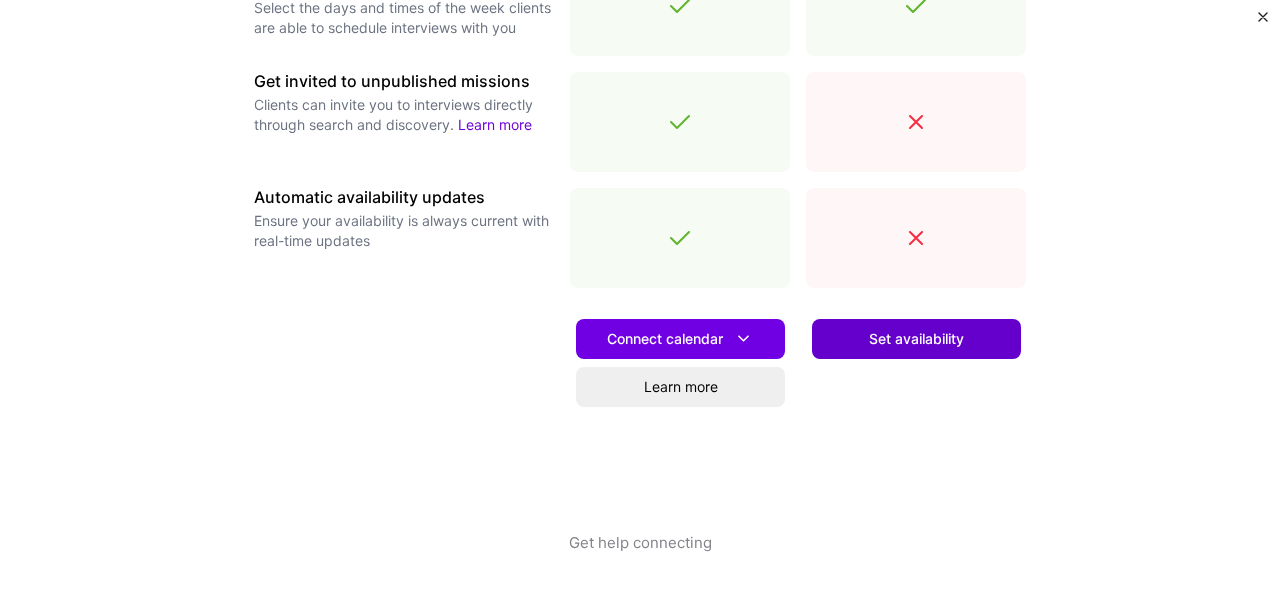 click on "Set availability" at bounding box center [916, 339] 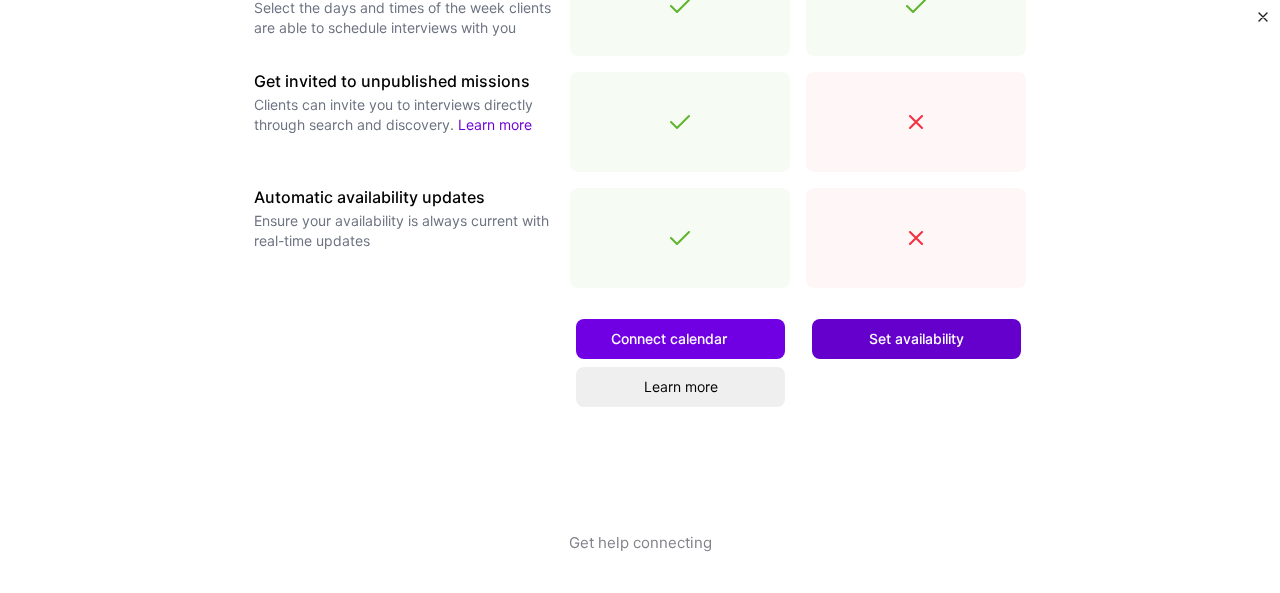 scroll, scrollTop: 0, scrollLeft: 0, axis: both 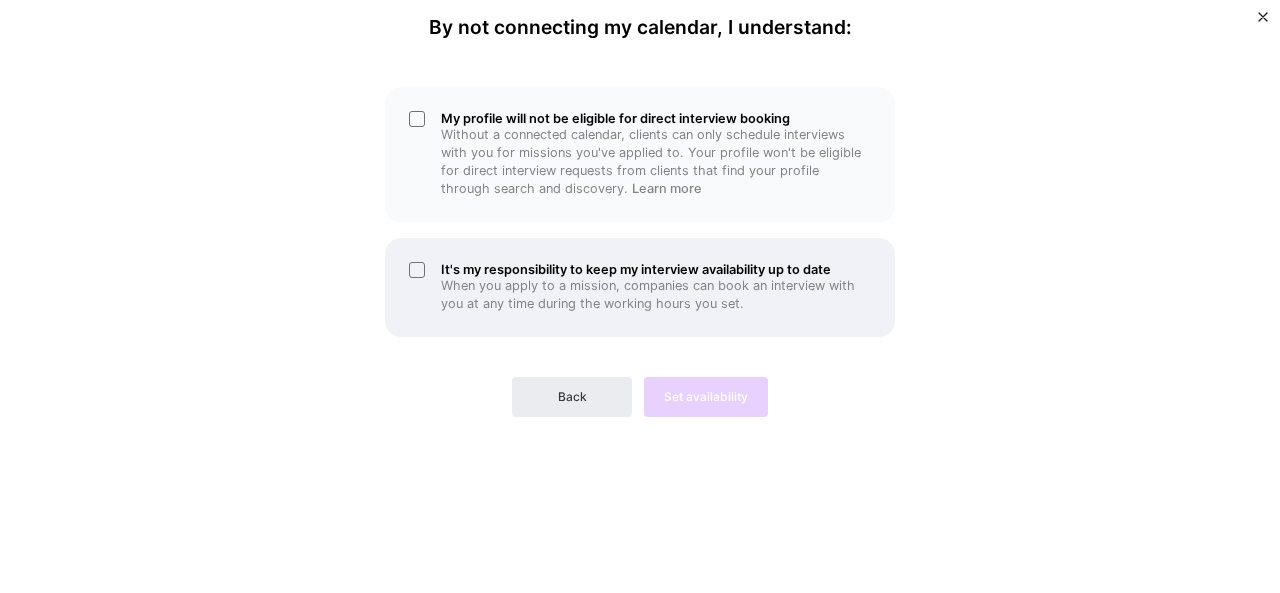 click on "It's my responsibility to keep my interview availability up to date" at bounding box center (656, 269) 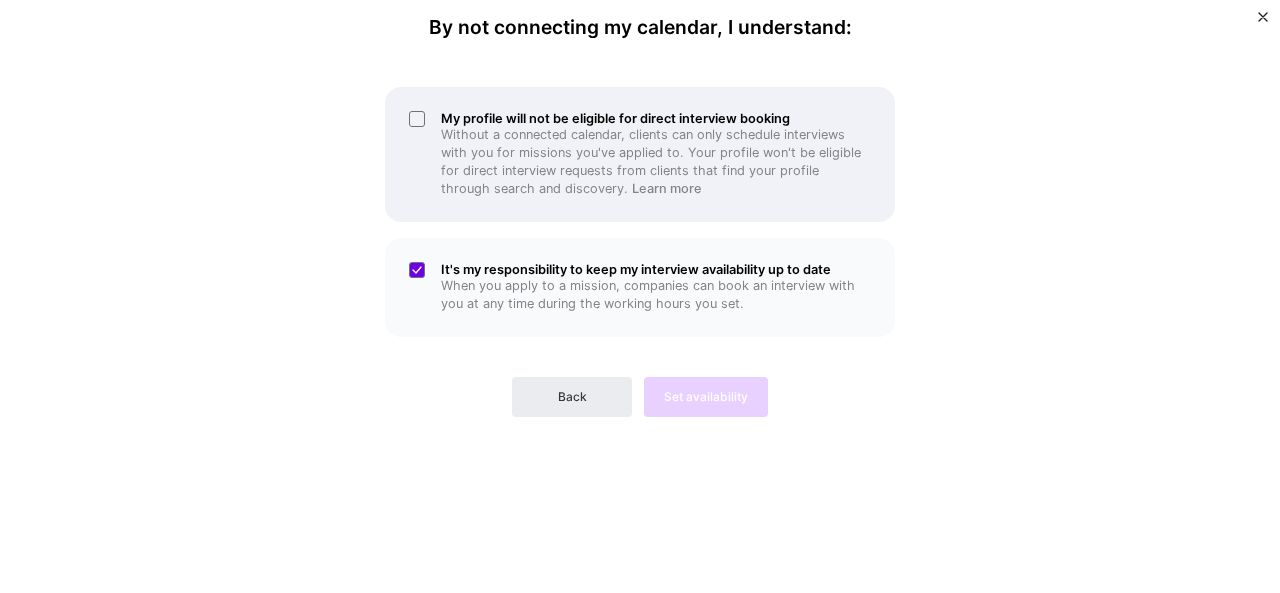 click on "My profile will not be eligible for direct interview booking" at bounding box center [656, 118] 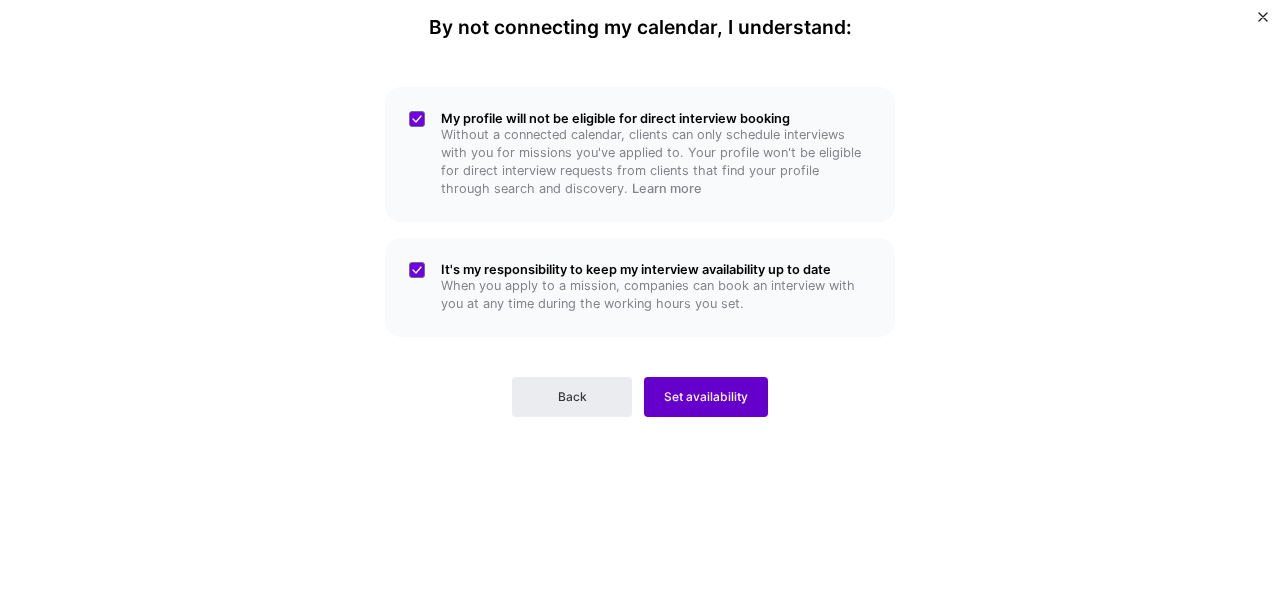 click on "Set availability" at bounding box center (706, 397) 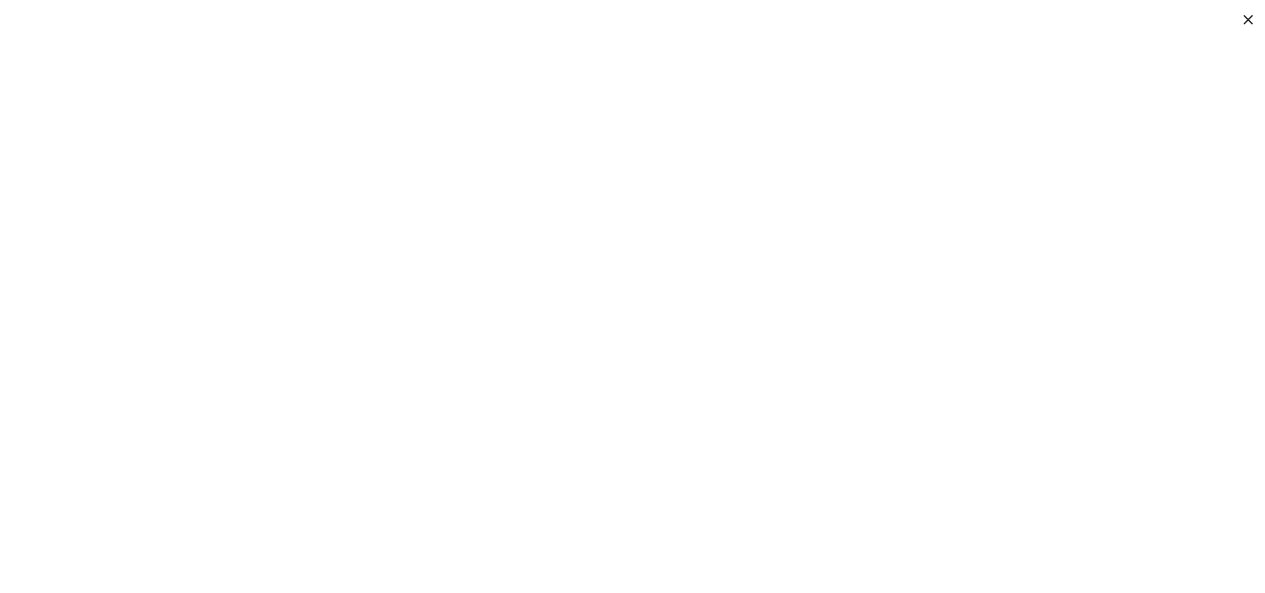 scroll, scrollTop: 233, scrollLeft: 0, axis: vertical 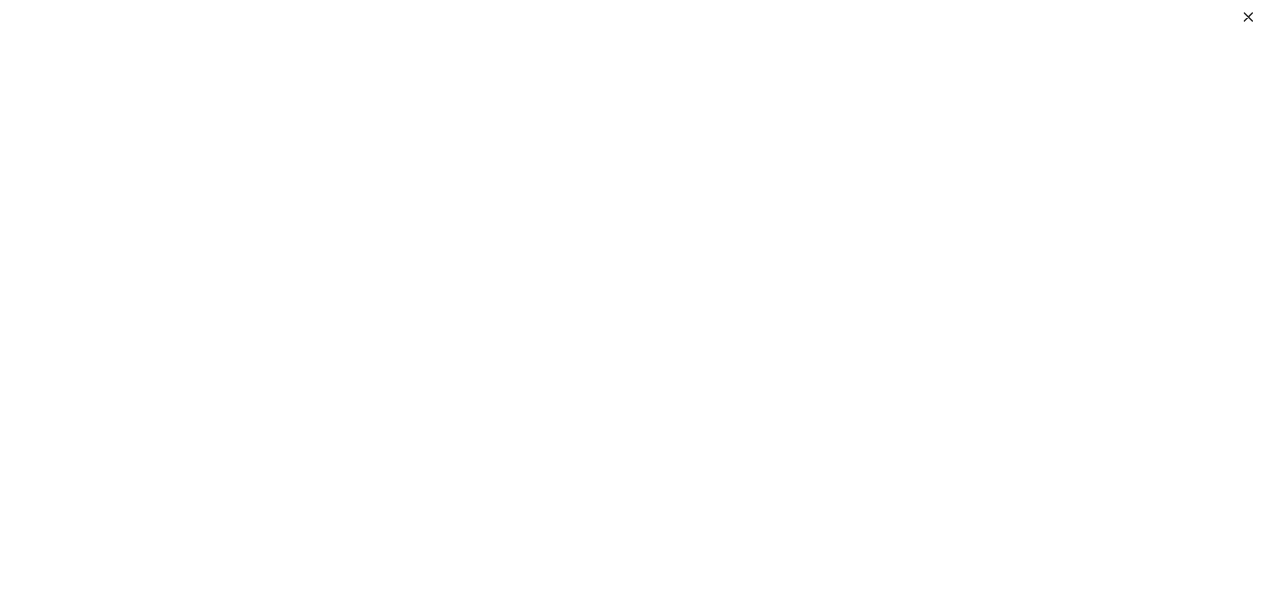click on "Set your availability to allow companies to schedule interviews with you directly." at bounding box center (813, 209) 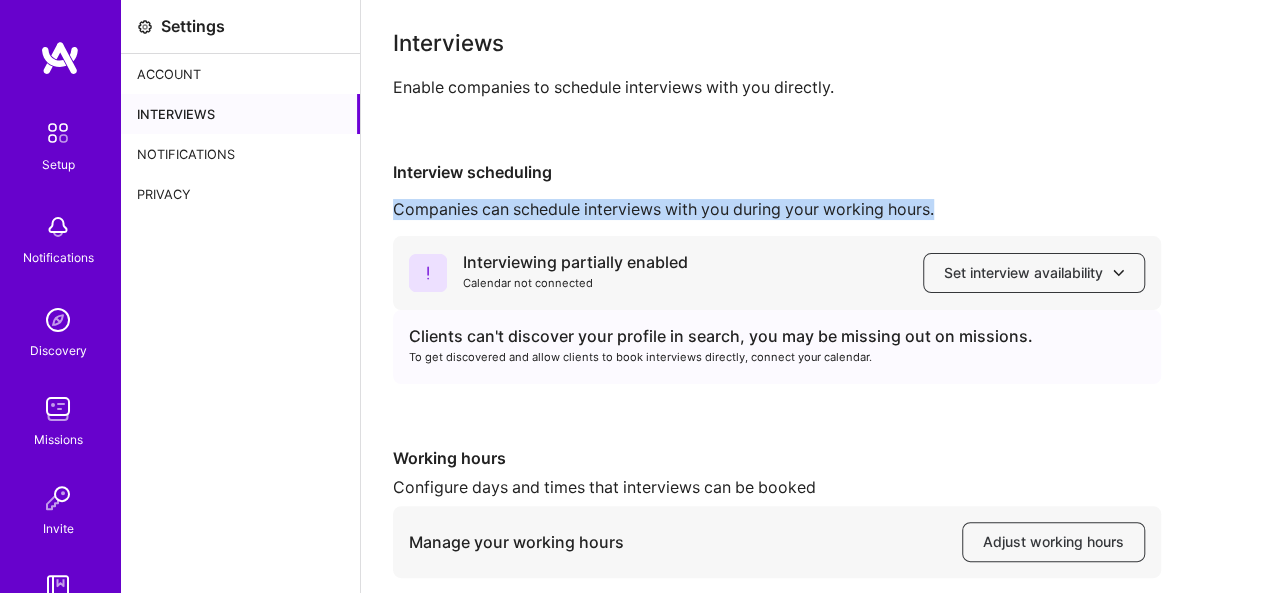 click on "Companies can schedule interviews with you during your working hours." at bounding box center [813, 209] 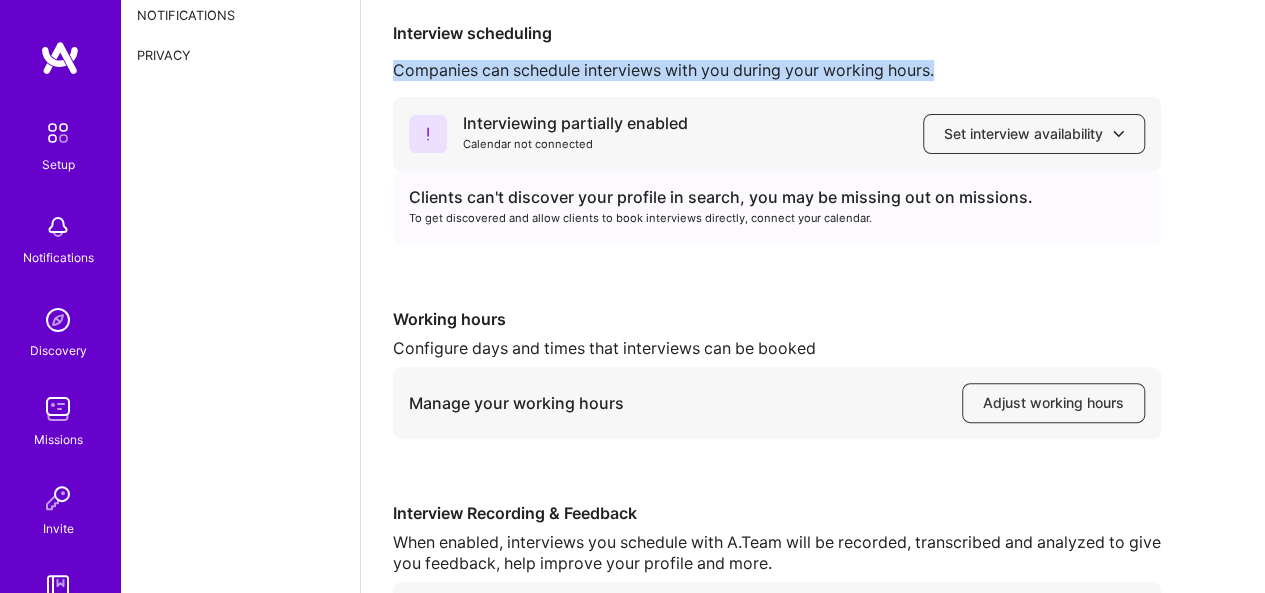 scroll, scrollTop: 0, scrollLeft: 0, axis: both 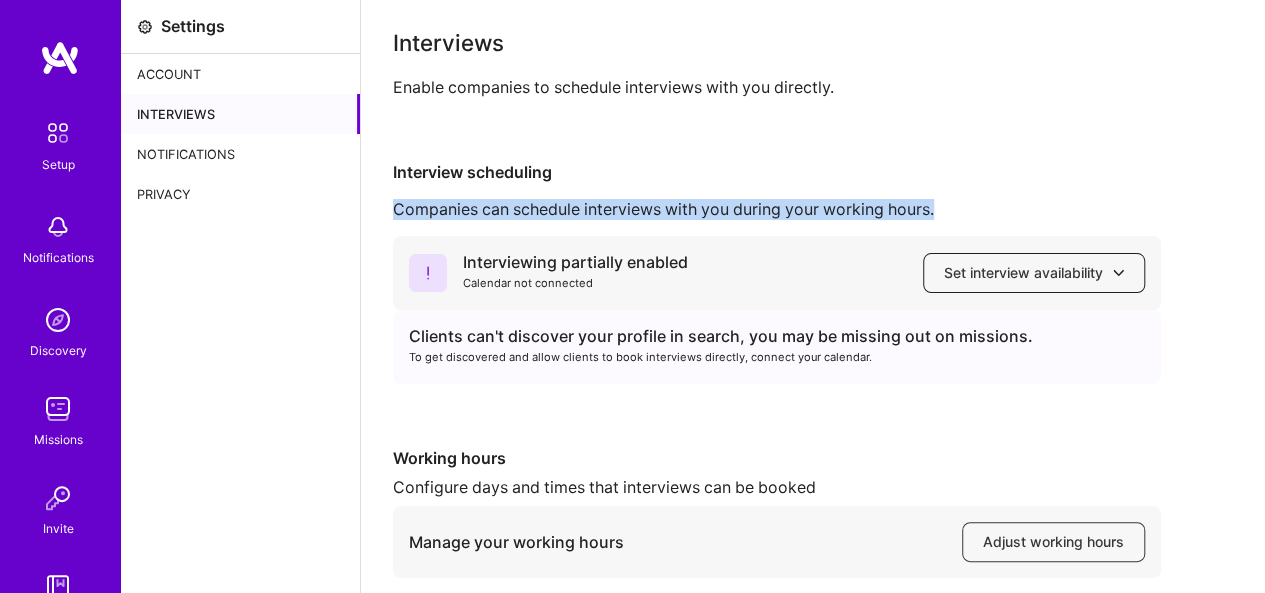 click on "Set interview availability" at bounding box center [1034, 273] 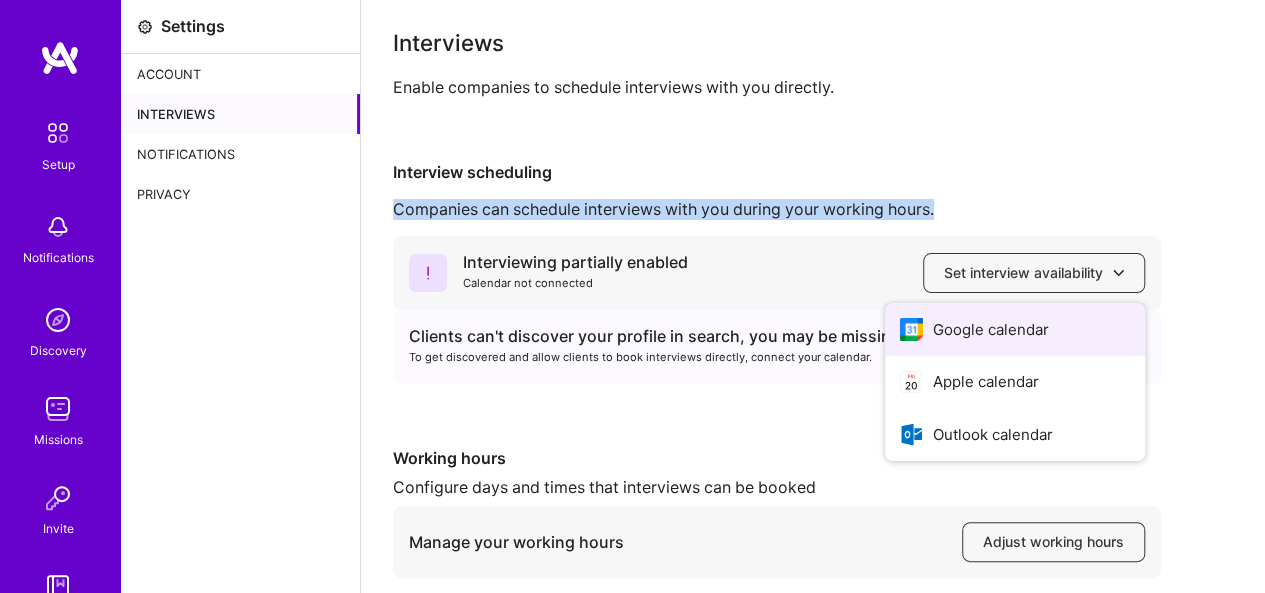 click on "Google calendar" at bounding box center (1015, 329) 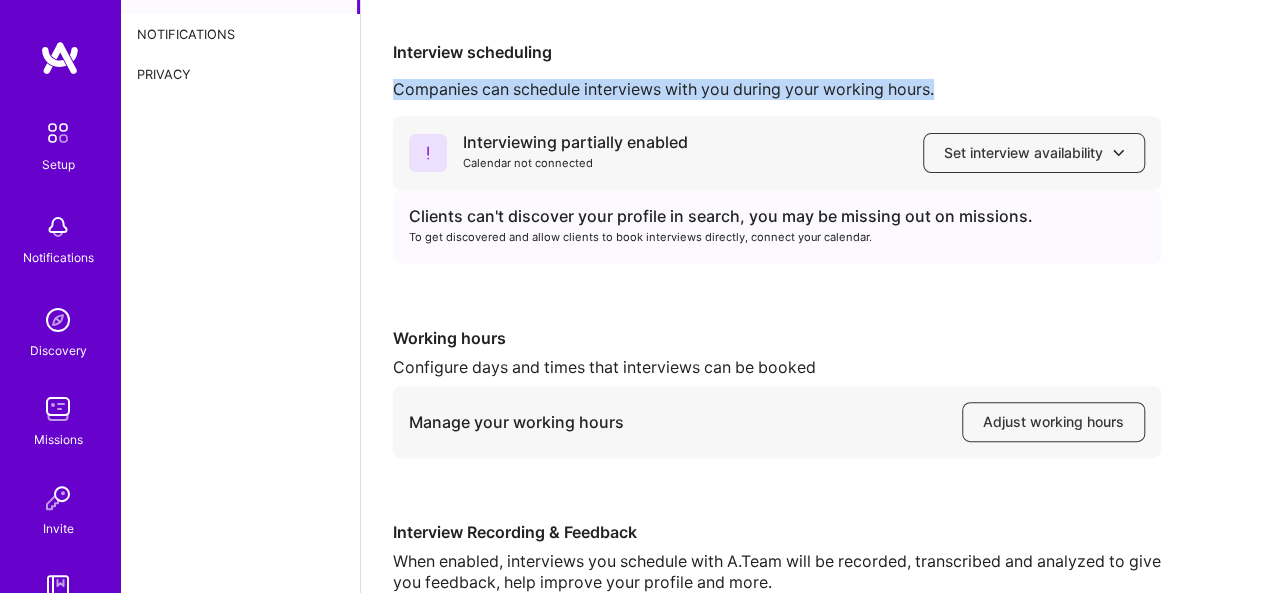 scroll, scrollTop: 0, scrollLeft: 0, axis: both 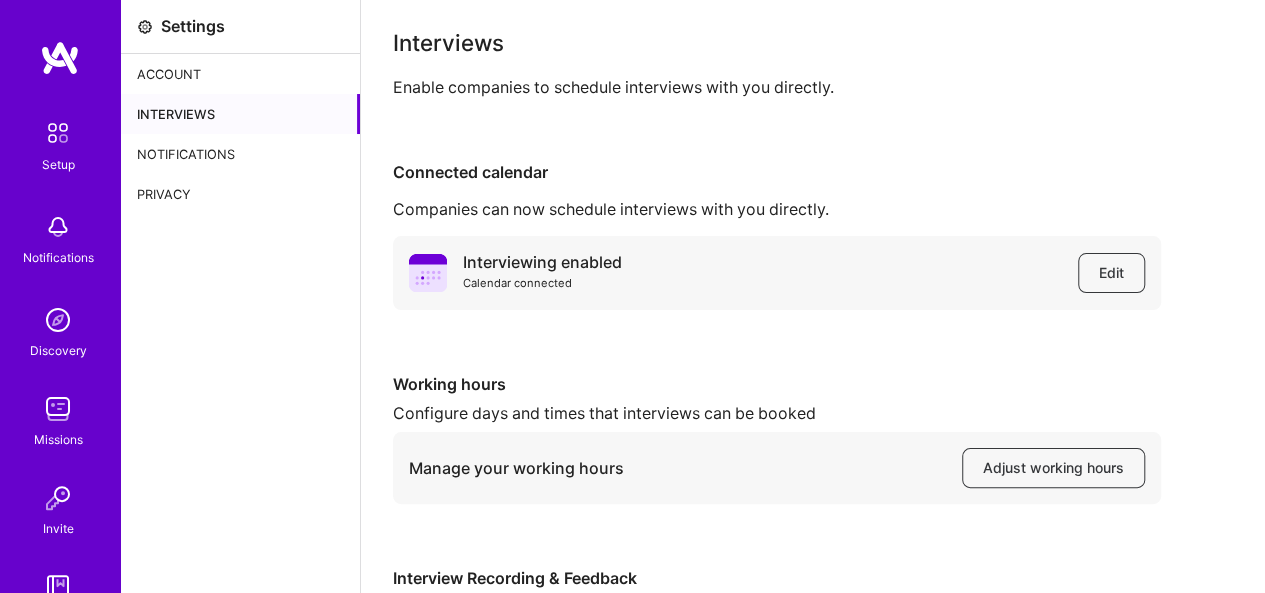 click on "Account" at bounding box center [240, 74] 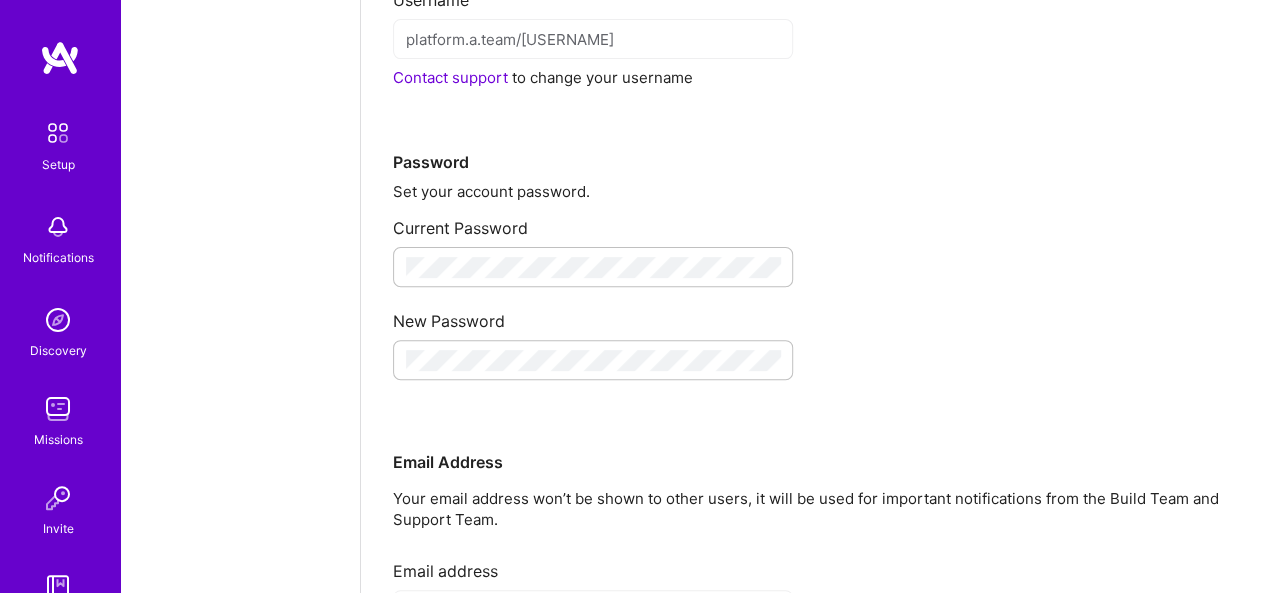 scroll, scrollTop: 0, scrollLeft: 0, axis: both 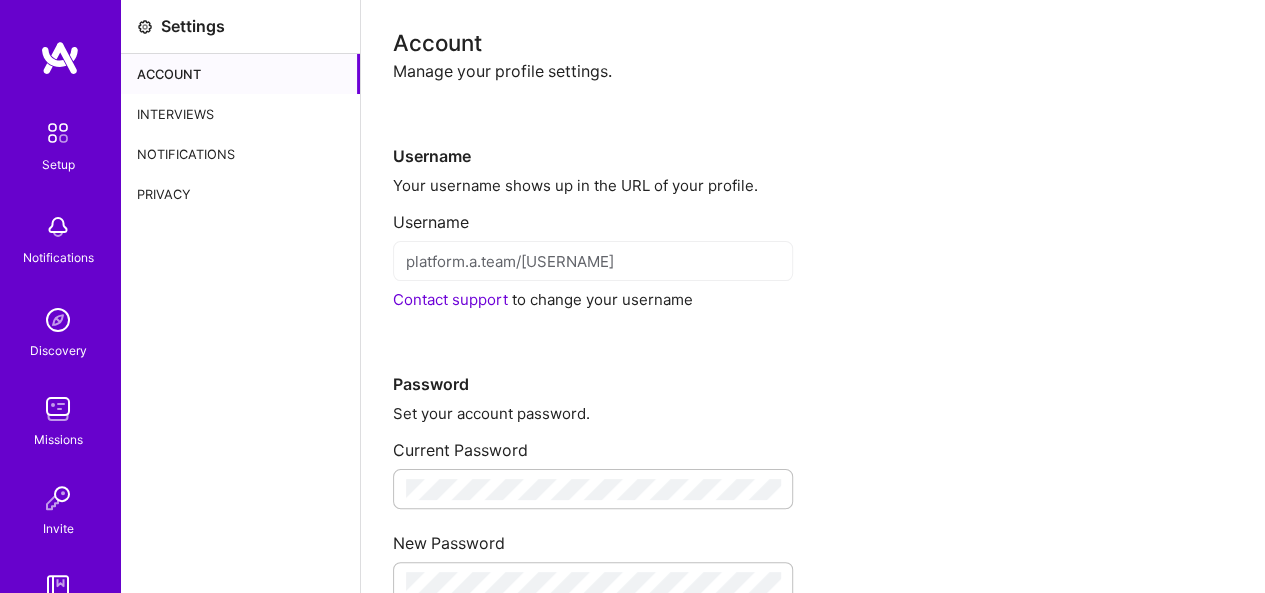 click on "Account" at bounding box center (240, 74) 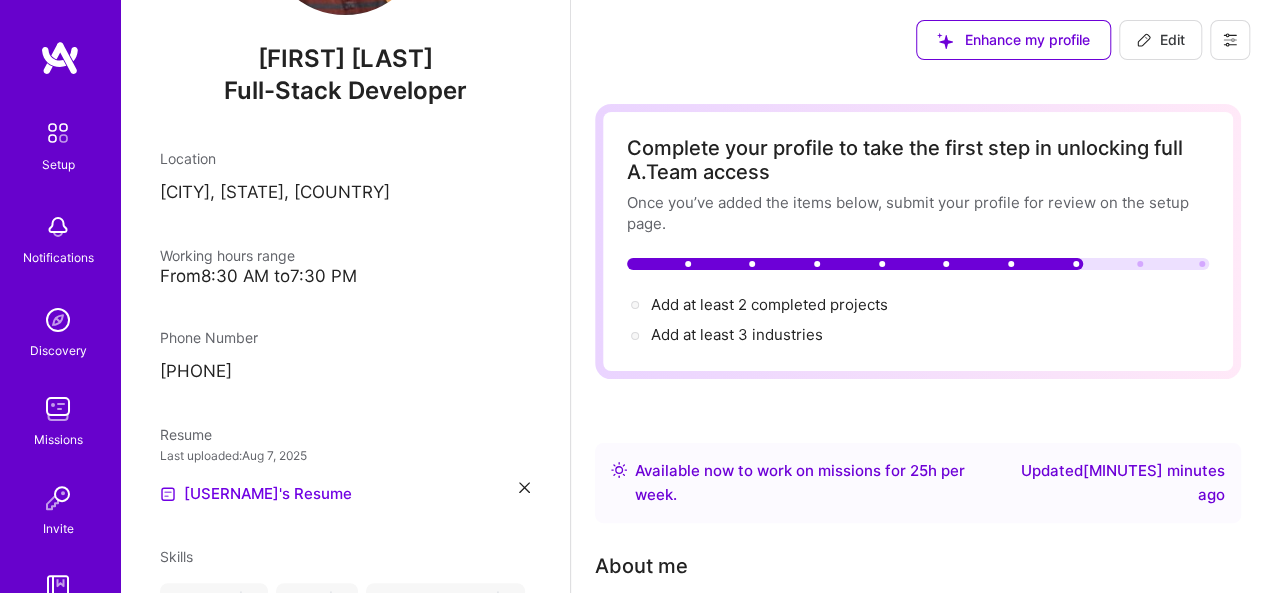 scroll, scrollTop: 266, scrollLeft: 0, axis: vertical 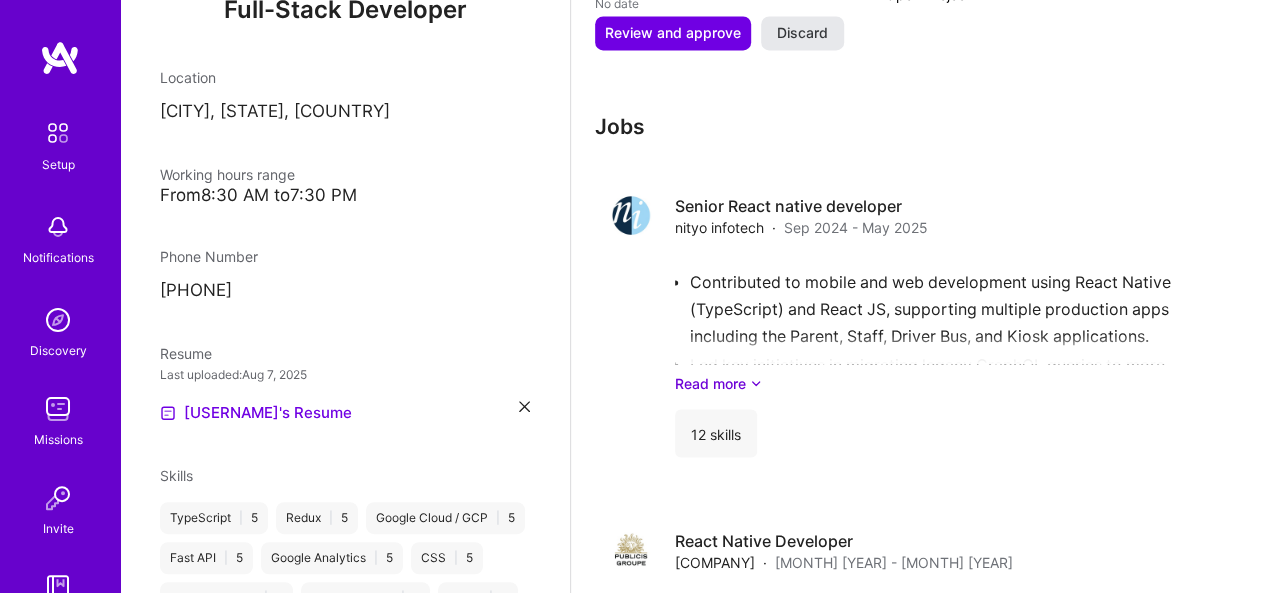 click on "Discard" at bounding box center [802, 33] 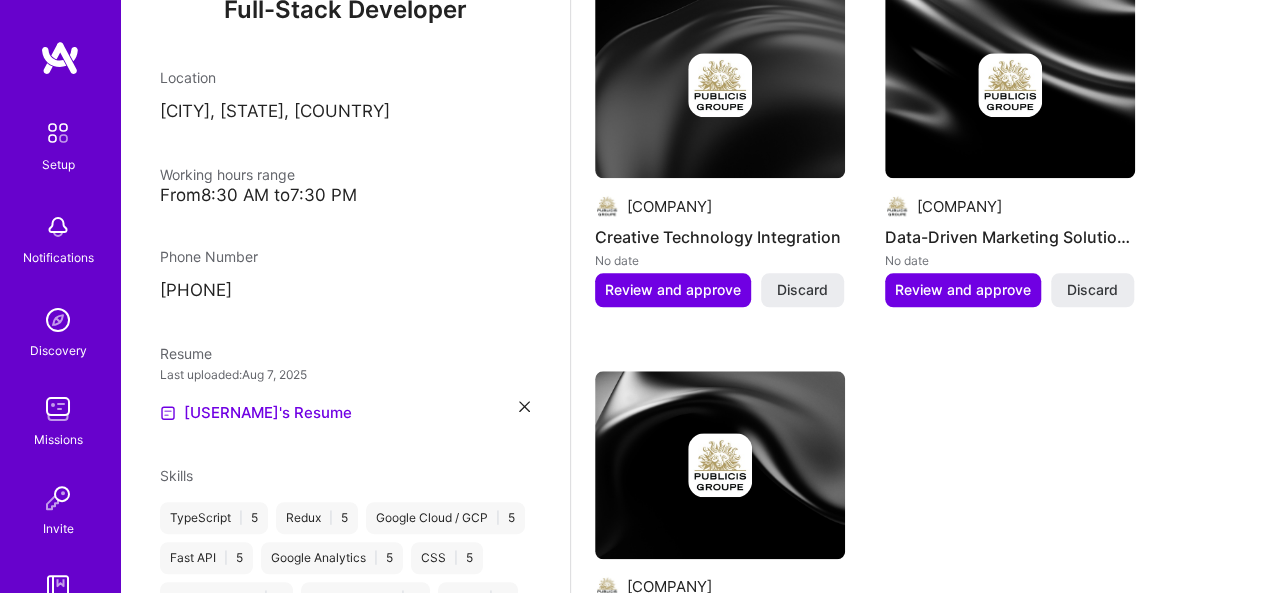 scroll, scrollTop: 816, scrollLeft: 0, axis: vertical 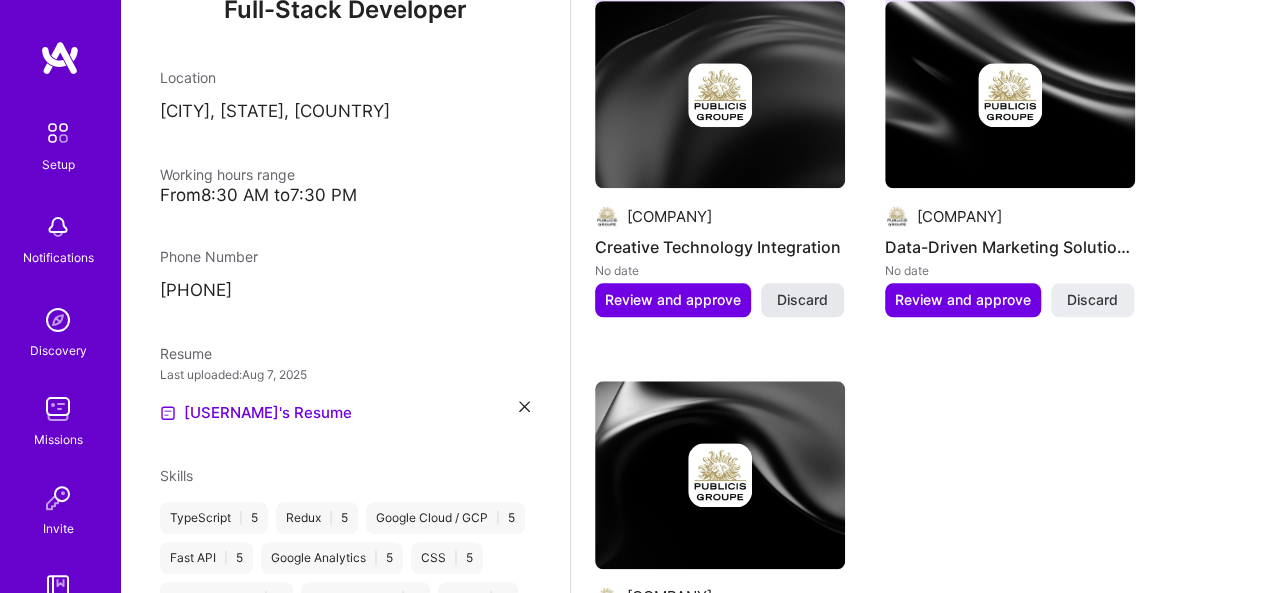 click on "Discard" at bounding box center [802, 300] 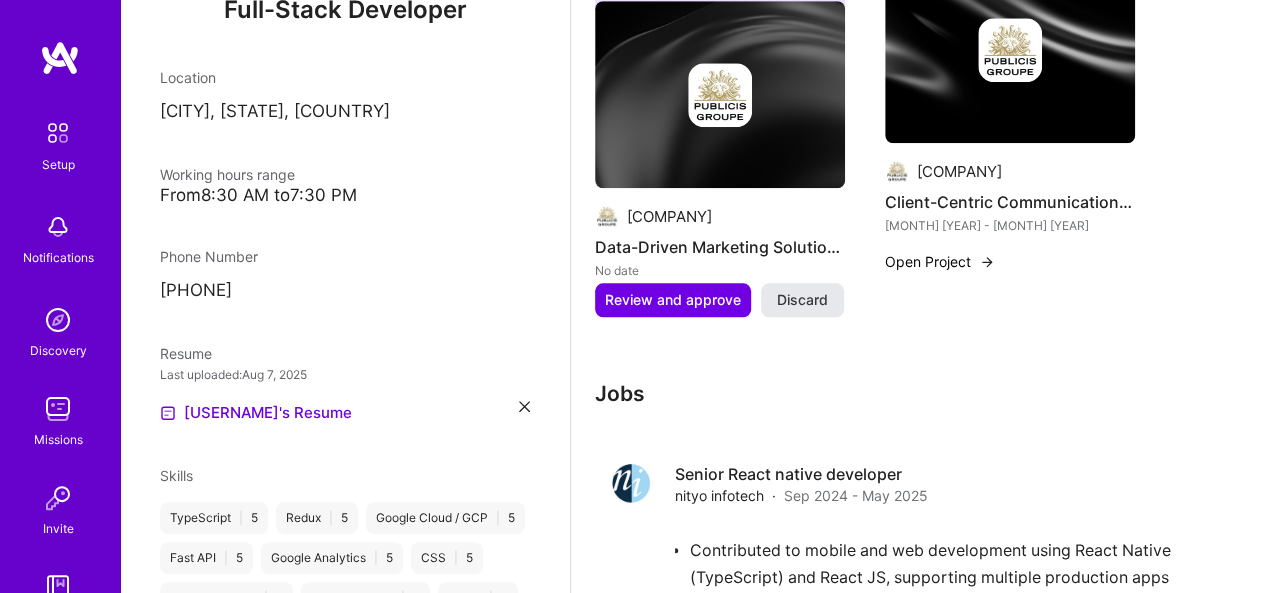 click on "Discard" at bounding box center [802, 300] 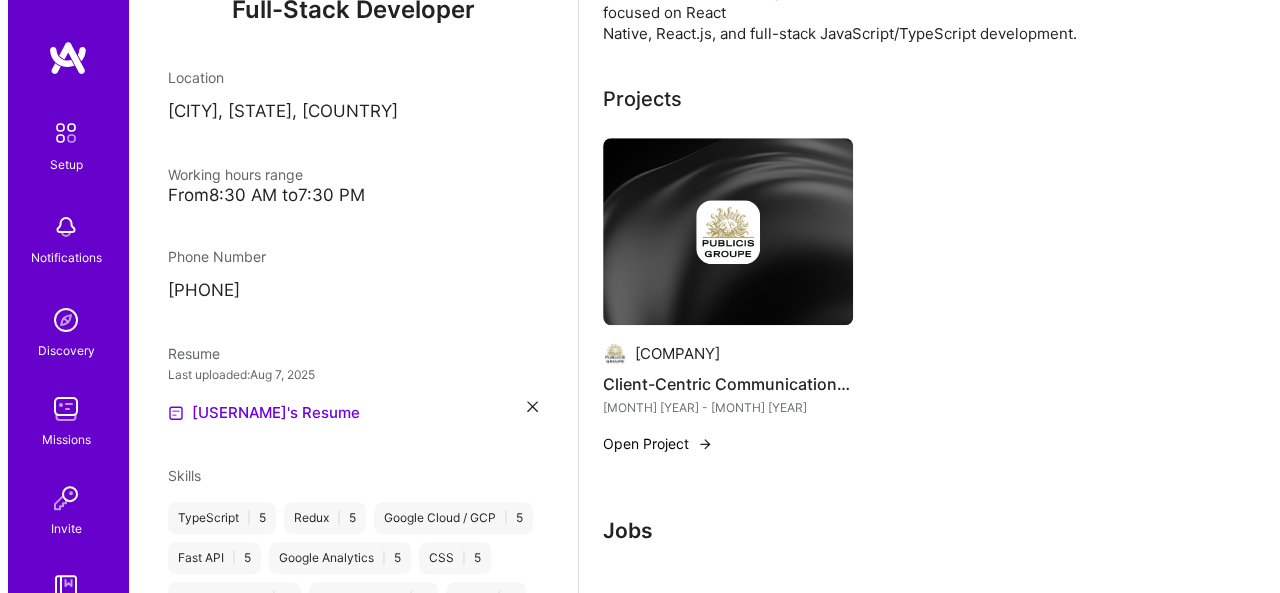 scroll, scrollTop: 666, scrollLeft: 0, axis: vertical 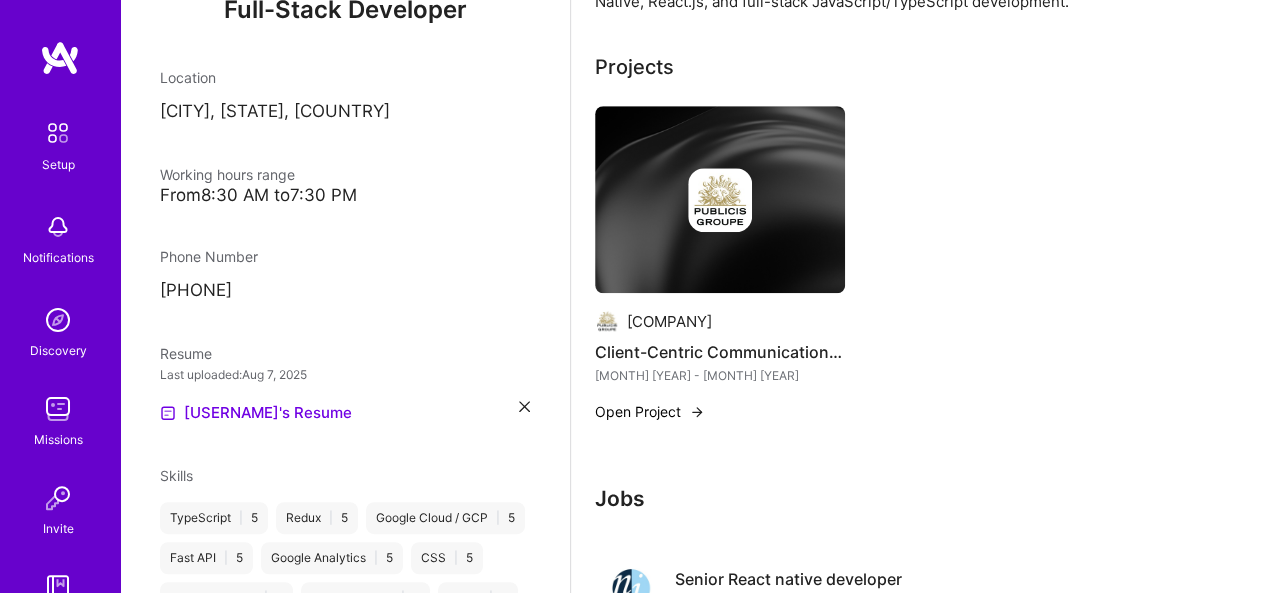 click at bounding box center [697, 412] 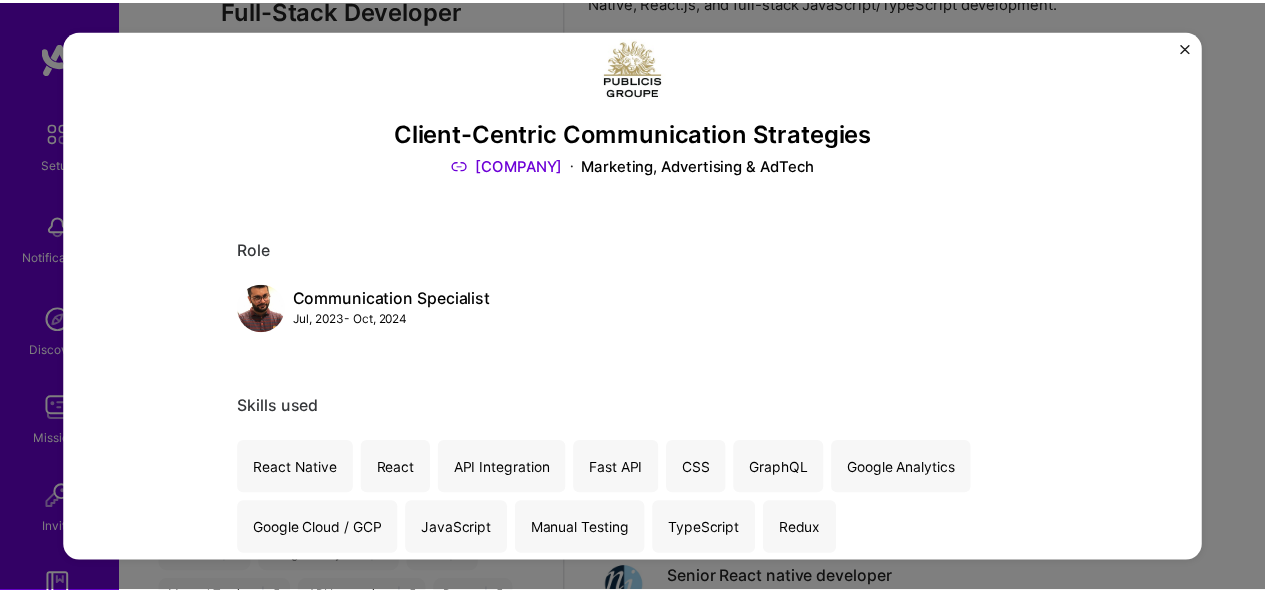 scroll, scrollTop: 0, scrollLeft: 0, axis: both 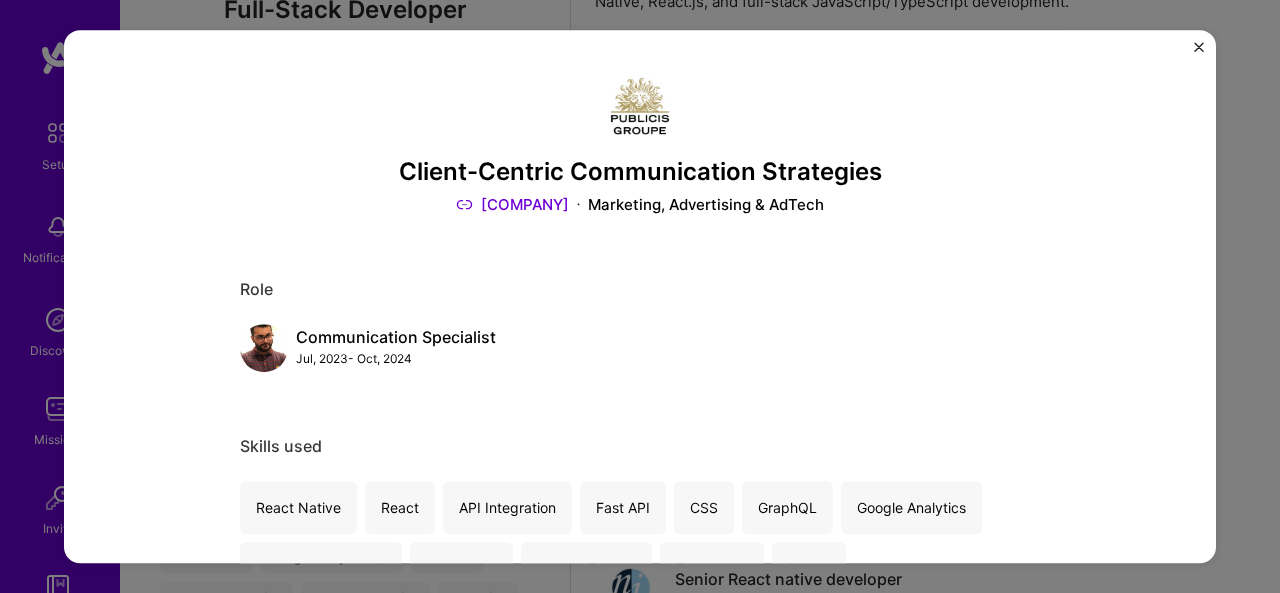 click on "Client-Centric Communication Strategies   [COMPANY] Marketing, Advertising & AdTech Role Communication Specialist [MONTH], [YEAR]  -   [MONTH] [YEAR] Skills used React Native React API Integration Fast API CSS GraphQL Google Analytics Google Cloud / GCP JavaScript Manual Testing TypeScript Redux Building Seamless Client Communication Models Designed and executed communication strategies that prioritize client needs and foster strong relationships. Utilized a client-centric approach to deliver personalized and effective communication solutions. Related job React Native Developer [COMPANY]  -   [MONTH], [YEAR] - [MONTH], [YEAR] Open Other projects from this builder [COMPANY] Client-Client Communication Strategies [MONTH] [YEAR] - [MONTH] [YEAR] Open Project   Currently viewing" at bounding box center (640, 297) 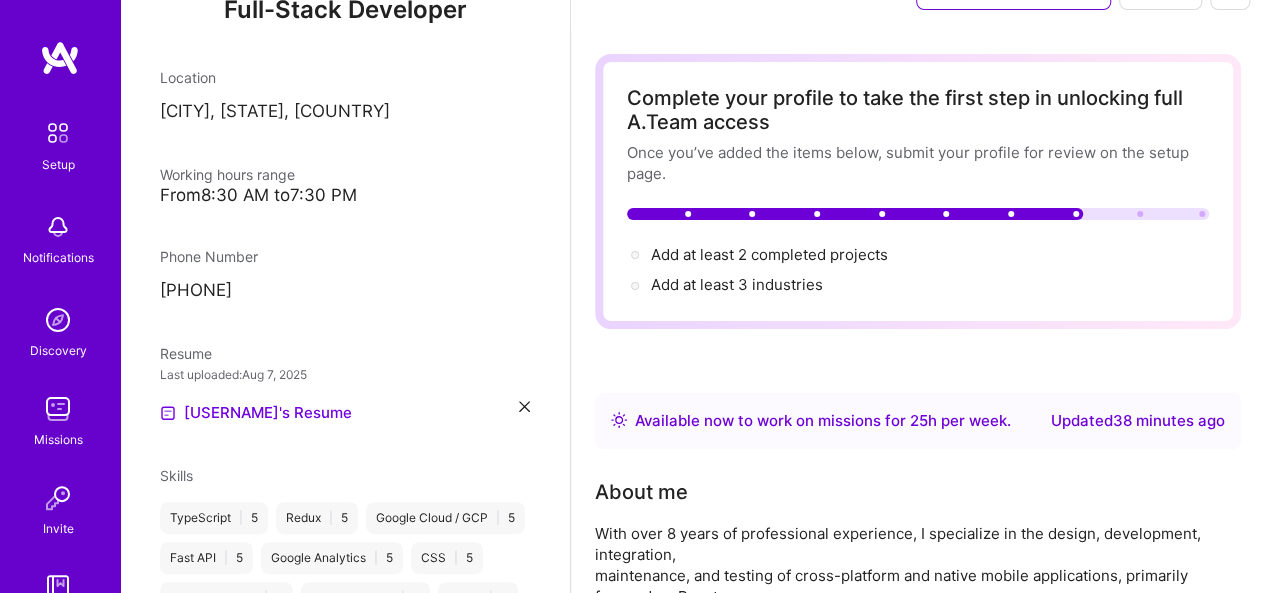 scroll, scrollTop: 0, scrollLeft: 0, axis: both 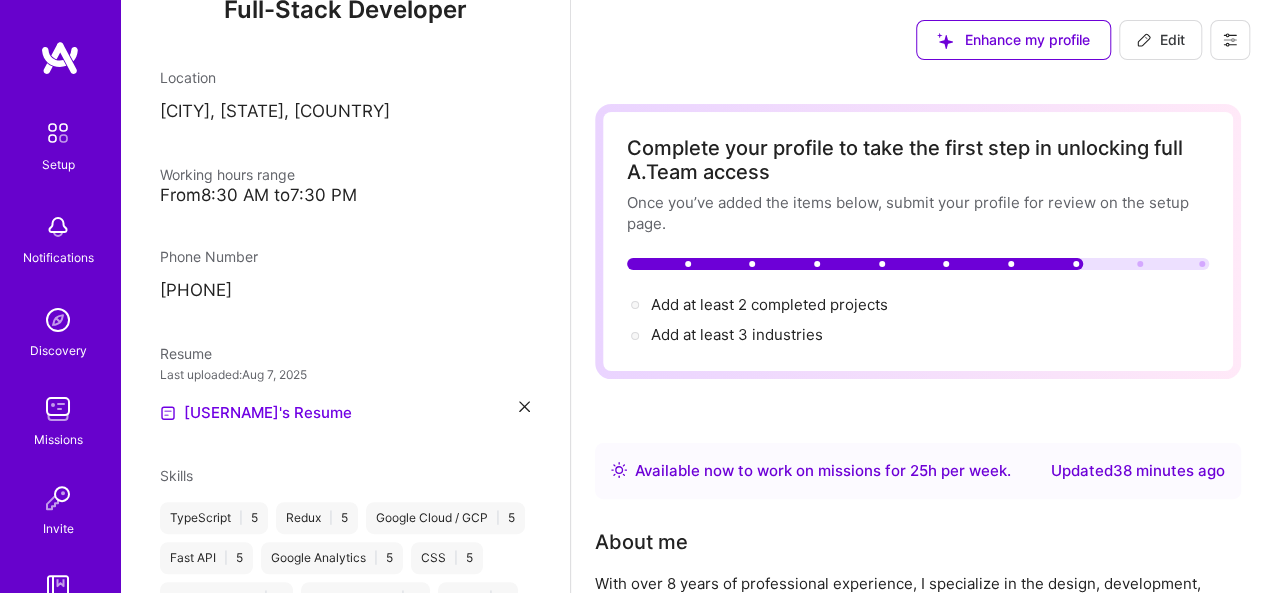 click 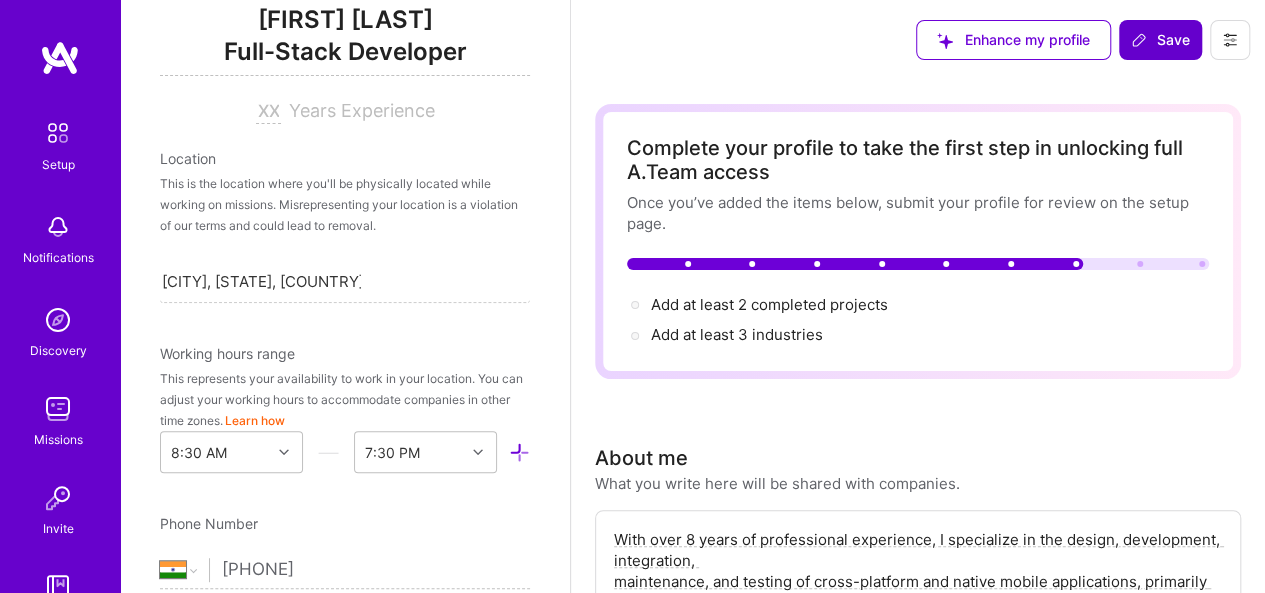 scroll, scrollTop: 870, scrollLeft: 0, axis: vertical 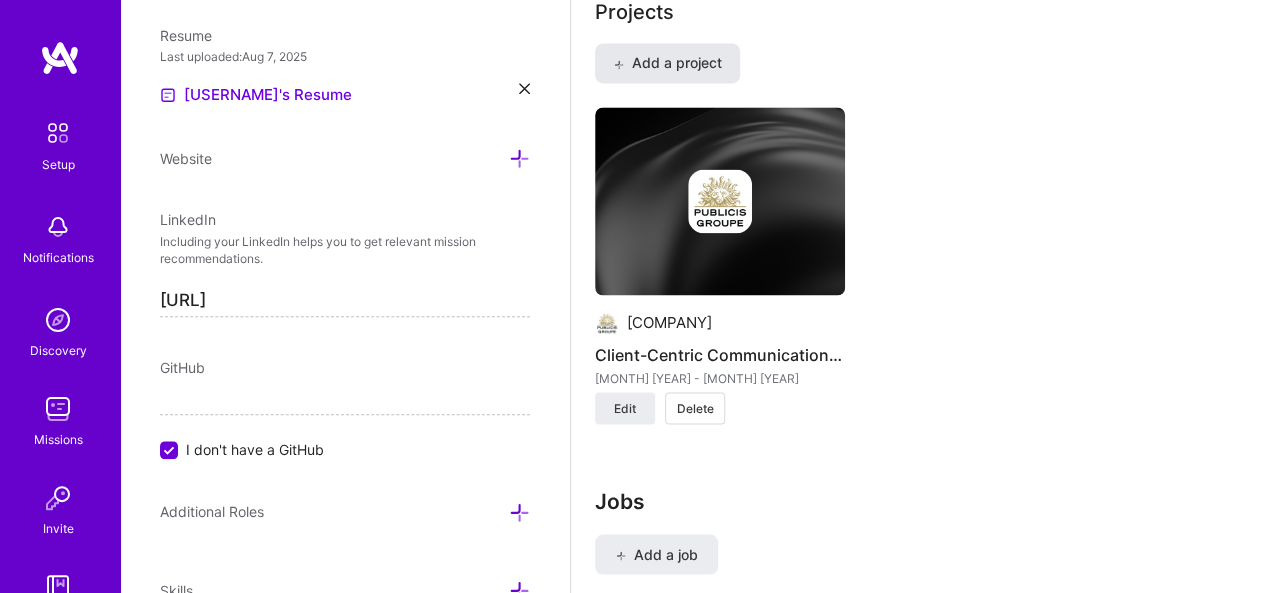 click on "Add a project" at bounding box center (667, 63) 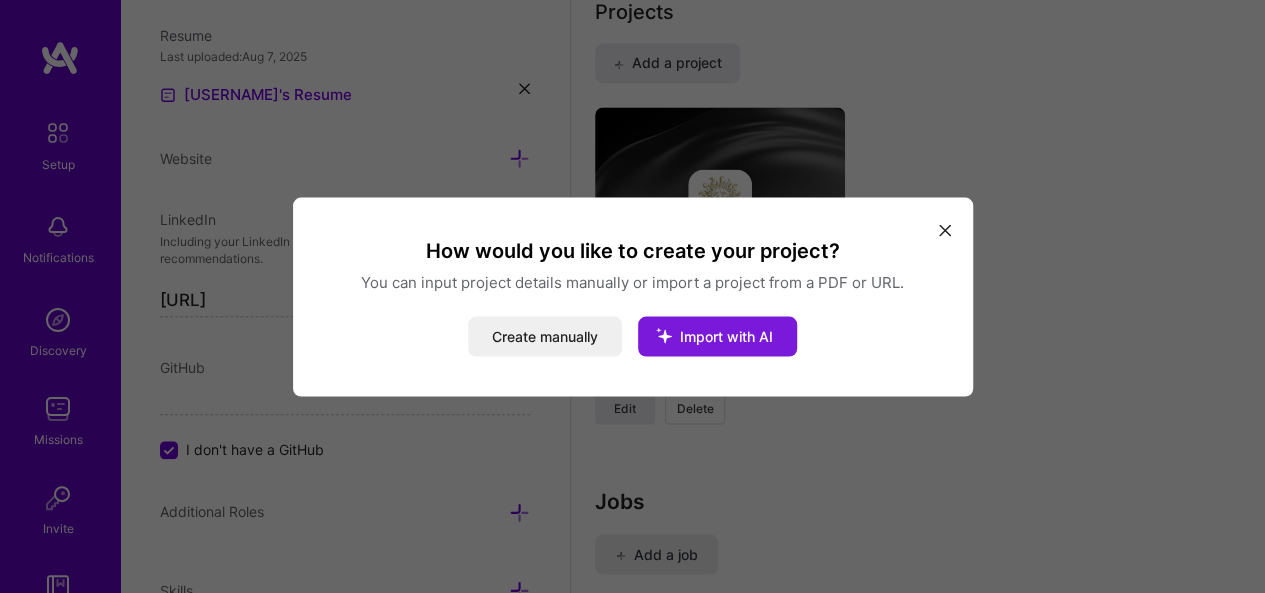 click on "Import with AI" at bounding box center (717, 336) 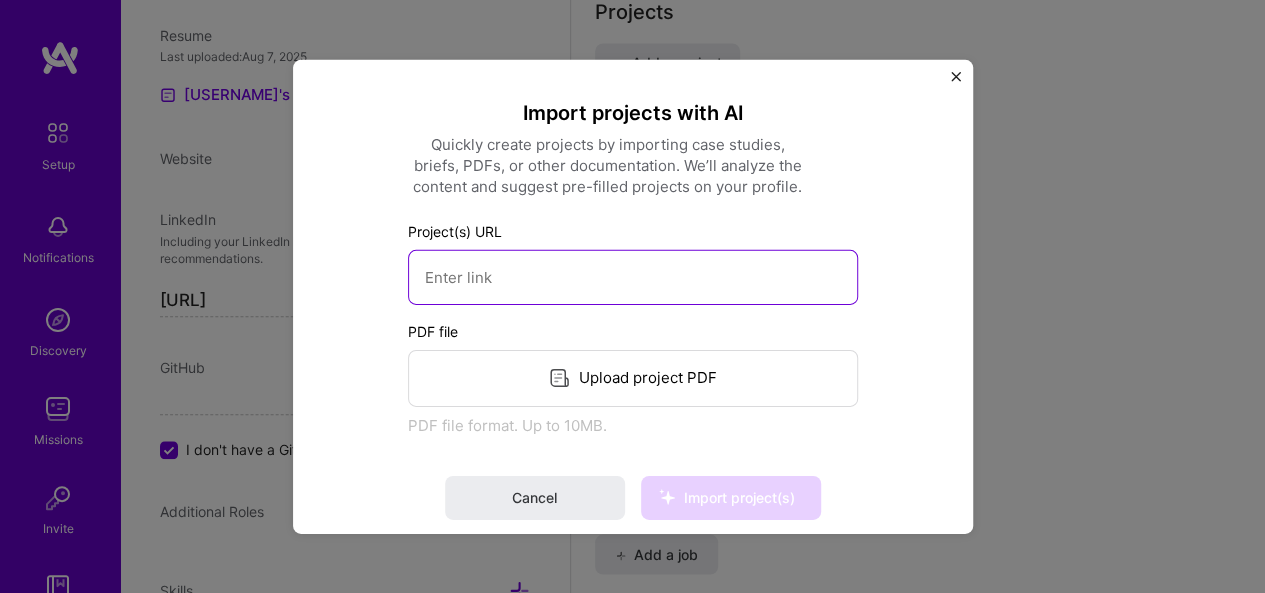 click at bounding box center [633, 276] 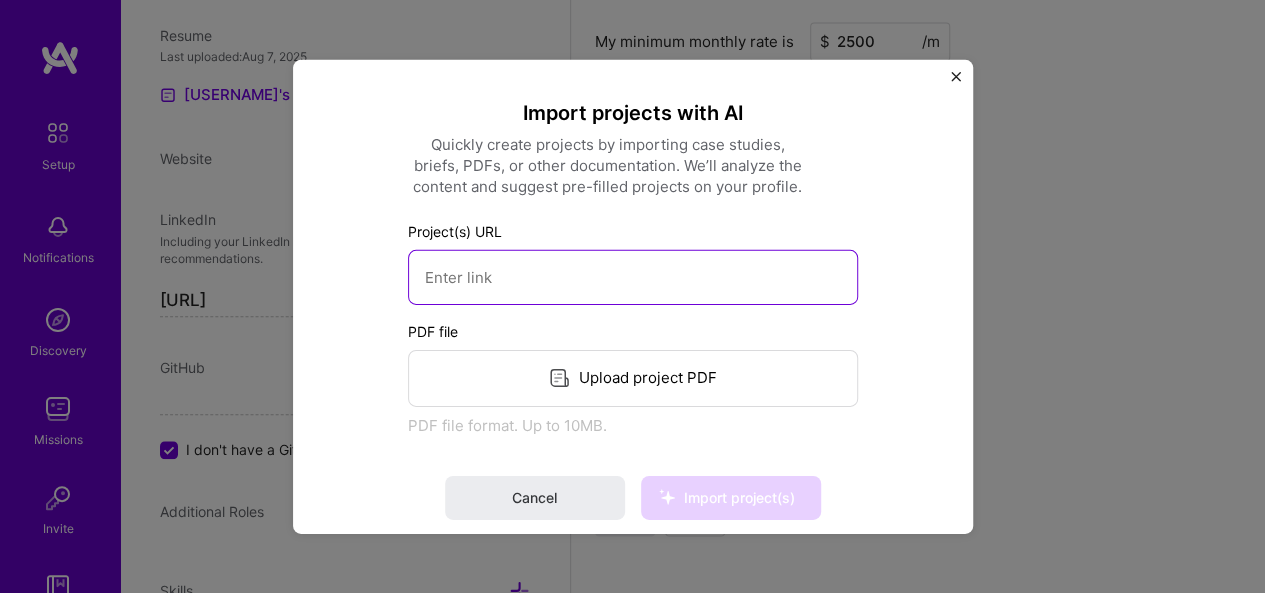 scroll, scrollTop: 1450, scrollLeft: 0, axis: vertical 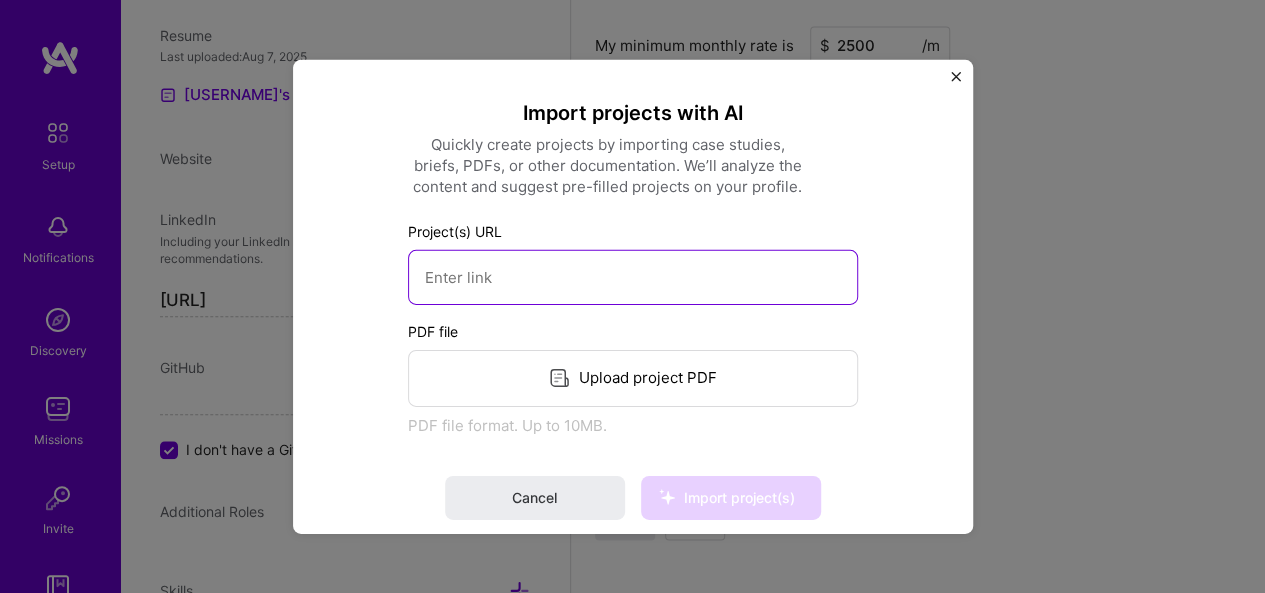 click at bounding box center [633, 276] 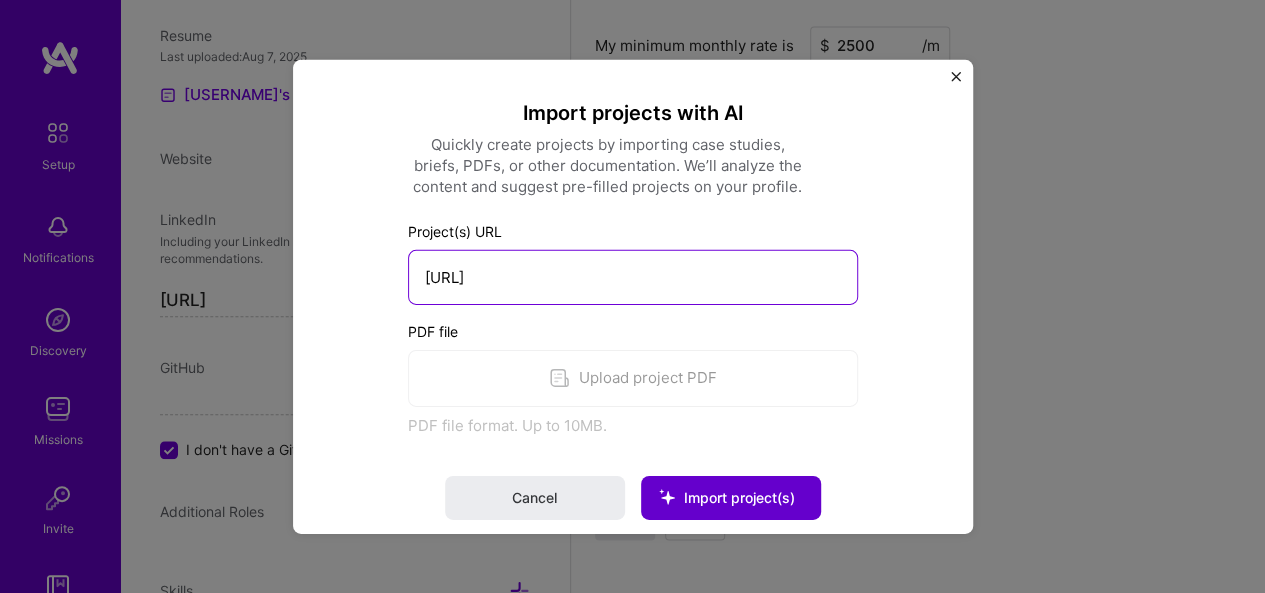 type on "https://www.fairprice.com.sg/" 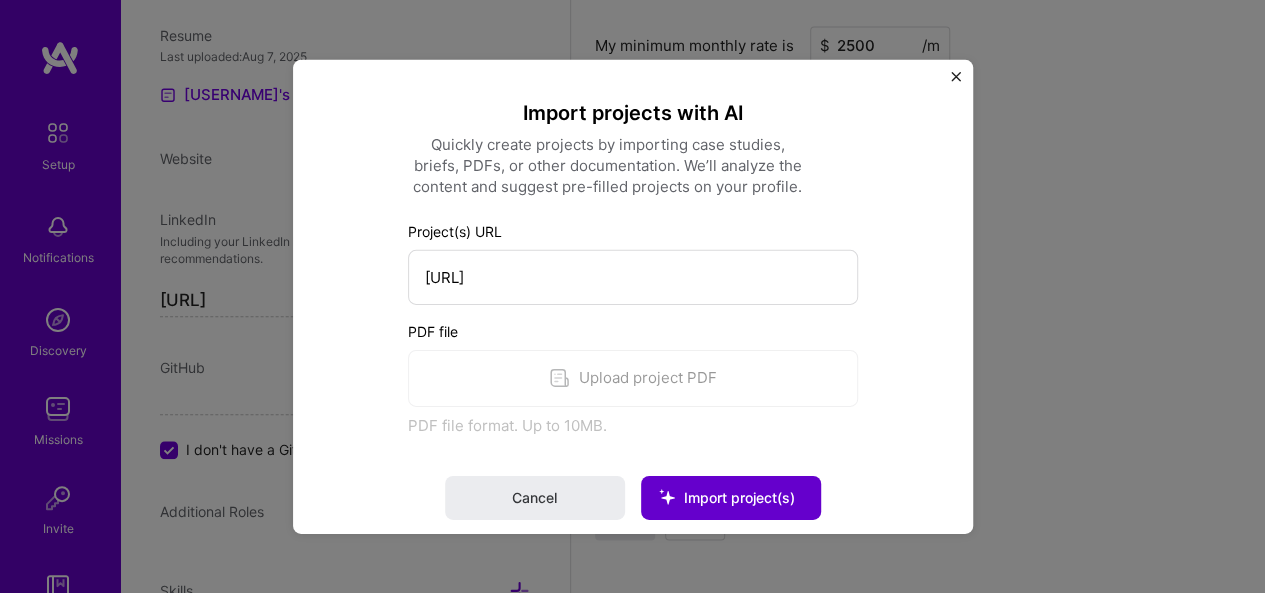 click on "Import project(s)" at bounding box center (731, 497) 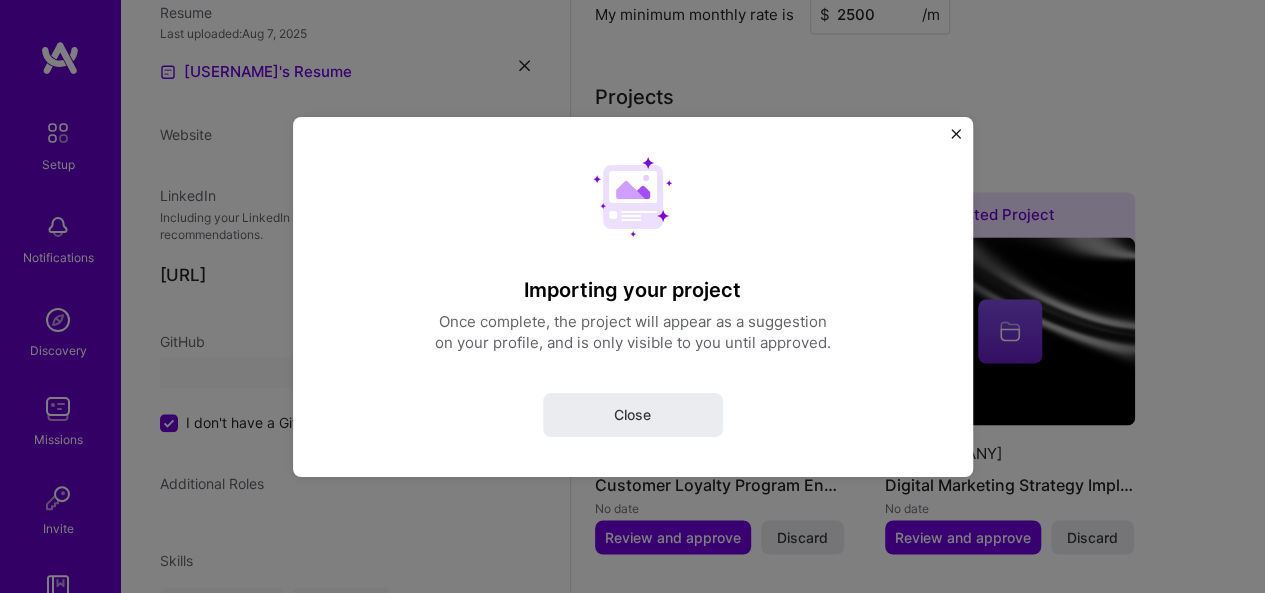 select on "IN" 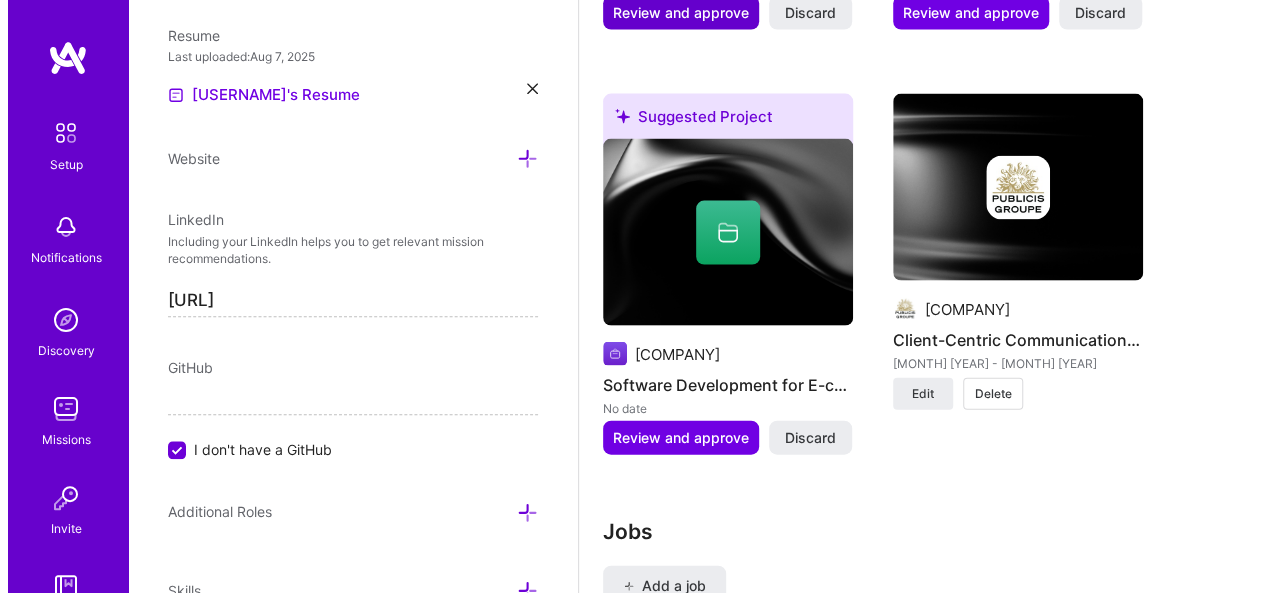 scroll, scrollTop: 2025, scrollLeft: 0, axis: vertical 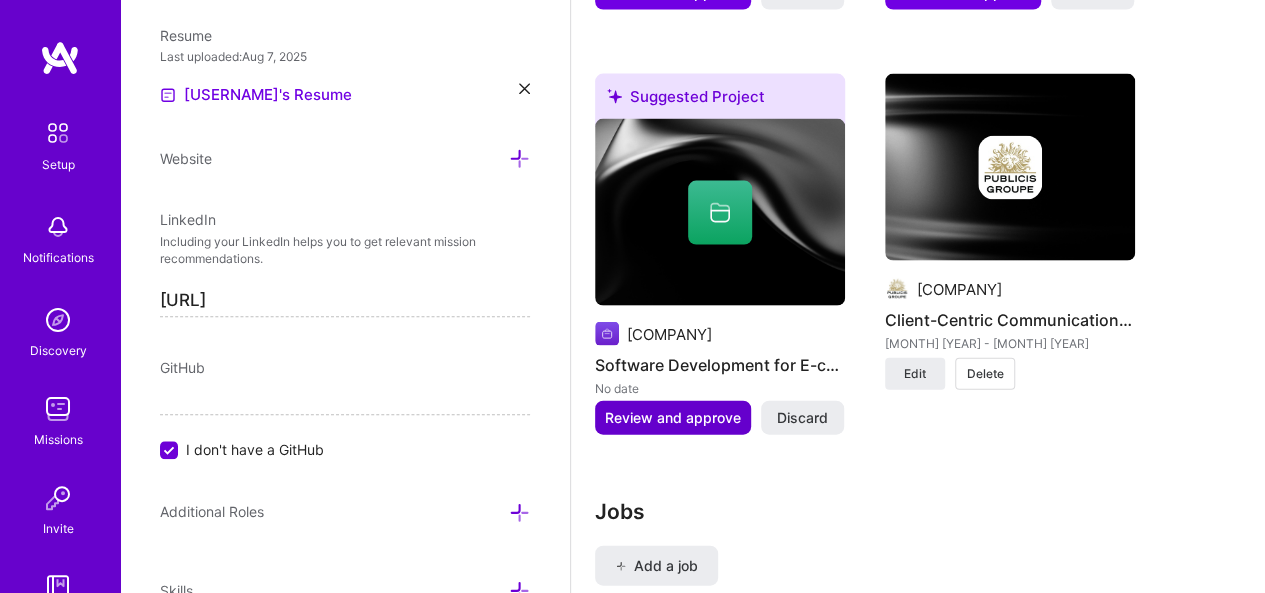 click on "Review and approve" at bounding box center [673, 418] 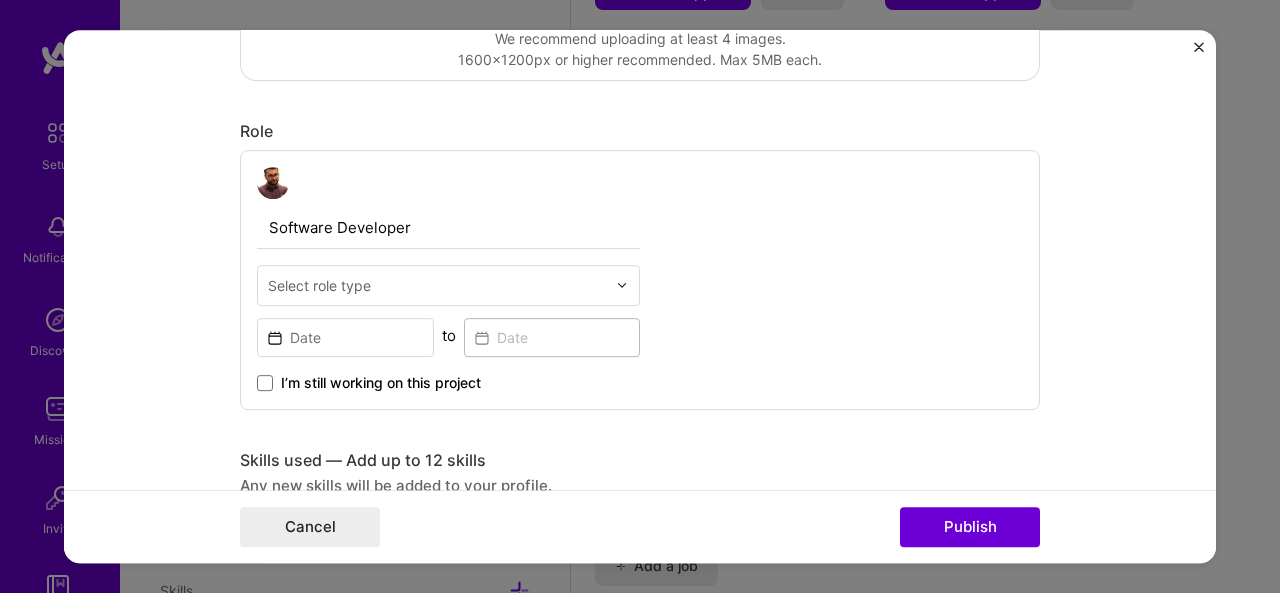 scroll, scrollTop: 600, scrollLeft: 0, axis: vertical 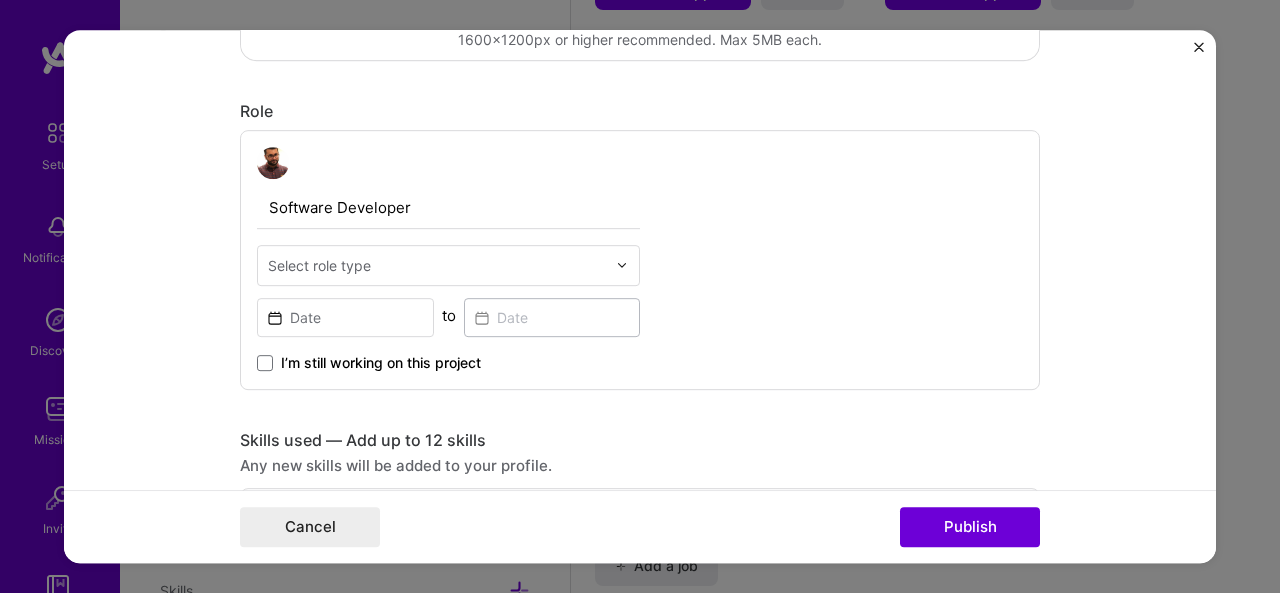 click at bounding box center [437, 265] 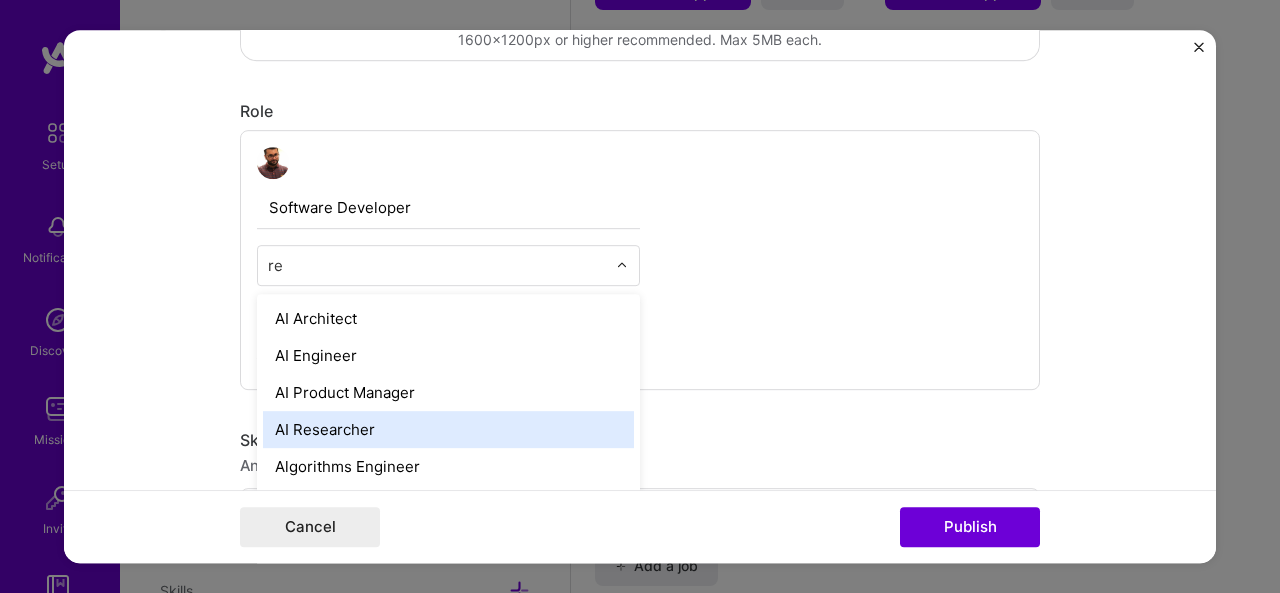 type on "r" 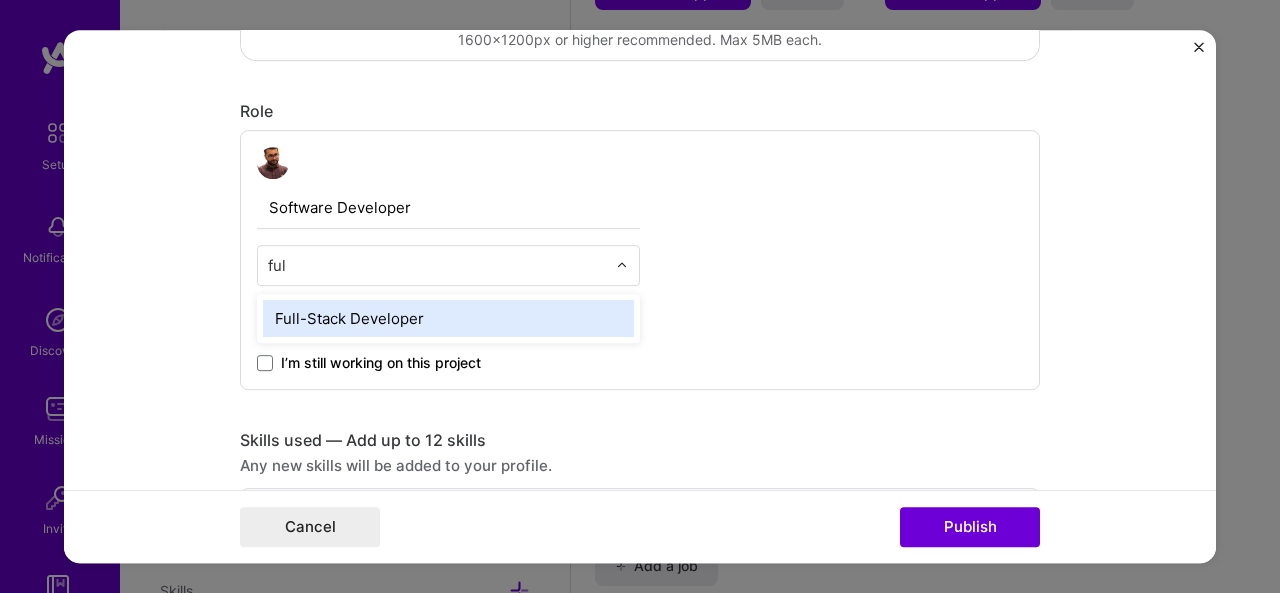 type on "full" 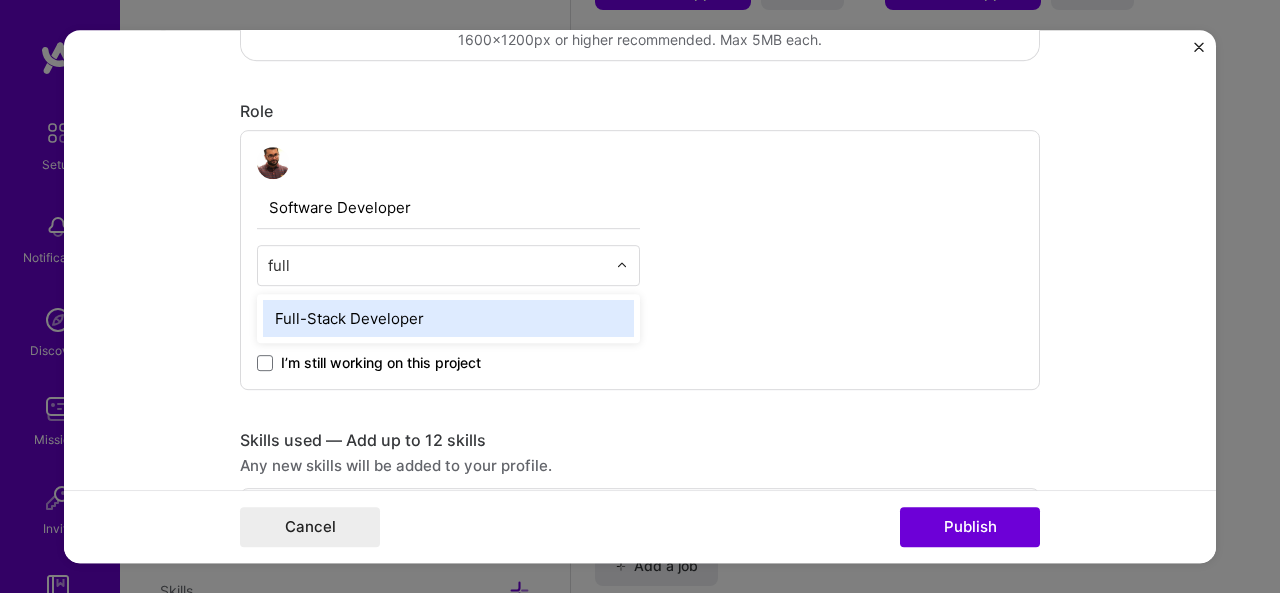 type 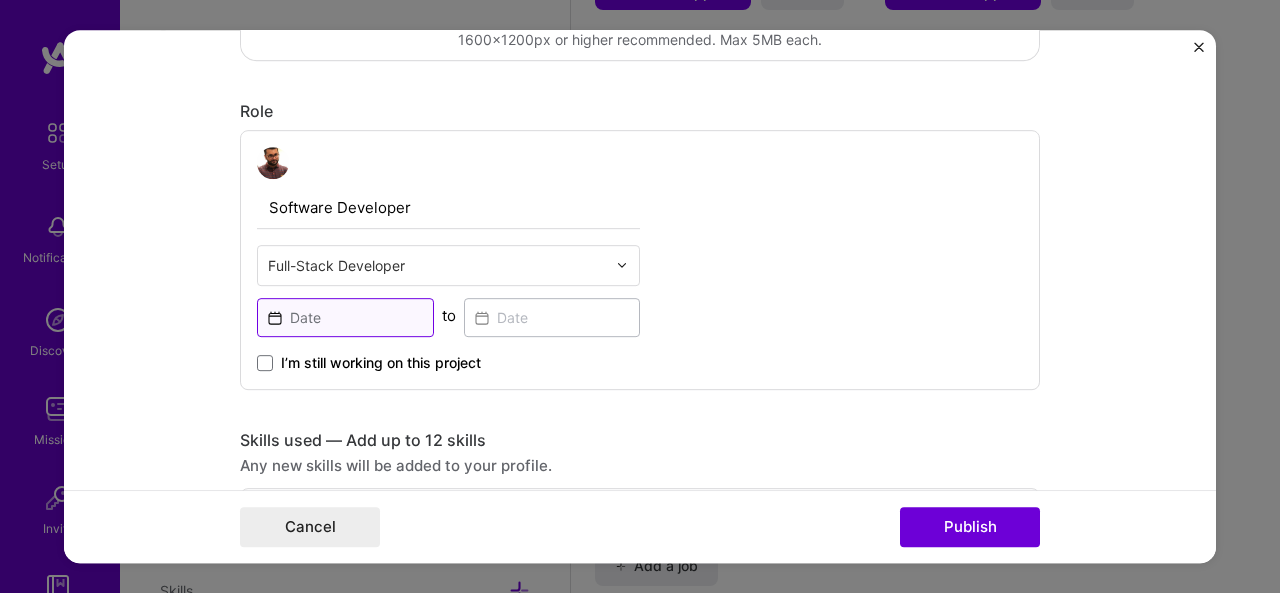 click at bounding box center [345, 317] 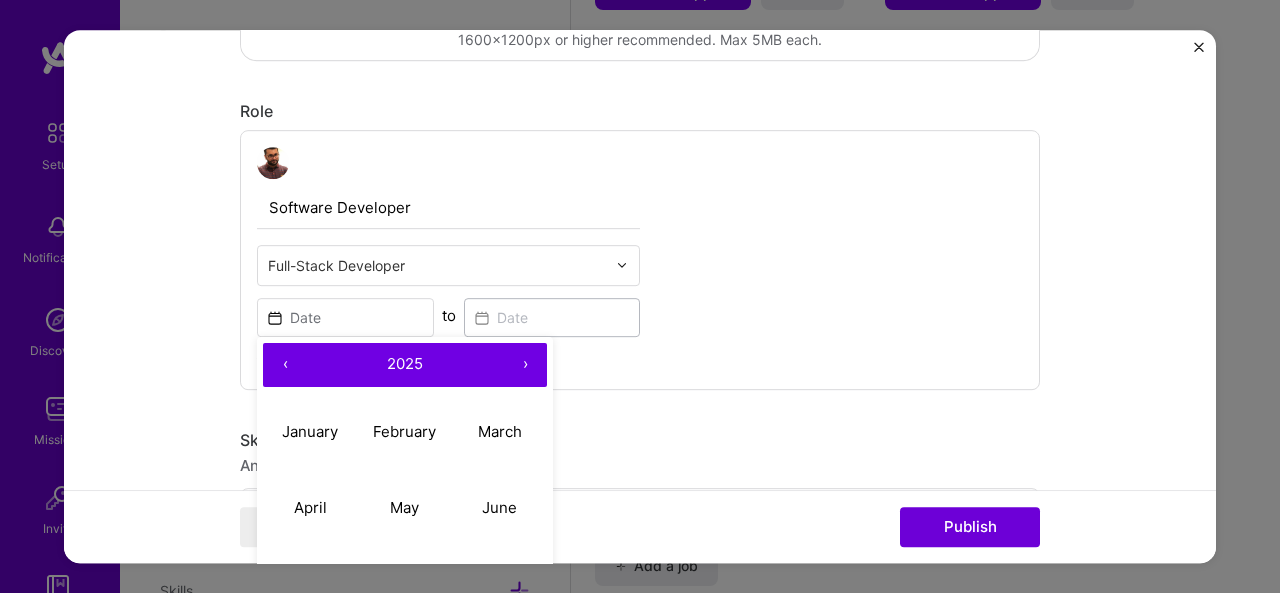click on "‹" at bounding box center (285, 365) 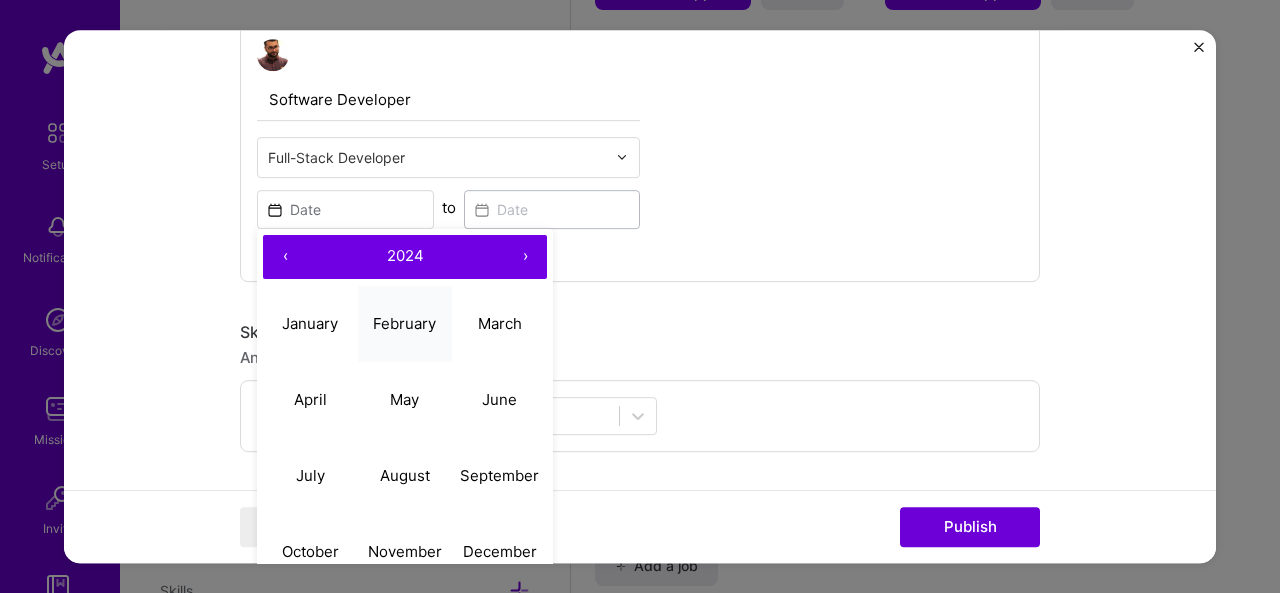 scroll, scrollTop: 783, scrollLeft: 0, axis: vertical 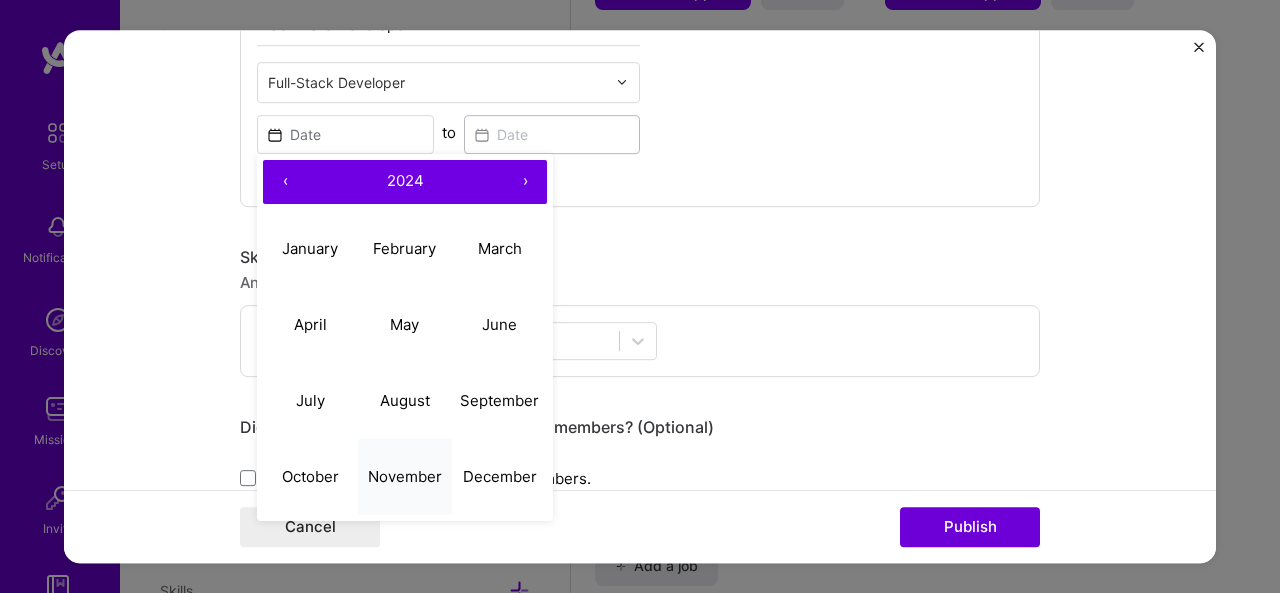 click on "November" at bounding box center [405, 476] 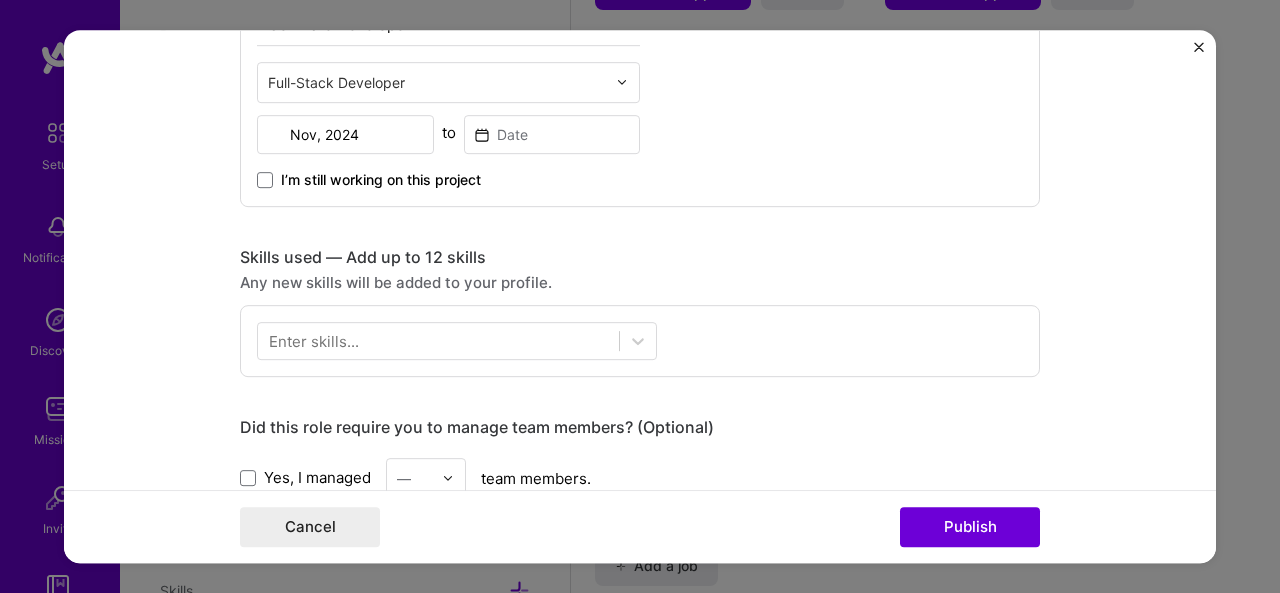 click on "I’m still working on this project" at bounding box center (381, 180) 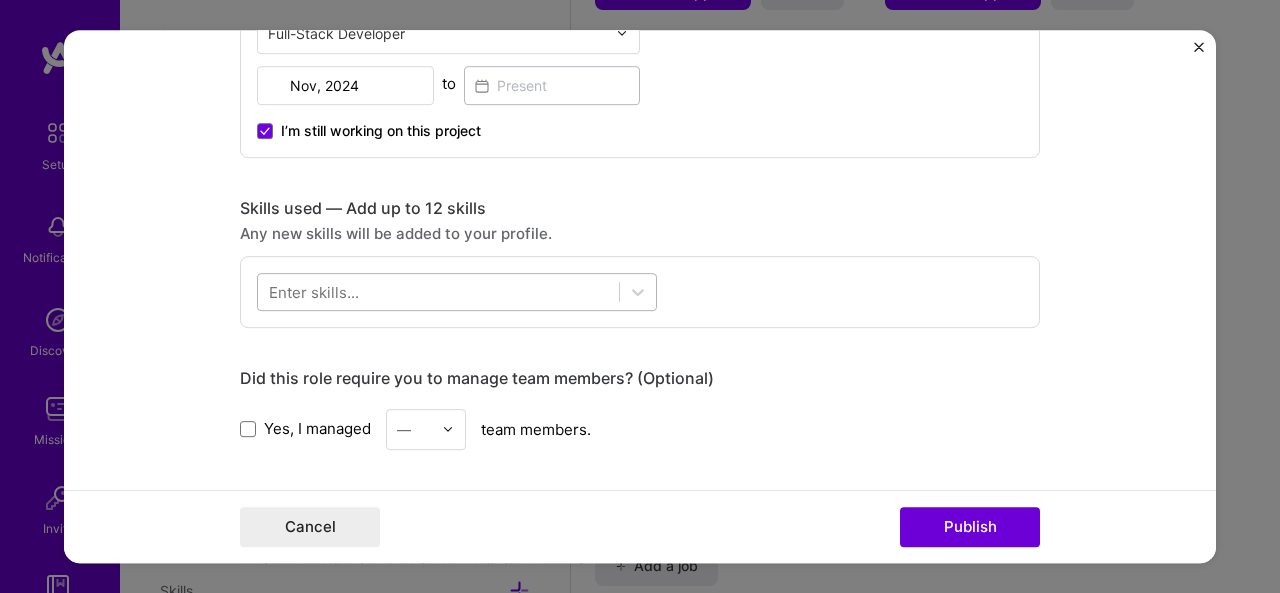 scroll, scrollTop: 833, scrollLeft: 0, axis: vertical 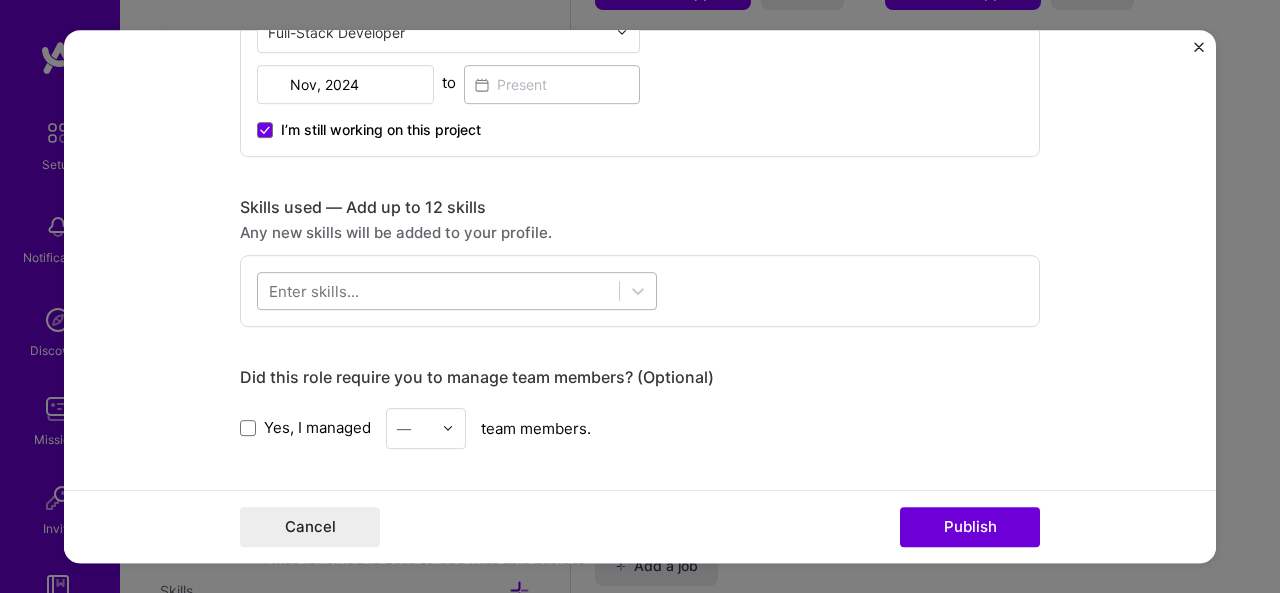 click at bounding box center (438, 290) 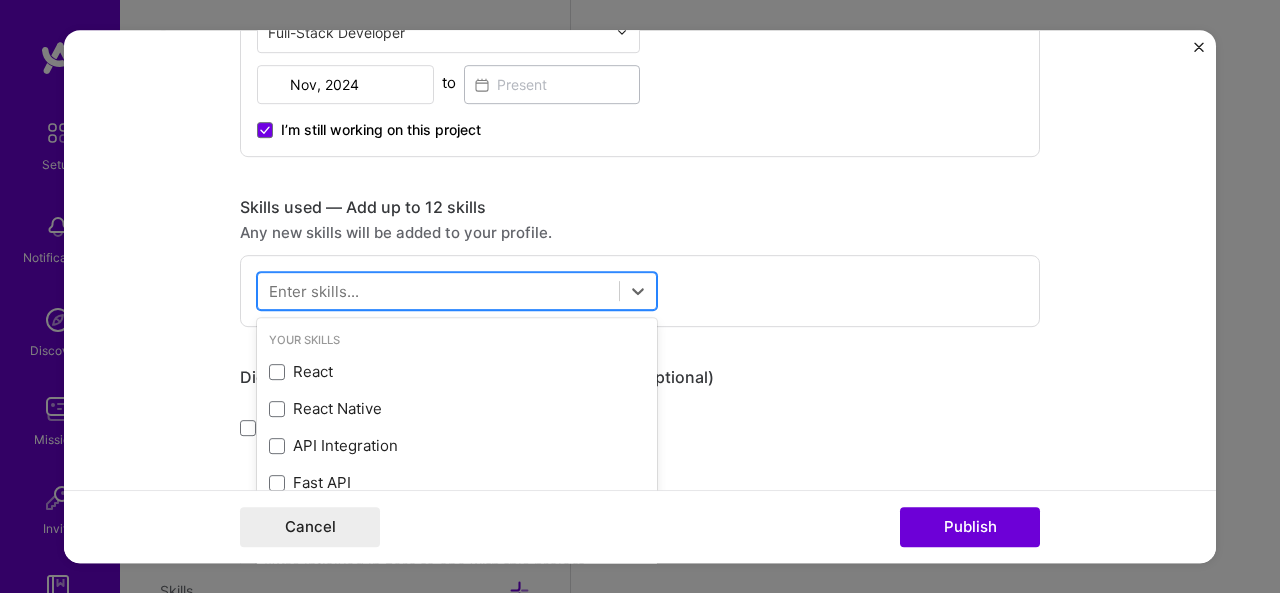 scroll, scrollTop: 2055, scrollLeft: 0, axis: vertical 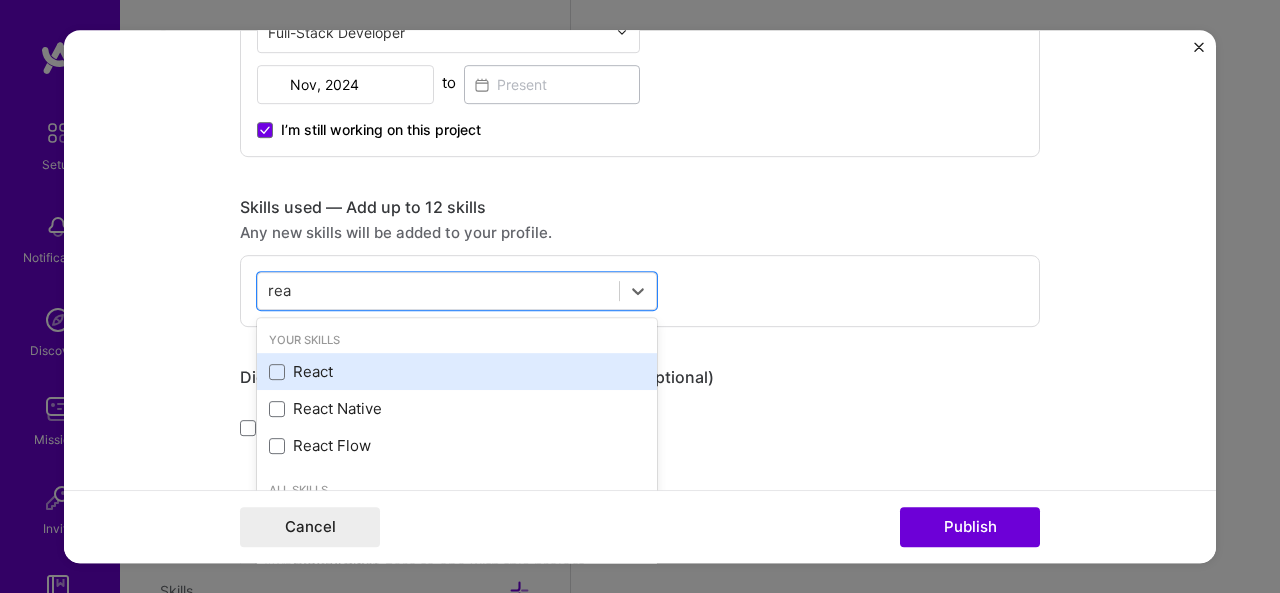 click on "React" at bounding box center [457, 371] 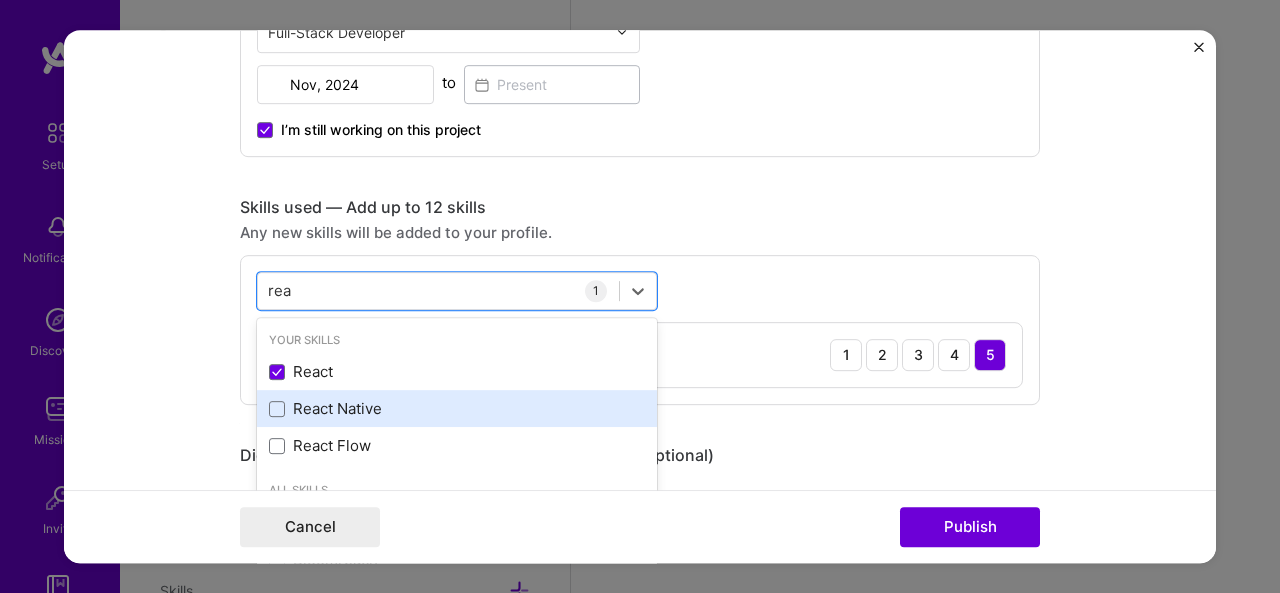 click on "React Native" at bounding box center [457, 408] 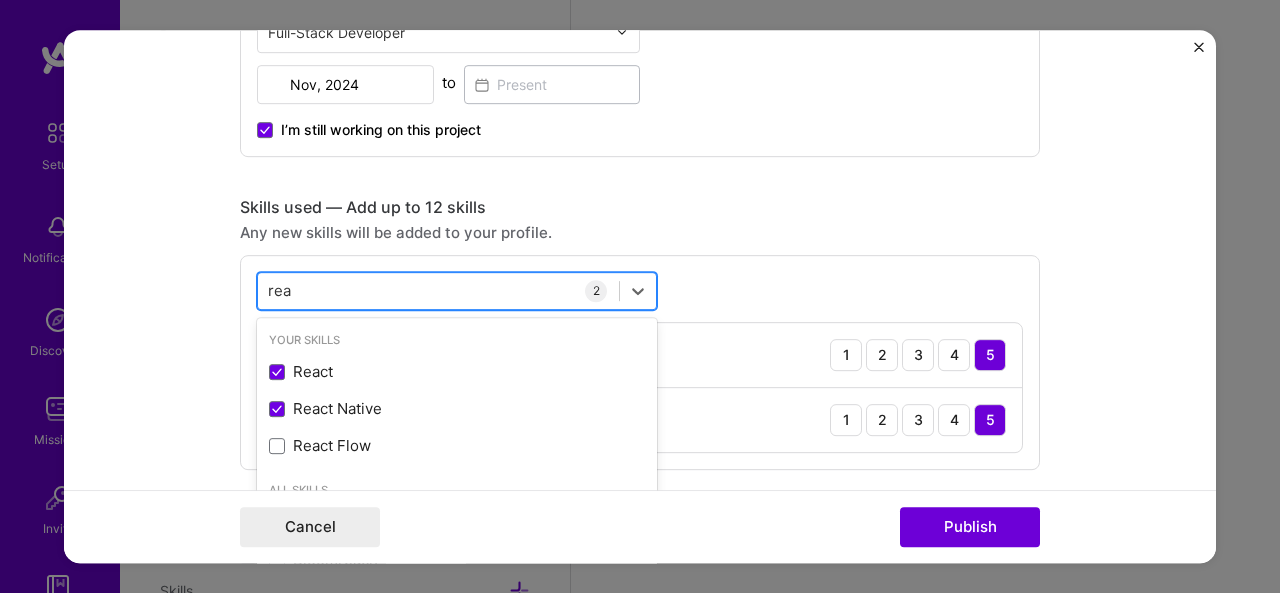 click on "rea rea" at bounding box center (457, 291) 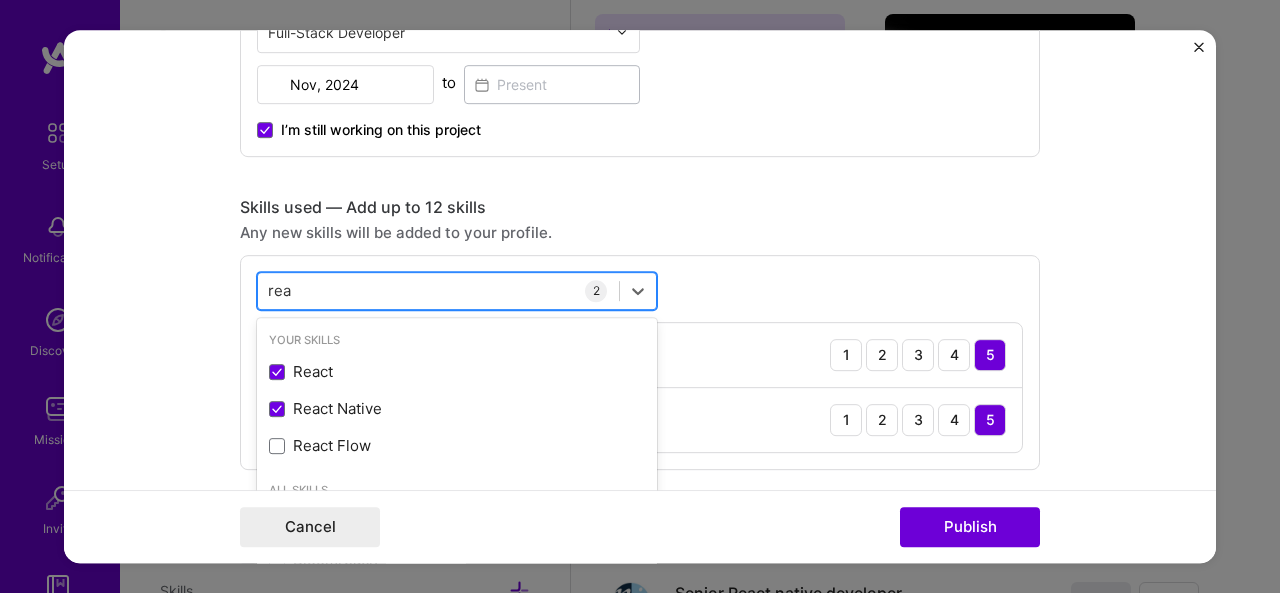 click on "rea rea" at bounding box center (457, 291) 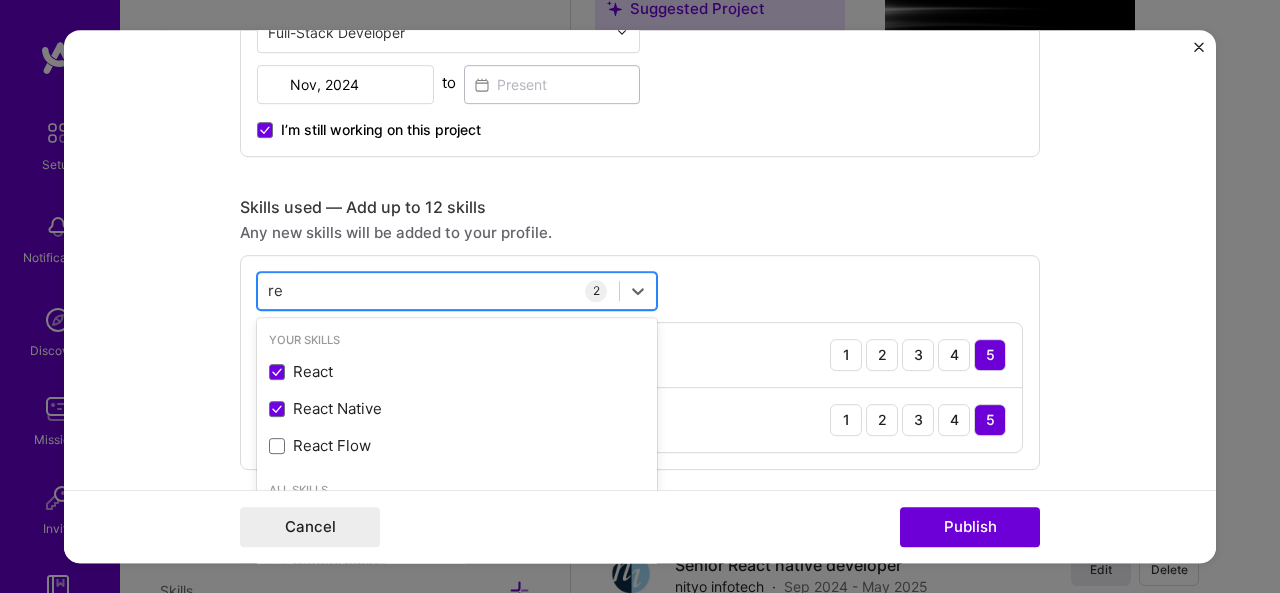 type on "r" 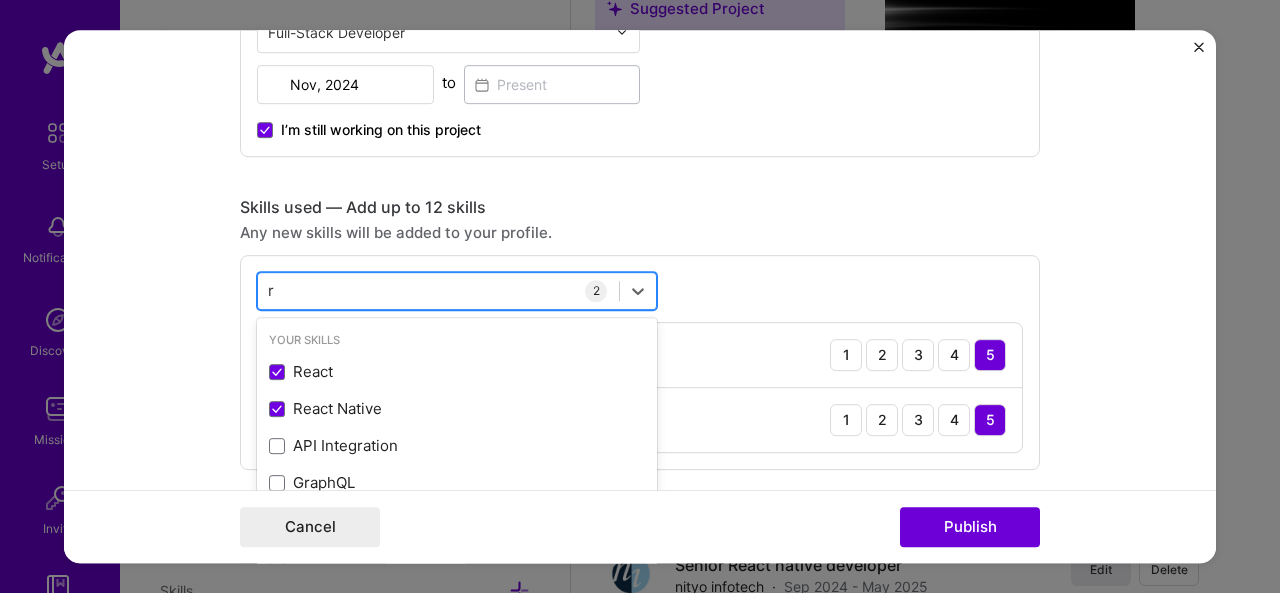 scroll, scrollTop: 2115, scrollLeft: 0, axis: vertical 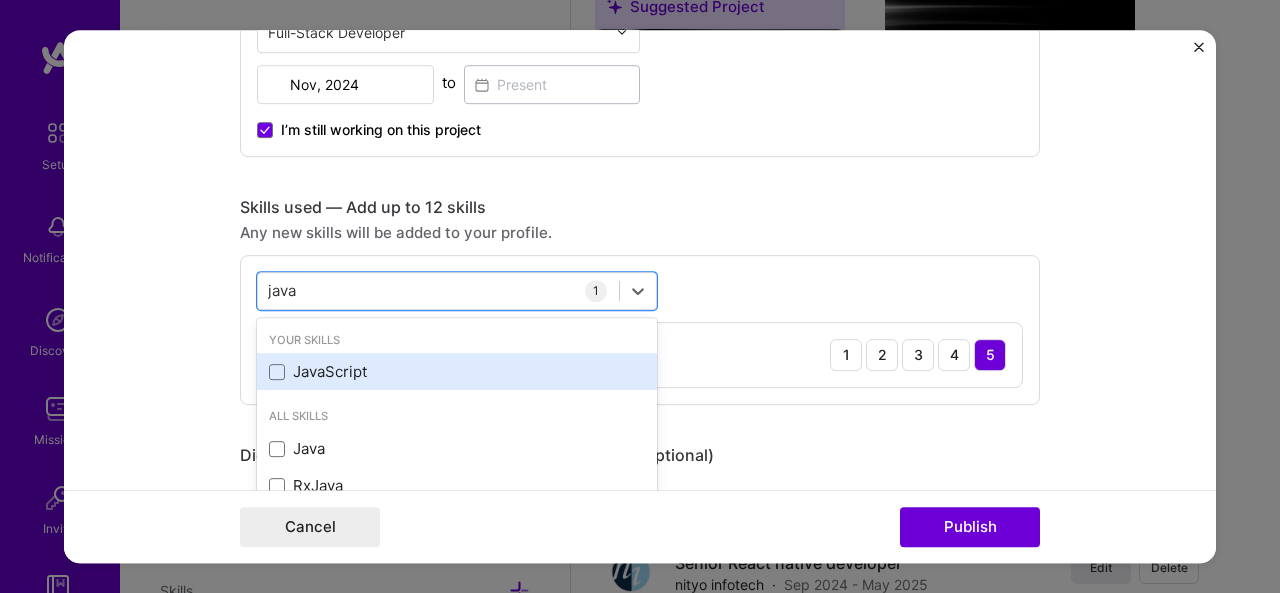 click on "JavaScript" at bounding box center [457, 371] 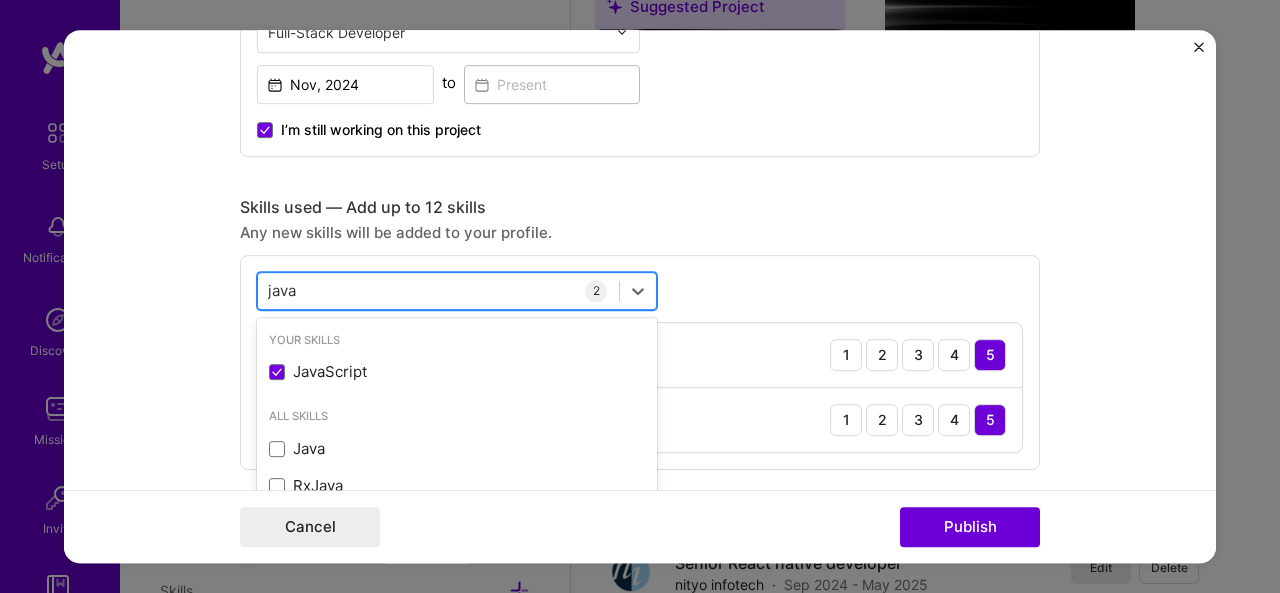 drag, startPoint x: 372, startPoint y: 307, endPoint x: 386, endPoint y: 293, distance: 19.79899 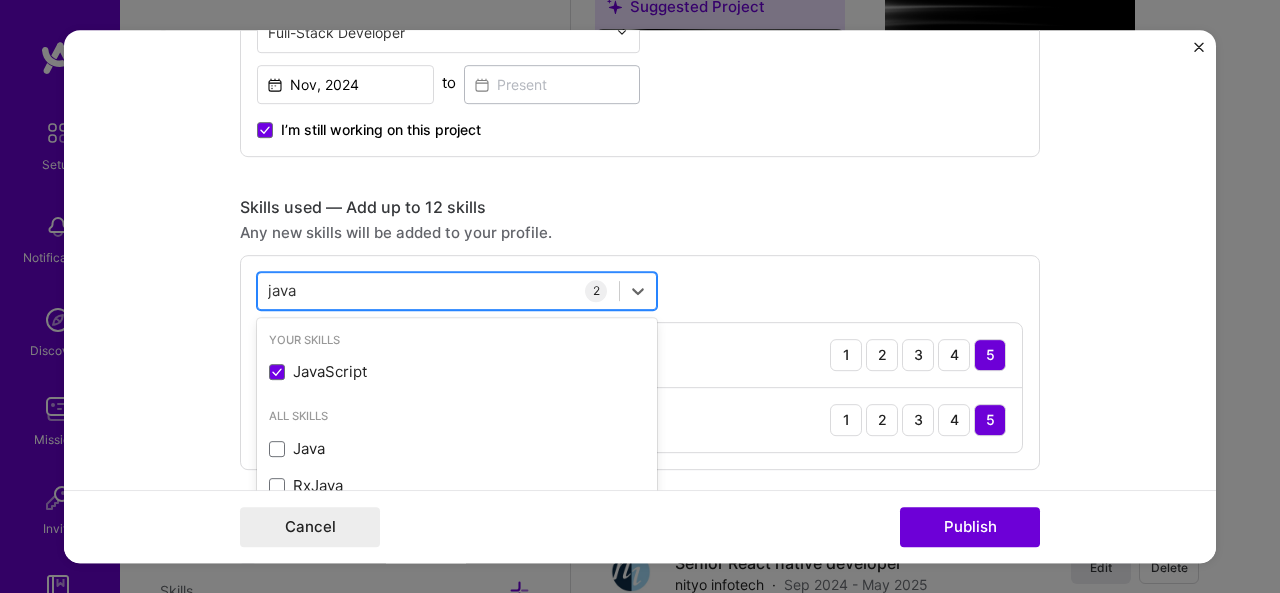 click on "option JavaScript, selected. option JavaScript selected, 0 of 2. 3 results available for search term java. Use Up and Down to choose options, press Enter to select the currently focused option, press Escape to exit the menu, press Tab to select the option and exit the menu. java java Your Skills JavaScript All Skills Java RxJava 2 React 1 2 3 4 5 JavaScript 1 2 3 4 5" at bounding box center [640, 362] 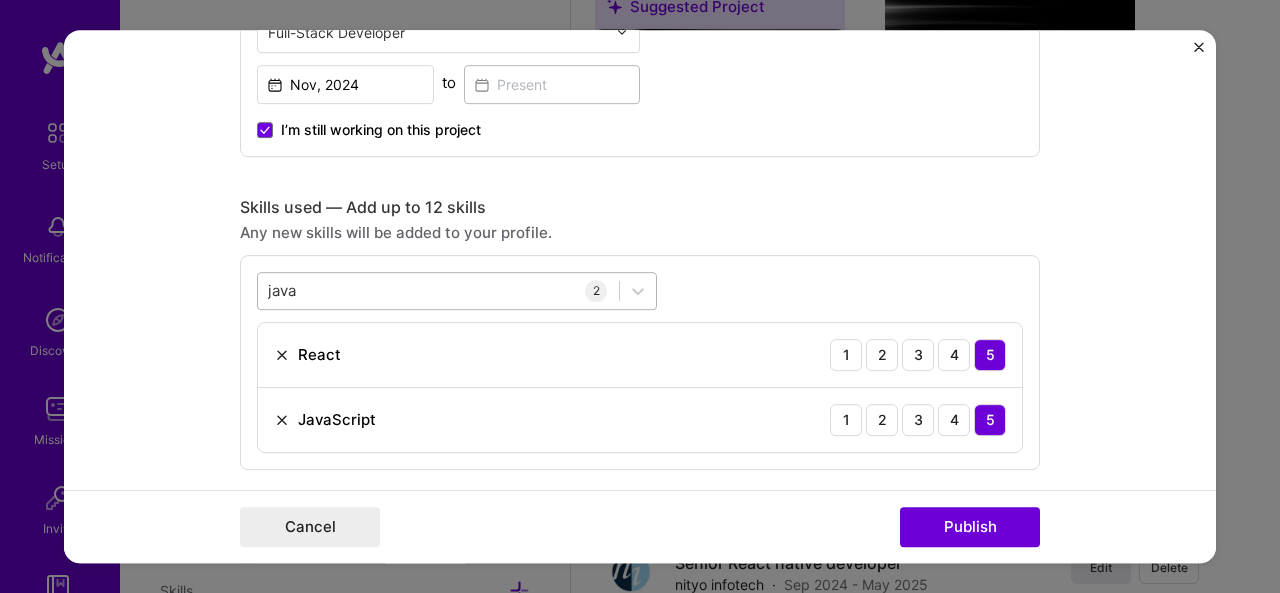 click on "java java" at bounding box center [438, 290] 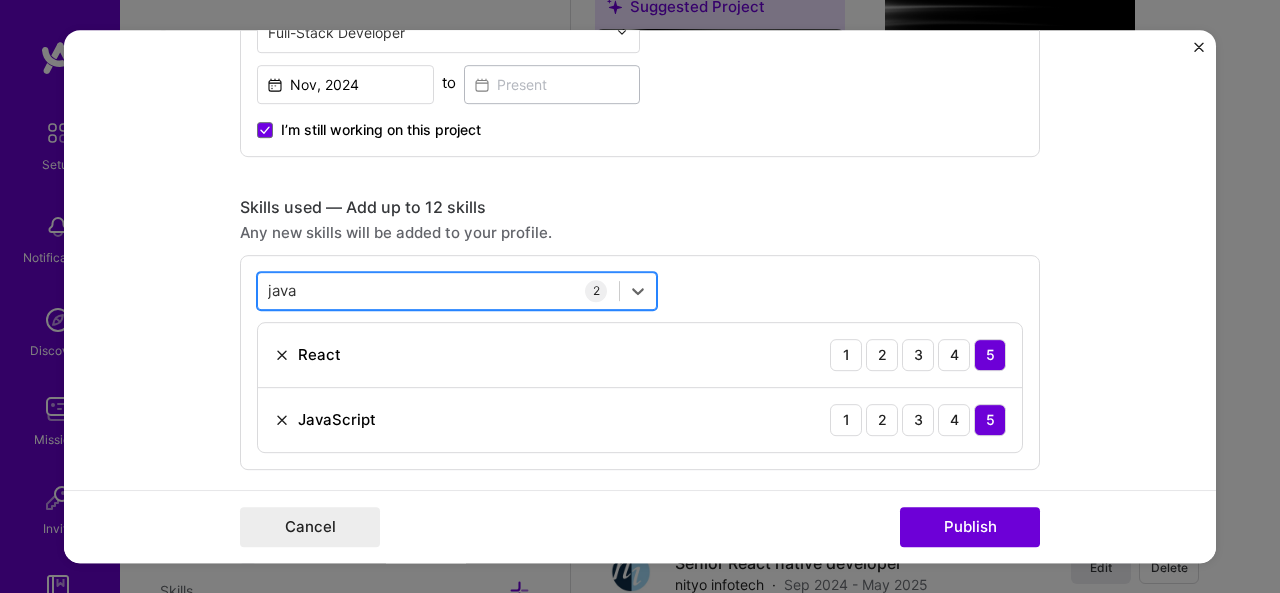 click on "java java" at bounding box center [438, 290] 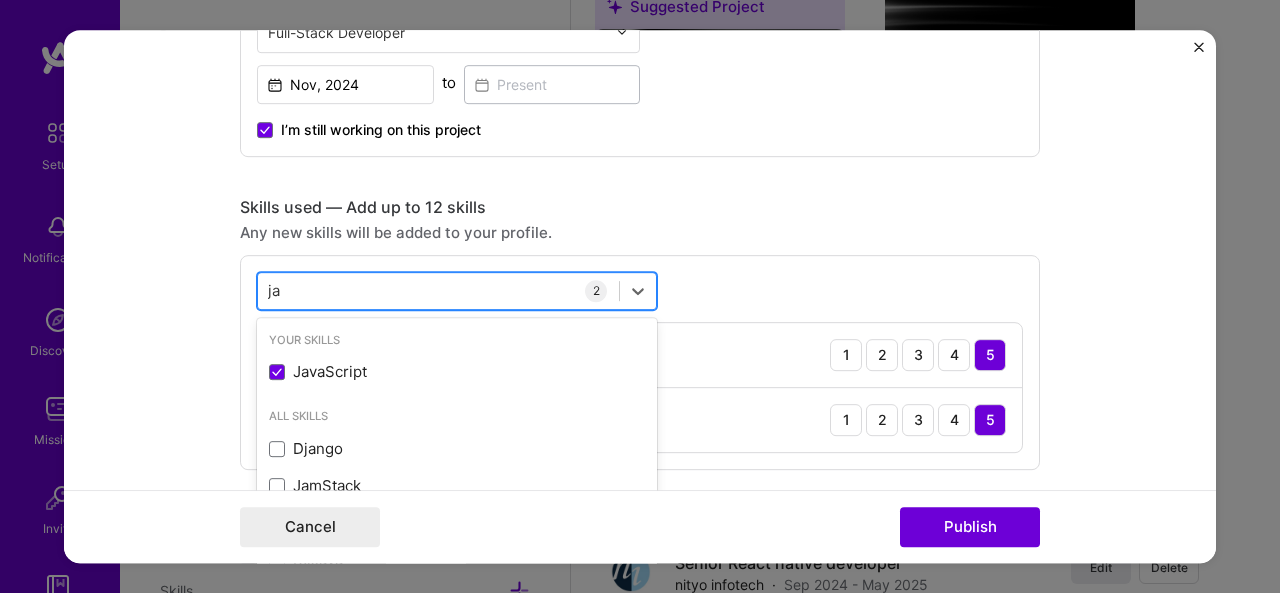 type on "j" 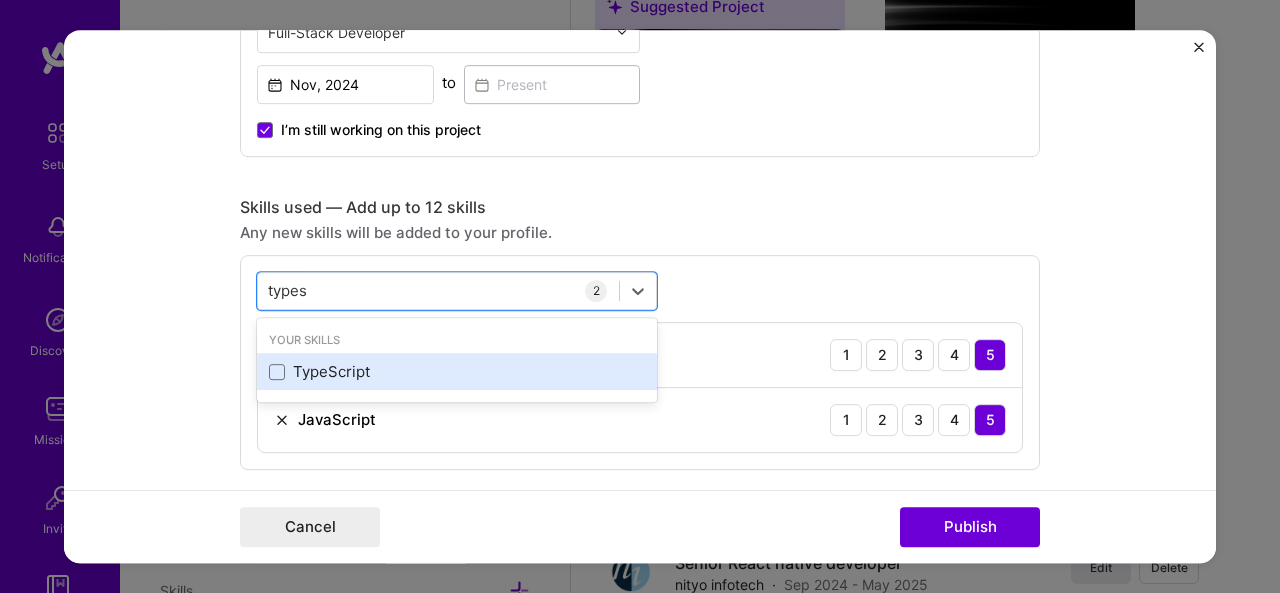 click on "TypeScript" at bounding box center (457, 371) 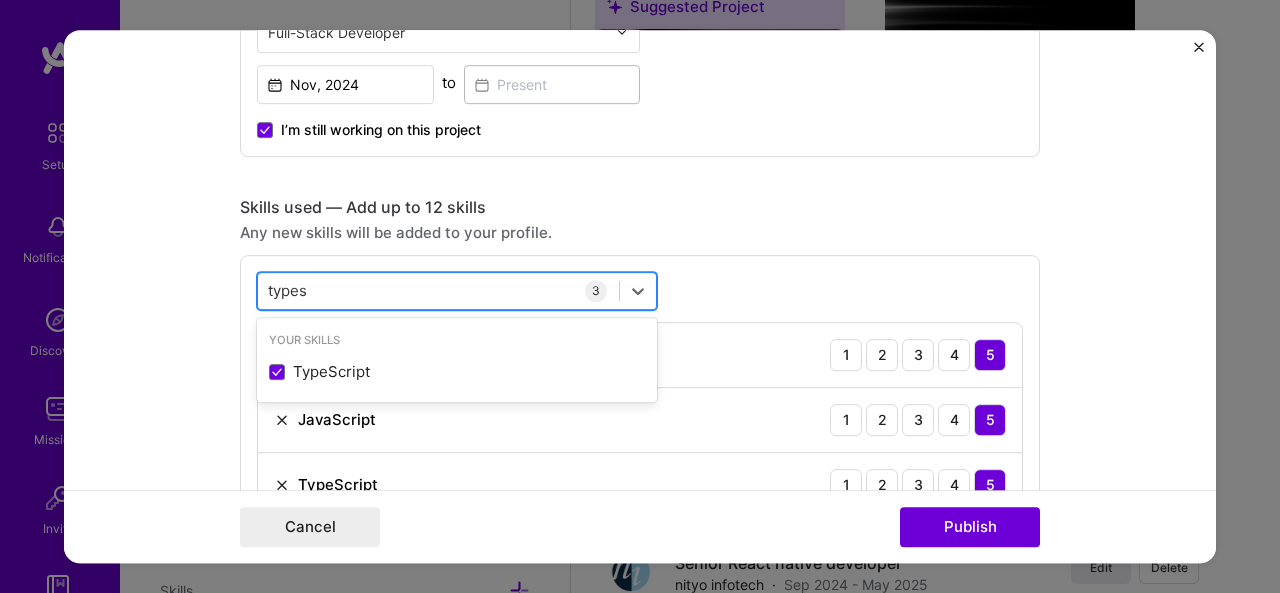 click on "types types" at bounding box center [438, 290] 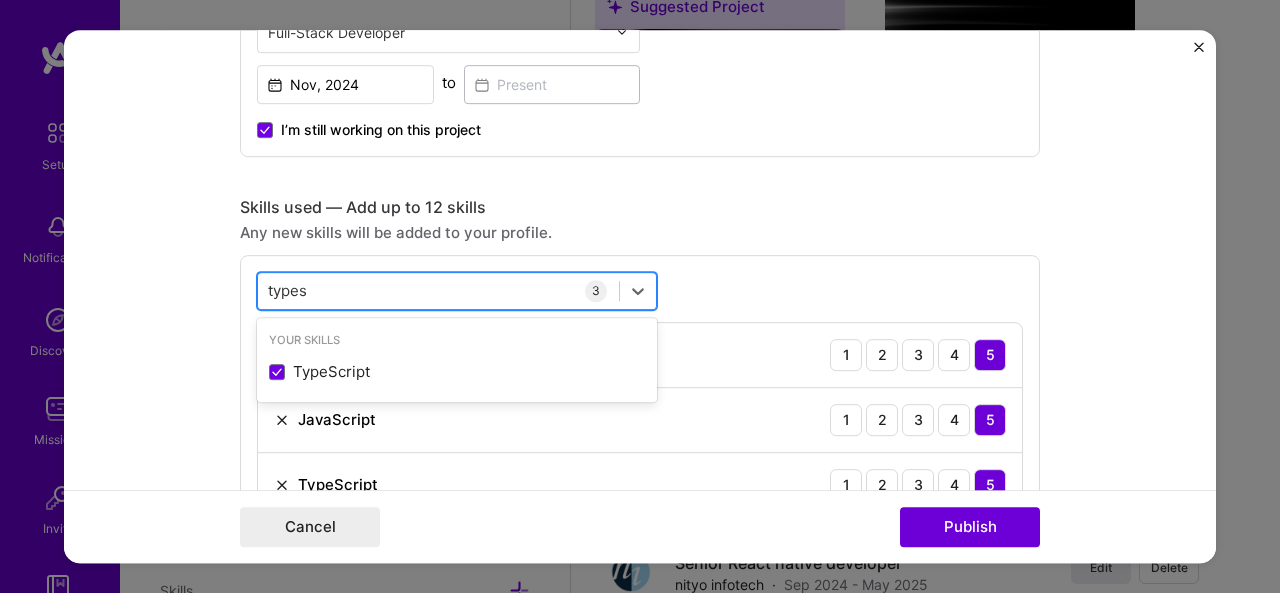 click on "types types" at bounding box center [438, 290] 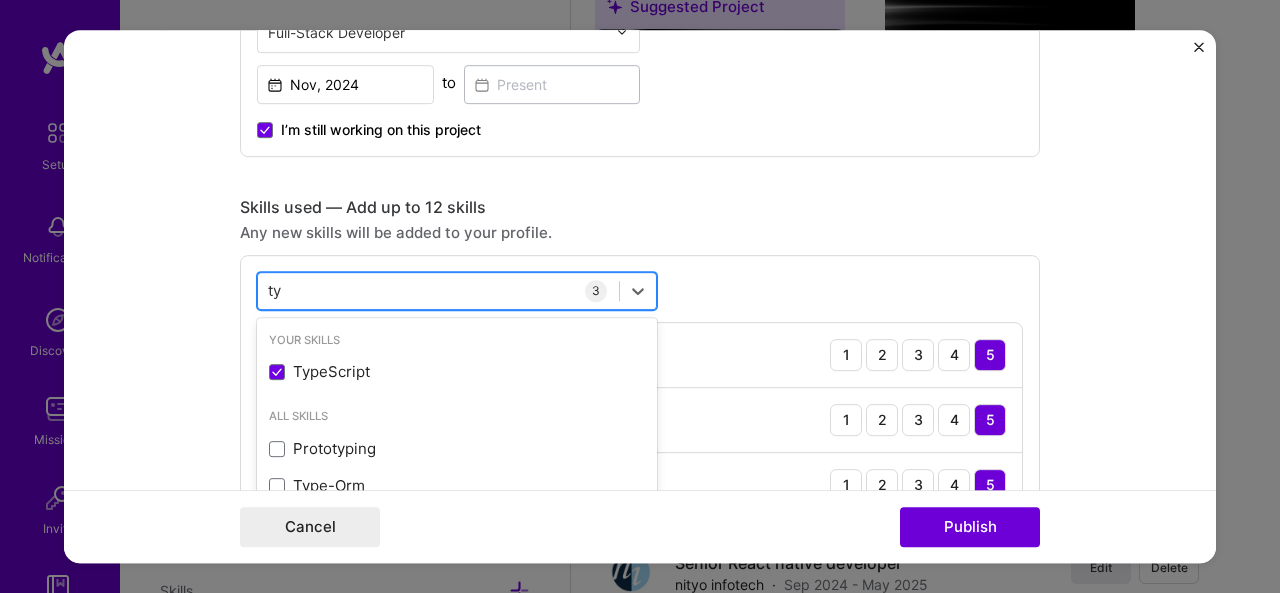 type on "t" 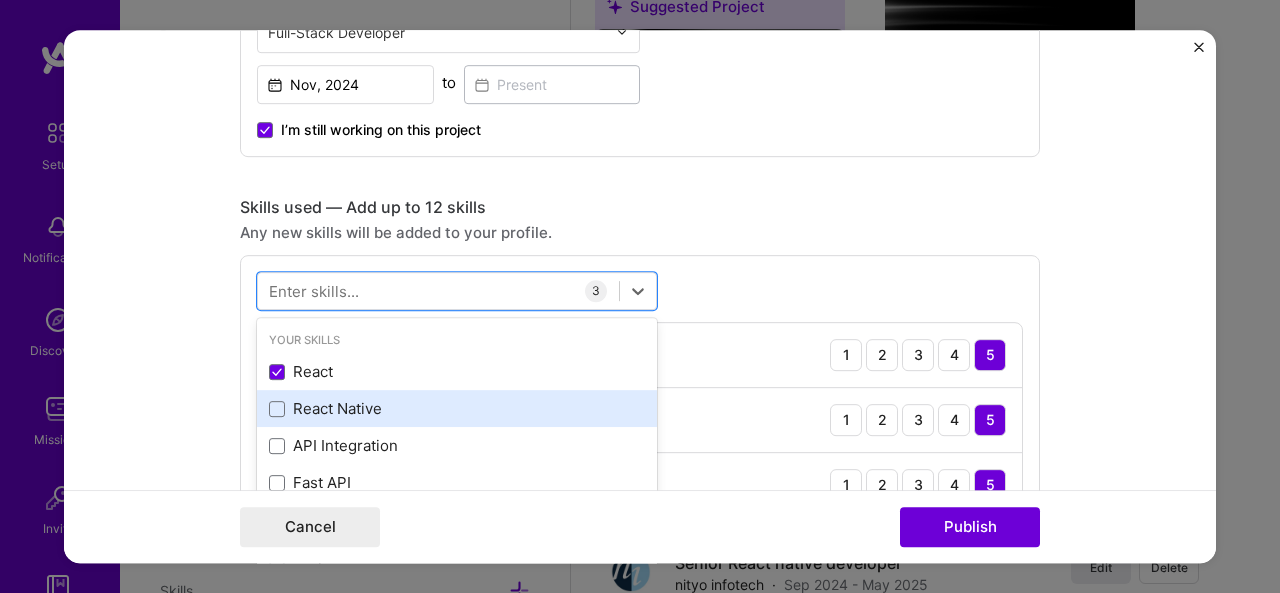 click on "React Native" at bounding box center (457, 408) 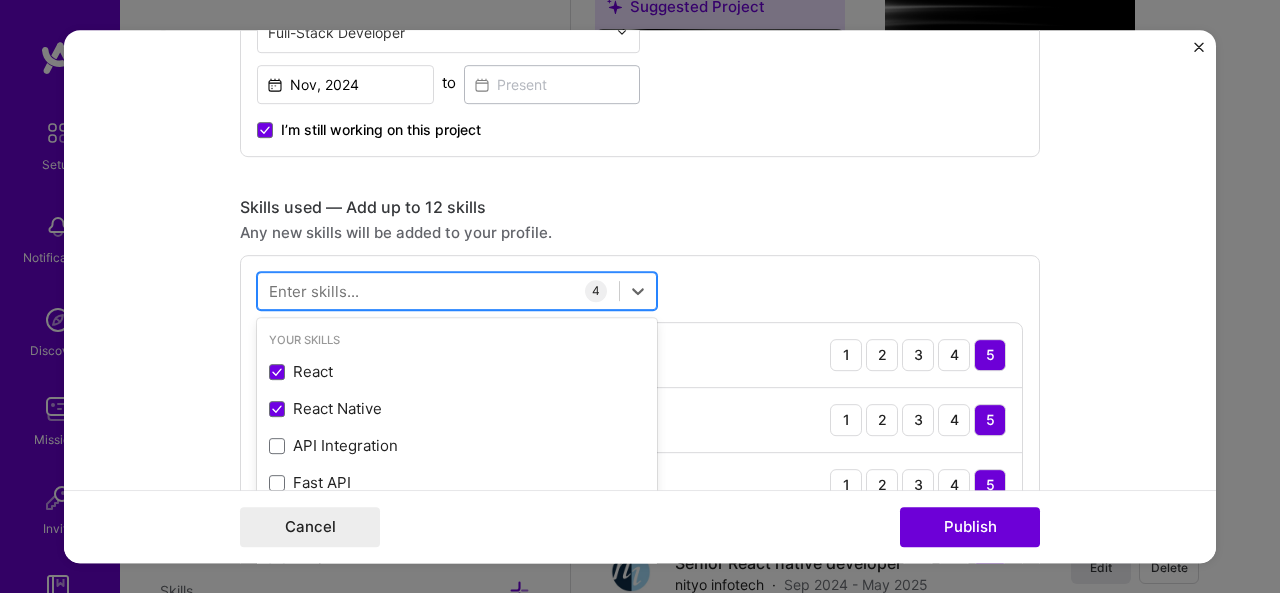 click at bounding box center (438, 290) 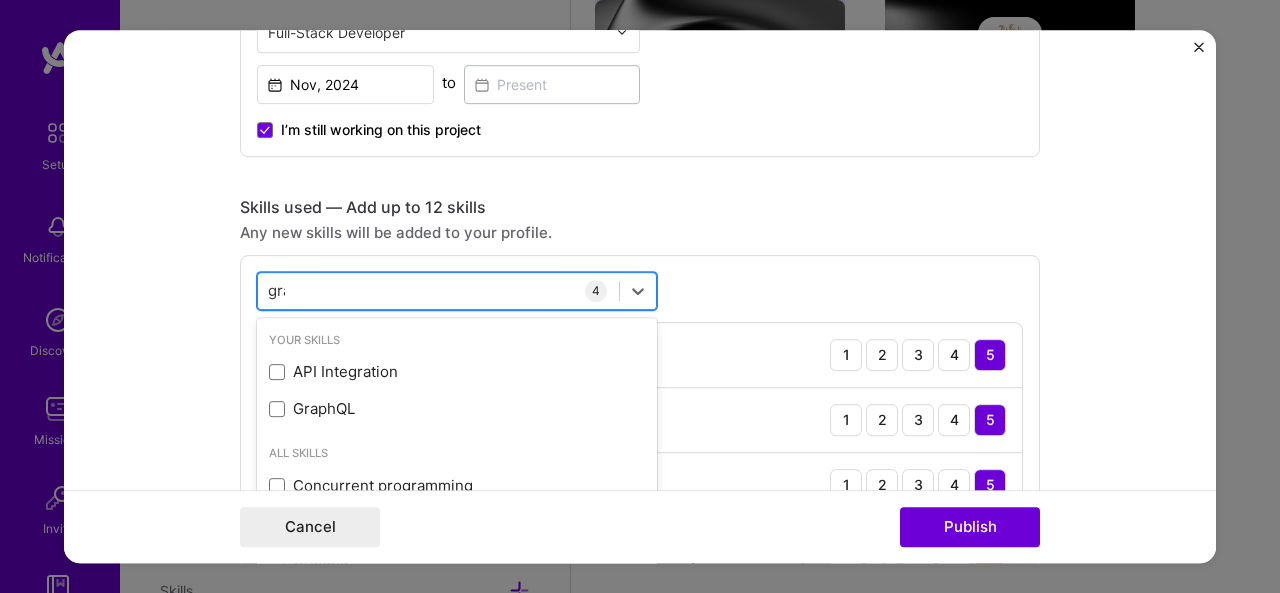 scroll, scrollTop: 2145, scrollLeft: 0, axis: vertical 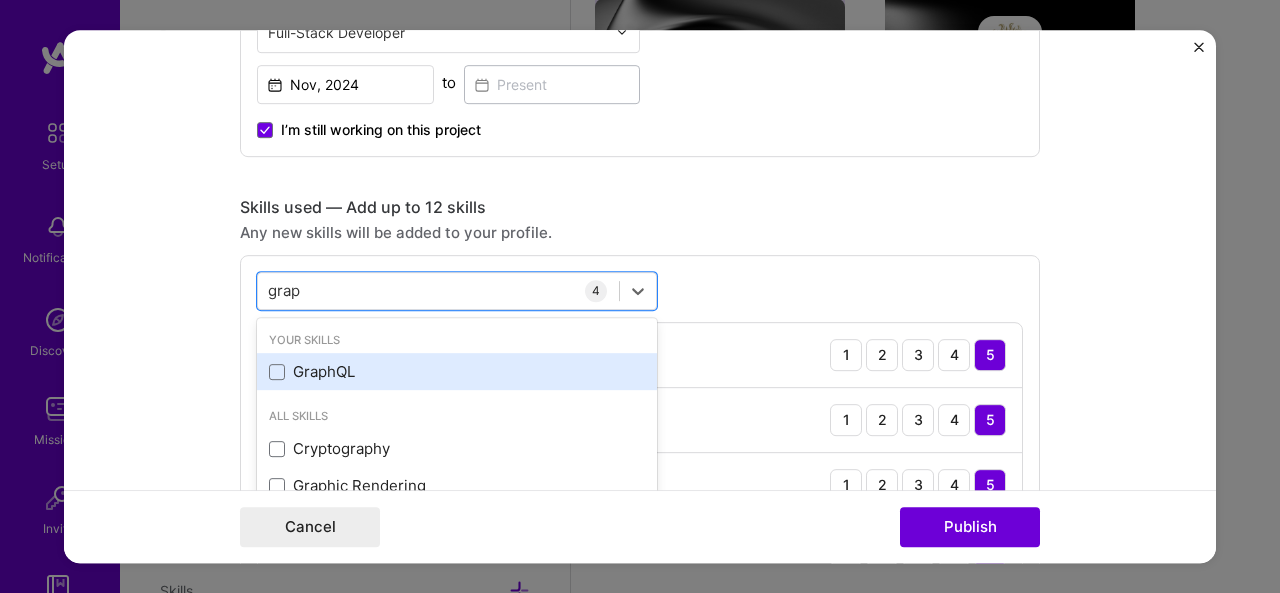 click on "GraphQL" at bounding box center [457, 371] 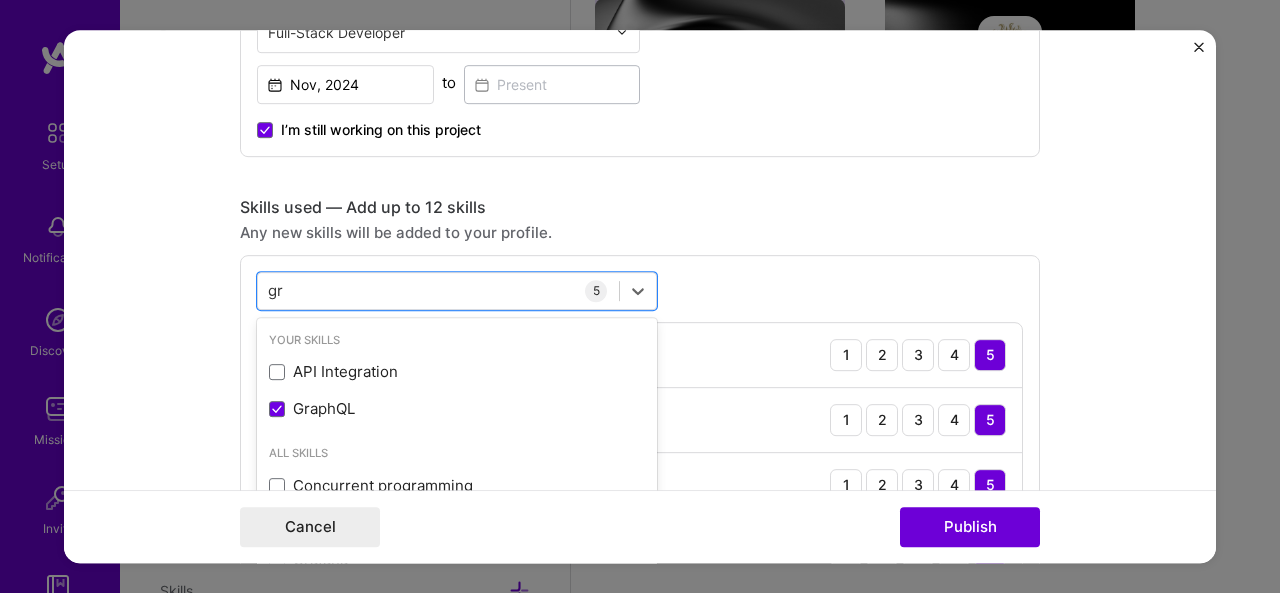 type on "g" 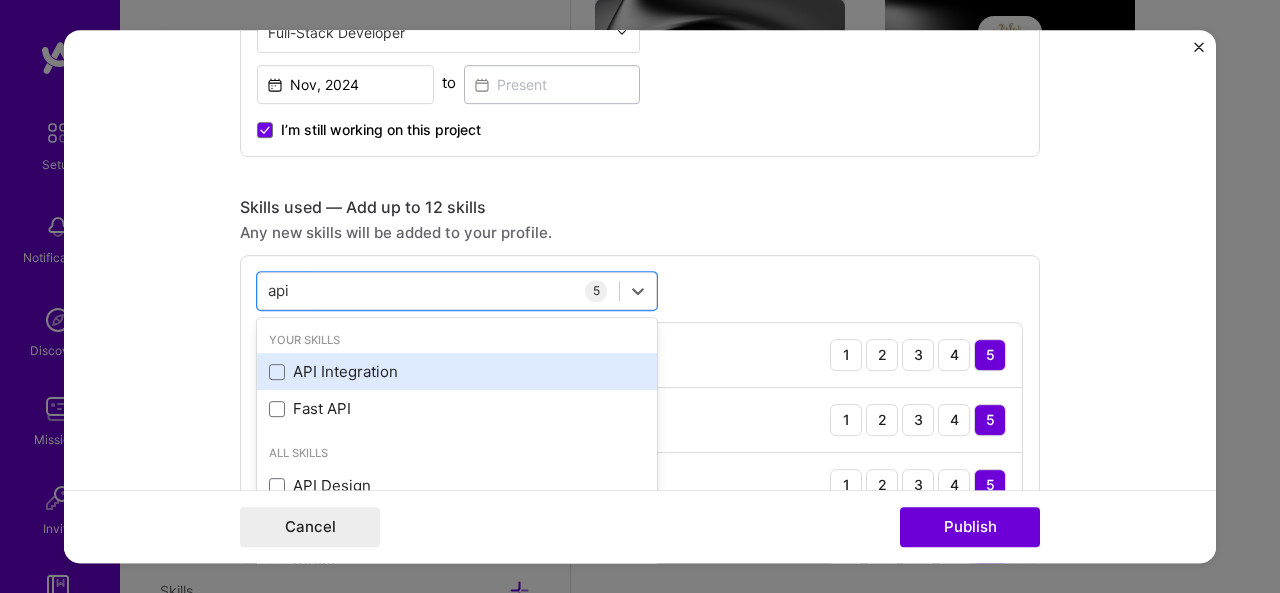 click on "API Integration" at bounding box center (457, 371) 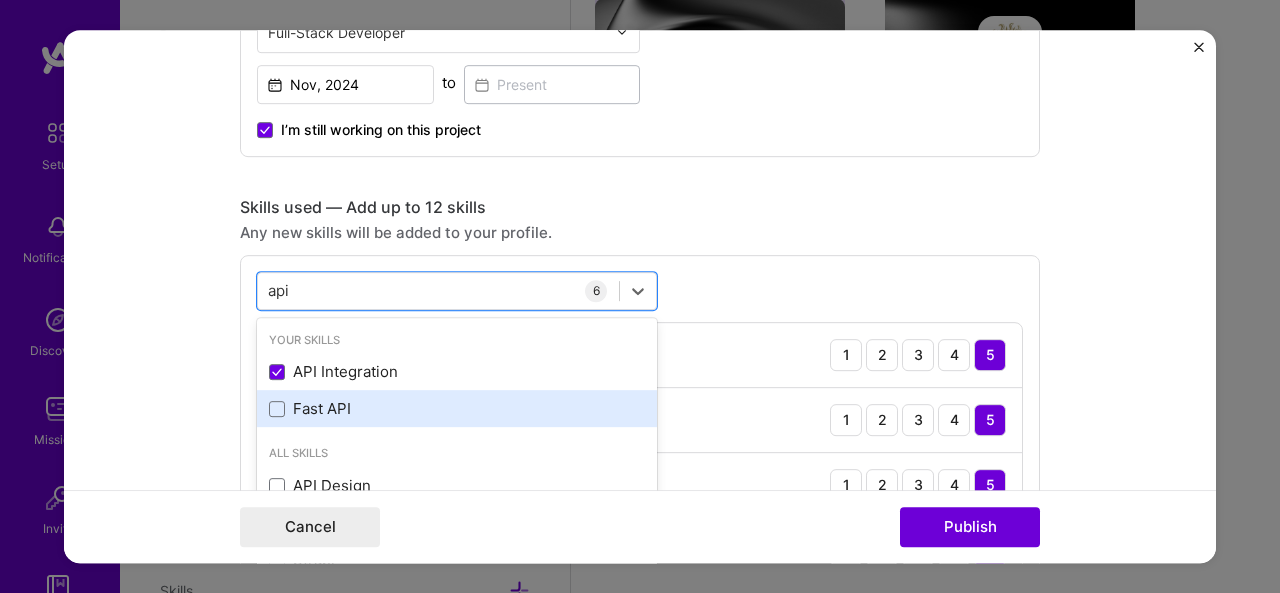 click on "Fast API" at bounding box center [457, 408] 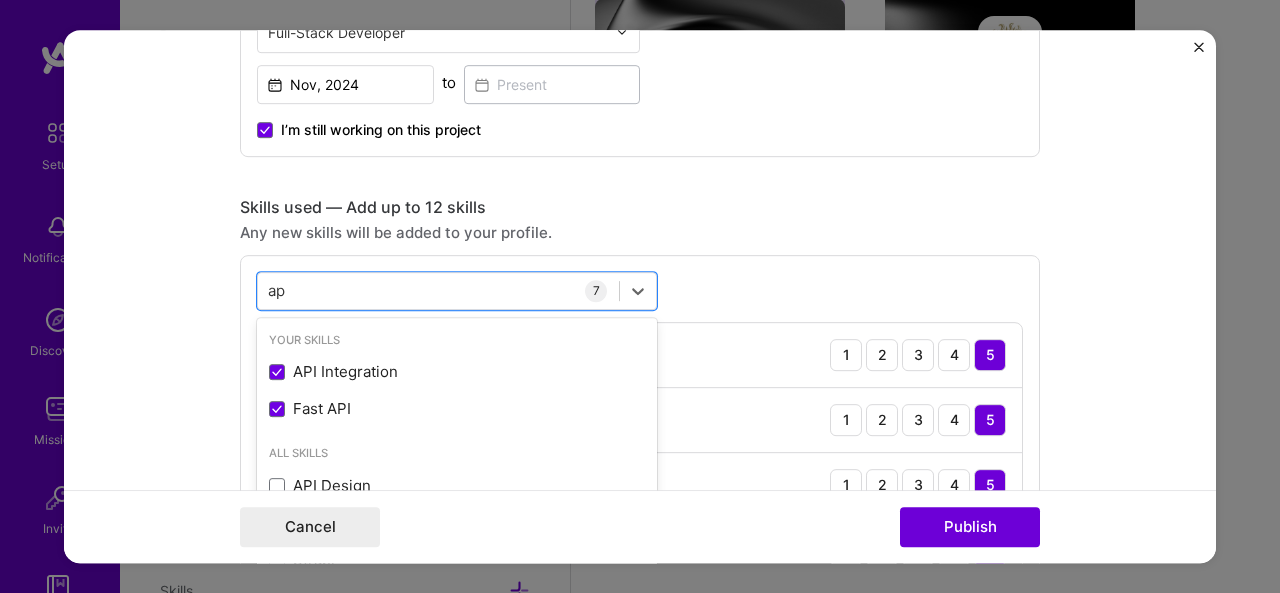 type on "a" 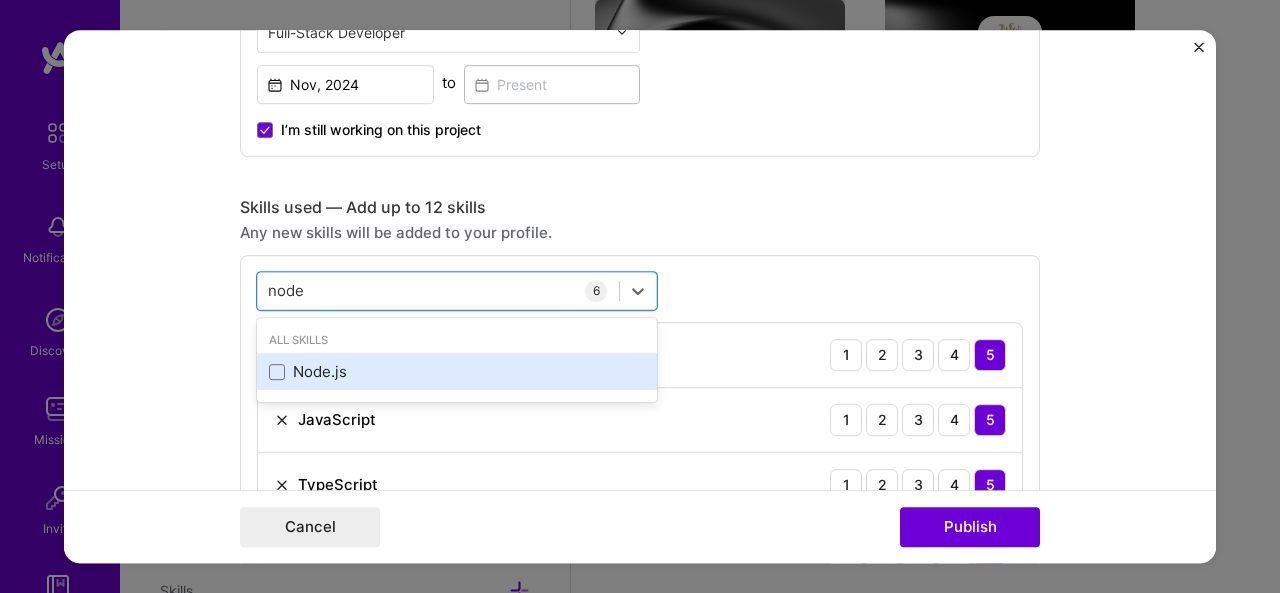 click on "Node.js" at bounding box center [457, 371] 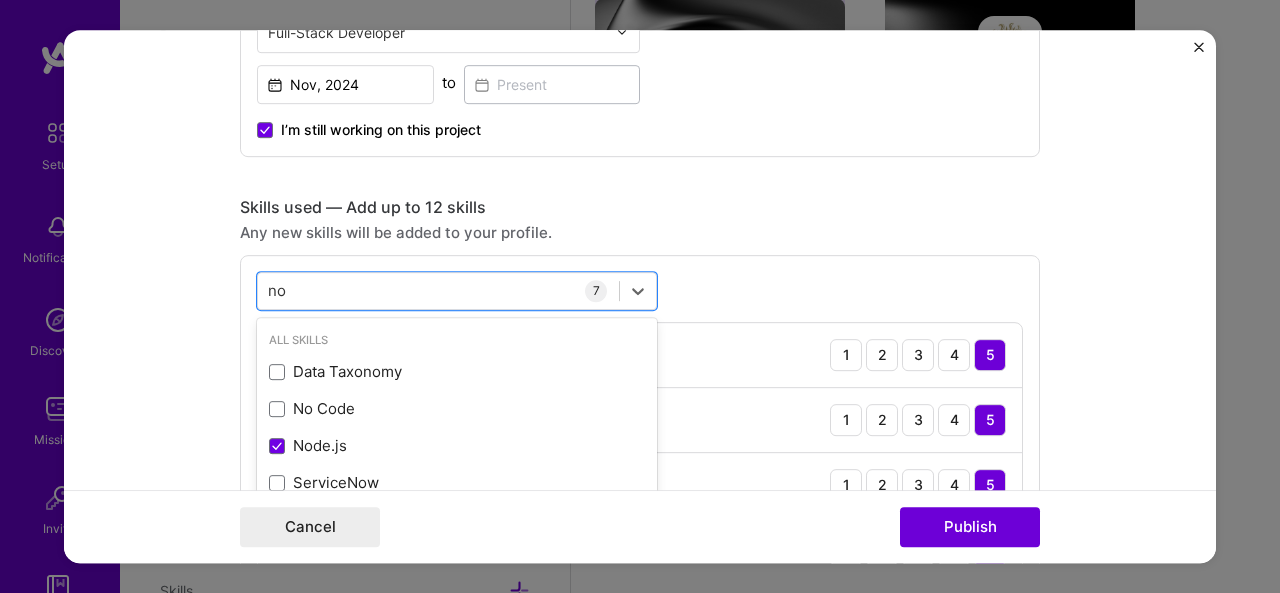 type on "n" 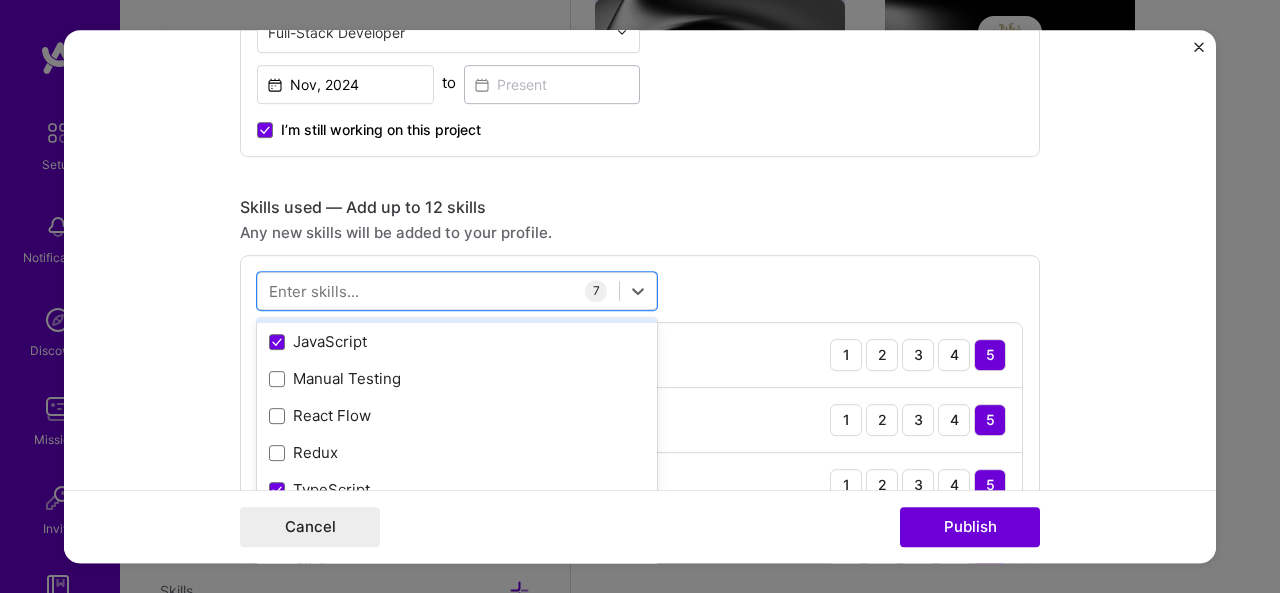 scroll, scrollTop: 333, scrollLeft: 0, axis: vertical 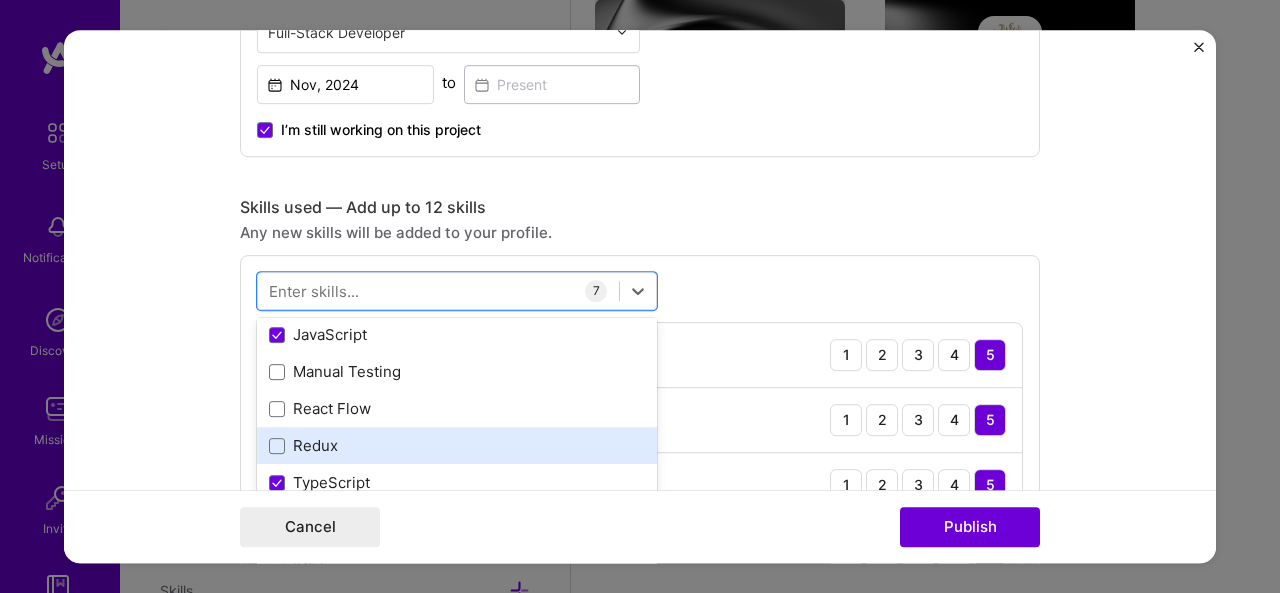 click on "Redux" at bounding box center (457, 445) 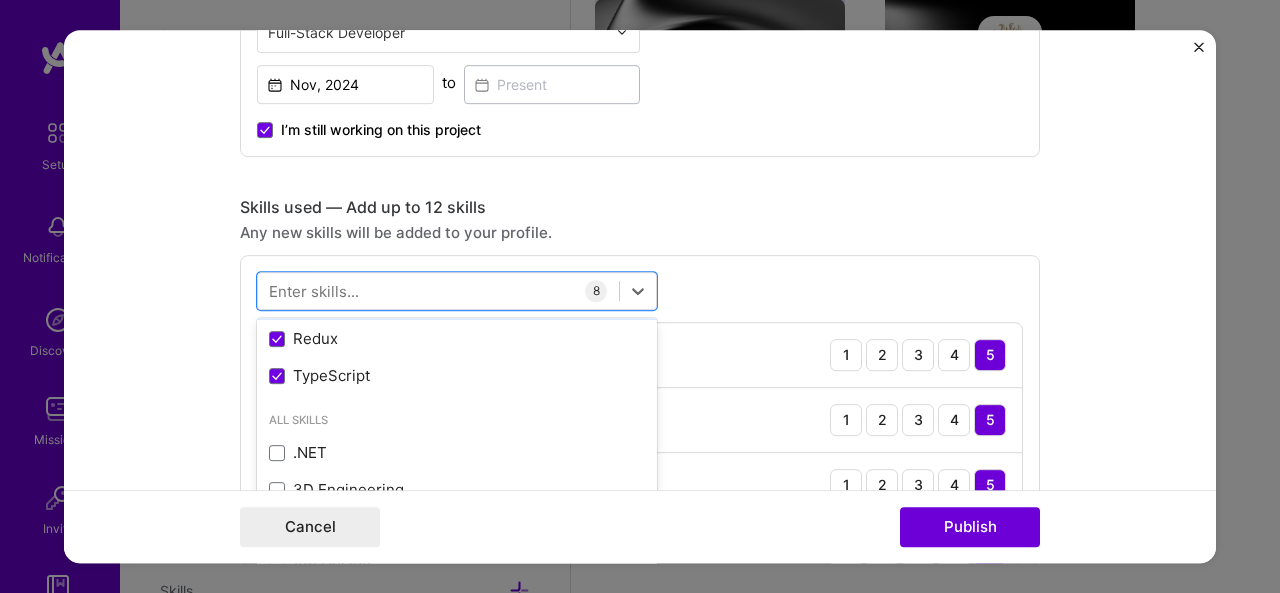 scroll, scrollTop: 583, scrollLeft: 0, axis: vertical 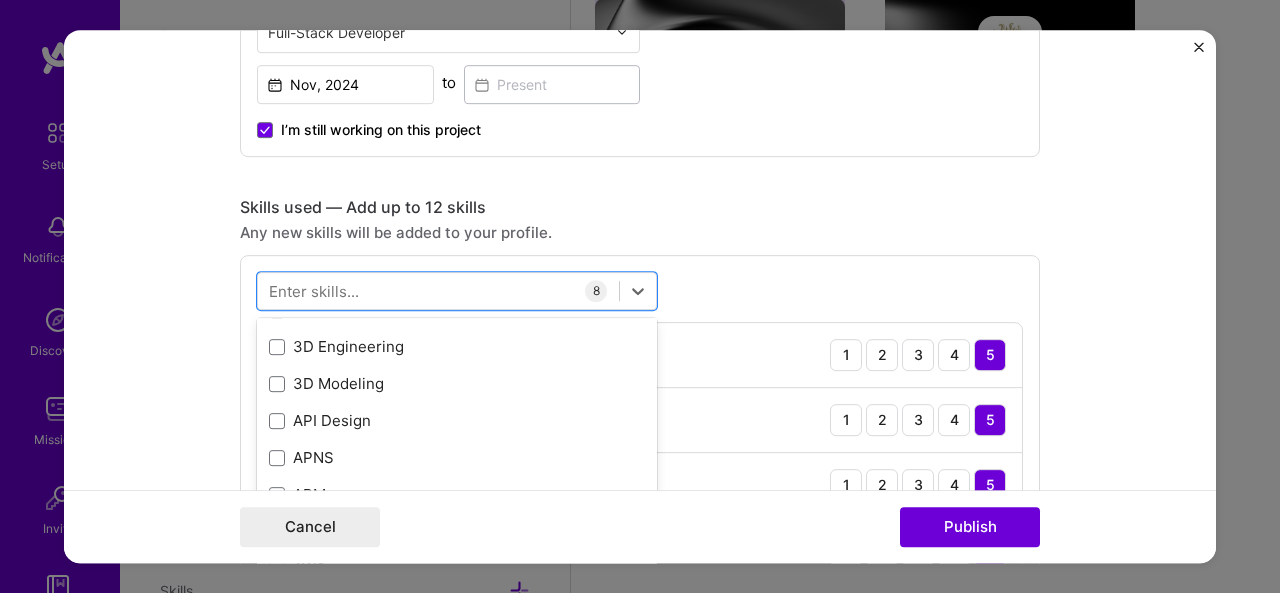type 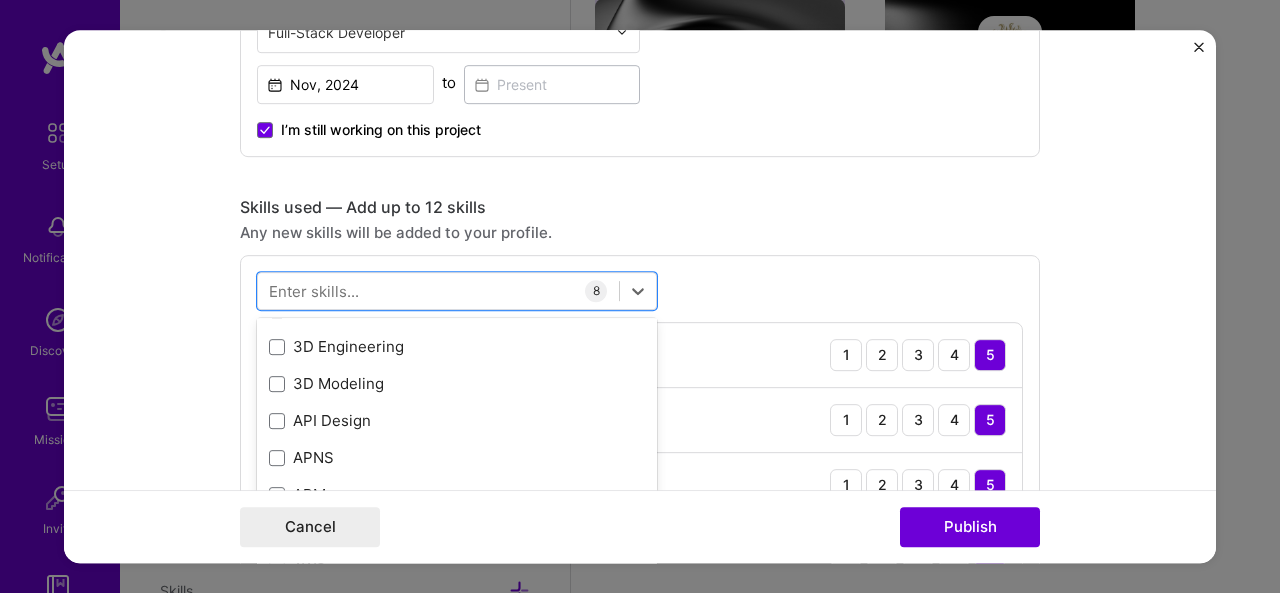 click on "option Redux, selected. option API Design focused, 0 of 2. 378 results available. Use Up and Down to choose options, press Enter to select the currently focused option, press Escape to exit the menu, press Tab to select the option and exit the menu. Your Skills React React Native API Integration Fast API CSS GraphQL Google Analytics Google Cloud / GCP JavaScript Manual Testing React Flow Redux TypeScript All Skills .NET 3D Engineering 3D Modeling API Design APNS ARM ASP.NET AWS AWS Aurora AWS BETA AWS CDK AWS CloudFormation AWS Lambda AWS Neptune AWS RDS Ada Adobe Creative Cloud Adobe Experience Manager Affiliate Marketing Agile Agora Airflow Airtable Algorithm Design Amazon Athena Amplitude Analytics Android Angular Angular.js Ansible Apache Kafka Apex (Salesforce) Apollo App Clip (iOS) ArangoDB Artifactory Artificial Intelligence (AI) Assembly Async.io Aurelia Authentication Automated Testing Azure BLE (Bluetooth) Babylon.js Backbone.js Backlog Prioritization BigQuery Blockchain / Crypto Blog Bloomreach C 8" at bounding box center [640, 557] 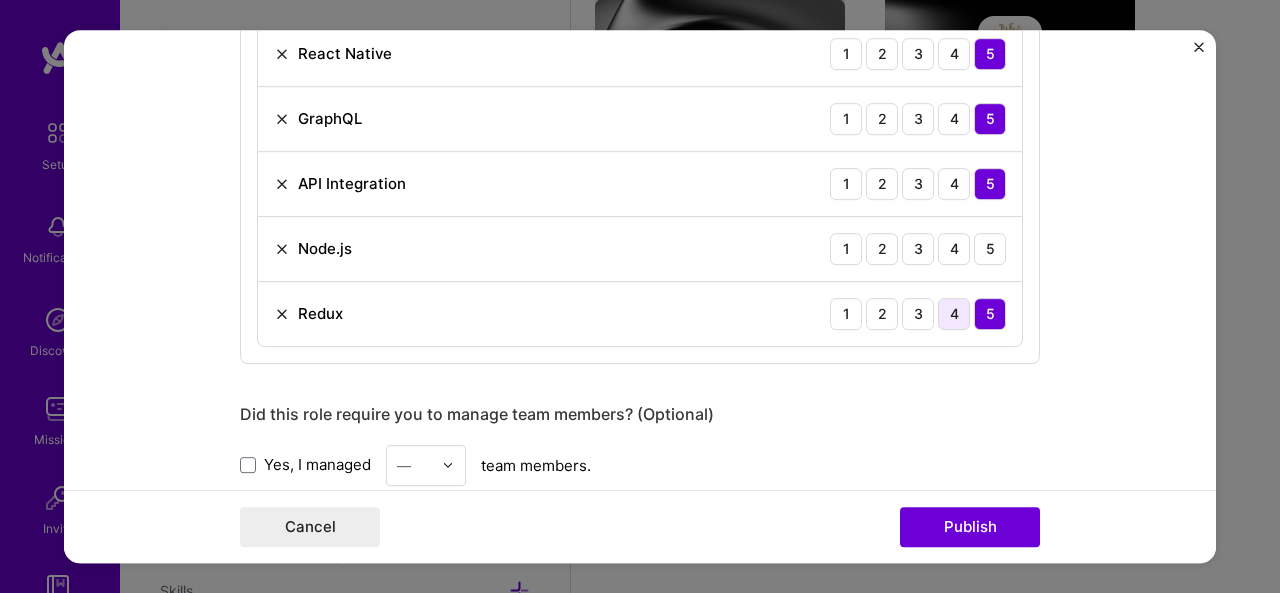scroll, scrollTop: 1333, scrollLeft: 0, axis: vertical 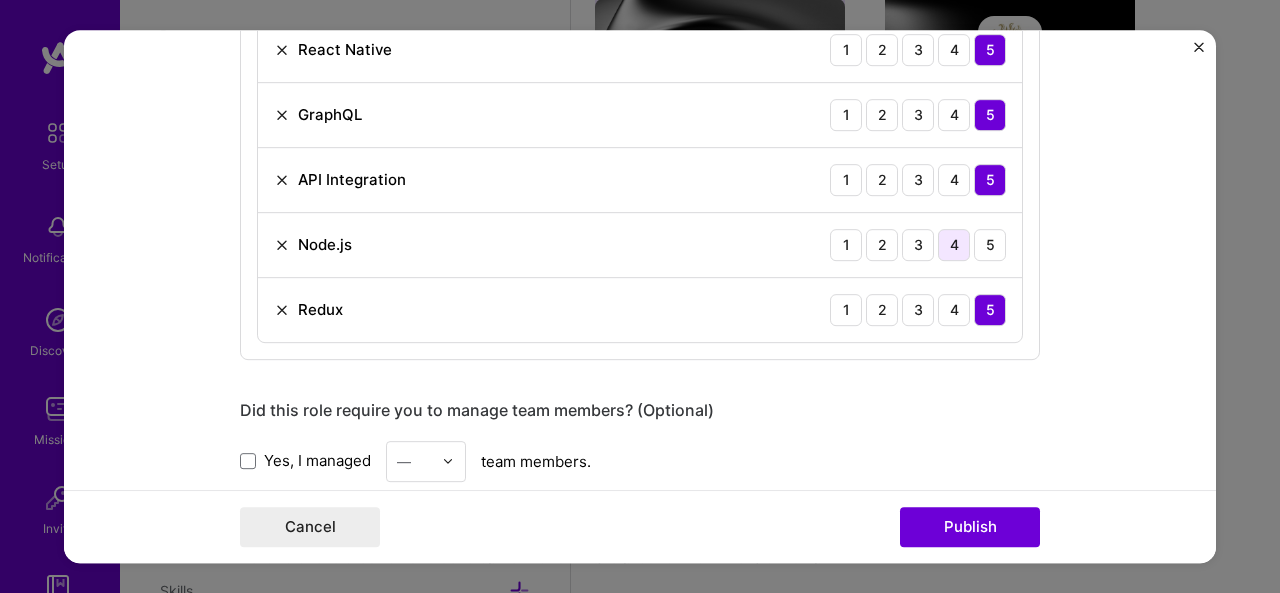 click on "4" at bounding box center [954, 245] 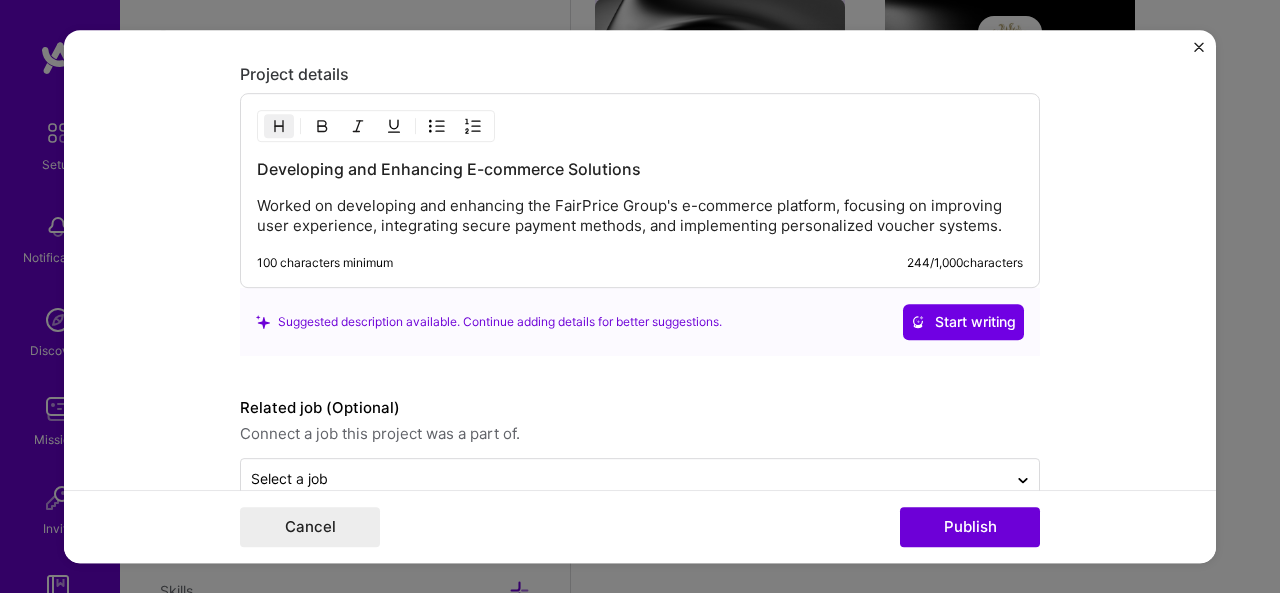 scroll, scrollTop: 2214, scrollLeft: 0, axis: vertical 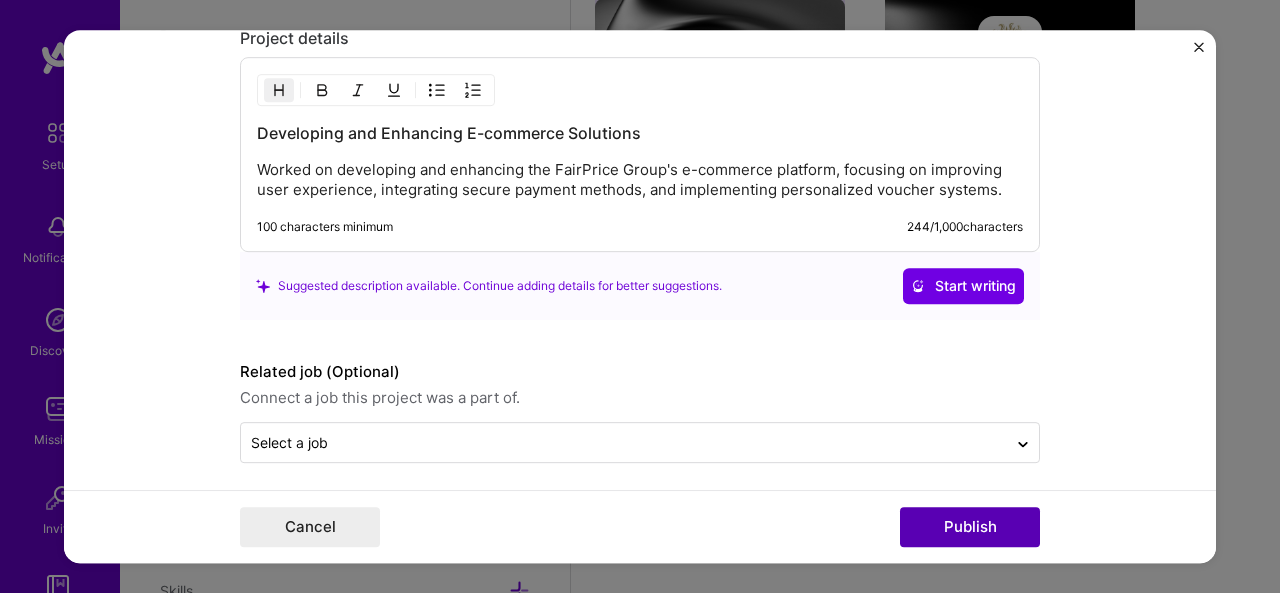 click on "Publish" at bounding box center (970, 527) 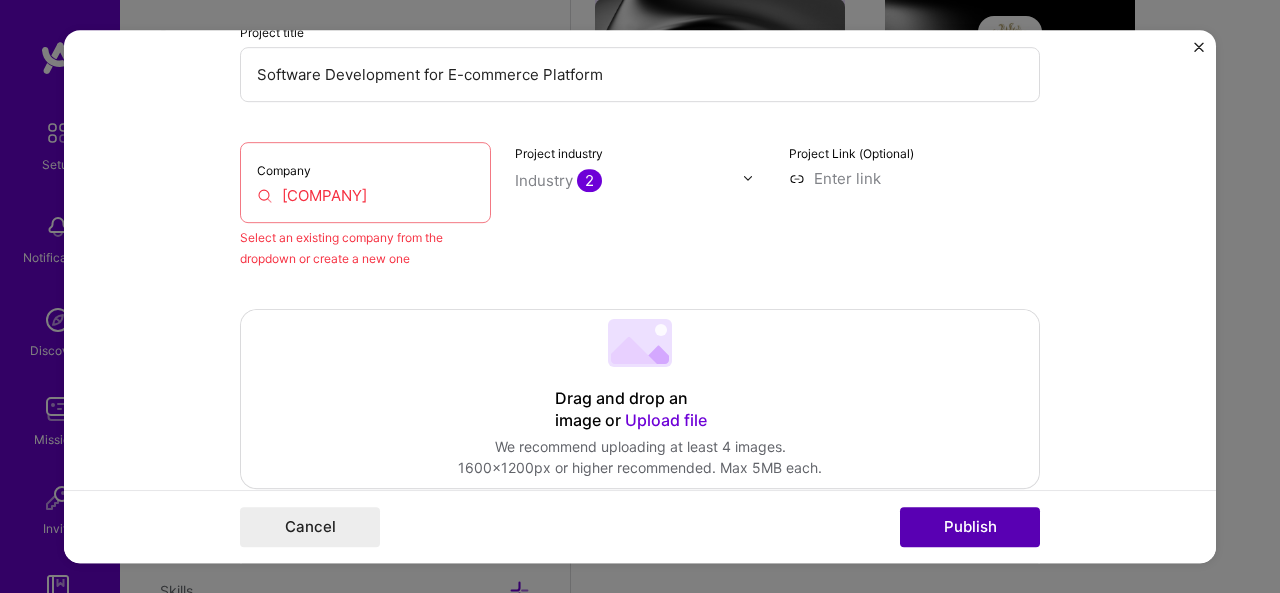 scroll, scrollTop: 131, scrollLeft: 0, axis: vertical 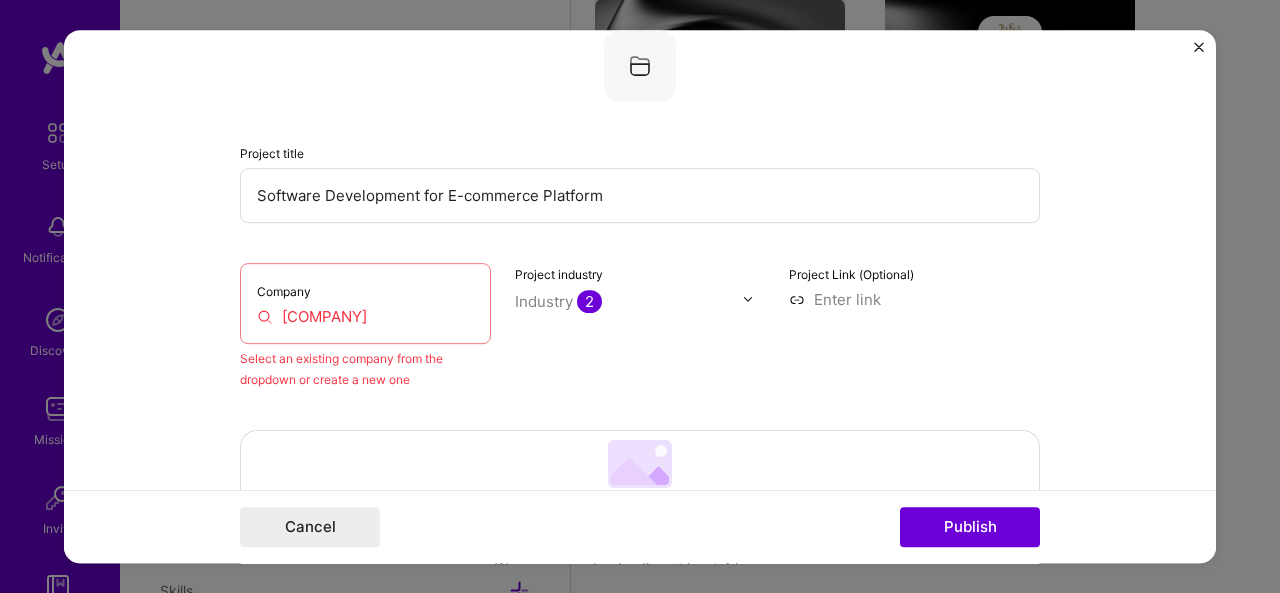 click on "Company FairPrice Group" at bounding box center [365, 303] 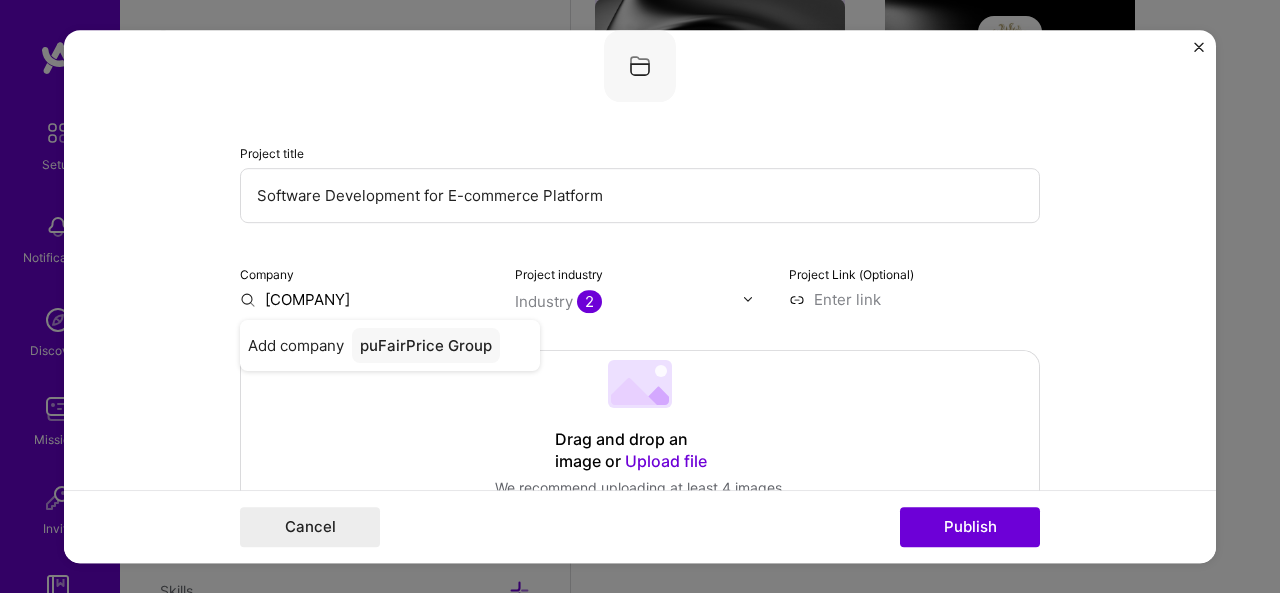 type on "FairPrice Group" 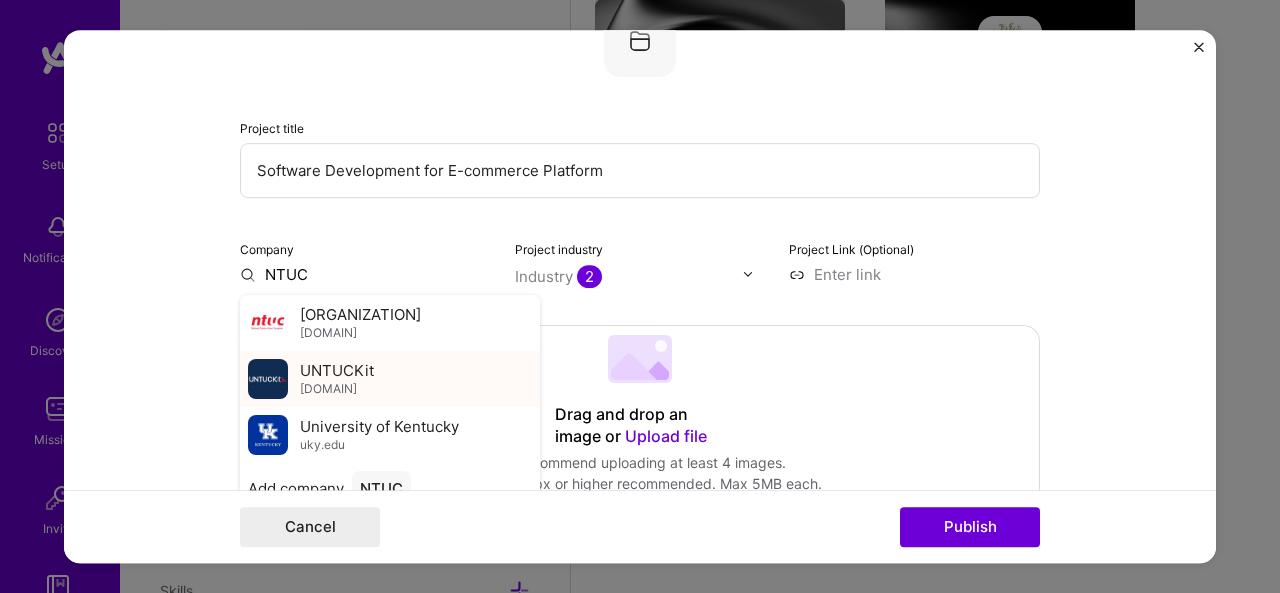 scroll, scrollTop: 148, scrollLeft: 0, axis: vertical 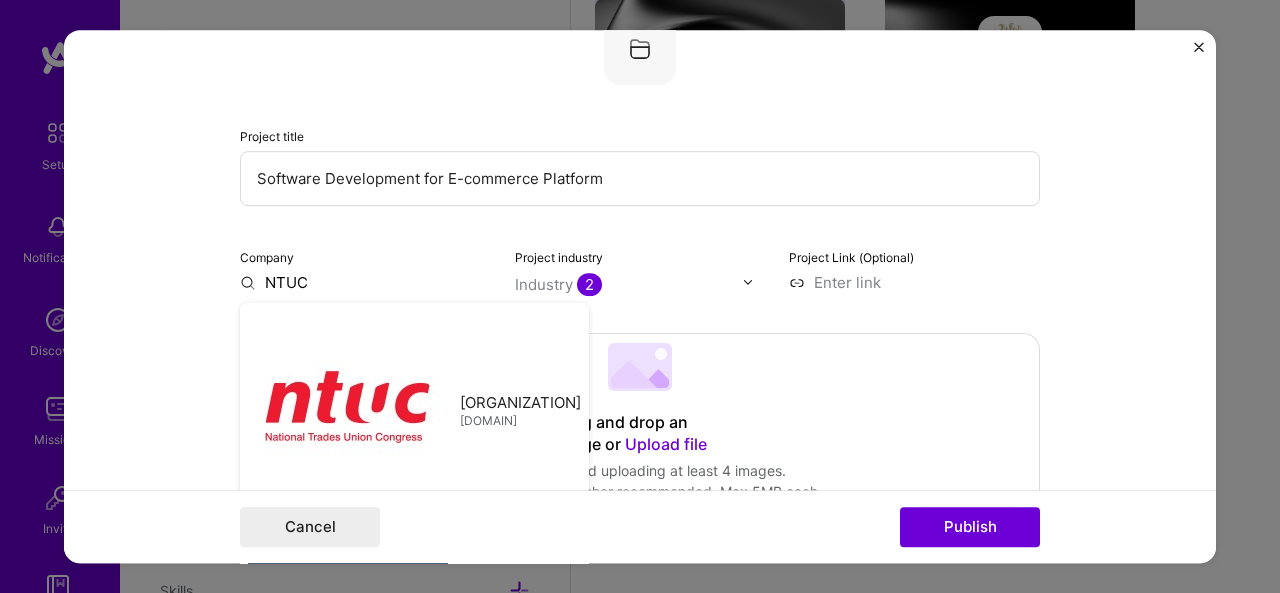 type on "NTUC" 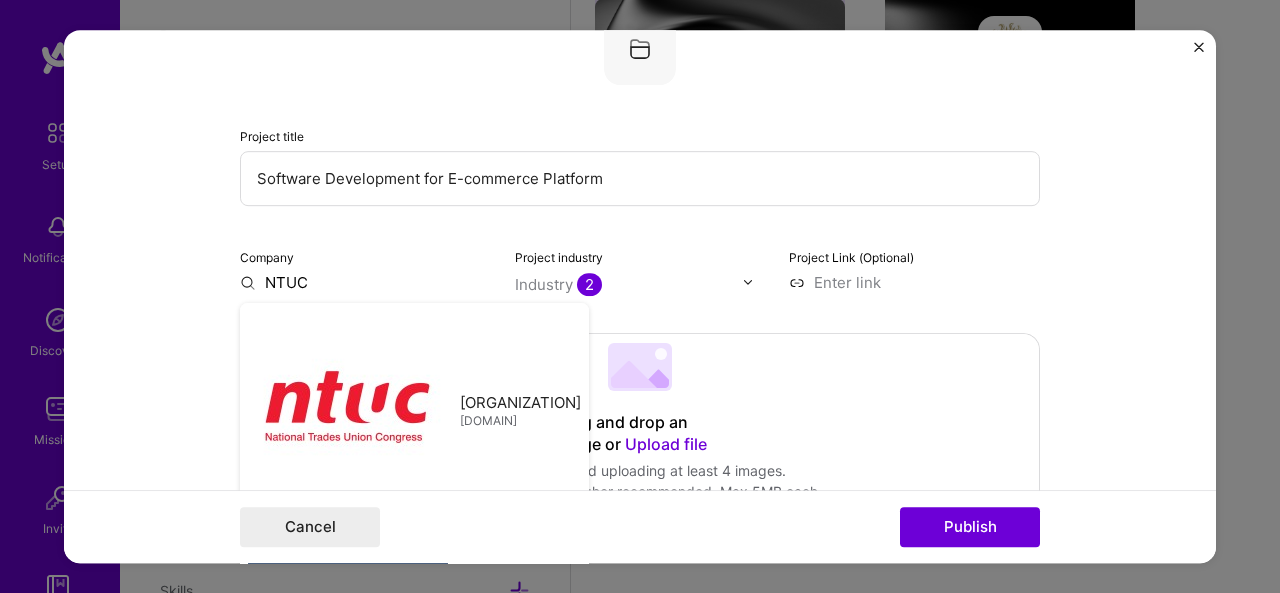 click on "Company NTUC
National Trades Union Congress (NTUC) ntuc.org.sg UNTUCKit untuckit.com University of Kentucky uky.edu Add company NTUC" at bounding box center (365, 269) 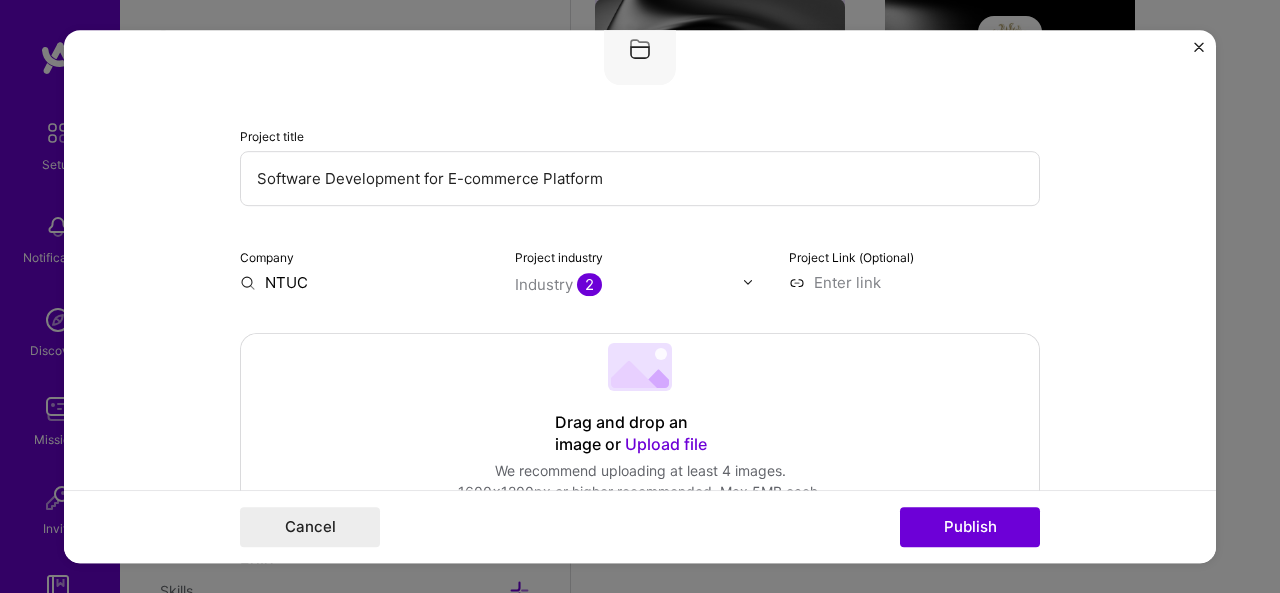 click on "Company NTUC" at bounding box center (365, 269) 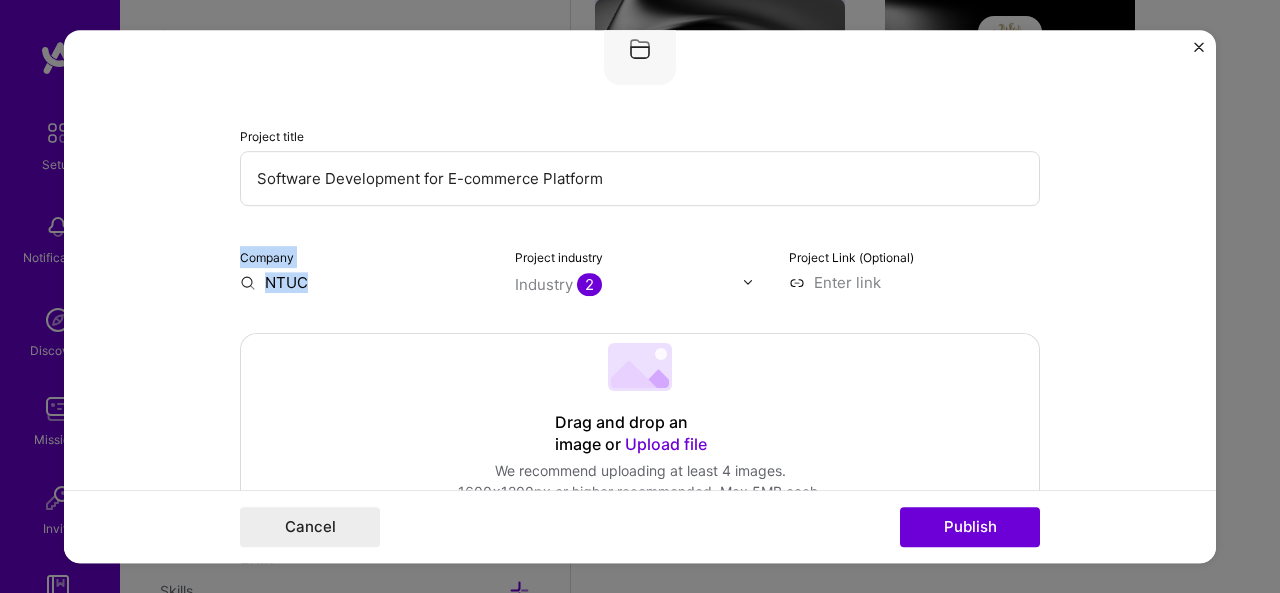 click on "Company NTUC" at bounding box center [365, 269] 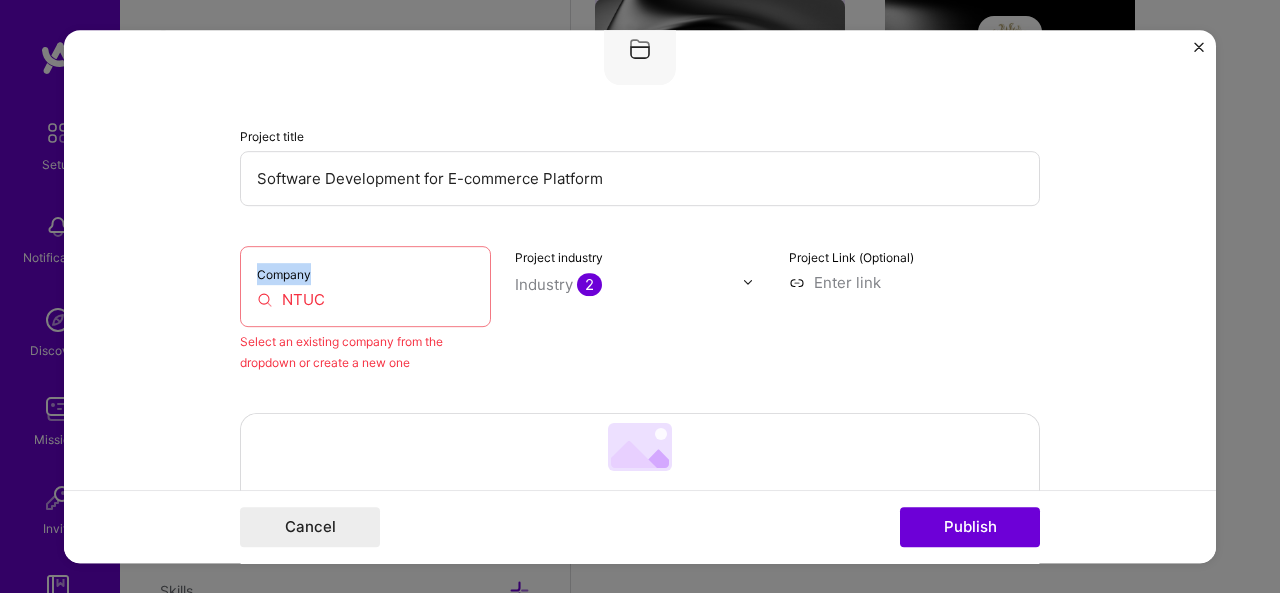 click on "NTUC" at bounding box center [365, 299] 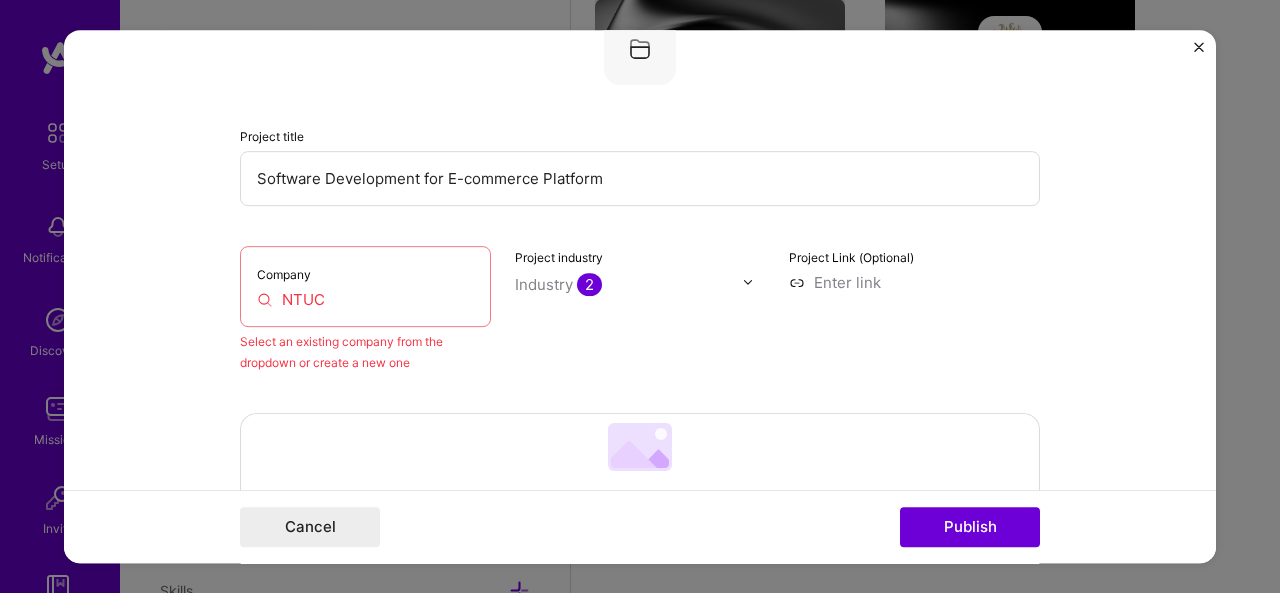 click on "NTUC" at bounding box center [365, 299] 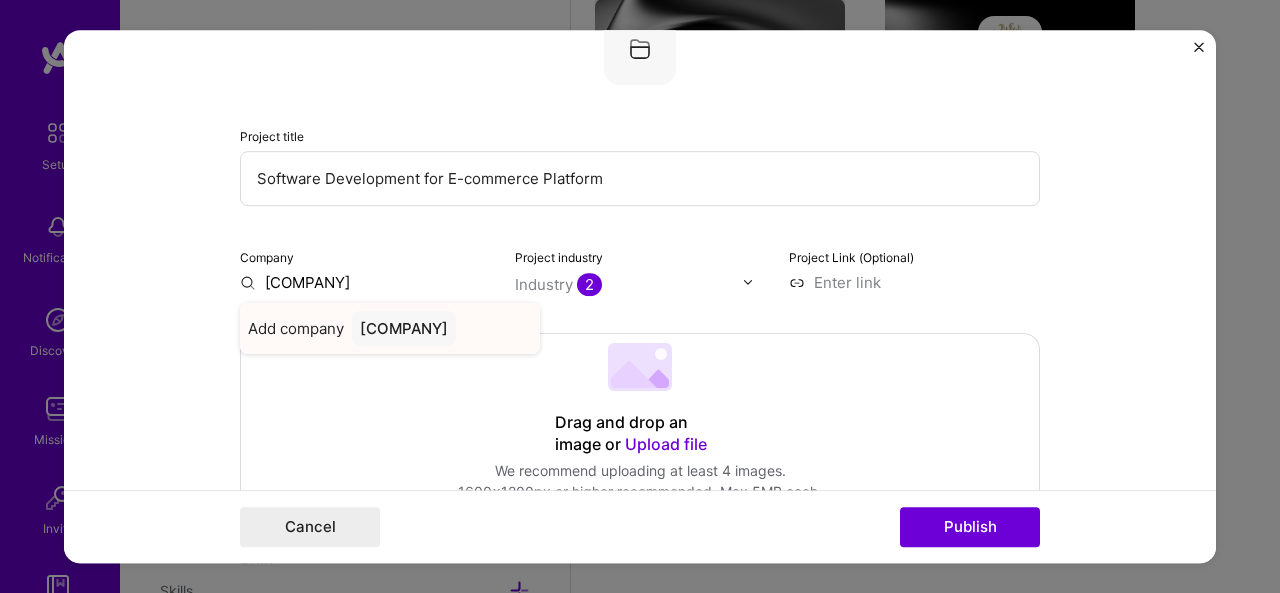click on "Fairprice" at bounding box center (404, 328) 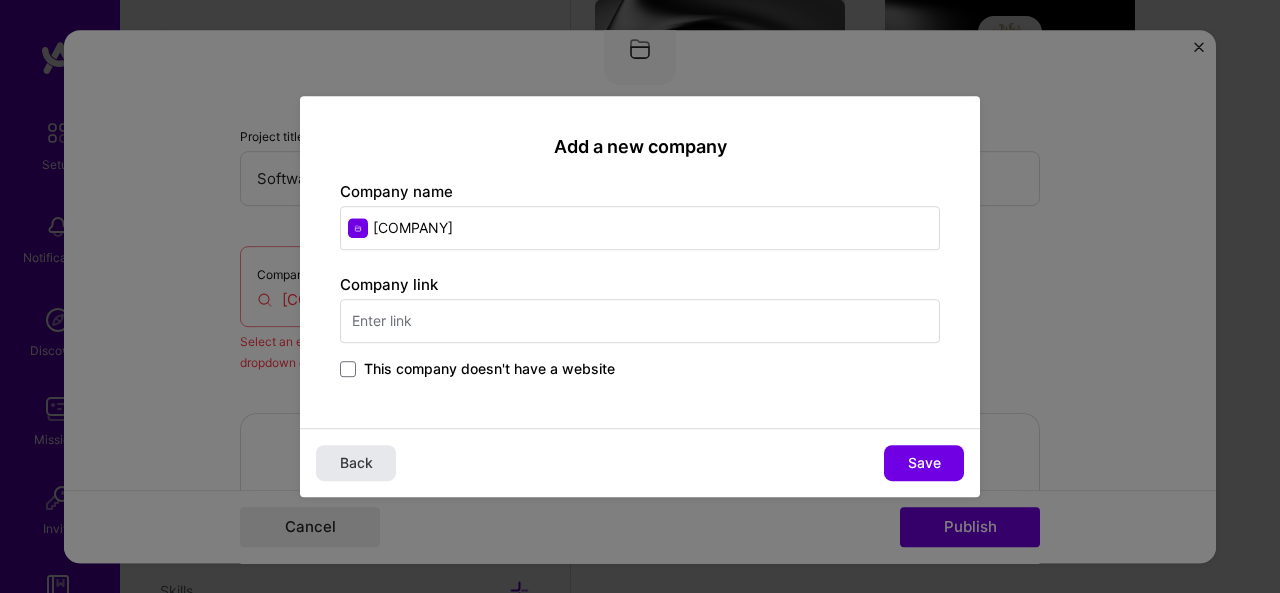 click on "Back" at bounding box center (356, 463) 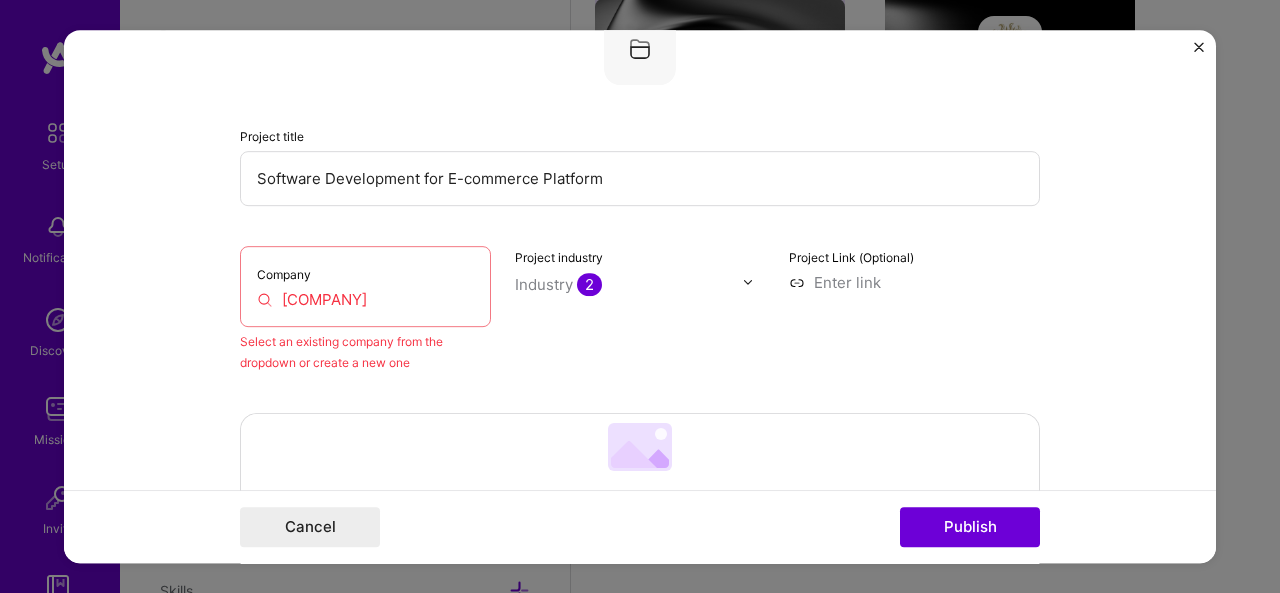 click on "Fairprice" at bounding box center [365, 299] 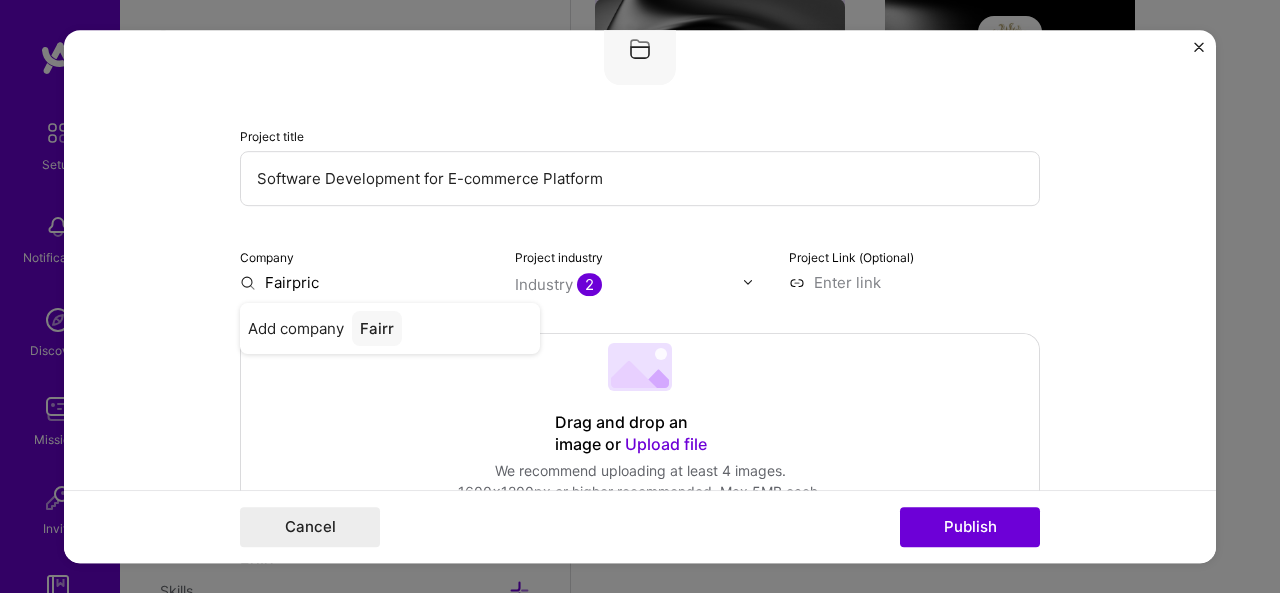 type on "Fairprice" 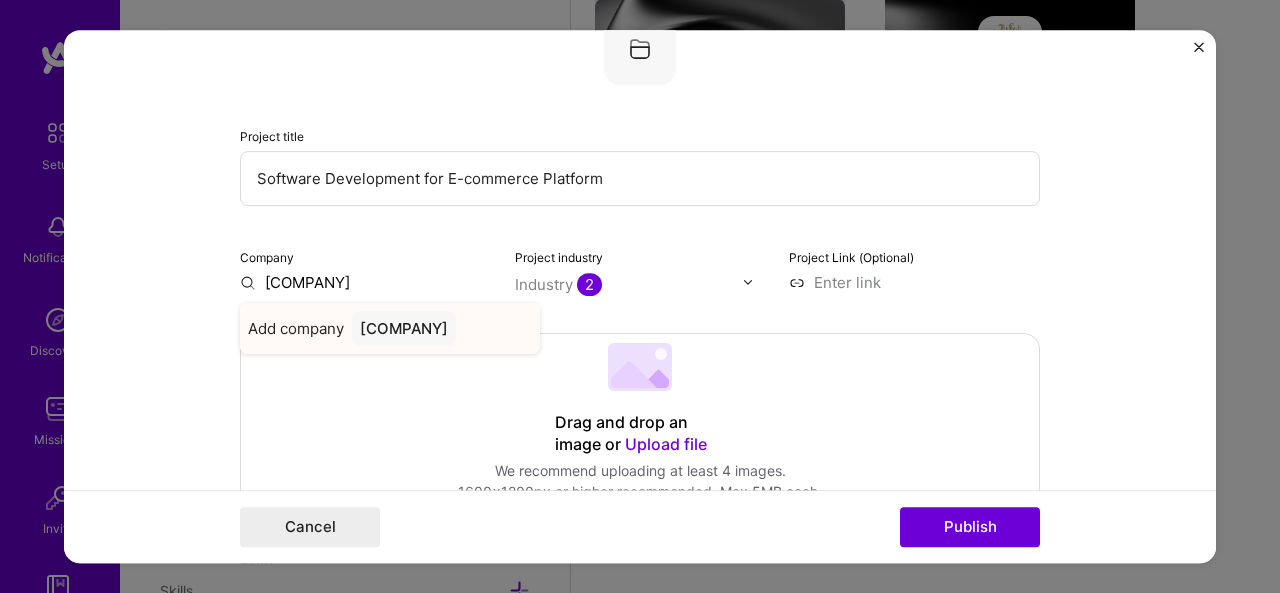 click on "Add company Fairprice" at bounding box center (390, 328) 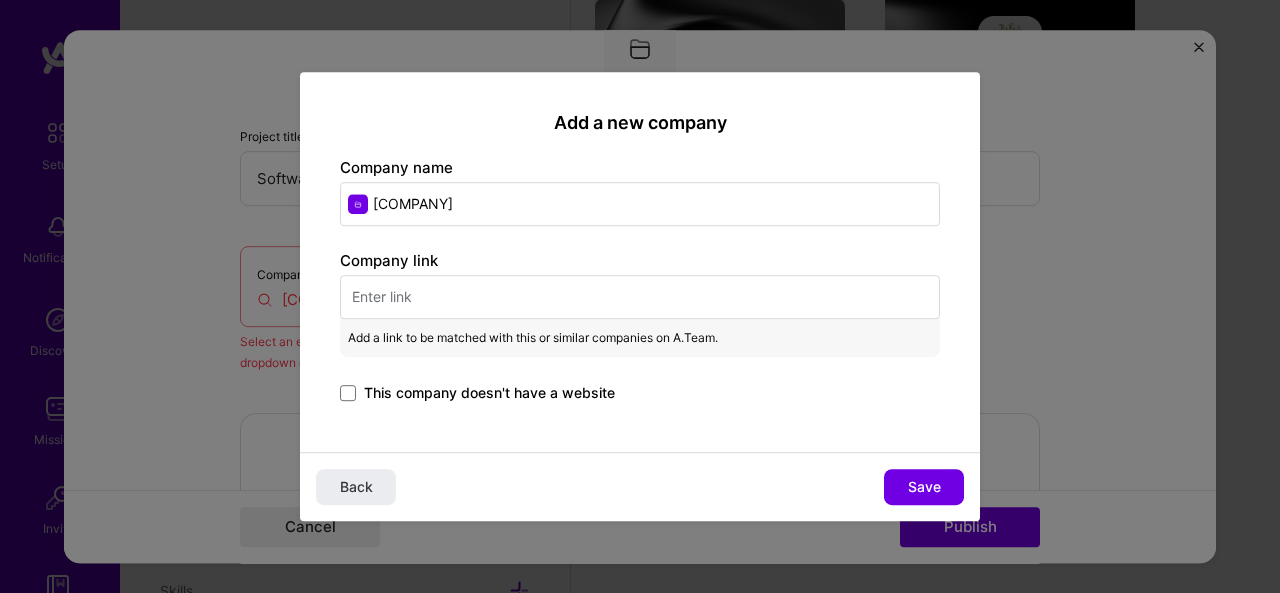 click at bounding box center [640, 297] 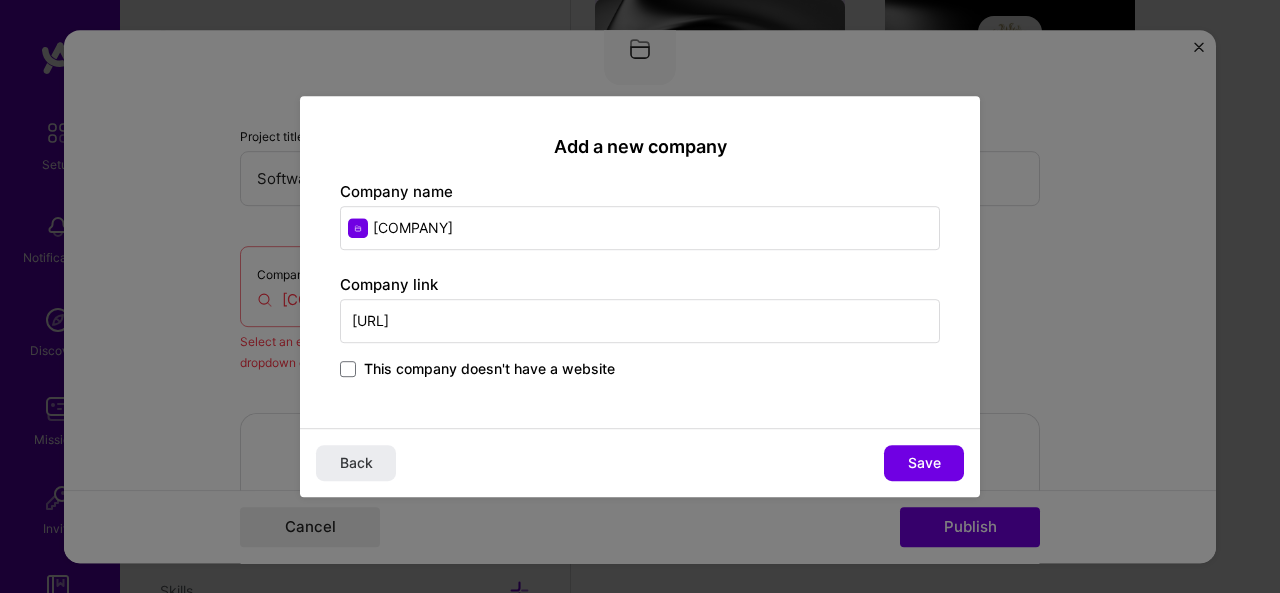 type on "https://www.fairprice.com.sg/" 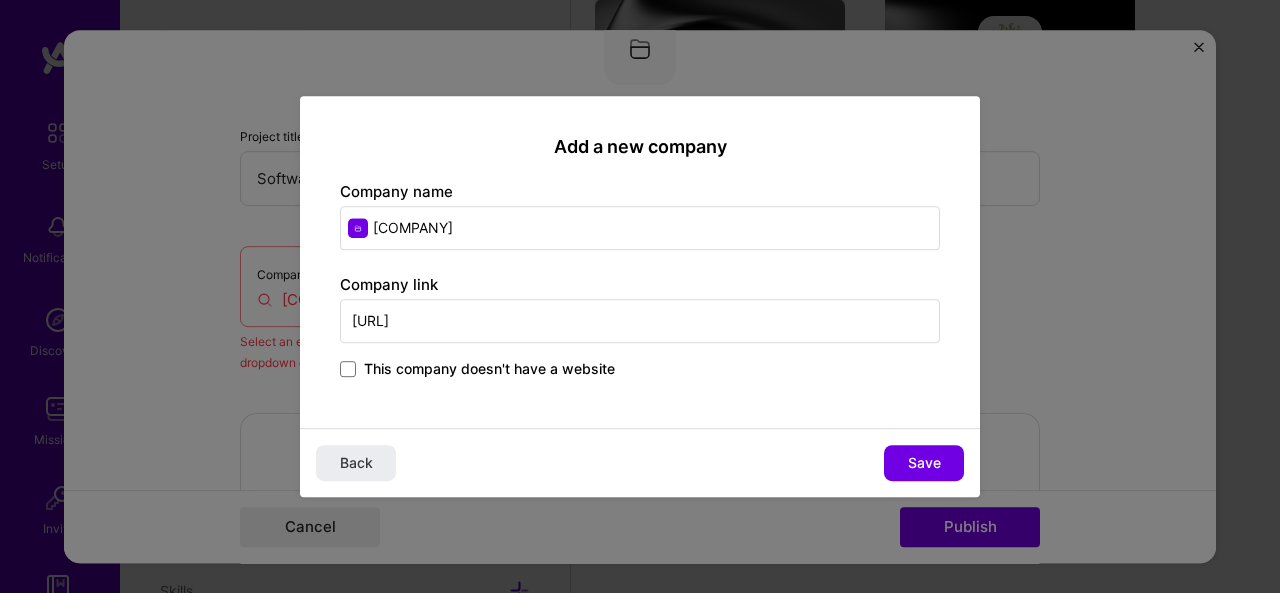 click on "Back Save" at bounding box center (640, 462) 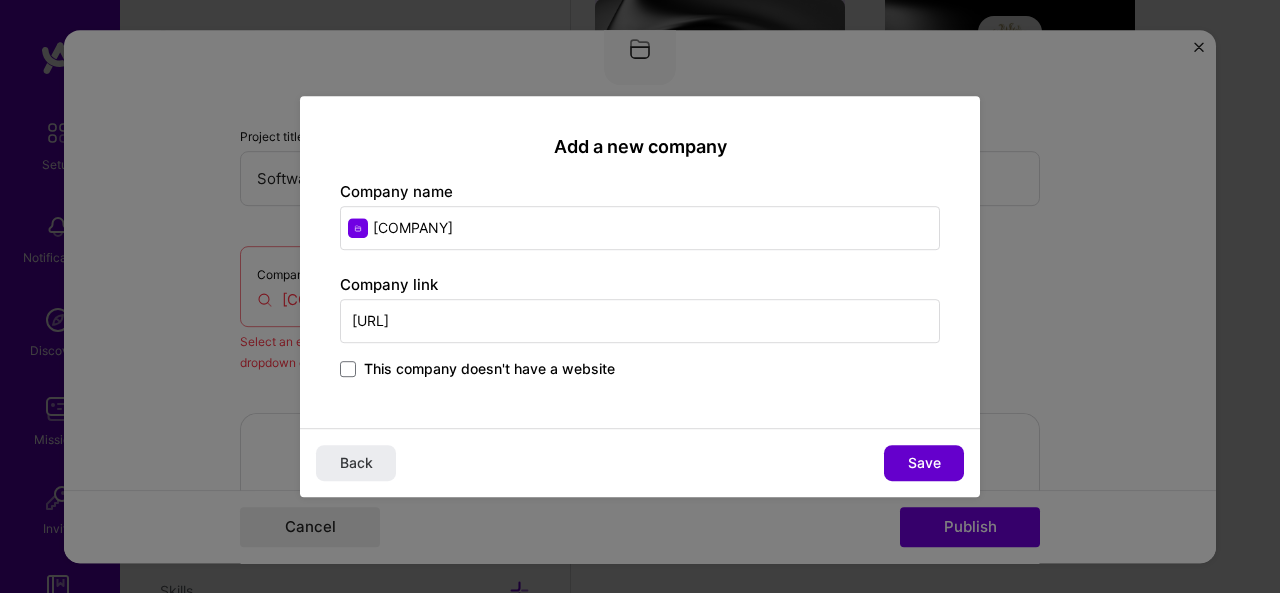 click on "Save" at bounding box center [924, 463] 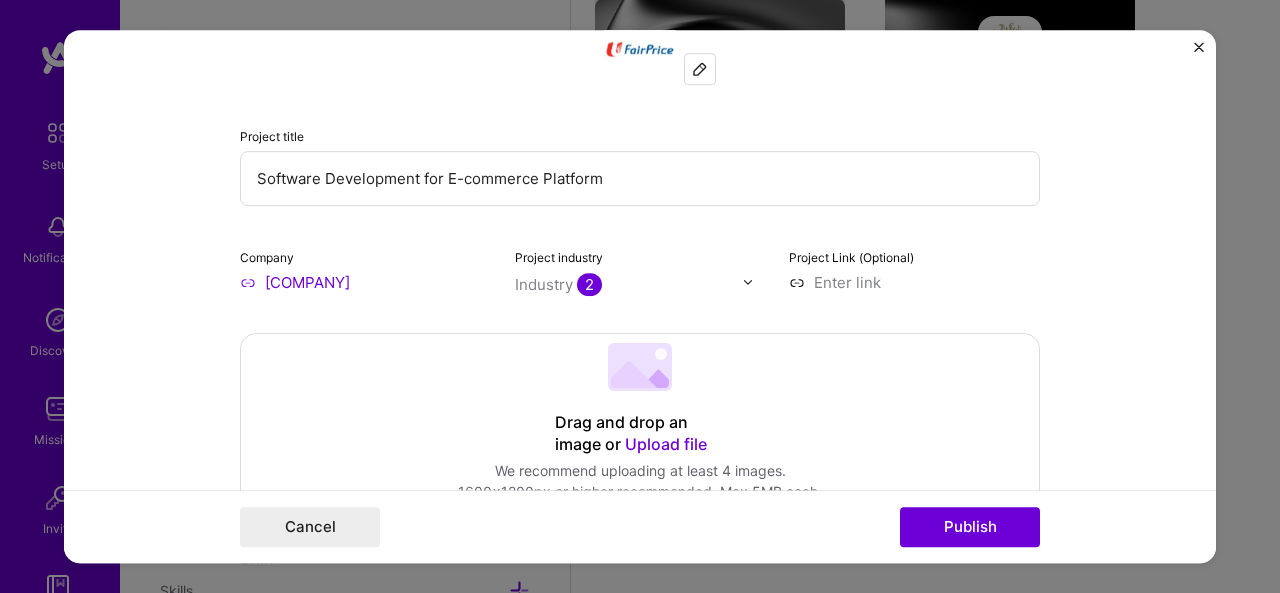 click on "Project title Software Development for E-commerce Platform Company Fairprice
Project industry Industry 2 Project Link (Optional)" at bounding box center [640, 153] 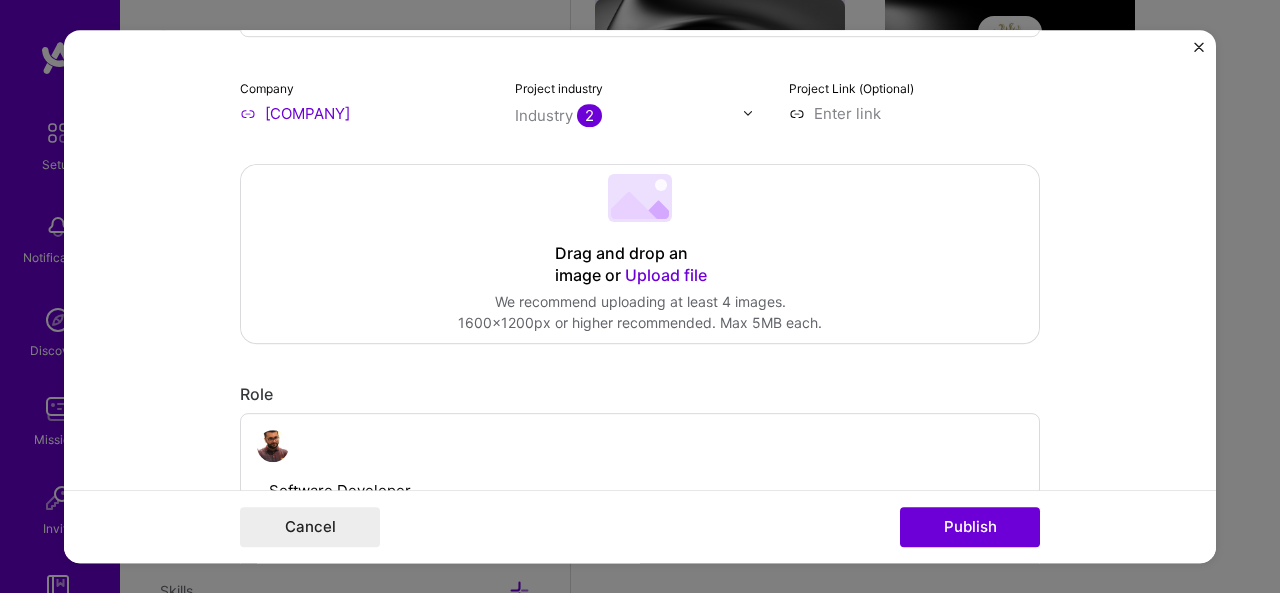 scroll, scrollTop: 314, scrollLeft: 0, axis: vertical 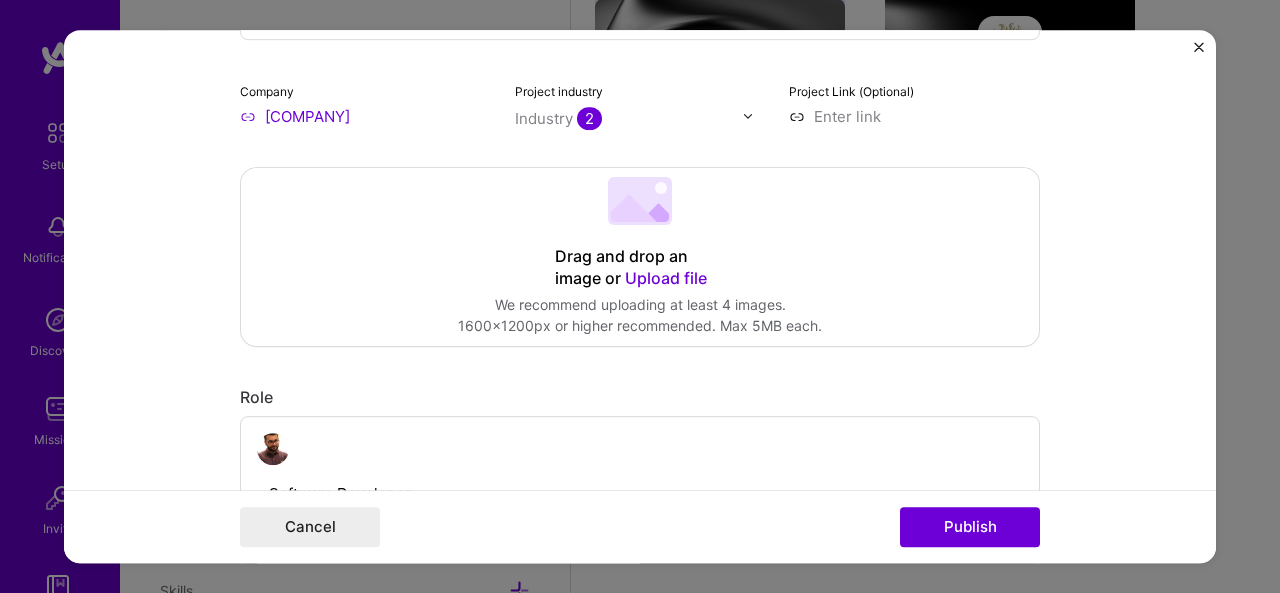 click on "Project industry Industry 2" at bounding box center [640, 103] 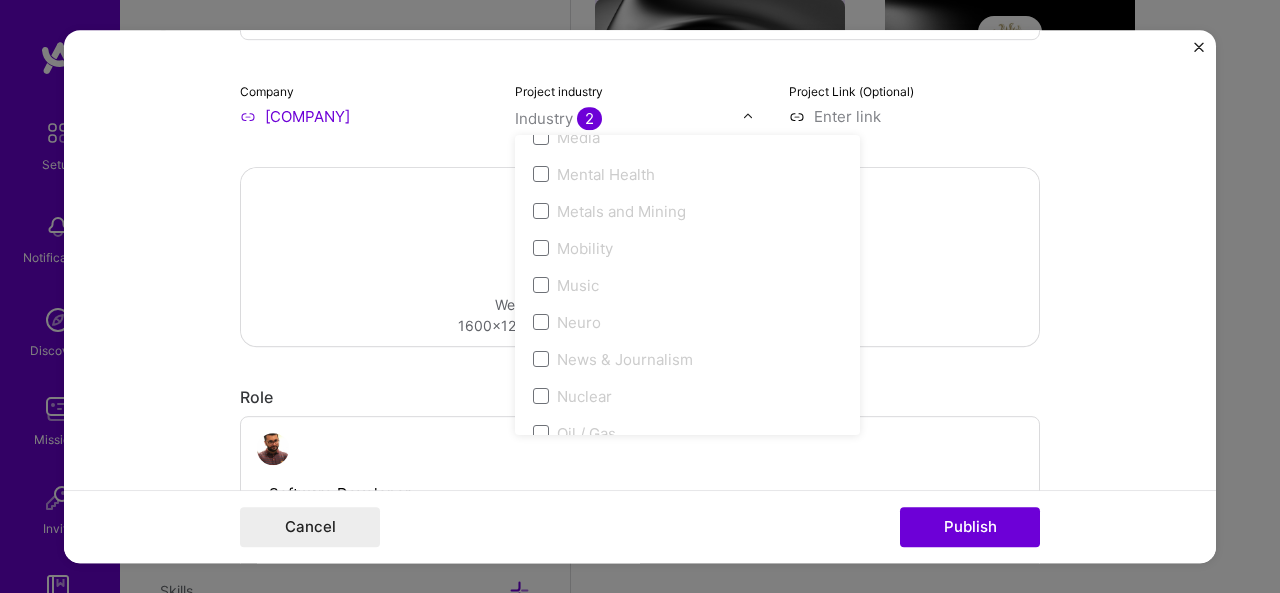 scroll, scrollTop: 3350, scrollLeft: 0, axis: vertical 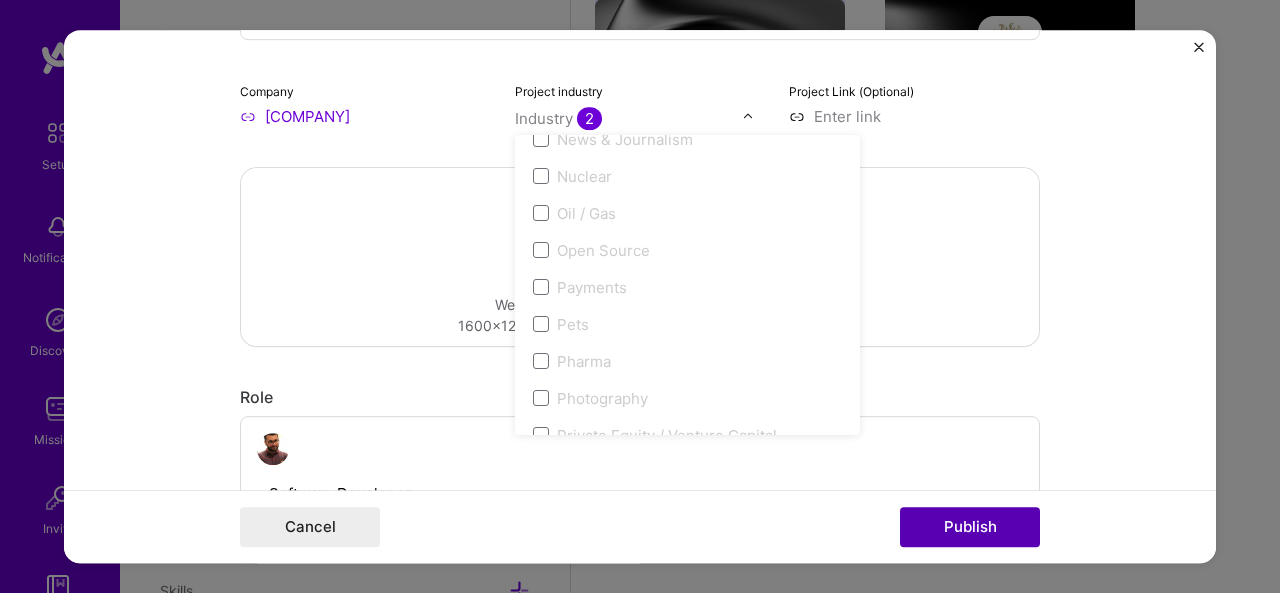 click on "Publish" at bounding box center (970, 527) 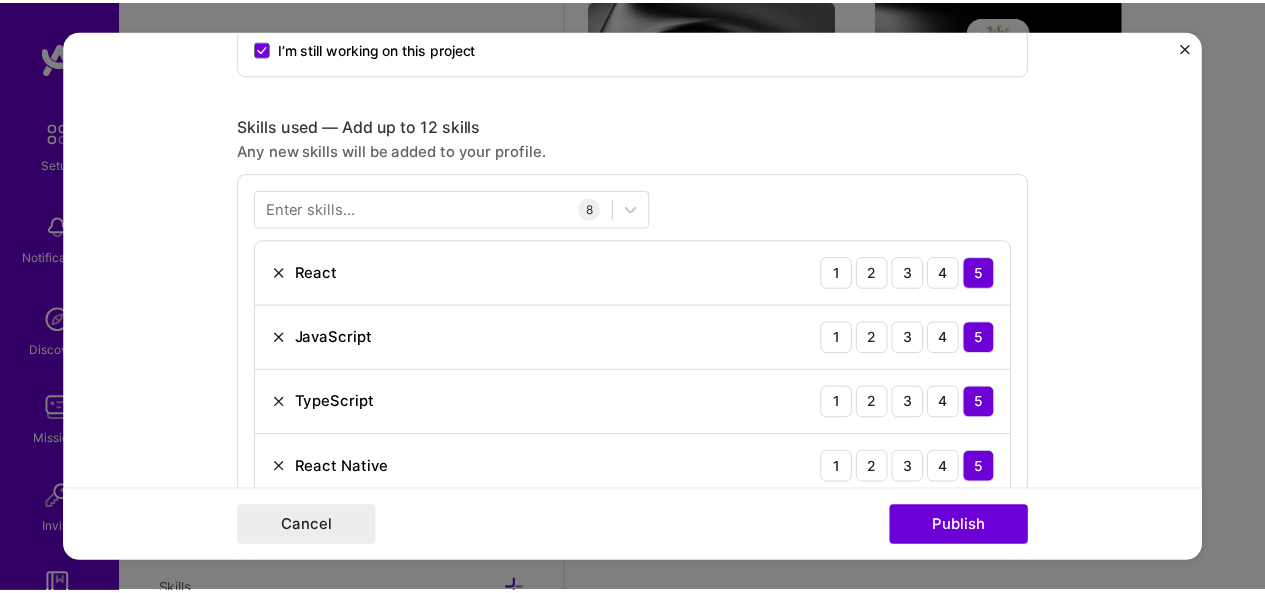 scroll, scrollTop: 948, scrollLeft: 0, axis: vertical 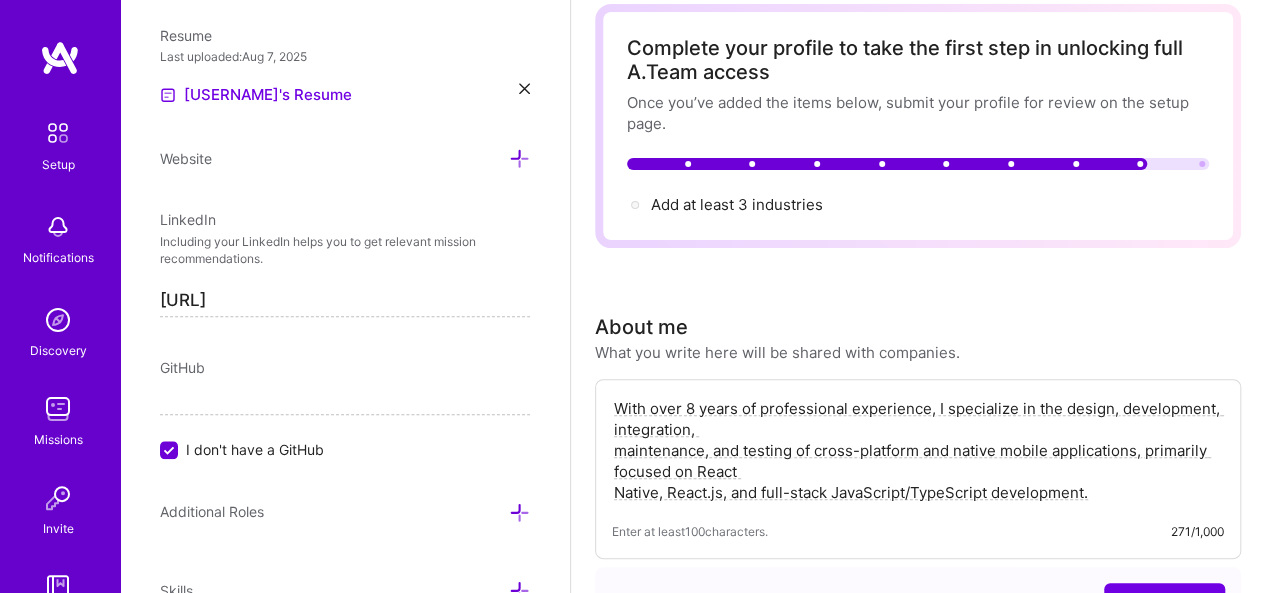 click at bounding box center [918, 164] 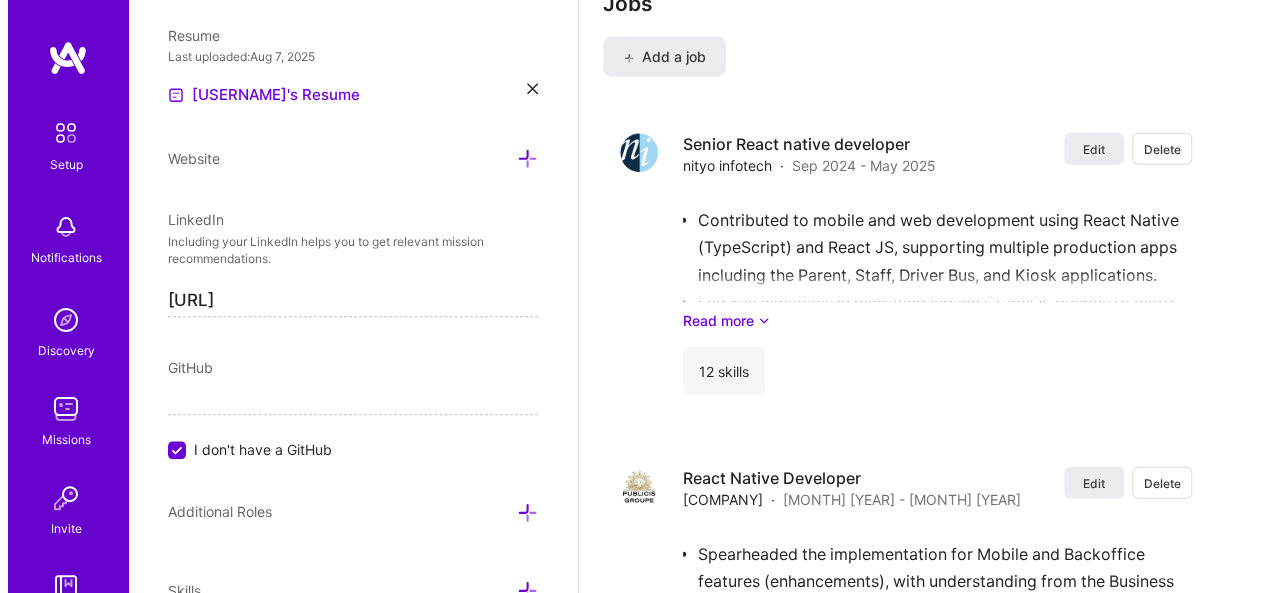 scroll, scrollTop: 2466, scrollLeft: 0, axis: vertical 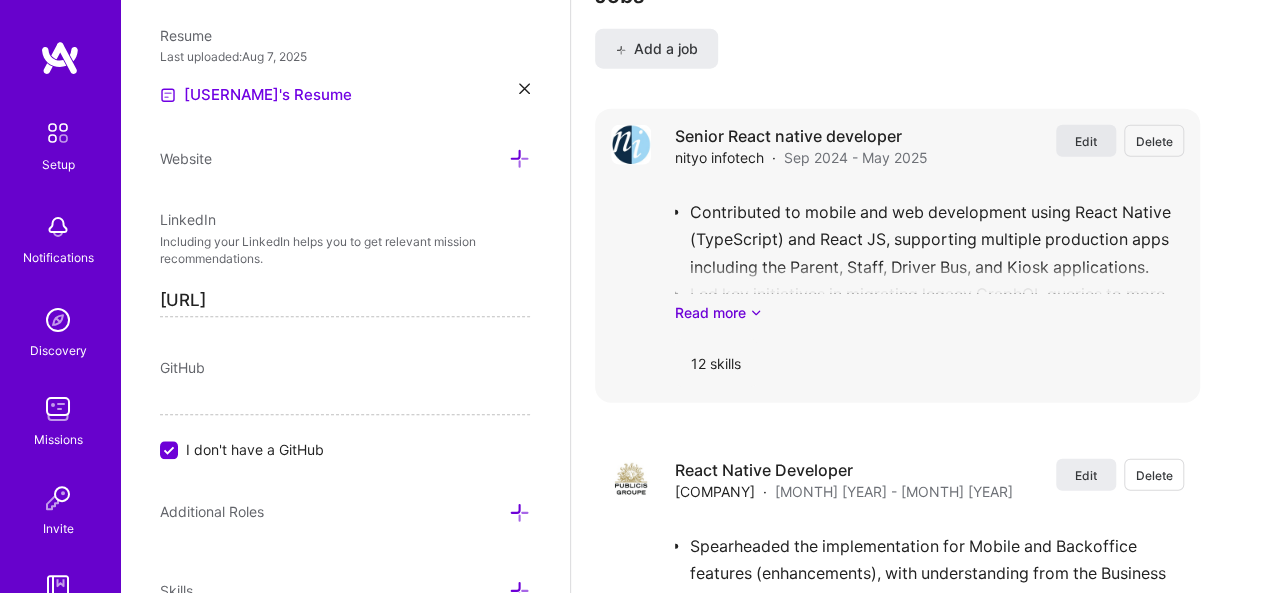 click on "Edit" at bounding box center (1086, 141) 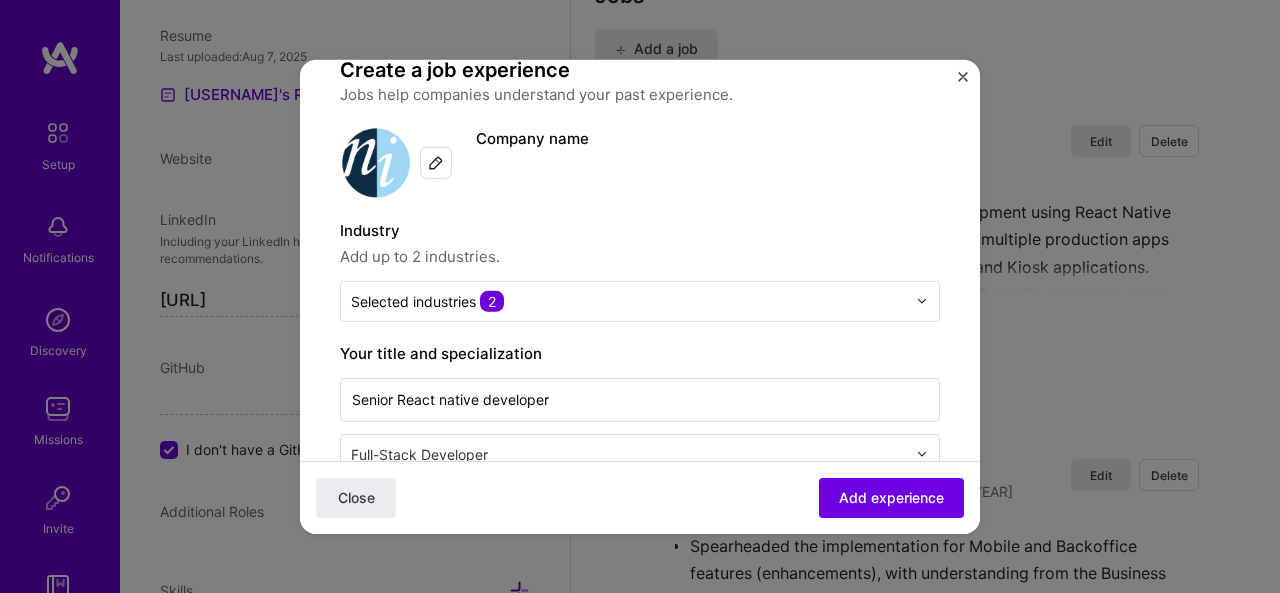 scroll, scrollTop: 83, scrollLeft: 0, axis: vertical 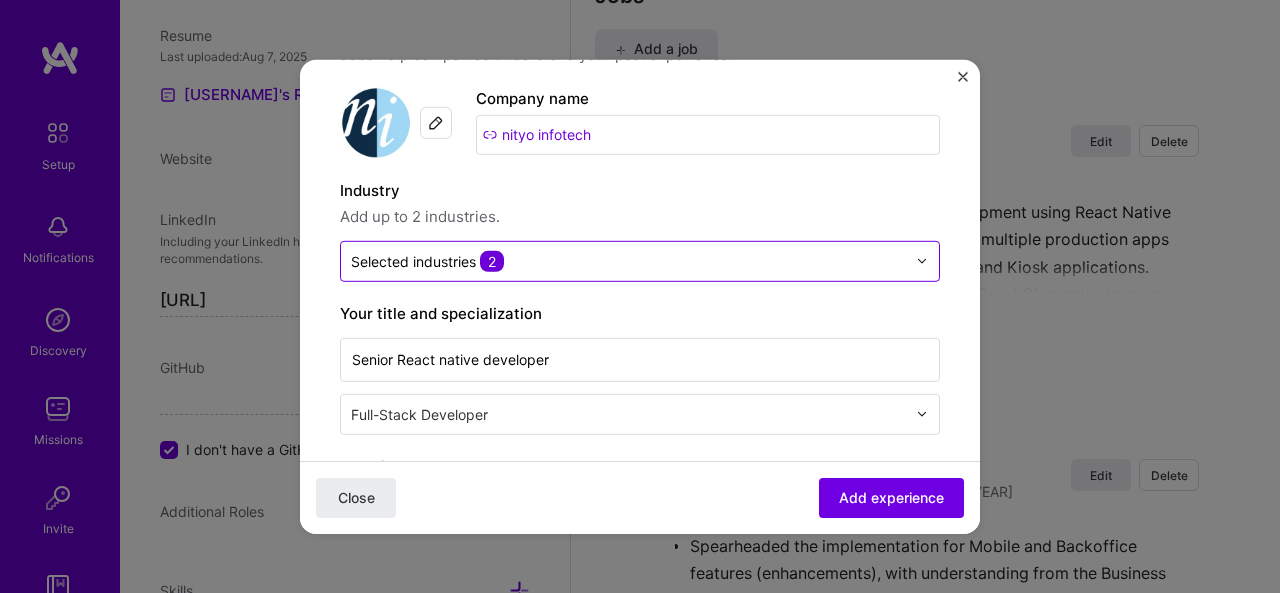 click at bounding box center [628, 260] 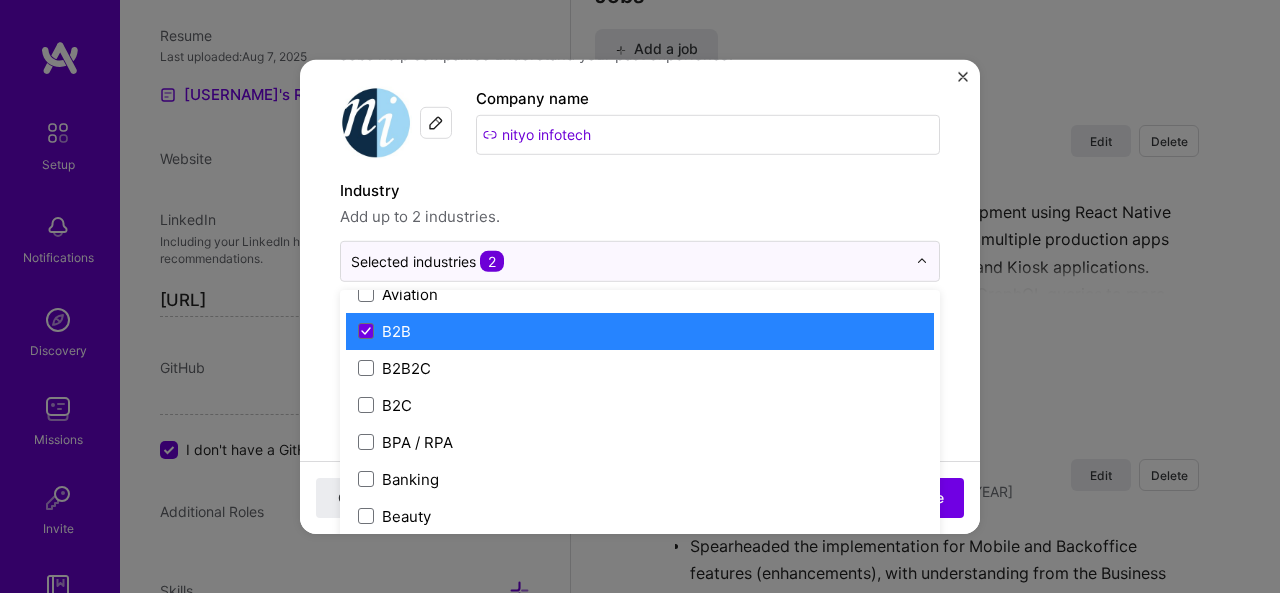 scroll, scrollTop: 500, scrollLeft: 0, axis: vertical 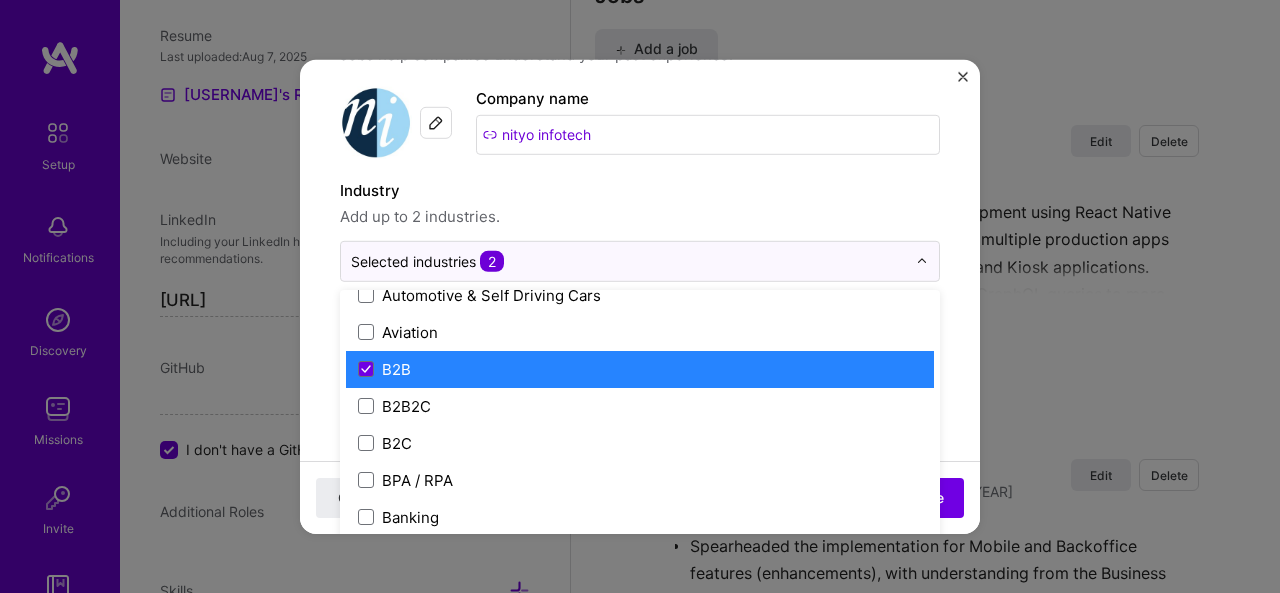 click on "B2B" at bounding box center (640, 368) 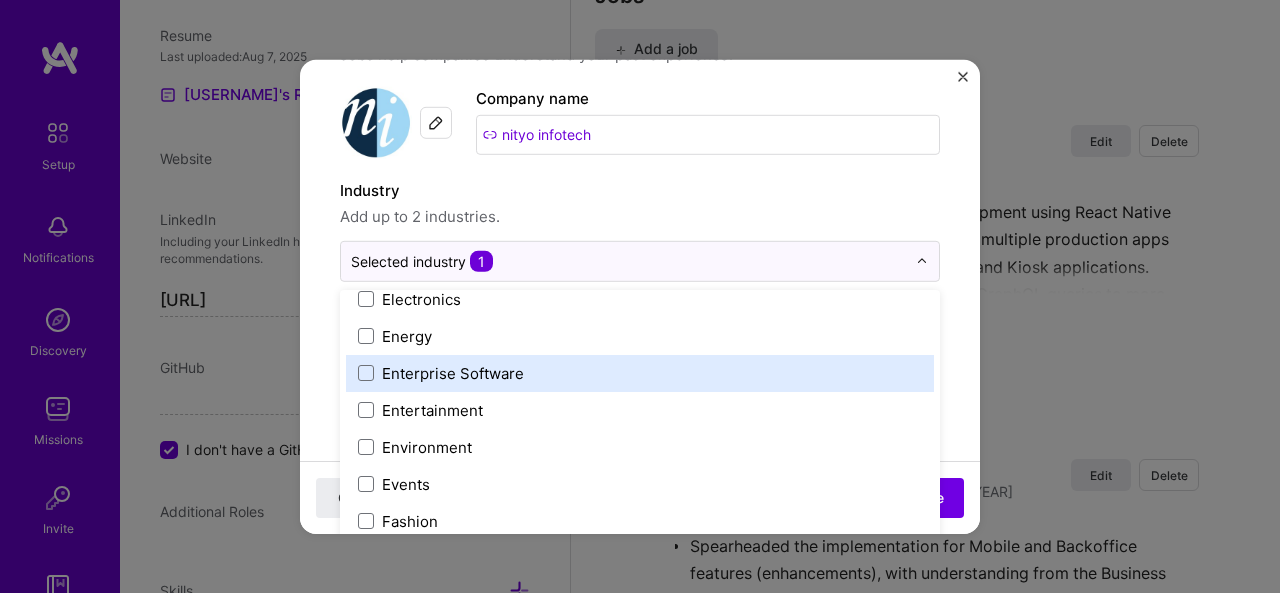 scroll, scrollTop: 1883, scrollLeft: 0, axis: vertical 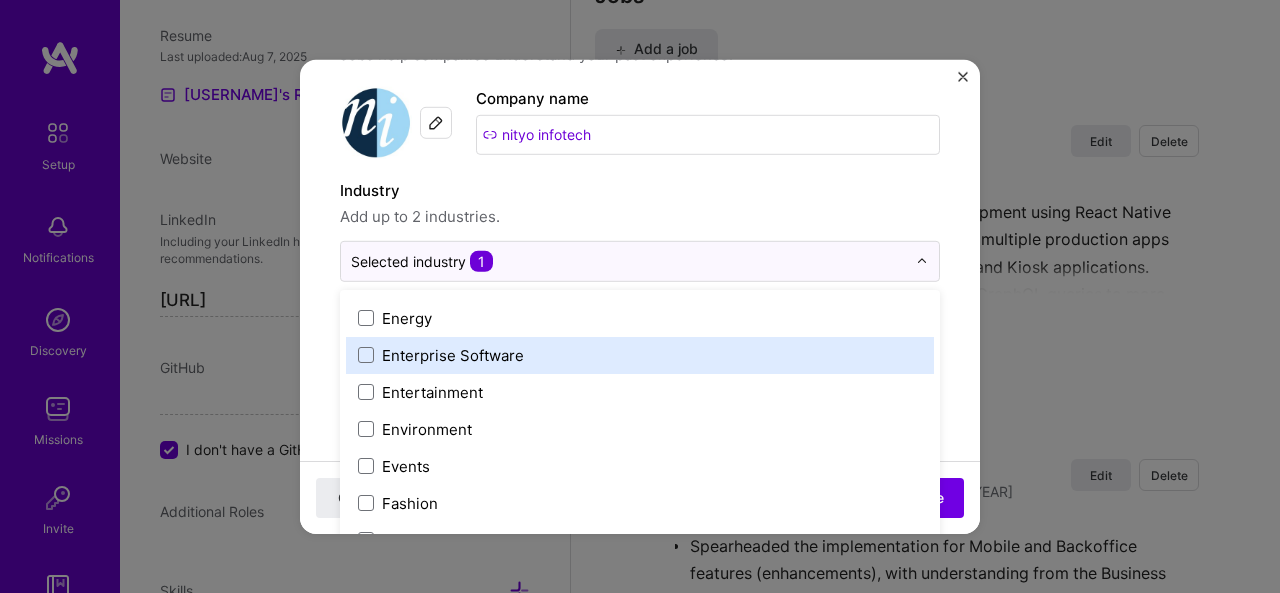 click on "Enterprise Software" at bounding box center (453, 354) 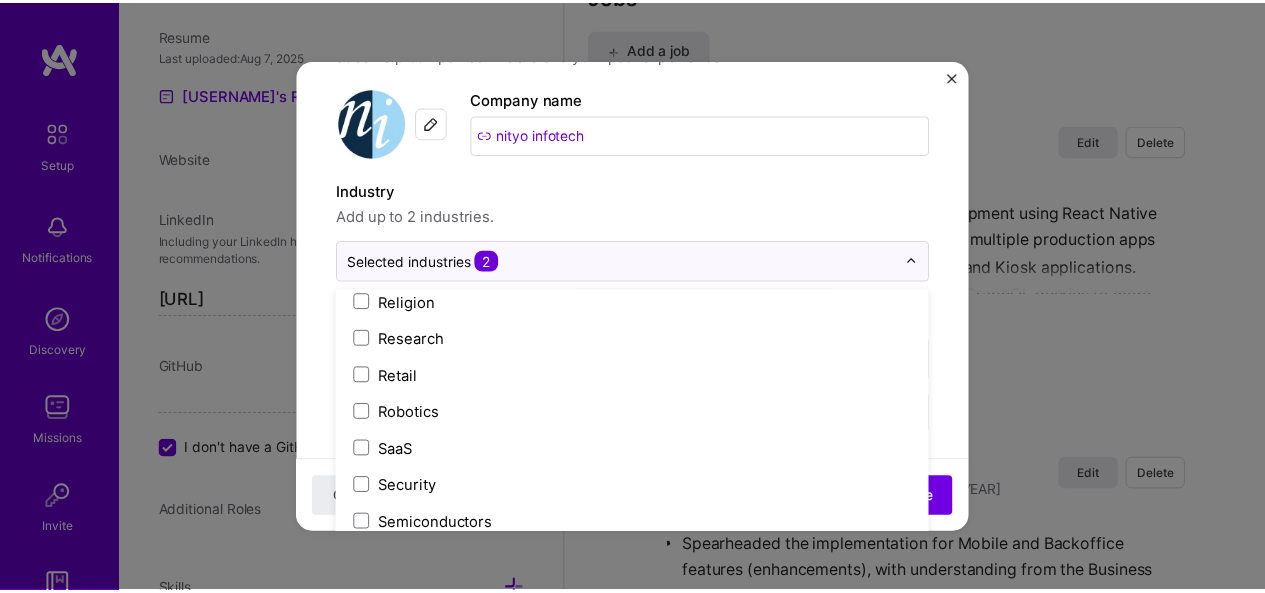 scroll, scrollTop: 4152, scrollLeft: 0, axis: vertical 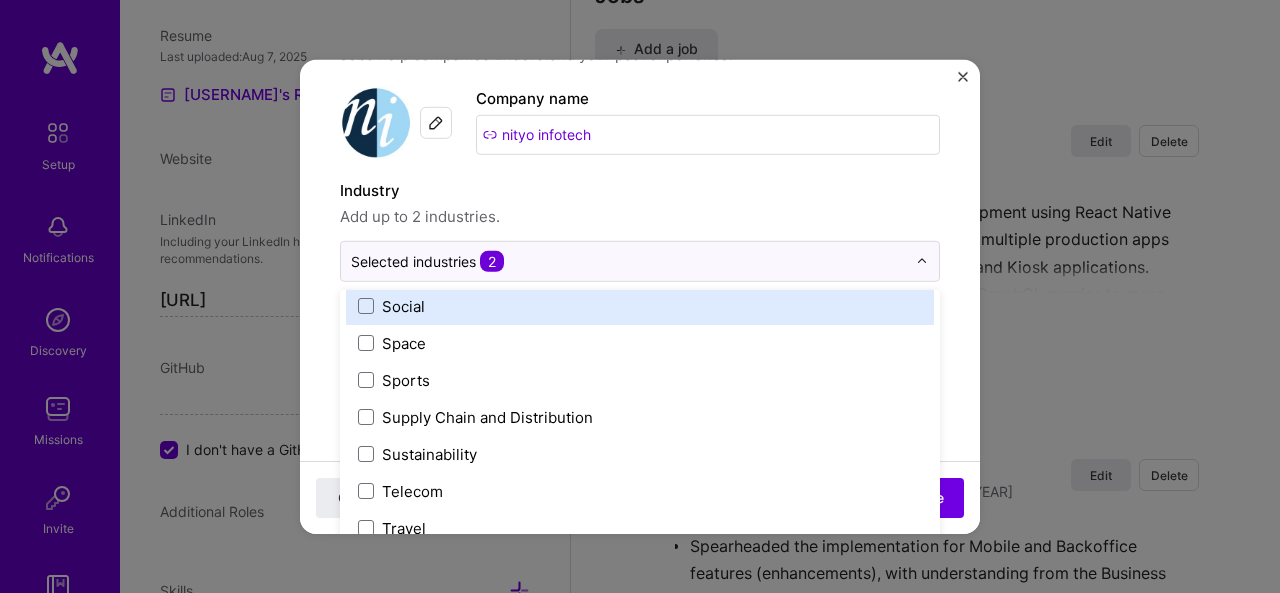 click on "Create a job experience Jobs help companies understand your past experience. Company logo Company name nityo infotech
Industry Add up to 2 industries. option Enterprise Software, selected. option Social focused, 113 of 120. 120 results available. Use Up and Down to choose options, press Enter to select the currently focused option, press Escape to exit the menu, press Tab to select the option and exit the menu. Selected industries 2 3D Printing AR / VR / XR Accounting Advertising & AdTech Aerospace Agriculture / AgTech Airlines / Aviation Architecture / Interior Design Art & Museums Artifical Intelligence / Machine Learning Arts / Culture Augmented & Virtual Reality (AR/VR) Automotive Automotive & Self Driving Cars Aviation B2B B2B2C B2C BPA / RPA Banking Beauty Big Data BioTech Blockchain CMS CPG CRM Cannabis Charity & Nonprofit Circular Economy CivTech Climate Tech Cloud Services Coaching Community Tech Construction Consulting Consumer Electronics Crowdfunding Crypto Customer Success DTC HR" at bounding box center (640, 1395) 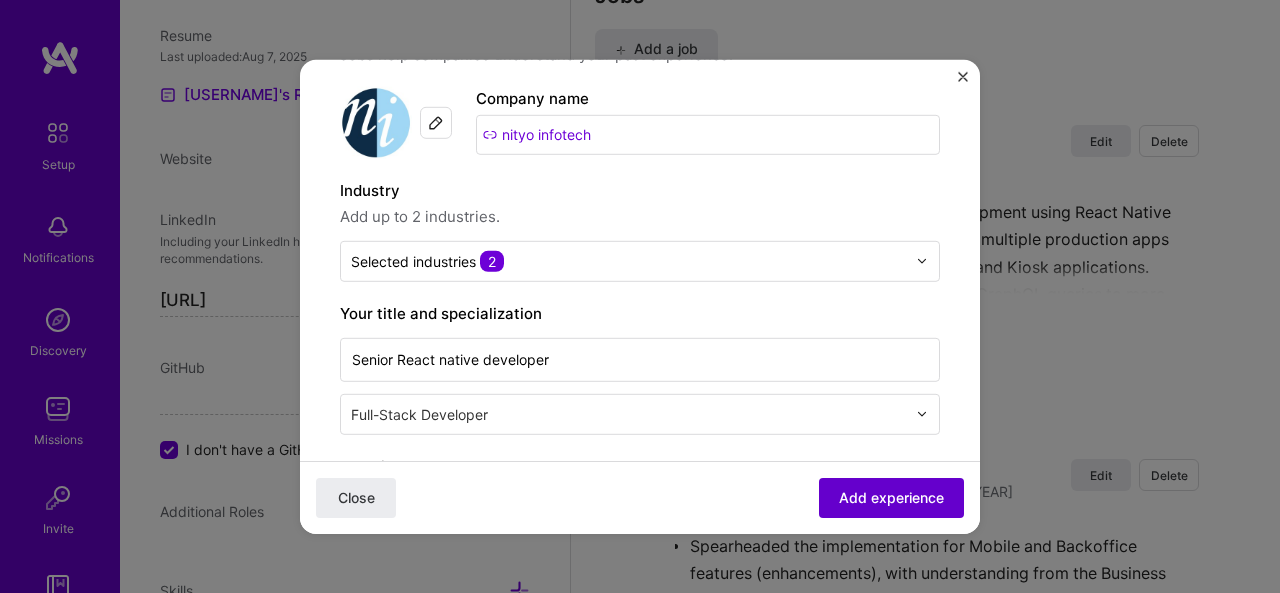 click on "Add experience" at bounding box center [891, 498] 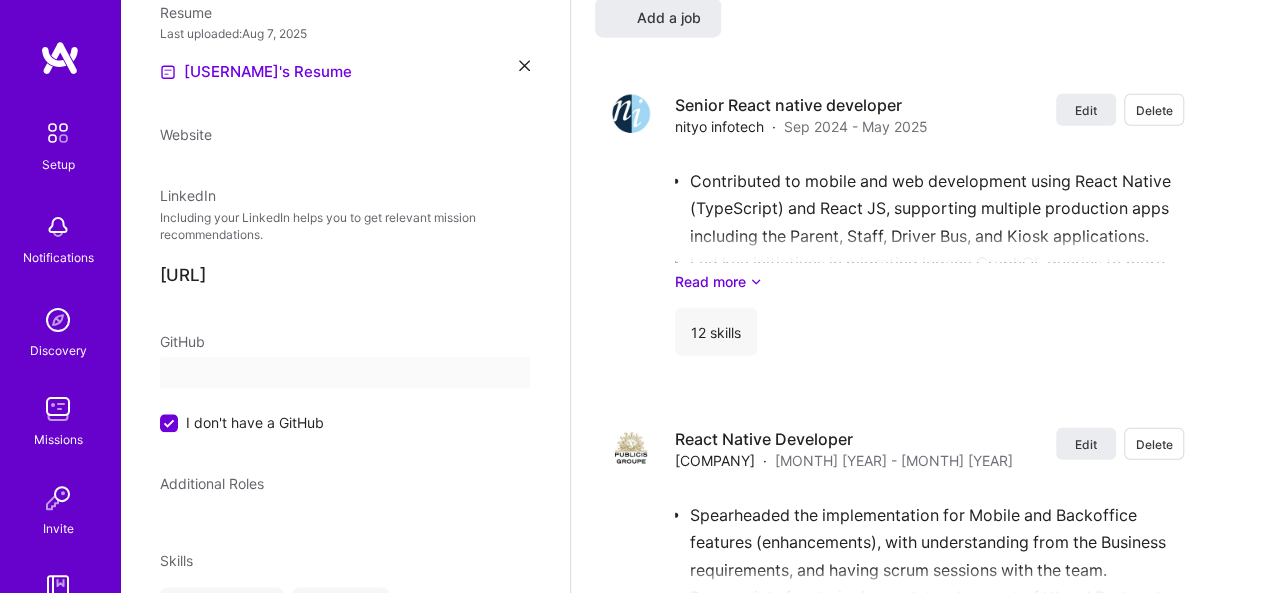 select on "IN" 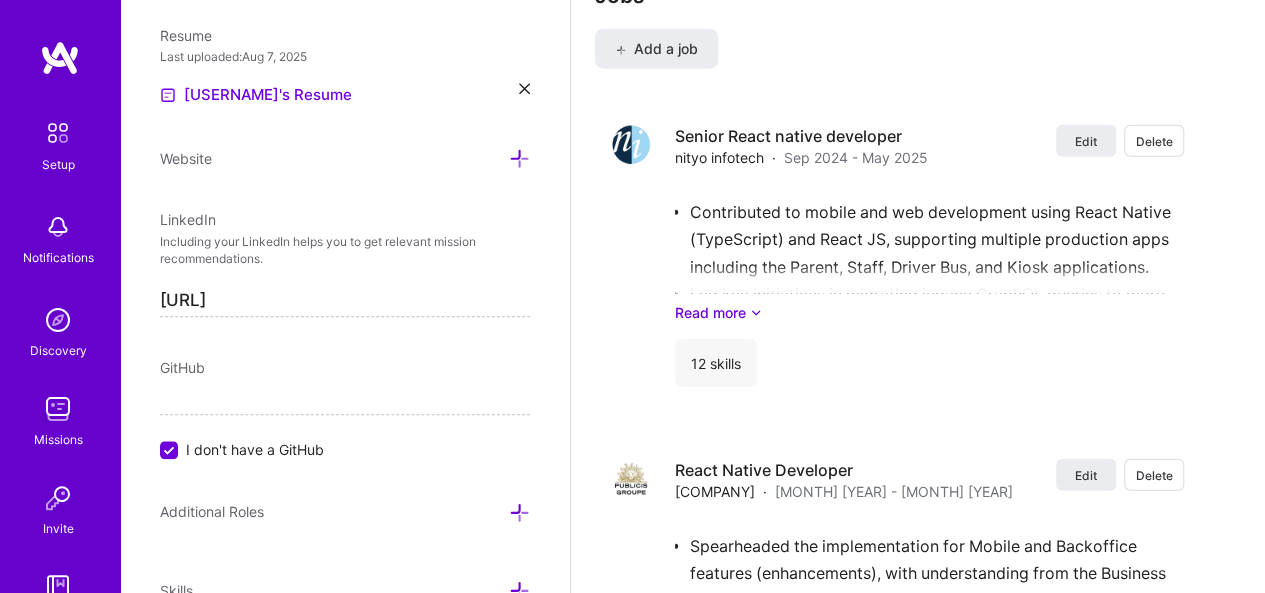 scroll, scrollTop: 212, scrollLeft: 0, axis: vertical 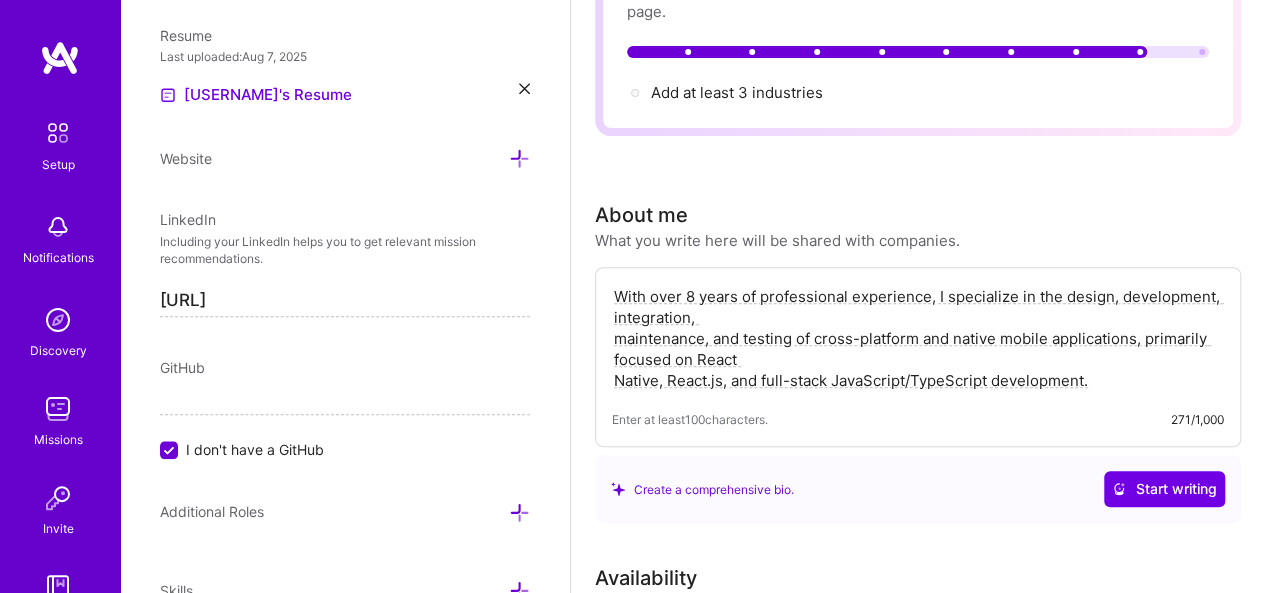 click on "Complete your profile to take the first step in unlocking full A.Team access Once you’ve added the items below, submit your profile for review on the setup page. Add at least 3 industries  → About me What you write here will be shared with companies. With over 8 years of professional experience, I specialize in the design, development, integration,
maintenance, and testing of cross-platform and native mobile applications, primarily focused on React
Native, React.js, and full-stack JavaScript/TypeScript development. Enter at least  100  characters. 271/1,000 Create a comprehensive bio. Start writing Availability I am available from Select... Right Now Future Date Not Available for 25 h/week Note on availability   Optional Tell us about any special circumstances, like being able to ramp up hours, or adjust your usual availability. If you're engaged on another project, mention it and include your expected end date. Rate Learn about rates Hourly Rate What is hourly rate? Benefits Monthly Rate Benefits   $ $" at bounding box center [918, 1608] 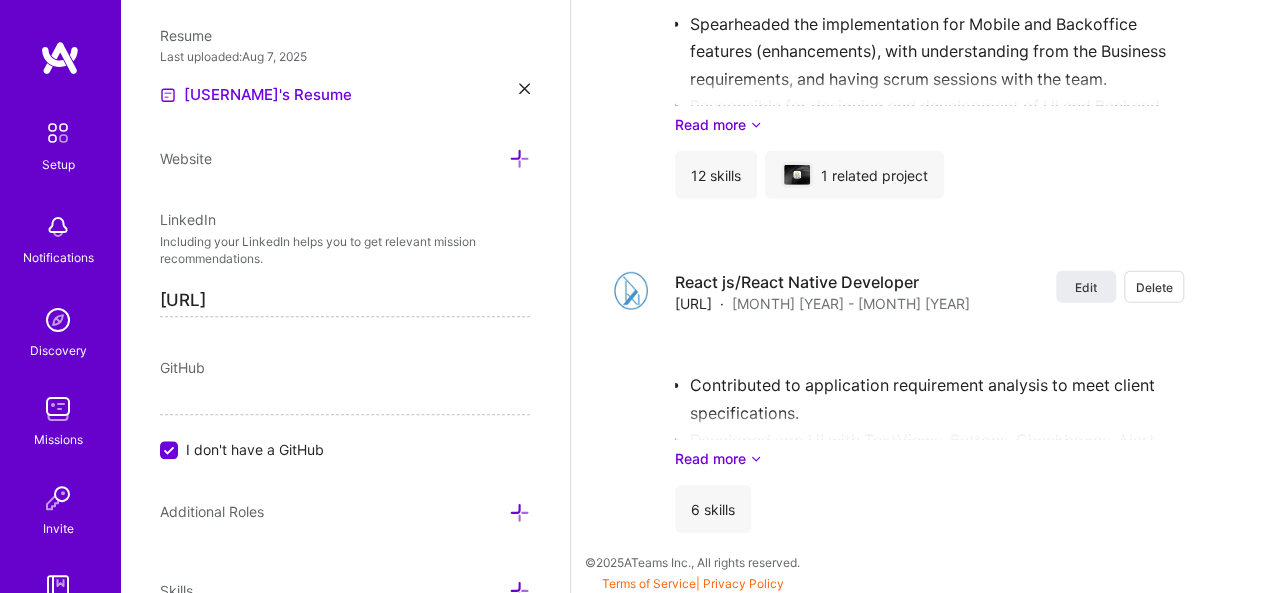 scroll, scrollTop: 0, scrollLeft: 0, axis: both 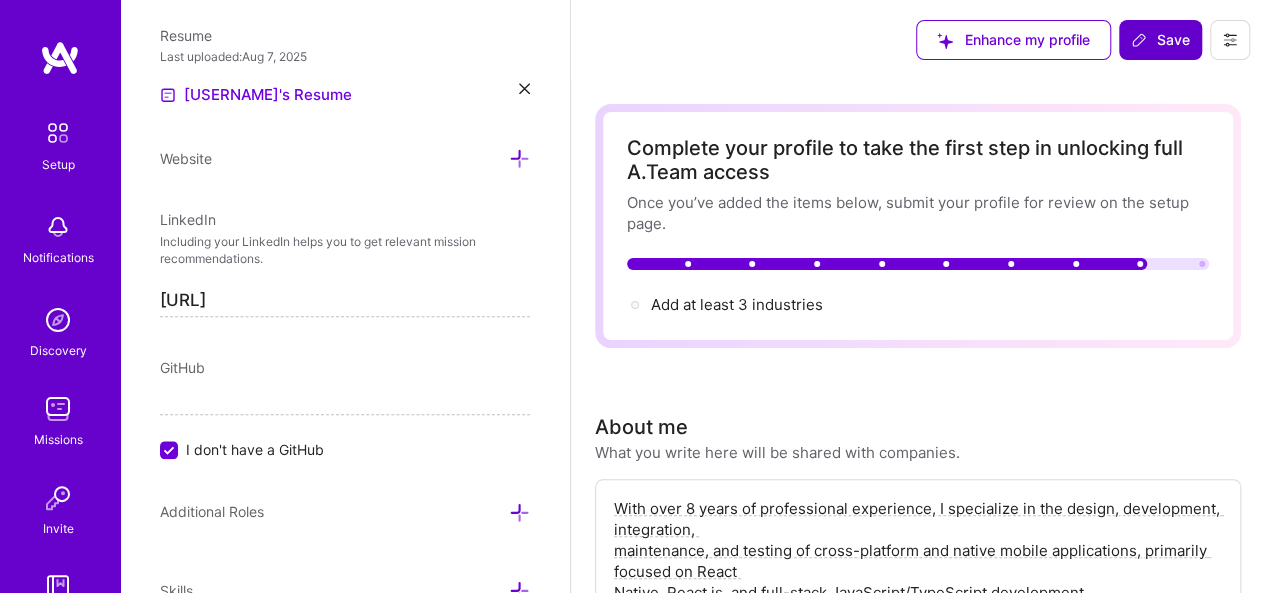 click on "Save" at bounding box center (1160, 40) 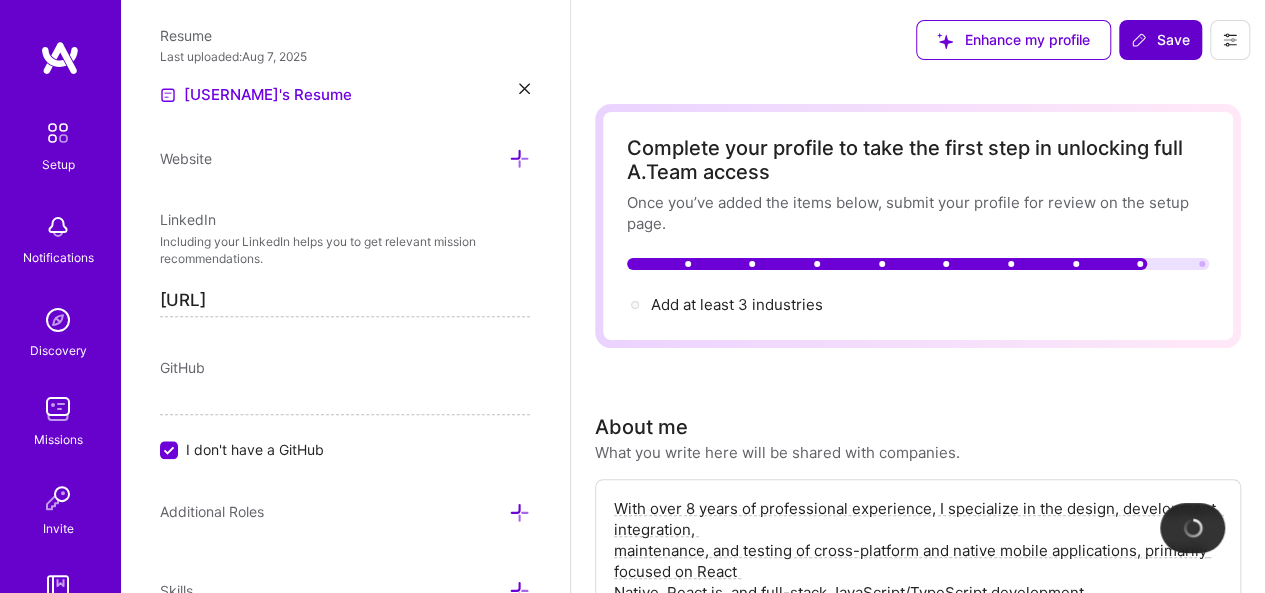 click on "Save" at bounding box center [1160, 40] 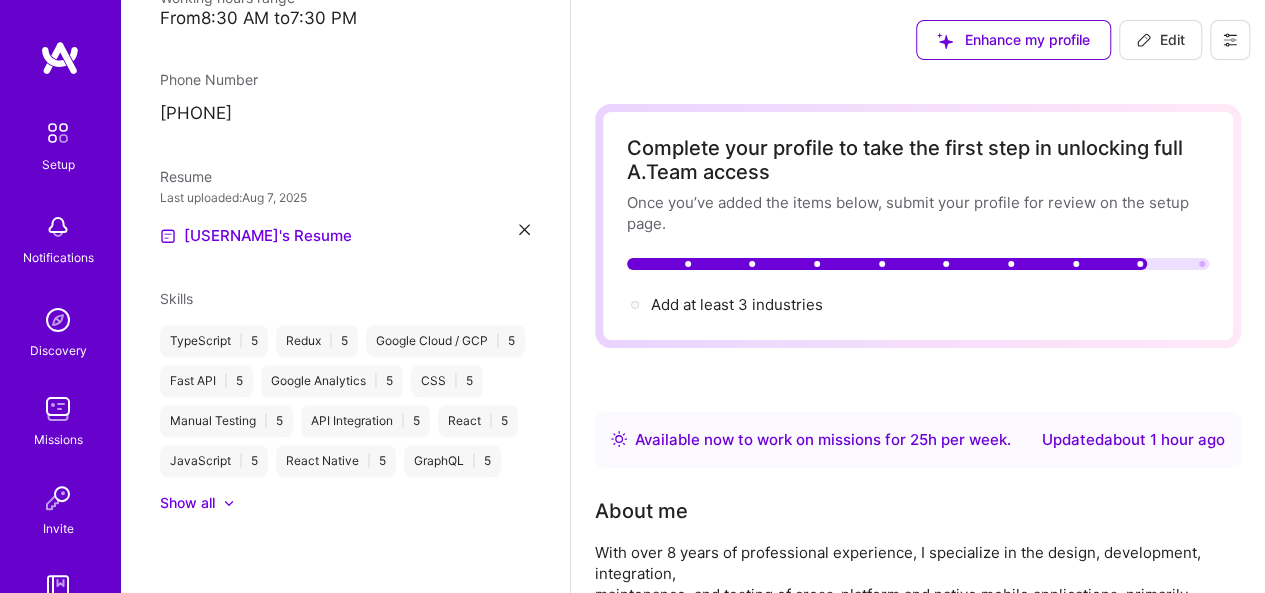 scroll, scrollTop: 0, scrollLeft: 0, axis: both 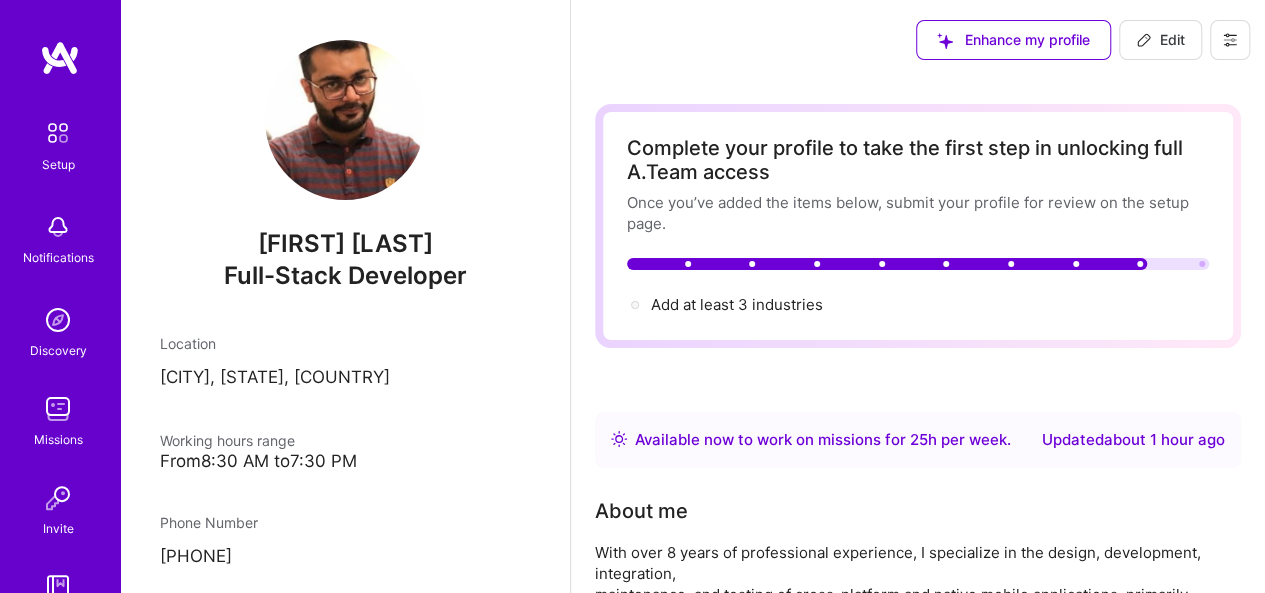click on "Discovery" at bounding box center [58, 350] 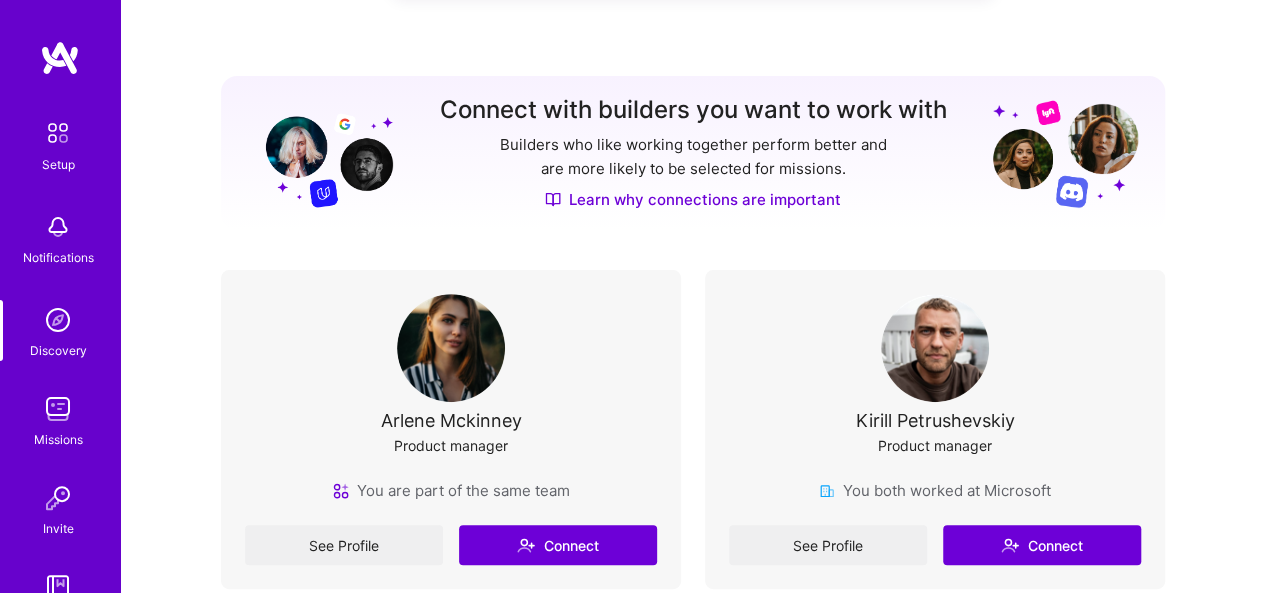 scroll, scrollTop: 283, scrollLeft: 0, axis: vertical 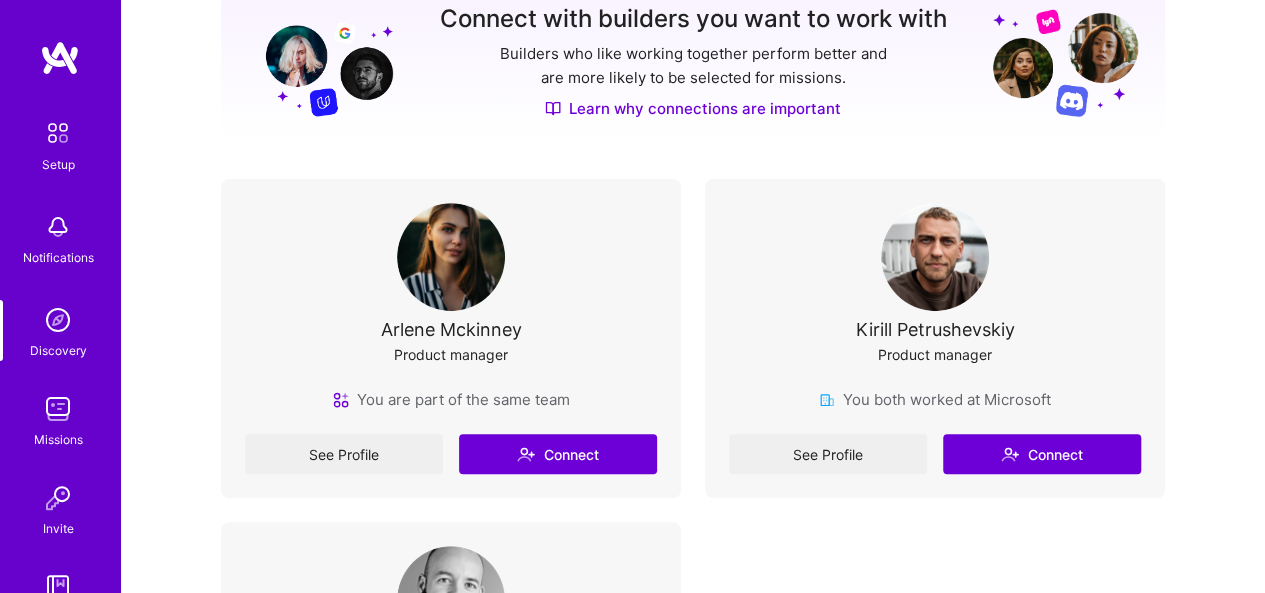 click on "See Profile Connect" at bounding box center [451, 454] 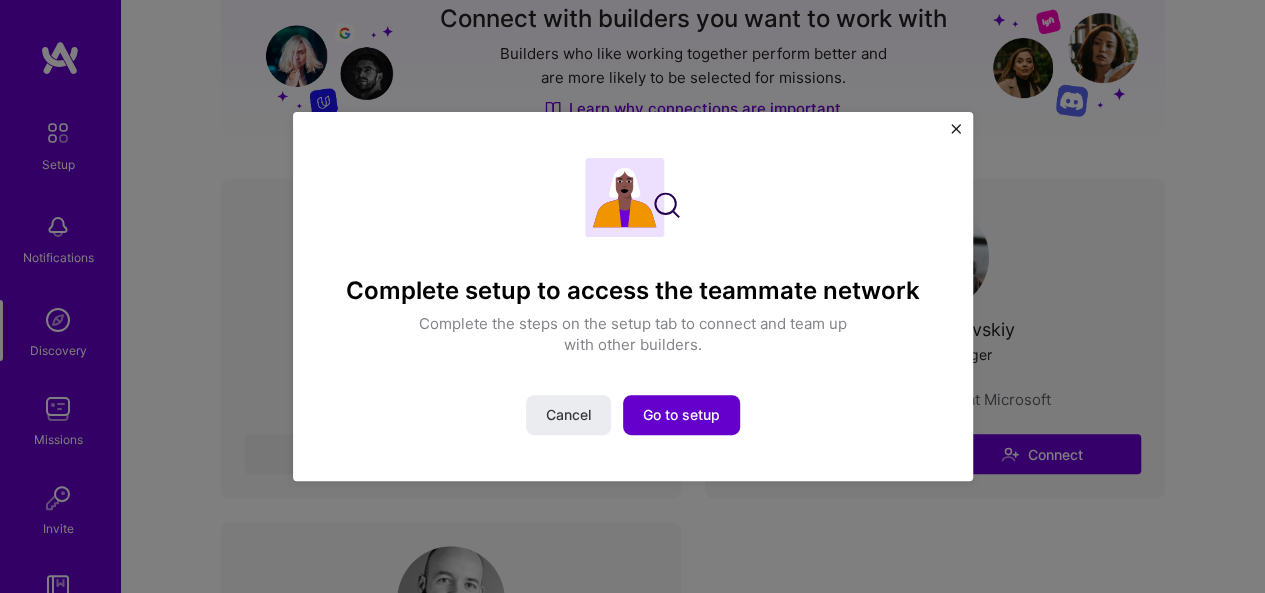 click on "Go to setup" at bounding box center [681, 415] 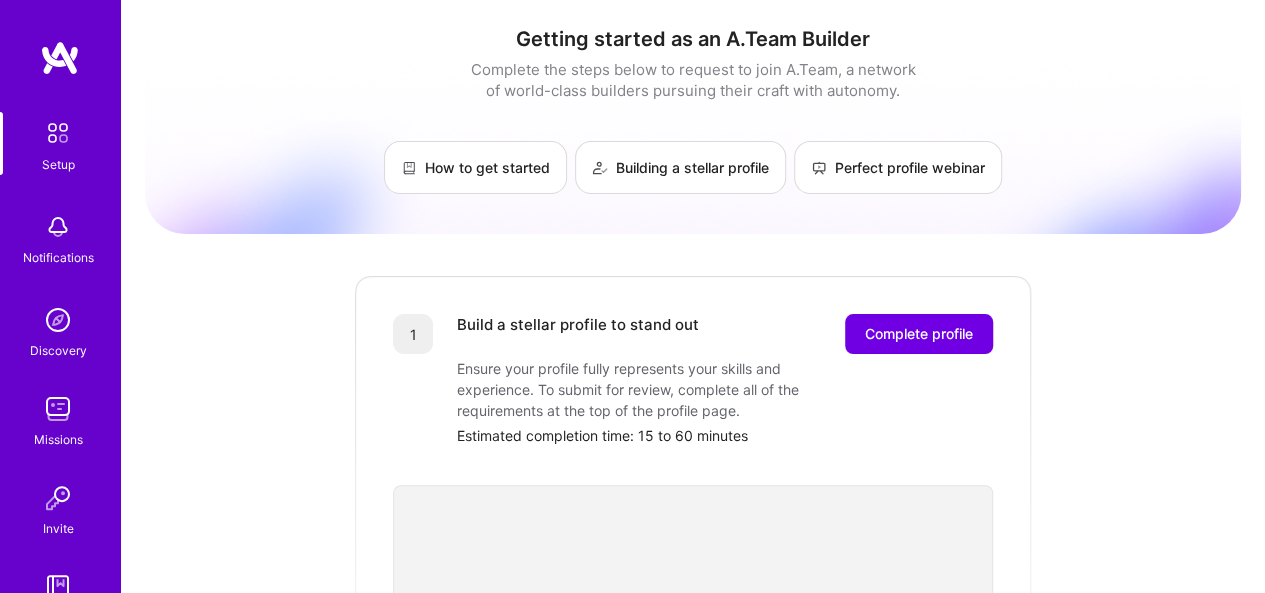 scroll, scrollTop: 0, scrollLeft: 0, axis: both 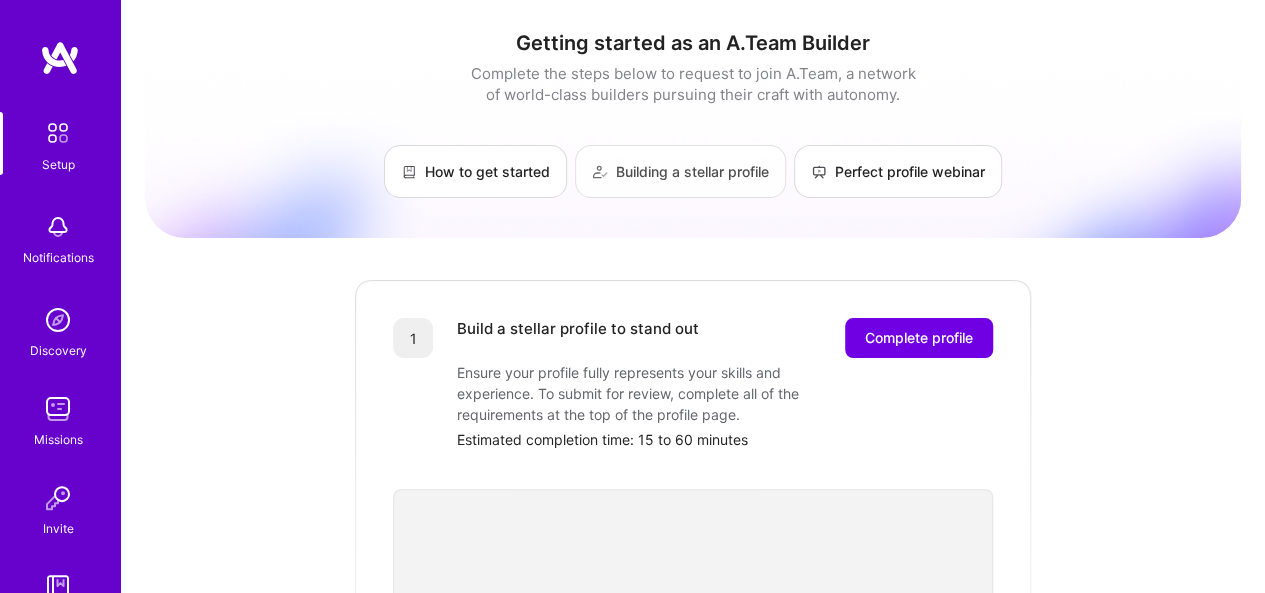 click on "Building a stellar profile" at bounding box center [680, 171] 